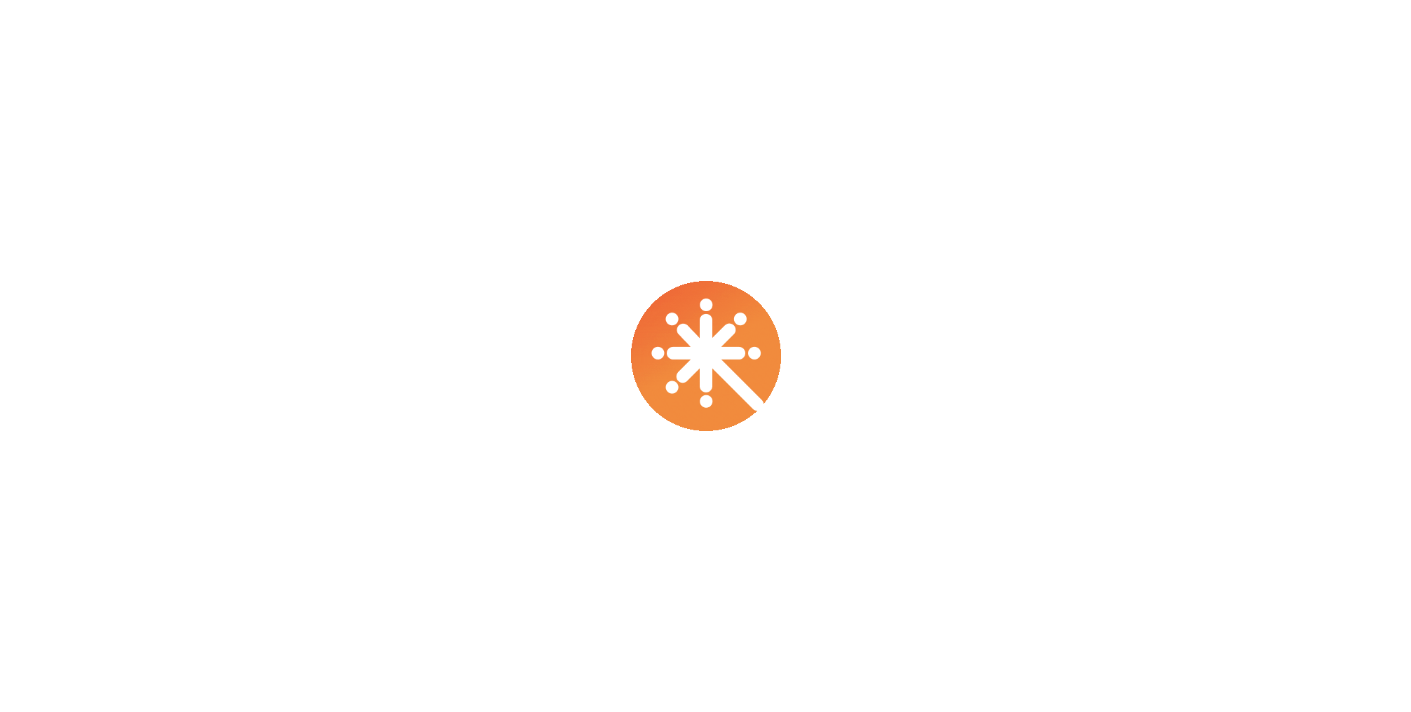 scroll, scrollTop: 0, scrollLeft: 0, axis: both 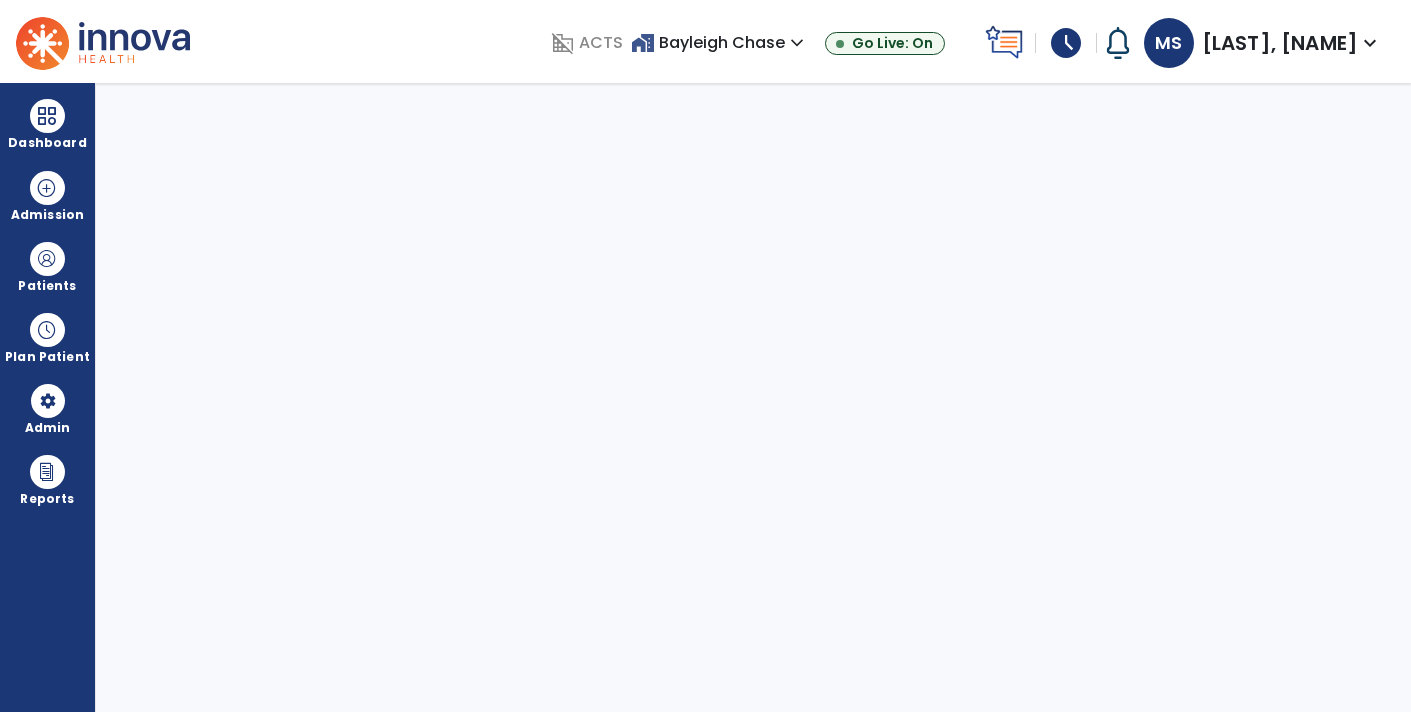 select on "****" 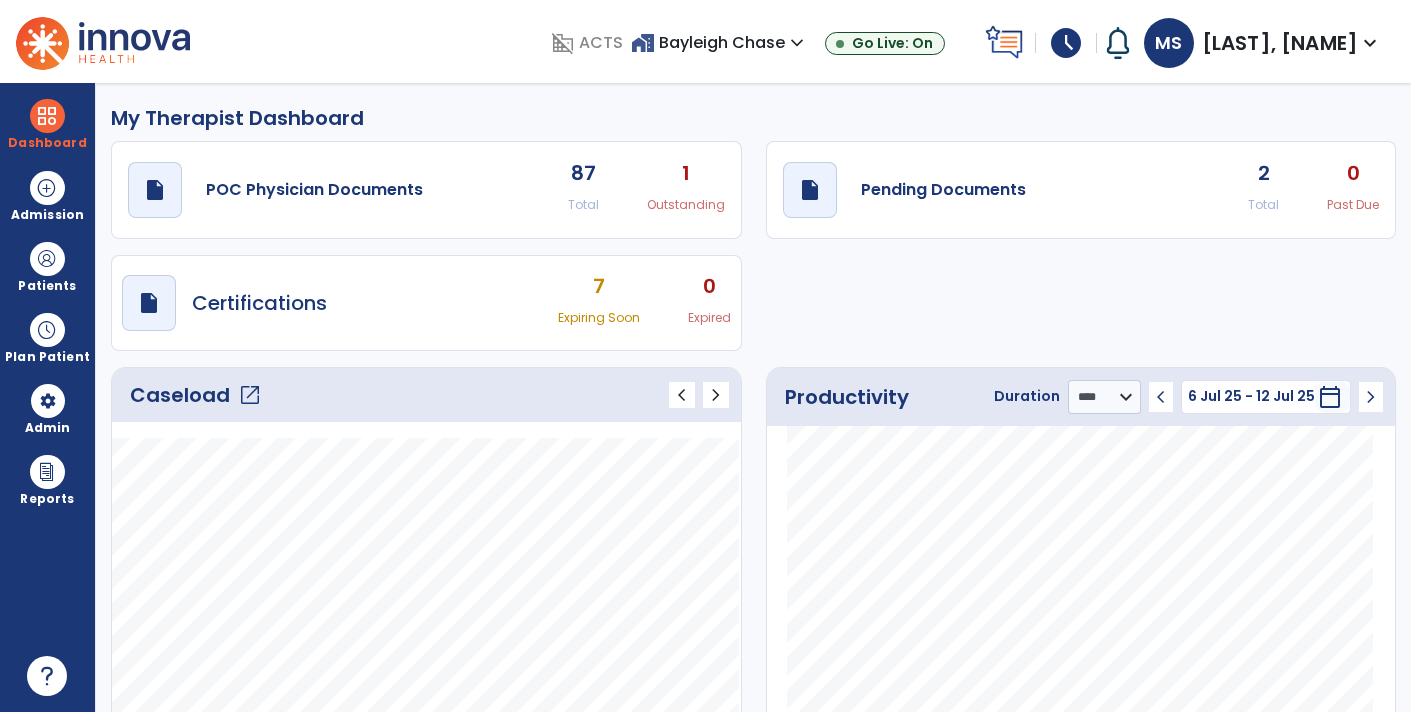 click on "schedule" at bounding box center [1066, 43] 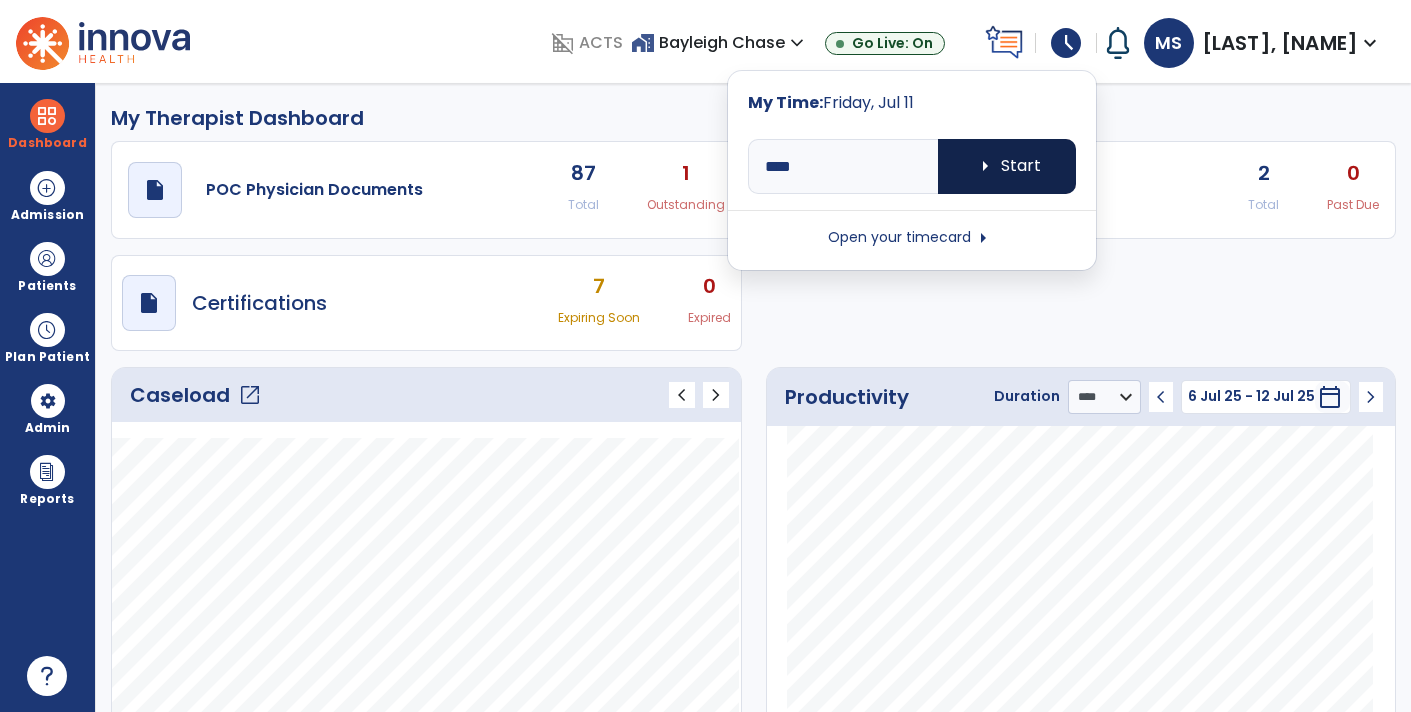 click on "arrow_right  Start" at bounding box center [1007, 166] 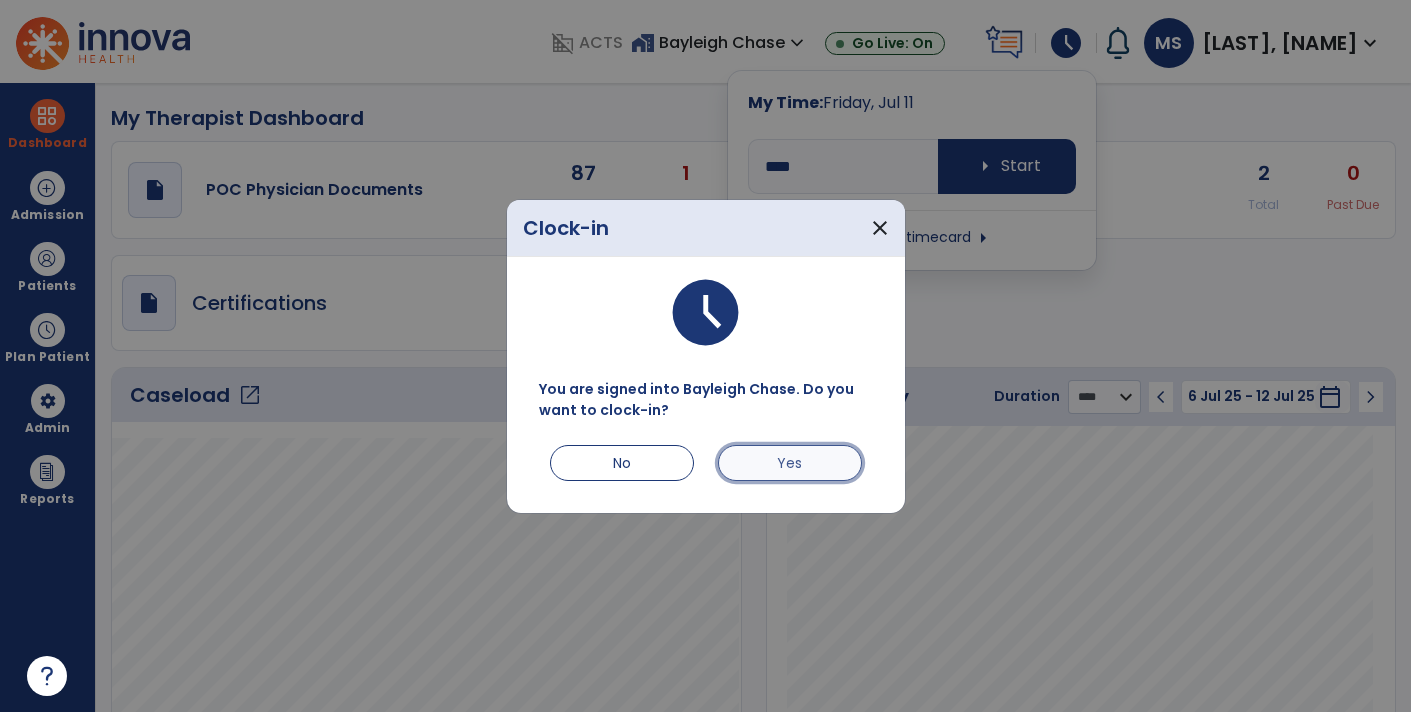 click on "Yes" at bounding box center [790, 463] 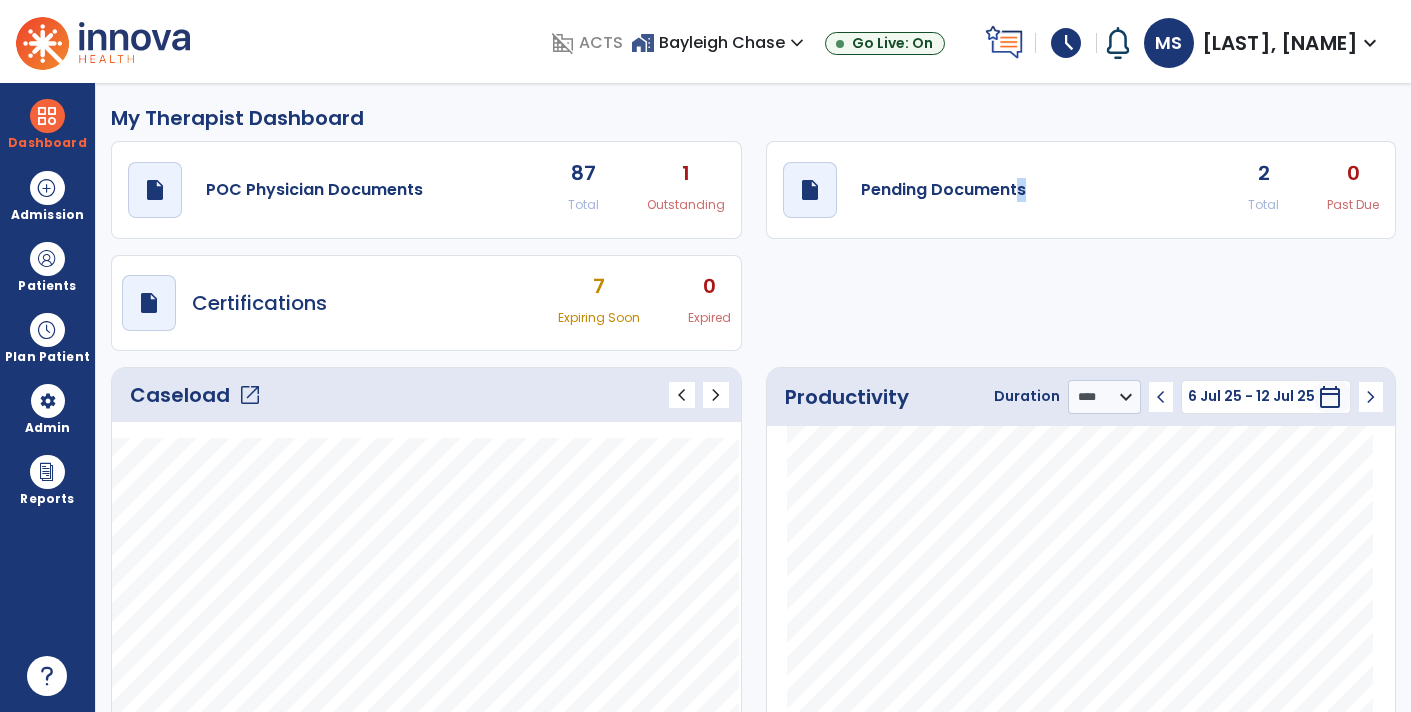 drag, startPoint x: 1016, startPoint y: 201, endPoint x: 1036, endPoint y: 200, distance: 20.024984 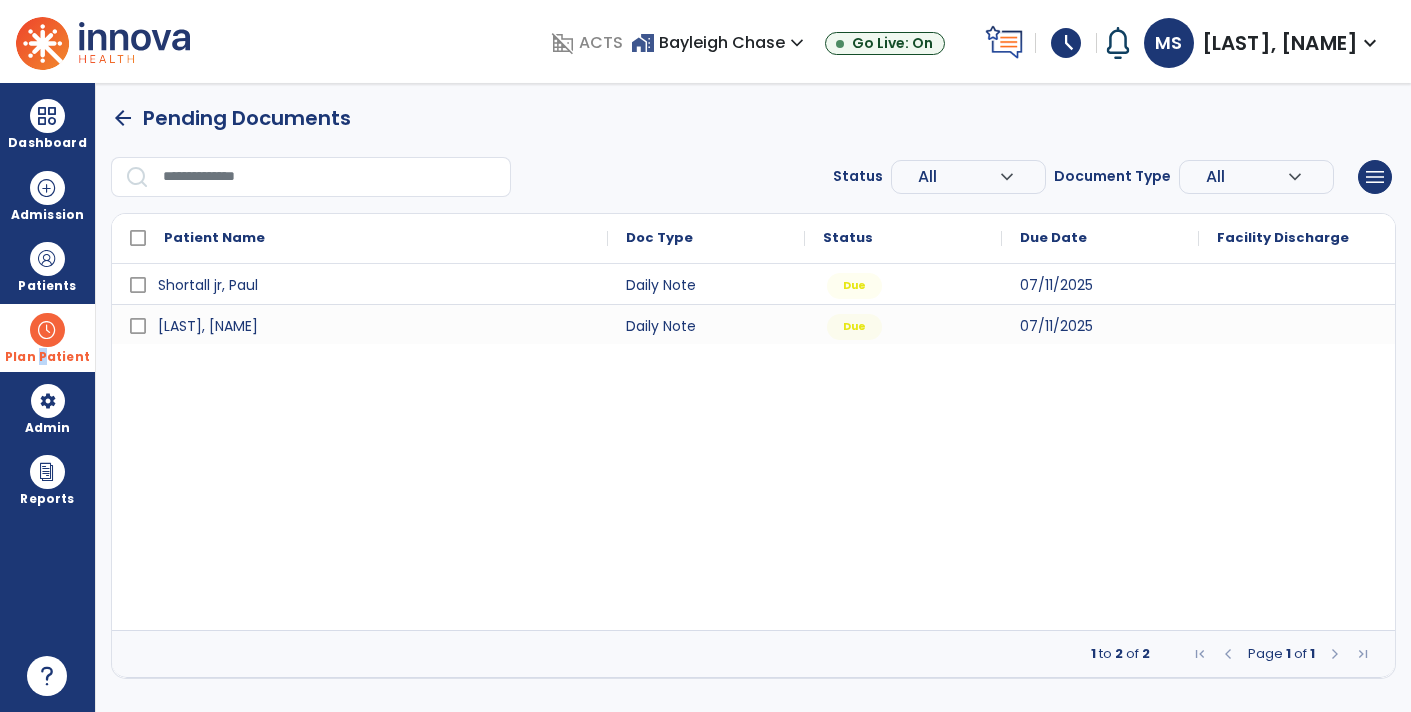 click on "Plan Patient" at bounding box center (47, 266) 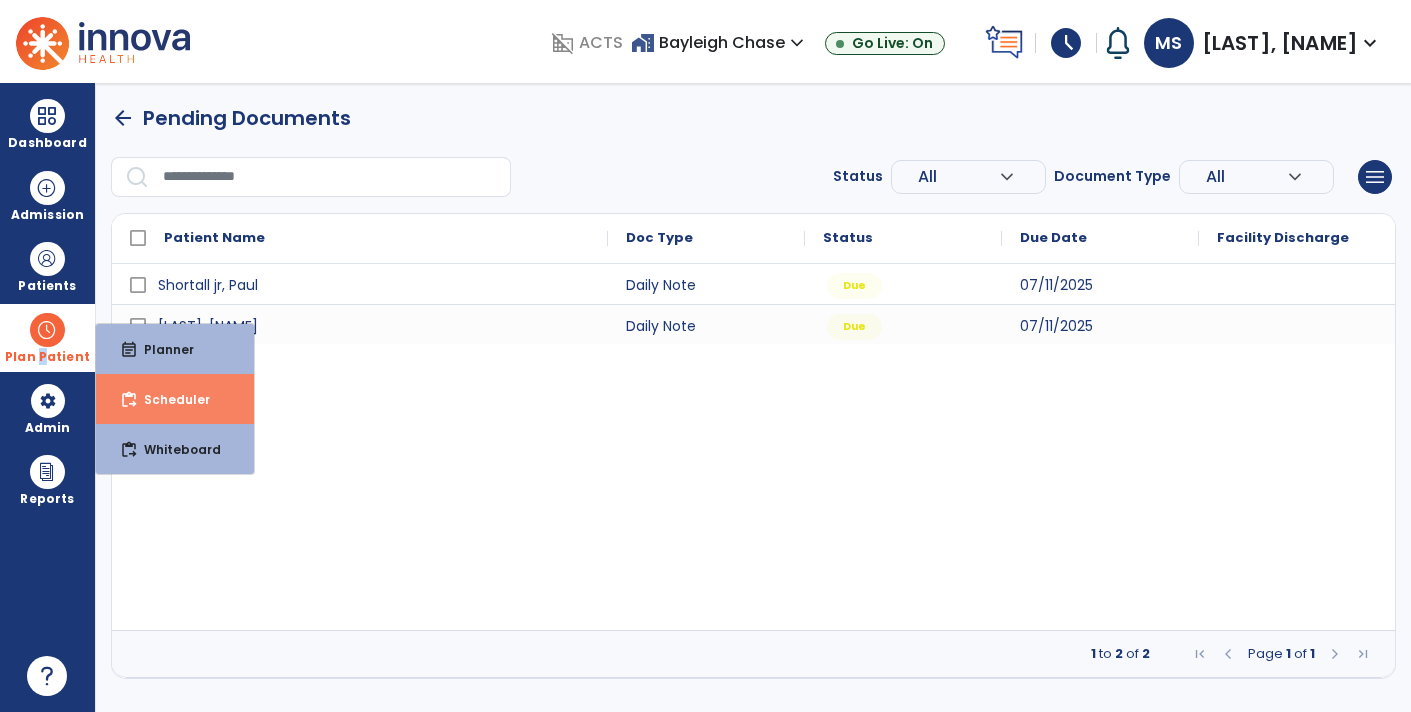 click on "Scheduler" at bounding box center (169, 399) 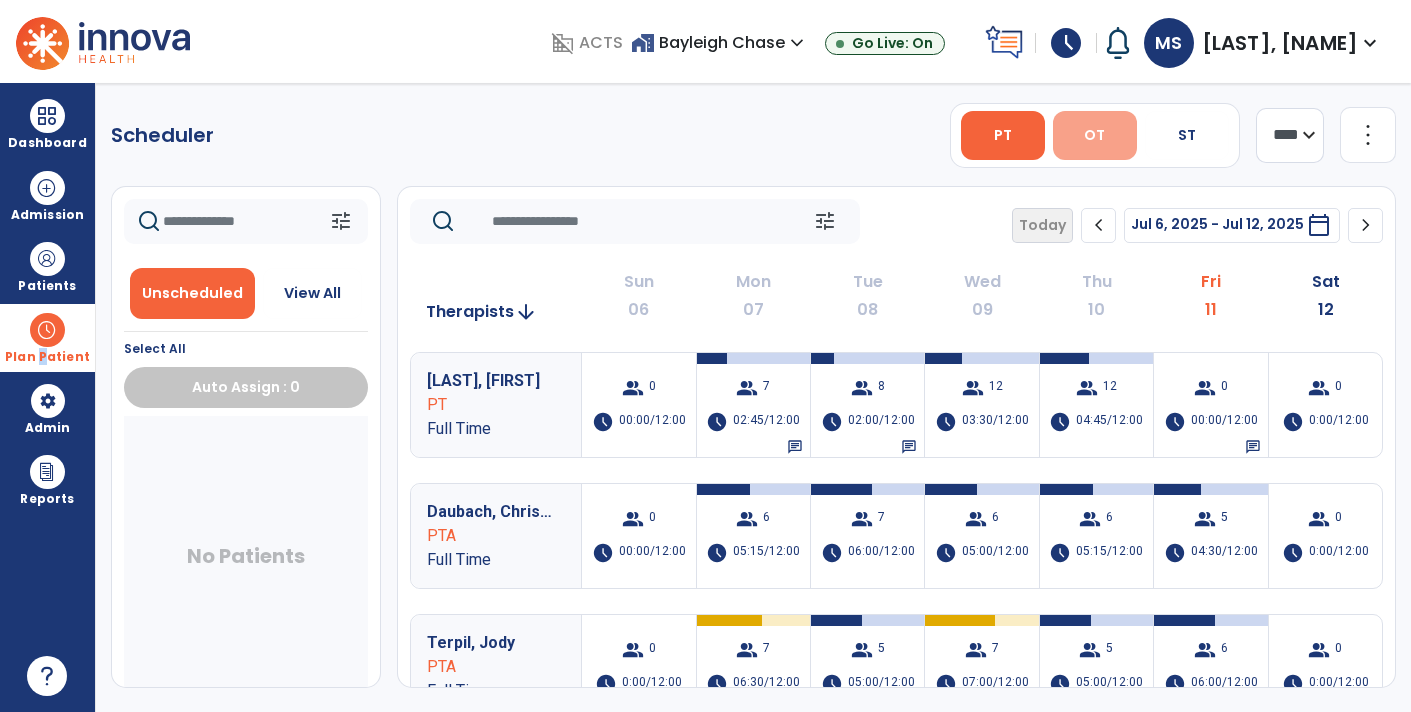 click on "OT" at bounding box center [1095, 135] 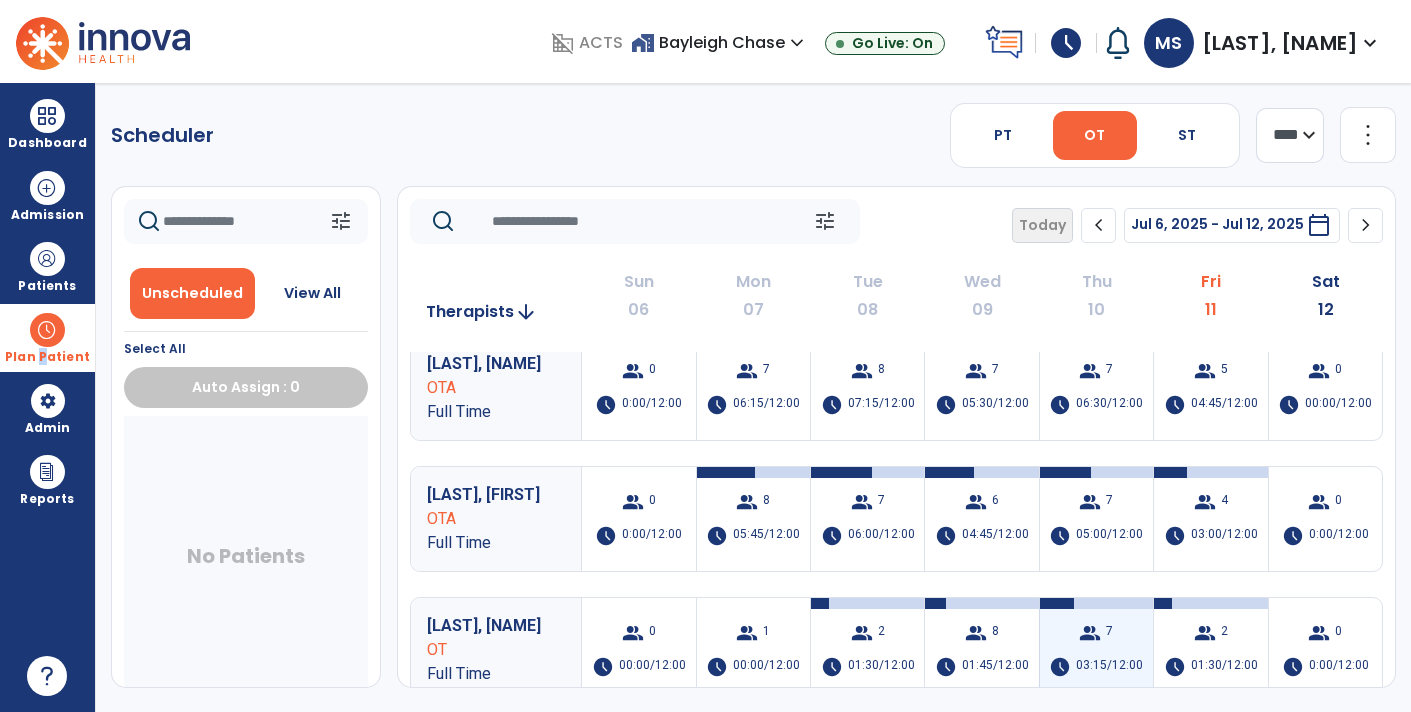 scroll, scrollTop: 0, scrollLeft: 0, axis: both 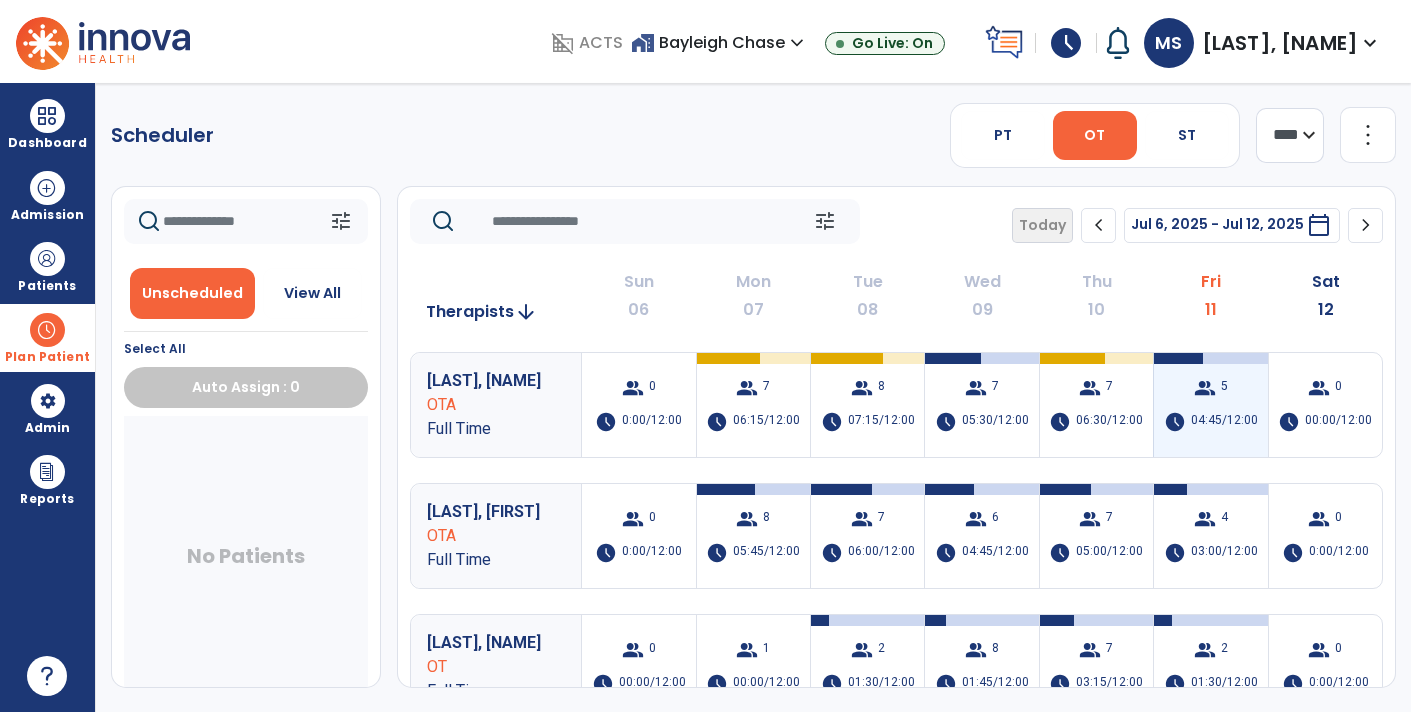 click on "04:45/12:00" at bounding box center (1224, 422) 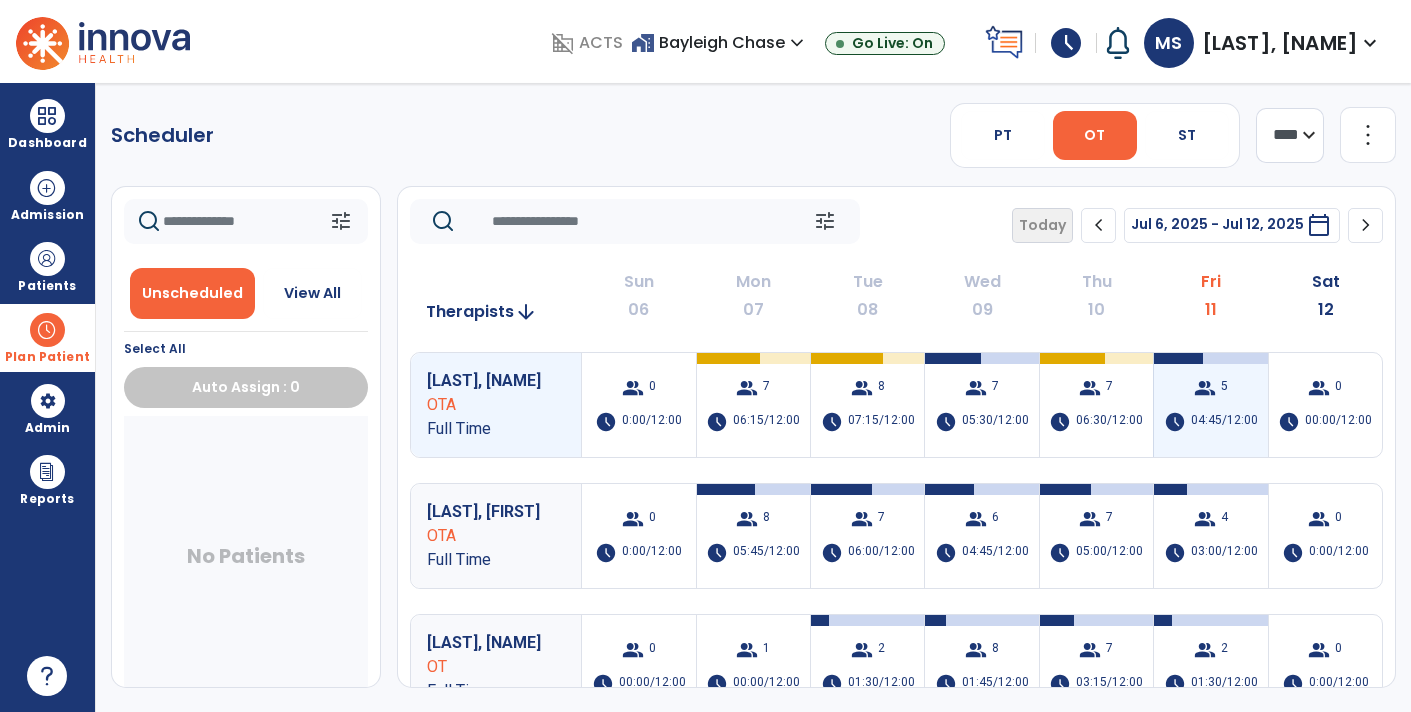 click on "04:45/12:00" at bounding box center [1224, 422] 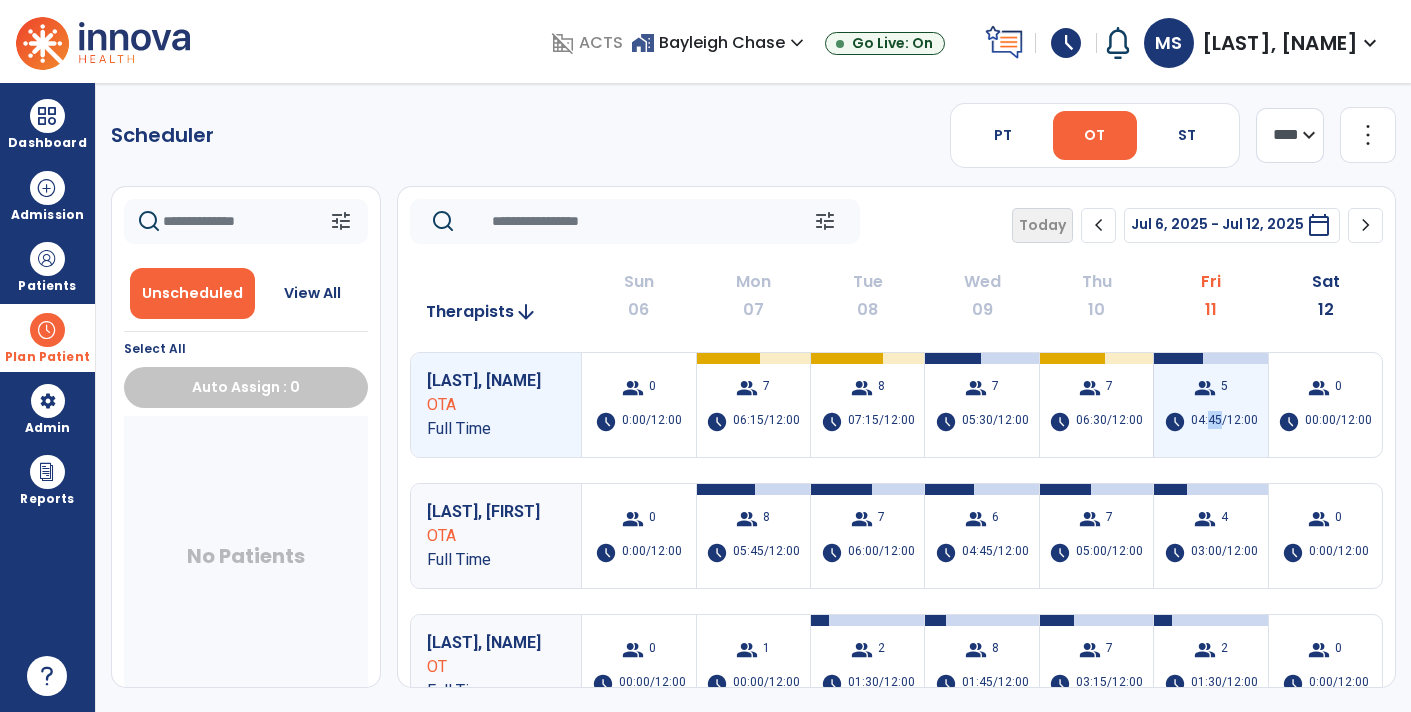click on "04:45/12:00" at bounding box center [1224, 422] 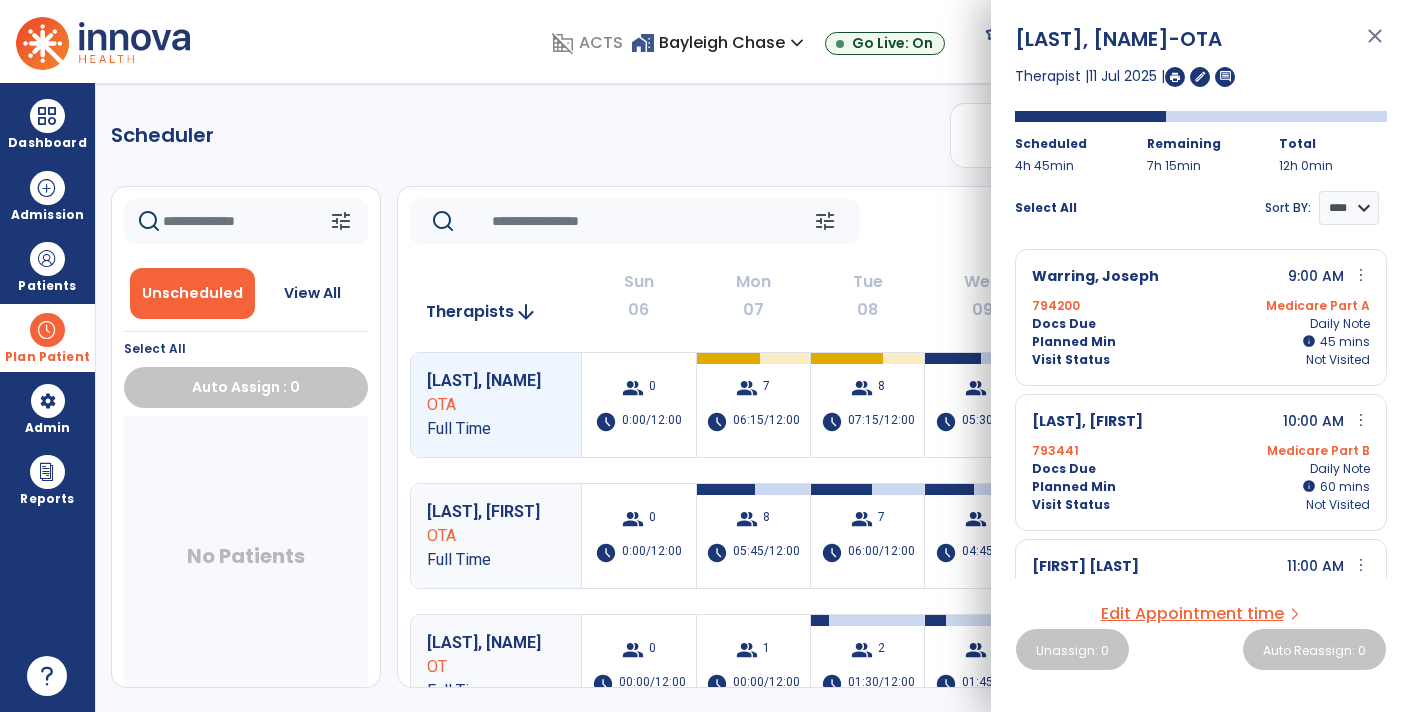 drag, startPoint x: 766, startPoint y: 152, endPoint x: 802, endPoint y: 149, distance: 36.124783 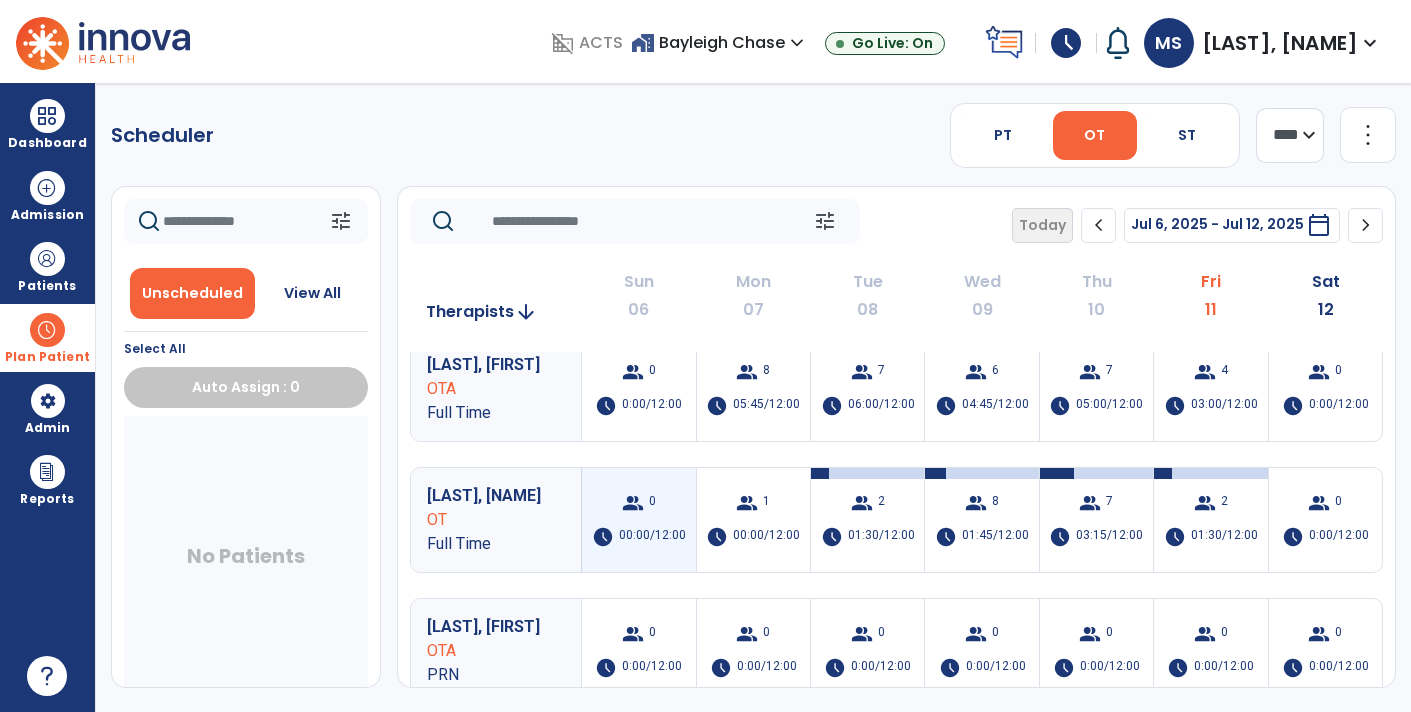 scroll, scrollTop: 150, scrollLeft: 0, axis: vertical 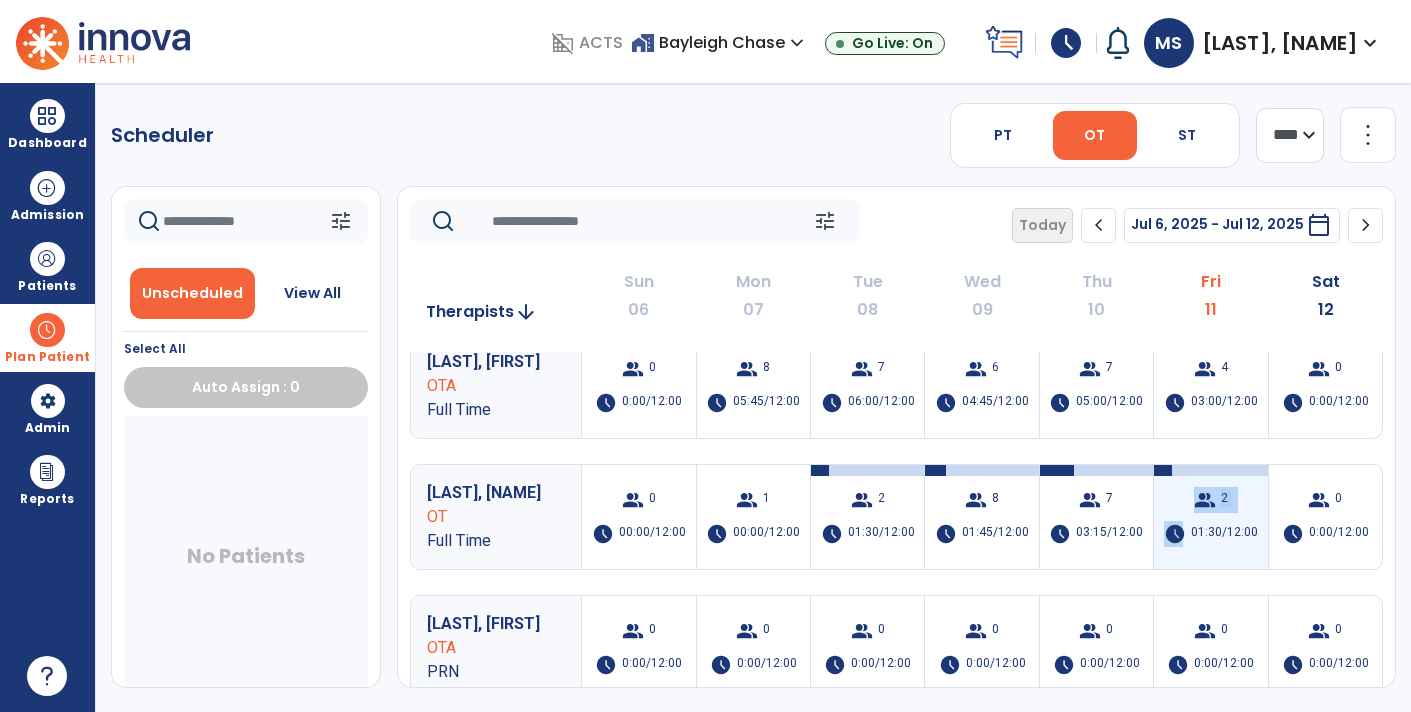click on "group  2  schedule  01:30/12:00" at bounding box center [1210, 517] 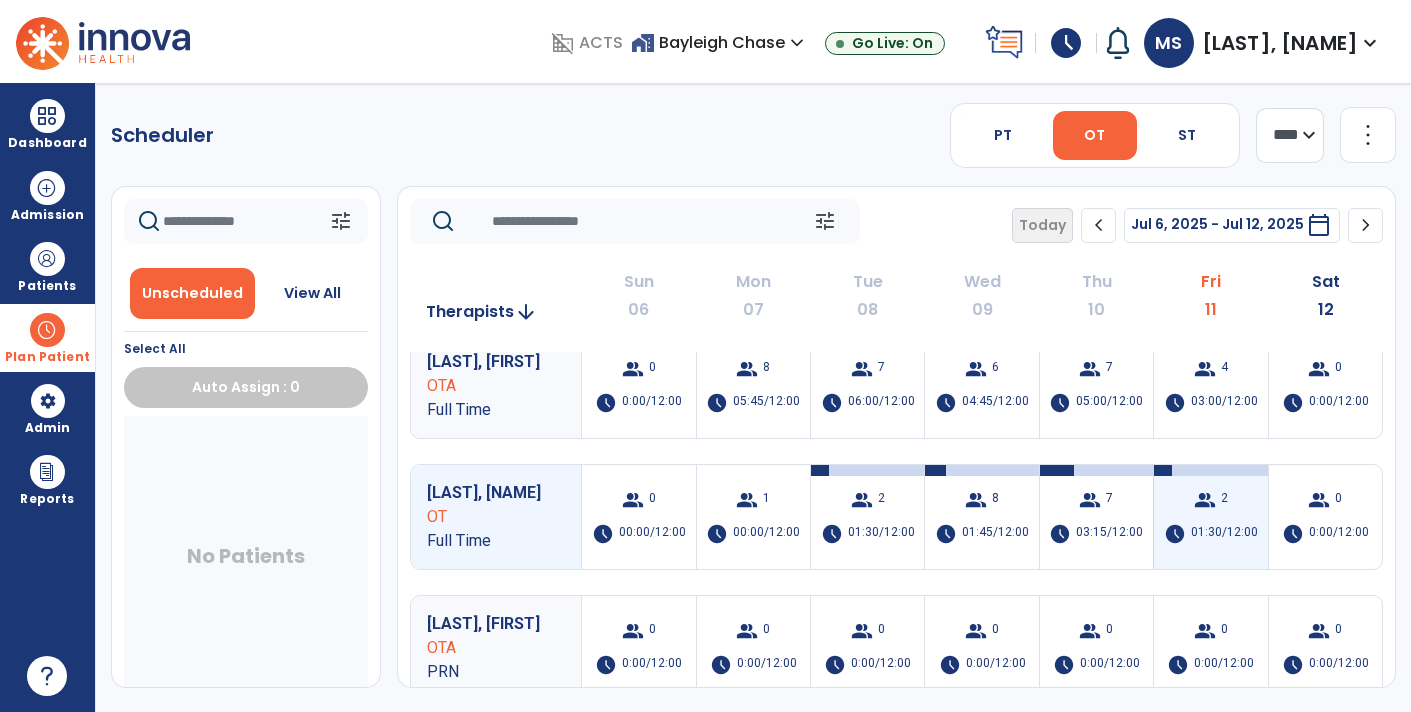 click on "group  2  schedule  01:30/12:00" at bounding box center (1210, 517) 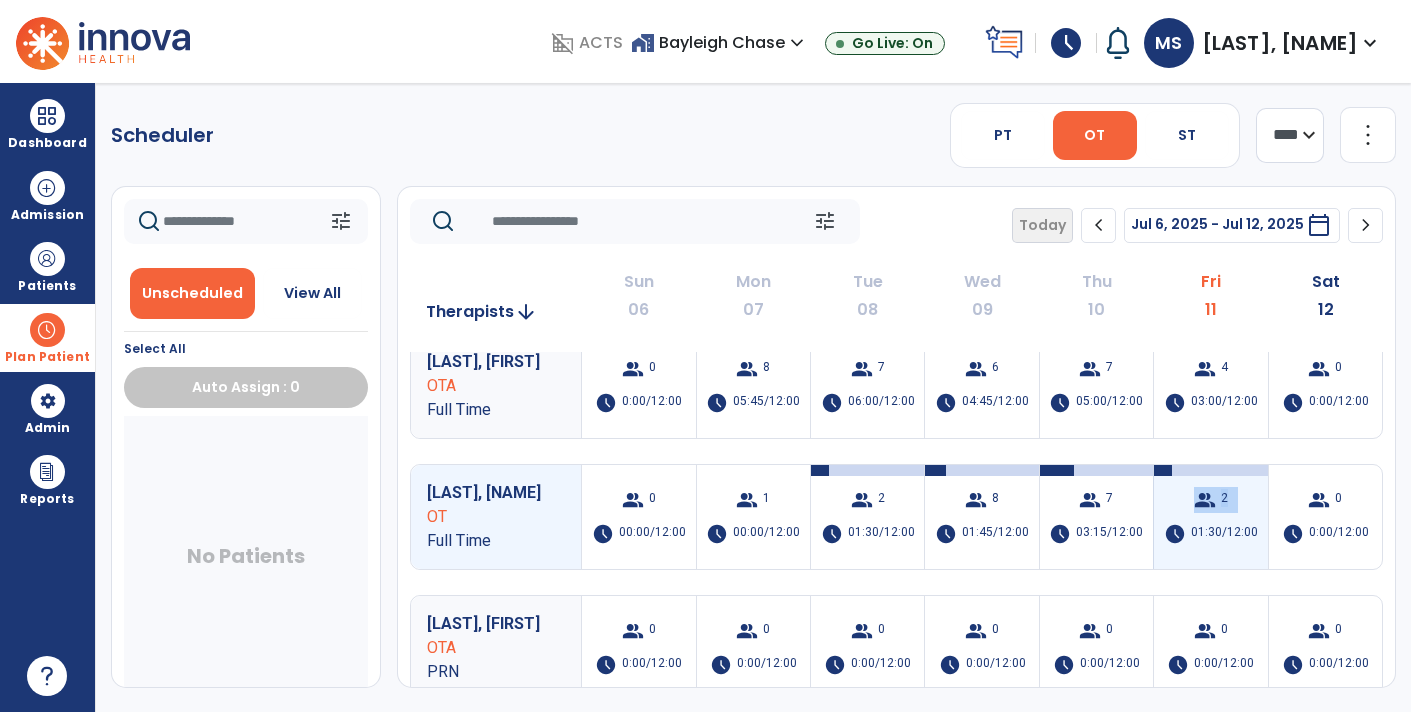 click on "group  2  schedule  01:30/12:00" at bounding box center [1210, 517] 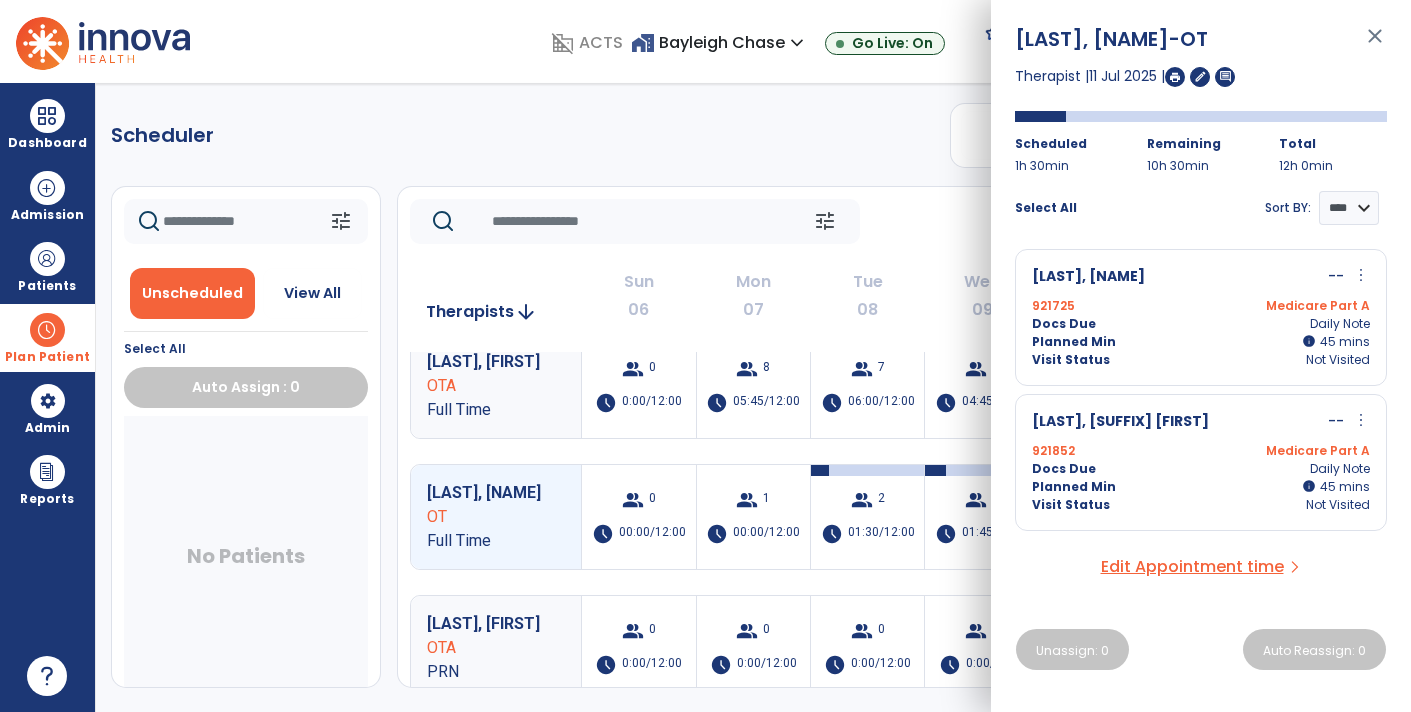 click on "Scheduler   PT   OT   ST  **** *** more_vert  Manage Labor   View All Therapists   Print" 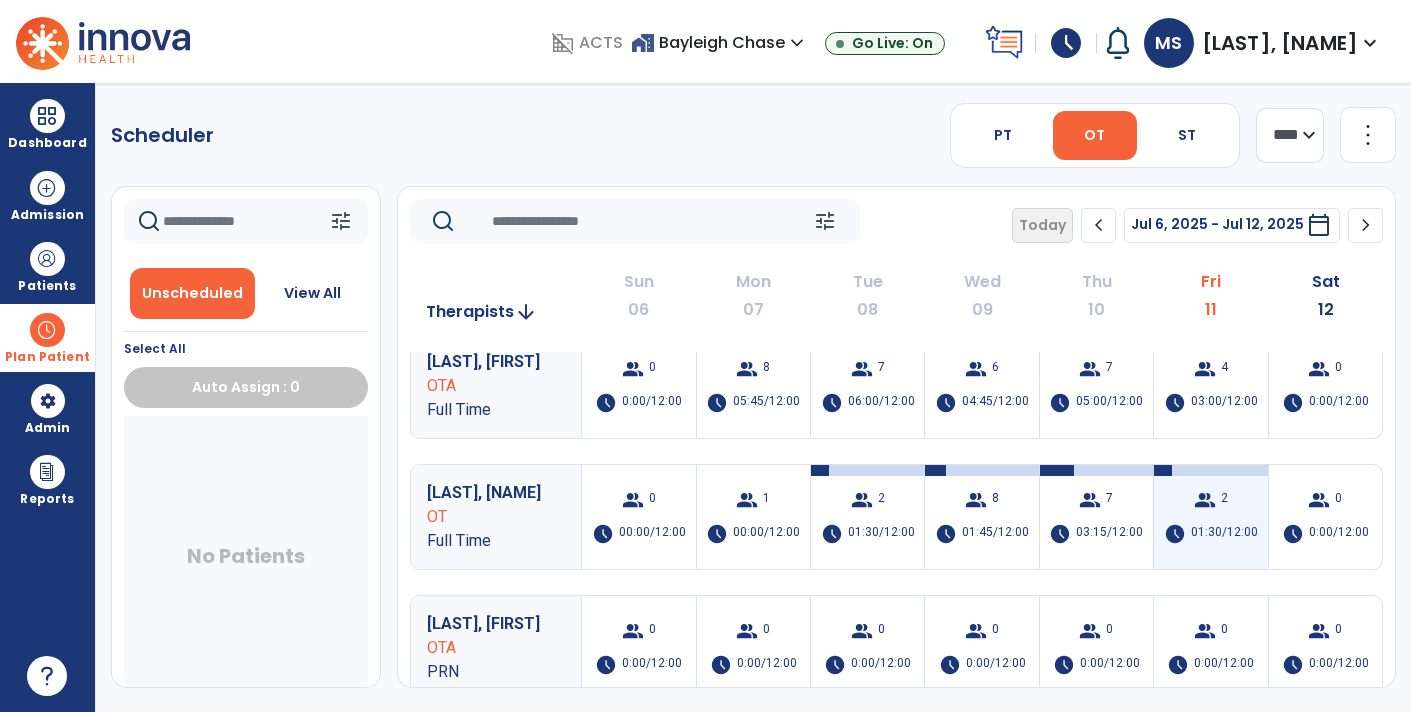 click on "group  2  schedule  01:30/12:00" at bounding box center [1210, 517] 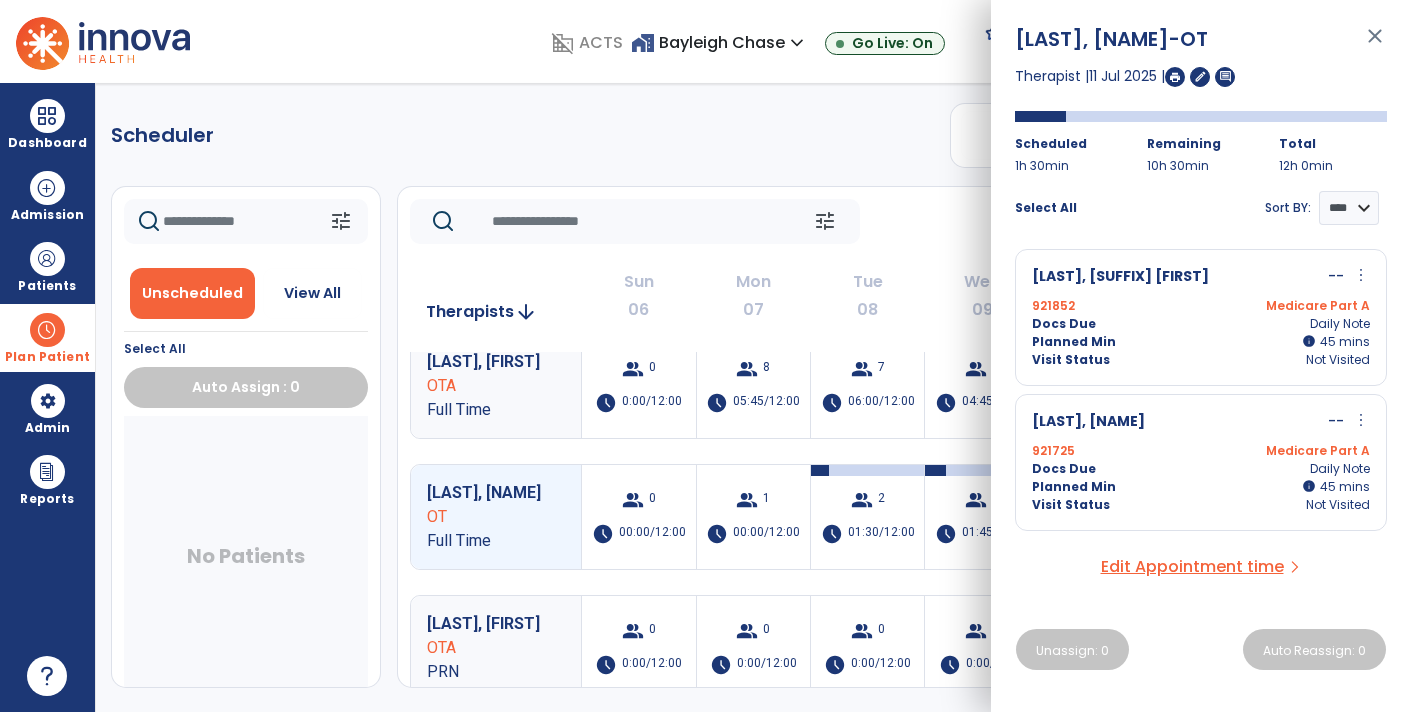 click on "more_vert" at bounding box center [1361, 275] 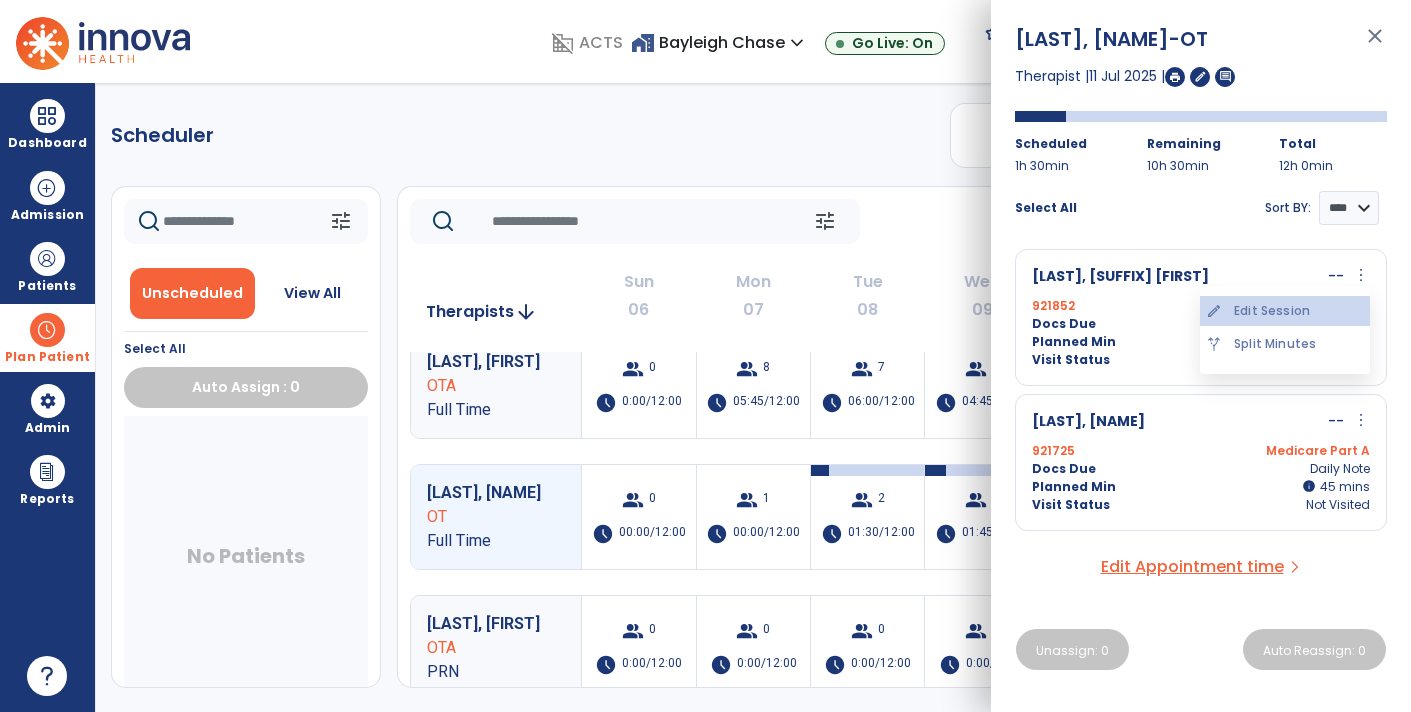 click on "edit   Edit Session" at bounding box center (1285, 311) 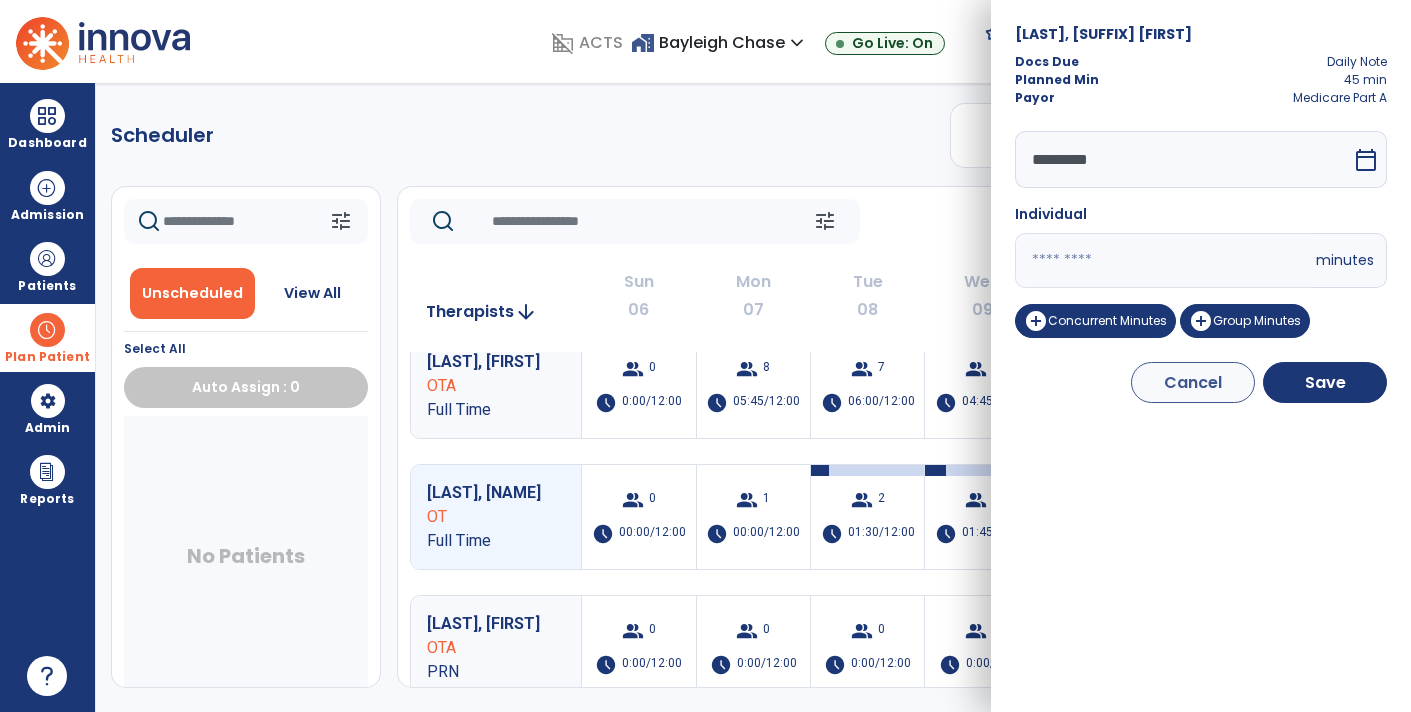 click on "Scheduler   PT   OT   ST  **** *** more_vert  Manage Labor   View All Therapists   Print" 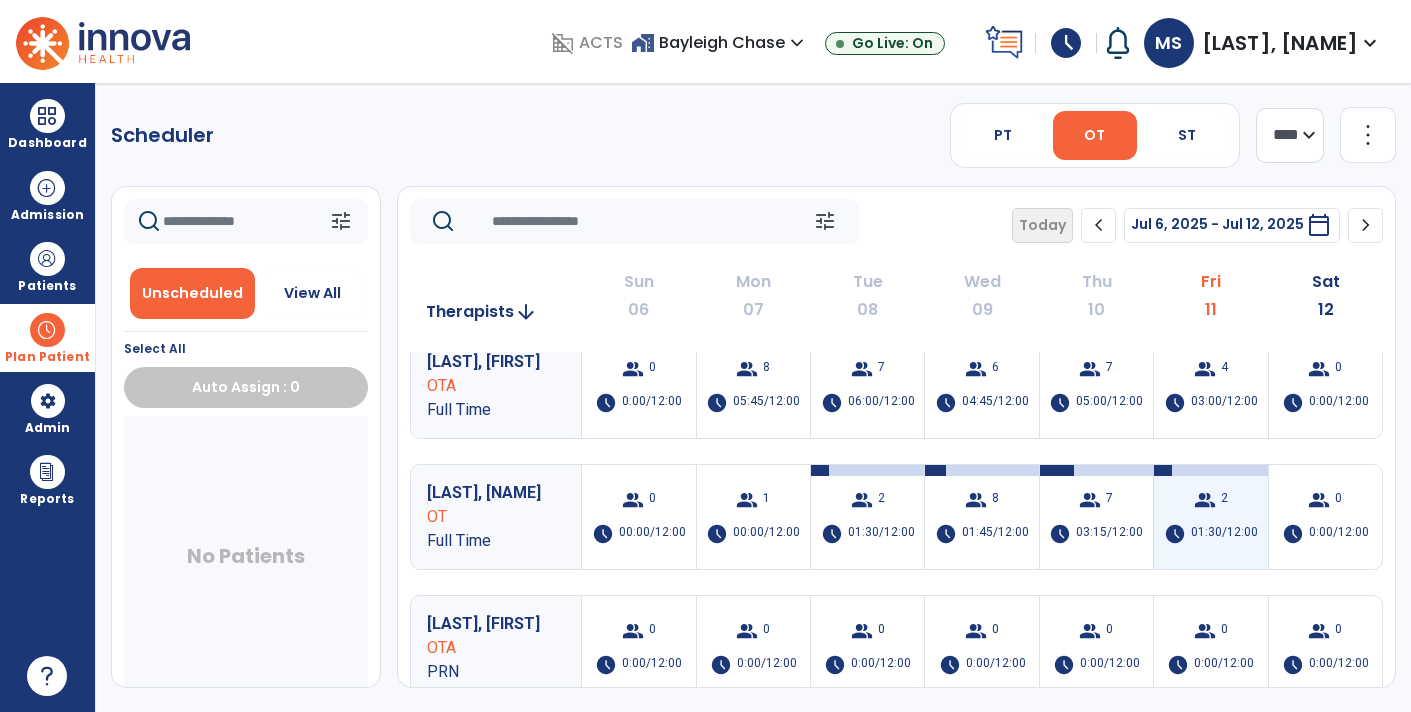 click on "group  2  schedule  01:30/12:00" at bounding box center (1210, 517) 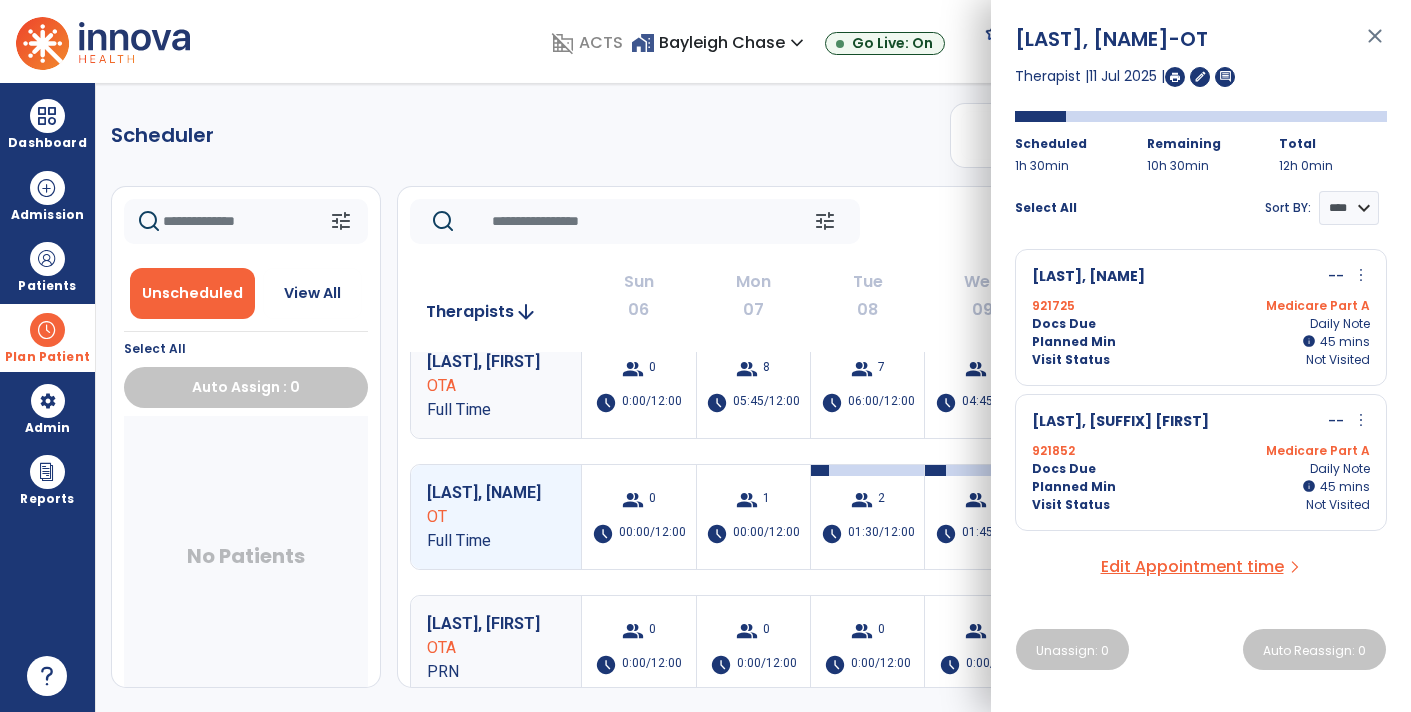 click on "Plan Patient" at bounding box center (47, 357) 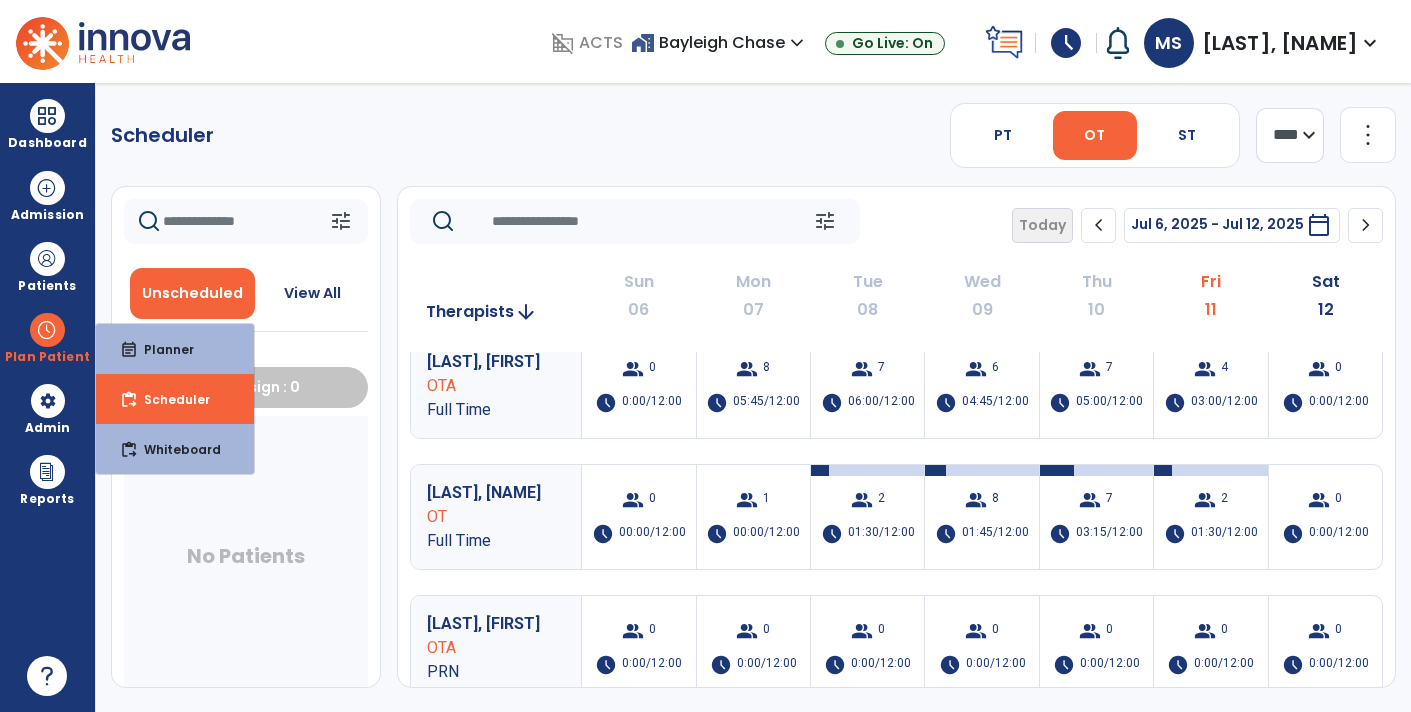 drag, startPoint x: 174, startPoint y: 398, endPoint x: 207, endPoint y: 369, distance: 43.931767 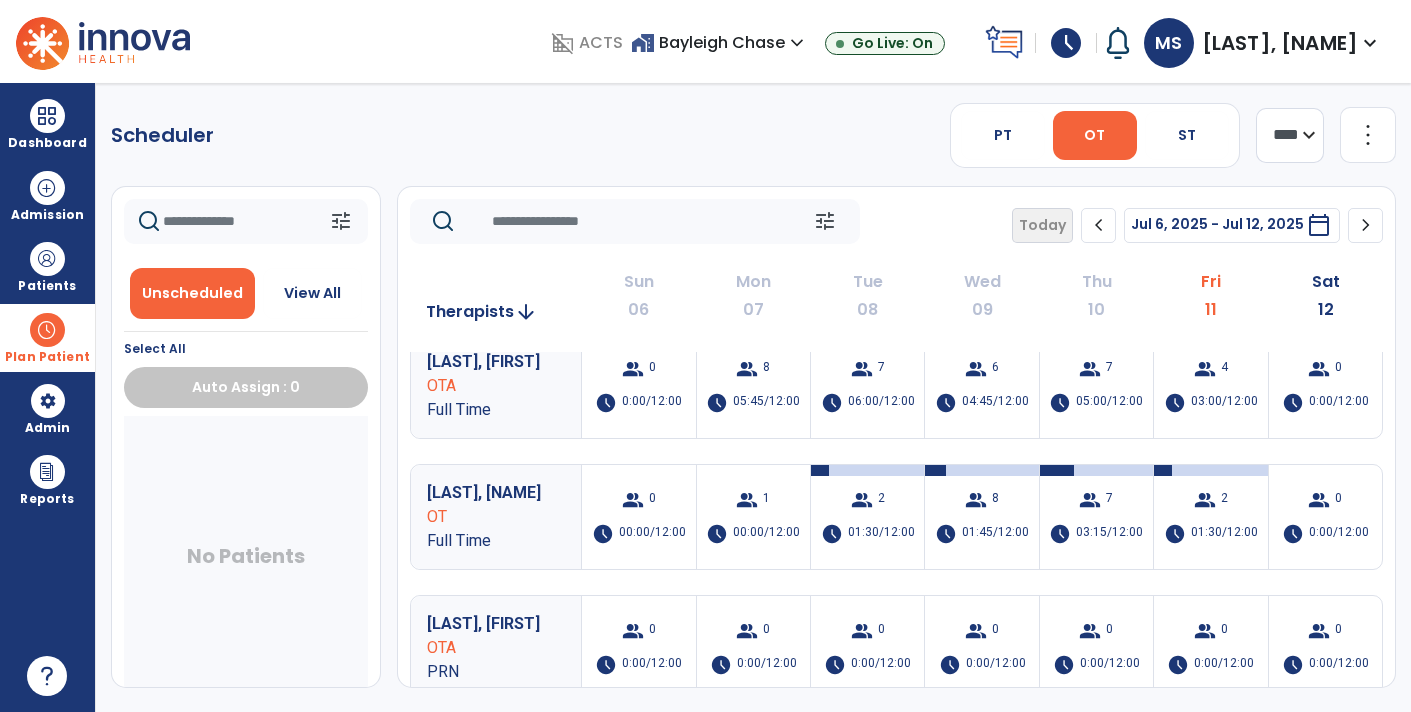 click on "Plan Patient" at bounding box center [47, 337] 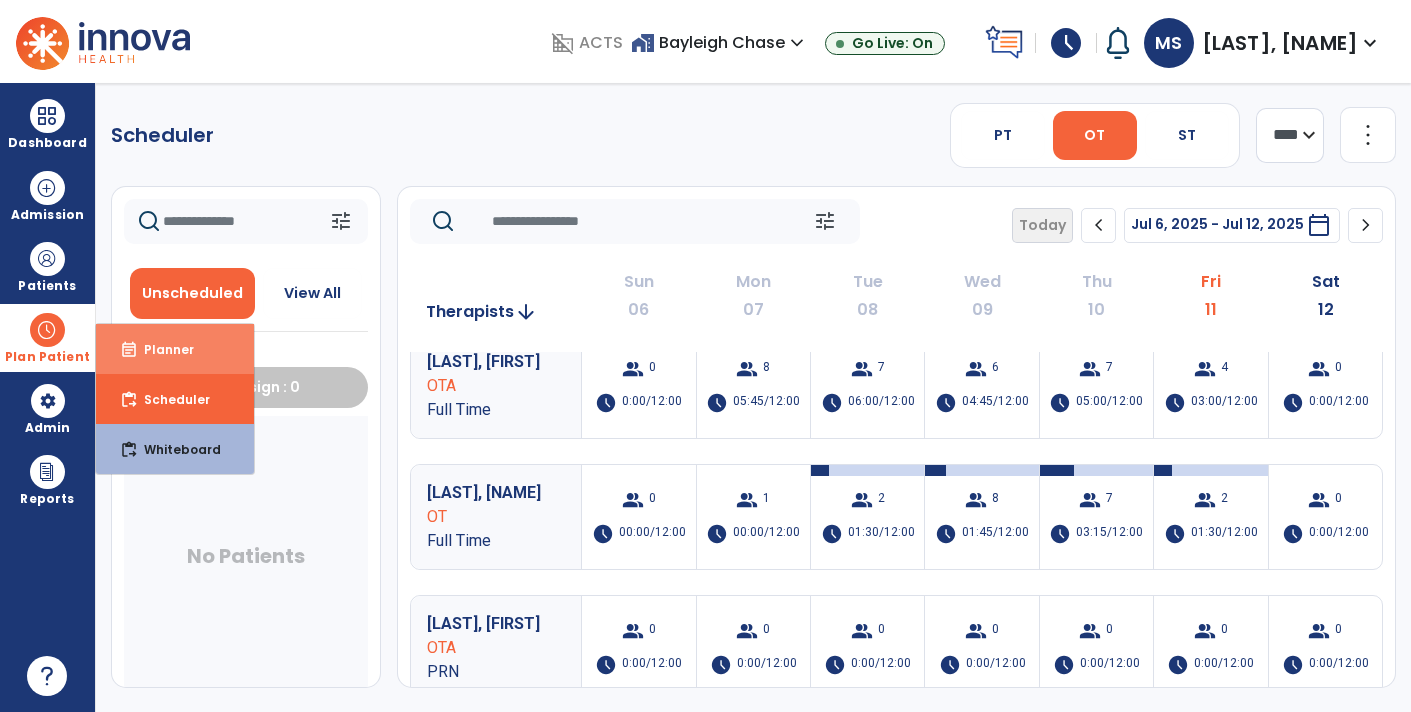 click on "event_note  Planner" at bounding box center [175, 349] 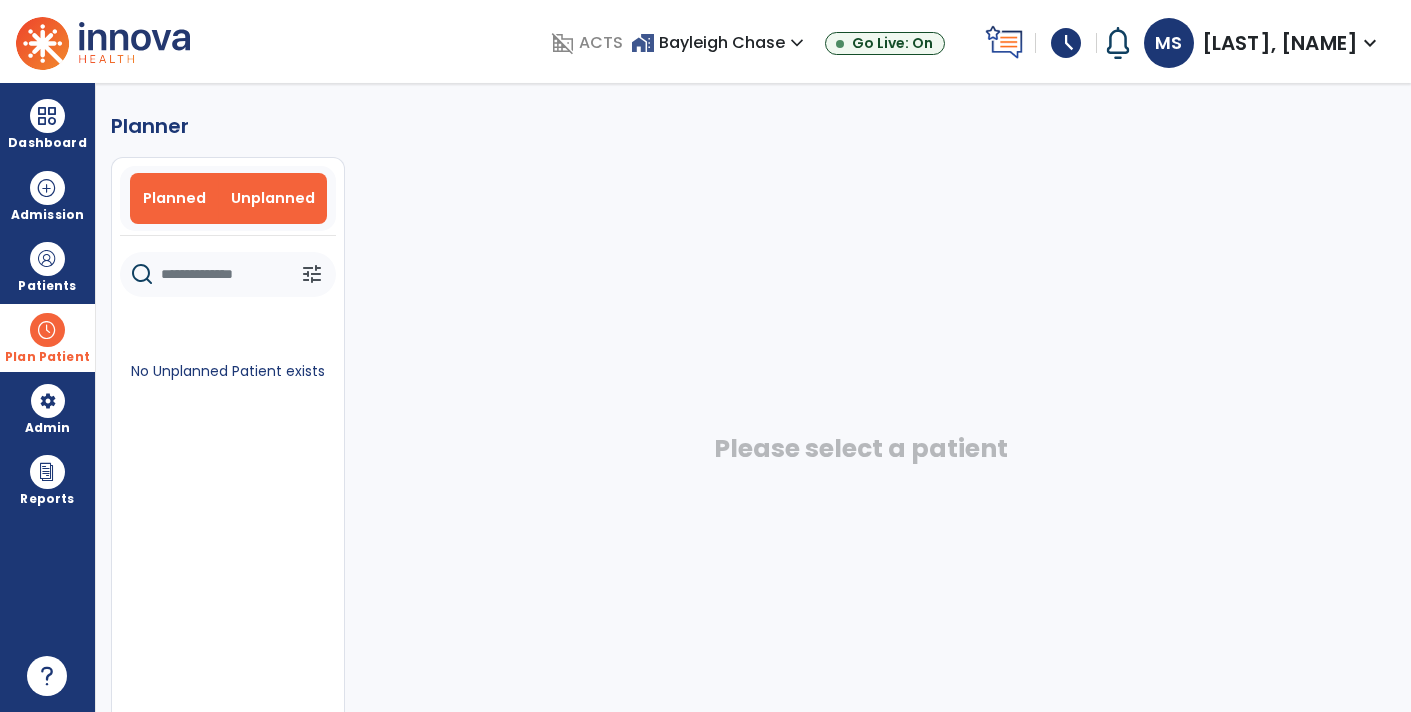 click on "Planned" at bounding box center (174, 198) 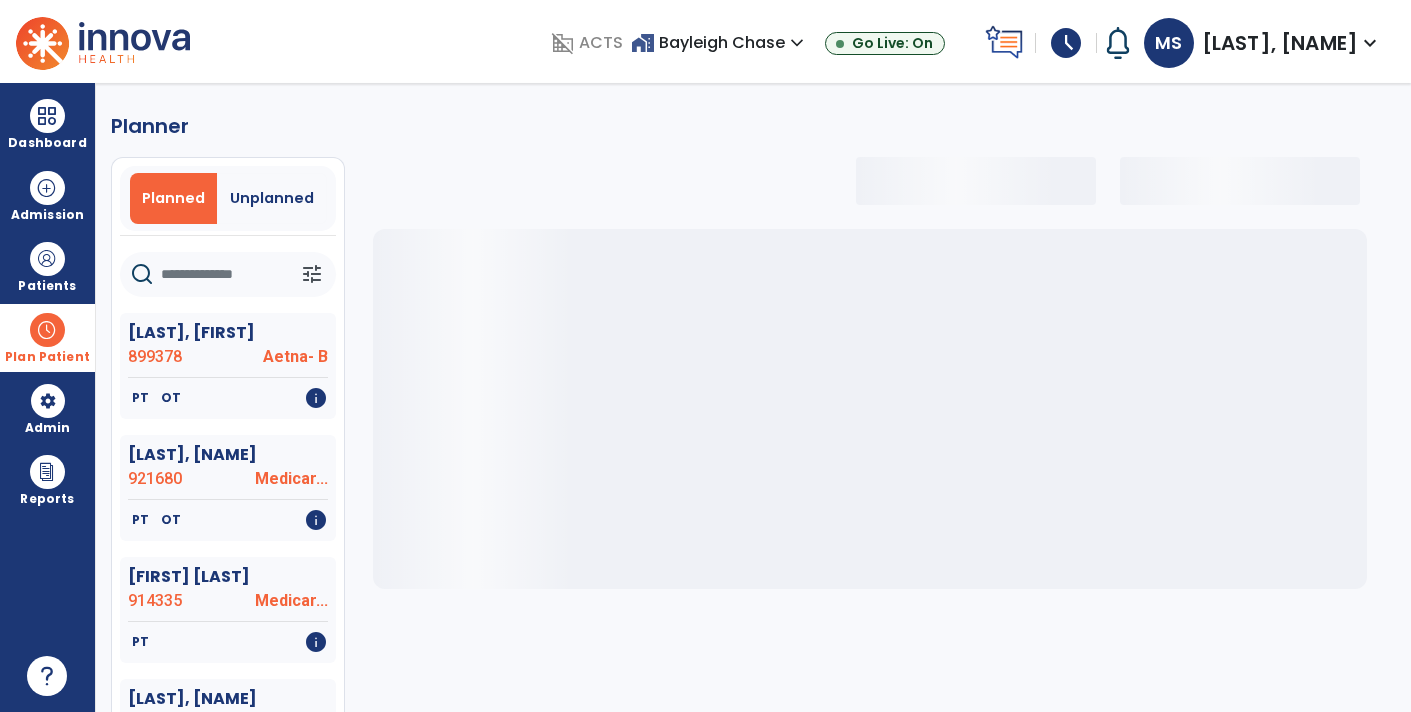 select on "***" 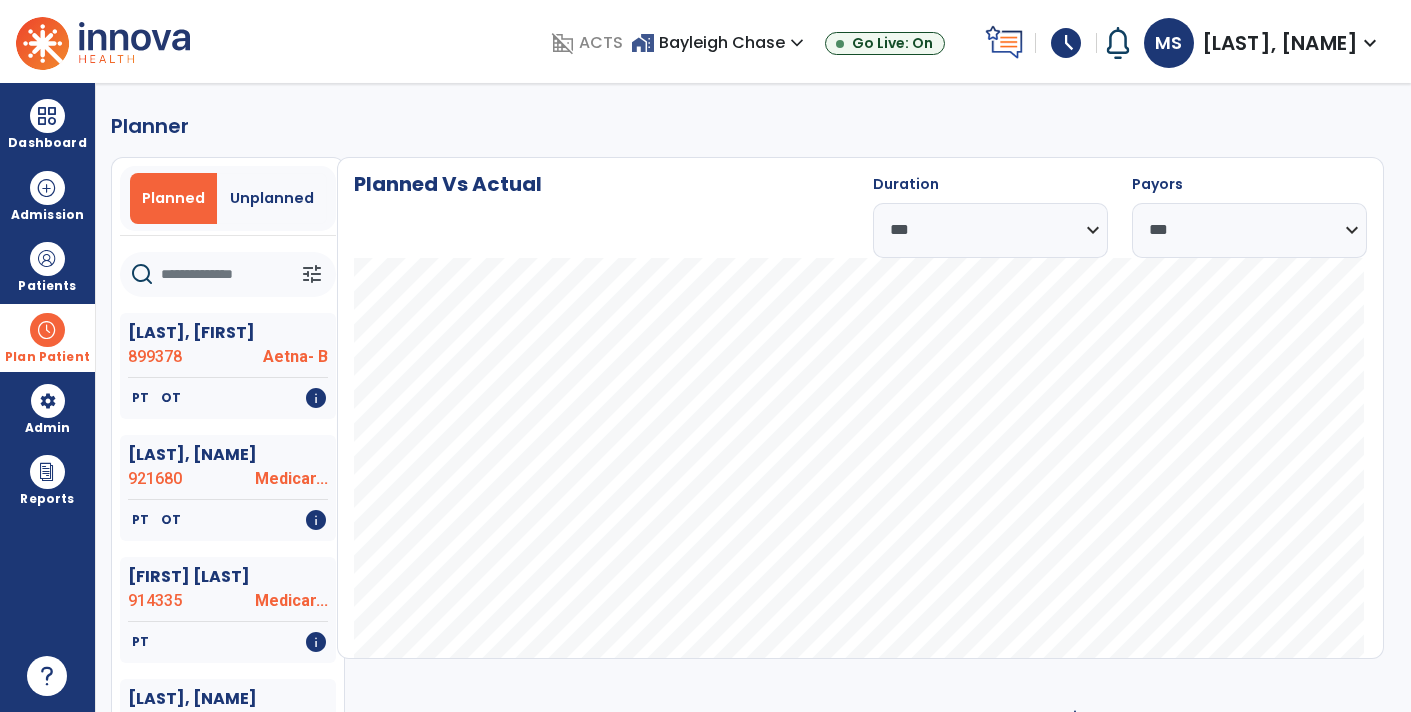 click at bounding box center (47, 330) 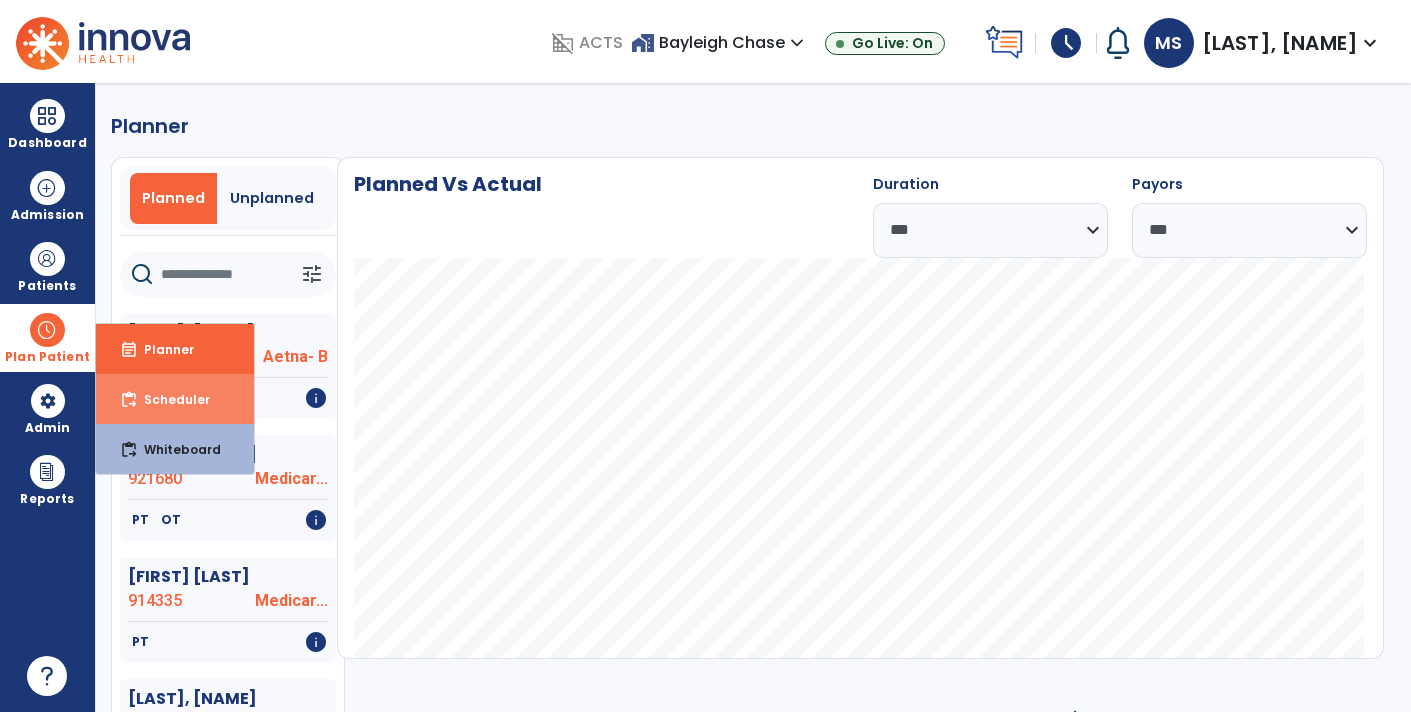 click on "Scheduler" at bounding box center [169, 399] 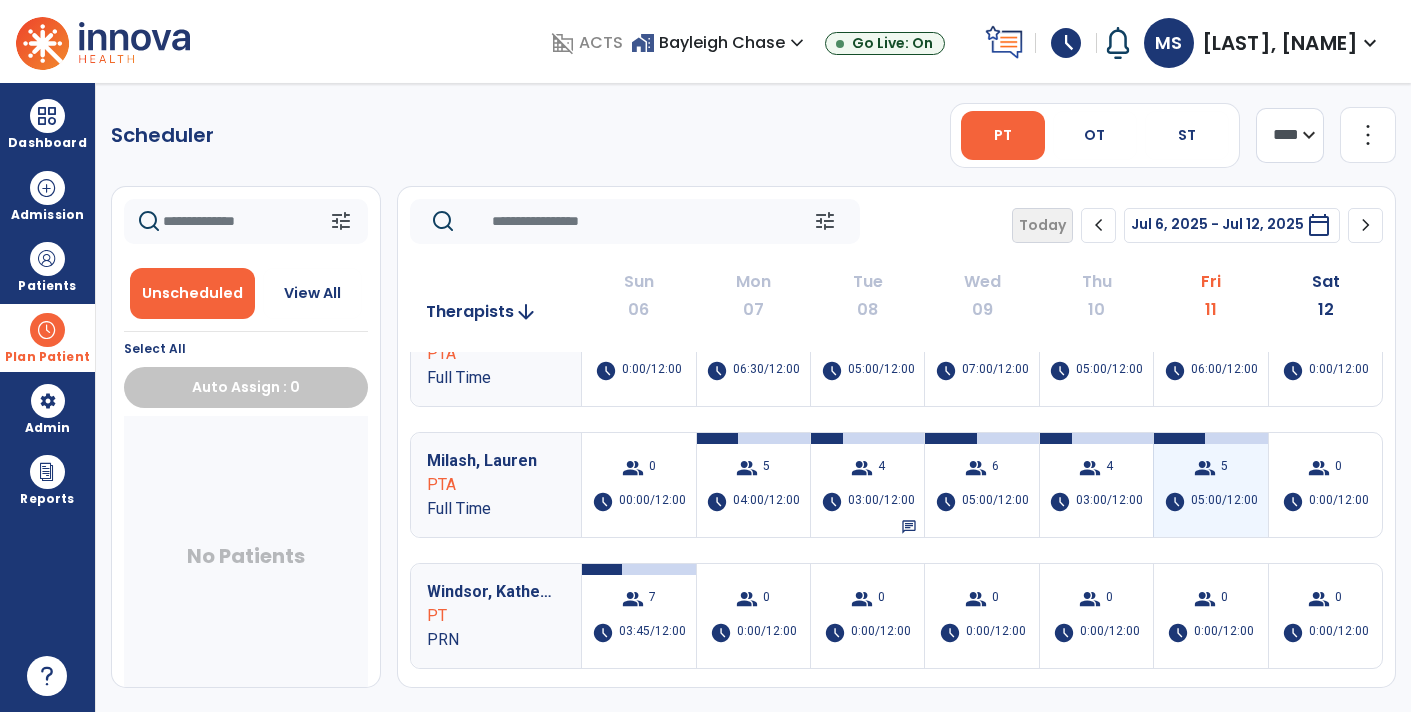 scroll, scrollTop: 323, scrollLeft: 0, axis: vertical 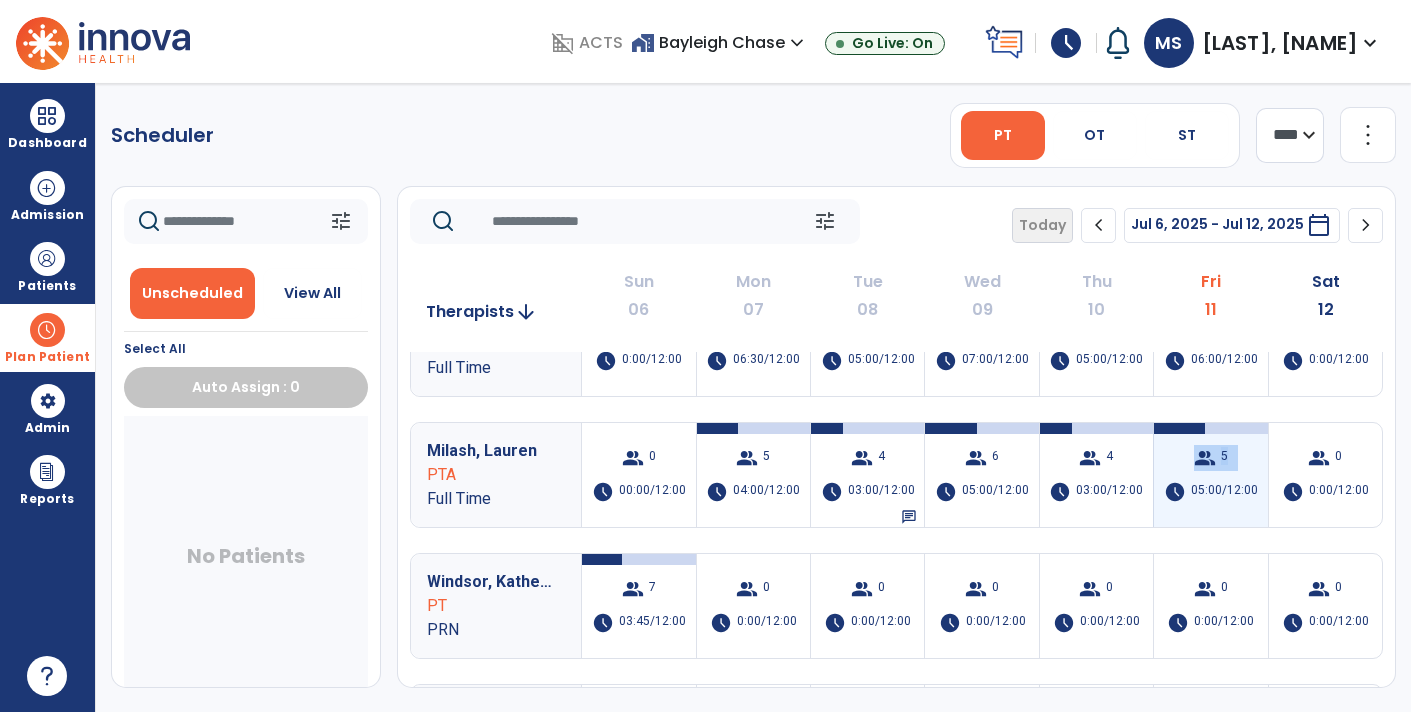 drag, startPoint x: 1224, startPoint y: 477, endPoint x: 1227, endPoint y: 462, distance: 15.297058 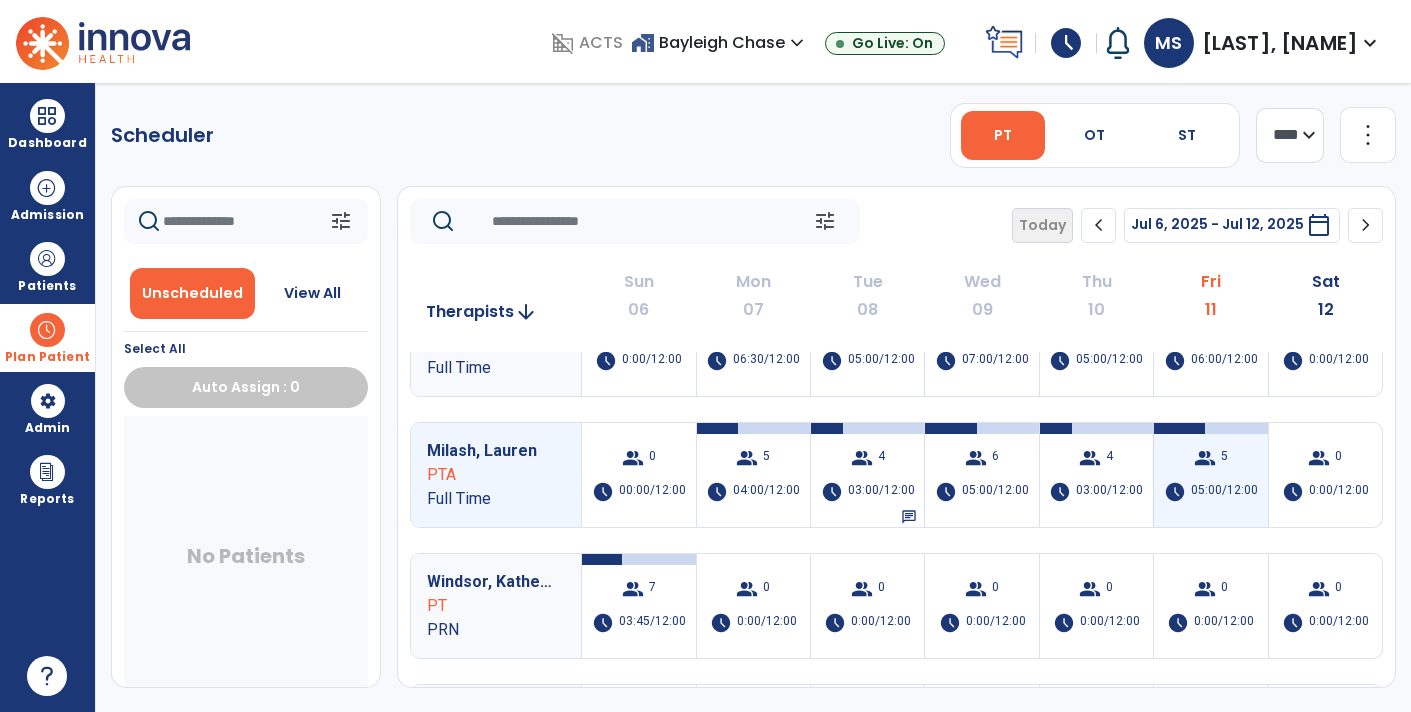 click on "group  5  schedule  05:00/12:00" at bounding box center (1210, 475) 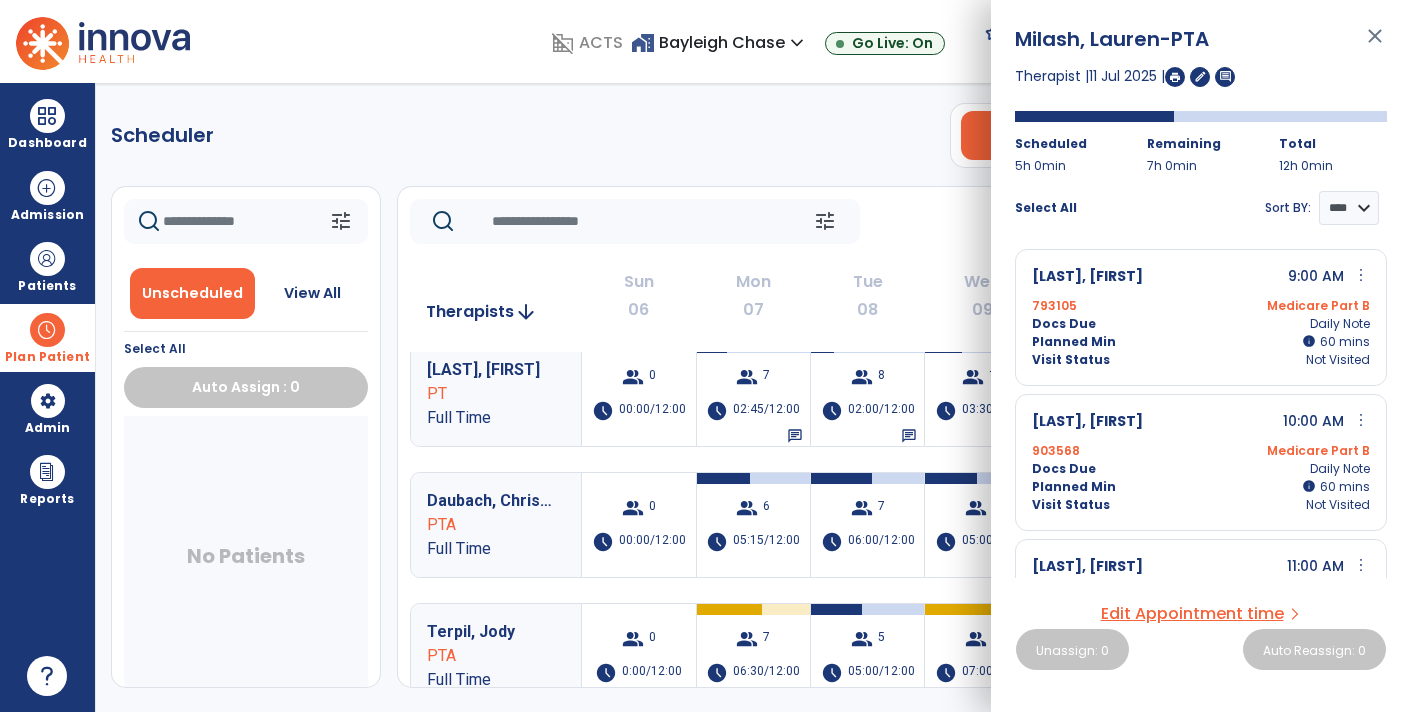 click on "domain_disabled   ACTS   home_work   [COMPANY_NAME]   expand_more   [COMPANY_NAME]   Sandbox  Go Live: On schedule My Time:   Friday, Jul 11    ***** stop  Stop   Open your timecard  arrow_right Notifications  No Notifications yet   MS   [NAME], [NAME]   expand_more   home   Home   person   Profile   manage_accounts   Admin   help   Help   logout   Log out" at bounding box center (705, 41) 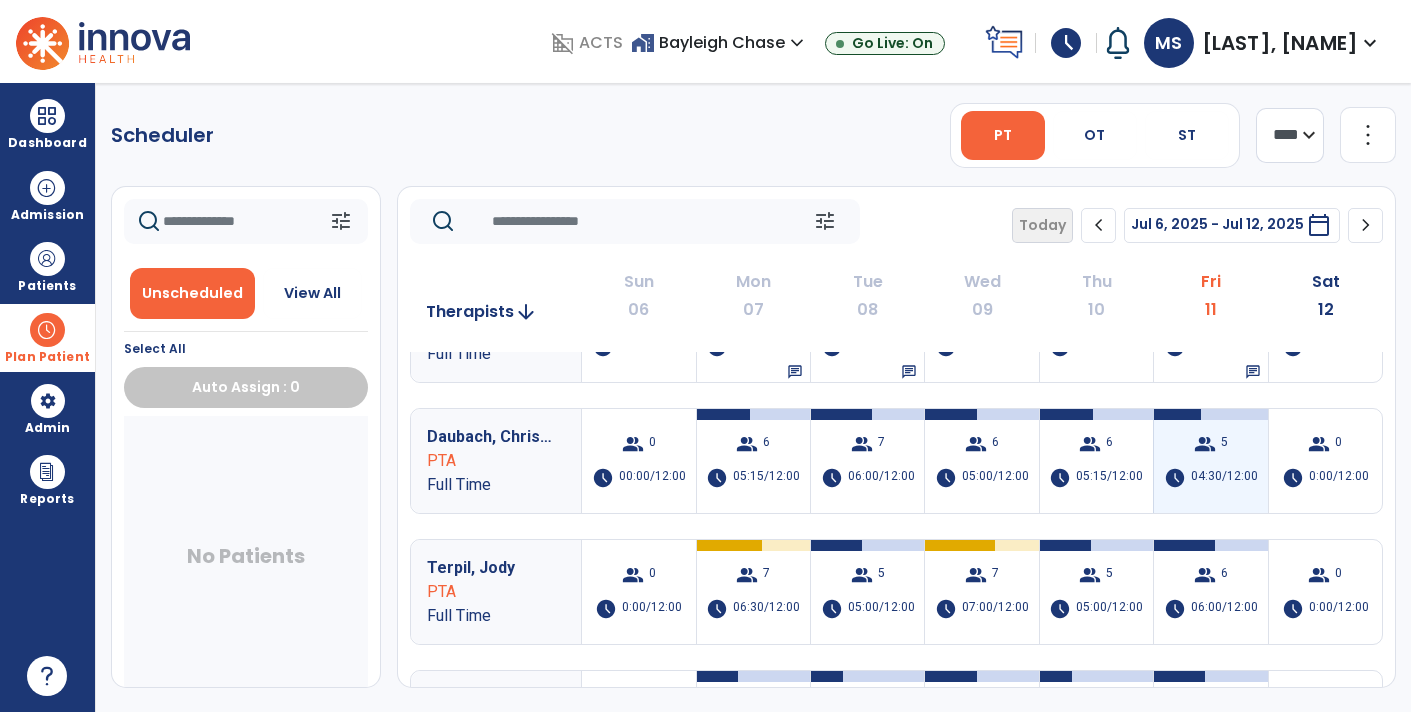 scroll, scrollTop: 93, scrollLeft: 0, axis: vertical 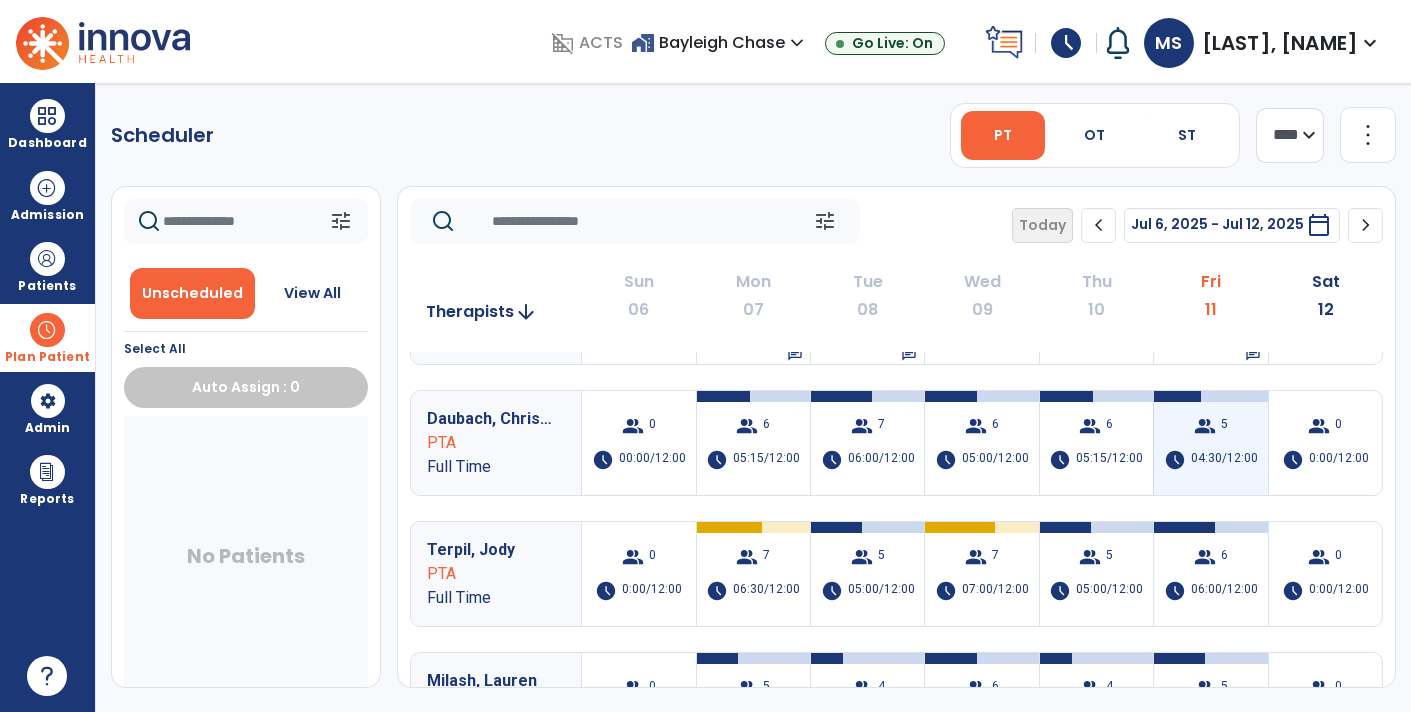 click on "group  5  schedule  04:30/12:00" at bounding box center [1210, 443] 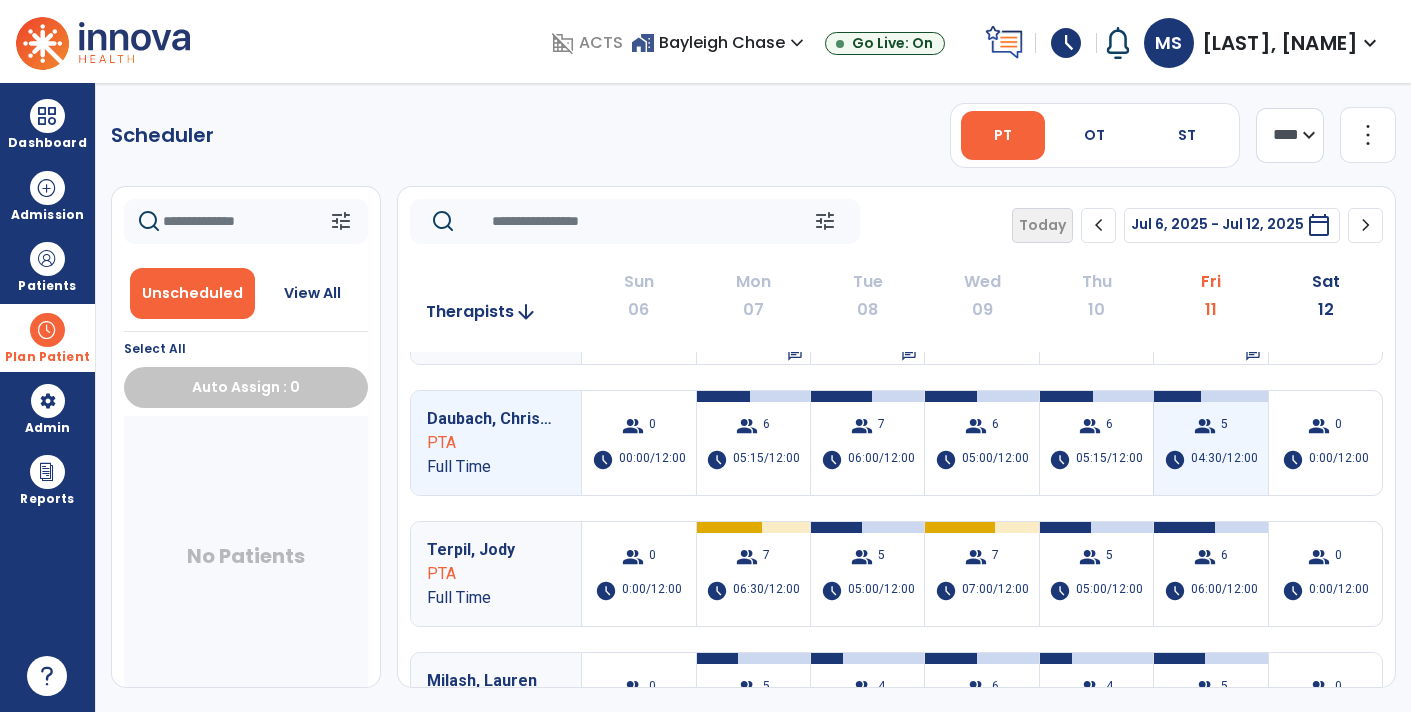 click on "group  5  schedule  04:30/12:00" at bounding box center [1210, 443] 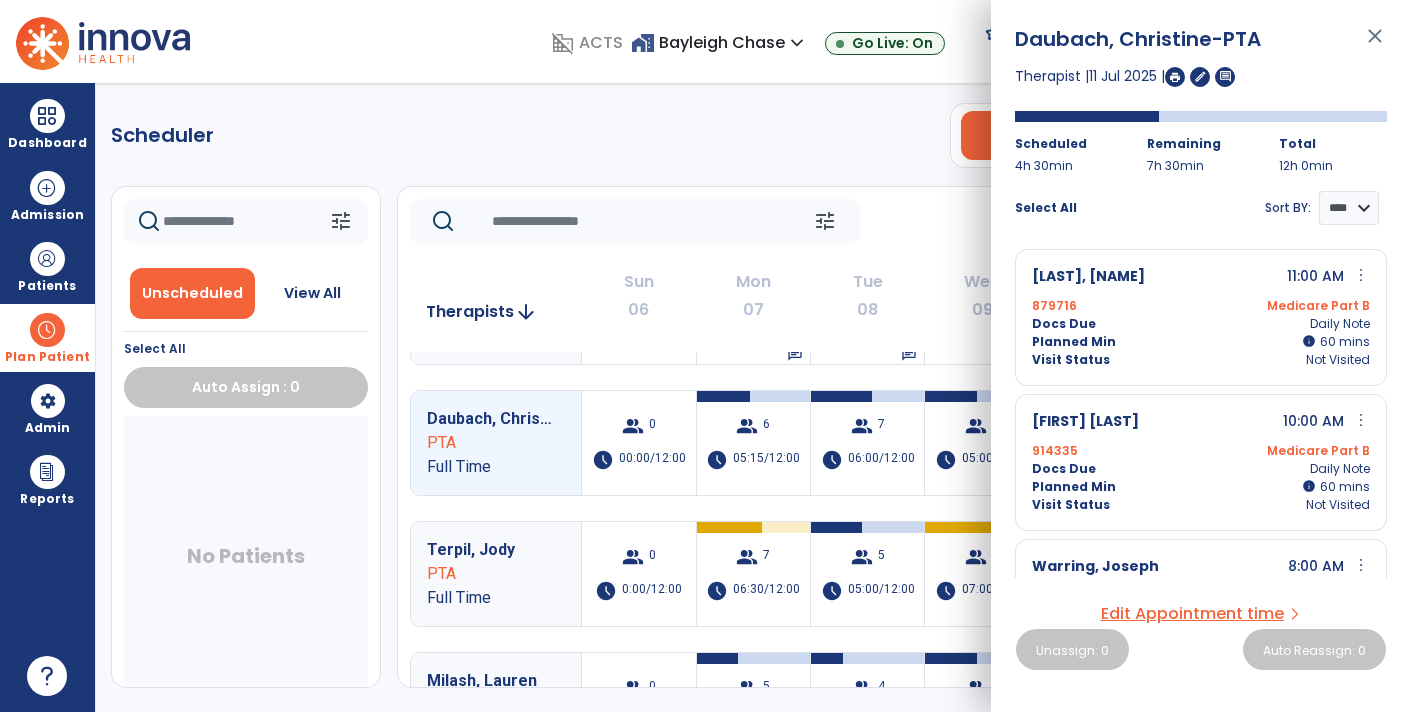 click on "domain_disabled   ACTS   home_work   [FIRST] [LAST]   expand_more   [FIRST] [LAST]   Sandbox  Go Live: On schedule My Time:   Friday, Jul 11    ***** stop  Stop   Open your timecard  arrow_right Notifications  No Notifications yet   MS   [LAST], [FIRST]   expand_more   home   Home   person   Profile   manage_accounts   Admin   help   Help   logout   Log out  Dashboard  dashboard  Therapist Dashboard  view_quilt  Operations Dashboard Admission Patients  format_list_bulleted  Patient List  space_dashboard  Patient Board  insert_chart  PDPM Board Plan Patient  event_note  Planner  content_paste_go  Scheduler  content_paste_go  Whiteboard Admin  manage_accounts  Users Reports  export_notes  Billing Exports  note_alt  EOM Report  event_note  Minutes By Payor  inbox_customize  Service Log  playlist_add_check  Triple Check Report  Scheduler   PT   OT   ST  **** *** more_vert  Manage Labor   View All Therapists   Print   tune   Unscheduled   View All  Select All  Auto Assign : 0  No Patients  tune   Today" at bounding box center [705, 356] 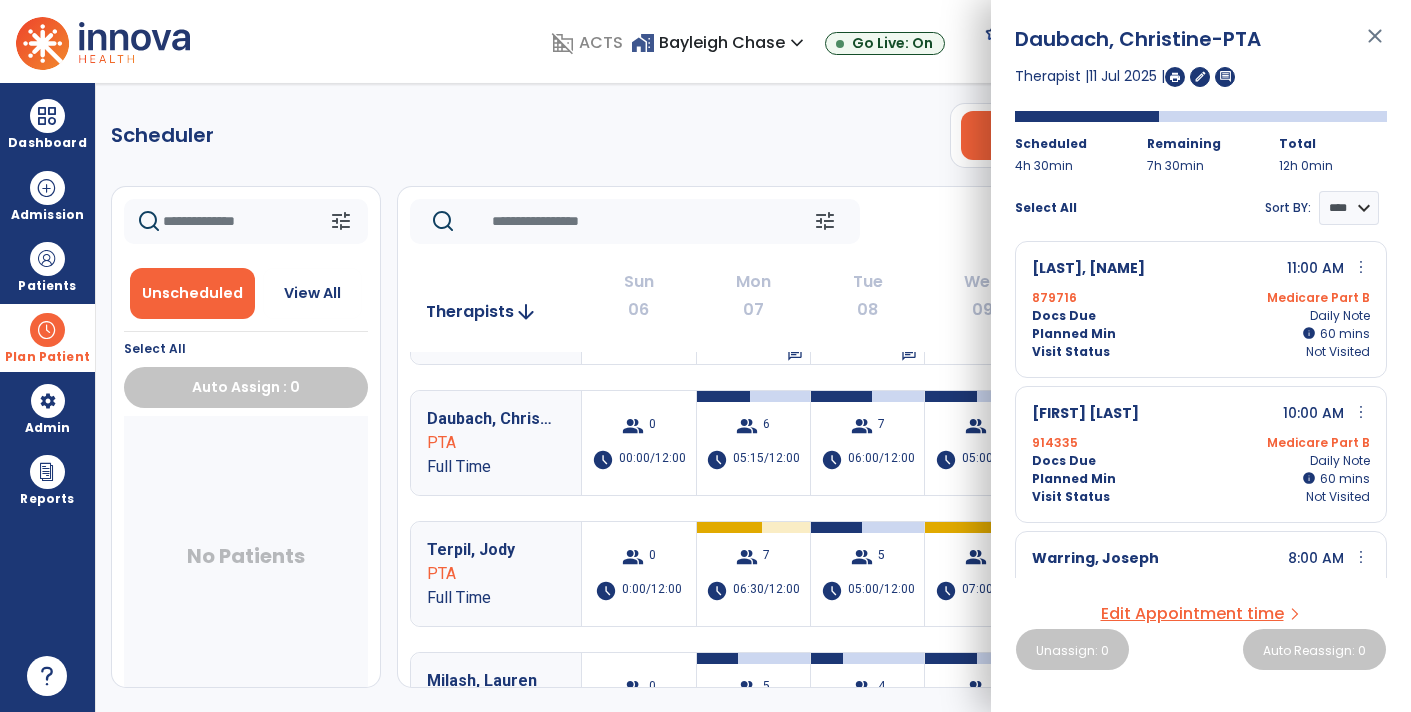 scroll, scrollTop: 36, scrollLeft: 0, axis: vertical 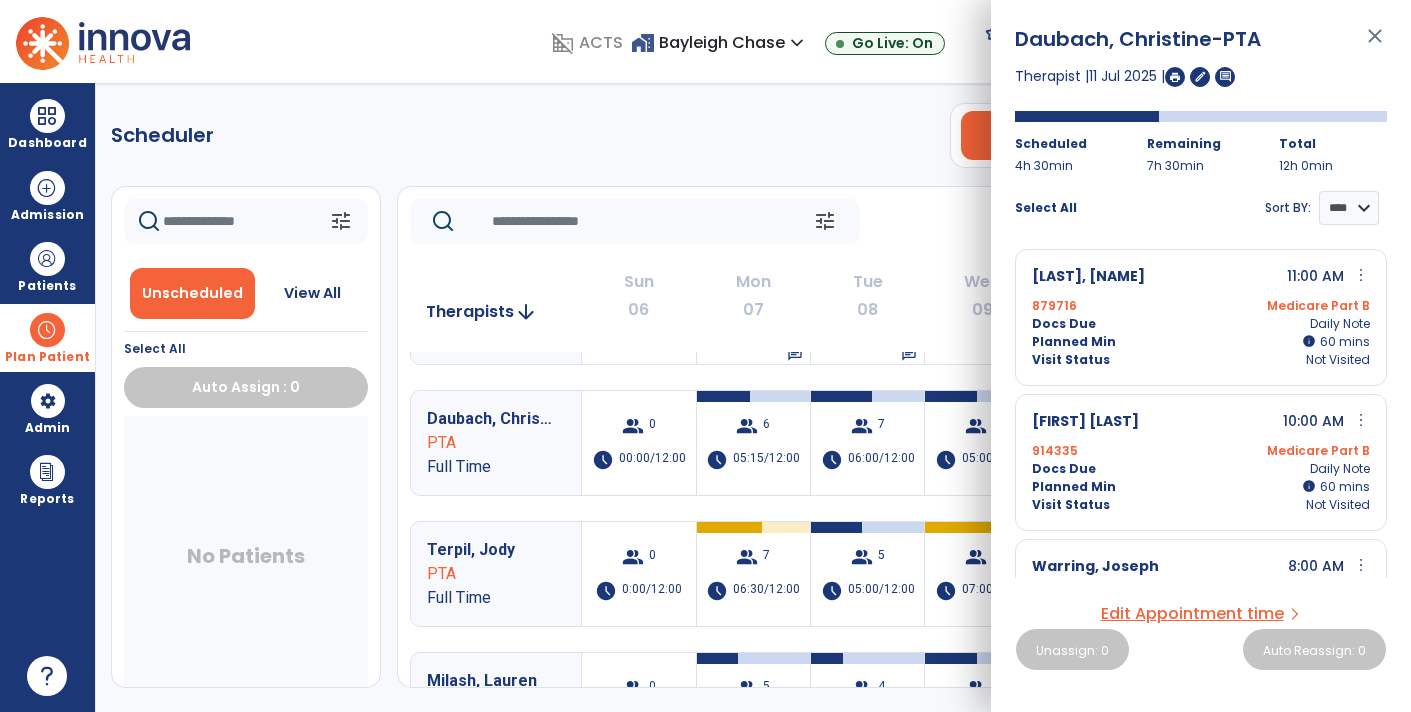 click on "Scheduler   PT   OT   ST  **** *** more_vert  Manage Labor   View All Therapists   Print" 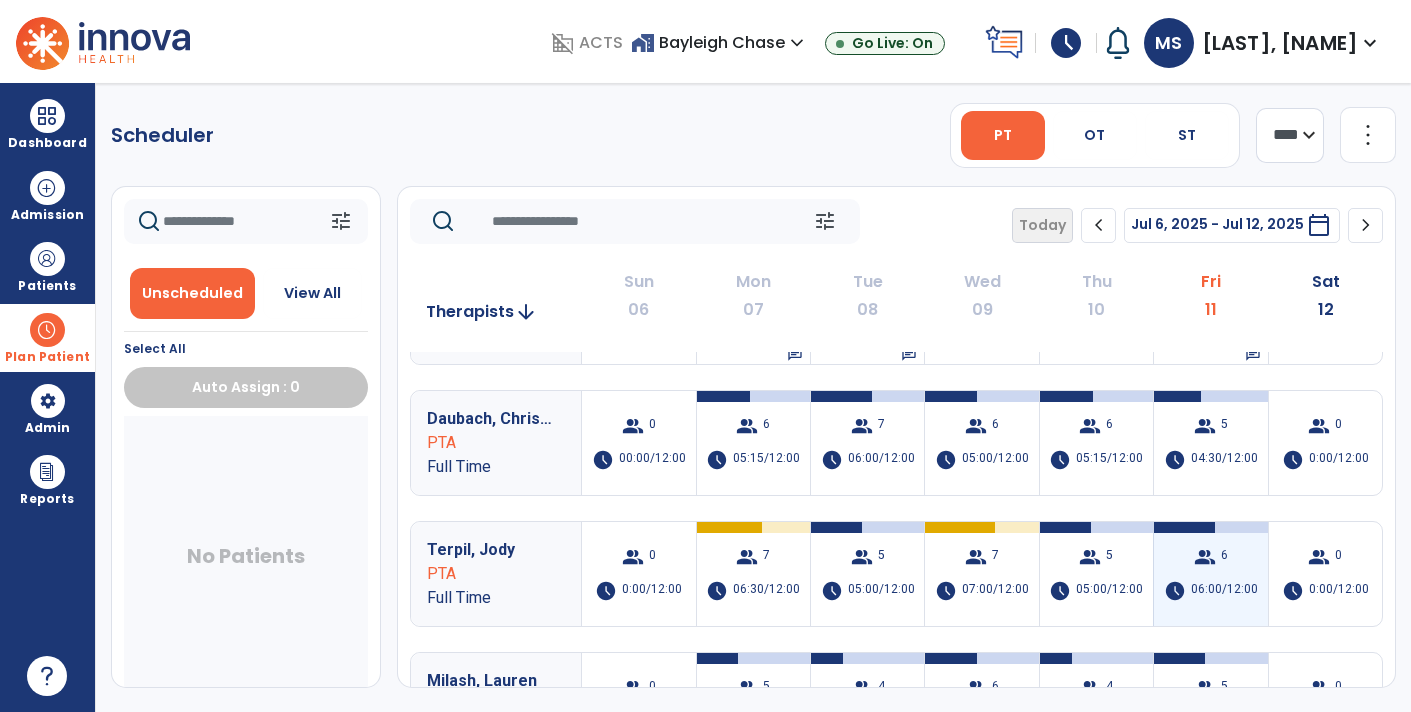 click on "group  6  schedule  06:00/12:00" at bounding box center [1210, 574] 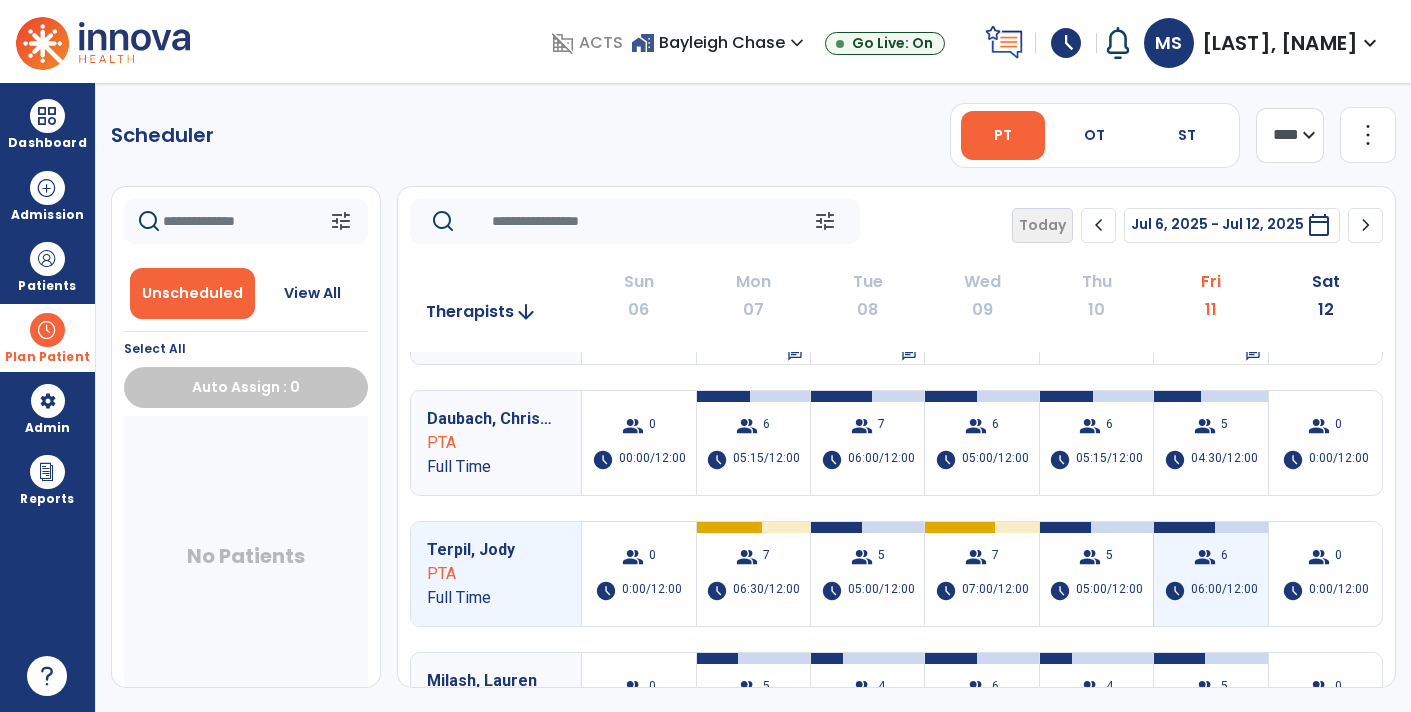 click on "group  6  schedule  06:00/12:00" at bounding box center (1210, 574) 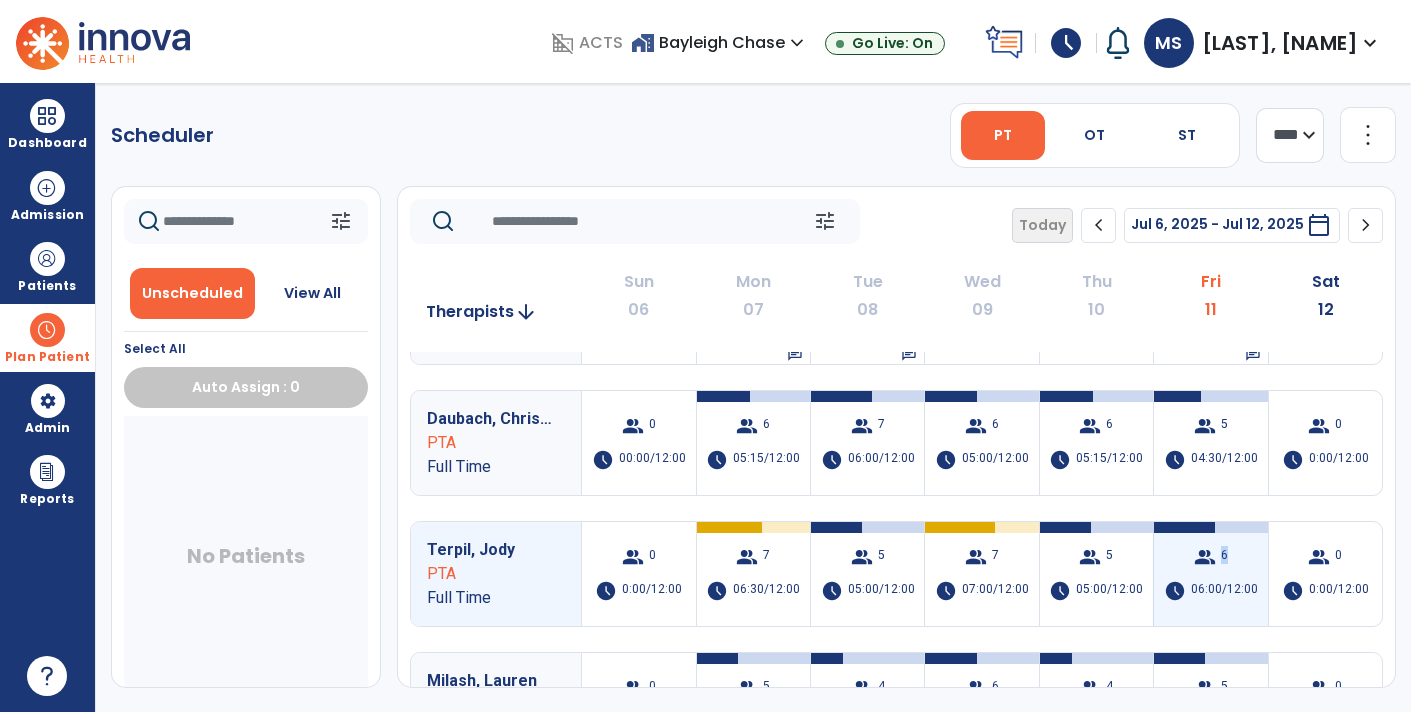 click on "group  6" at bounding box center [1211, 557] 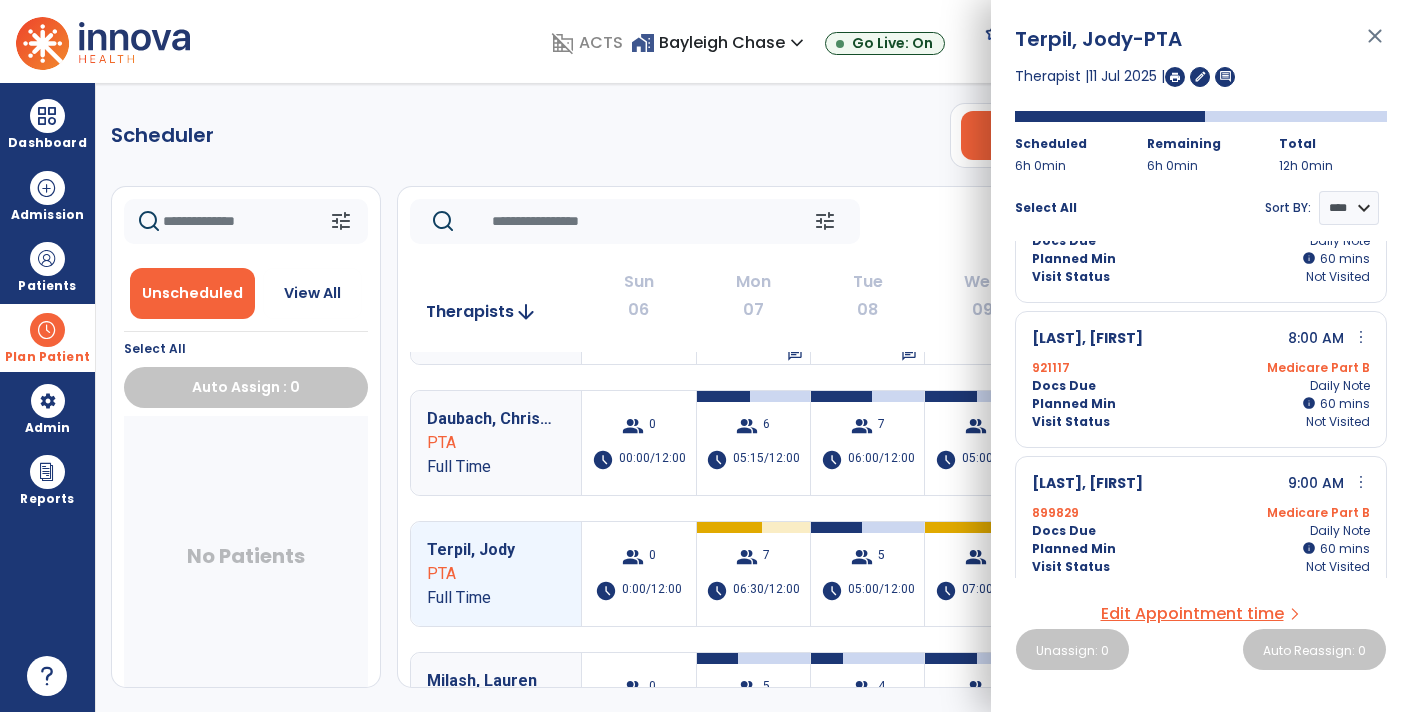 scroll, scrollTop: 140, scrollLeft: 0, axis: vertical 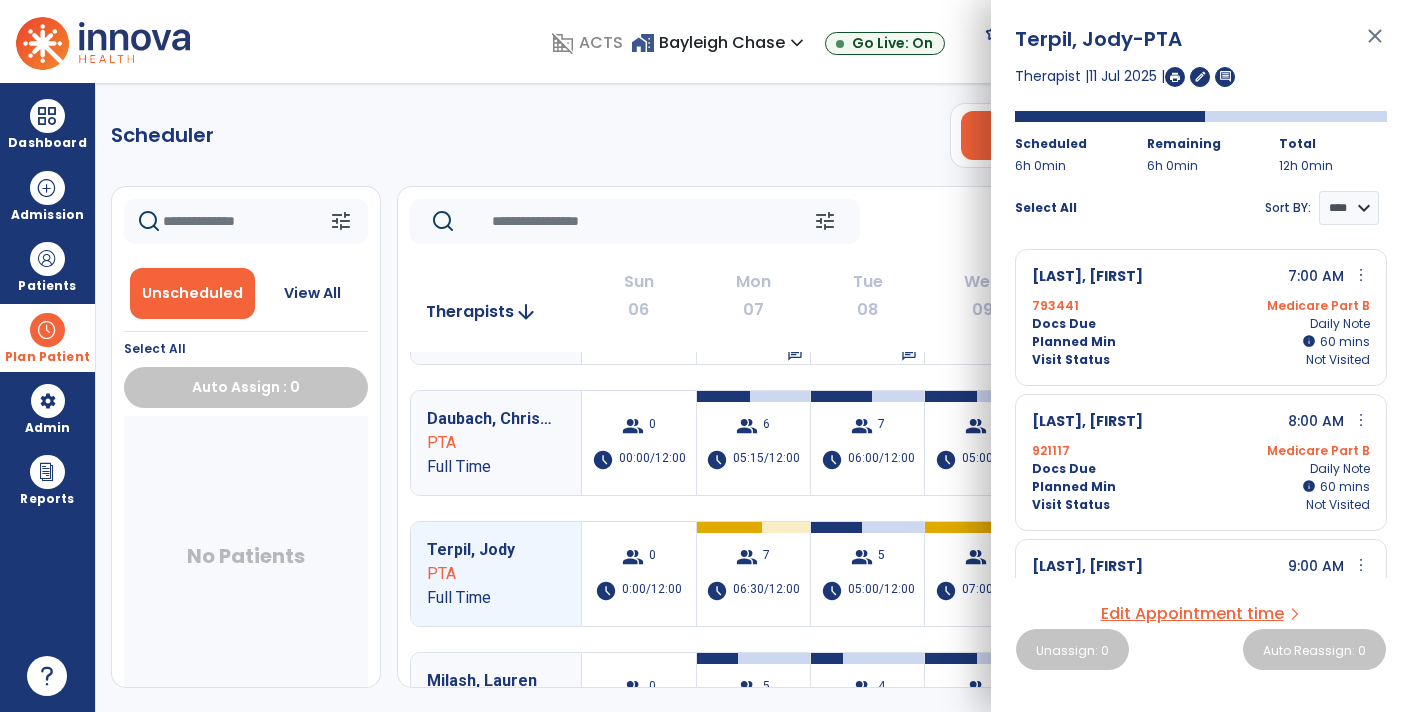 click on "Scheduler   PT   OT   ST  **** *** more_vert  Manage Labor   View All Therapists   Print" 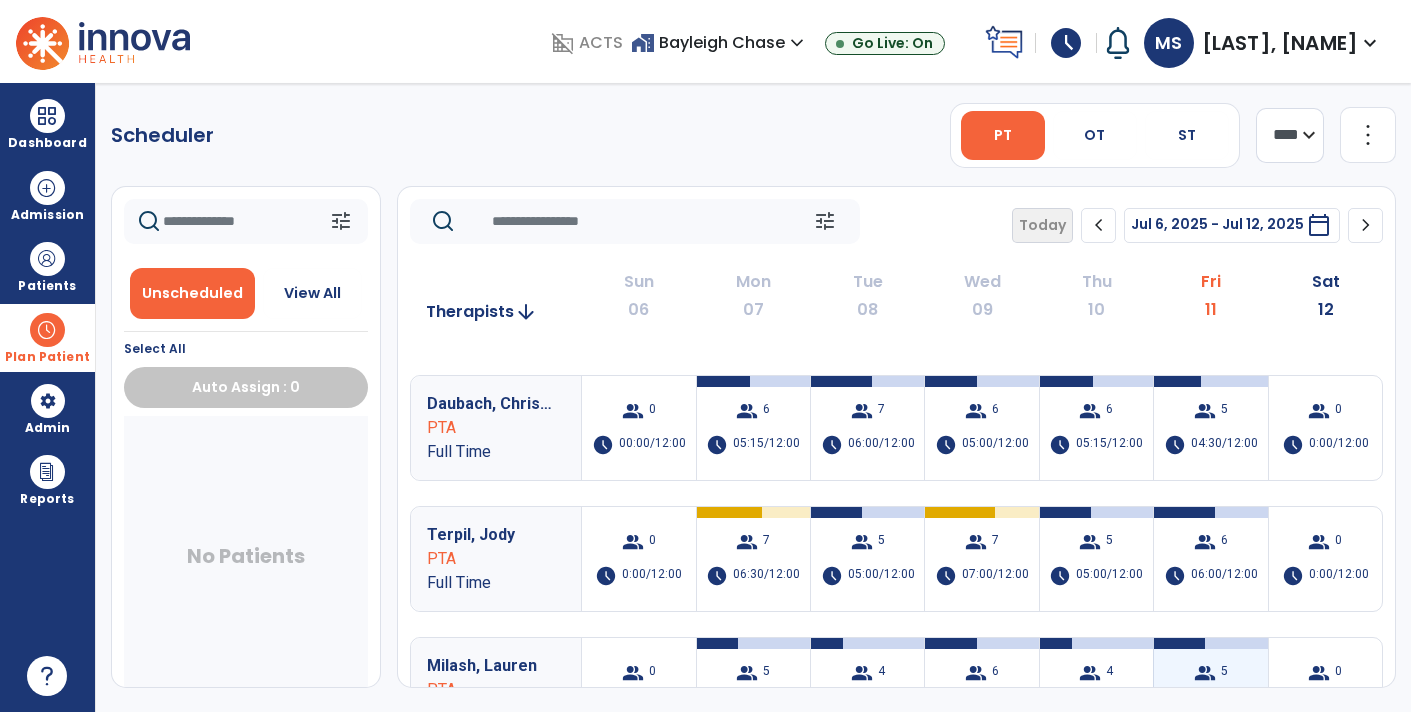 scroll, scrollTop: 251, scrollLeft: 0, axis: vertical 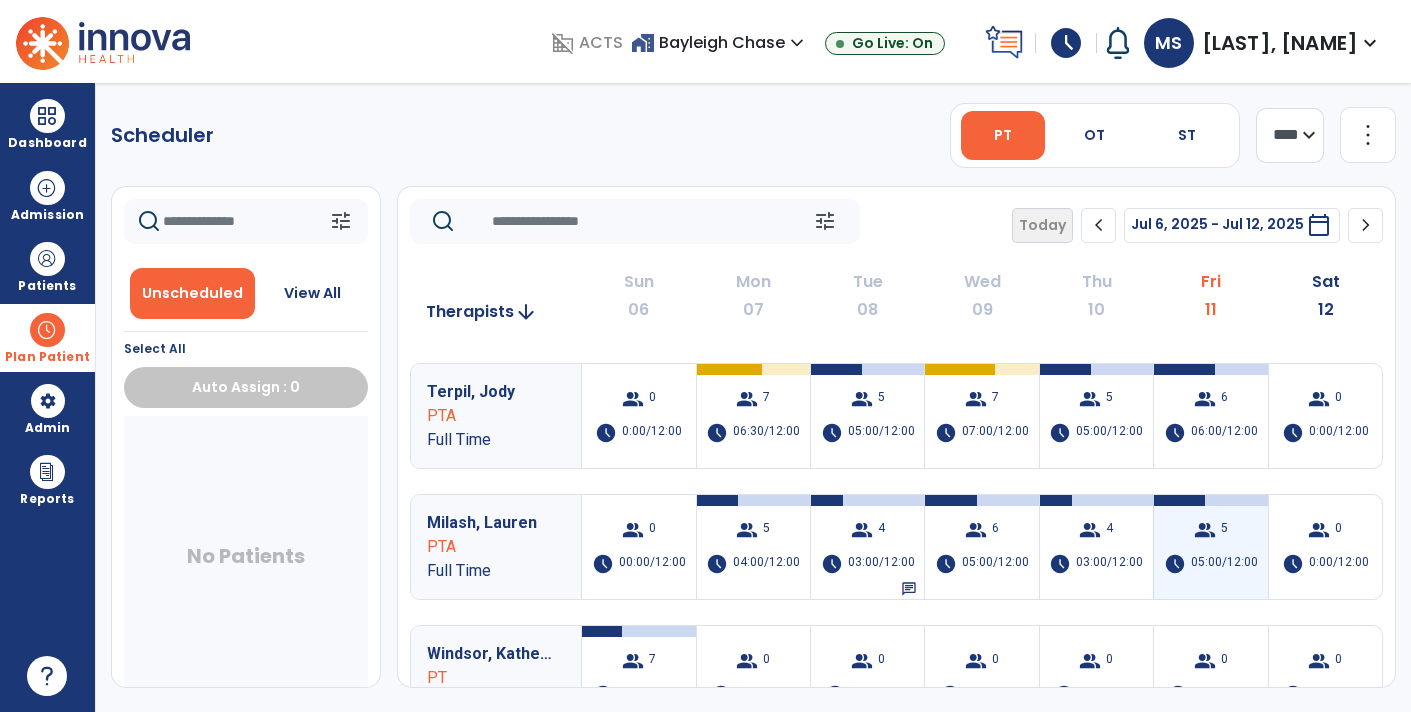 click on "05:00/12:00" at bounding box center [1224, 564] 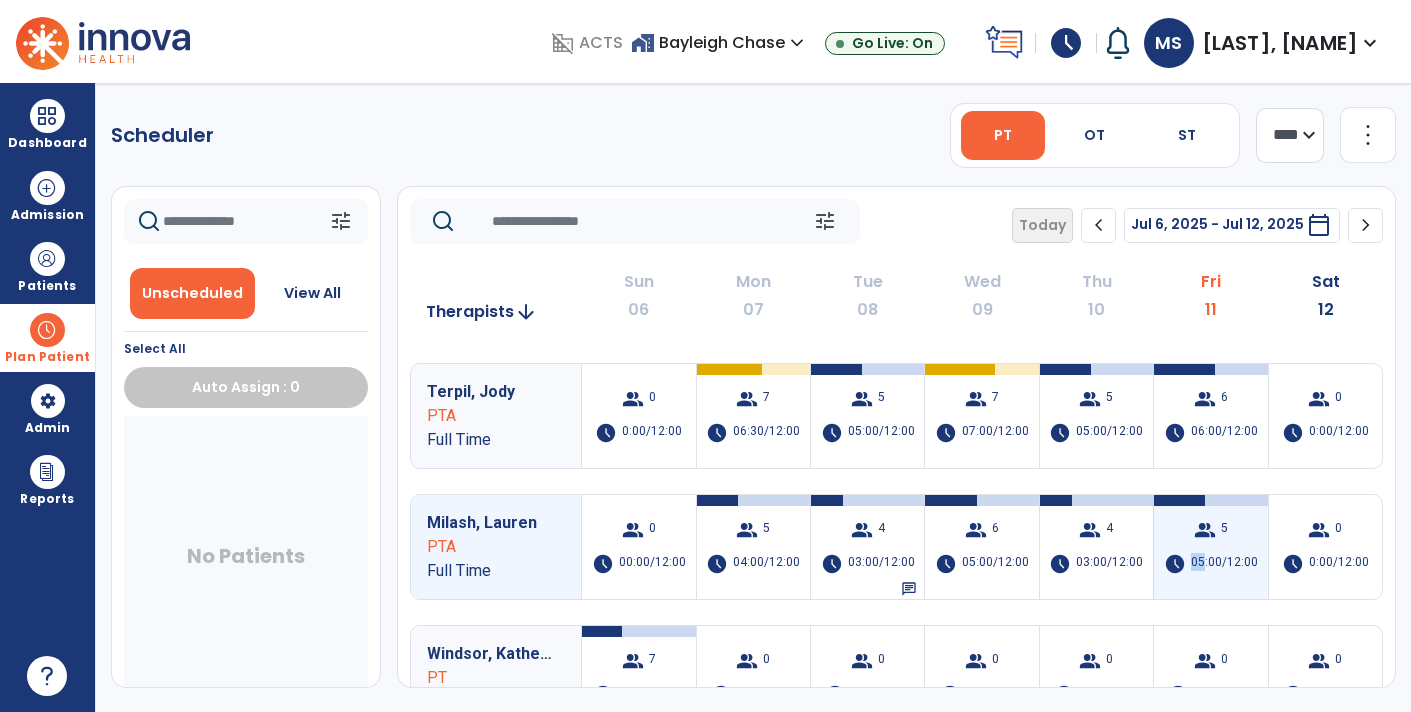 click on "05:00/12:00" at bounding box center (1224, 564) 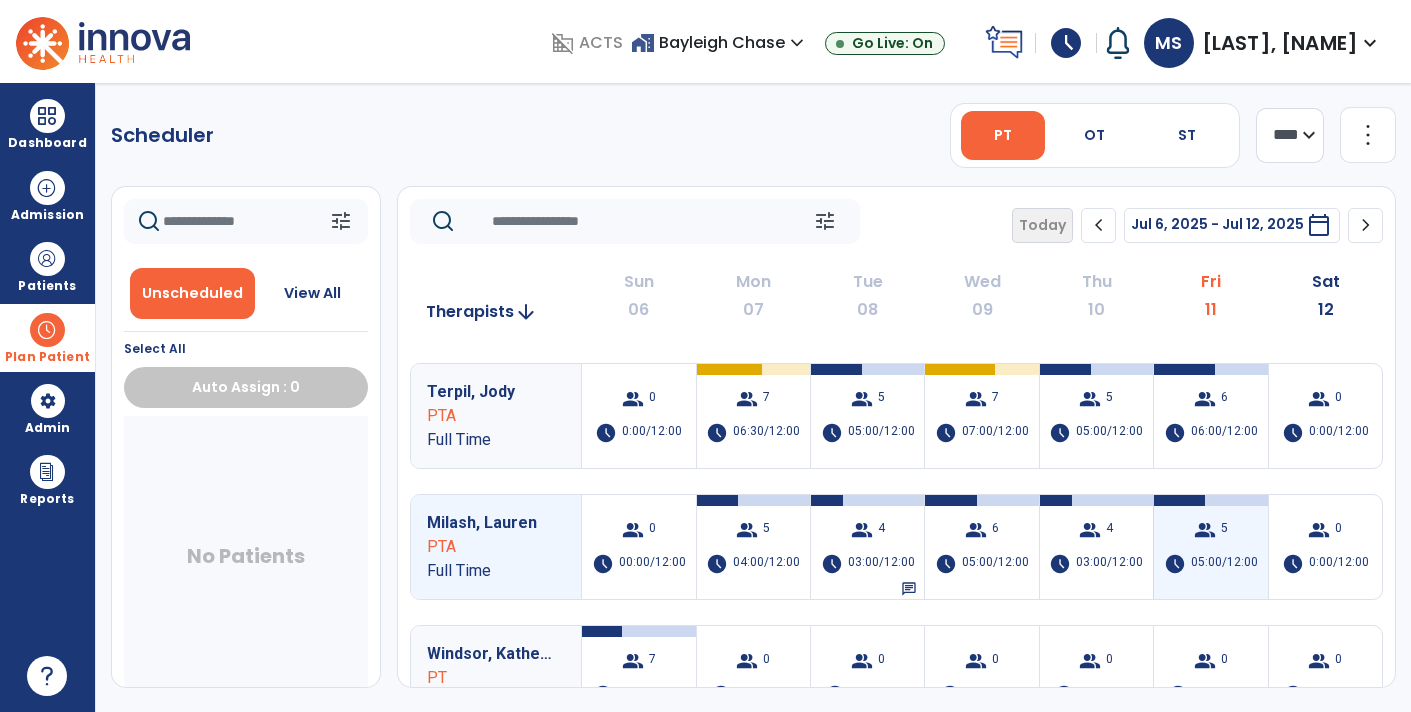 click on "group  5  schedule  05:00/12:00" at bounding box center [1210, 547] 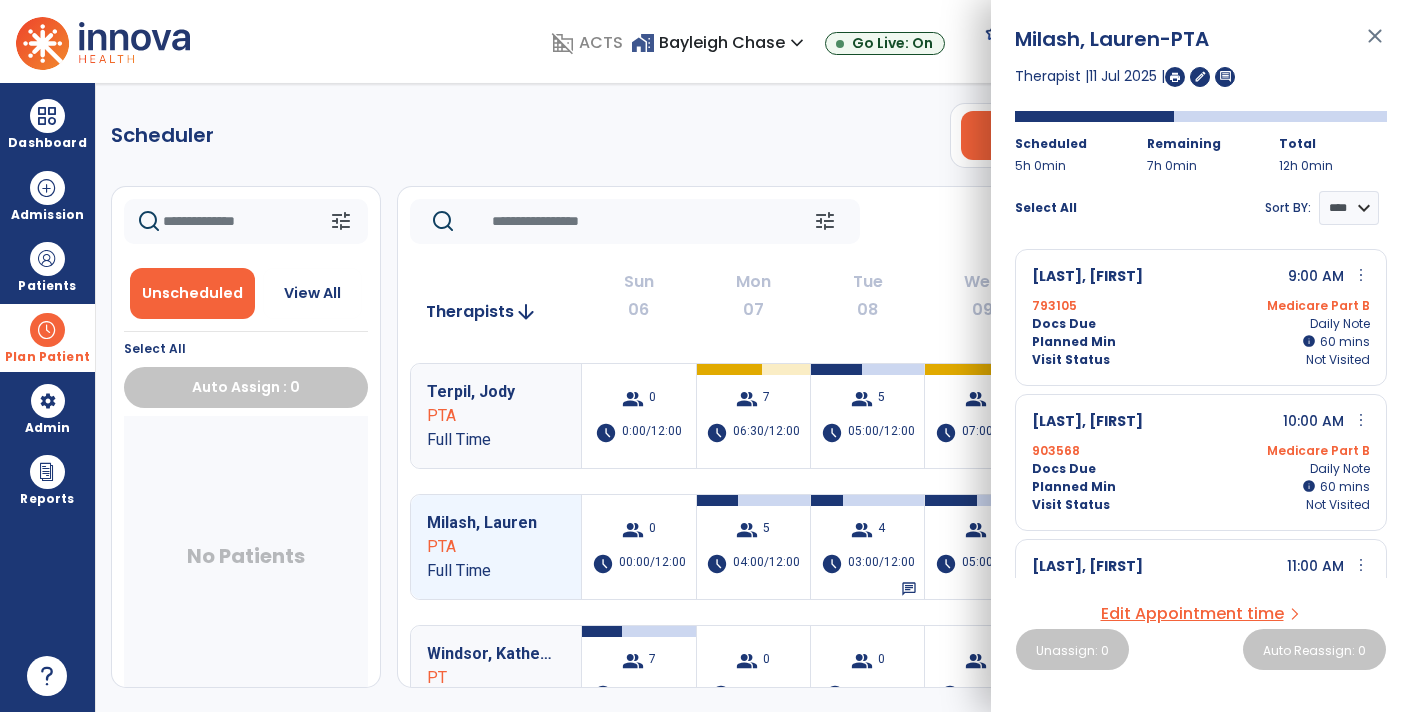 click on "Milash, Lauren -PTA close Therapist |   11 Jul 2025 |   edit   comment  Scheduled 5h 0min Remaining  7h 0min  Total 12h 0min  Select All   Sort BY:  **** ****  Webster, Elizabeth   9:00 AM  more_vert  edit   Edit Session   alt_route   Split Minutes  793105 Medicare Part B  Docs Due Daily Note   Planned Min  info   60 I 60 mins  Visit Status  Not Visited   Smith, Marion   10:00 AM  more_vert  edit   Edit Session   alt_route   Split Minutes  903568 Medicare Part B  Docs Due Daily Note   Planned Min  info   60 I 60 mins  Visit Status  Not Visited   Altman, Doris   11:00 AM  more_vert  edit   Edit Session   alt_route   Split Minutes  899378 Aetna- B  Docs Due Daily Note   Planned Min  info   60 I 60 mins  Visit Status  Not Visited   Rose-ludington, Marie   1:00 PM  more_vert  edit   Edit Session   alt_route   Split Minutes  921144 Medicare Part B  Docs Due Daily Note   Planned Min  info   60 I 60 mins  Visit Status  Not Visited   Streaker, Charles   2:00 PM  more_vert  edit   Edit Session   alt_route  793841" at bounding box center [1201, 356] 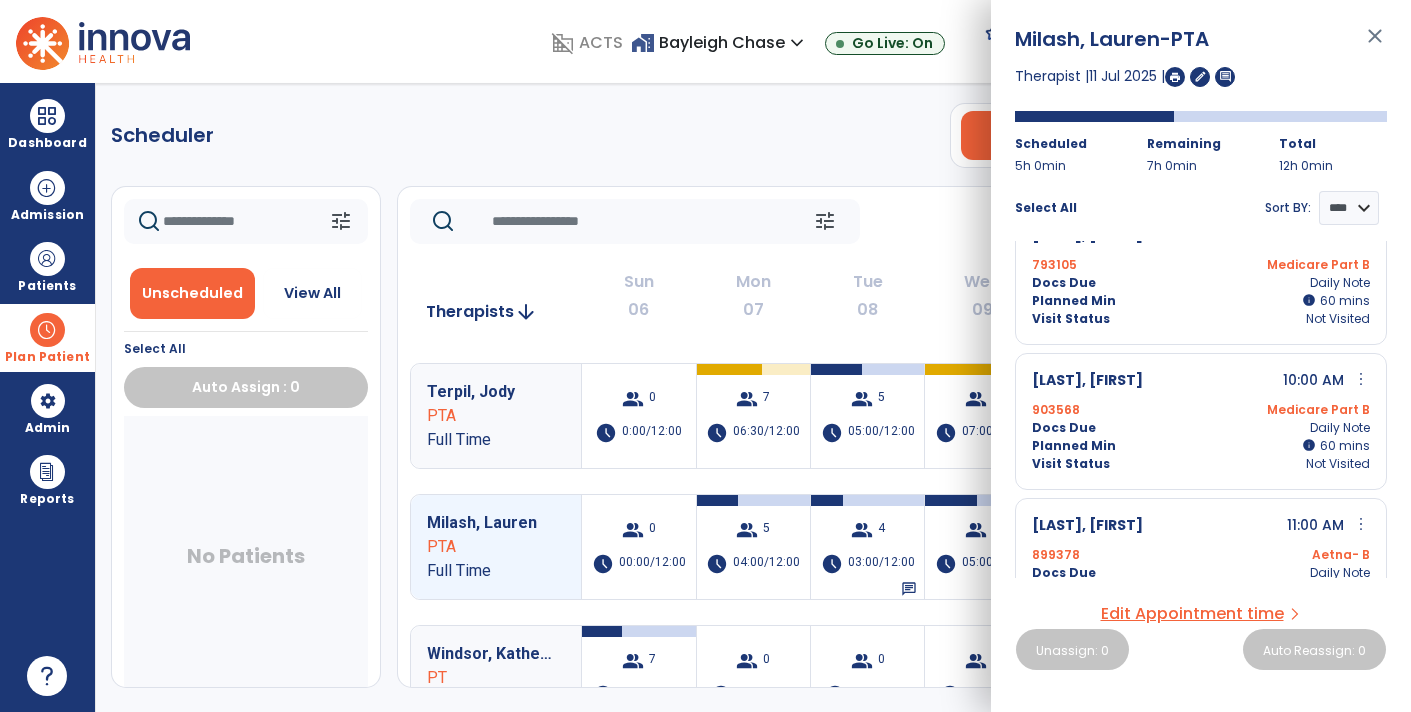 scroll, scrollTop: 63, scrollLeft: 0, axis: vertical 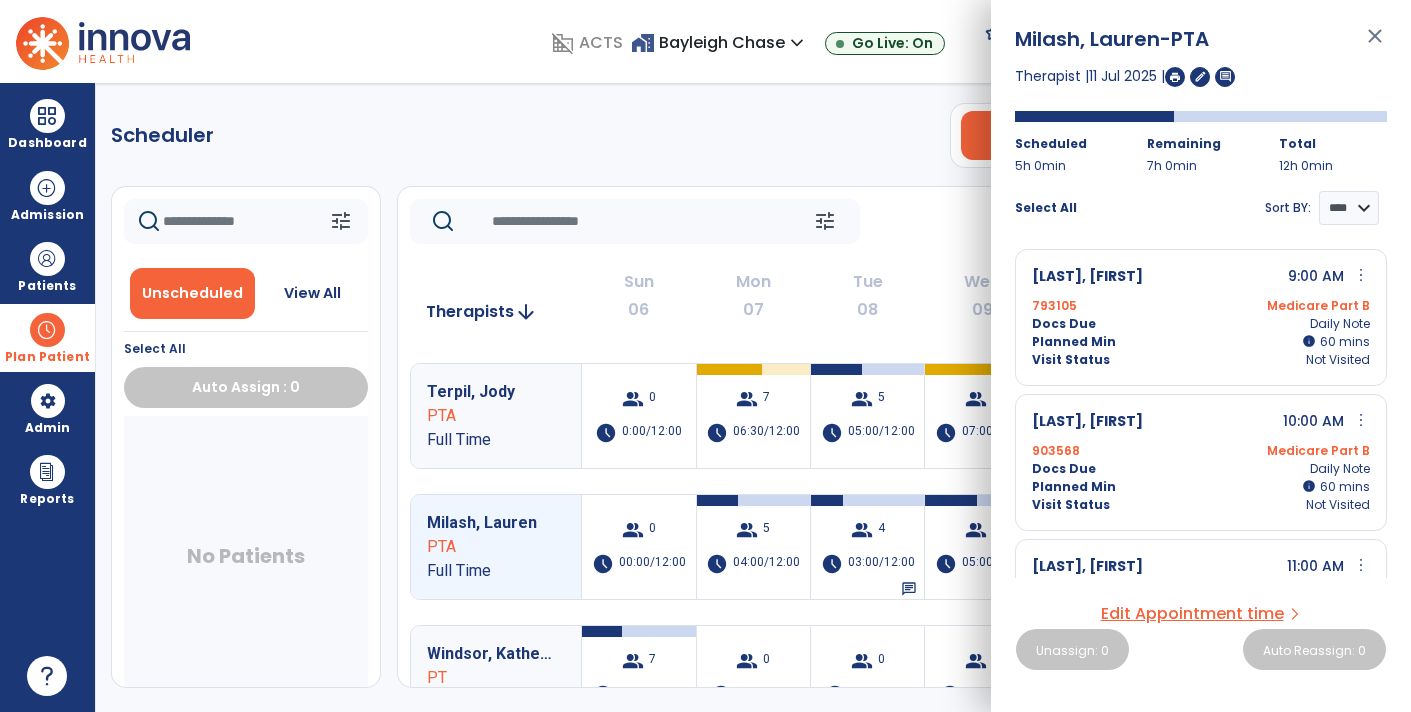 click on "Scheduler   PT   OT   ST  **** *** more_vert  Manage Labor   View All Therapists   Print" 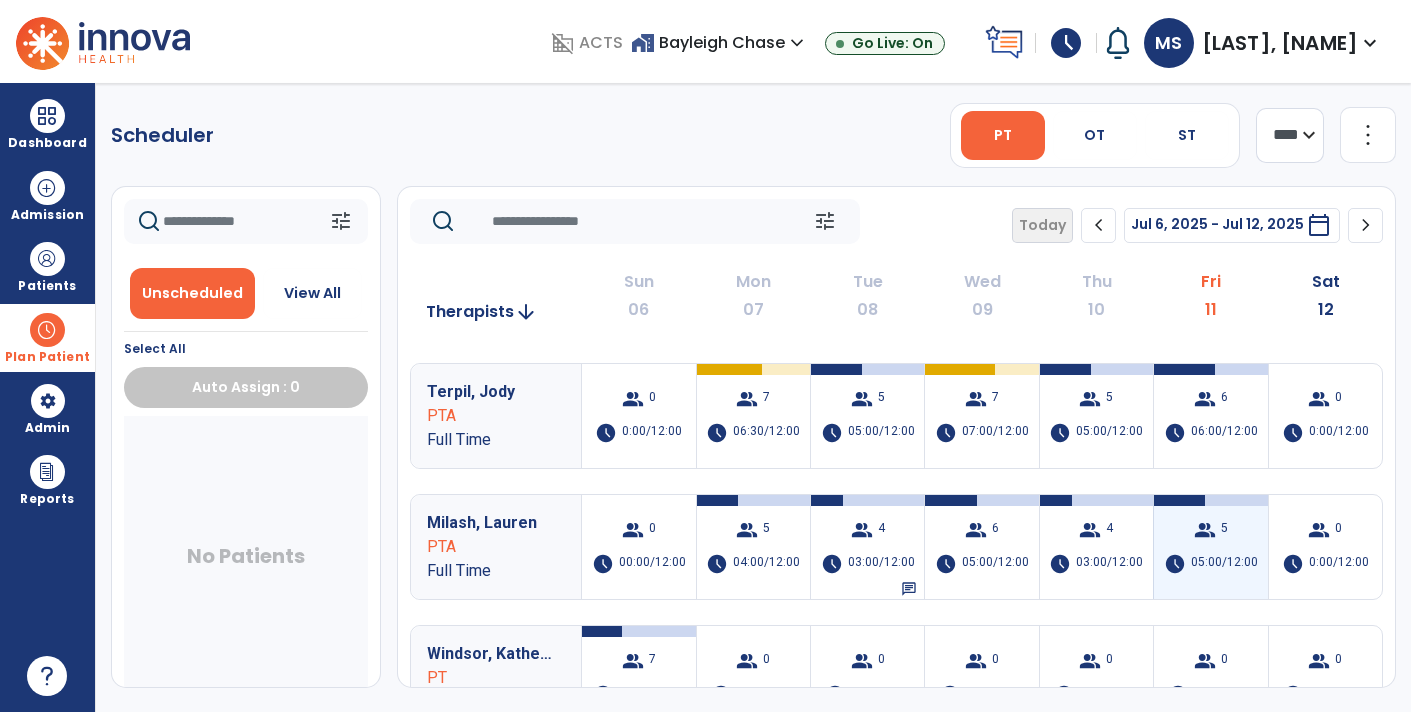 click on "group  5  schedule  05:00/12:00" at bounding box center [1210, 547] 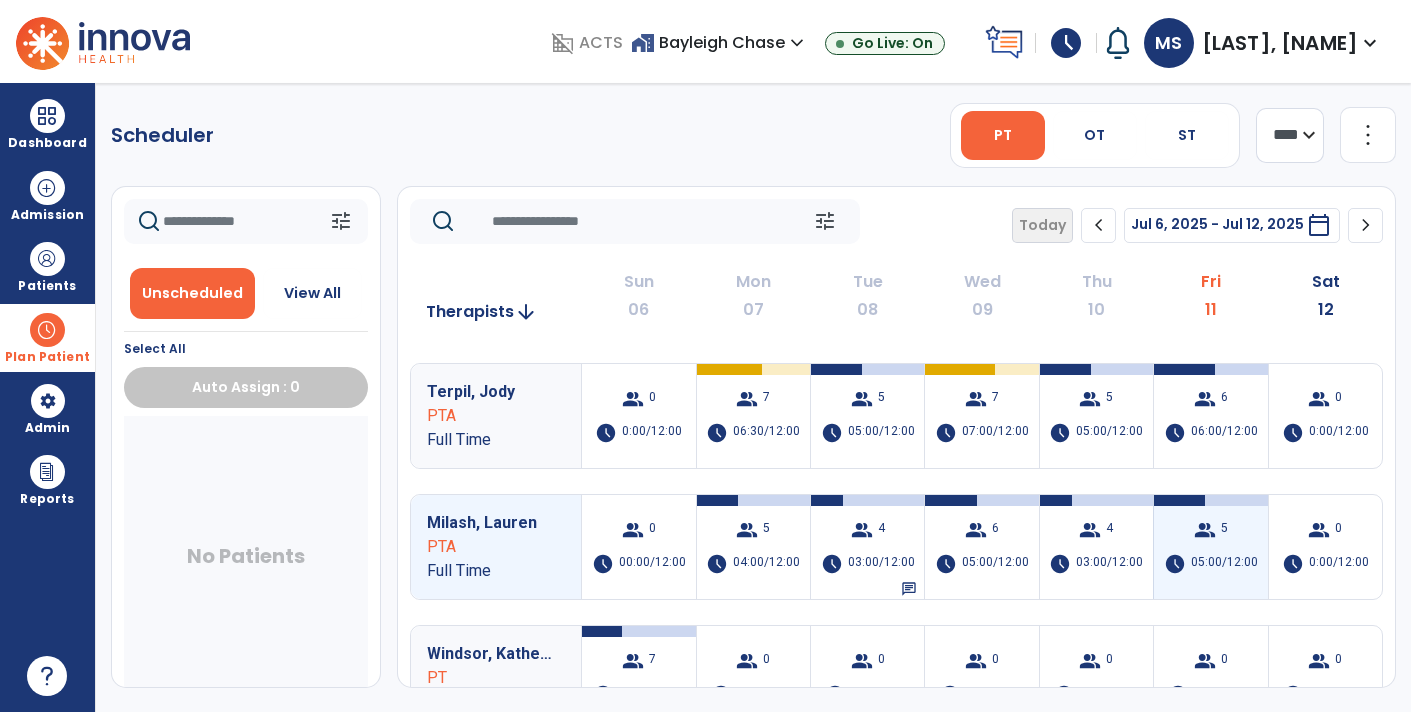 drag, startPoint x: 1178, startPoint y: 531, endPoint x: 1176, endPoint y: 515, distance: 16.124516 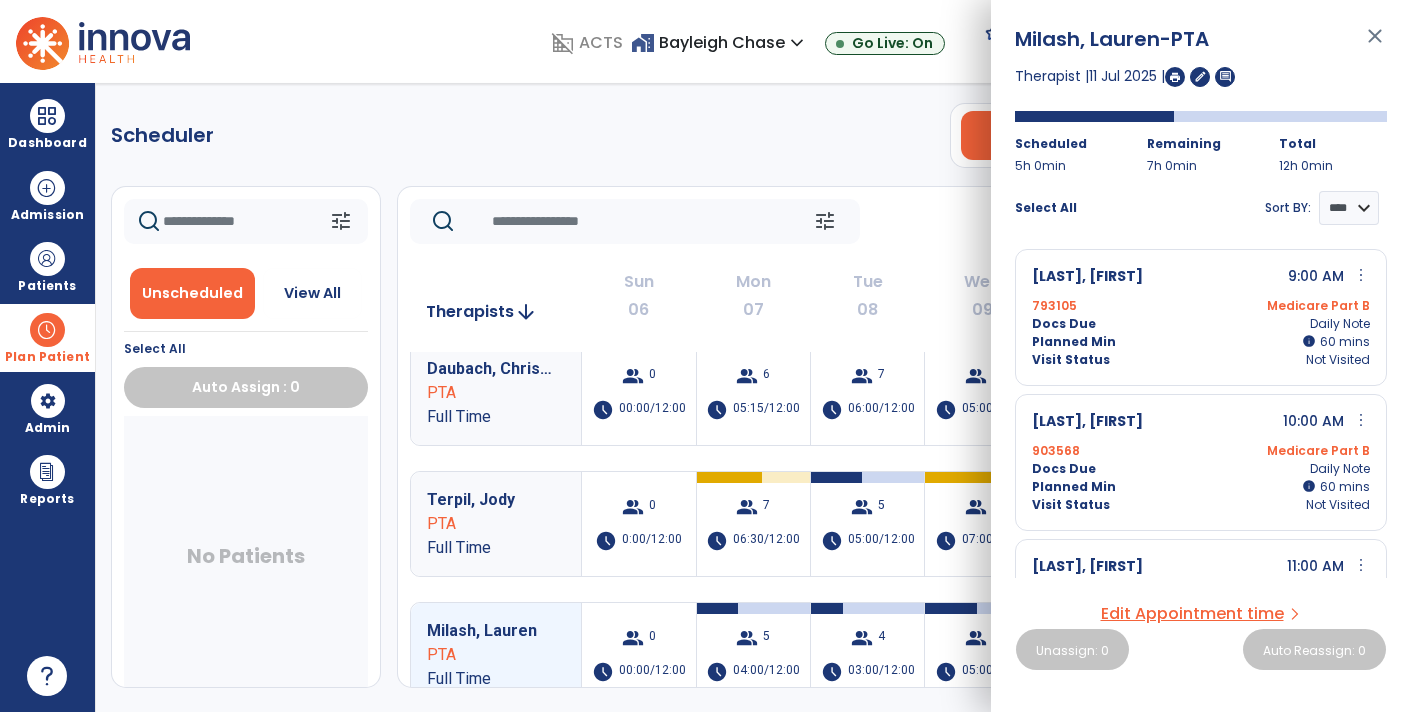 scroll, scrollTop: 140, scrollLeft: 0, axis: vertical 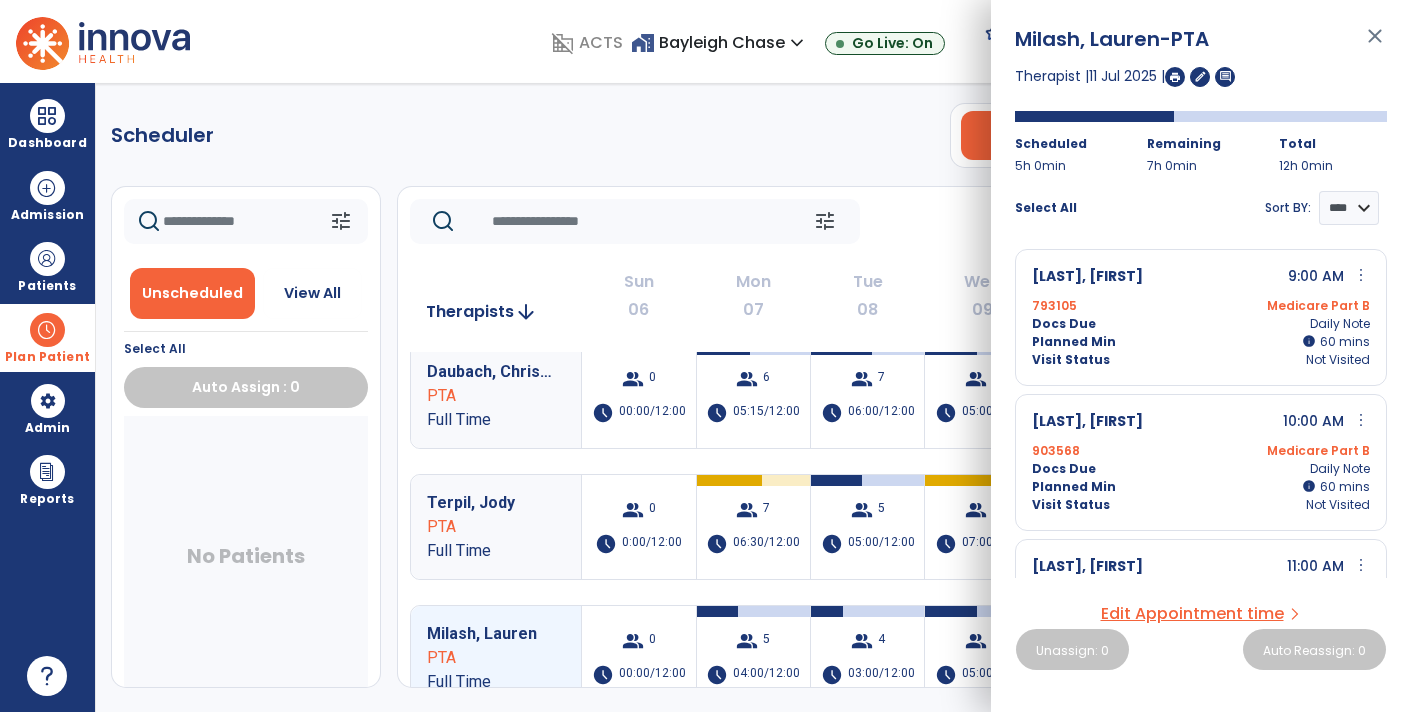 click on "Scheduler   PT   OT   ST  **** *** more_vert  Manage Labor   View All Therapists   Print" 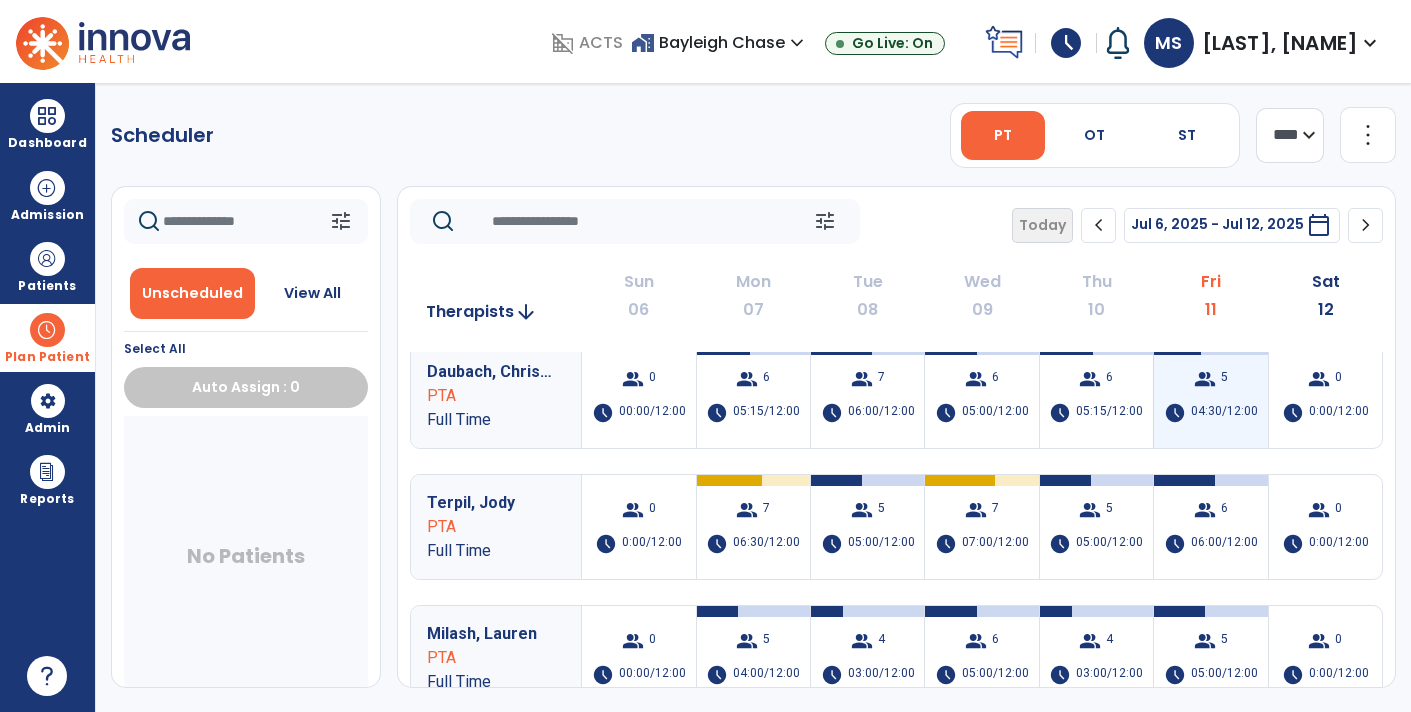 drag, startPoint x: 1234, startPoint y: 446, endPoint x: 1234, endPoint y: 431, distance: 15 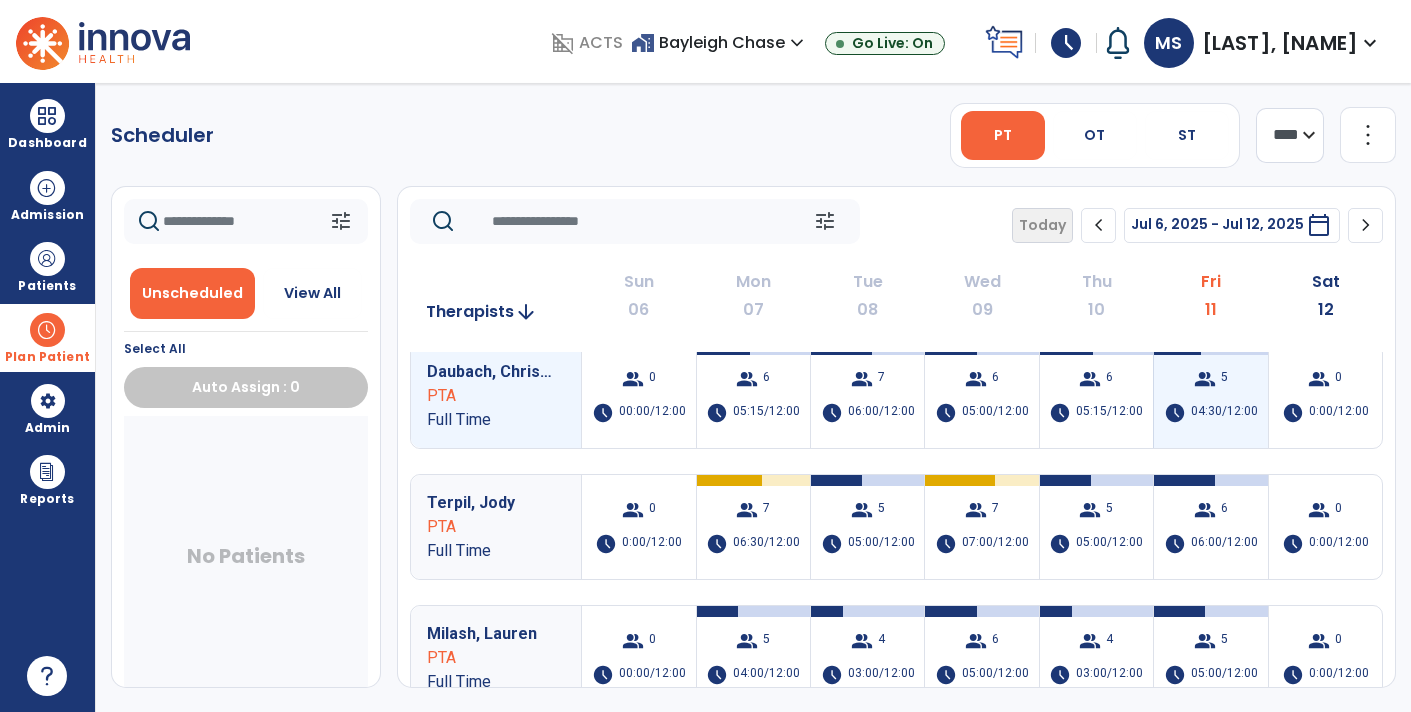 click on "group  5  schedule  04:30/12:00" at bounding box center (1210, 396) 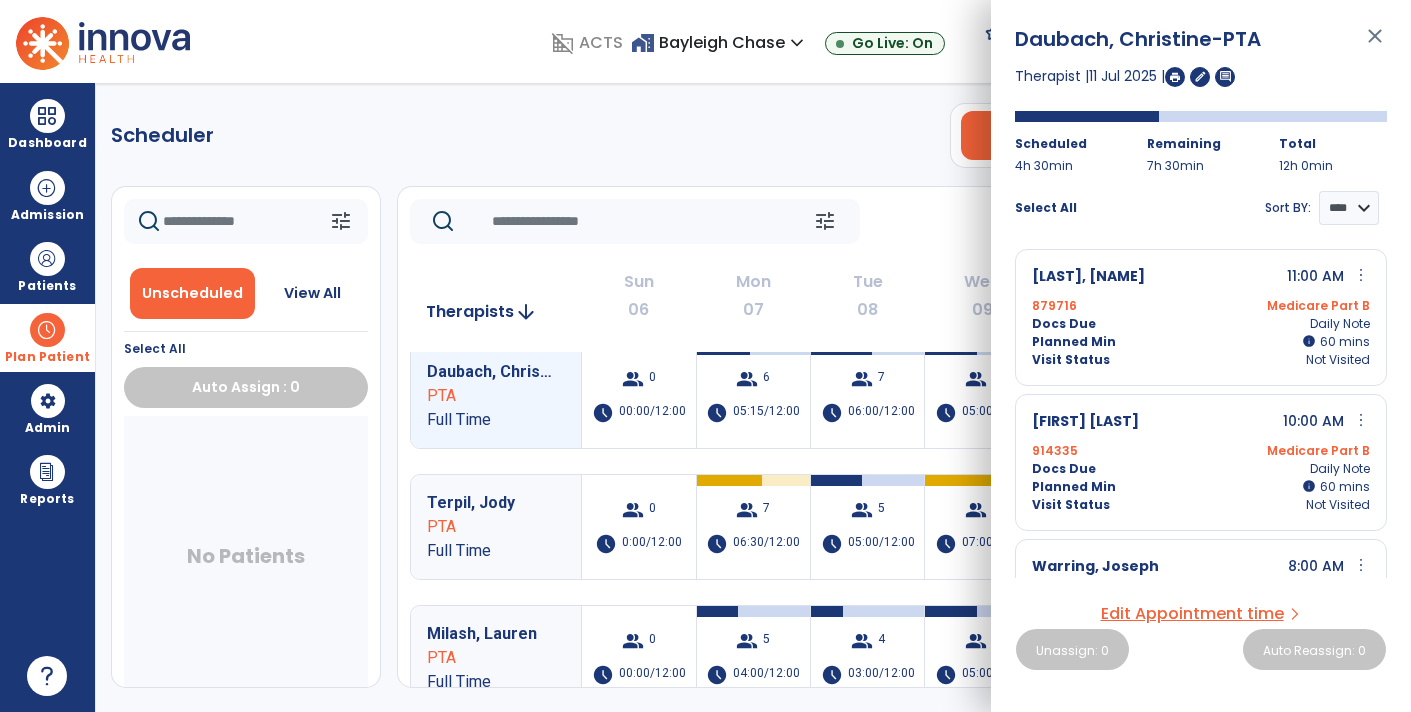 scroll, scrollTop: 11, scrollLeft: 0, axis: vertical 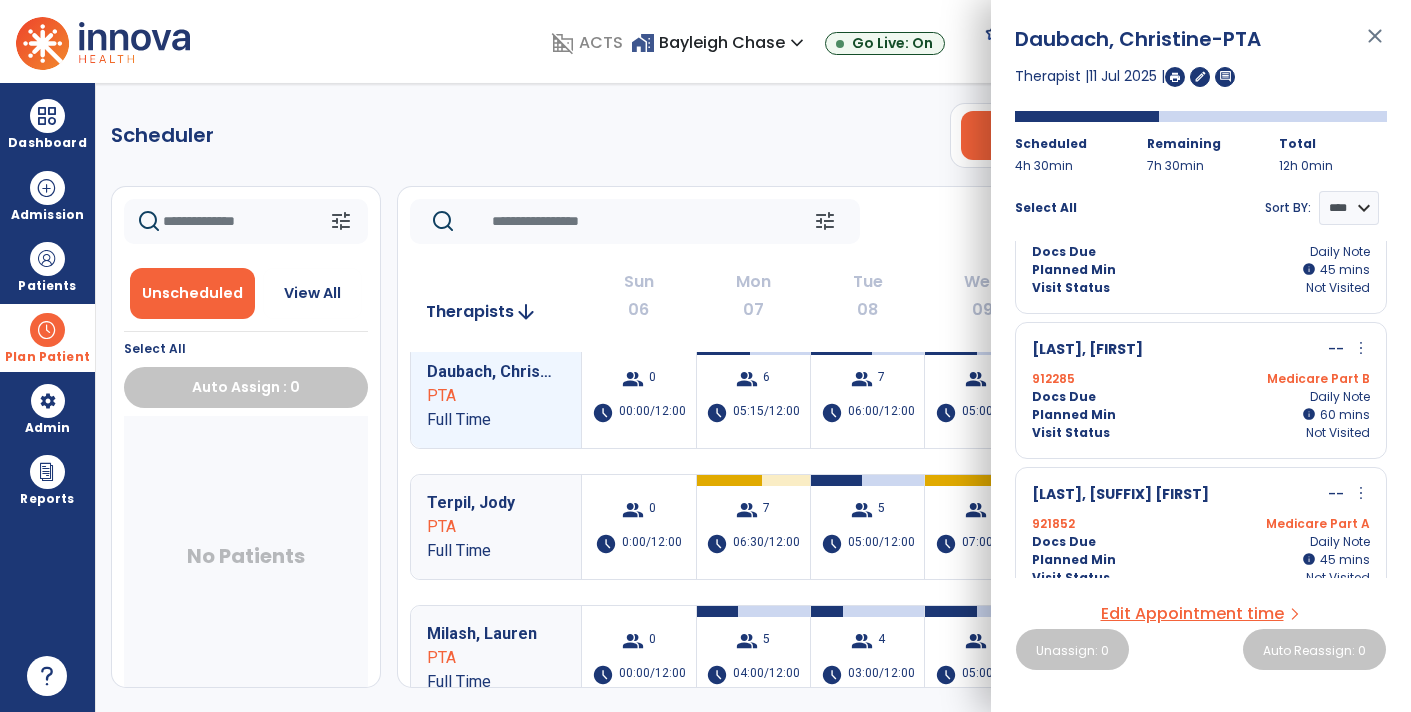 click on "Scheduler   PT   OT   ST  **** *** more_vert  Manage Labor   View All Therapists   Print" 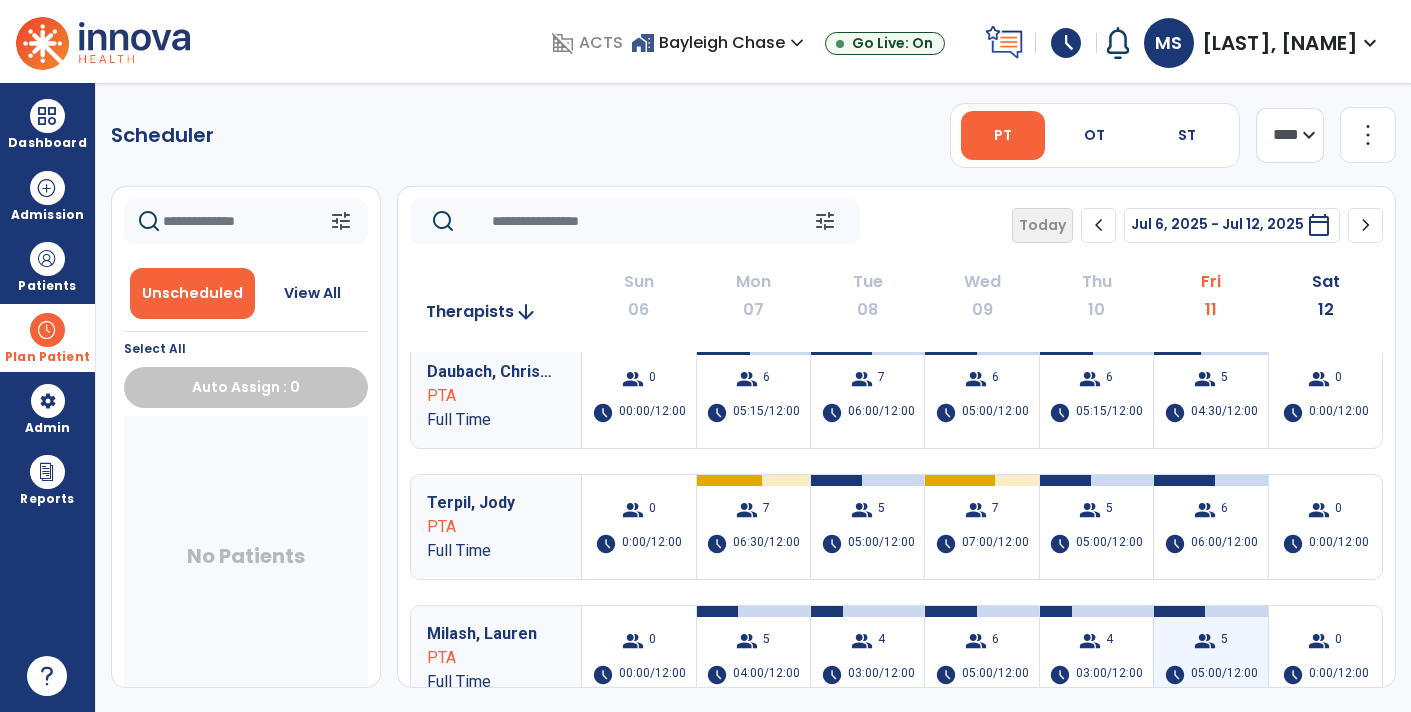 click on "group  5  schedule  05:00/12:00" at bounding box center [1210, 658] 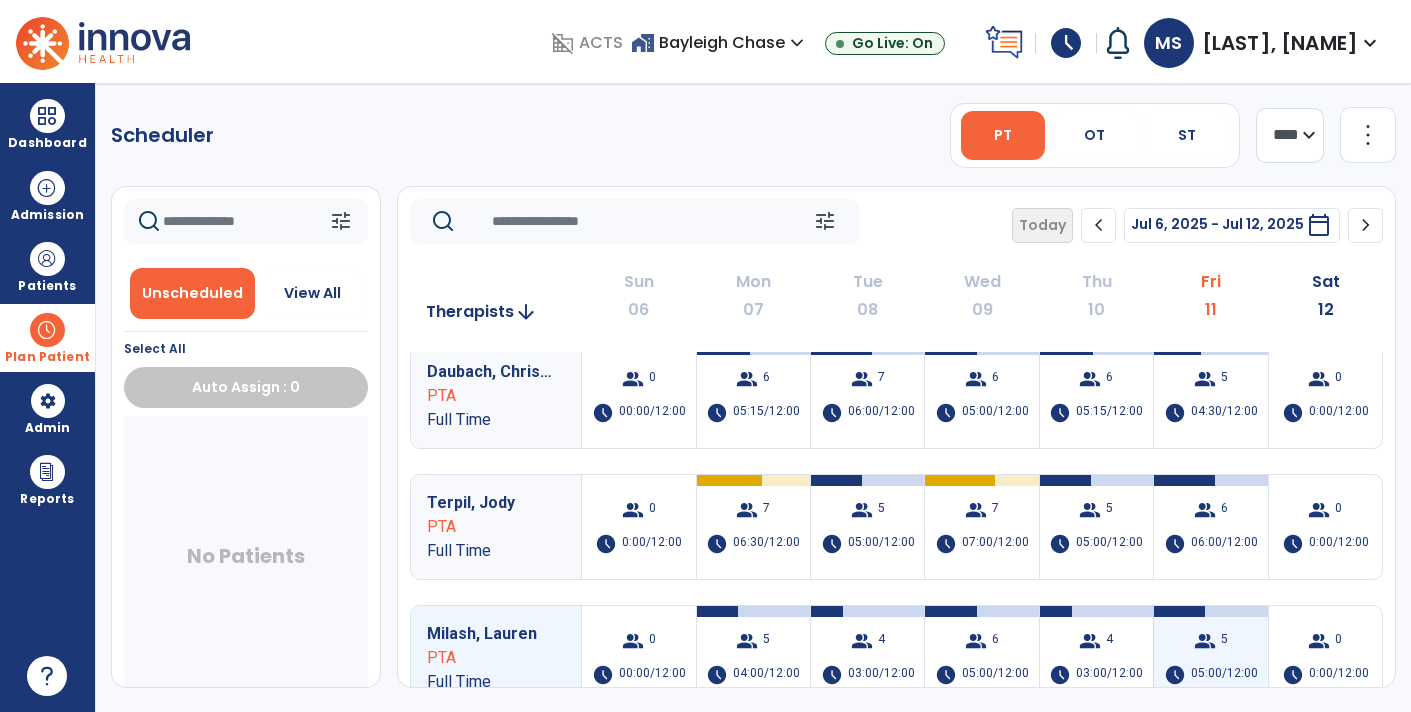 click on "group  5  schedule  05:00/12:00" at bounding box center [1210, 658] 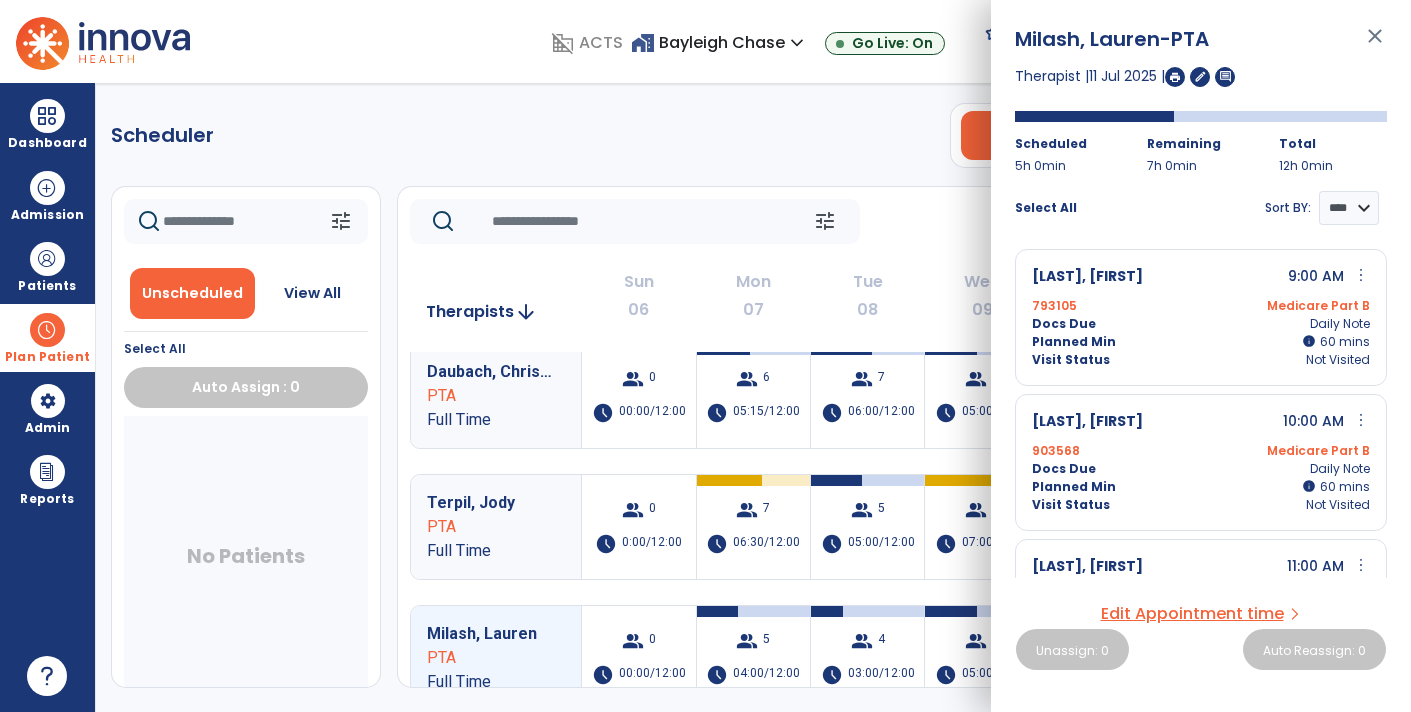 click on "domain_disabled   ACTS   home_work   [FIRST] [LAST]   expand_more   [FIRST] [LAST]   Sandbox  Go Live: On schedule My Time:   Friday, Jul 11    ***** stop  Stop   Open your timecard  arrow_right Notifications  No Notifications yet   MS   [LAST], [FIRST]   expand_more   home   Home   person   Profile   manage_accounts   Admin   help   Help   logout   Log out  Dashboard  dashboard  Therapist Dashboard  view_quilt  Operations Dashboard Admission Patients  format_list_bulleted  Patient List  space_dashboard  Patient Board  insert_chart  PDPM Board Plan Patient  event_note  Planner  content_paste_go  Scheduler  content_paste_go  Whiteboard Admin  manage_accounts  Users Reports  export_notes  Billing Exports  note_alt  EOM Report  event_note  Minutes By Payor  inbox_customize  Service Log  playlist_add_check  Triple Check Report  Scheduler   PT   OT   ST  **** *** more_vert  Manage Labor   View All Therapists   Print   tune   Unscheduled   View All  Select All  Auto Assign : 0  No Patients  tune   Today" at bounding box center [705, 356] 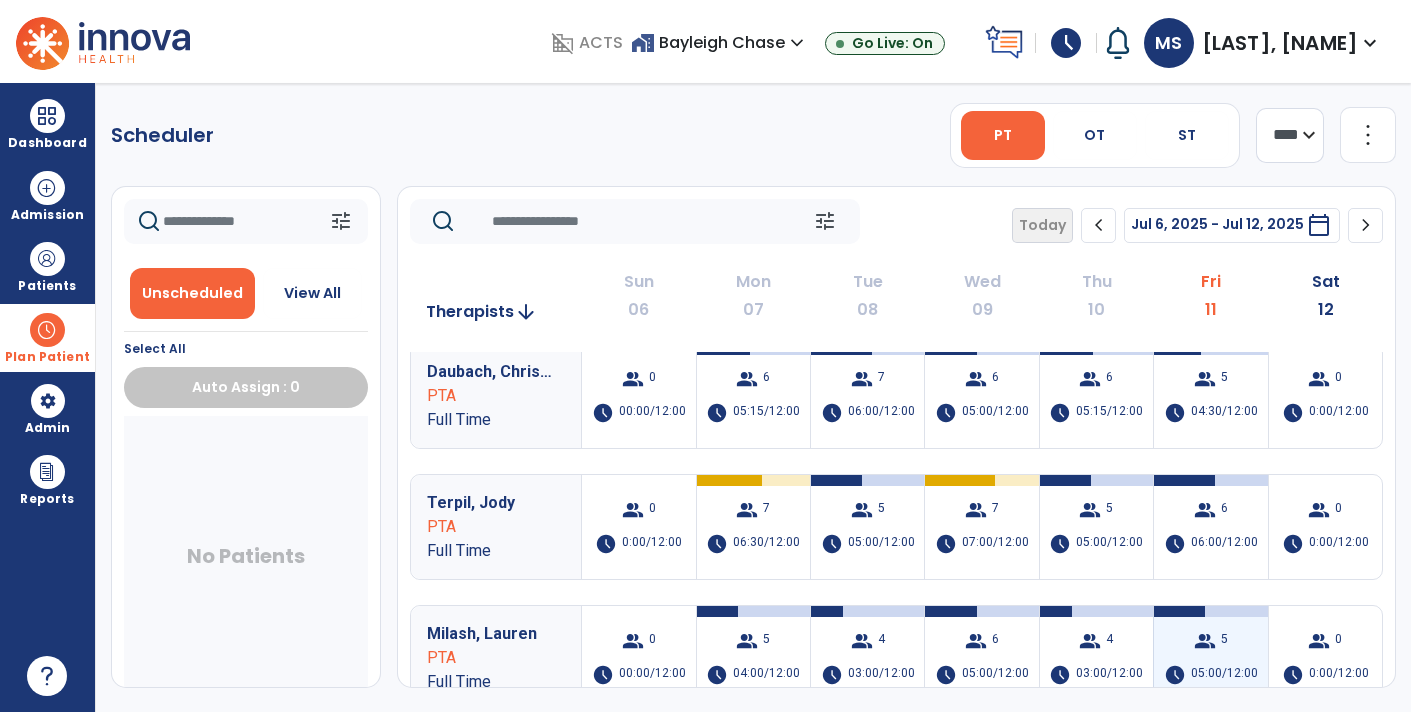 click on "group  5  schedule  05:00/12:00" at bounding box center [1210, 658] 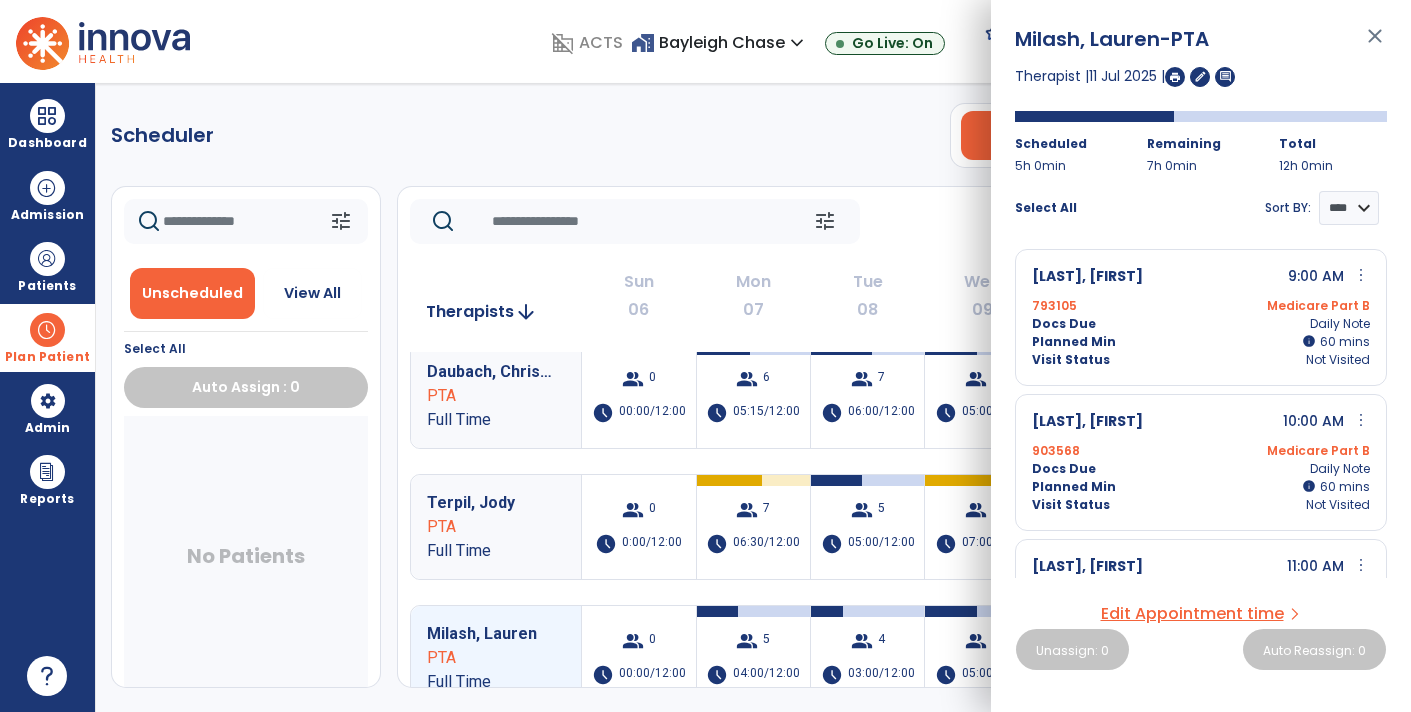 scroll, scrollTop: 290, scrollLeft: 0, axis: vertical 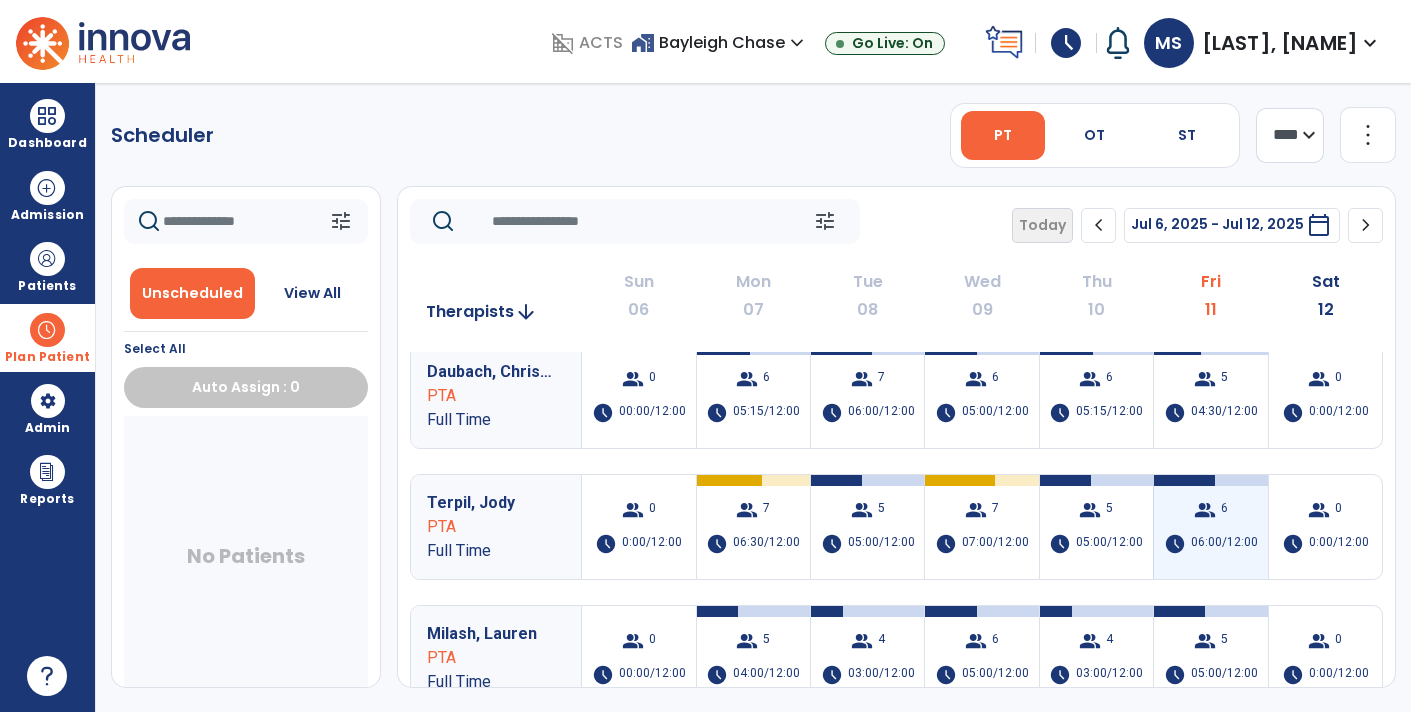click on "06:00/12:00" at bounding box center (1224, 544) 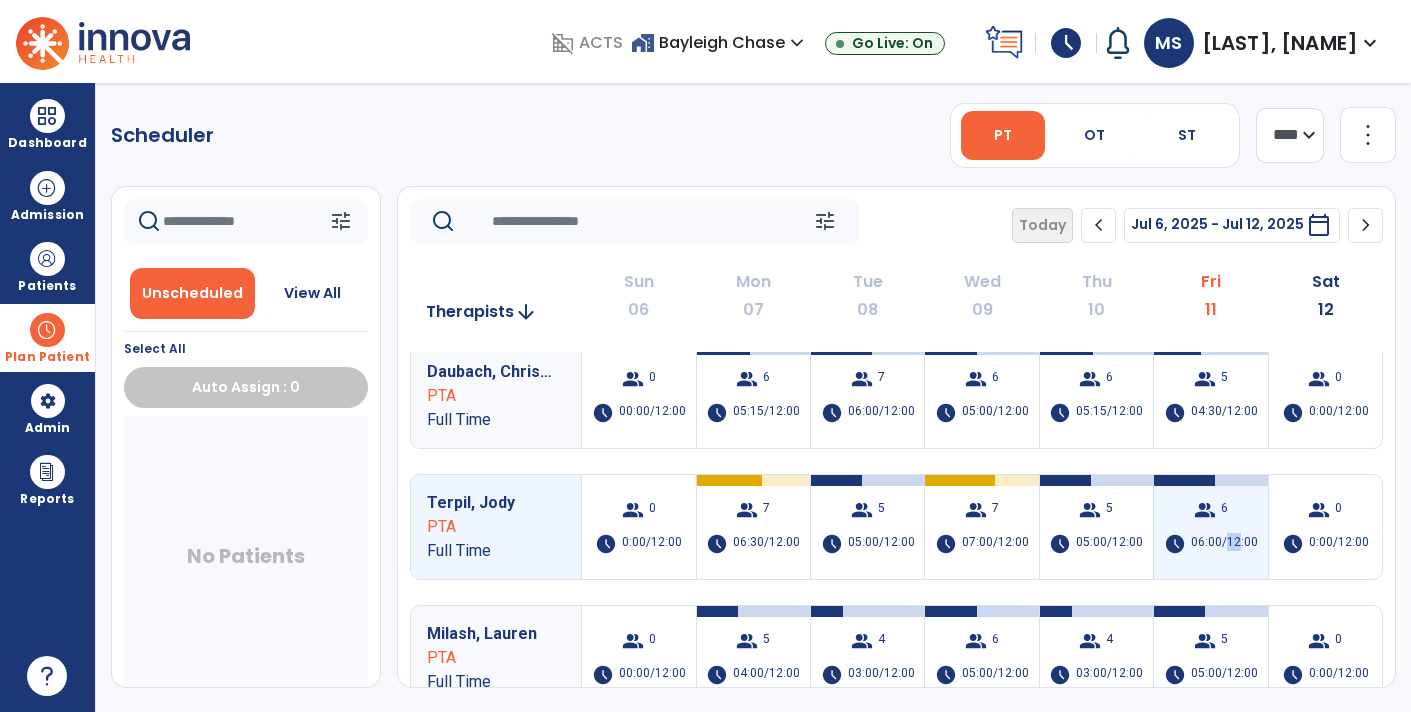 click on "06:00/12:00" at bounding box center [1224, 544] 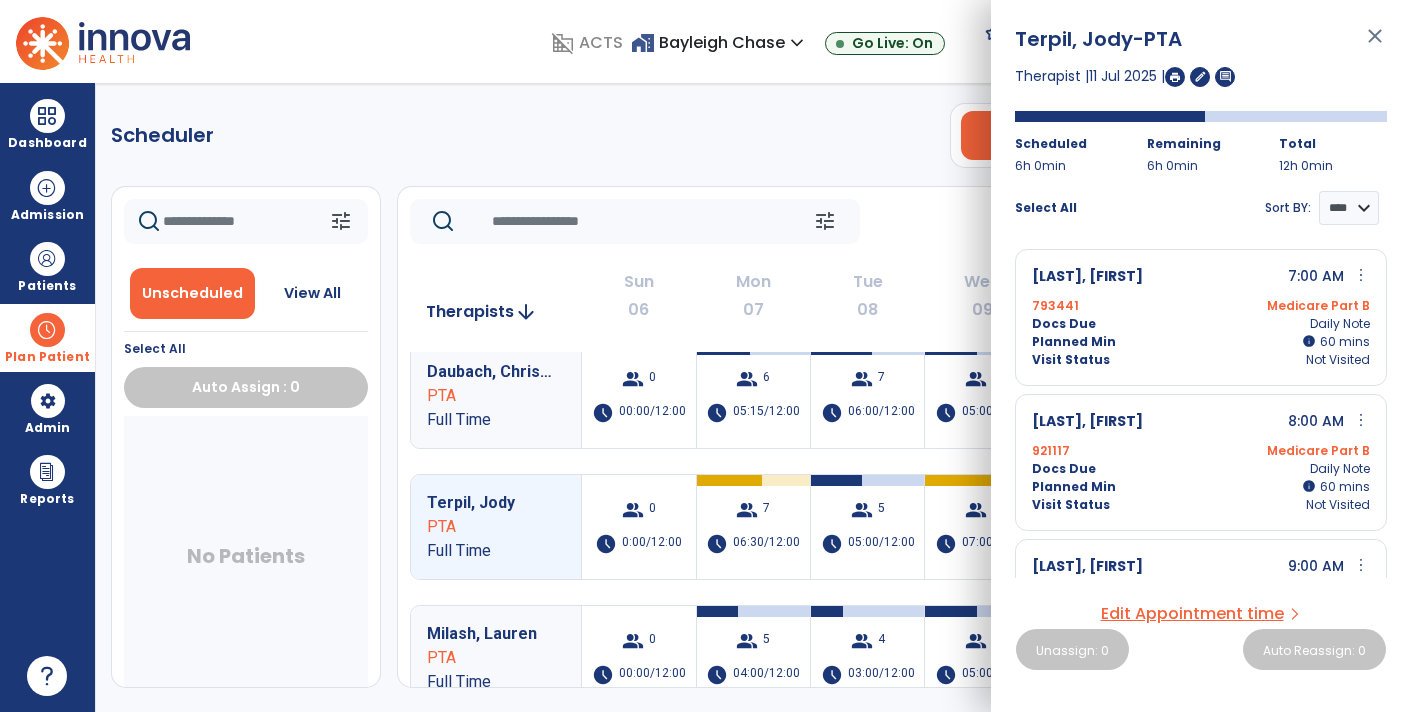 scroll, scrollTop: 0, scrollLeft: 0, axis: both 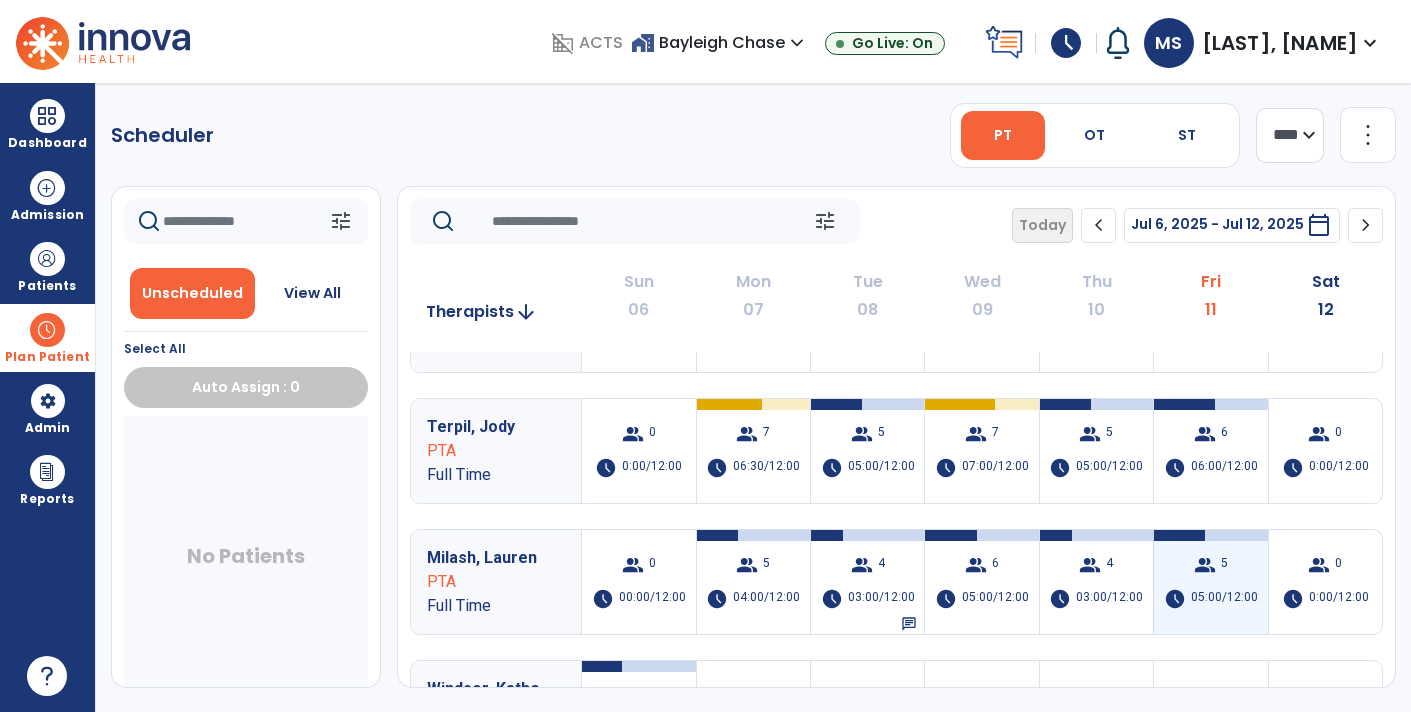 click on "group  5  schedule  05:00/12:00" at bounding box center (1210, 582) 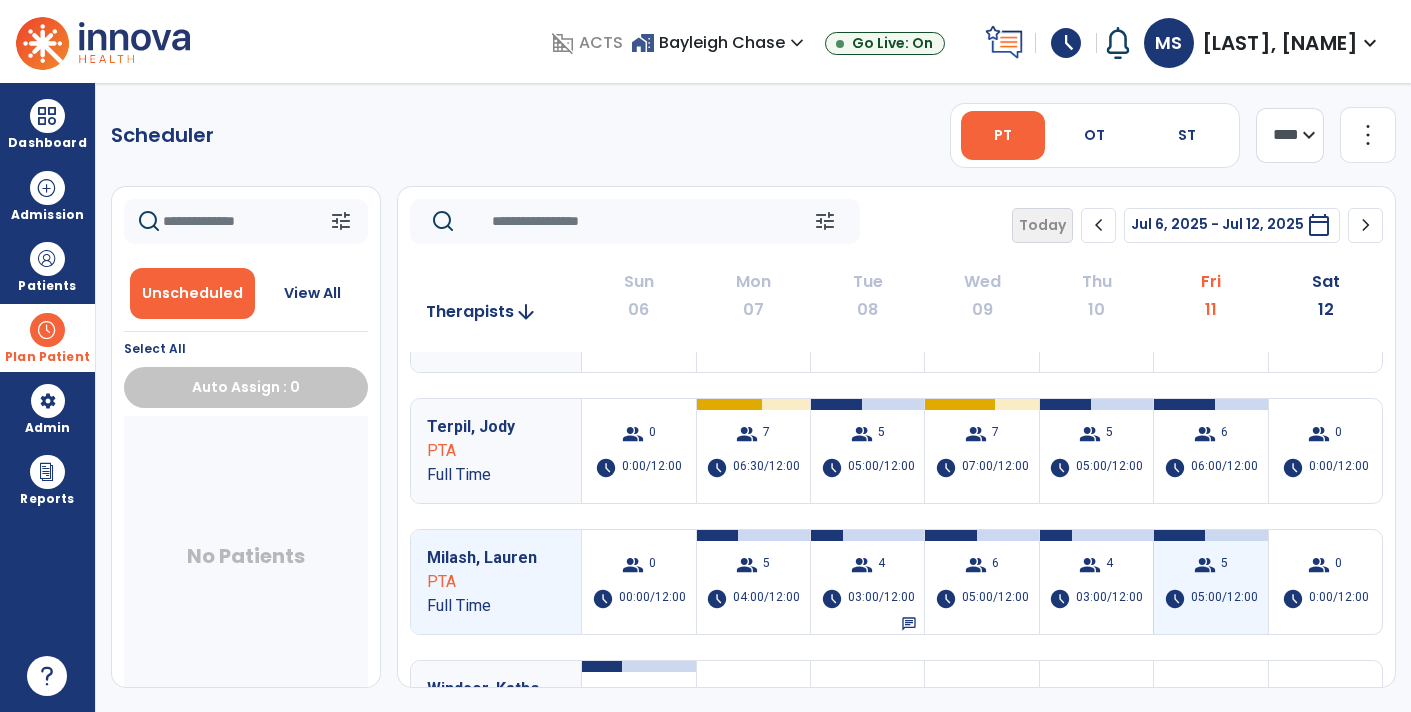 click on "group  5  schedule  05:00/12:00" at bounding box center [1210, 582] 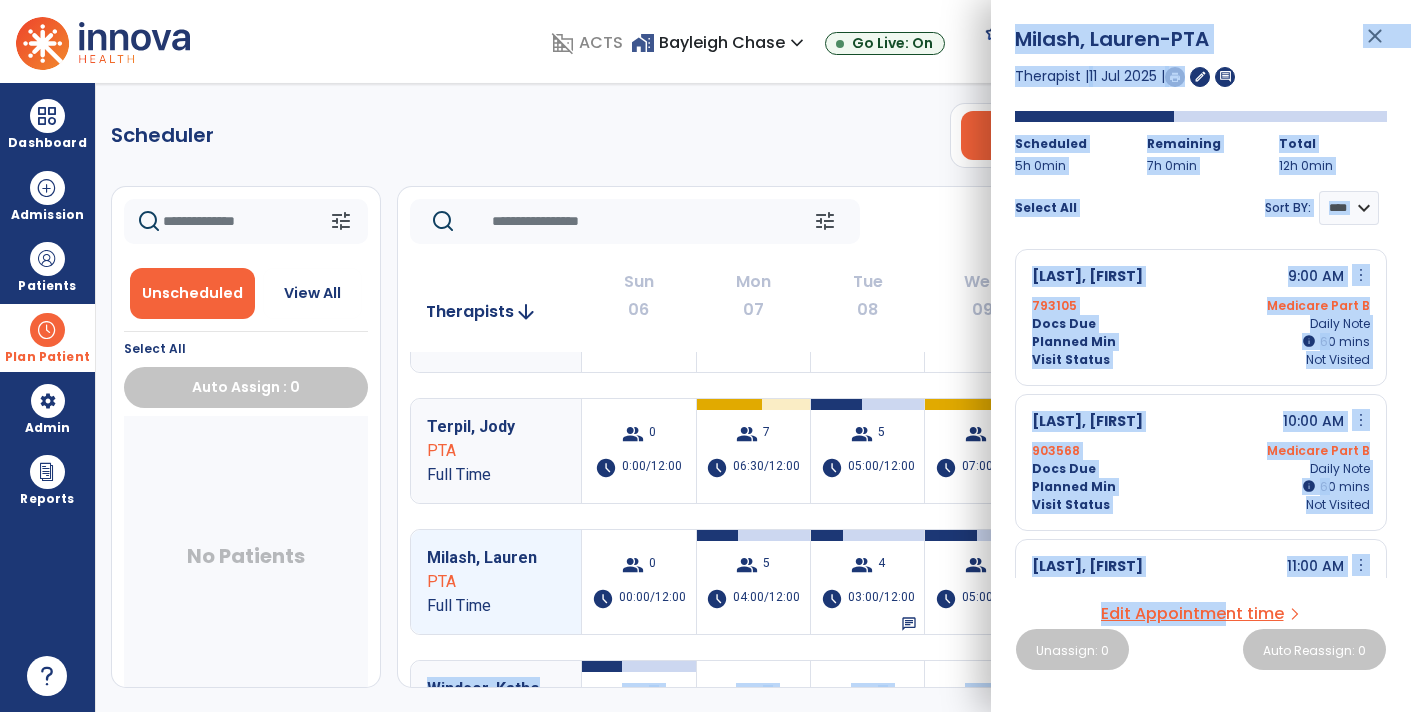 click on "domain_disabled   ACTS   home_work   [FIRST] [LAST]   expand_more   [FIRST] [LAST]   Sandbox  Go Live: On schedule My Time:   Friday, Jul 11    ***** stop  Stop   Open your timecard  arrow_right Notifications  No Notifications yet   MS   [LAST], [FIRST]   expand_more   home   Home   person   Profile   manage_accounts   Admin   help   Help   logout   Log out  Dashboard  dashboard  Therapist Dashboard  view_quilt  Operations Dashboard Admission Patients  format_list_bulleted  Patient List  space_dashboard  Patient Board  insert_chart  PDPM Board Plan Patient  event_note  Planner  content_paste_go  Scheduler  content_paste_go  Whiteboard Admin  manage_accounts  Users Reports  export_notes  Billing Exports  note_alt  EOM Report  event_note  Minutes By Payor  inbox_customize  Service Log  playlist_add_check  Triple Check Report  Scheduler   PT   OT   ST  **** *** more_vert  Manage Labor   View All Therapists   Print   tune   Unscheduled   View All  Select All  Auto Assign : 0  No Patients  tune   Today" at bounding box center (705, 356) 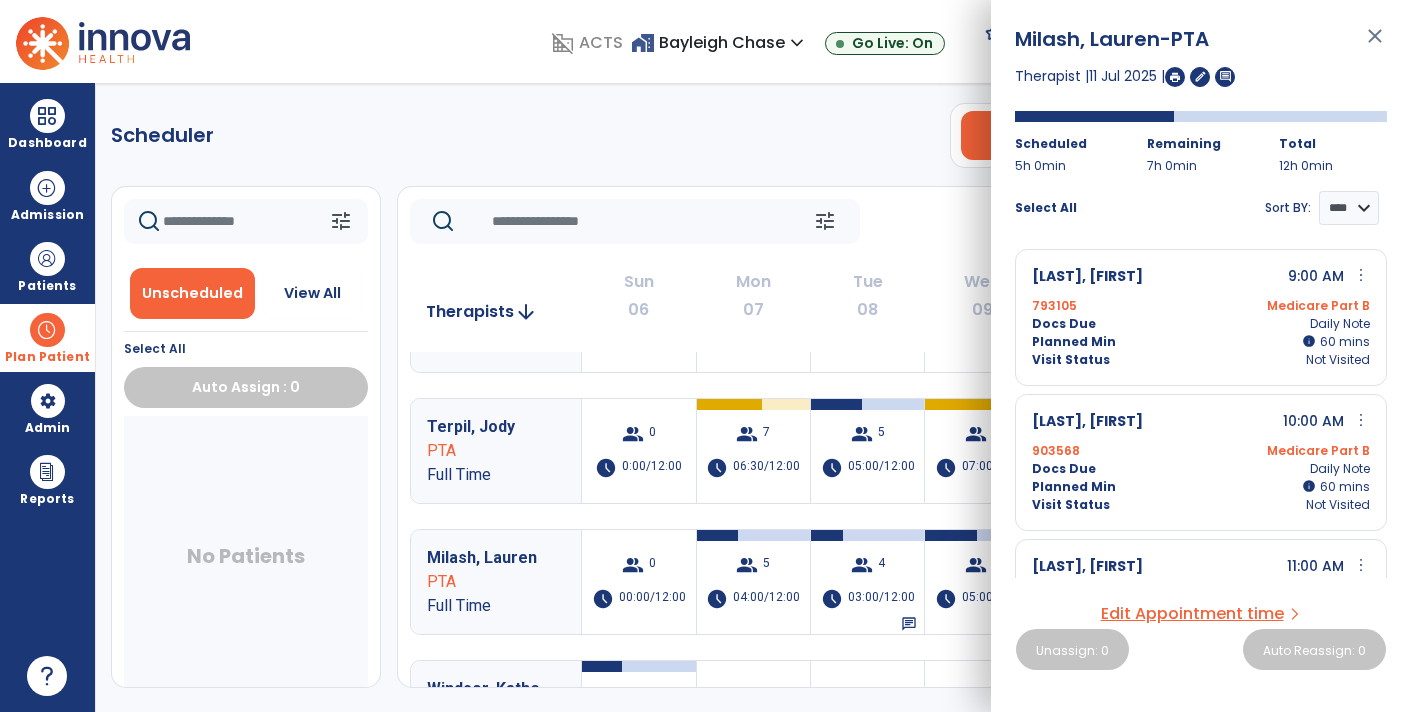 click on "Milash, Lauren -PTA close Therapist |   11 Jul 2025 |   edit   comment  Scheduled 5h 0min Remaining  7h 0min  Total 12h 0min  Select All   Sort BY:  **** ****  Webster, Elizabeth   9:00 AM  more_vert  edit   Edit Session   alt_route   Split Minutes  793105 Medicare Part B  Docs Due Daily Note   Planned Min  info   60 I 60 mins  Visit Status  Not Visited   Smith, Marion   10:00 AM  more_vert  edit   Edit Session   alt_route   Split Minutes  903568 Medicare Part B  Docs Due Daily Note   Planned Min  info   60 I 60 mins  Visit Status  Not Visited   Altman, Doris   11:00 AM  more_vert  edit   Edit Session   alt_route   Split Minutes  899378 Aetna- B  Docs Due Daily Note   Planned Min  info   60 I 60 mins  Visit Status  Not Visited   Rose-ludington, Marie   1:00 PM  more_vert  edit   Edit Session   alt_route   Split Minutes  921144 Medicare Part B  Docs Due Daily Note   Planned Min  info   60 I 60 mins  Visit Status  Not Visited   Streaker, Charles   2:00 PM  more_vert  edit   Edit Session   alt_route  793841" at bounding box center [1201, 356] 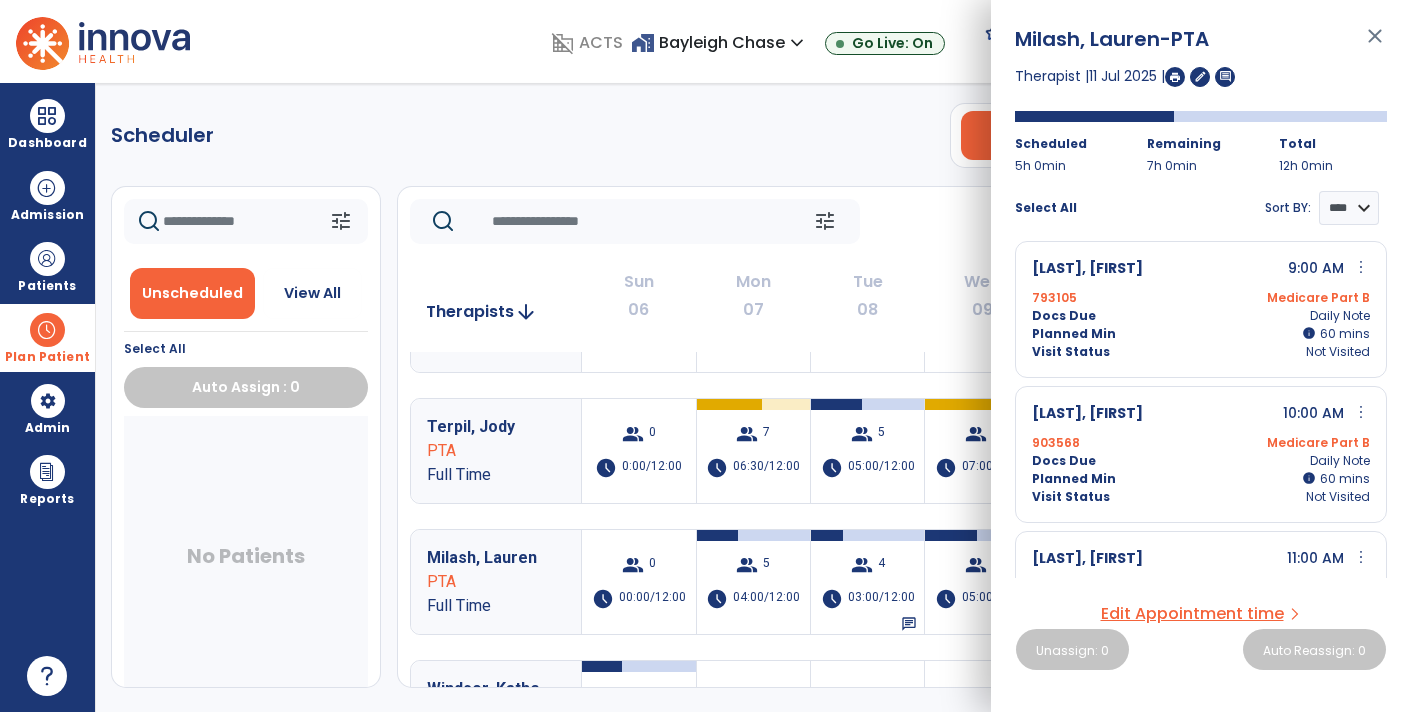 scroll, scrollTop: 0, scrollLeft: 0, axis: both 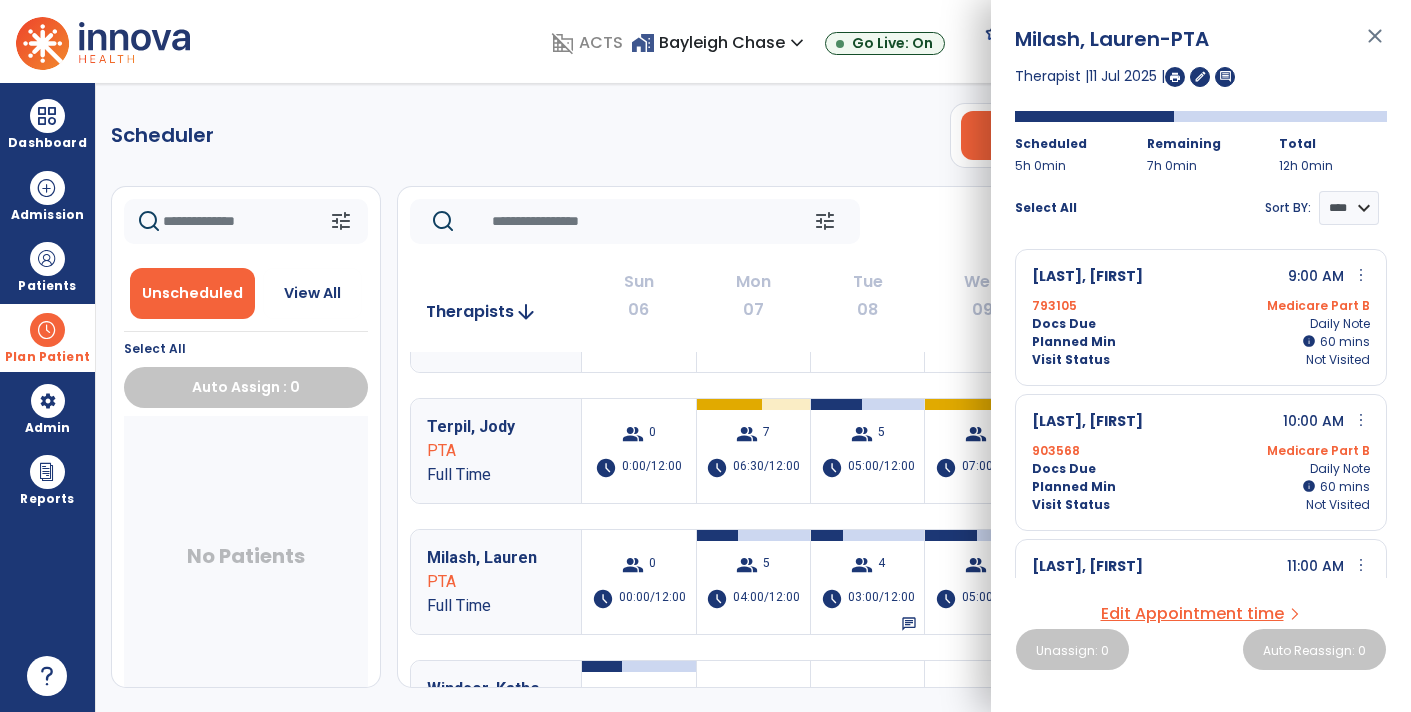 click on "Scheduler   PT   OT   ST  **** *** more_vert  Manage Labor   View All Therapists   Print" 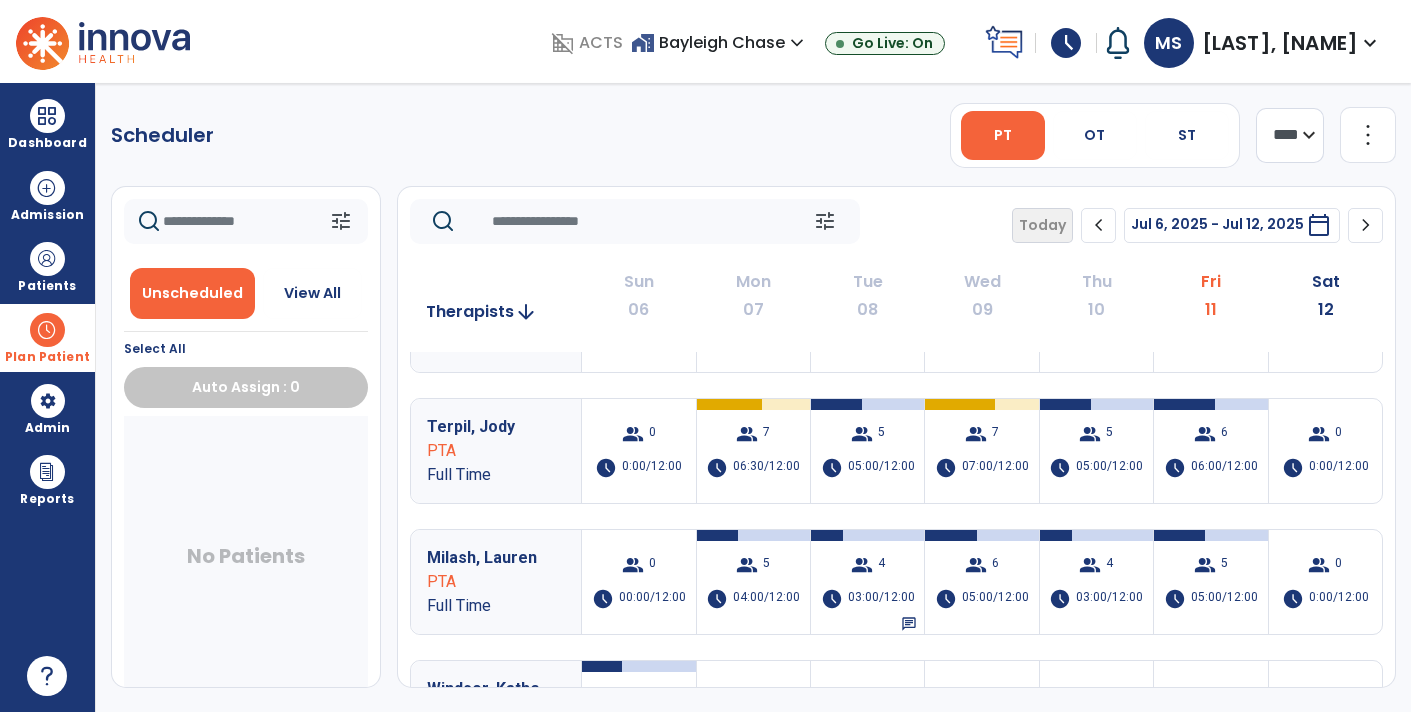 click on "Scheduler   PT   OT   ST  **** *** more_vert  Manage Labor   View All Therapists   Print" 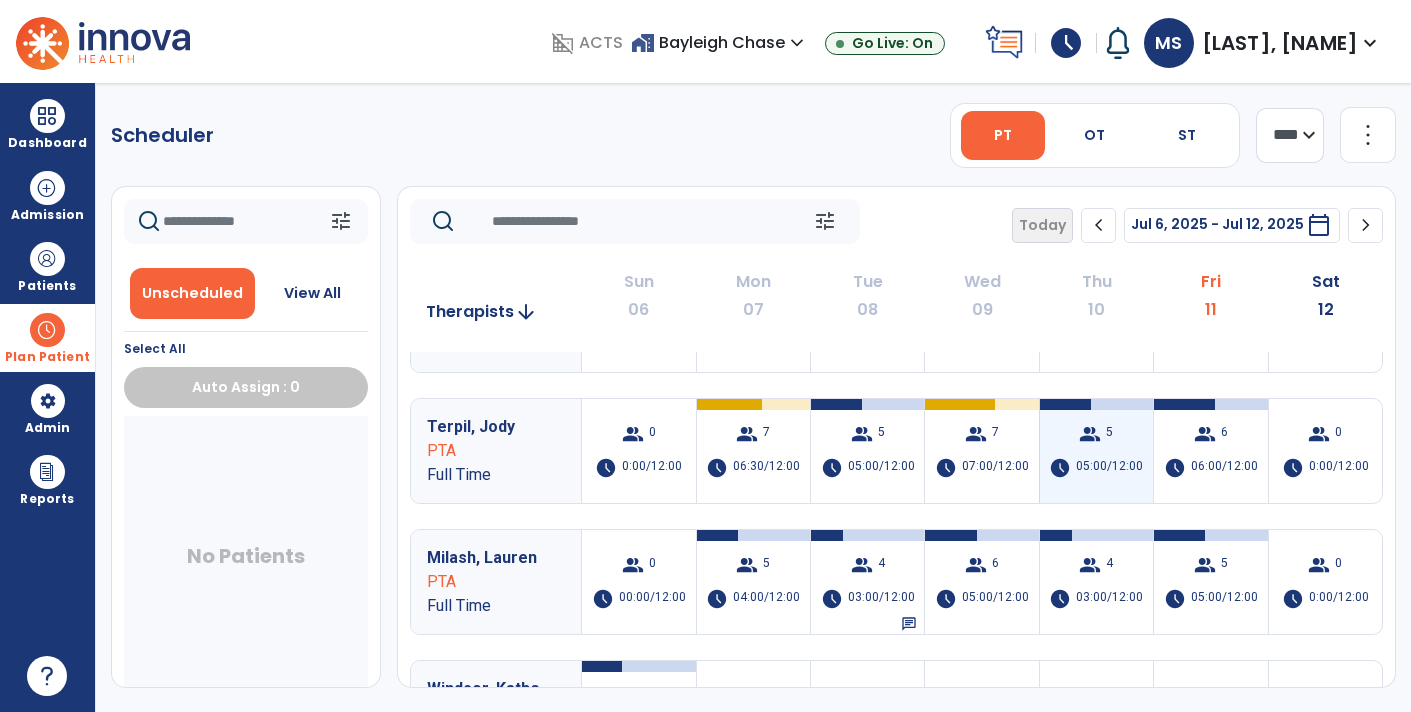 click on "05:00/12:00" at bounding box center [1109, 468] 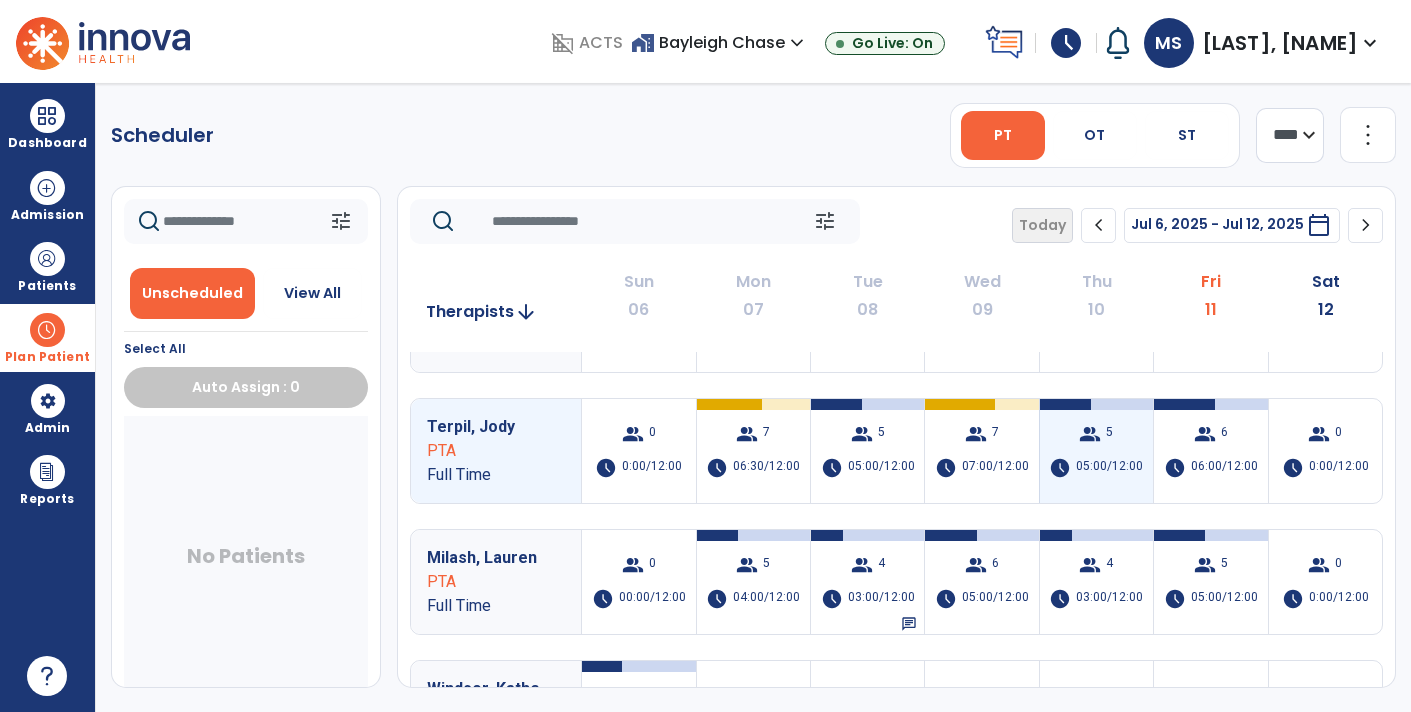 click on "05:00/12:00" at bounding box center (1109, 468) 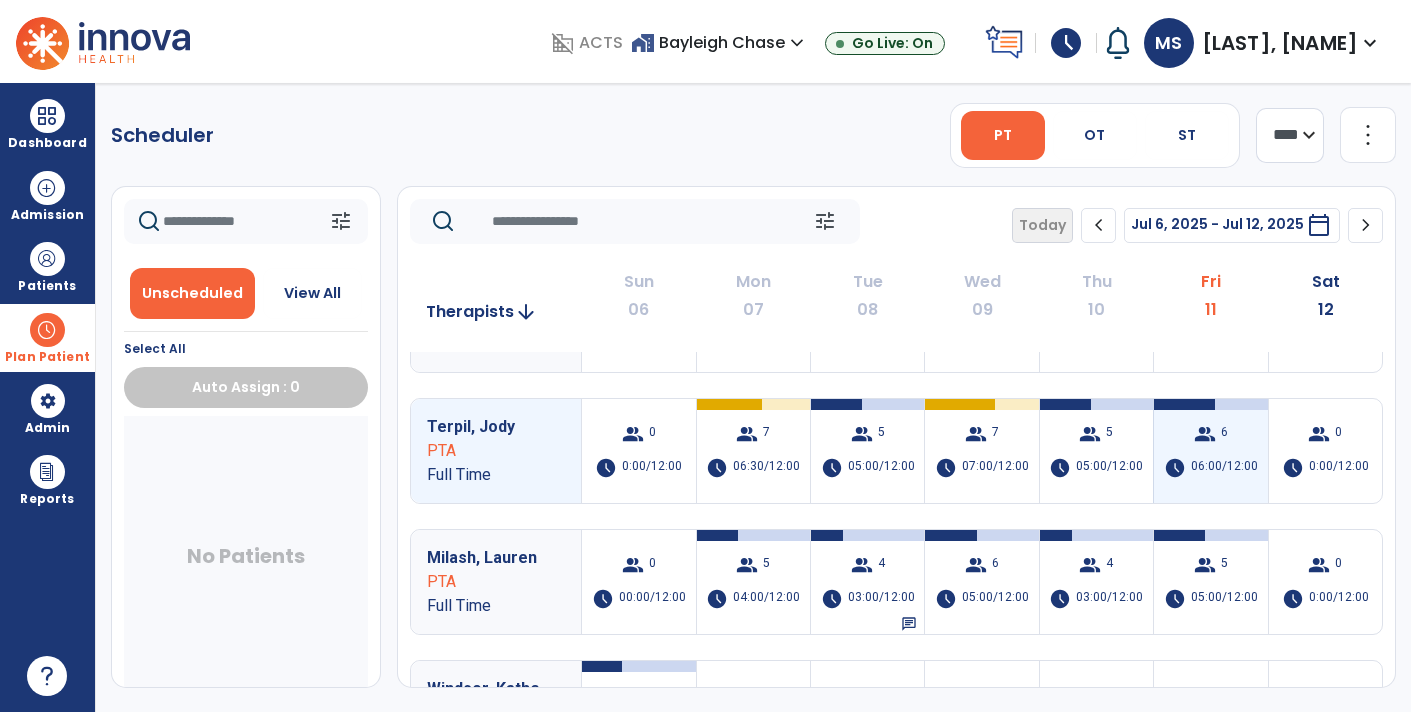 drag, startPoint x: 1243, startPoint y: 463, endPoint x: 1238, endPoint y: 453, distance: 11.18034 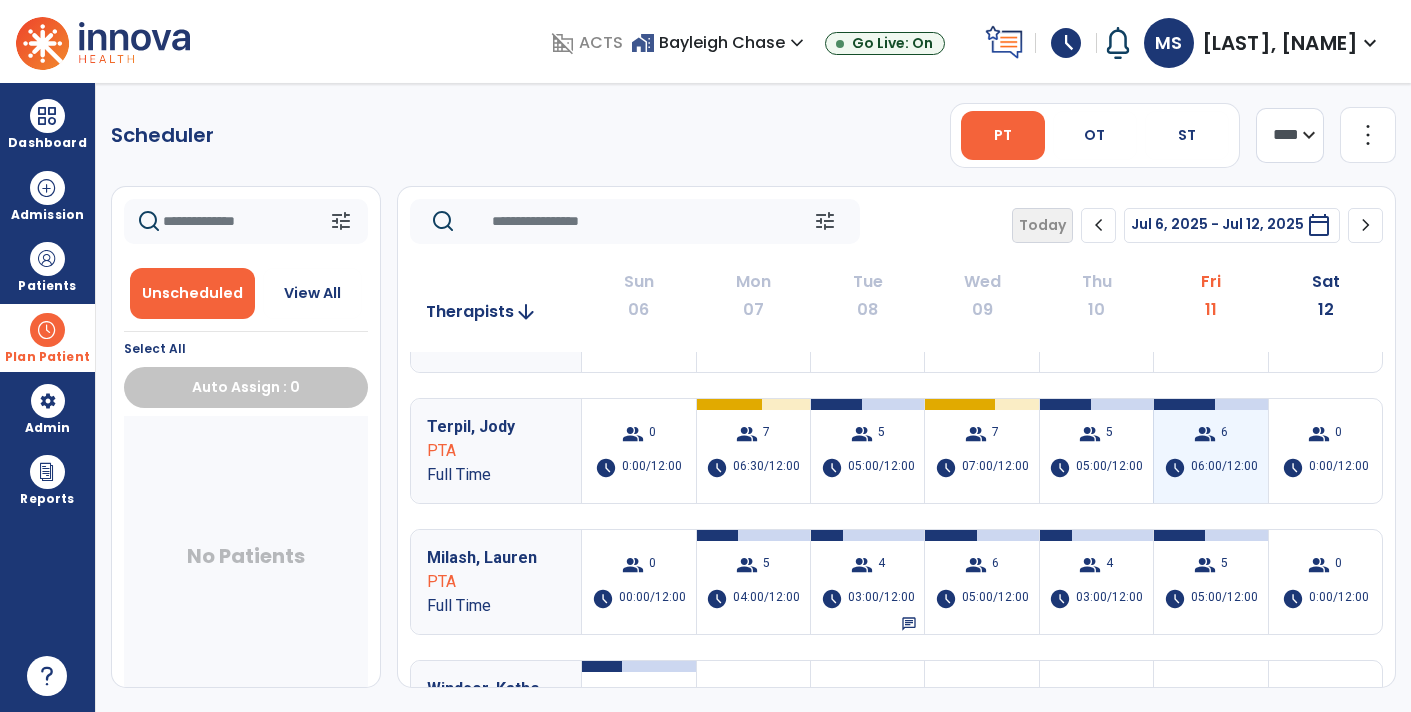 click on "6" at bounding box center (1224, 434) 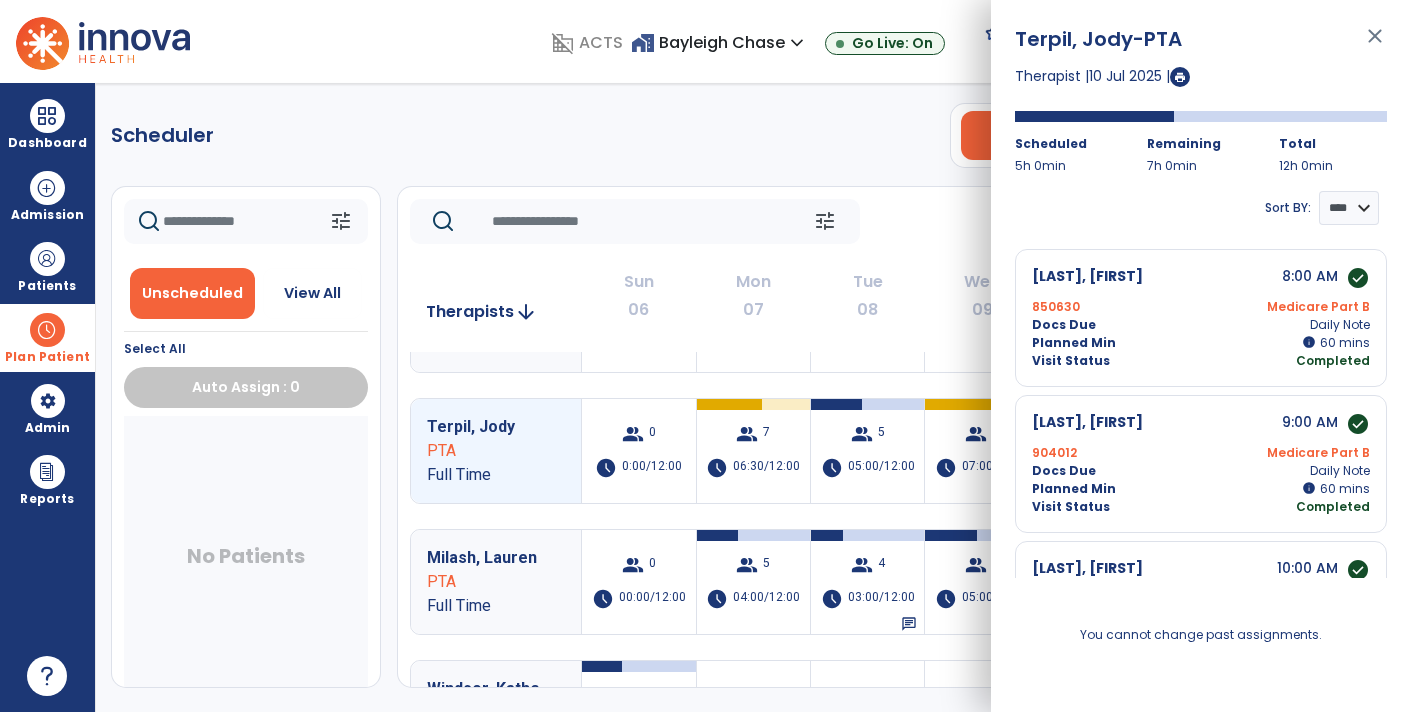 scroll, scrollTop: 10, scrollLeft: 0, axis: vertical 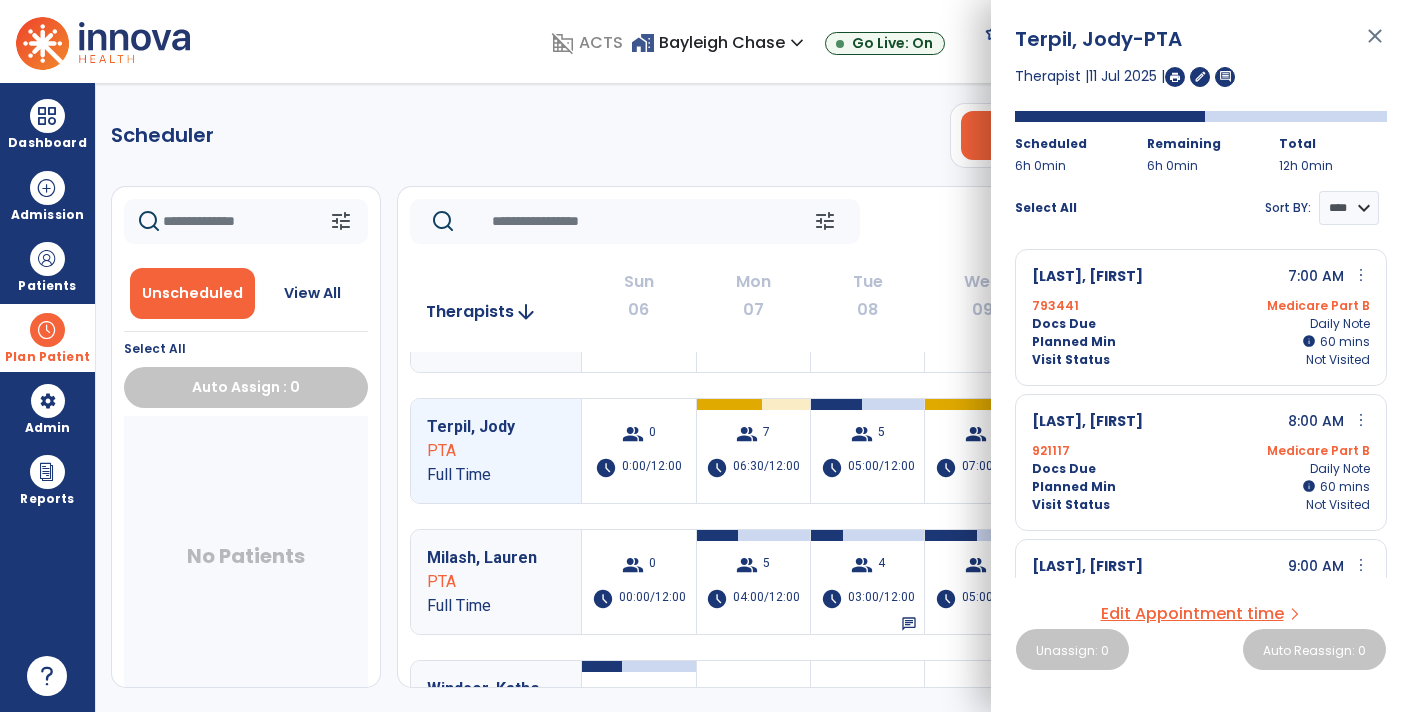 click on "Tue  08" 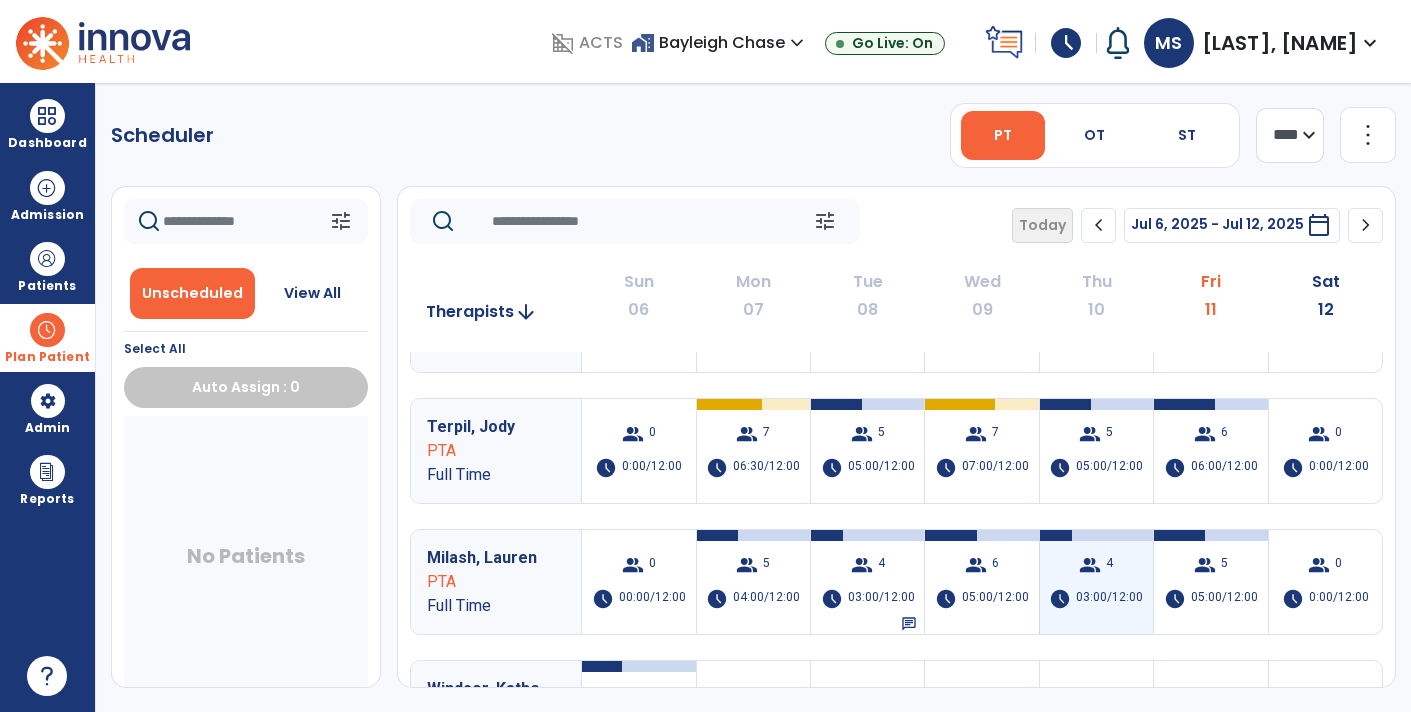 click on "group  4  schedule  03:00/12:00" at bounding box center [1096, 582] 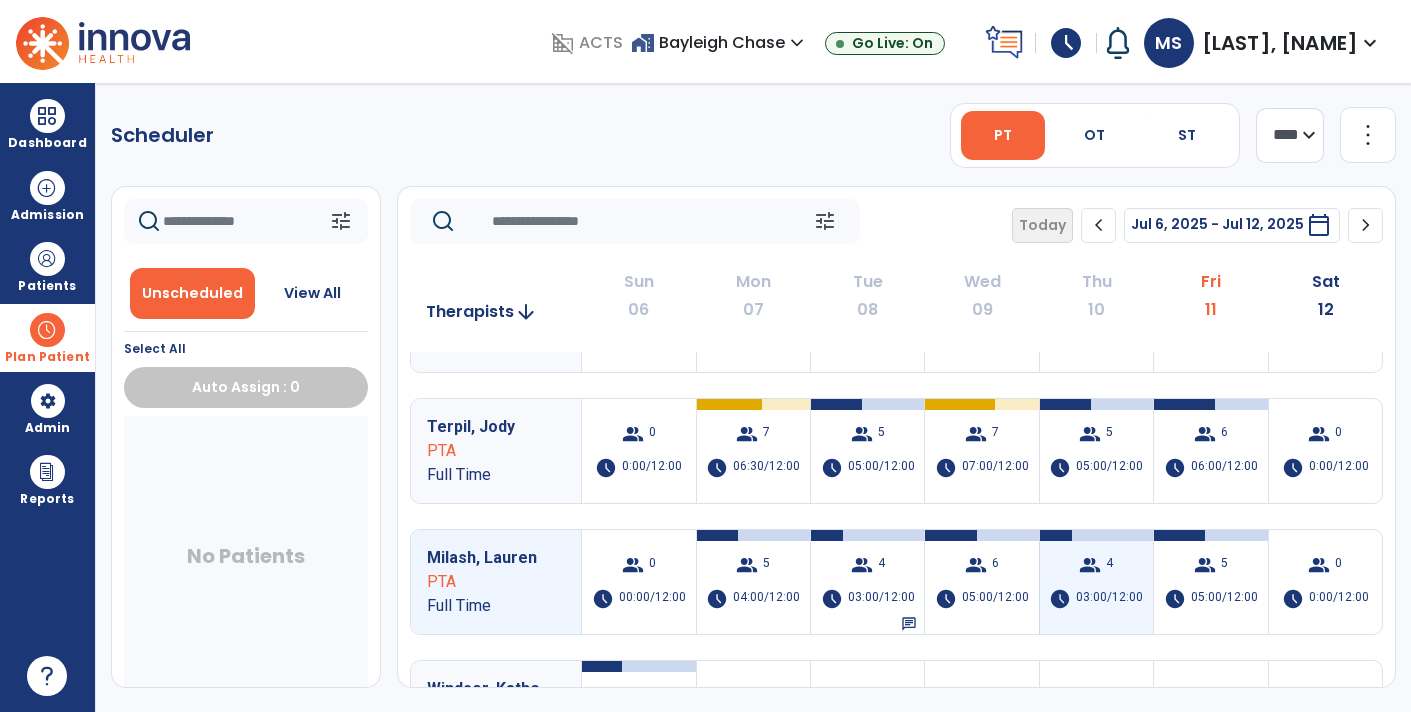 click on "group  4  schedule  03:00/12:00" at bounding box center [1096, 582] 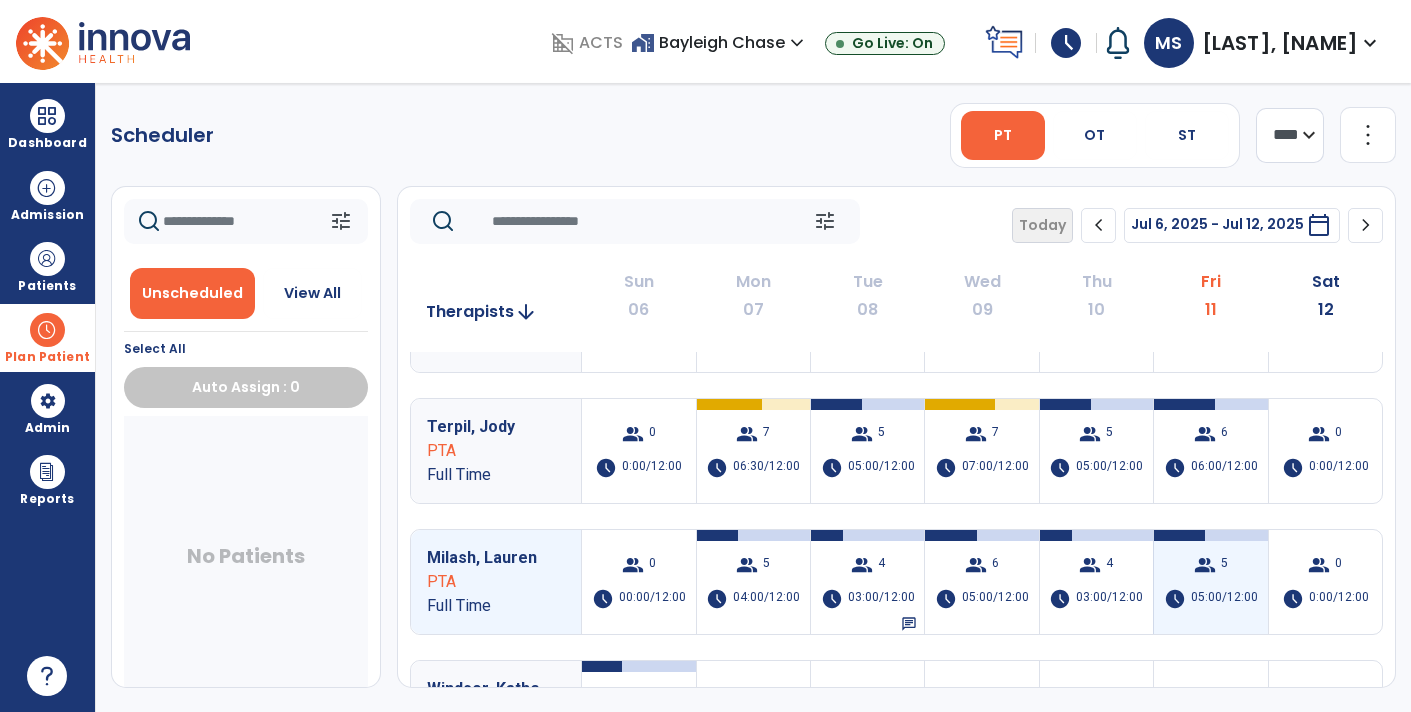 drag, startPoint x: 1232, startPoint y: 579, endPoint x: 1233, endPoint y: 569, distance: 10.049875 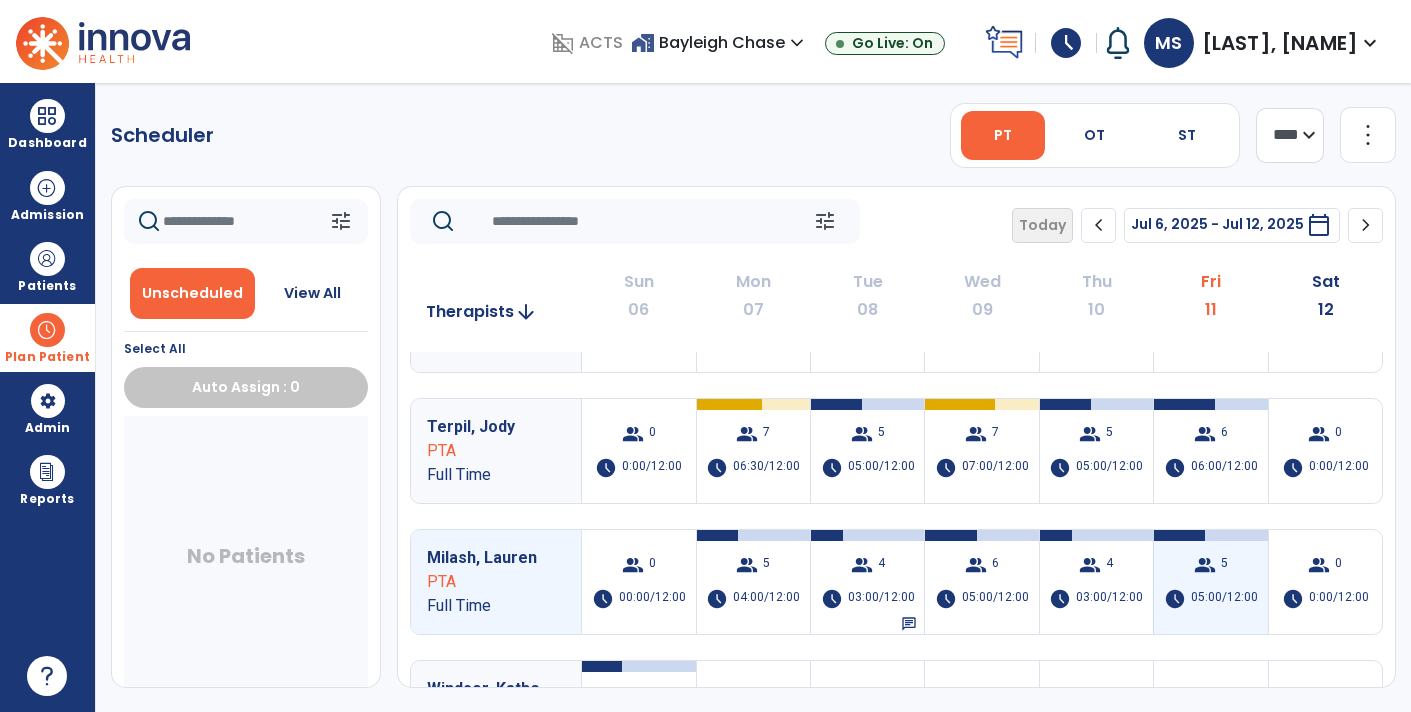 click on "group  5  schedule  05:00/12:00" at bounding box center [1210, 582] 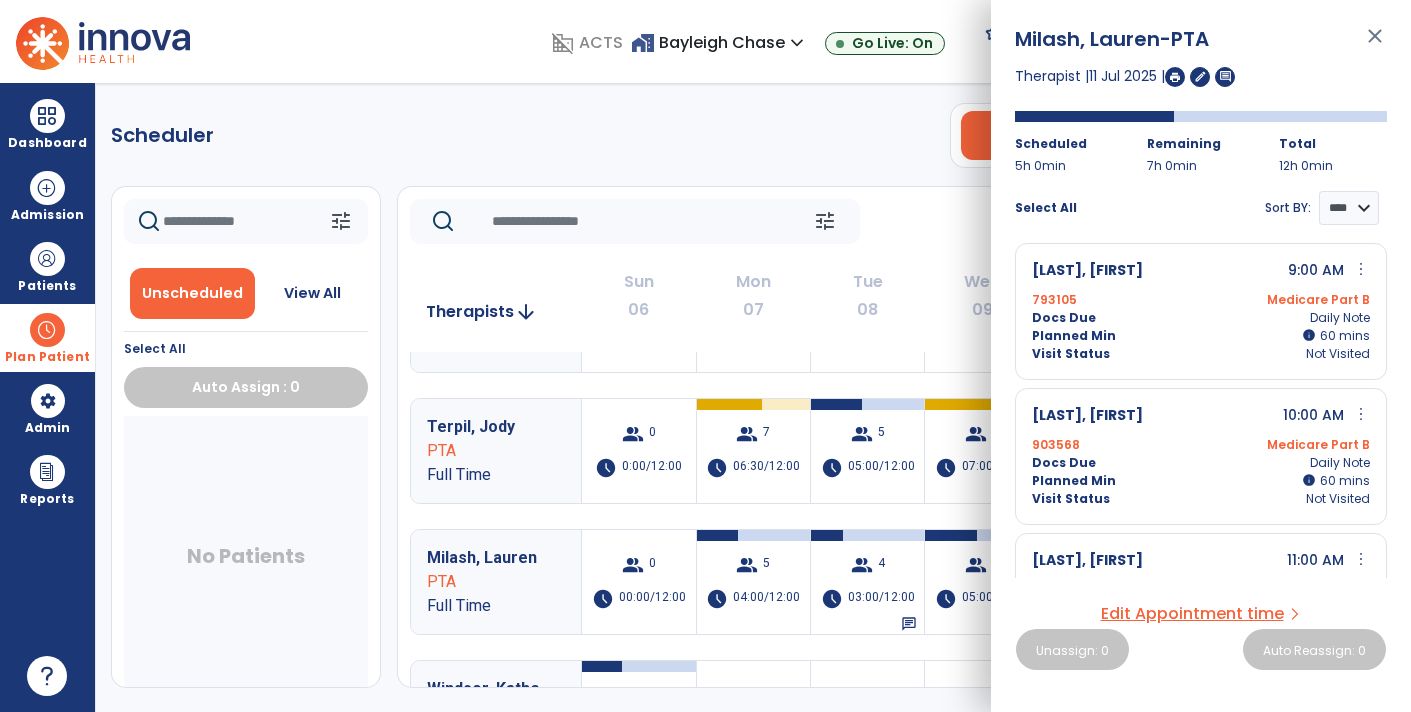scroll, scrollTop: 0, scrollLeft: 0, axis: both 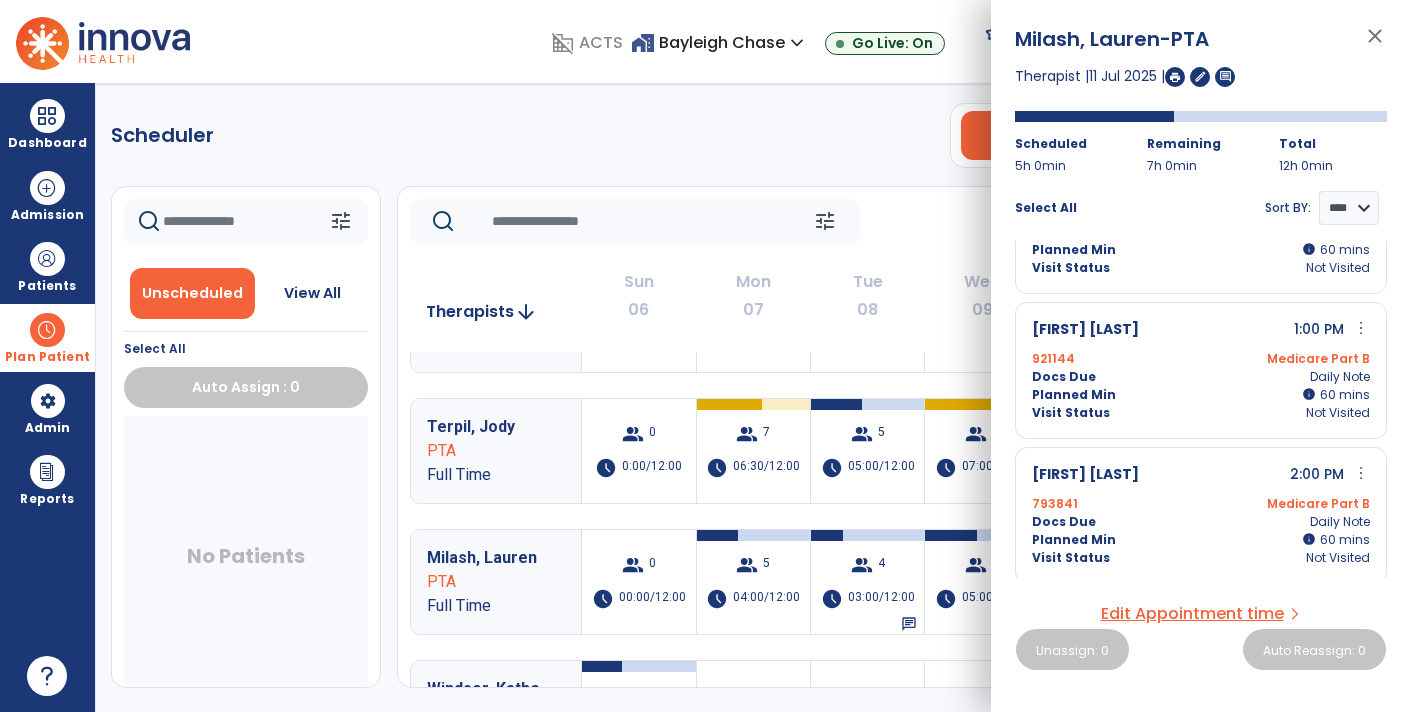 click on "Mon" 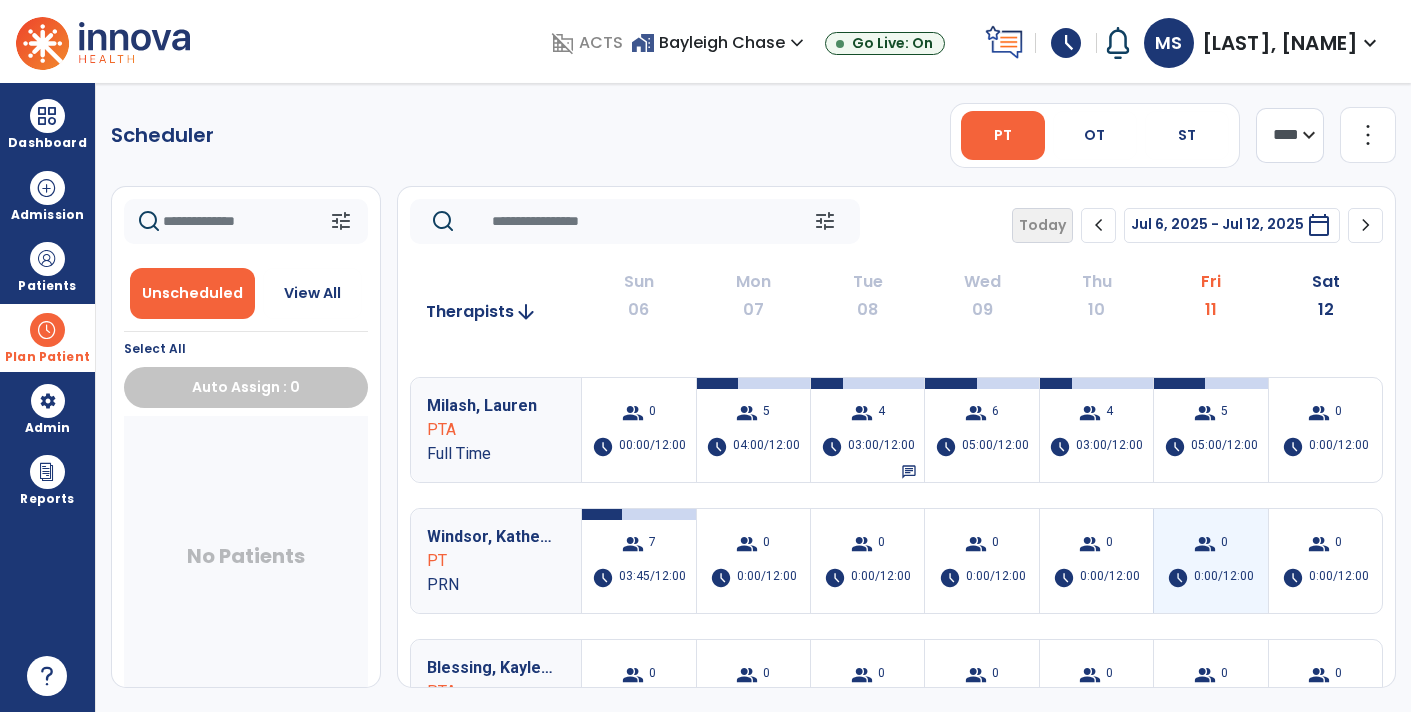 scroll, scrollTop: 308, scrollLeft: 0, axis: vertical 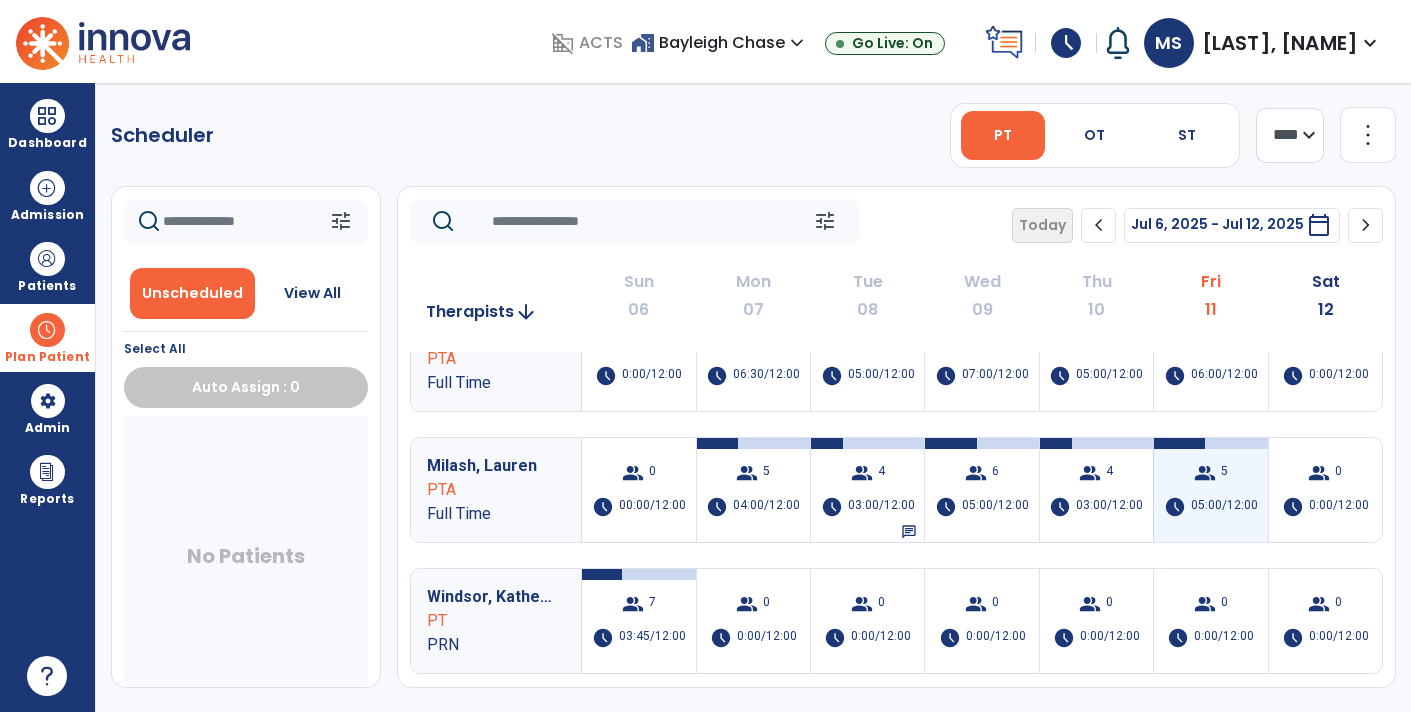 click on "05:00/12:00" at bounding box center [1224, 507] 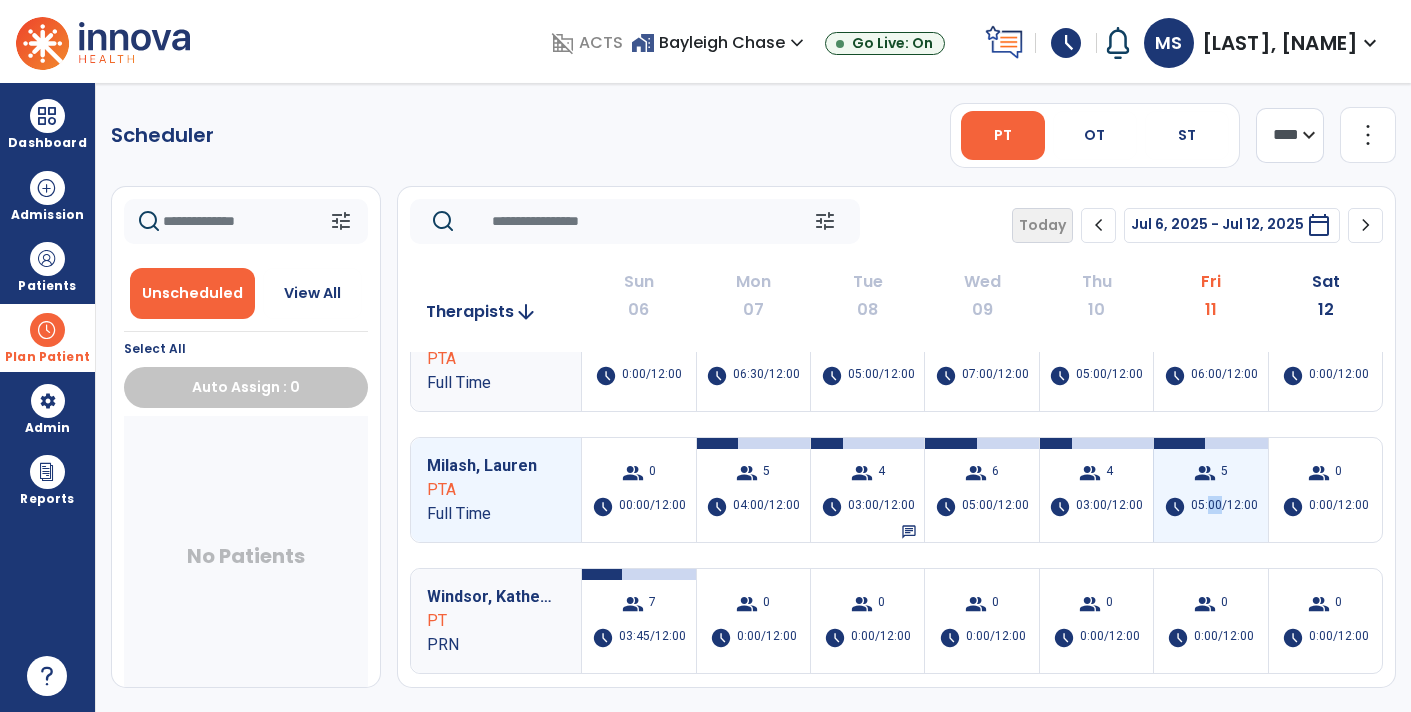 click on "05:00/12:00" at bounding box center (1224, 507) 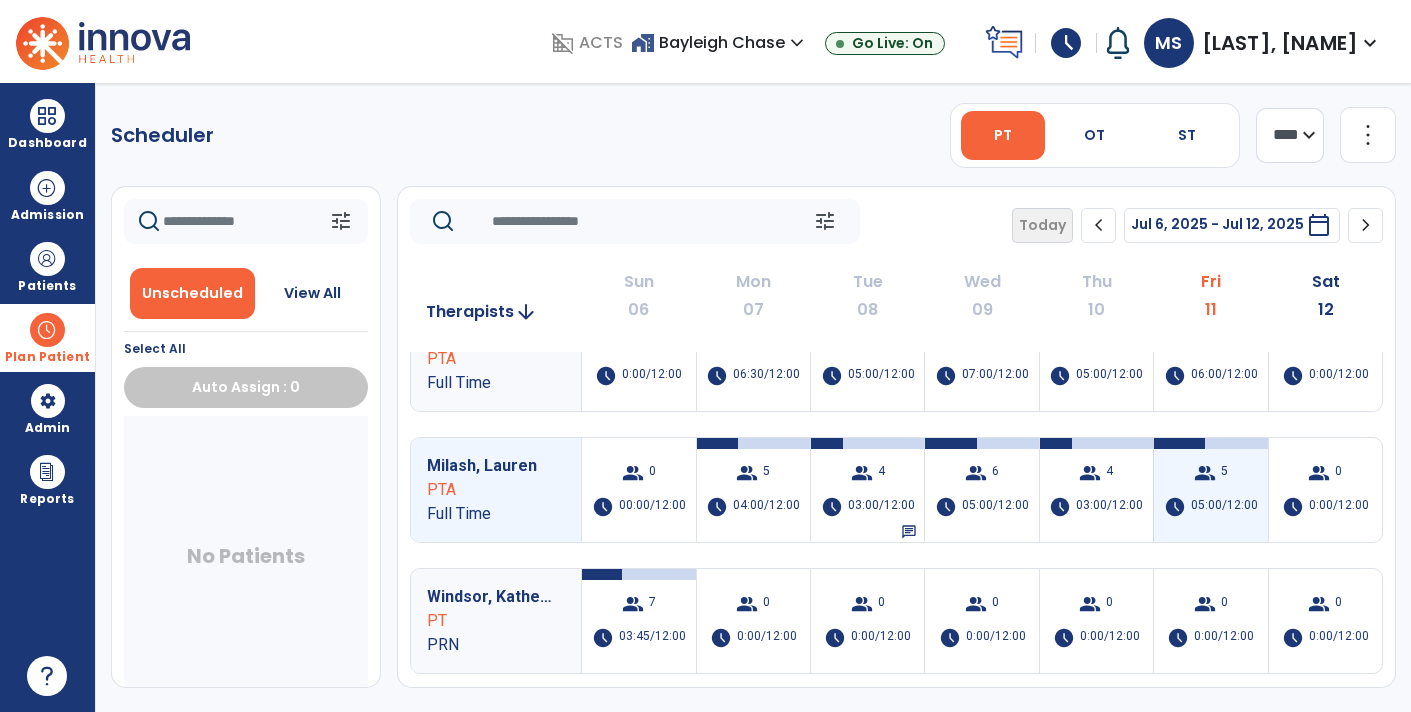 click on "05:00/12:00" at bounding box center [1224, 507] 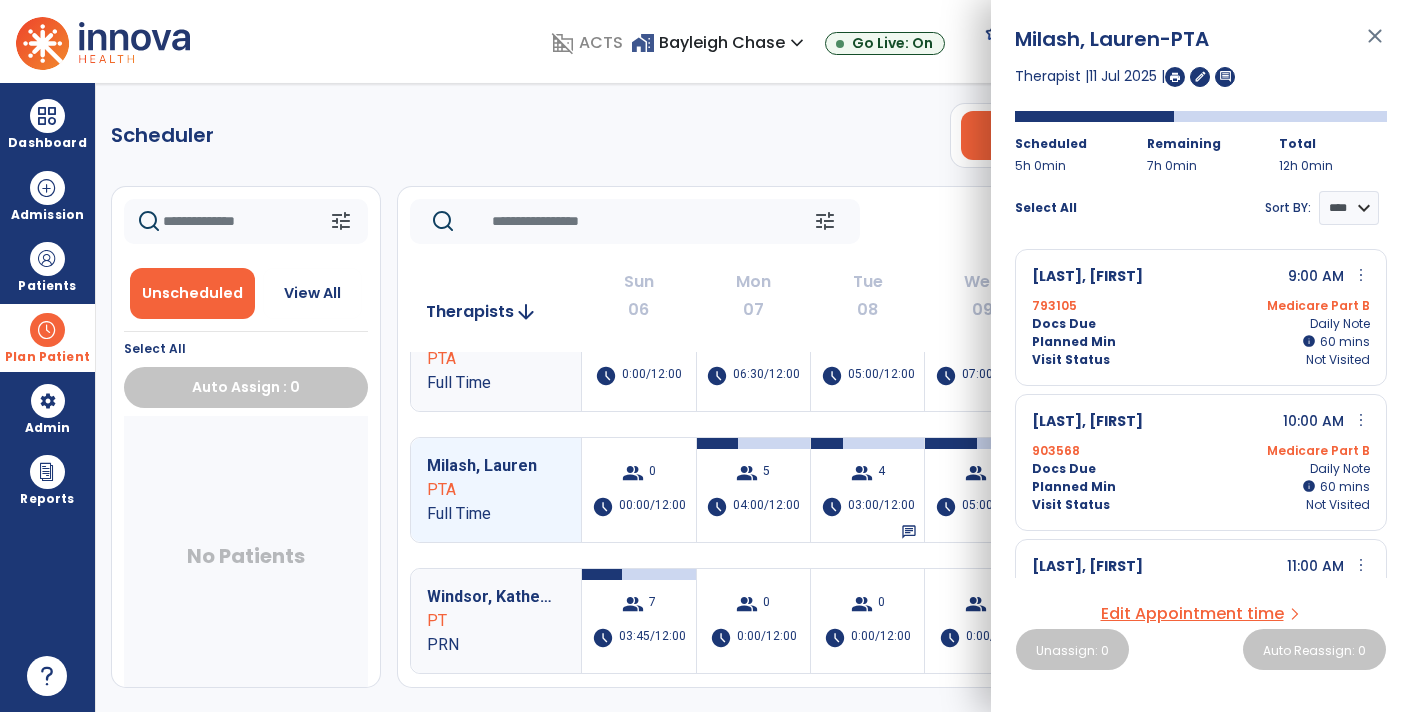 click on "Visit Status  Not Visited" at bounding box center (1201, 505) 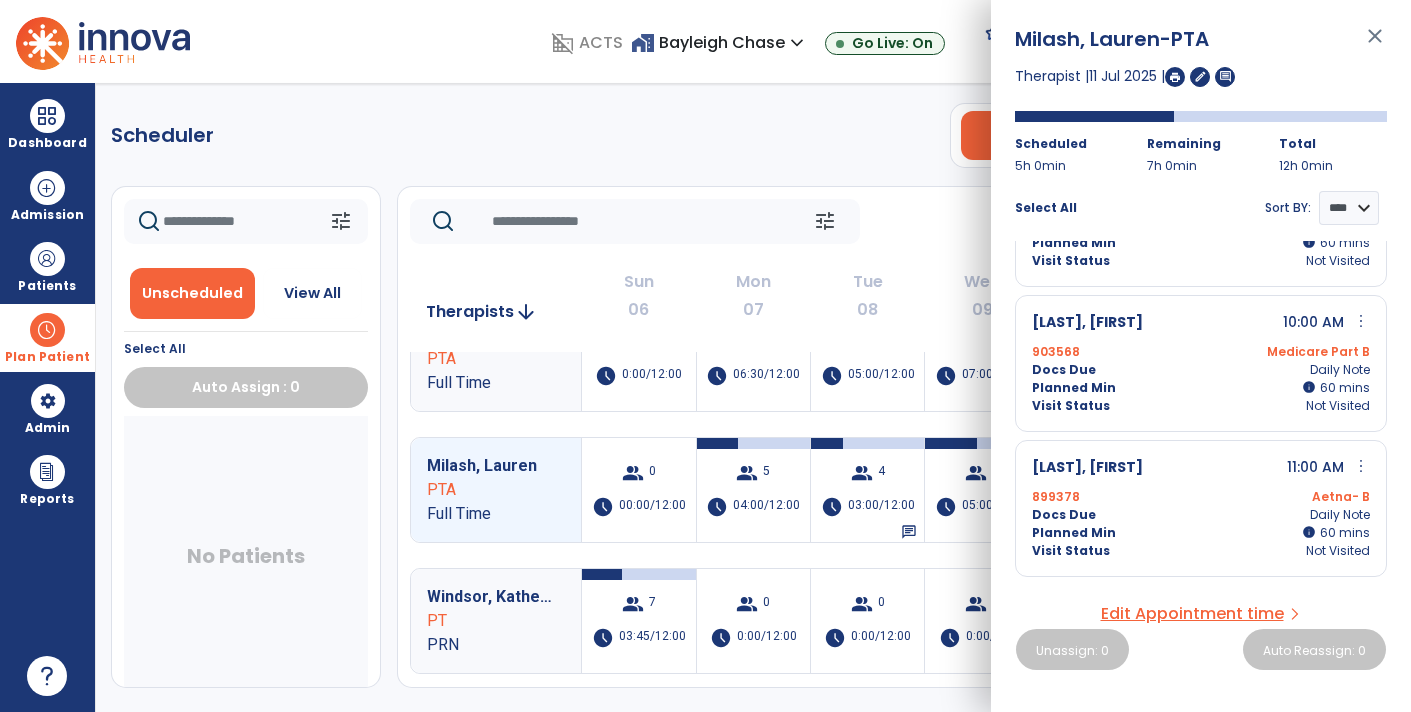 scroll, scrollTop: 382, scrollLeft: 0, axis: vertical 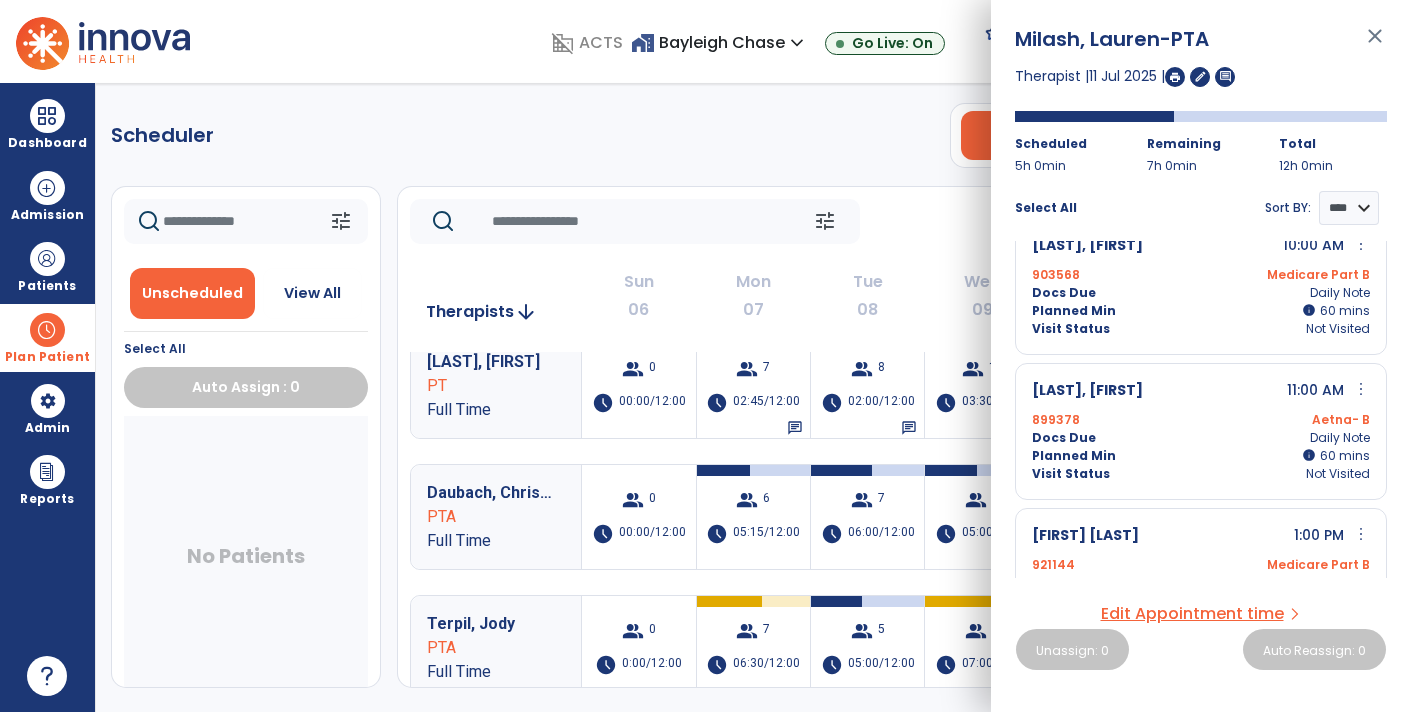 click on "Scheduler   PT   OT   ST  **** *** more_vert  Manage Labor   View All Therapists   Print   tune   Unscheduled   View All  Select All  Auto Assign : 0  No Patients  tune   Today  chevron_left Jul 6, 2025 - Jul 12, 2025  *********  calendar_today  chevron_right   Therapists  arrow_downward Sun  06  Mon  07  Tue  08  Wed  09  Thu  10  Fri  11  Sat  12  [LAST], [FIRST] PT Full Time  group  0  schedule  00:00/12:00   group  7  schedule  02:45/12:00   chat   group  8  schedule  02:00/12:00   chat   group  12  schedule  03:30/12:00   group  12  schedule  04:45/12:00   group  0  schedule  00:00/12:00   chat   group  0  schedule  0:00/12:00 [LAST], [FIRST] PTA Full Time  group  0  schedule  00:00/12:00   group  6  schedule  05:15/12:00   group  7  schedule  06:00/12:00   group  6  schedule  05:00/12:00   group  6  schedule  05:15/12:00   group  5  schedule  04:30/12:00   group  0  schedule  0:00/12:00 [LAST], [FIRST] PTA Full Time  group  0  schedule  0:00/12:00  group  7  schedule  06:30/12:00   group  5 7 5 6" at bounding box center (753, 397) 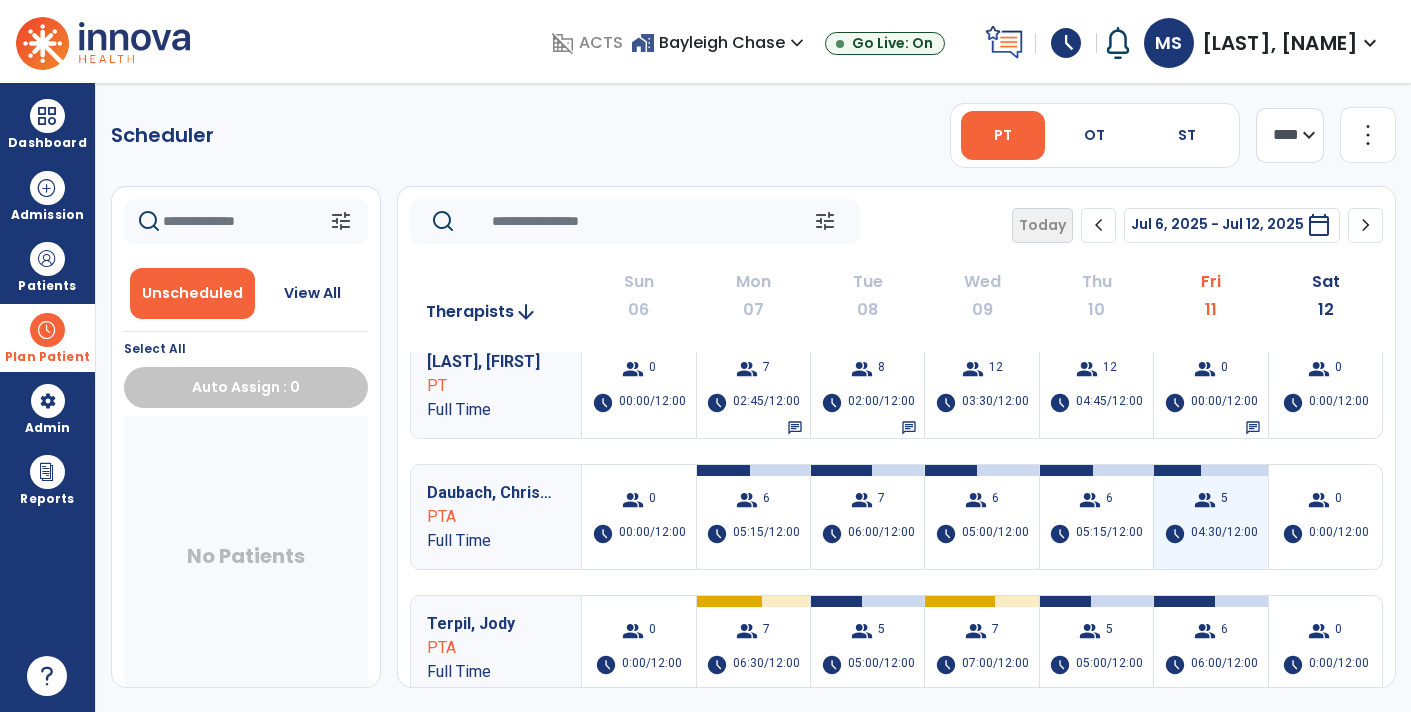 click on "group  5  schedule  04:30/12:00" at bounding box center [1210, 517] 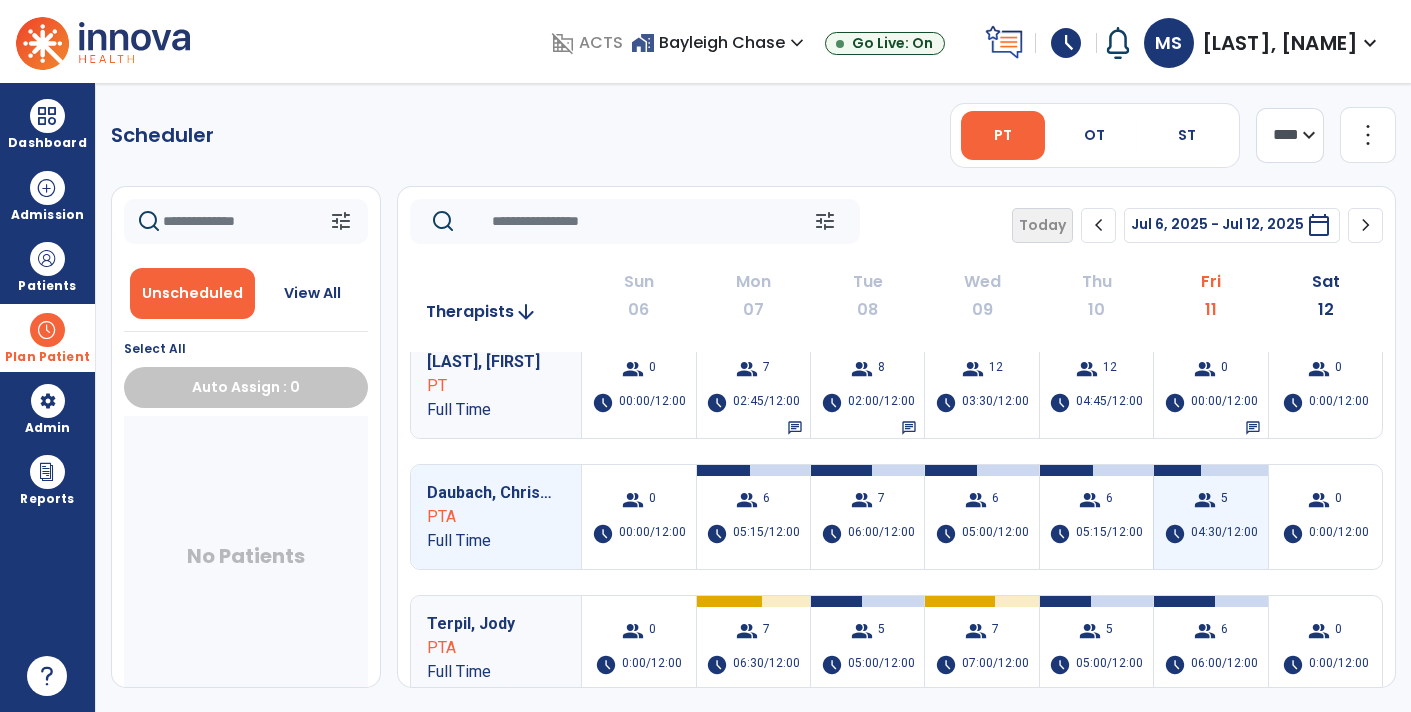 click on "group  5  schedule  04:30/12:00" at bounding box center (1210, 517) 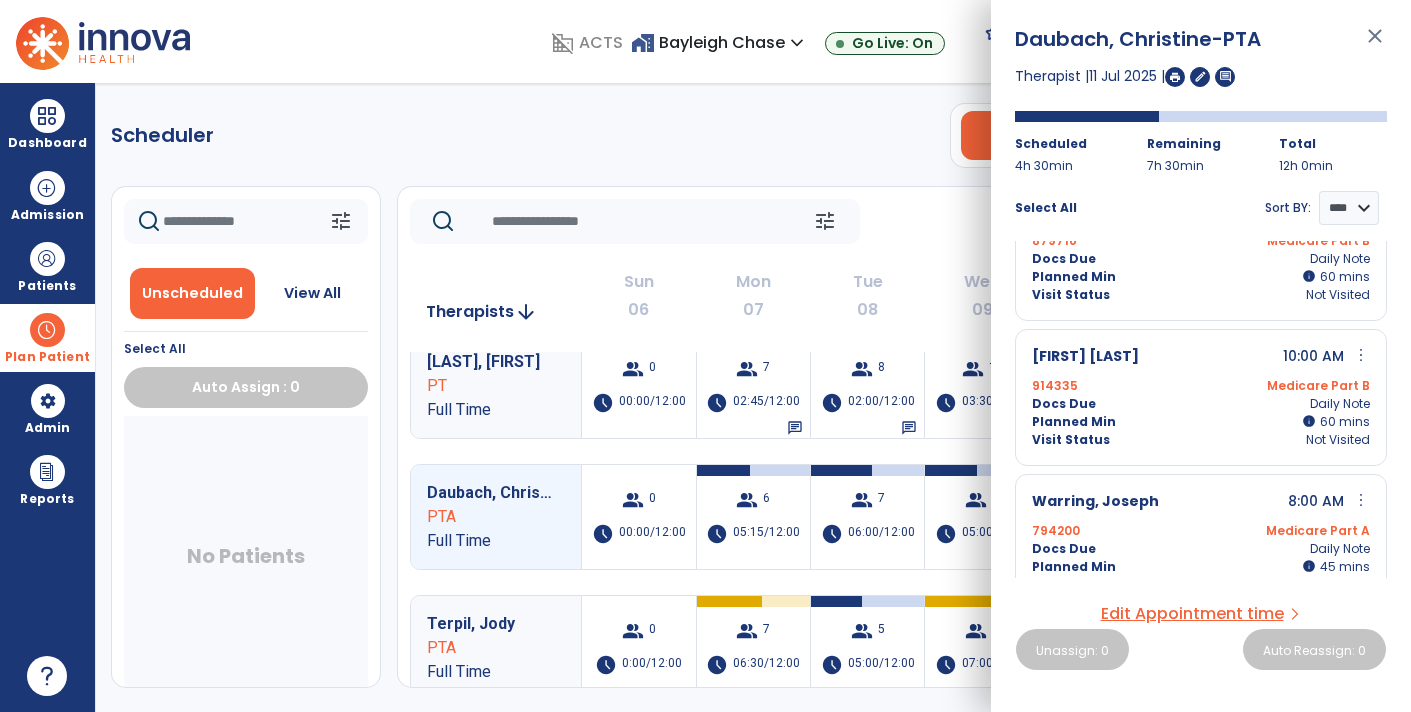 scroll, scrollTop: 382, scrollLeft: 0, axis: vertical 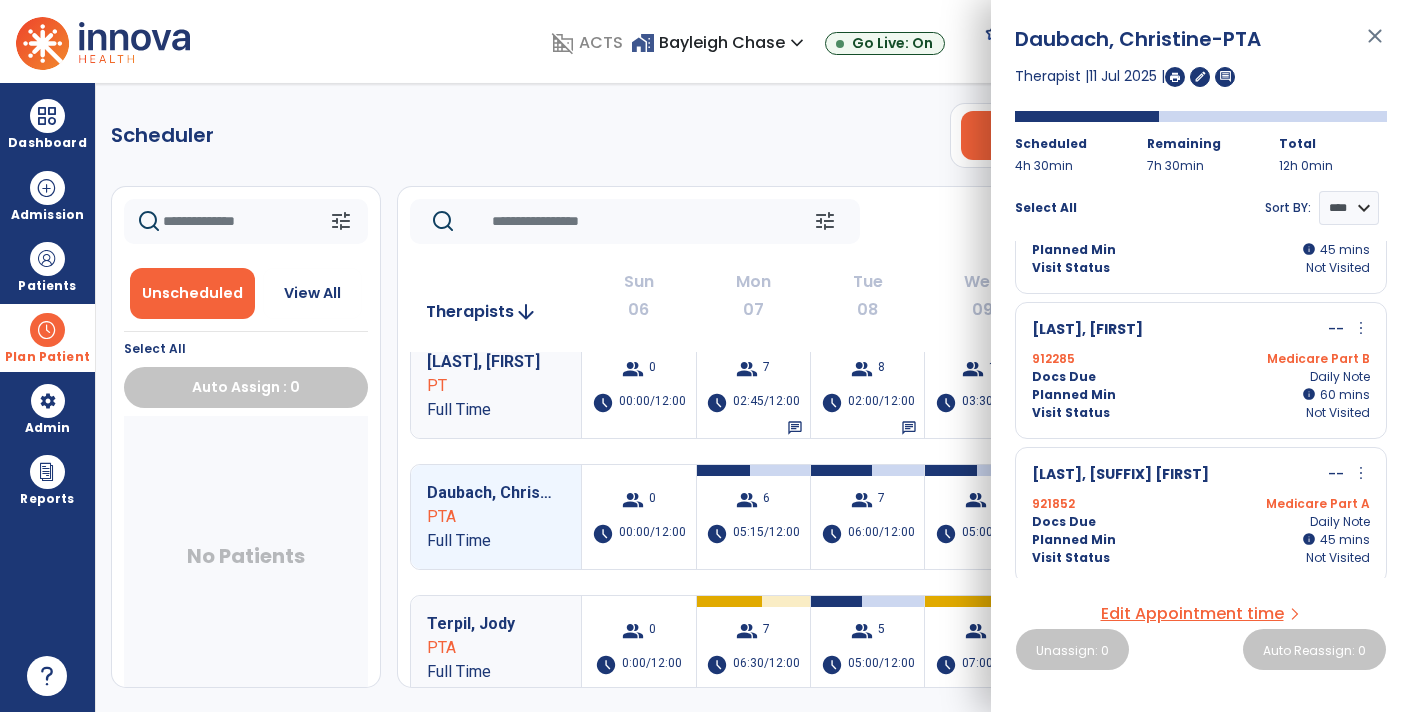 click on "domain_disabled   ACTS   home_work   [COMPANY_NAME]   expand_more   [COMPANY_NAME]   Sandbox  Go Live: On schedule My Time:   Friday, Jul 11    ***** stop  Stop   Open your timecard  arrow_right Notifications  No Notifications yet   MS   [NAME], [NAME]   expand_more   home   Home   person   Profile   manage_accounts   Admin   help   Help   logout   Log out" at bounding box center (844, 41) 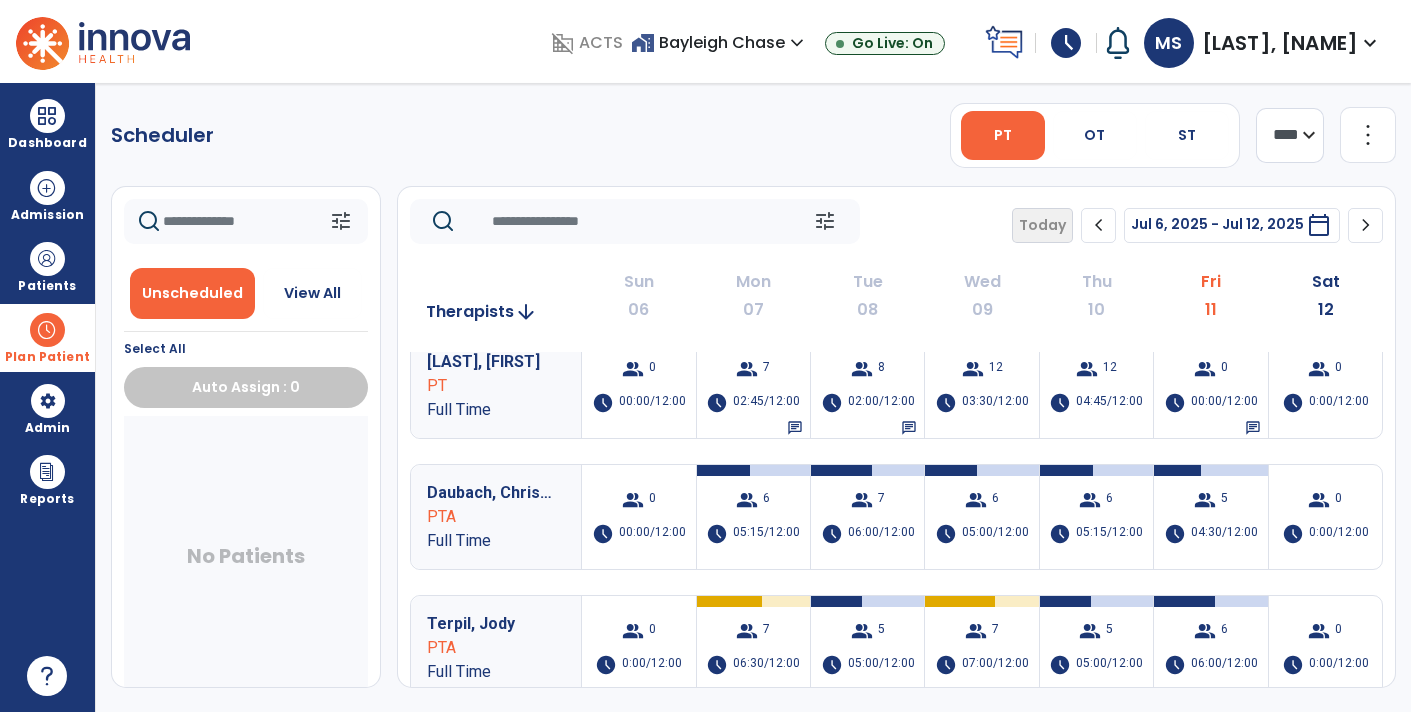 click on "Plan Patient" at bounding box center [47, 357] 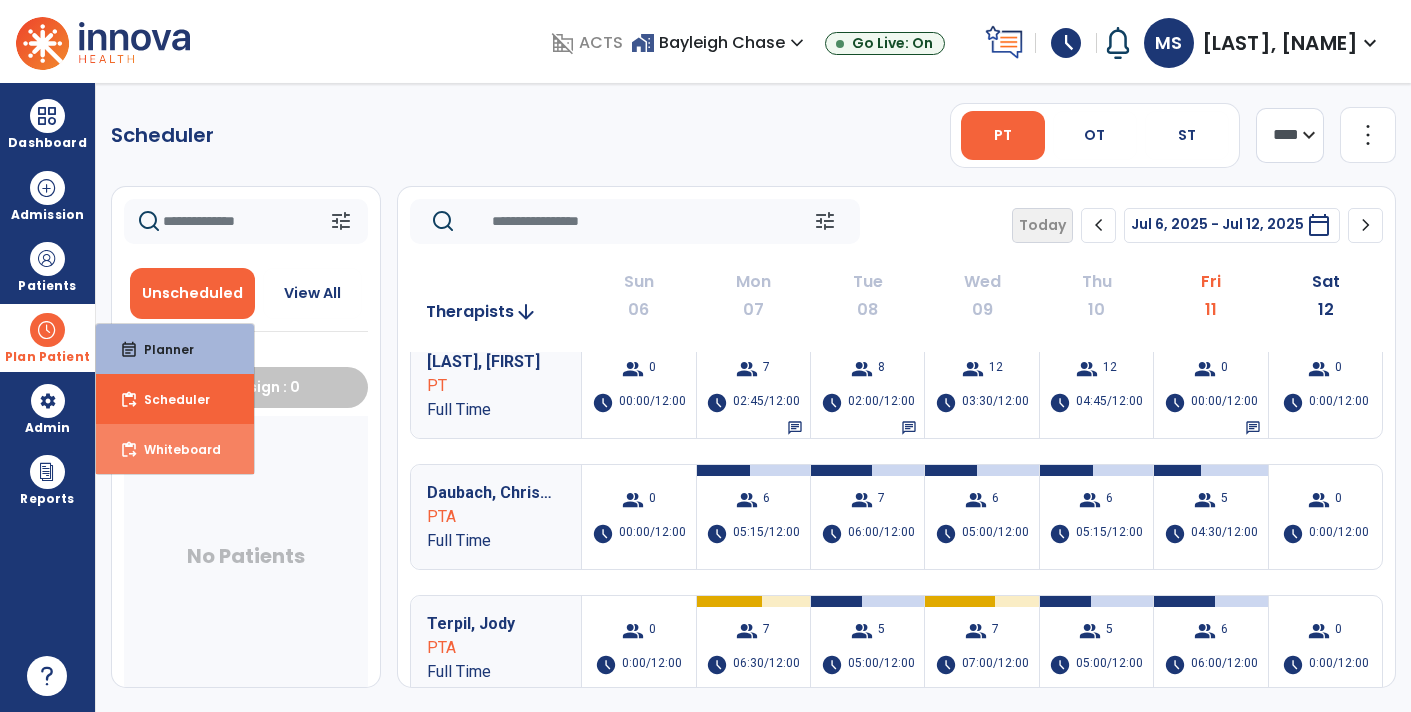 click on "content_paste_go  Whiteboard" at bounding box center [175, 449] 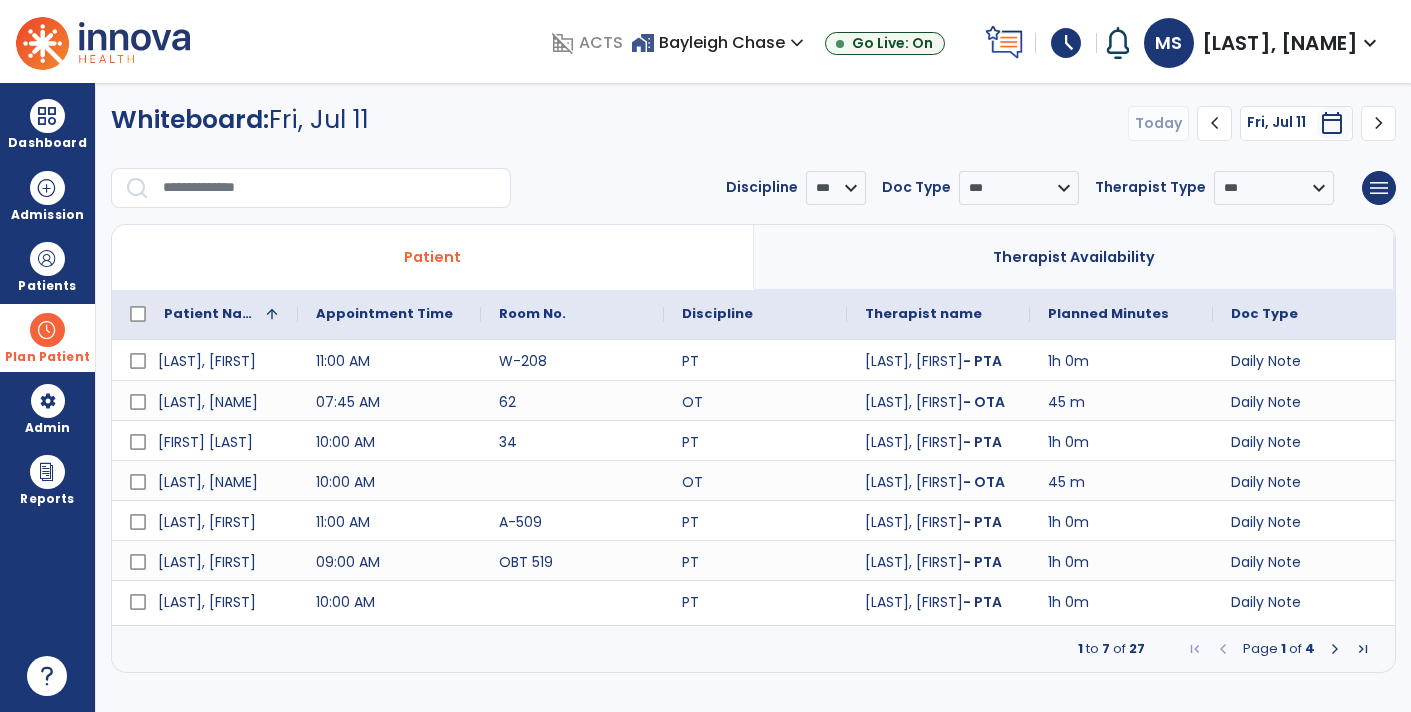 click at bounding box center [1335, 649] 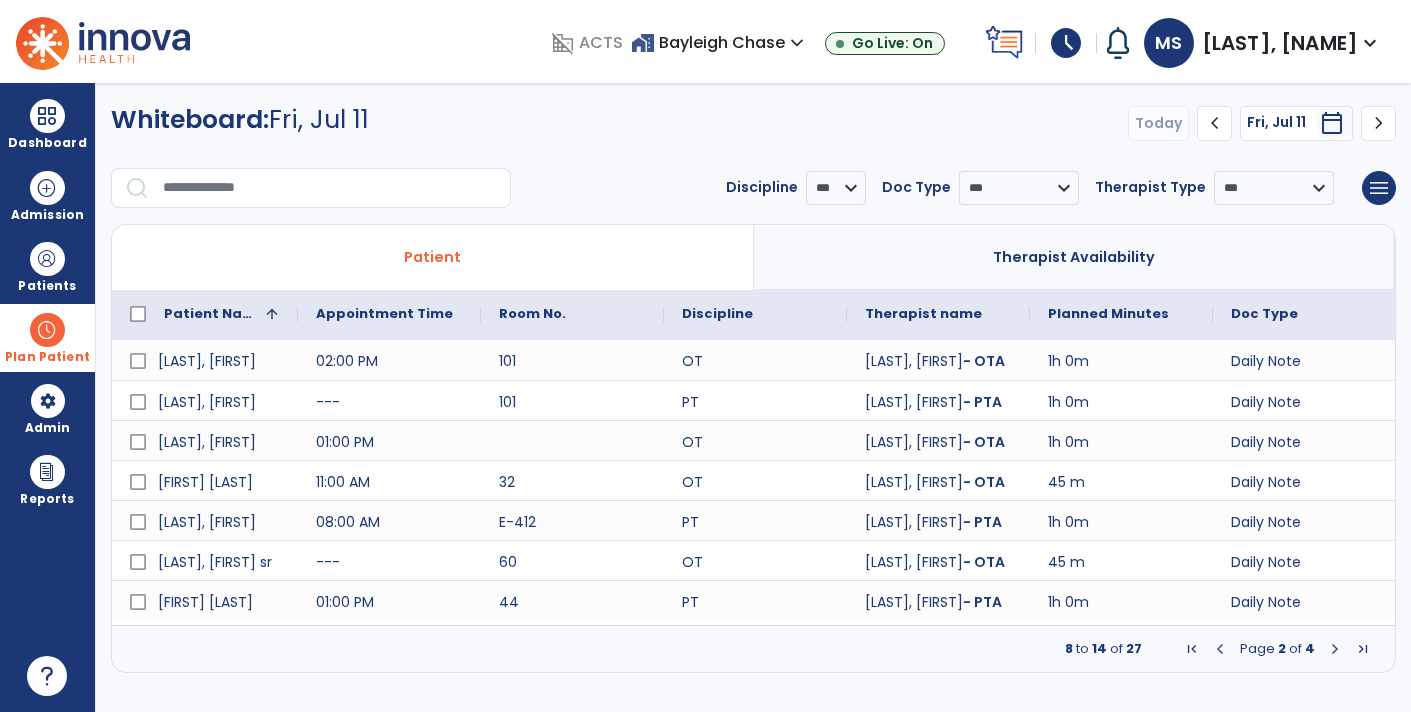 click at bounding box center (1335, 649) 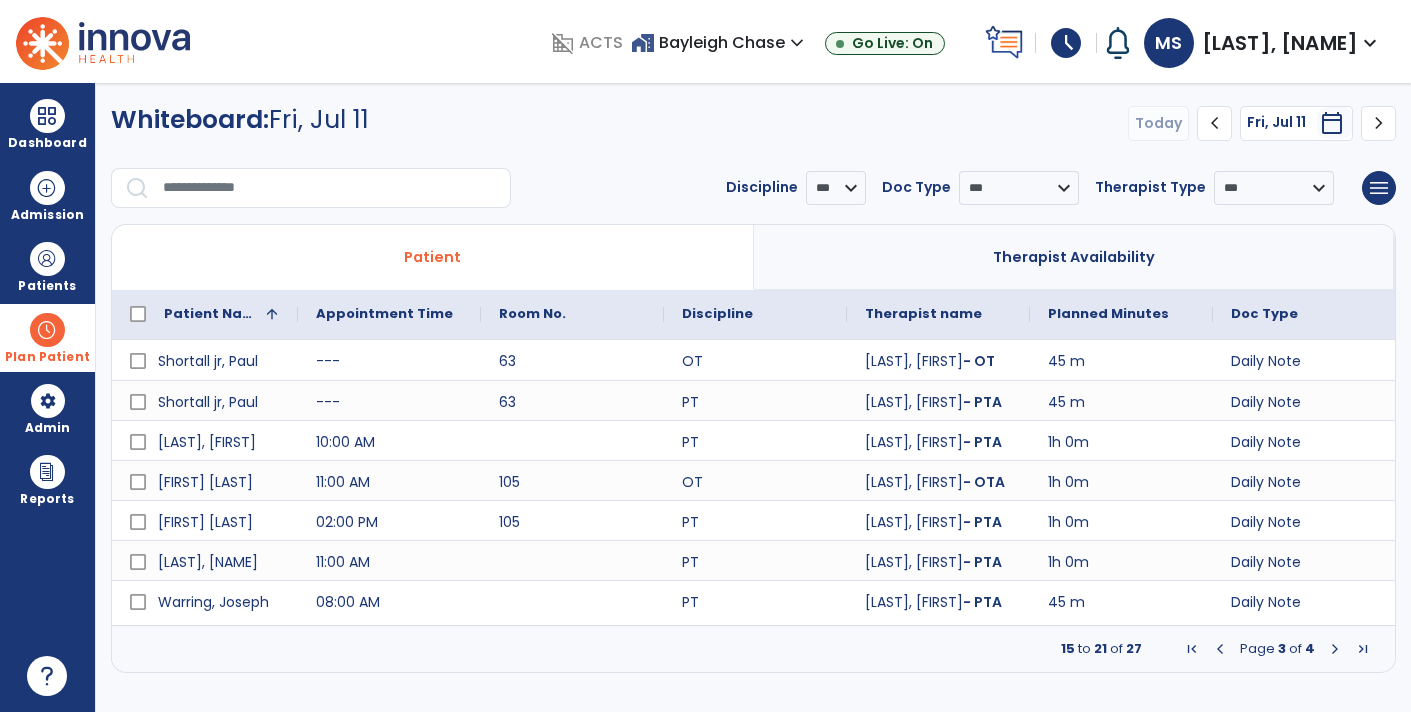 click at bounding box center (1335, 649) 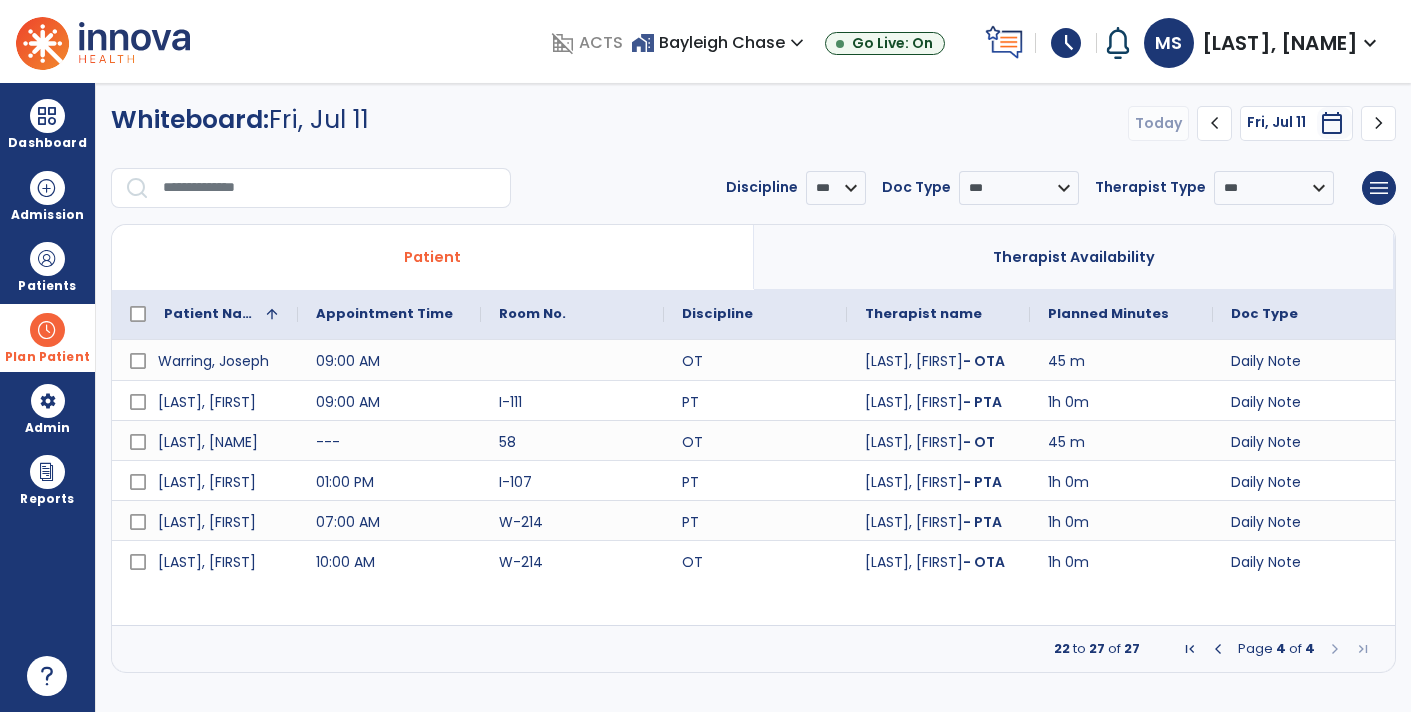 click at bounding box center [1218, 649] 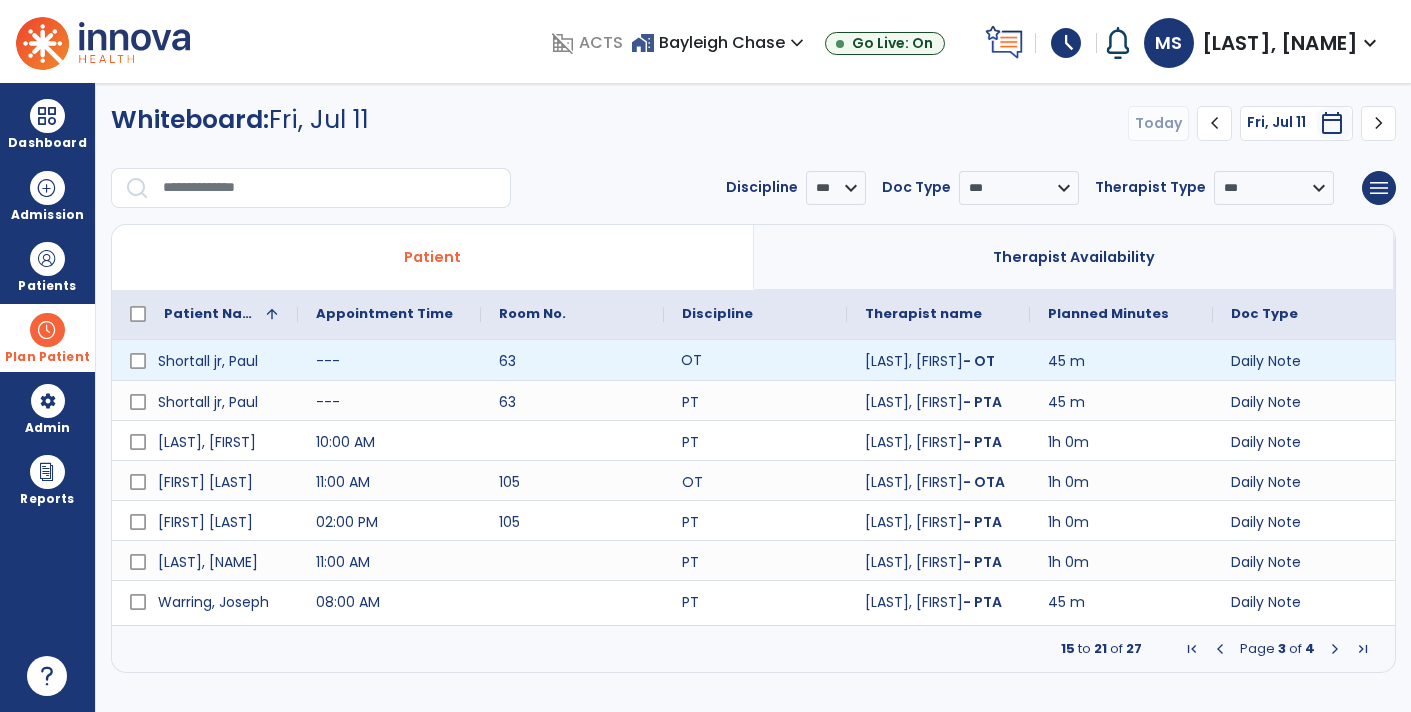 click on "OT" 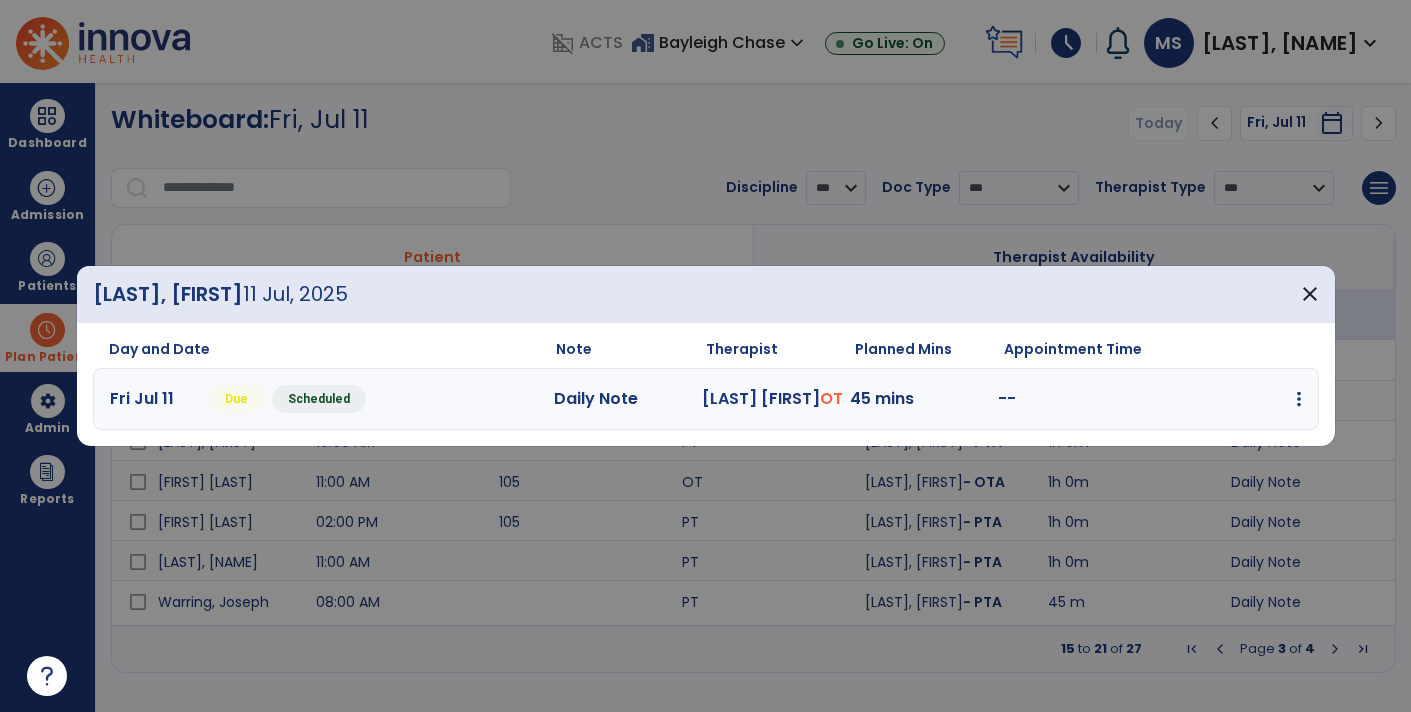 click at bounding box center (1299, 399) 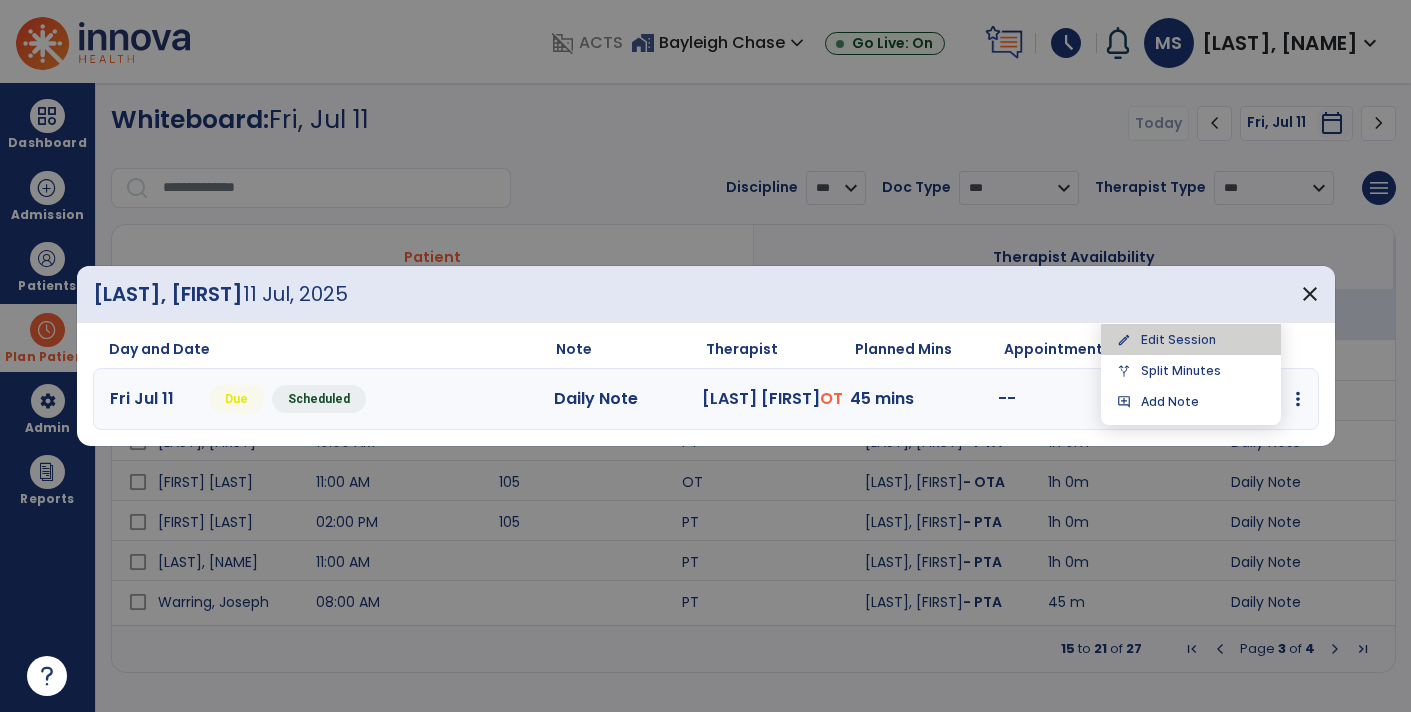click on "edit   Edit Session" at bounding box center [1191, 339] 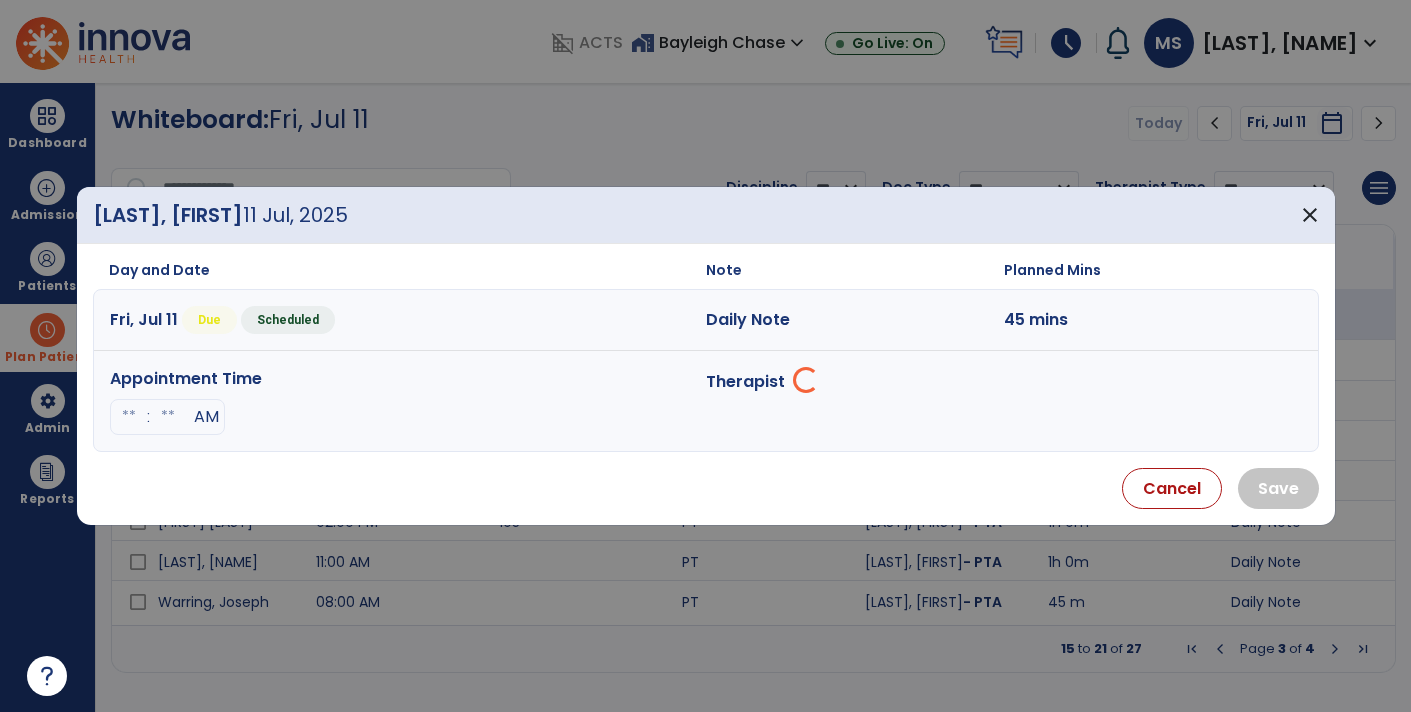 select on "**********" 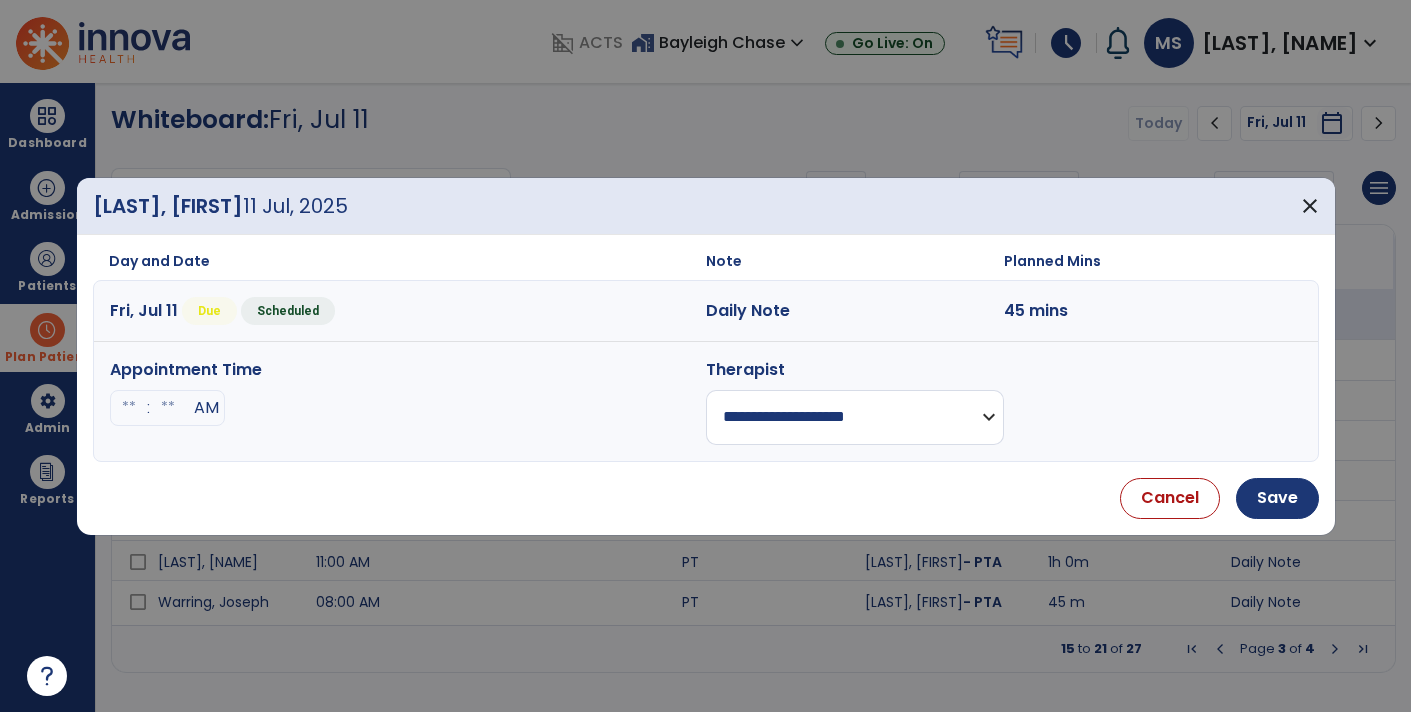 click at bounding box center [129, 408] 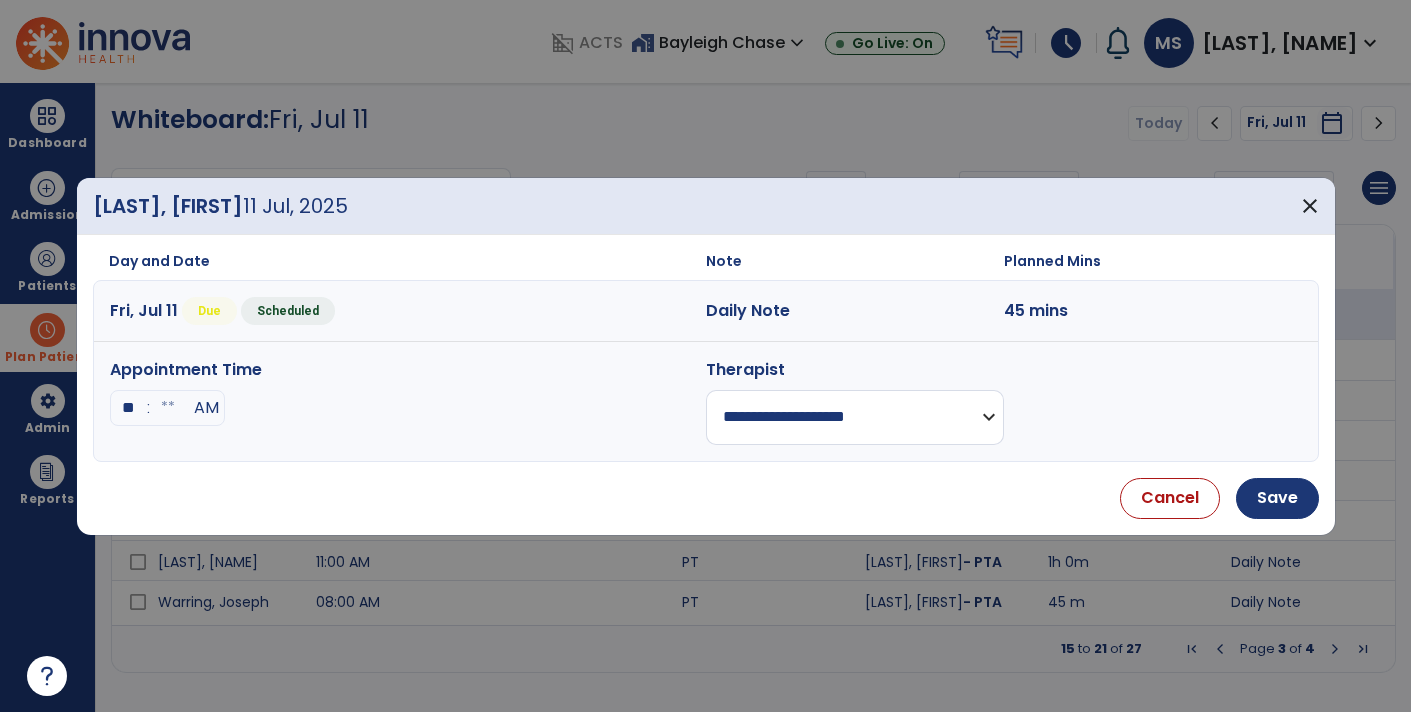 type on "*" 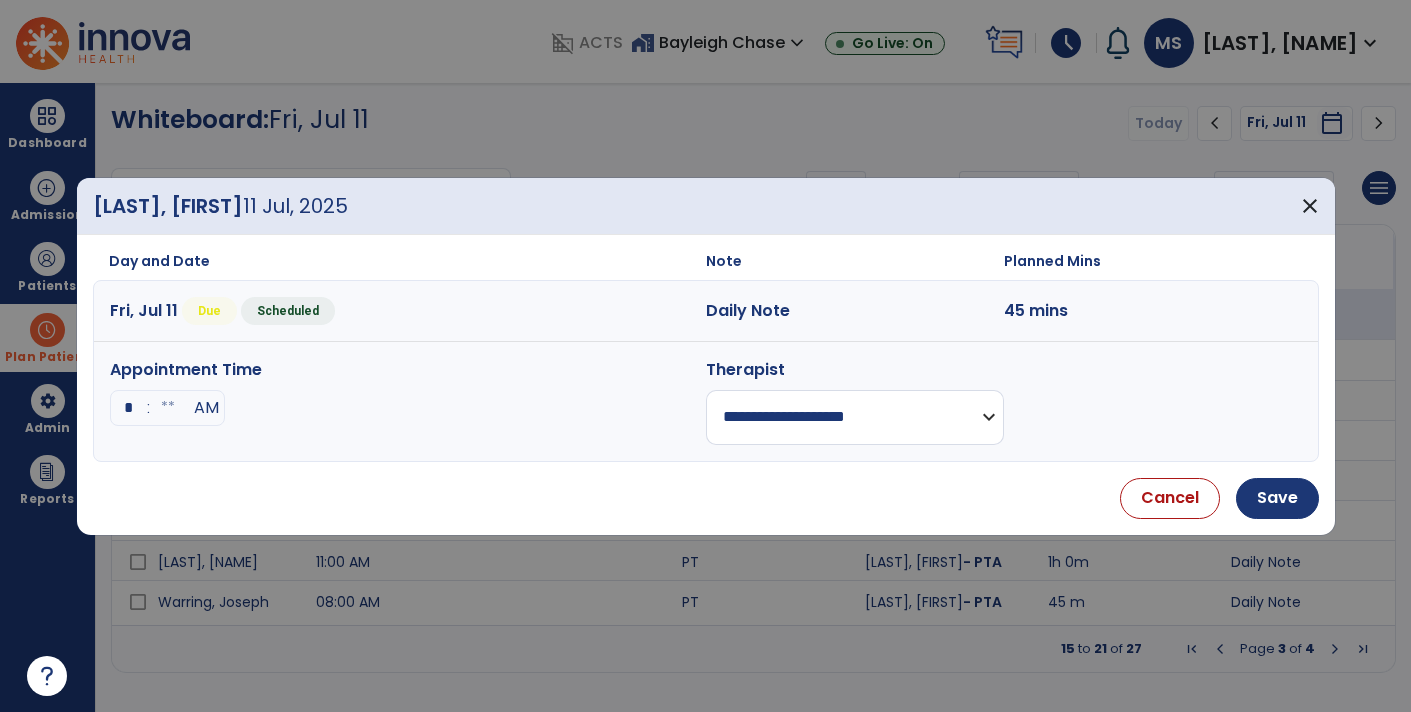 type on "**" 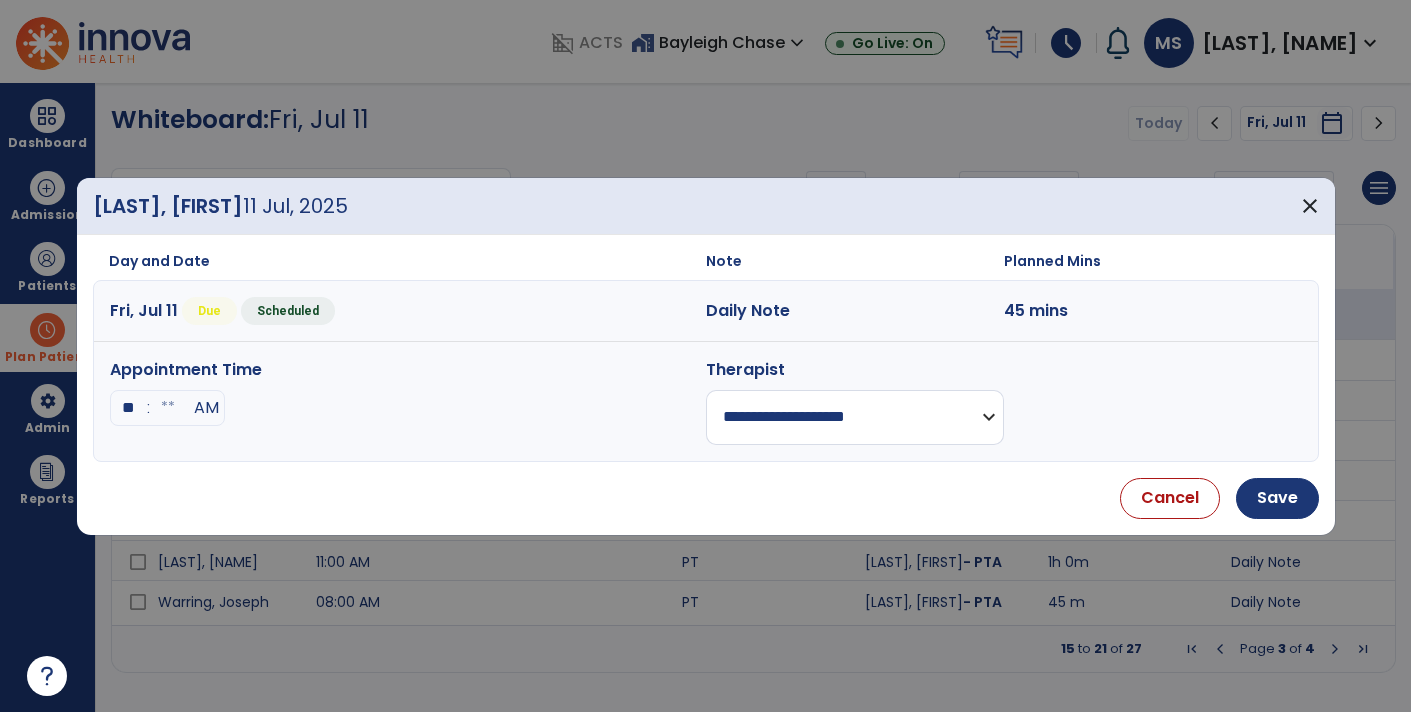 click at bounding box center (168, 408) 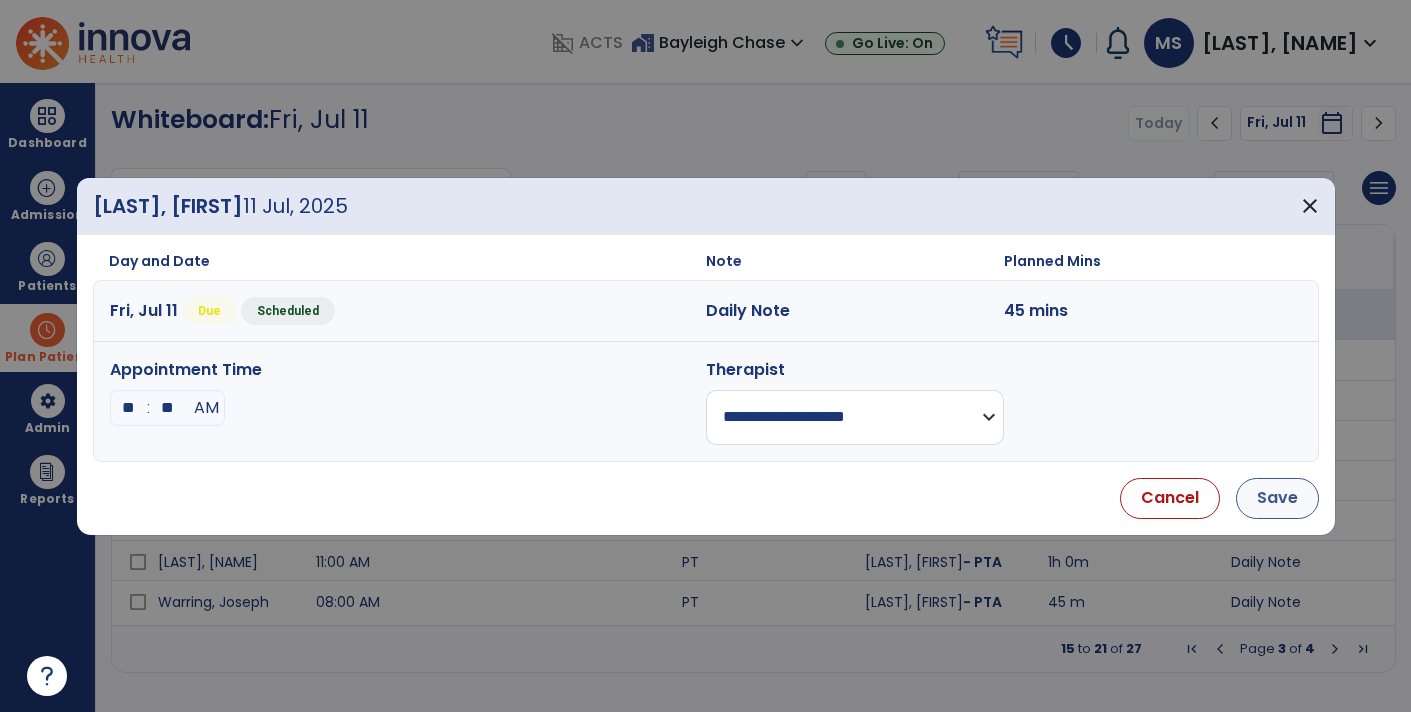 type on "**" 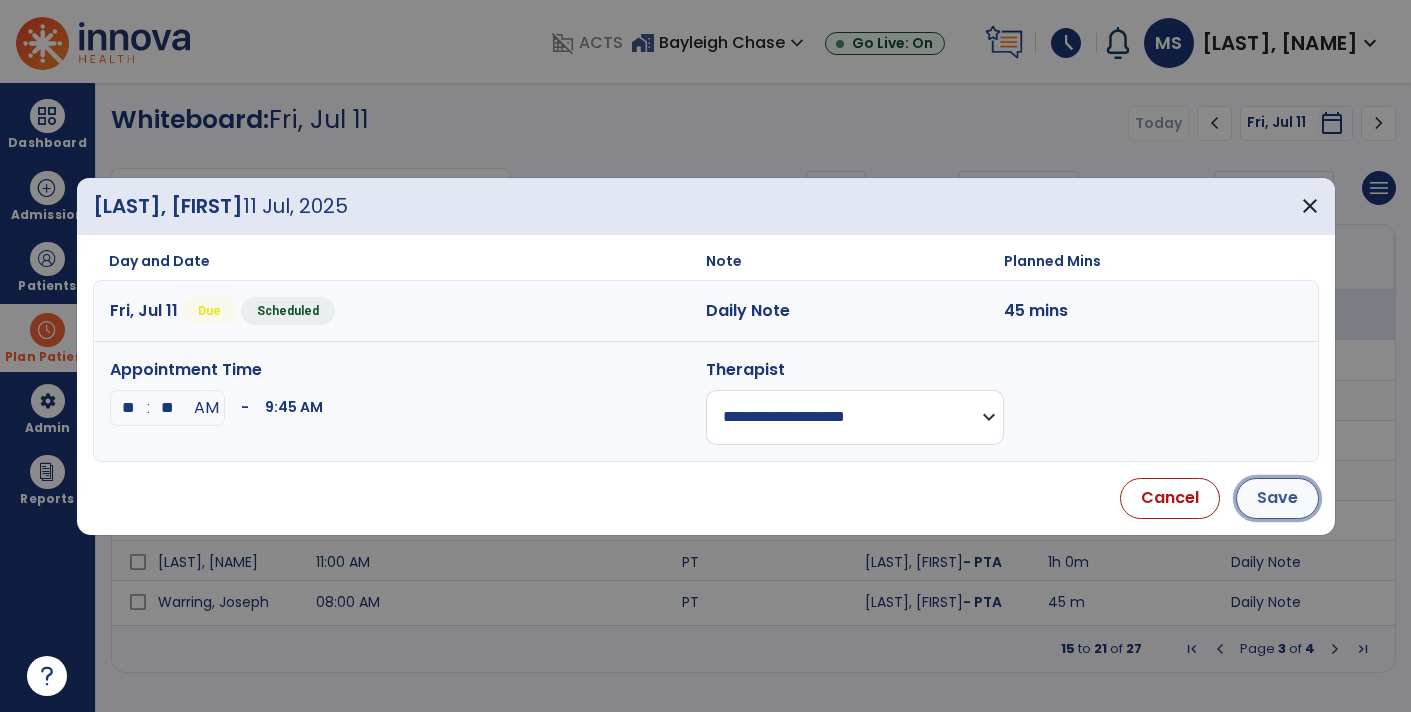 click on "Save" at bounding box center [1277, 498] 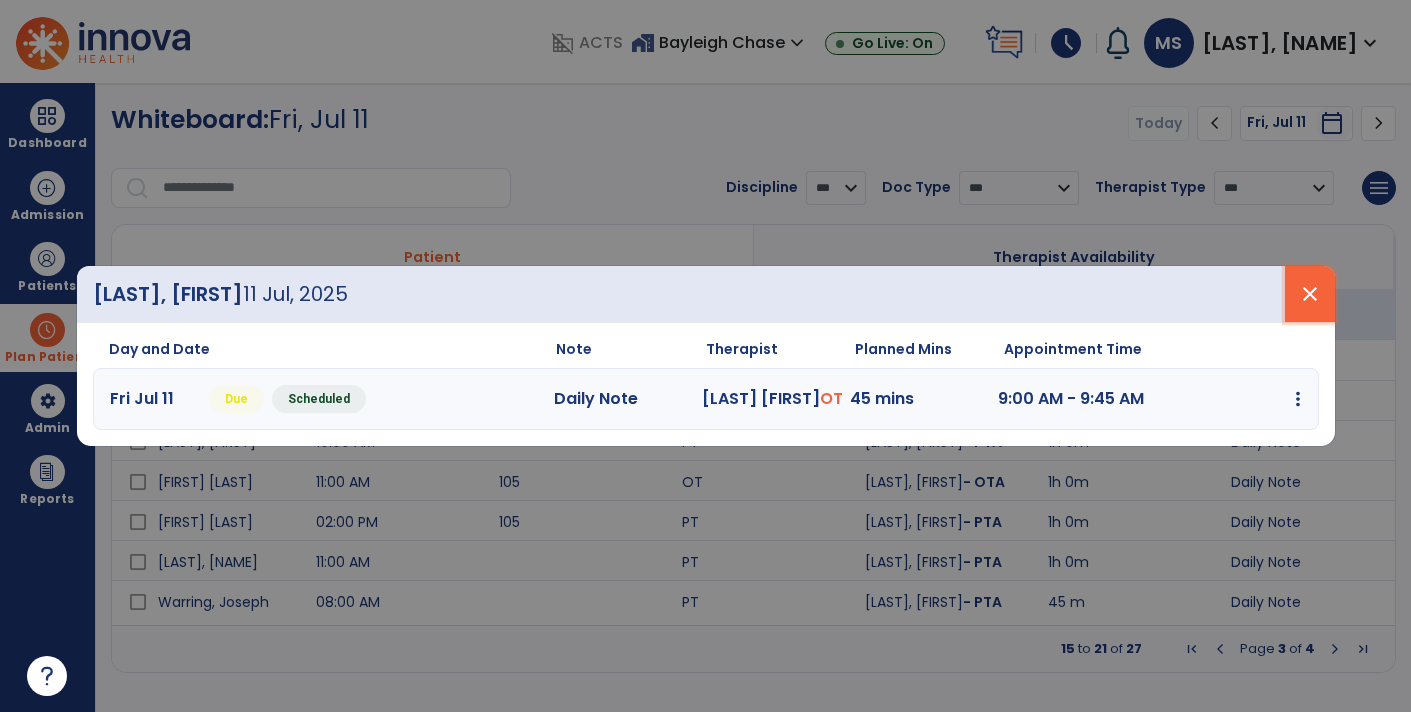 click on "close" at bounding box center [1310, 294] 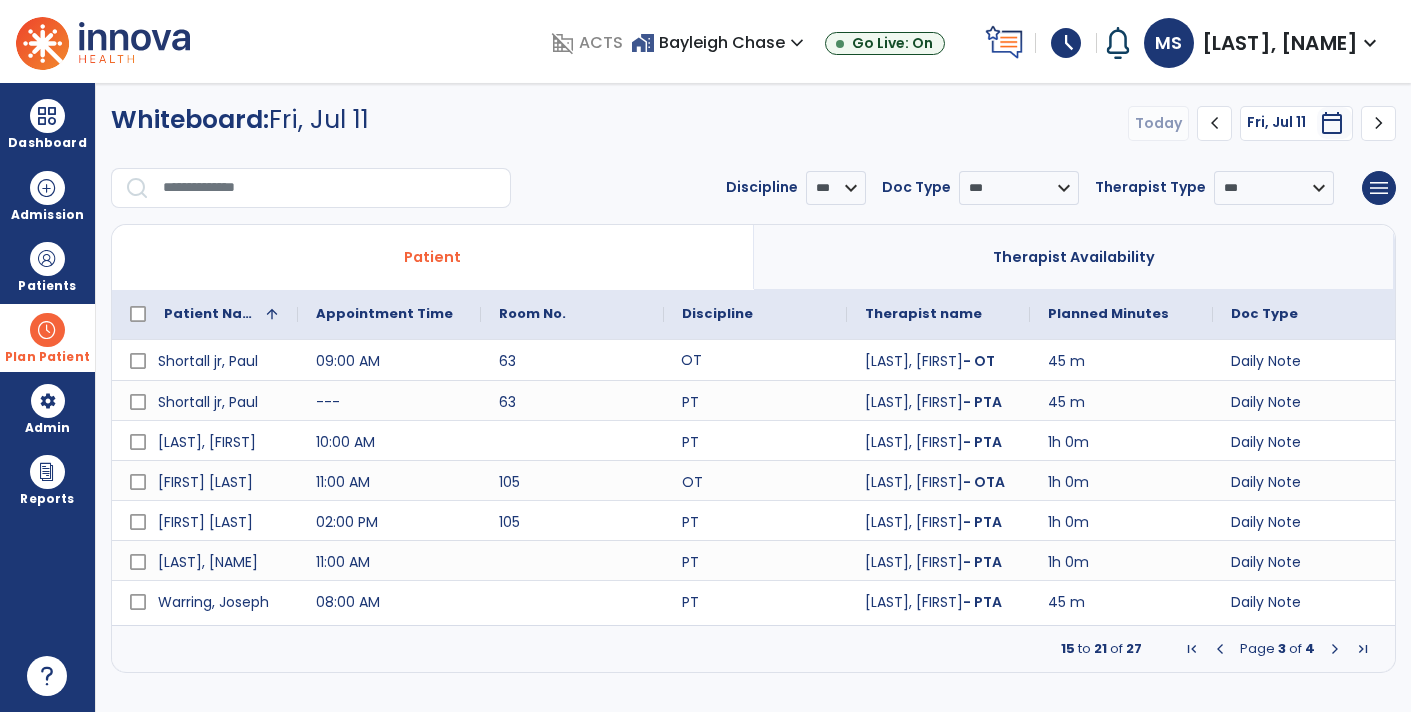 click at bounding box center (1335, 649) 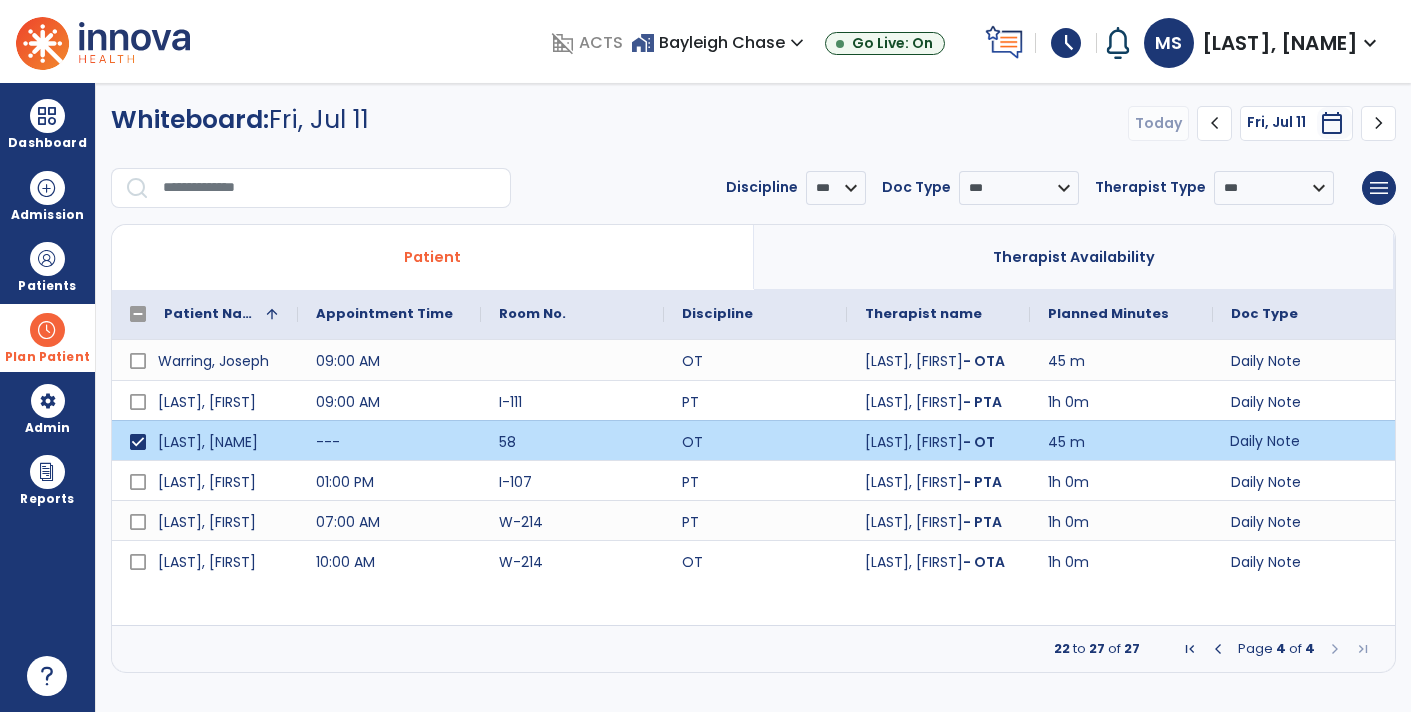 click on "Daily Note" 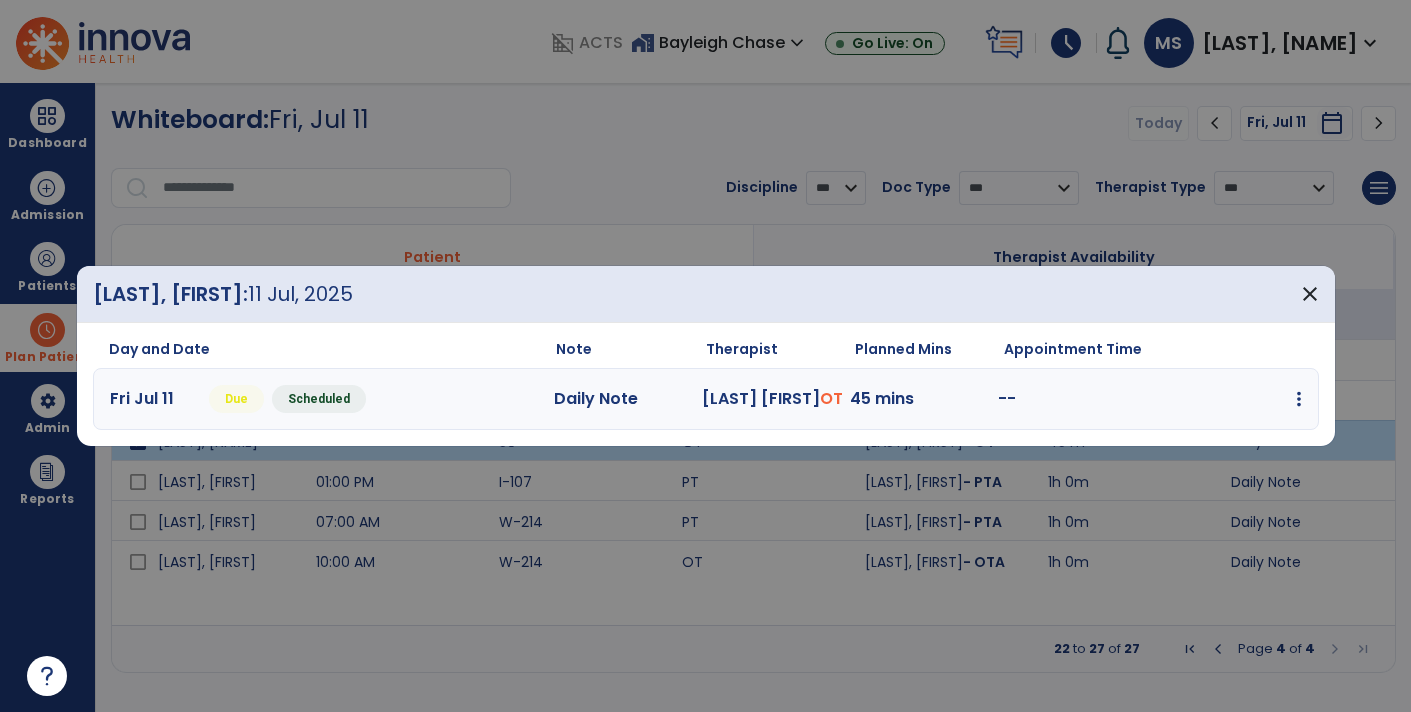 click on "edit   Edit Session   alt_route   Split Minutes  add_comment  Add Note" at bounding box center [1227, 399] 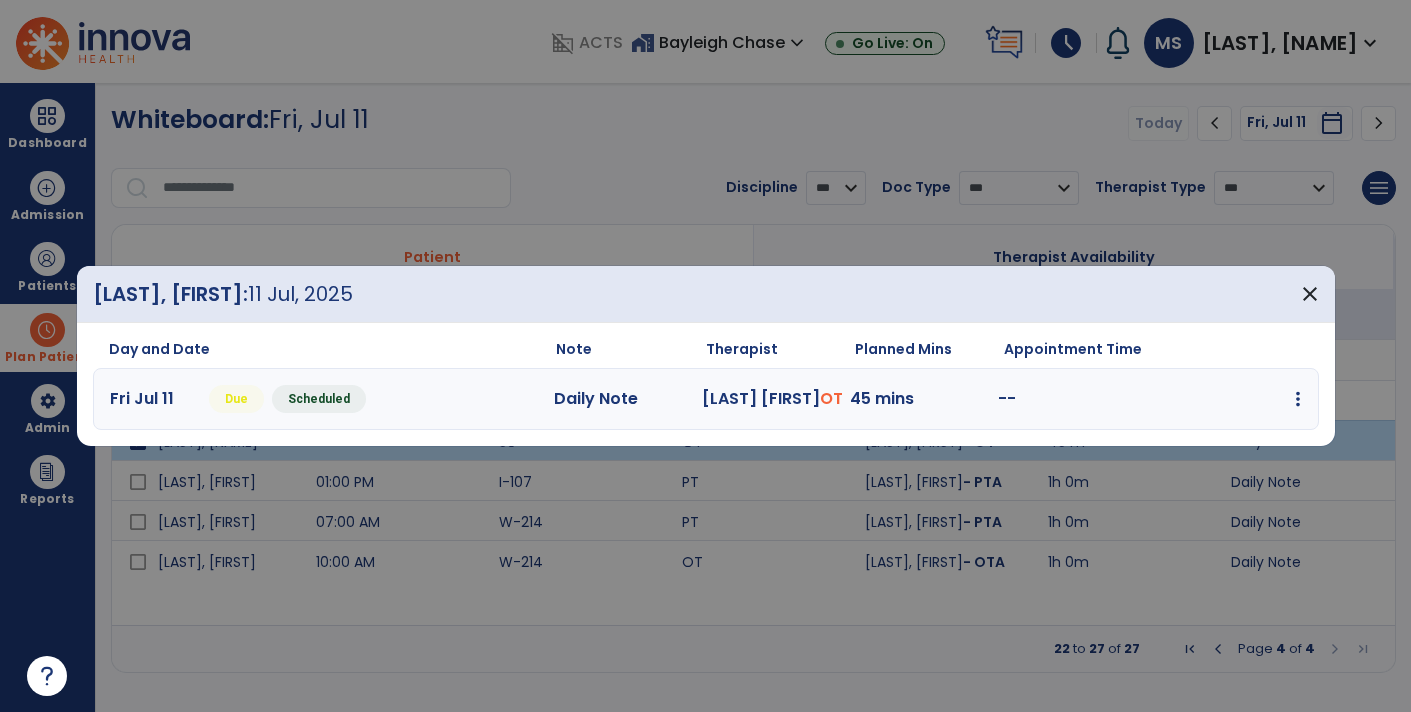 click on "edit   Edit Session   alt_route   Split Minutes  add_comment  Add Note" at bounding box center [1227, 399] 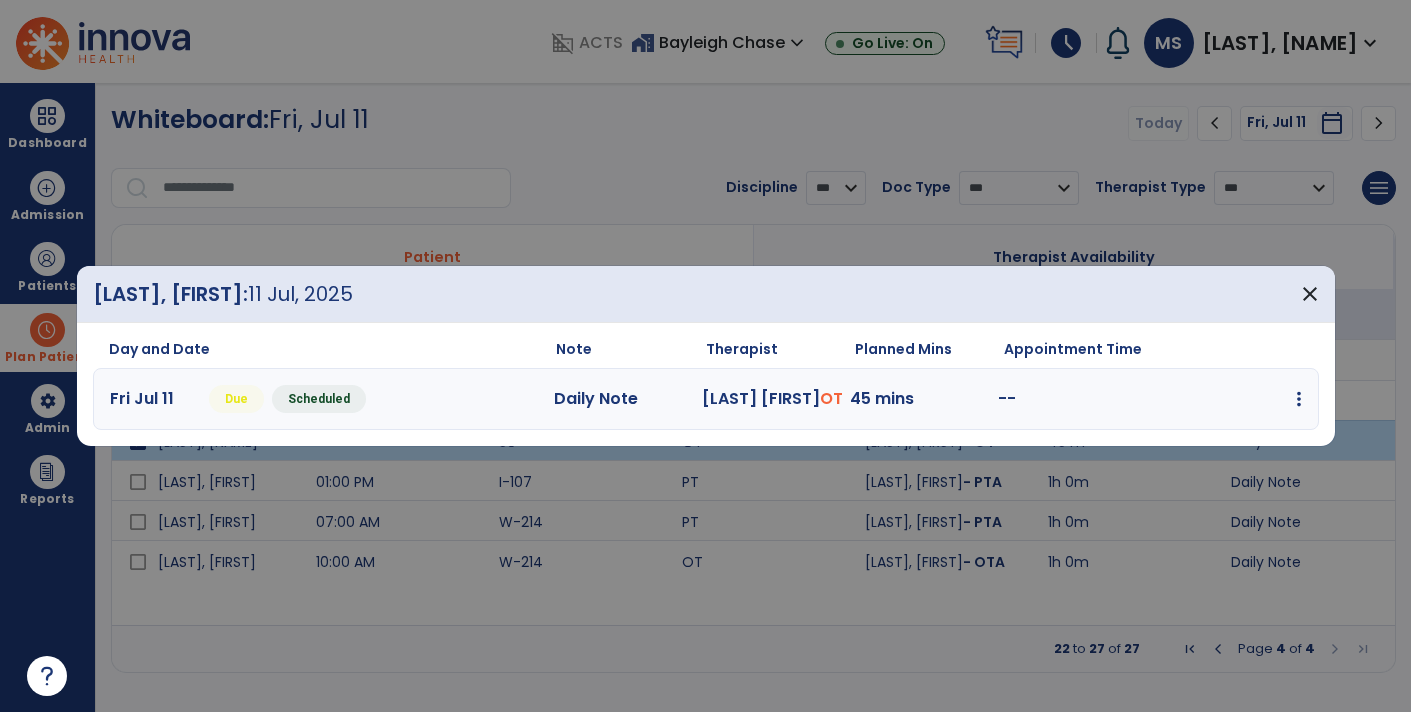 click on "edit   Edit Session   alt_route   Split Minutes  add_comment  Add Note" at bounding box center [1227, 399] 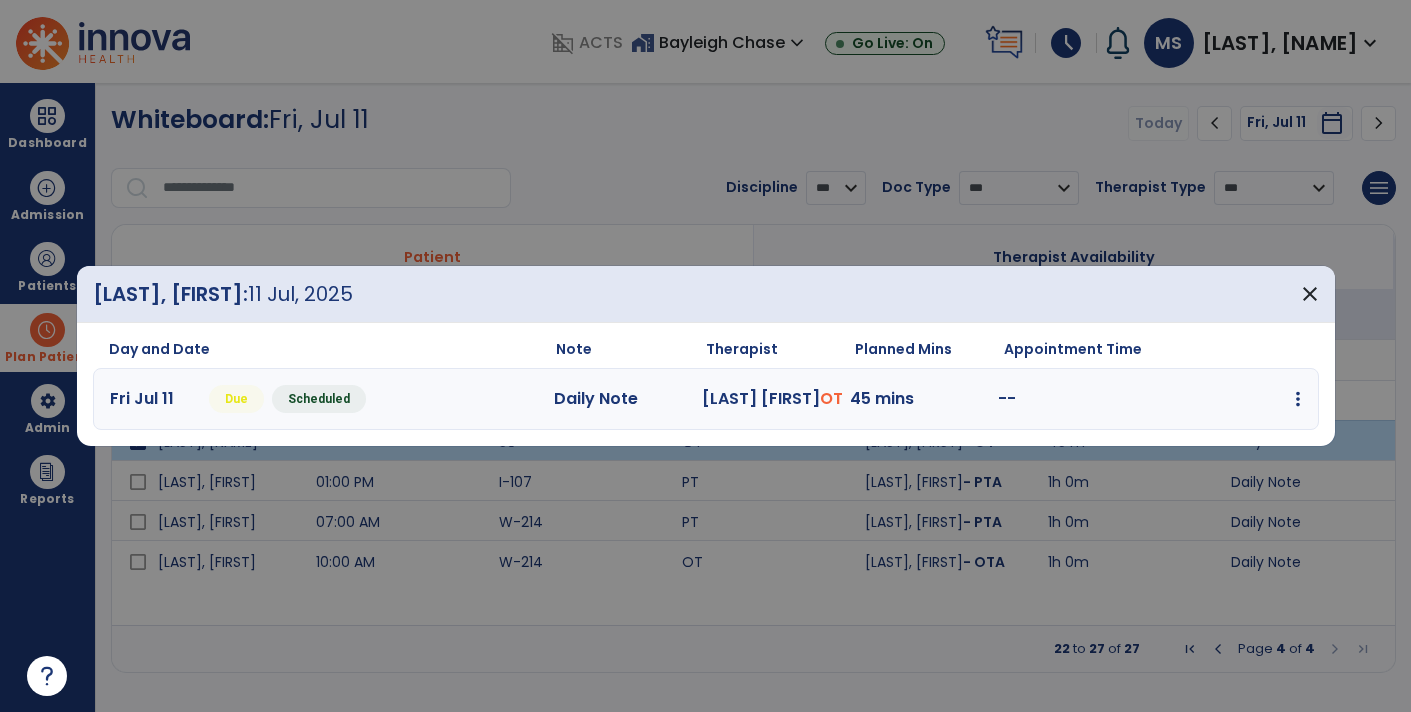 drag, startPoint x: 1262, startPoint y: 380, endPoint x: 1276, endPoint y: 388, distance: 16.124516 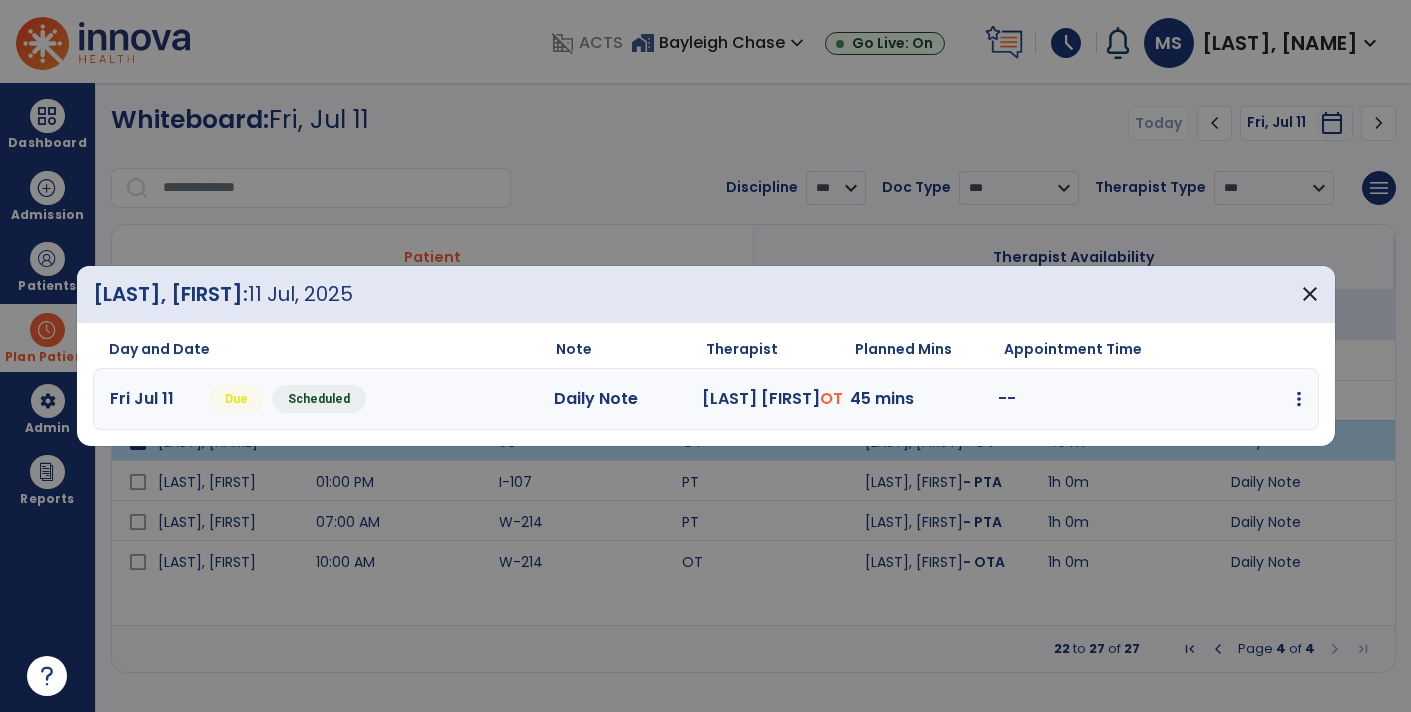 click on "edit   Edit Session   alt_route   Split Minutes  add_comment  Add Note" at bounding box center (1227, 399) 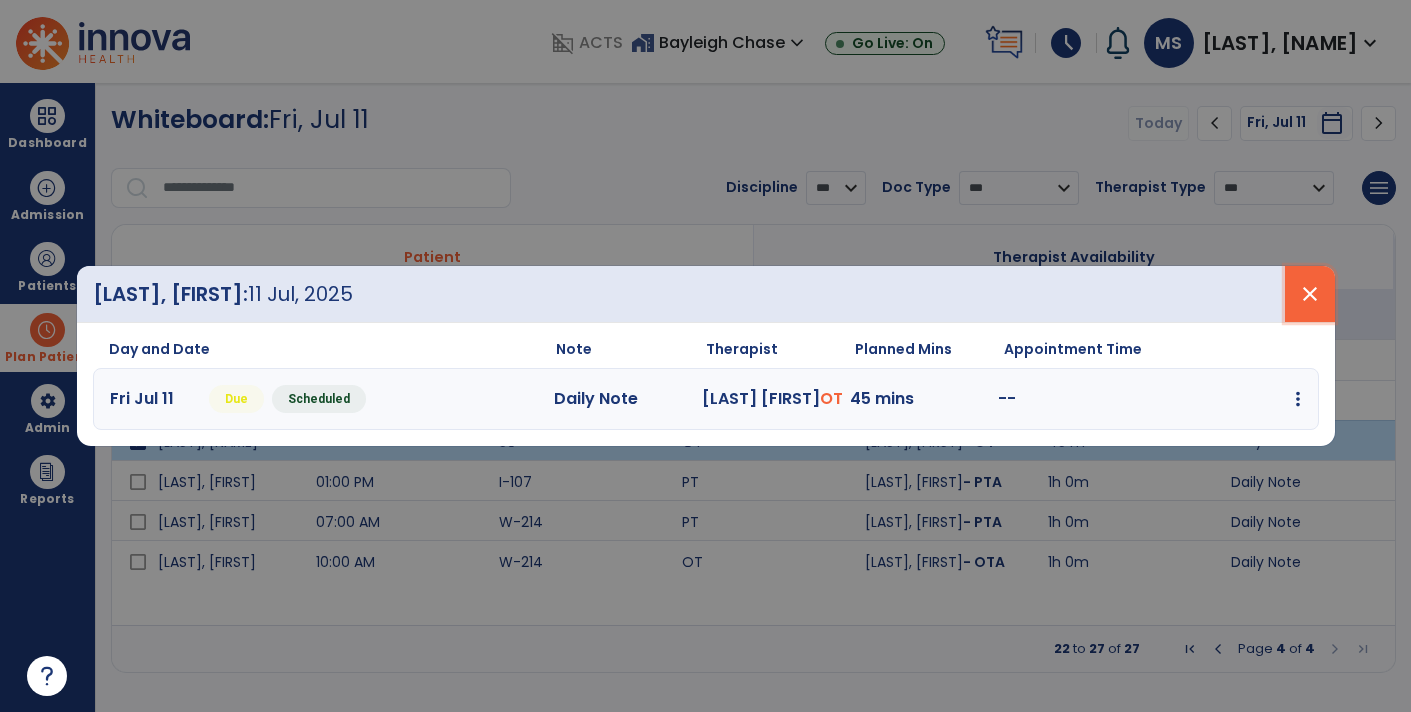 click on "close" at bounding box center [1310, 294] 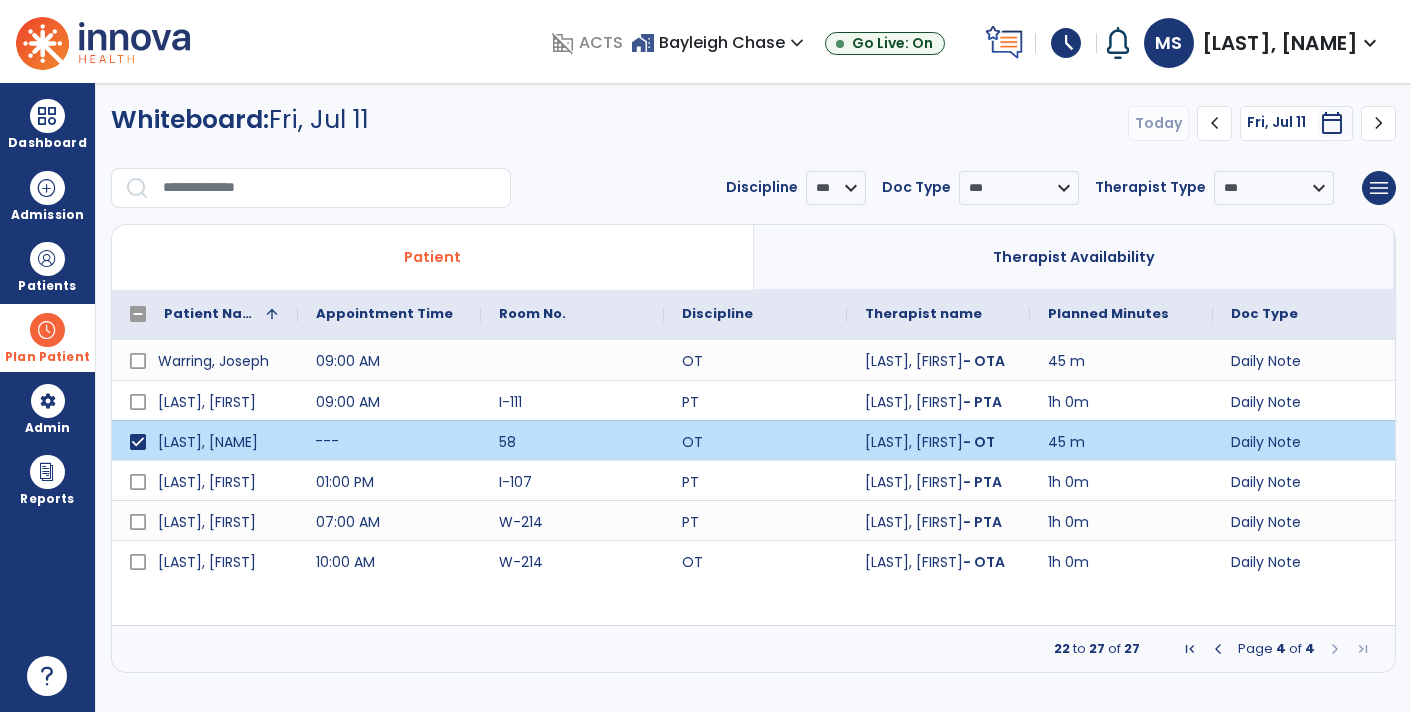 click on "---" 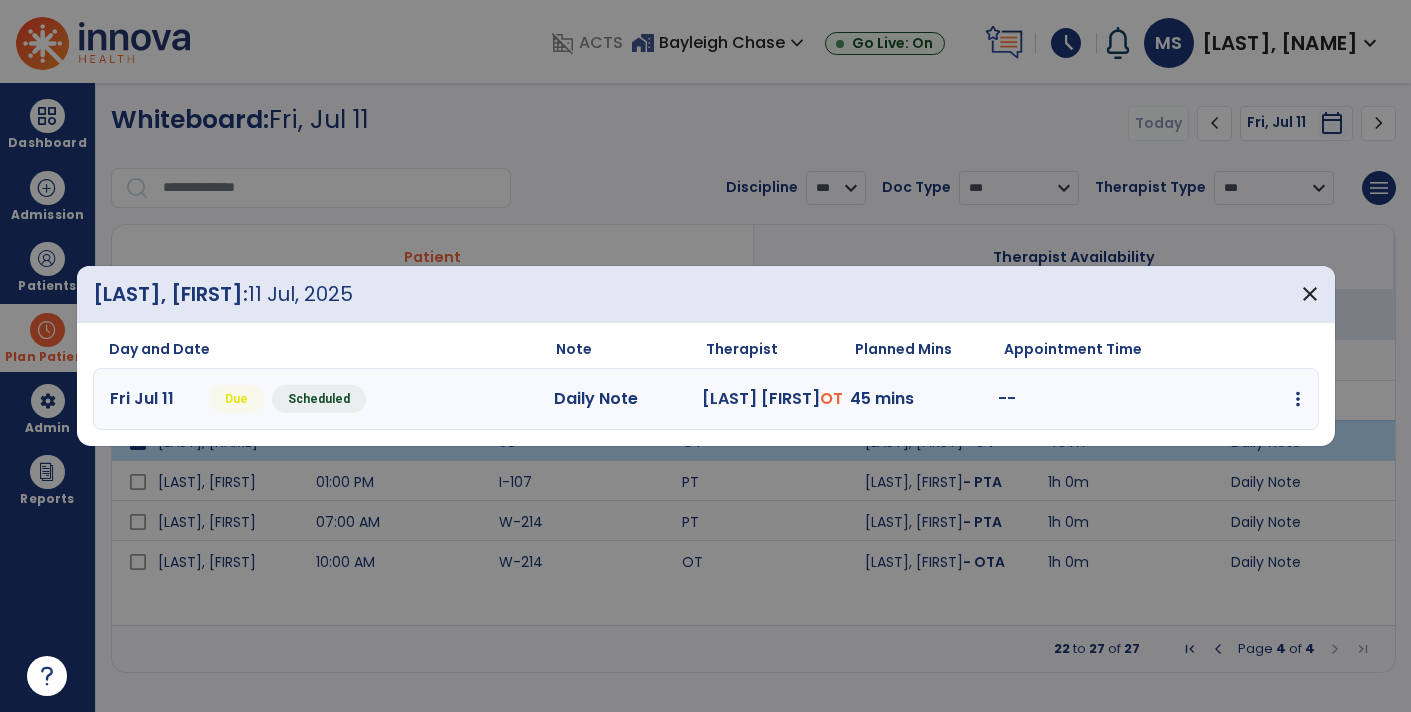 drag, startPoint x: 232, startPoint y: 406, endPoint x: 242, endPoint y: 403, distance: 10.440307 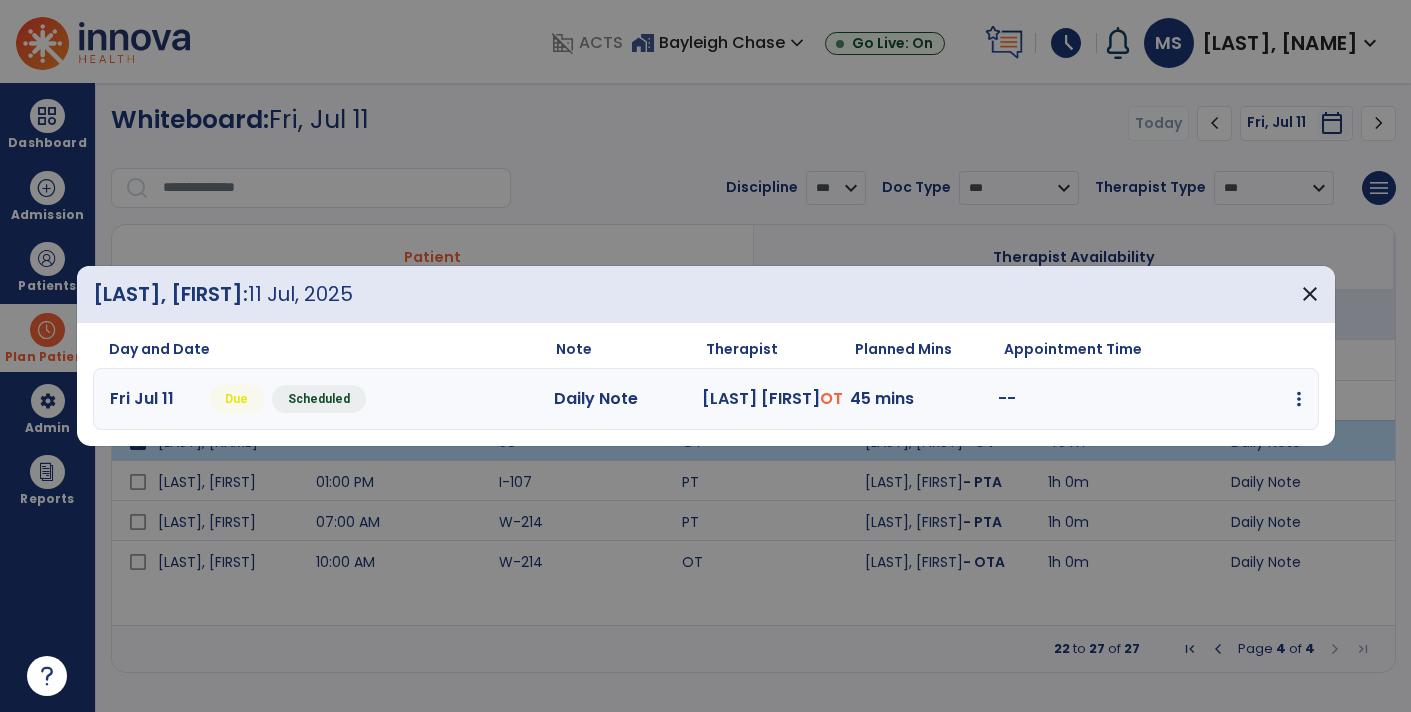 click at bounding box center [1299, 399] 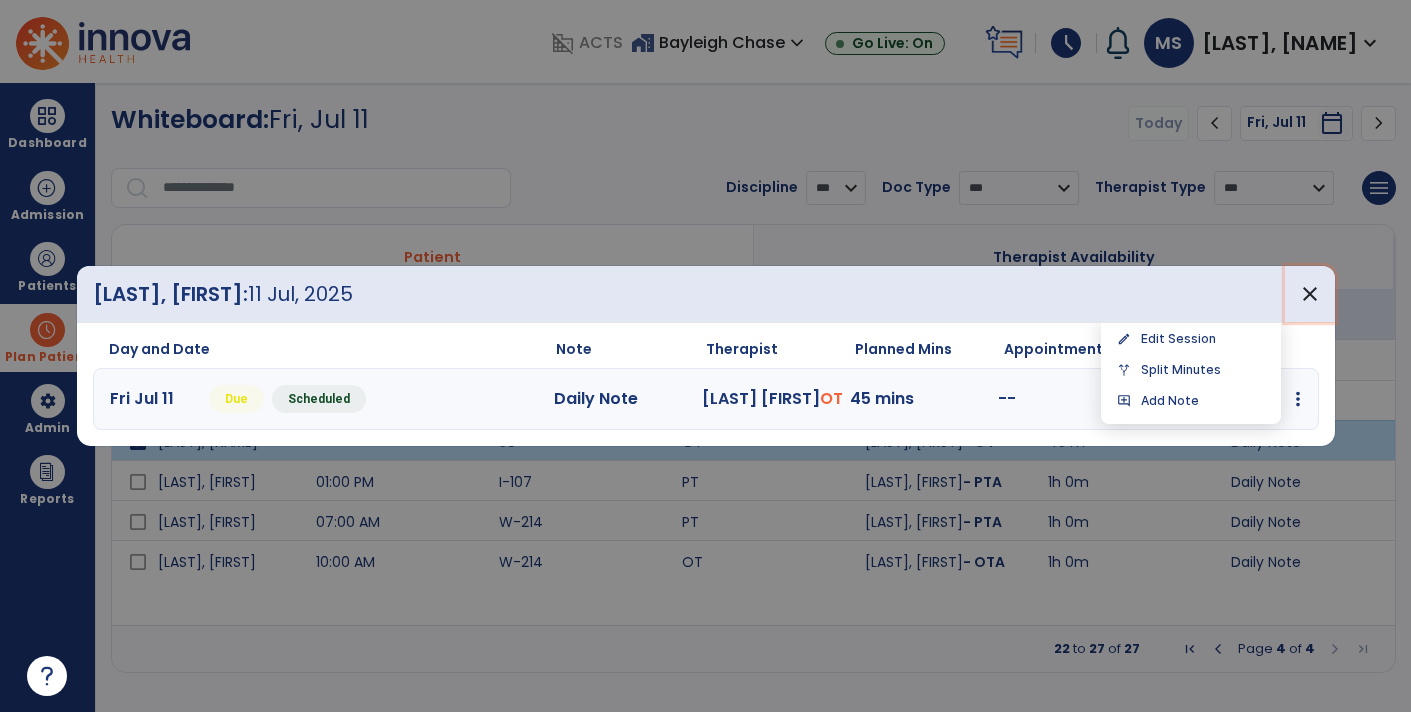click on "close" at bounding box center (1310, 294) 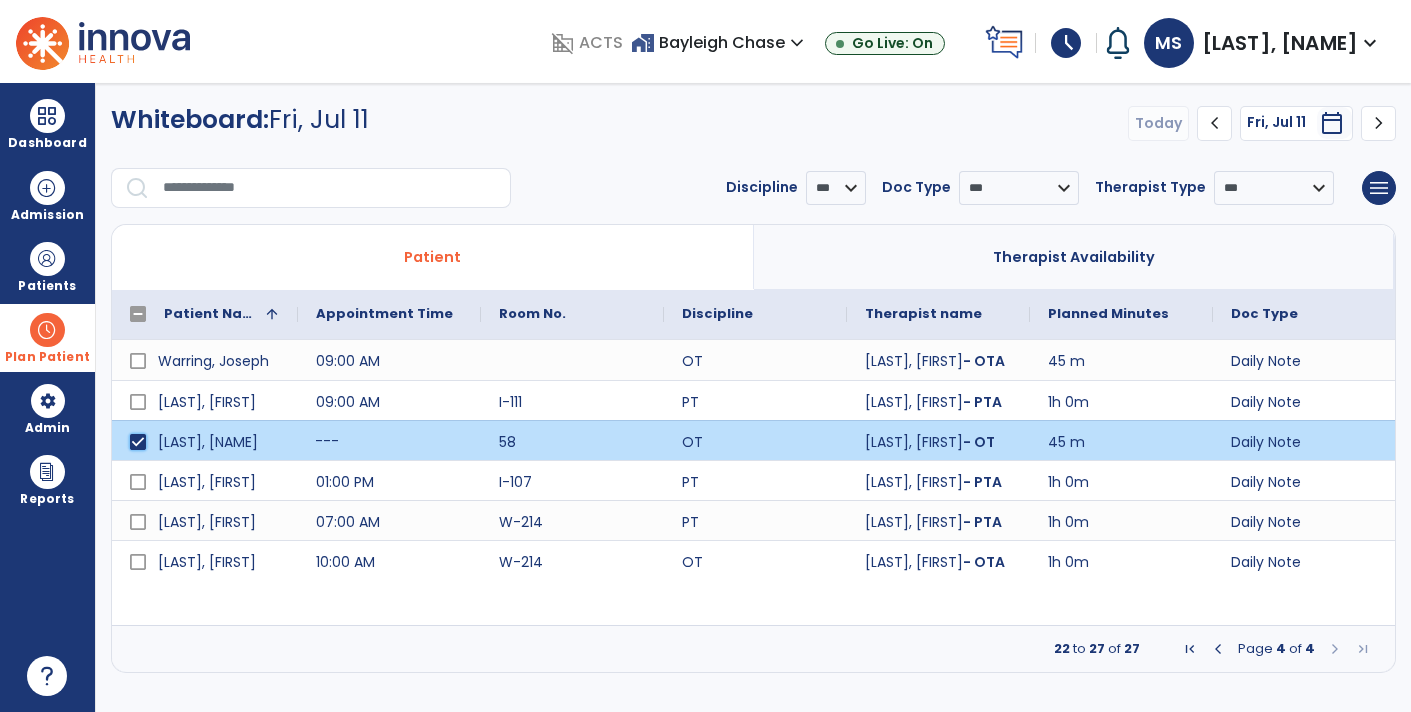 click on "[LAST], [NAME]" 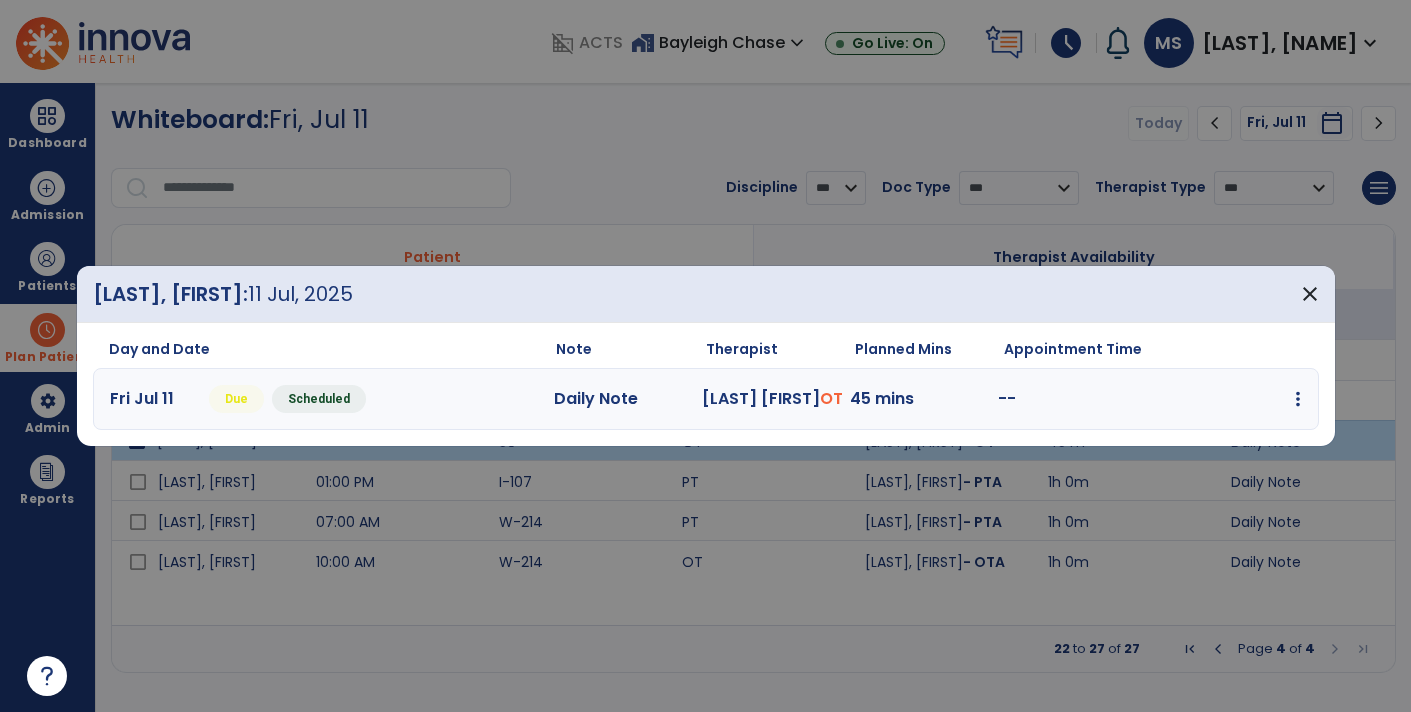 click on "Scheduled" at bounding box center [319, 399] 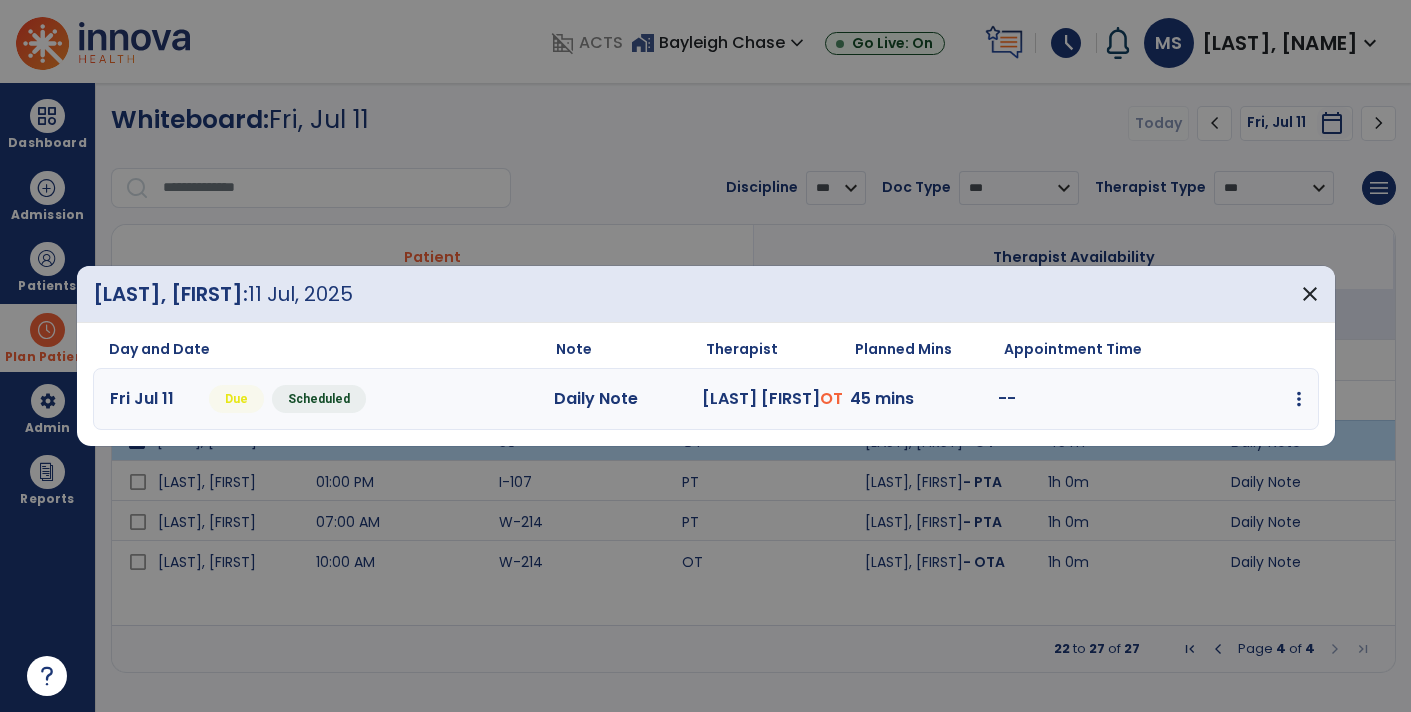 click at bounding box center [1299, 399] 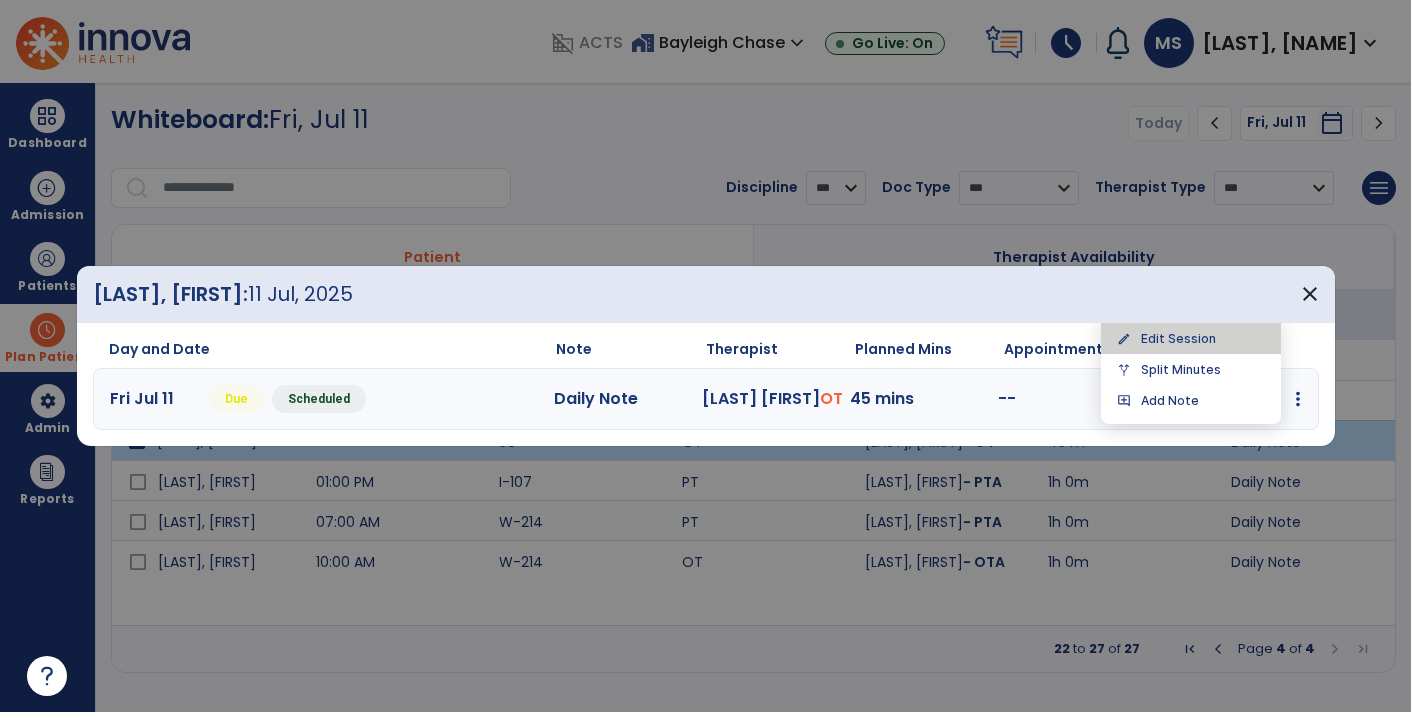 click on "edit   Edit Session" at bounding box center [1191, 338] 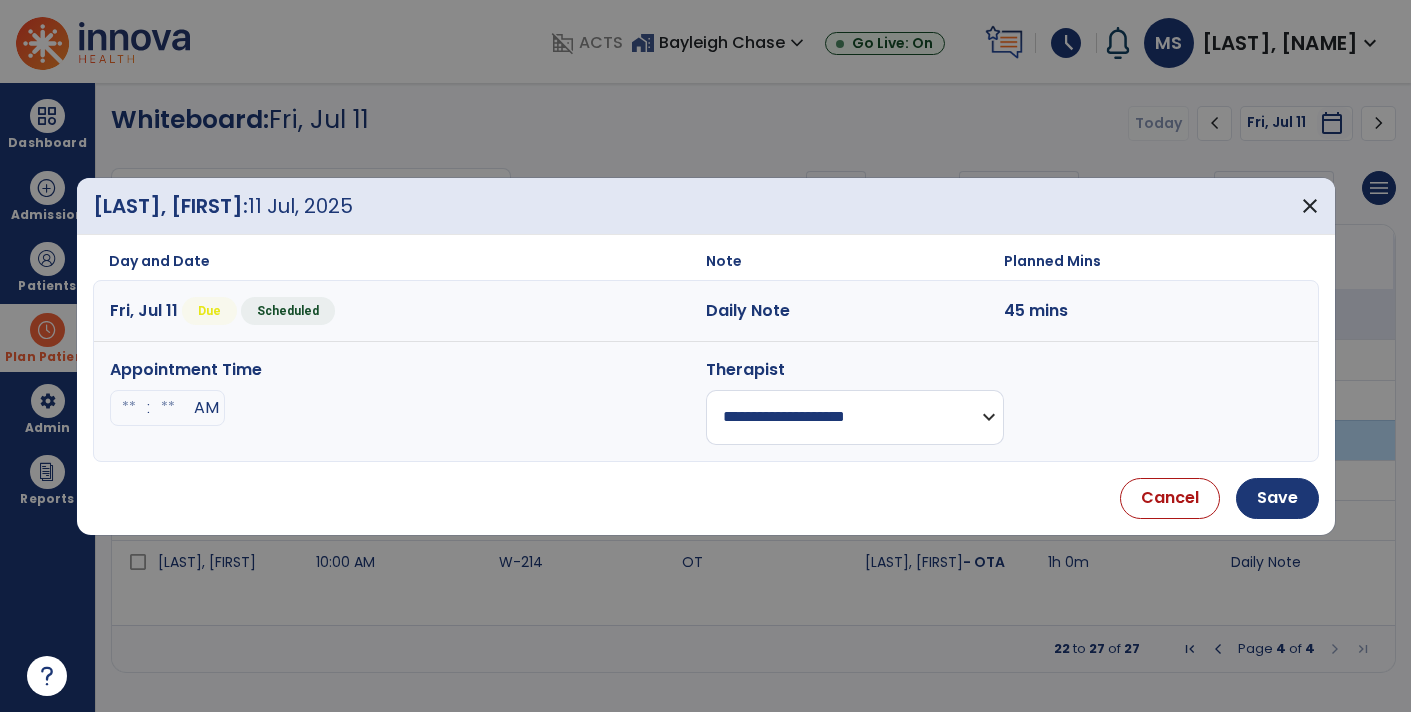click at bounding box center [129, 408] 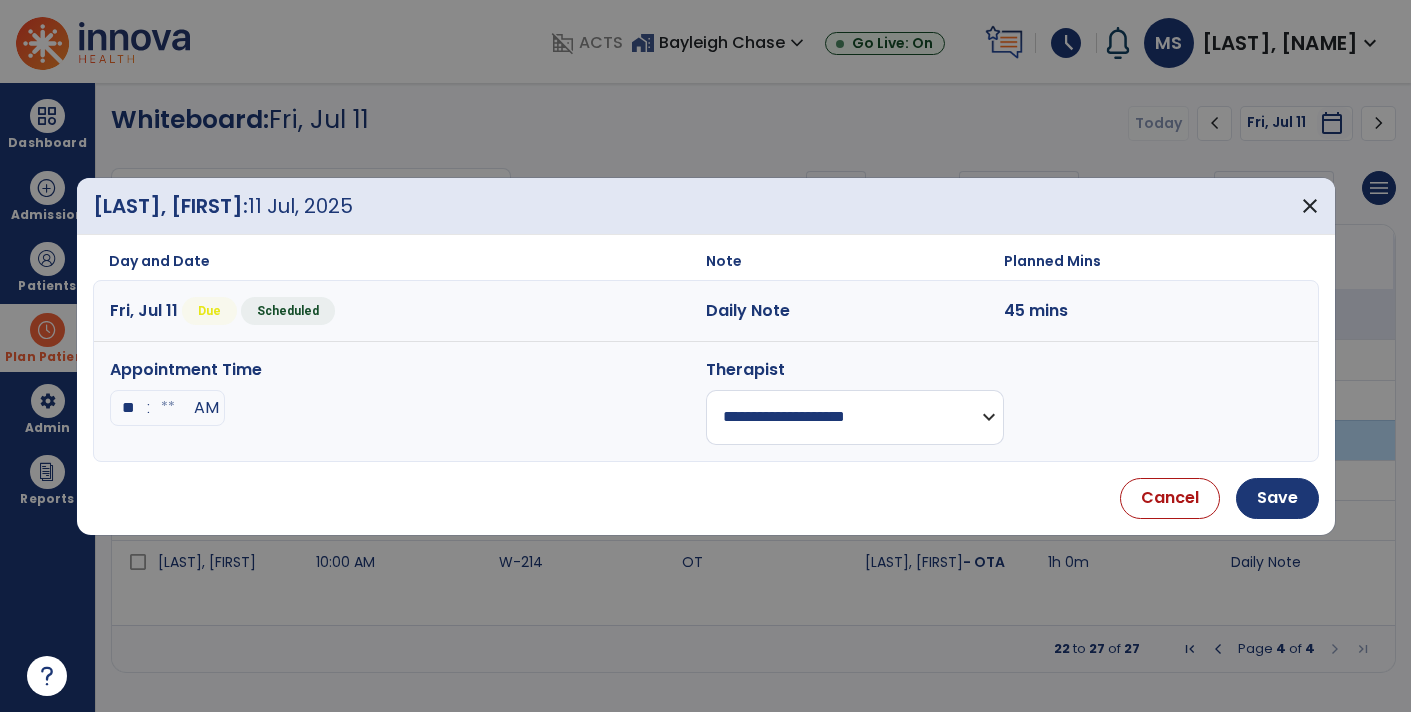 type on "**" 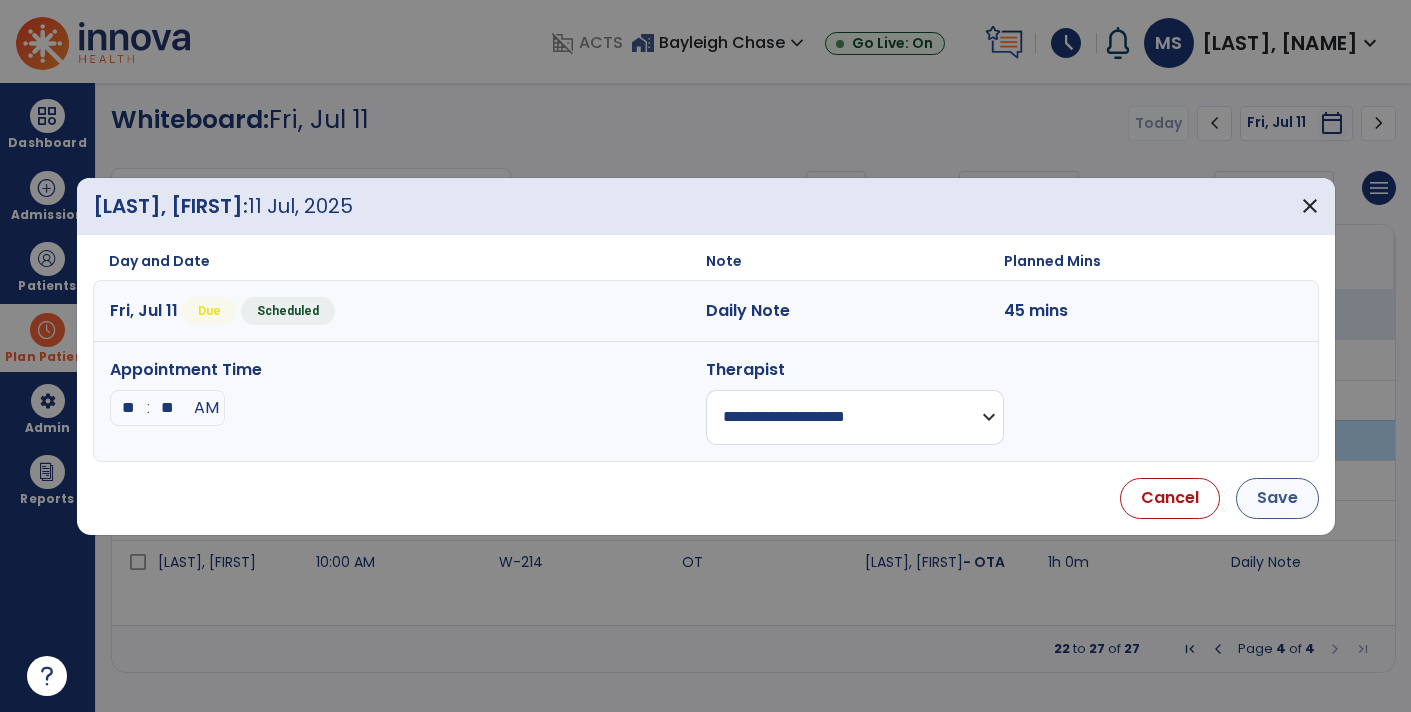 type on "**" 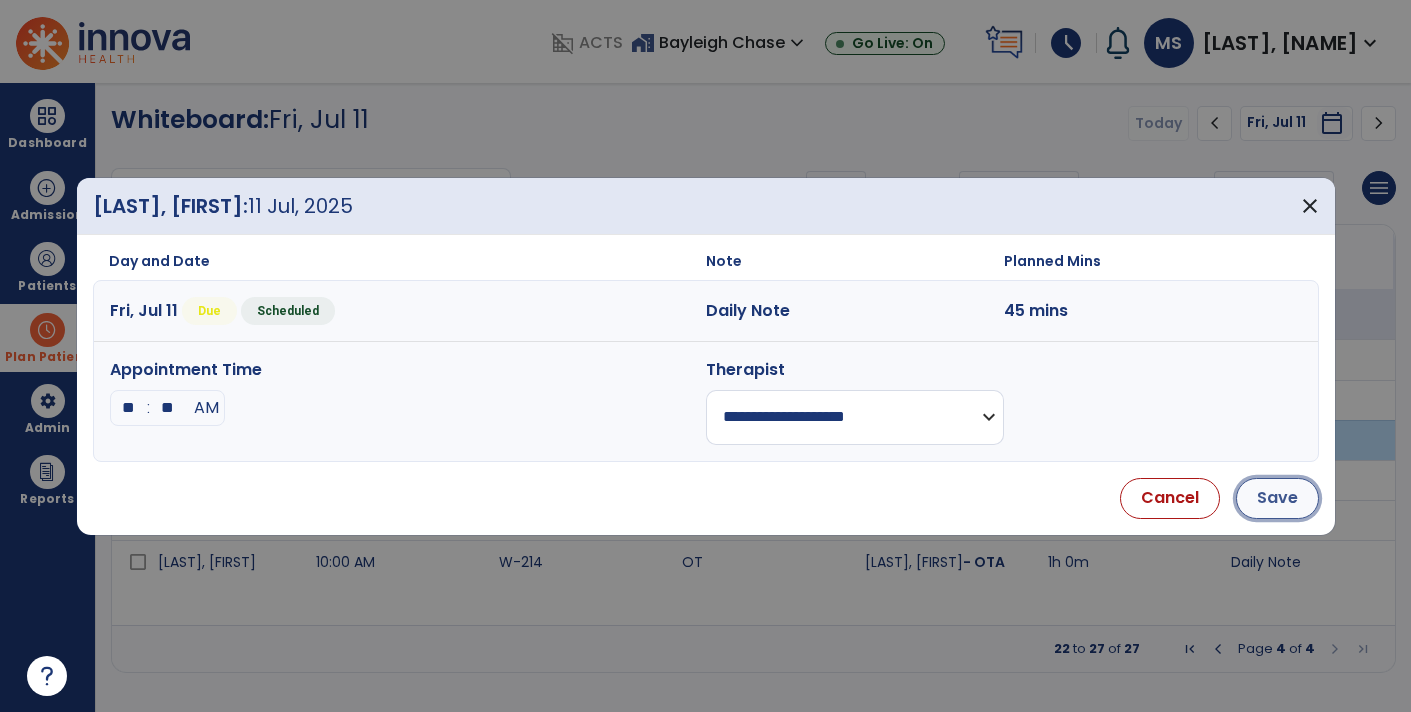 click on "Save" at bounding box center (1277, 498) 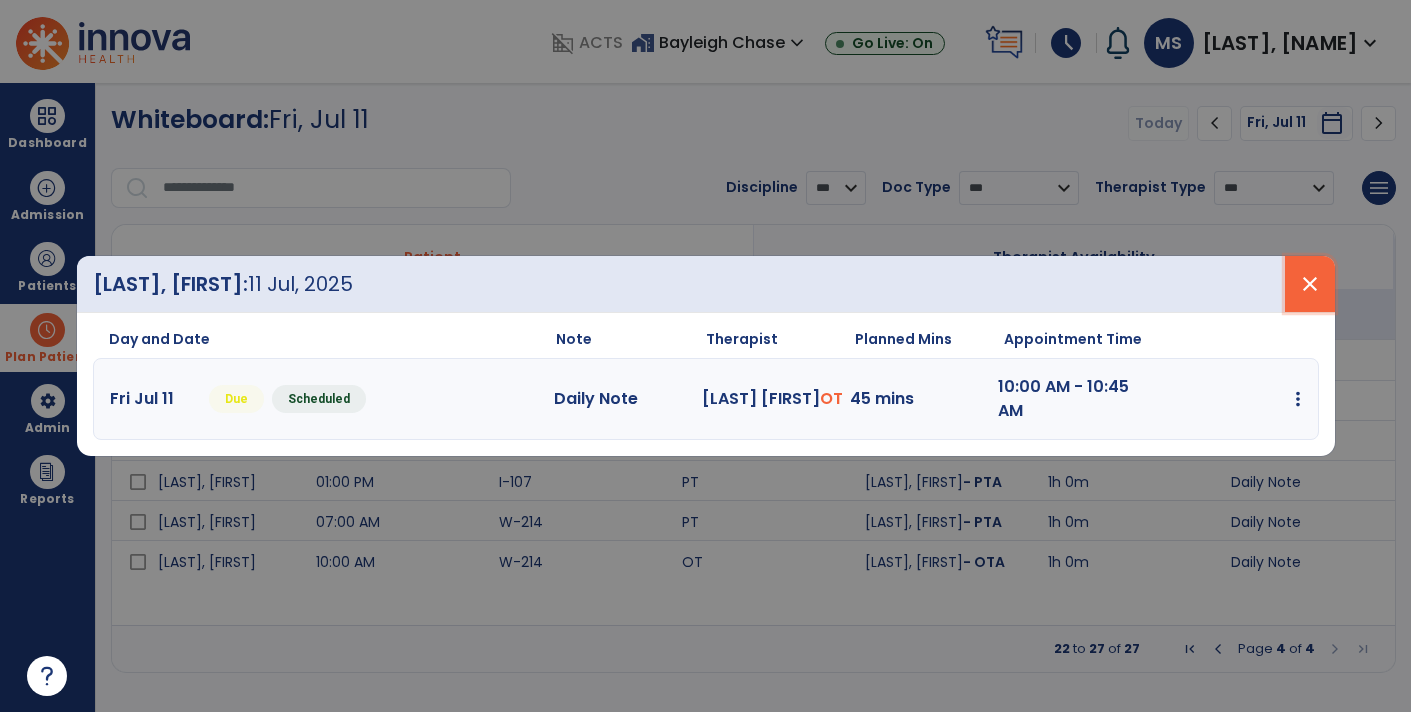 click on "close" at bounding box center [1310, 284] 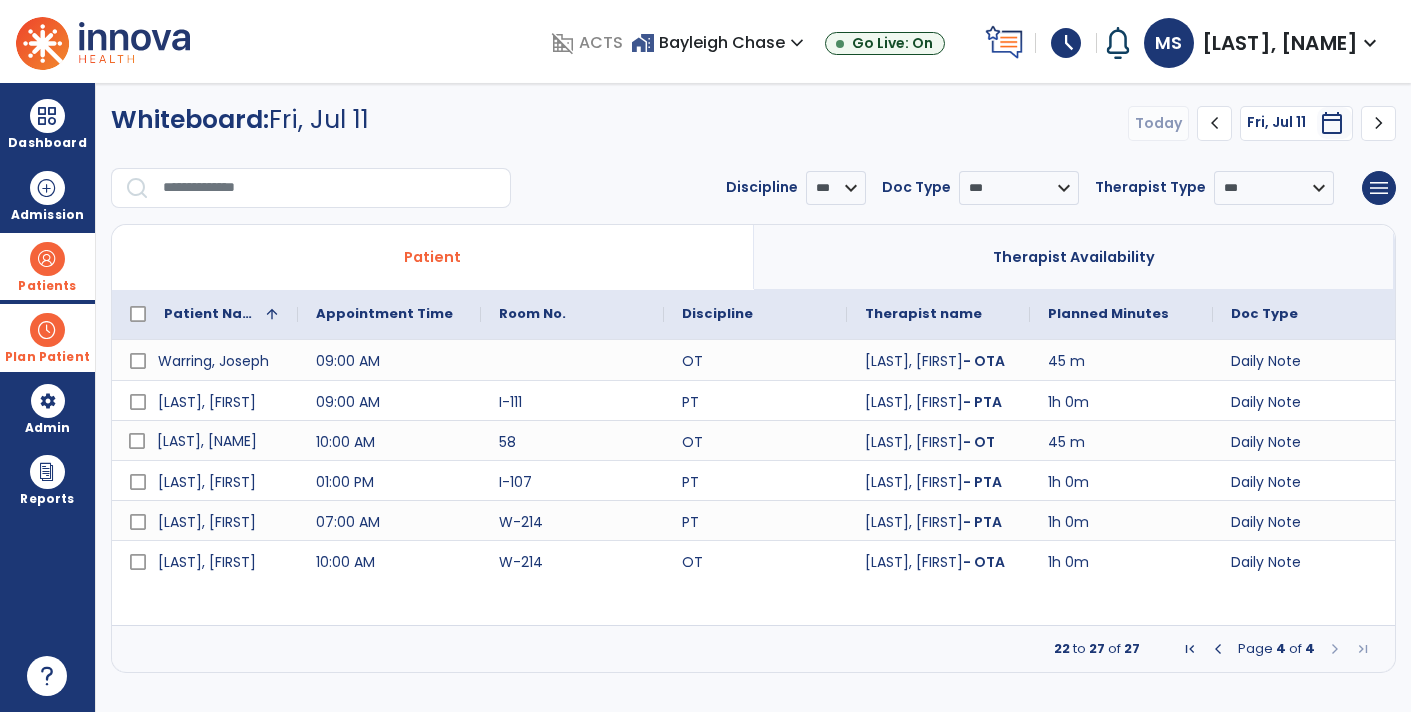 click on "Patients" at bounding box center (47, 286) 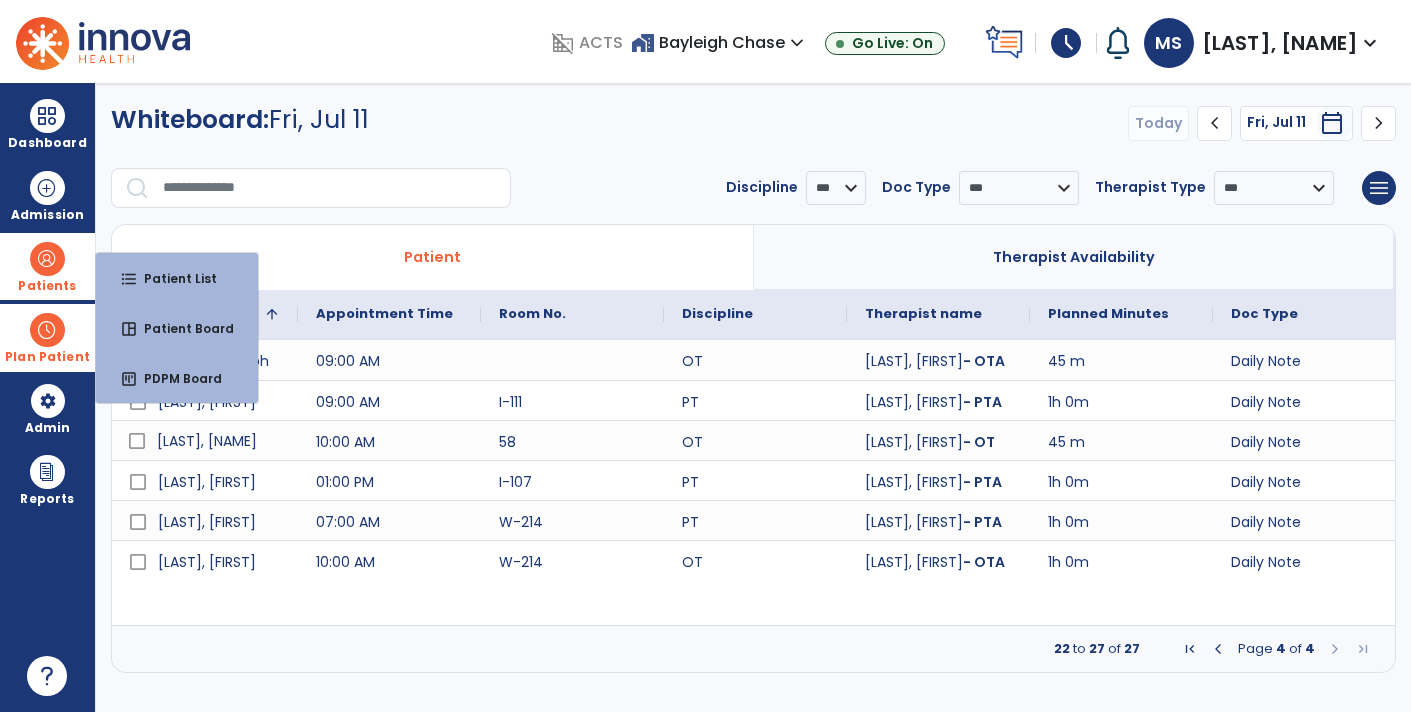 click on "Patients" at bounding box center (47, 266) 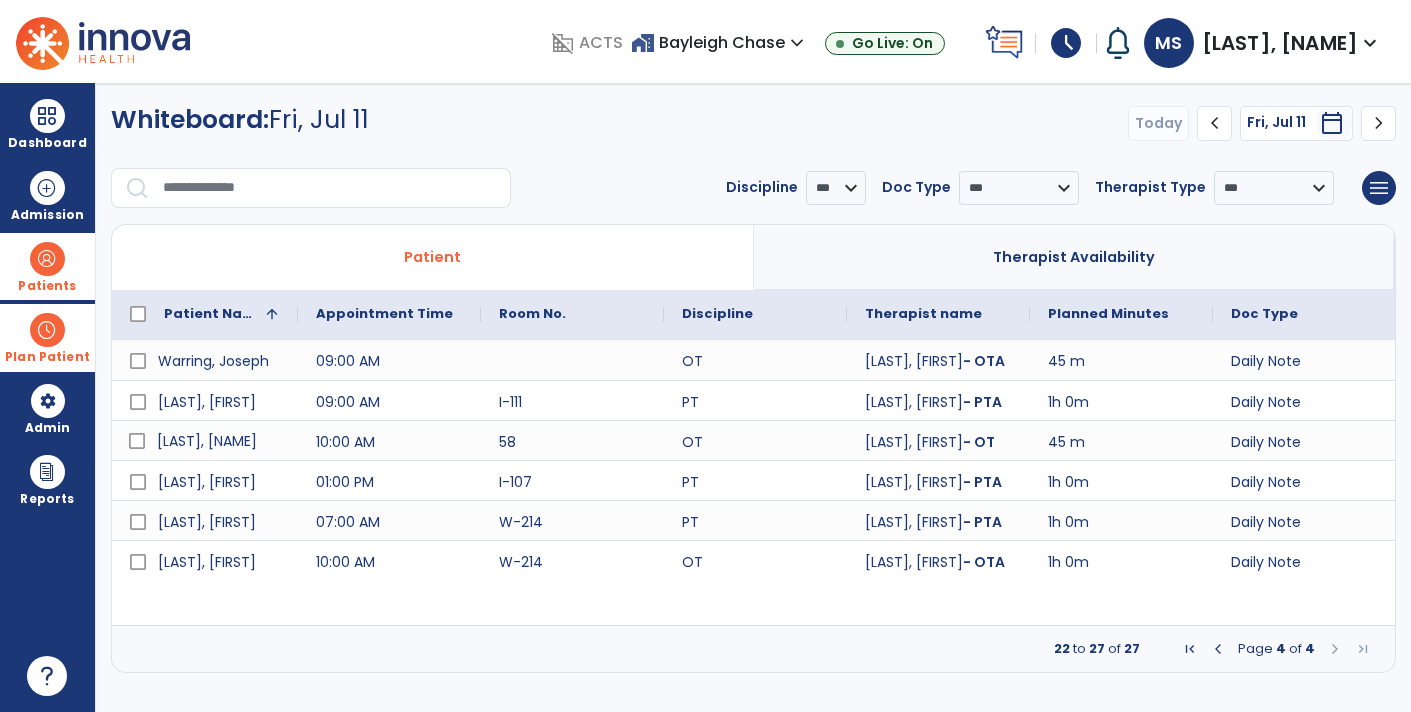click on "Patients" at bounding box center [47, 266] 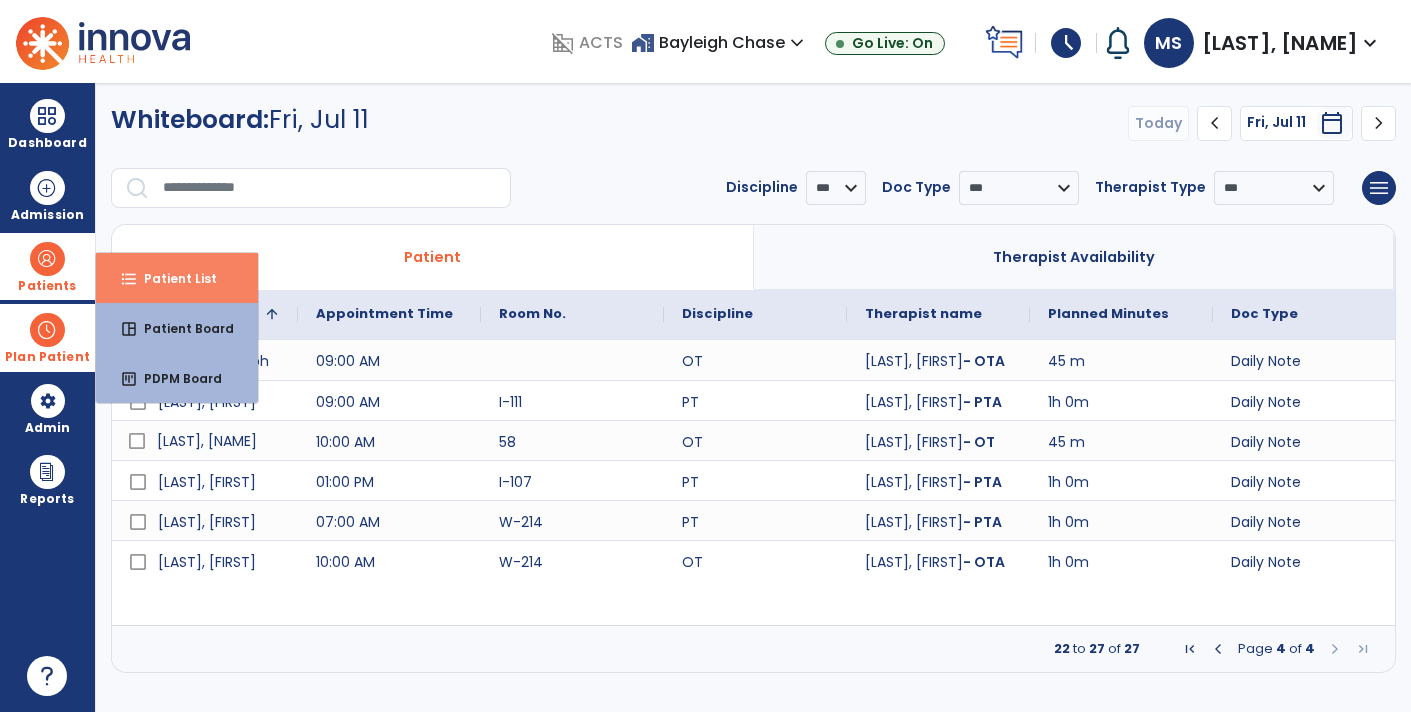 click on "format_list_bulleted" at bounding box center (129, 279) 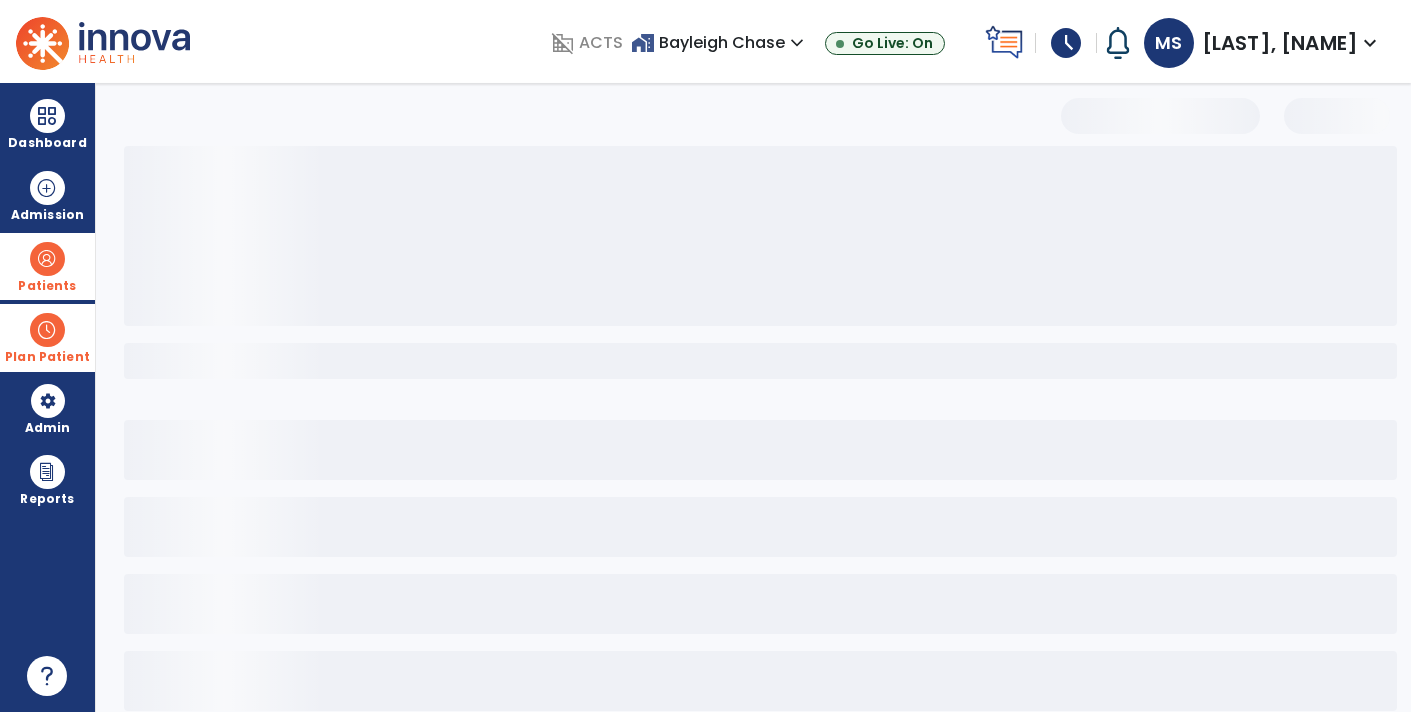 select on "***" 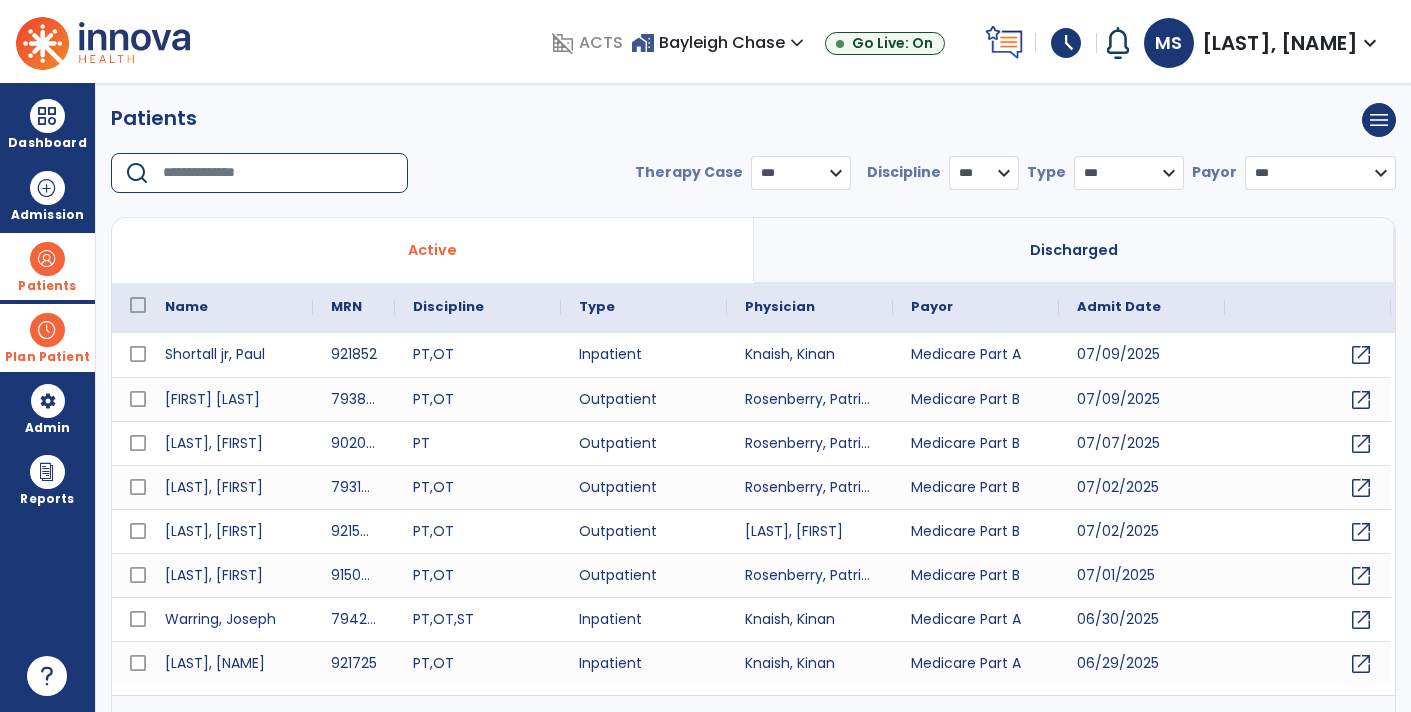 click at bounding box center [278, 173] 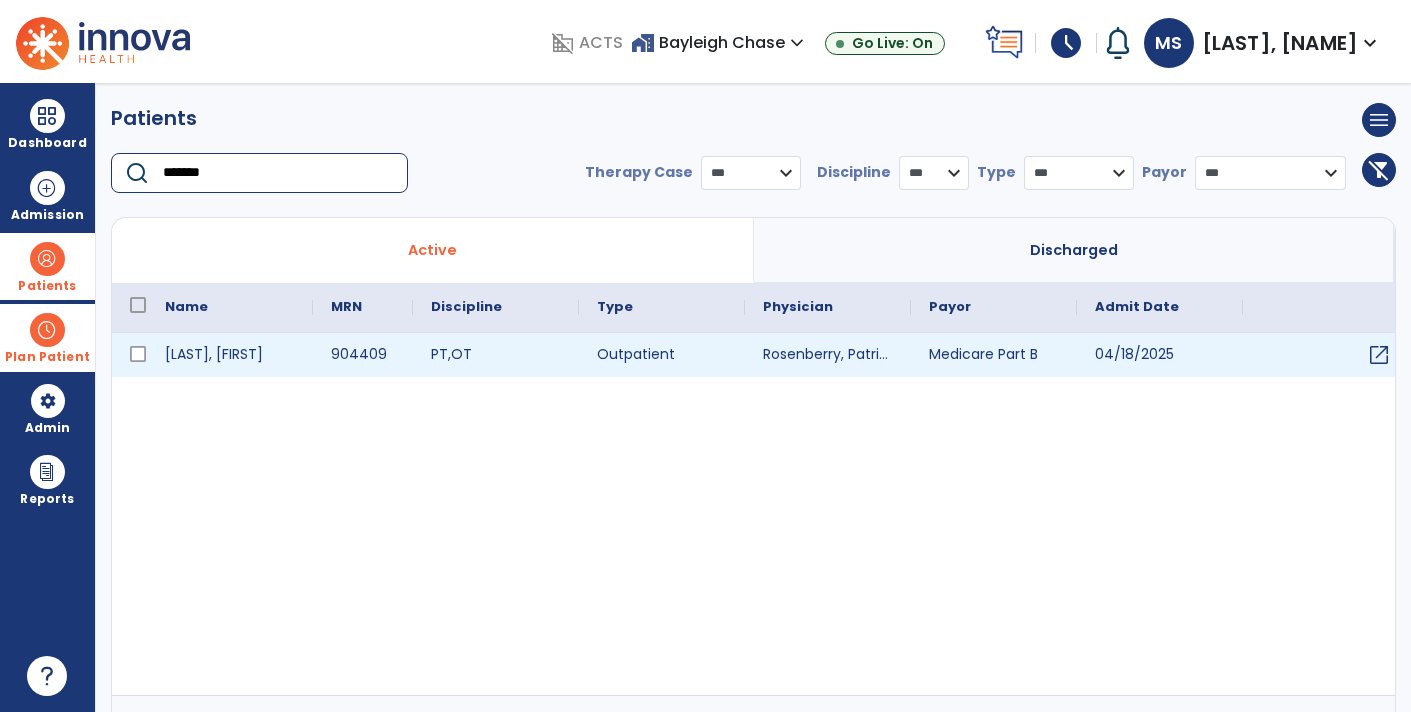 type on "*******" 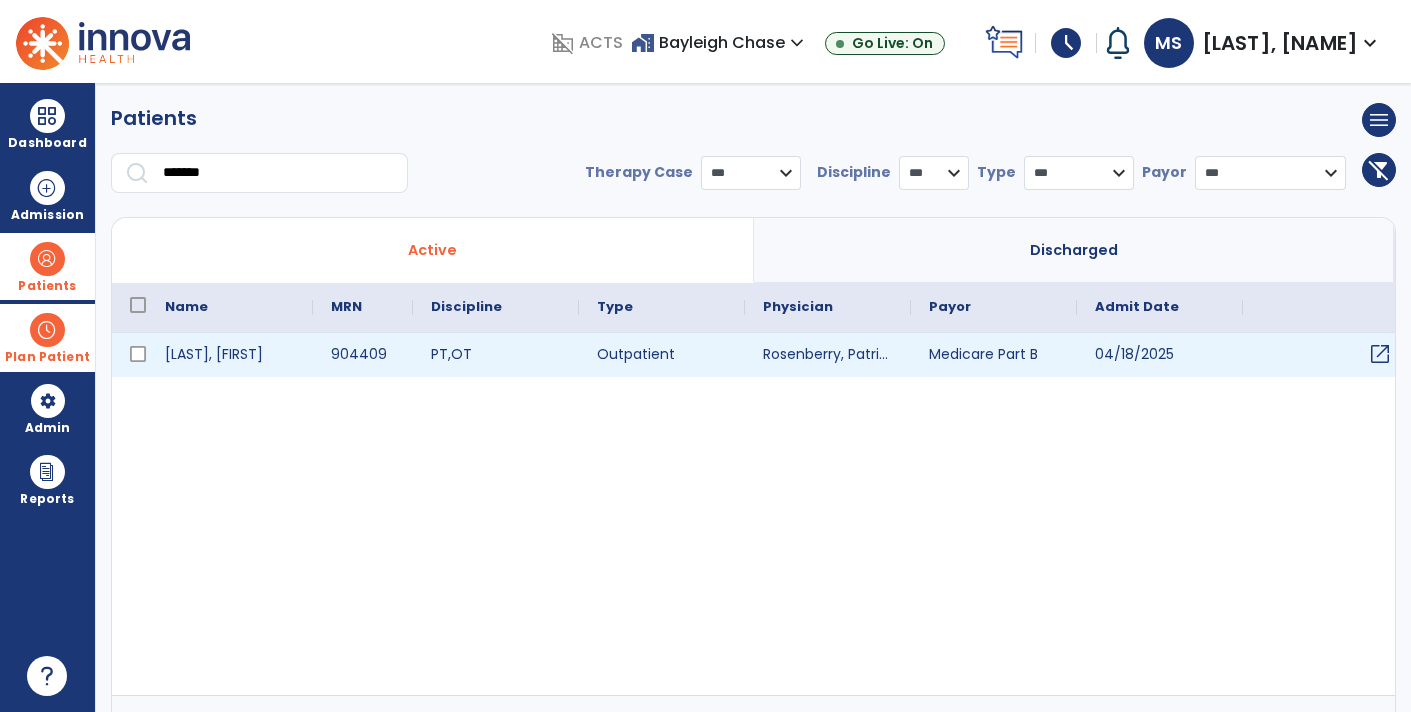 click on "open_in_new" at bounding box center (1380, 354) 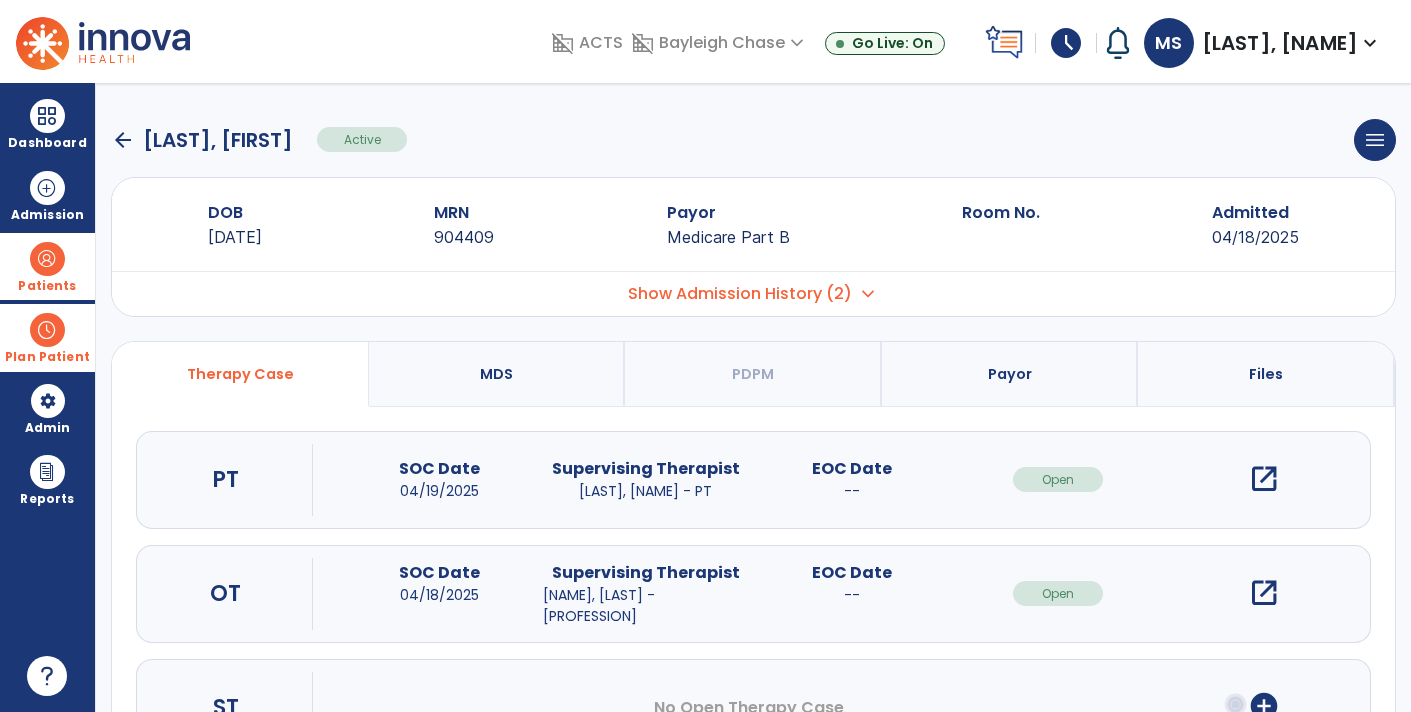 click on "open_in_new" at bounding box center [1264, 593] 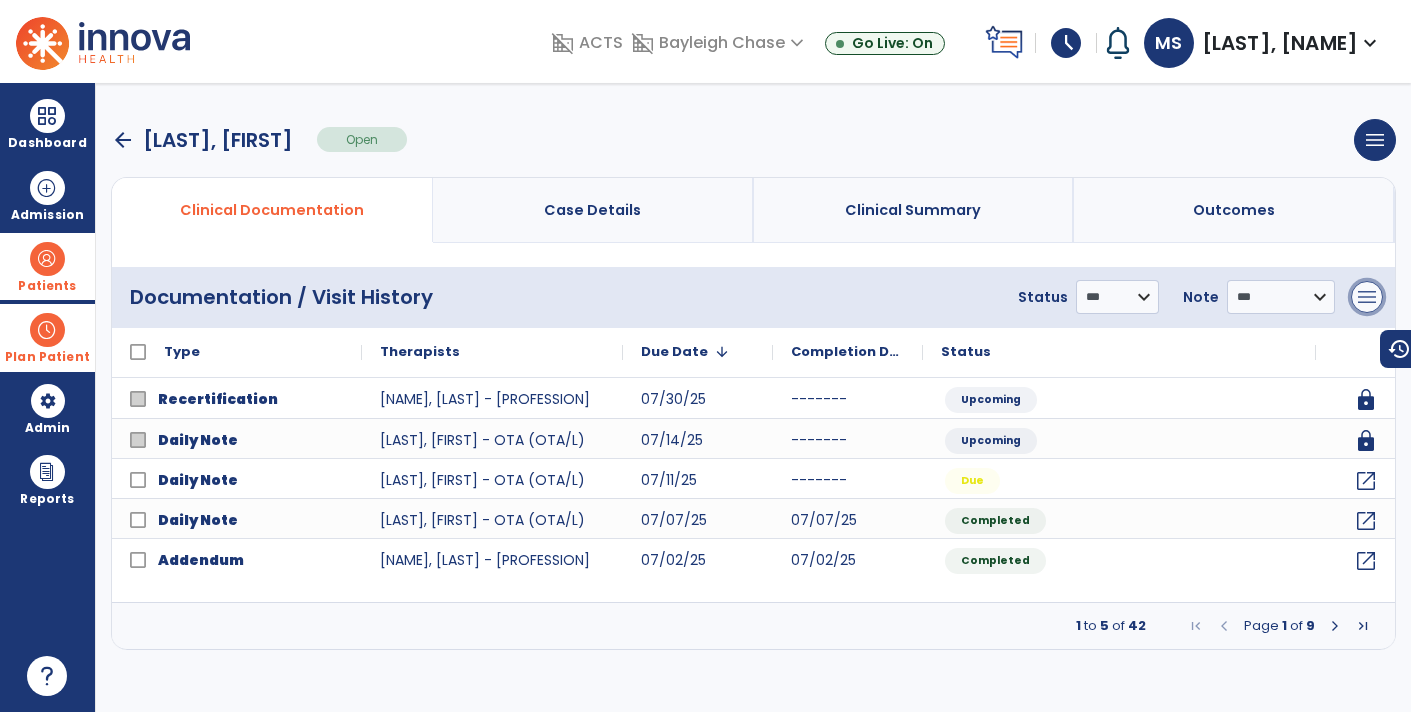 click on "menu" at bounding box center [1367, 297] 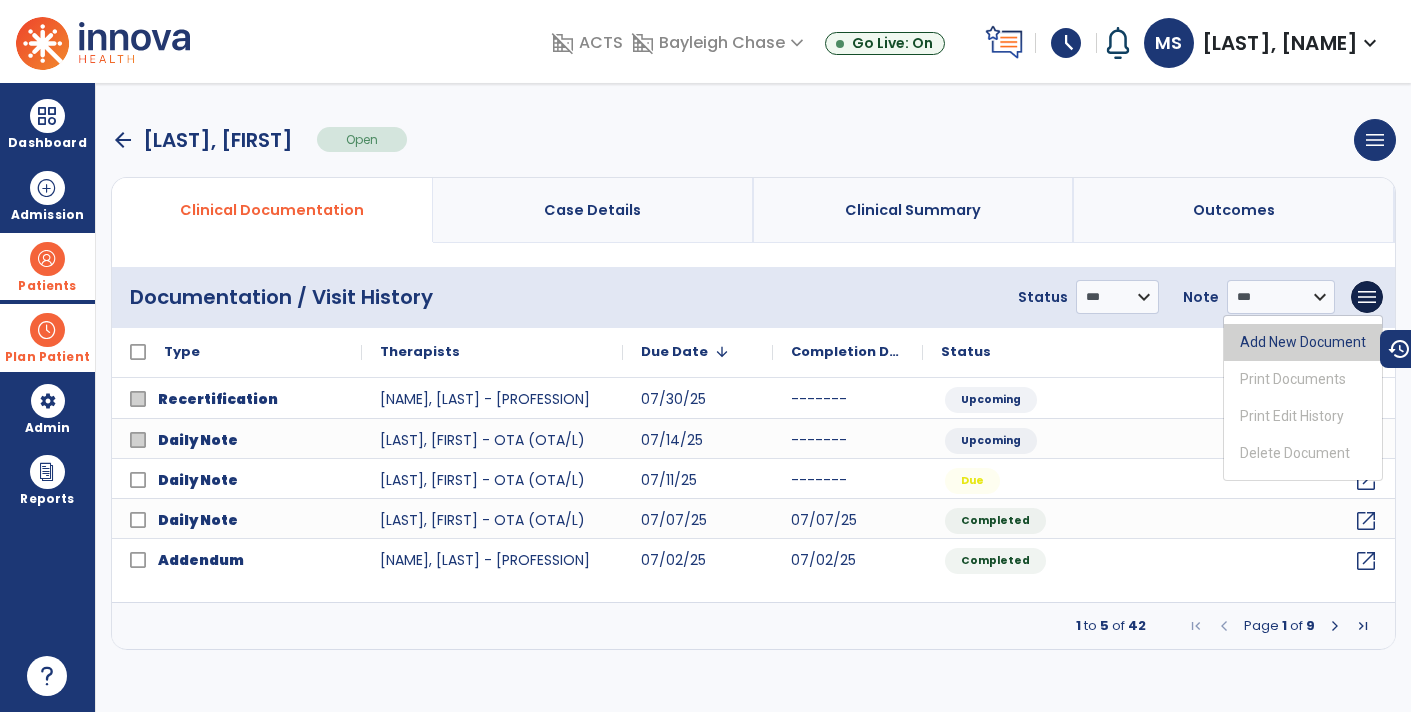 click on "Add New Document" at bounding box center [1303, 342] 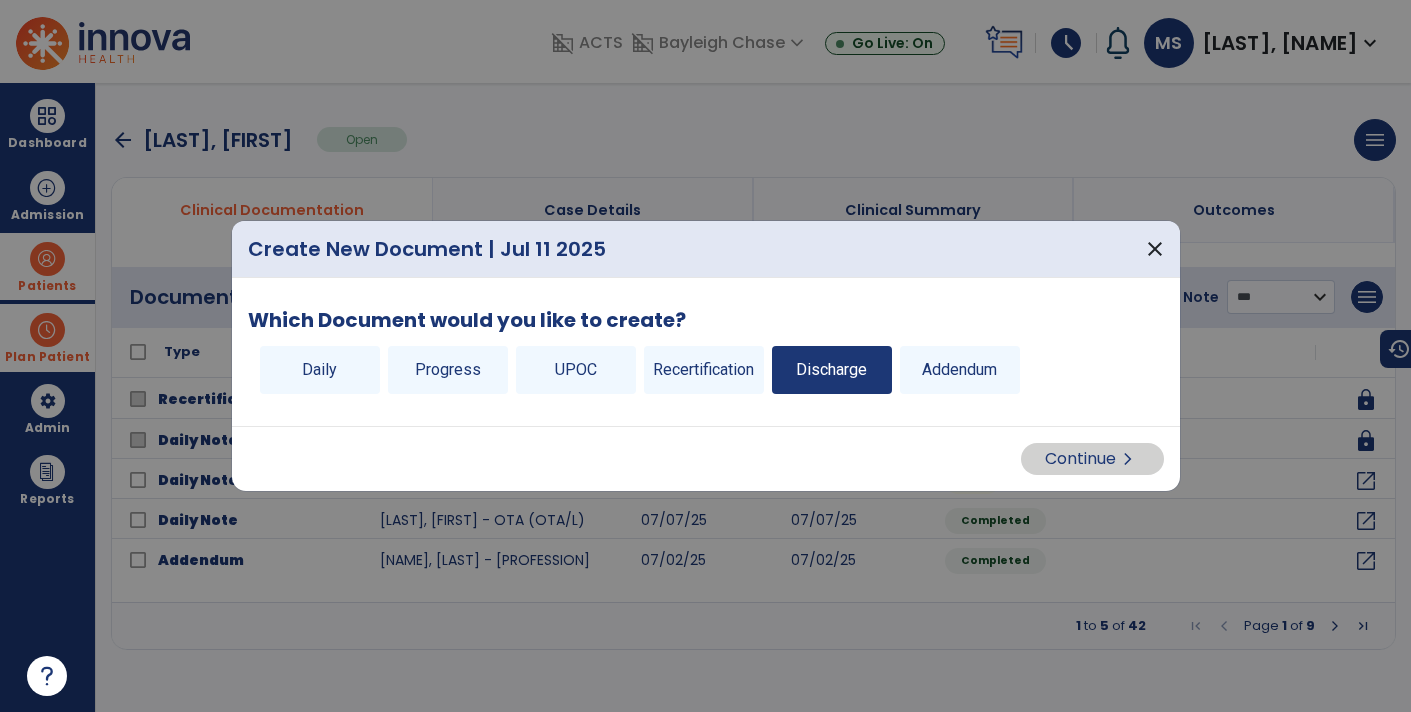 click on "Discharge" at bounding box center [832, 370] 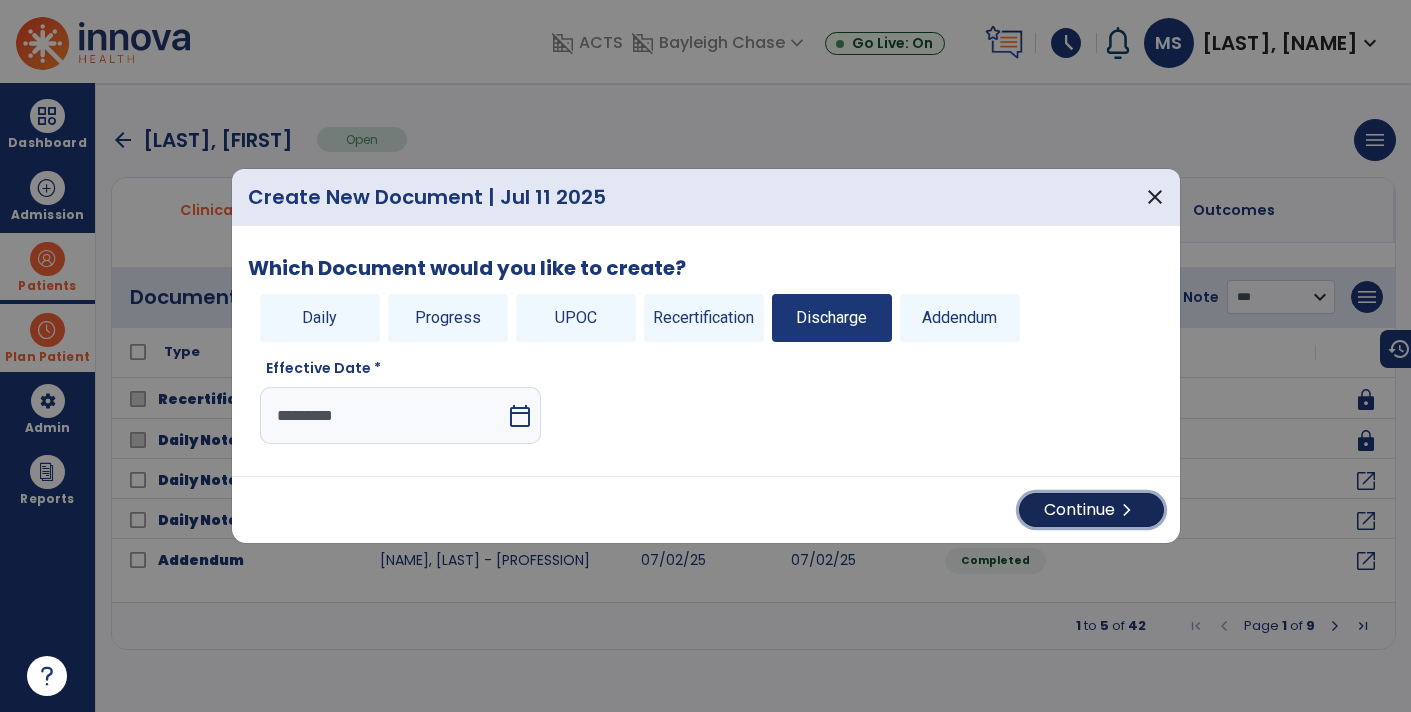 click on "Continue   chevron_right" at bounding box center [1091, 510] 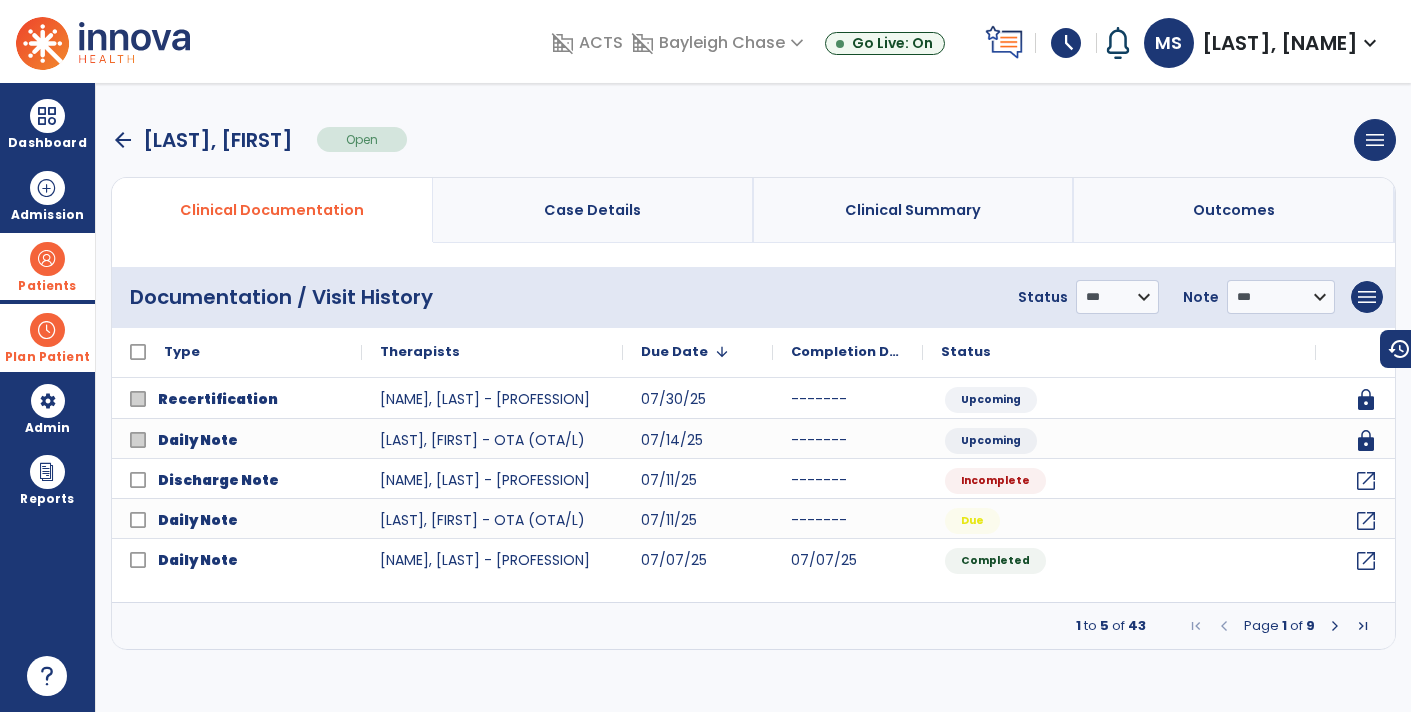 click on "Case Details" at bounding box center [593, 210] 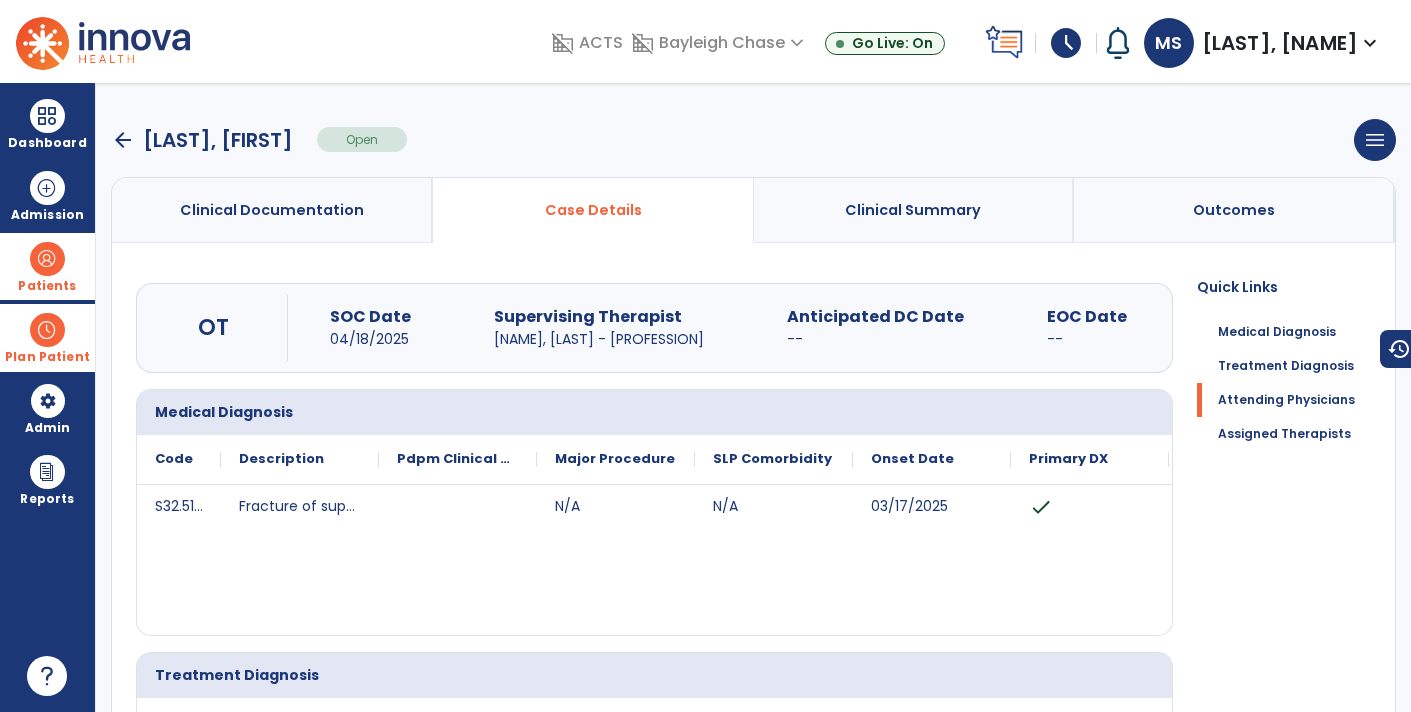 click on "Clinical Summary" at bounding box center [914, 210] 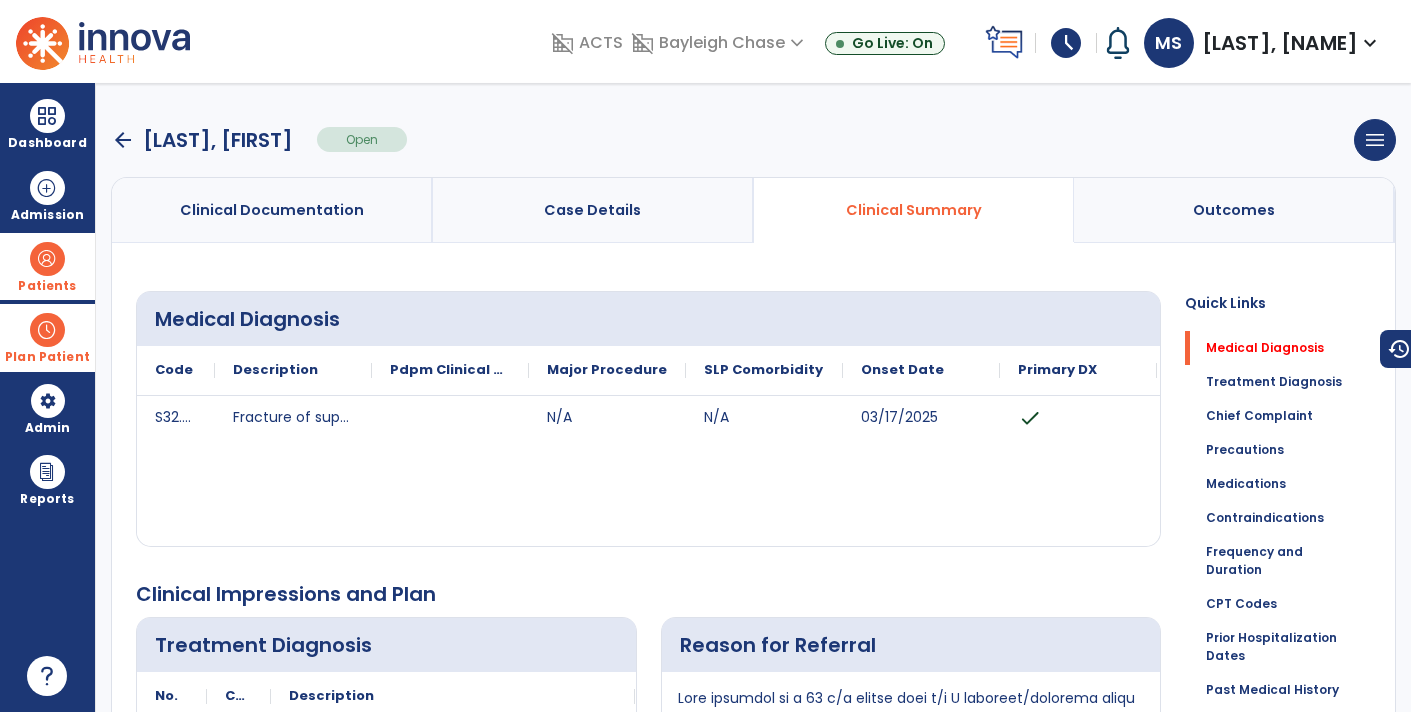 click on "Outcomes" at bounding box center [1234, 210] 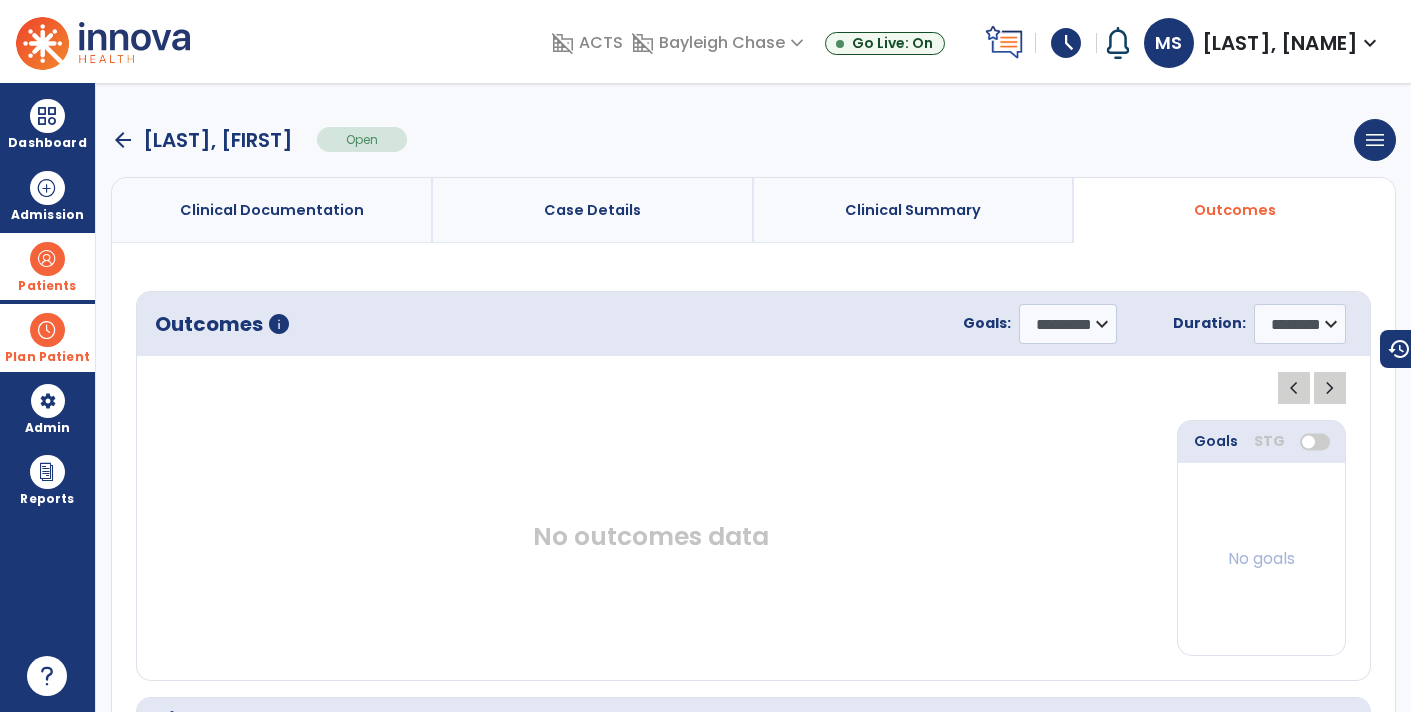 click on "arrow_back" at bounding box center (123, 140) 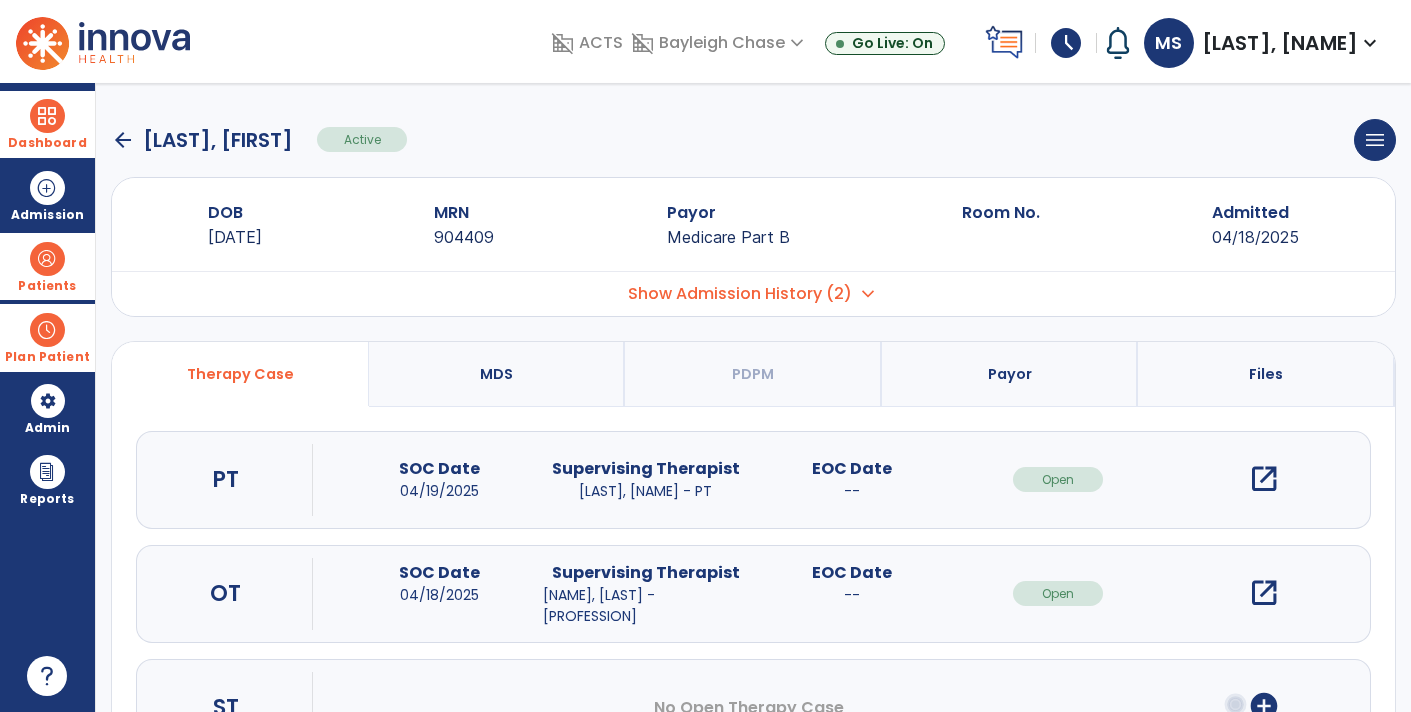 click on "Dashboard" at bounding box center [47, 143] 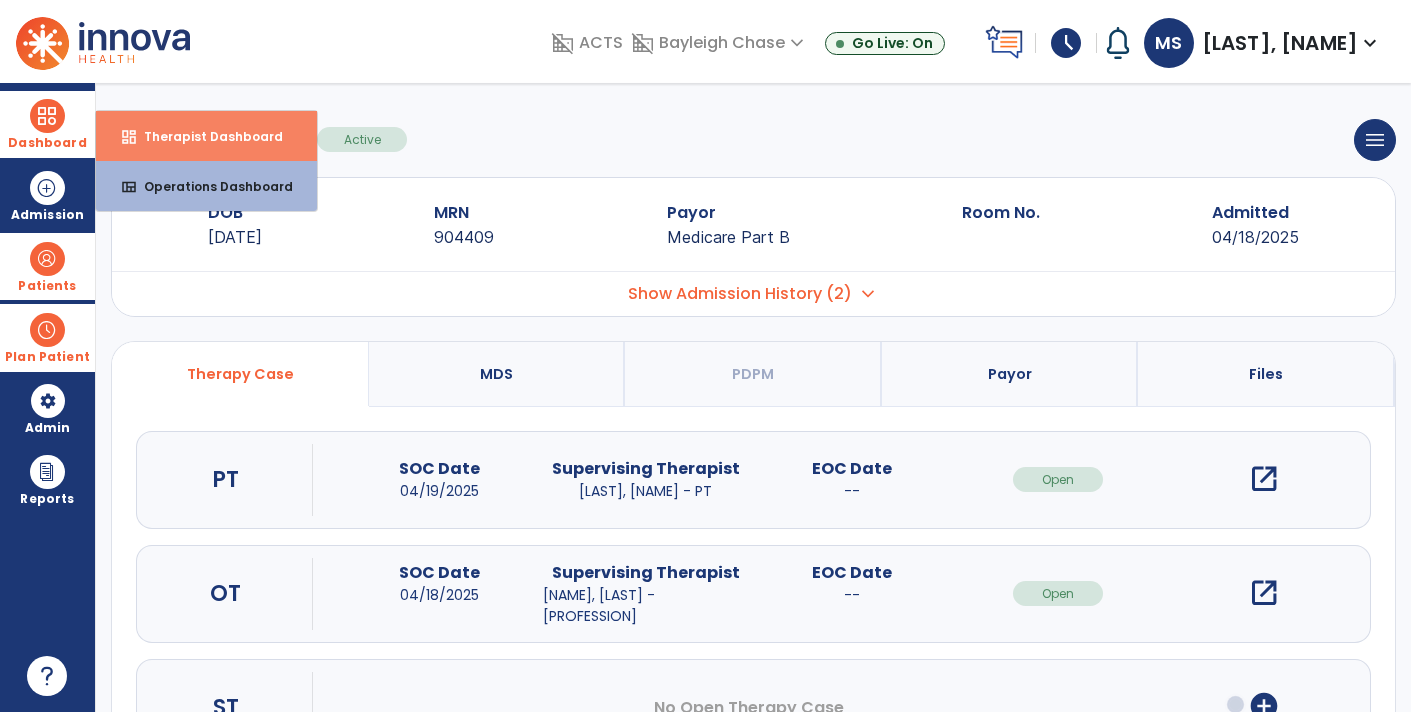 click on "dashboard  Therapist Dashboard" at bounding box center [206, 136] 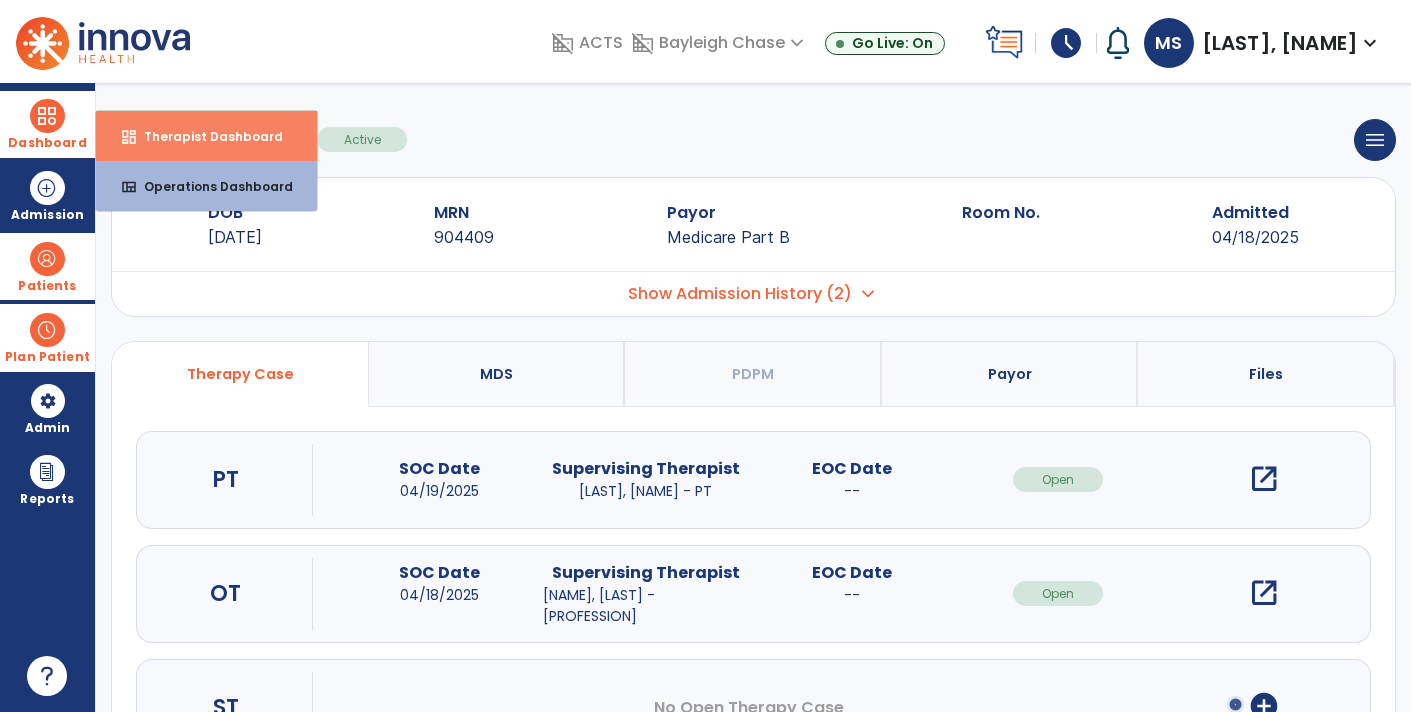 select on "****" 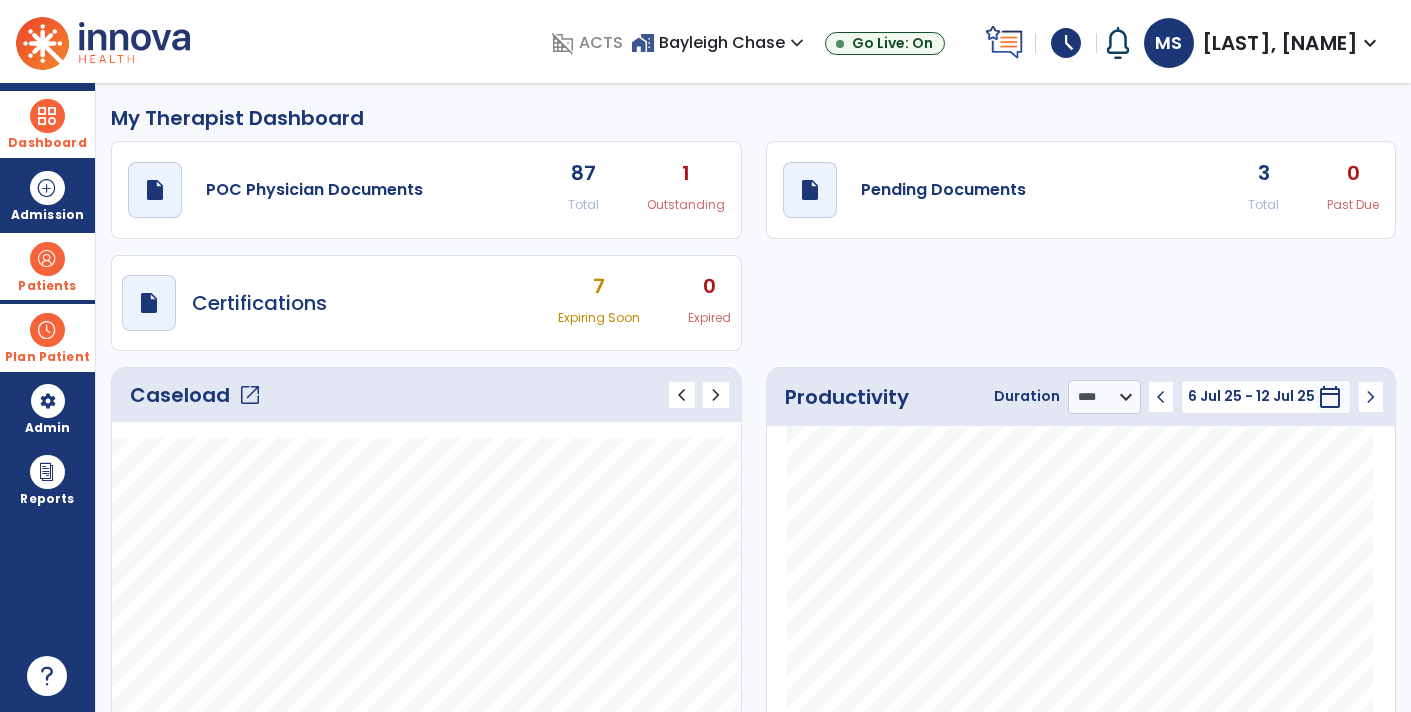 click on "Patients" at bounding box center [47, 286] 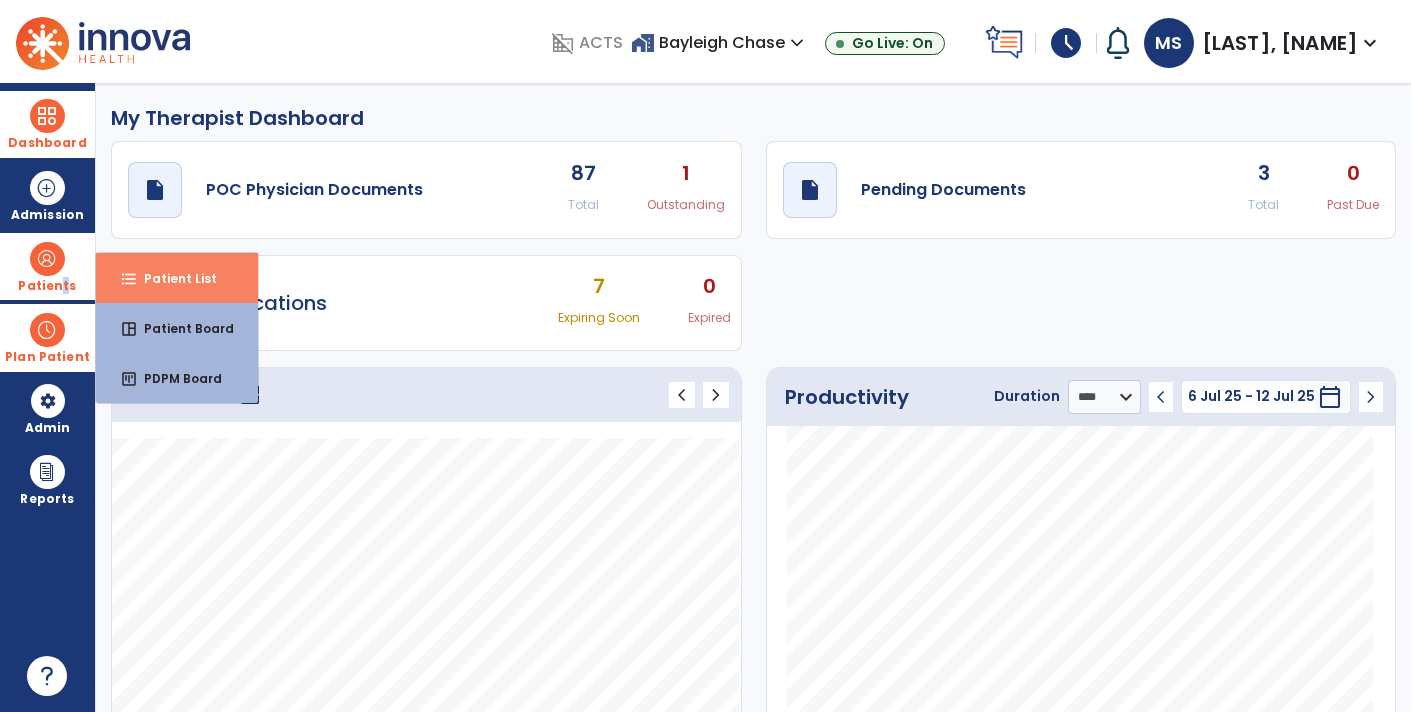 click on "Patient List" at bounding box center (172, 278) 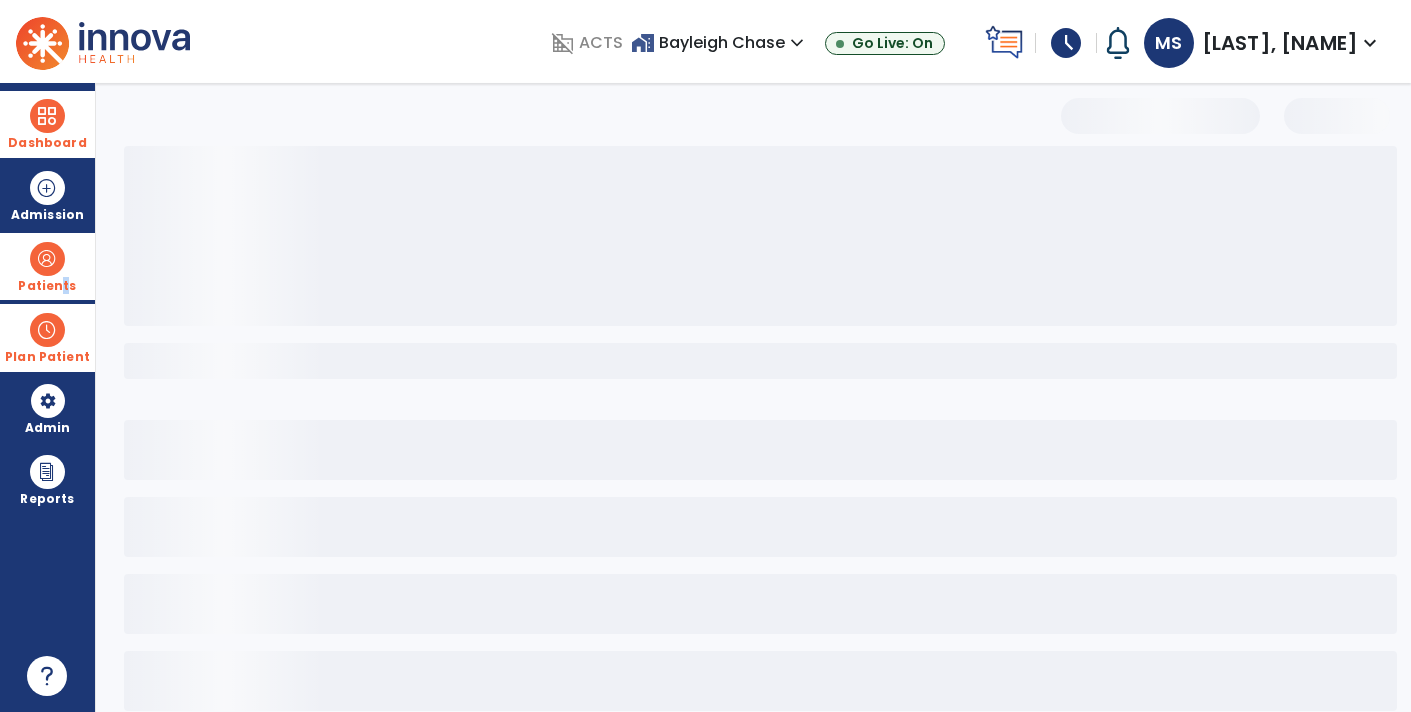 select on "***" 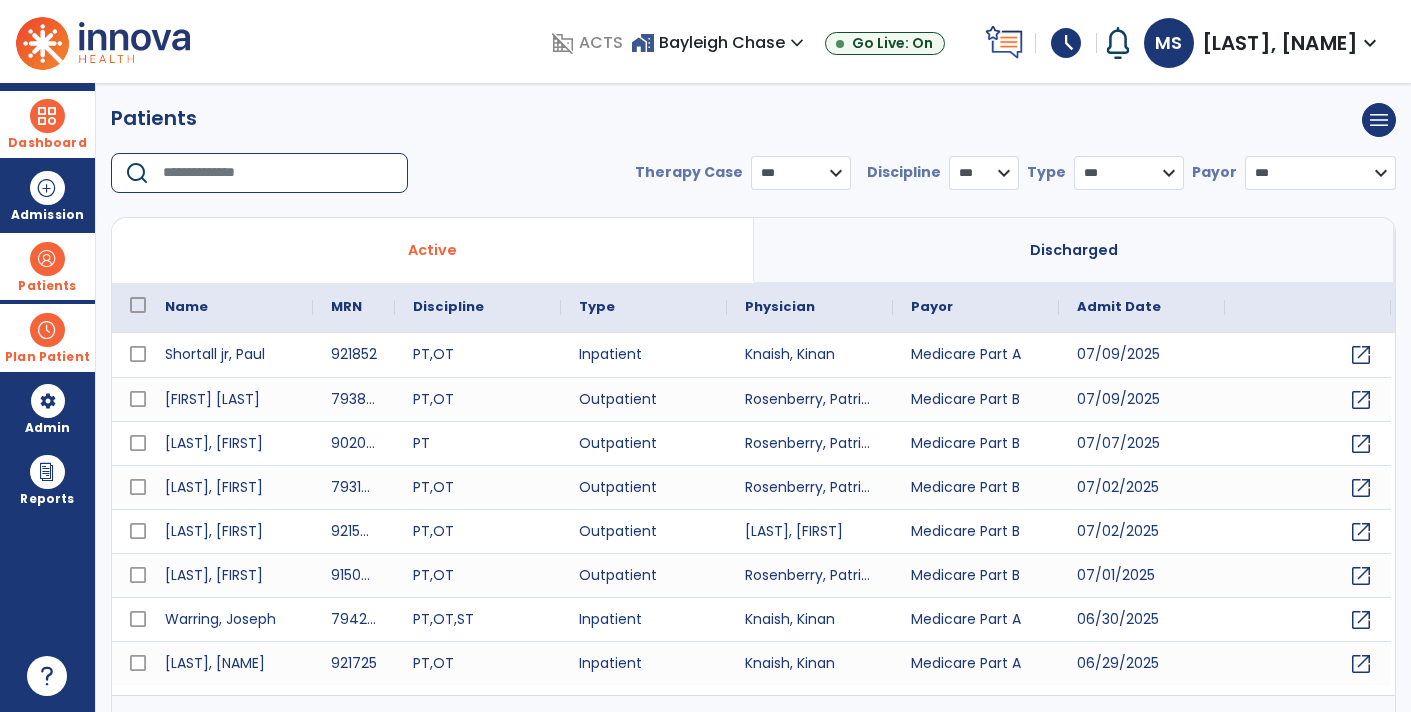 click at bounding box center [278, 173] 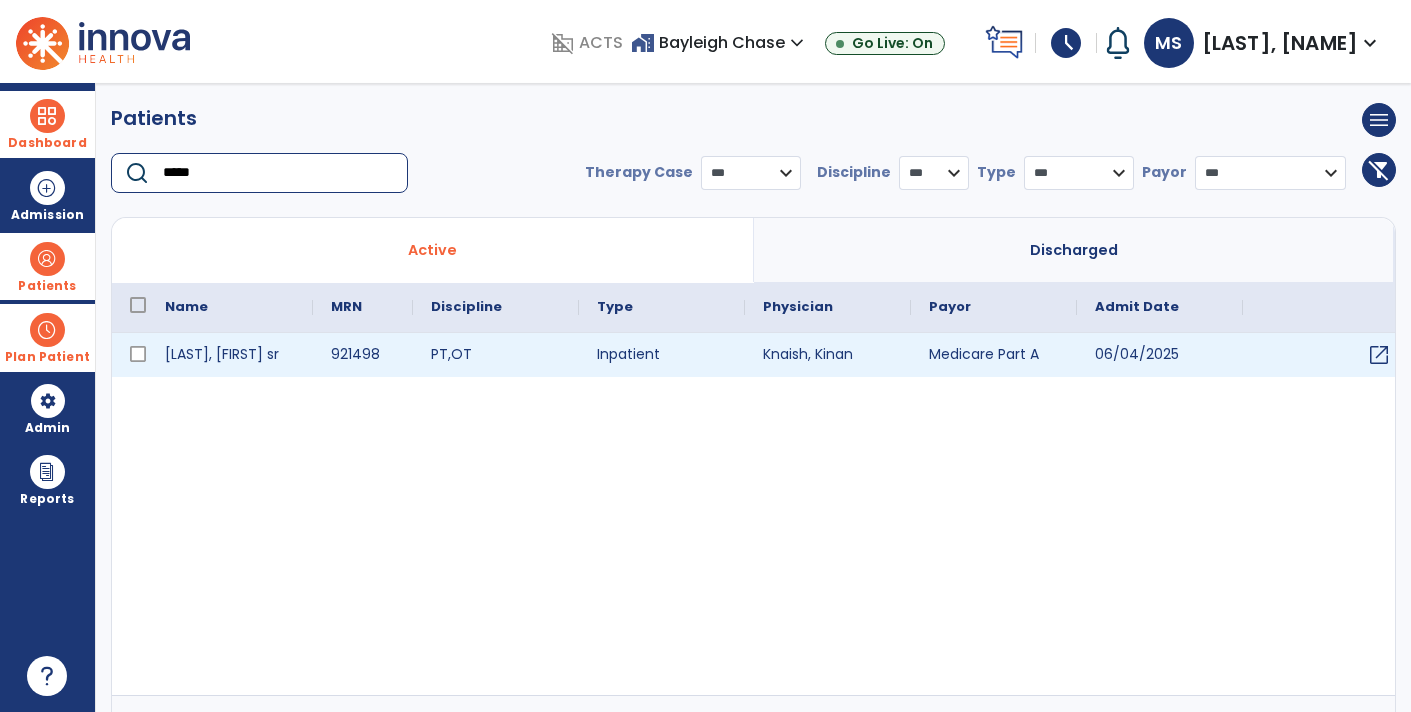 type on "*****" 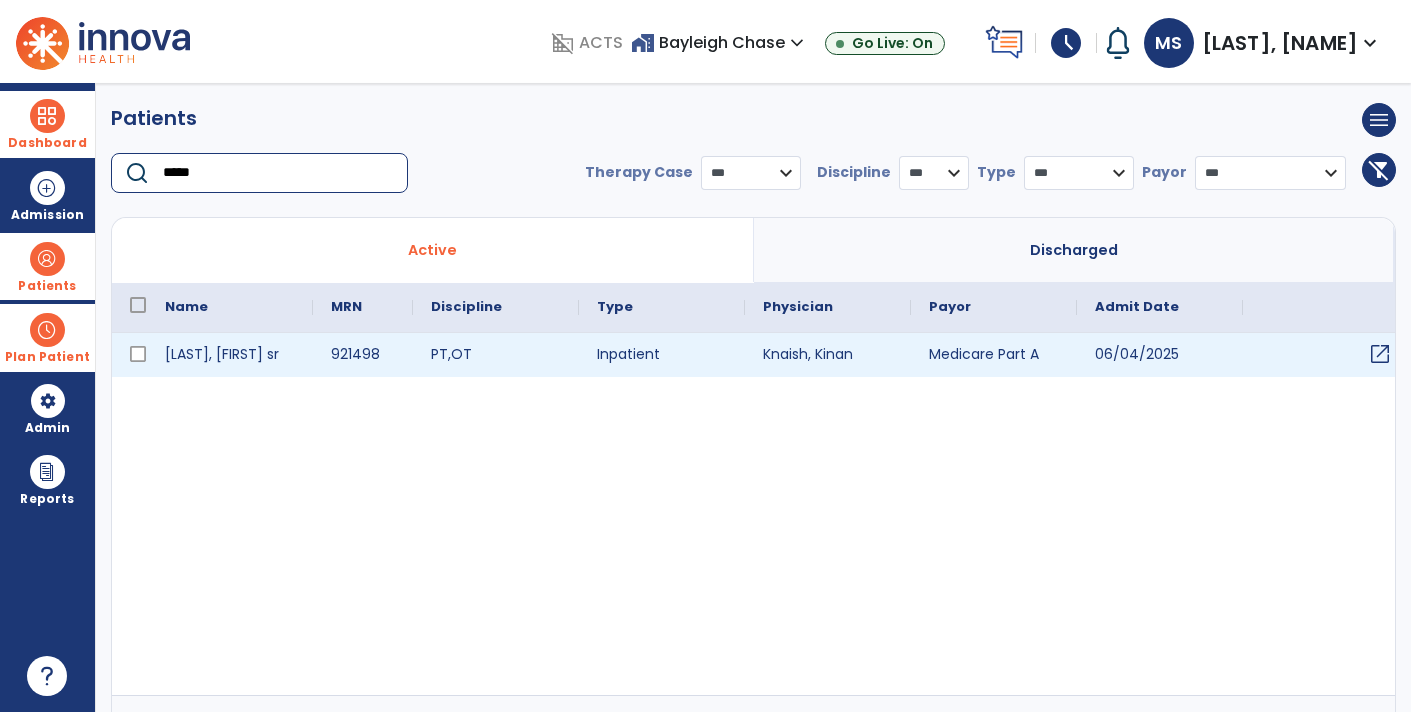 click on "open_in_new" at bounding box center [1380, 354] 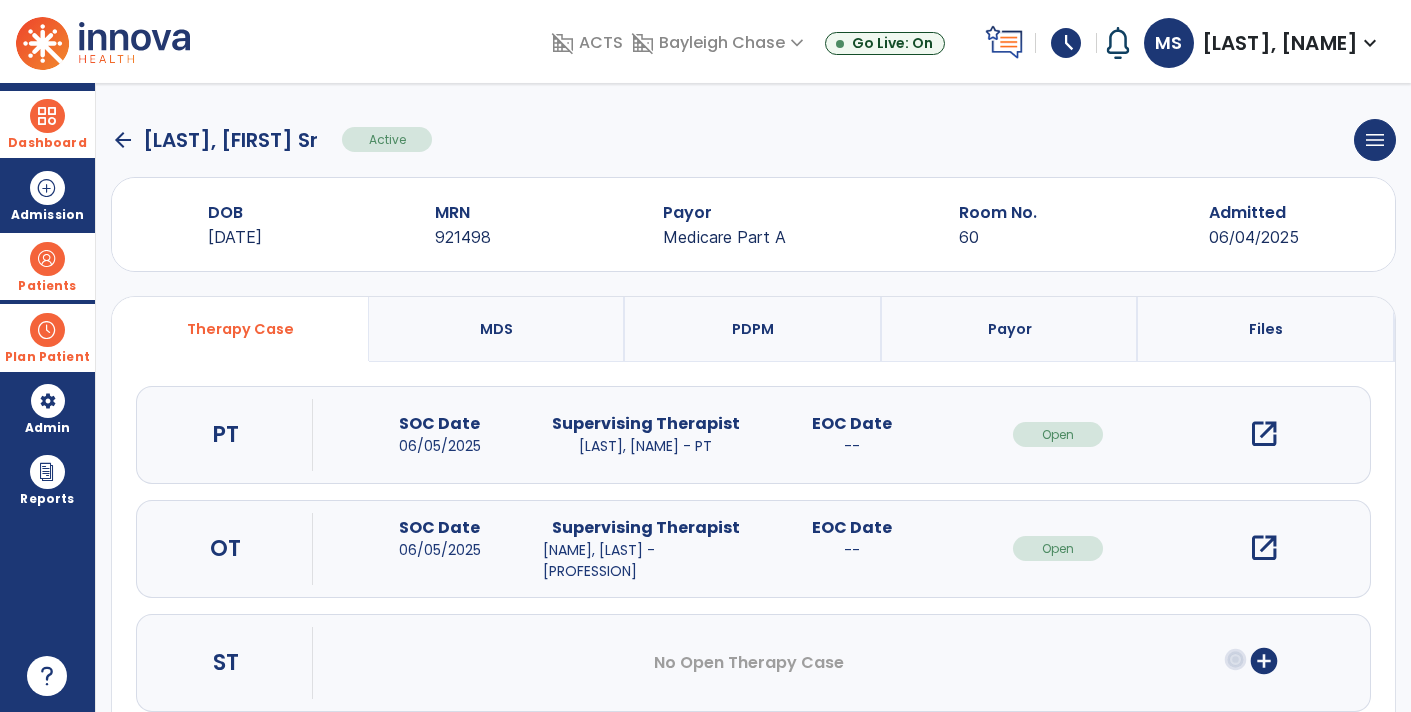 click on "open_in_new" at bounding box center [1264, 548] 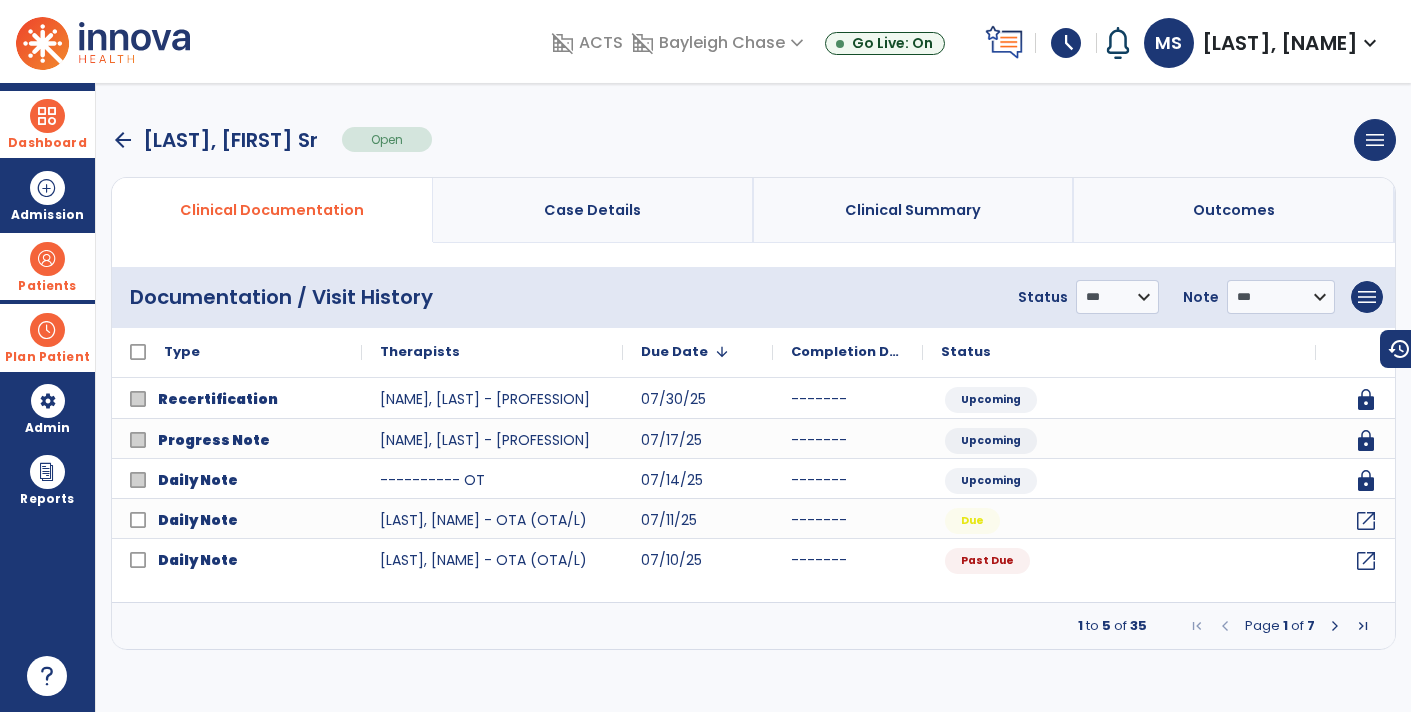 click at bounding box center [1335, 626] 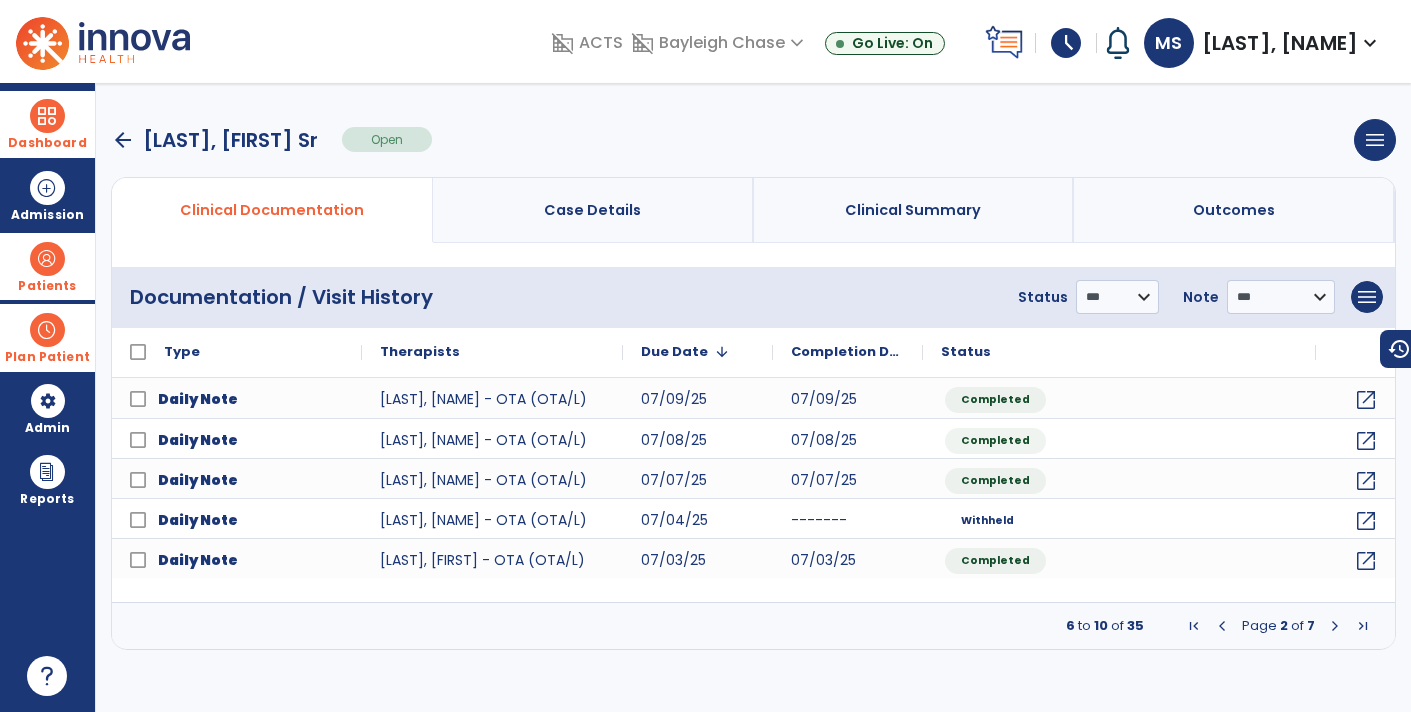 click at bounding box center [1222, 626] 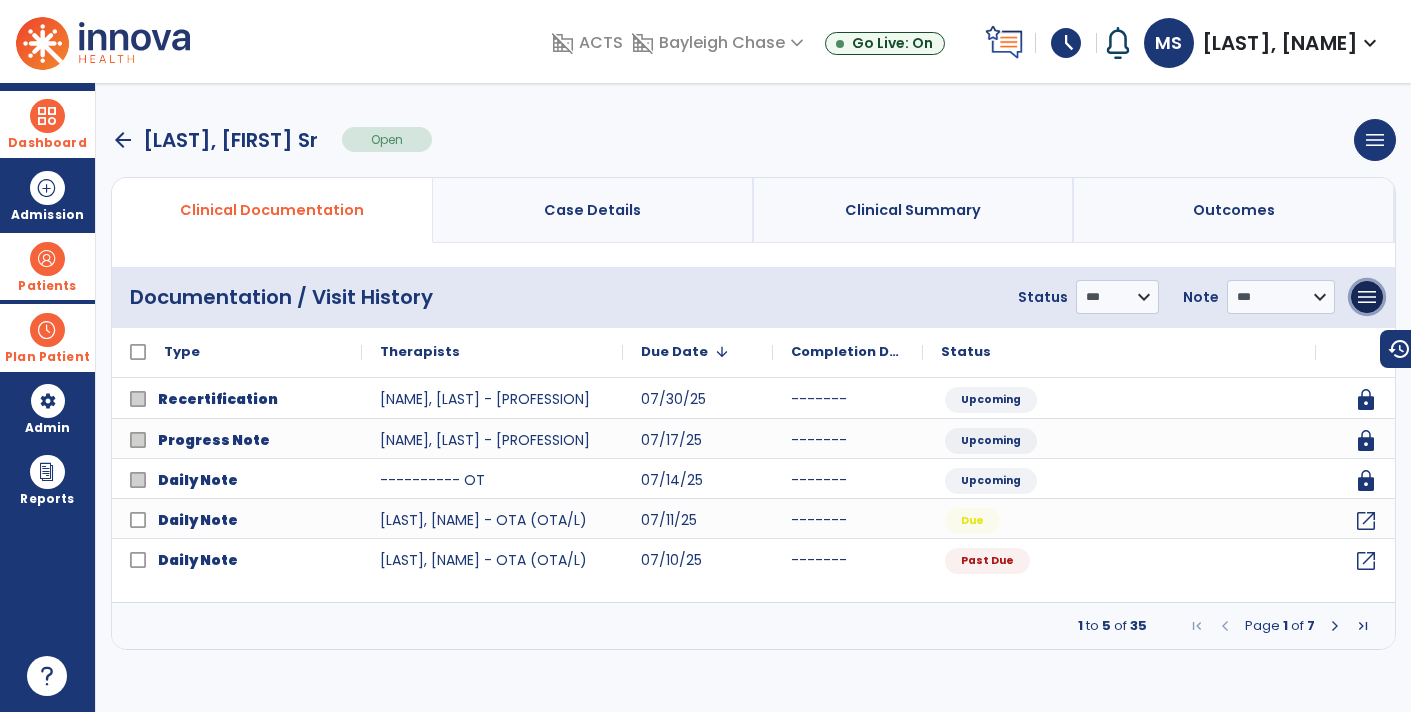 drag, startPoint x: 1362, startPoint y: 296, endPoint x: 1348, endPoint y: 289, distance: 15.652476 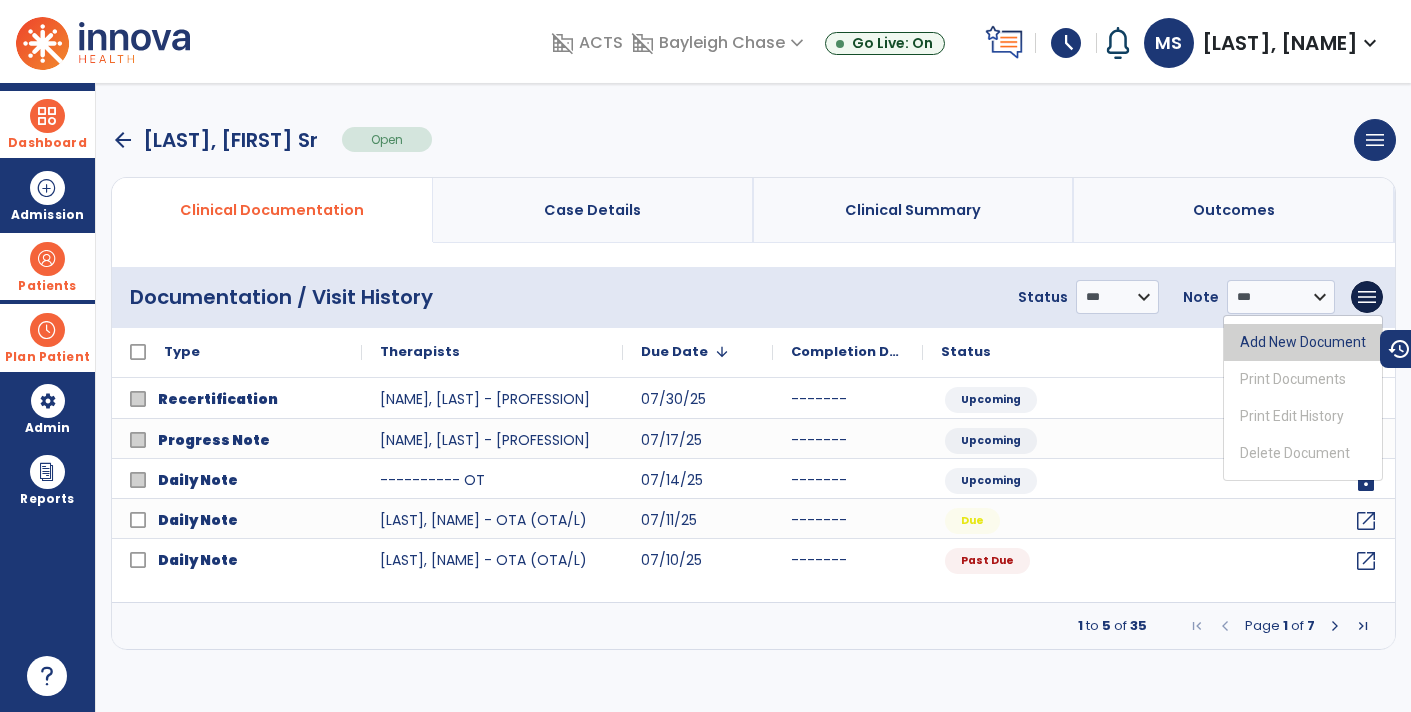 click on "Add New Document" at bounding box center [1303, 342] 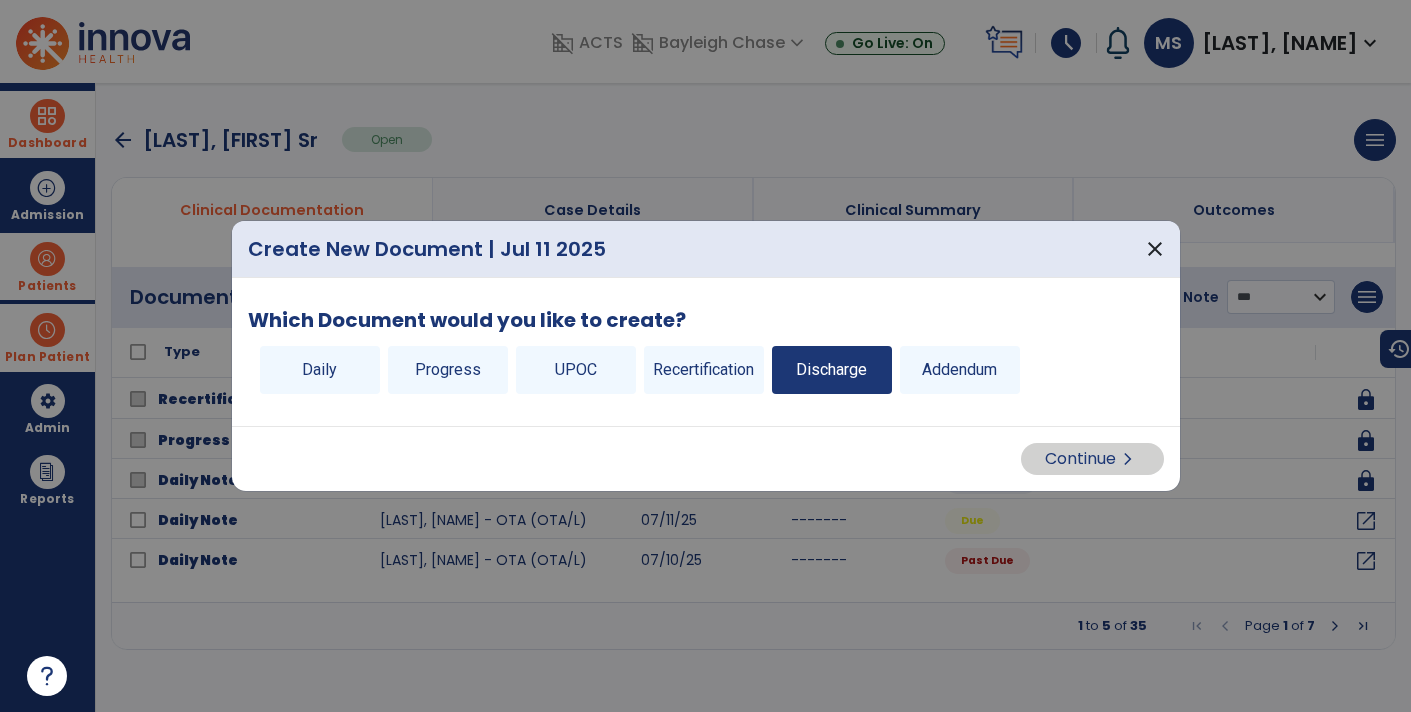 click on "Discharge" at bounding box center (832, 370) 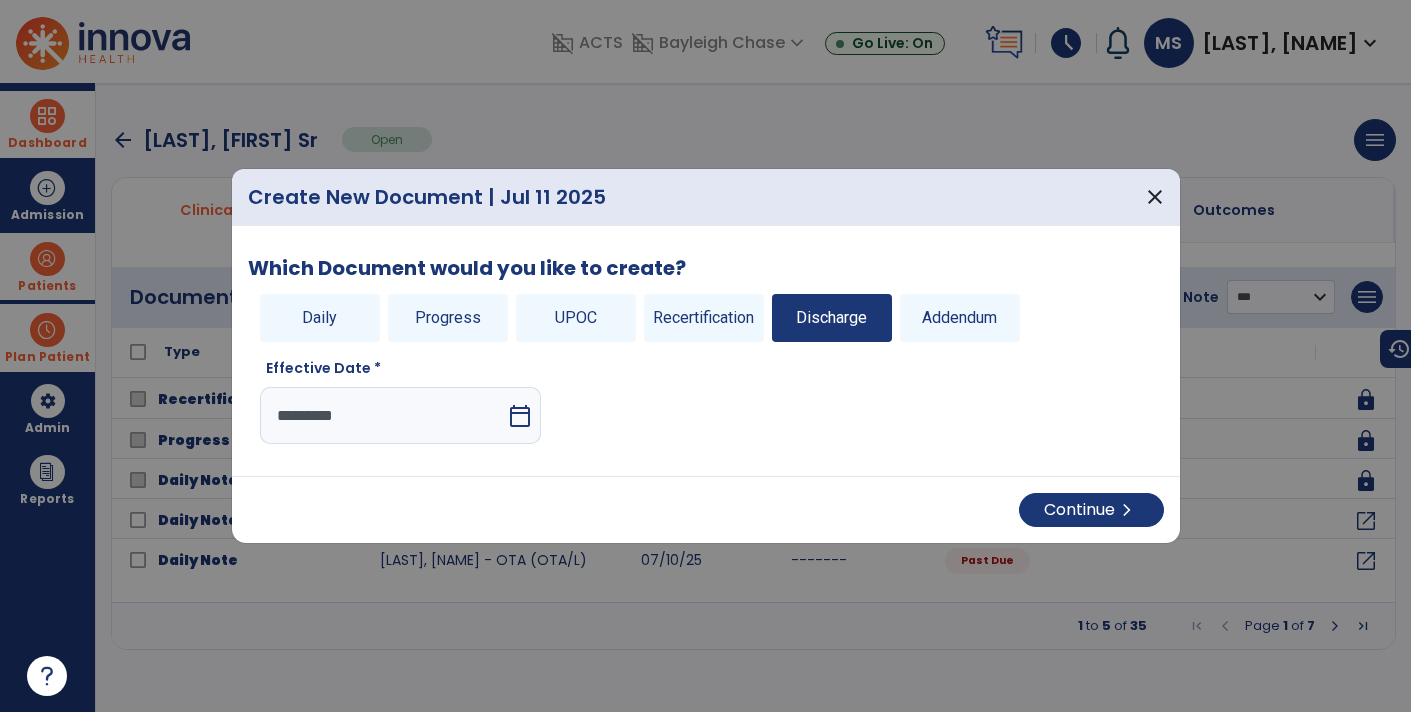 click on "*********" at bounding box center [383, 415] 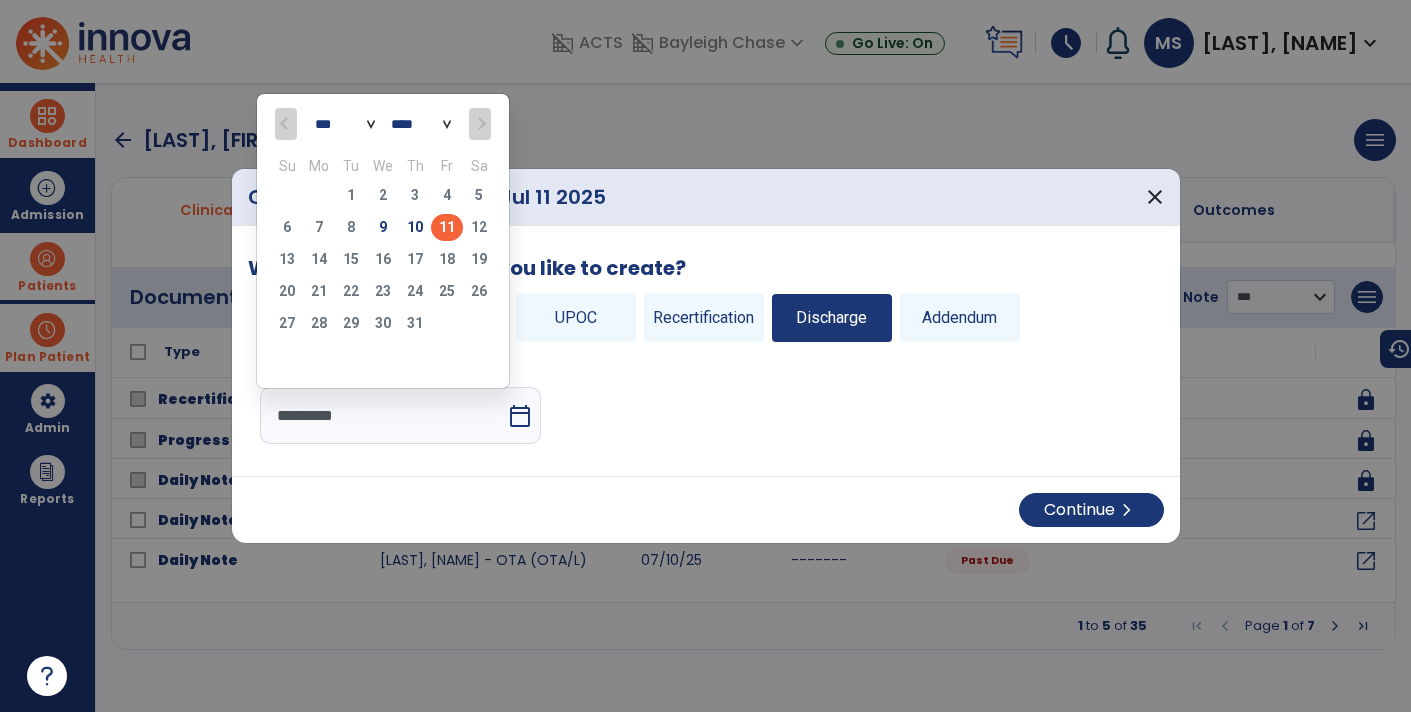 click on "6   7   8   9   10   11   12" 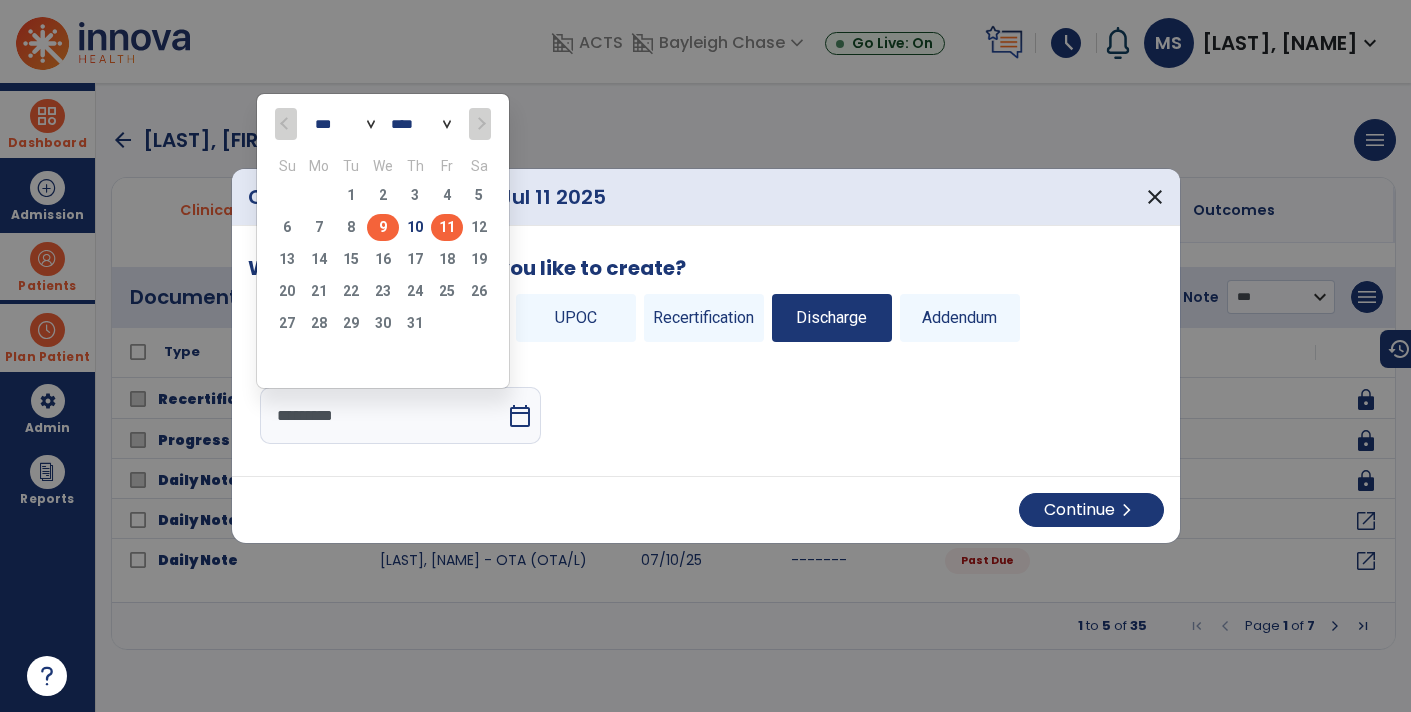 click on "9" 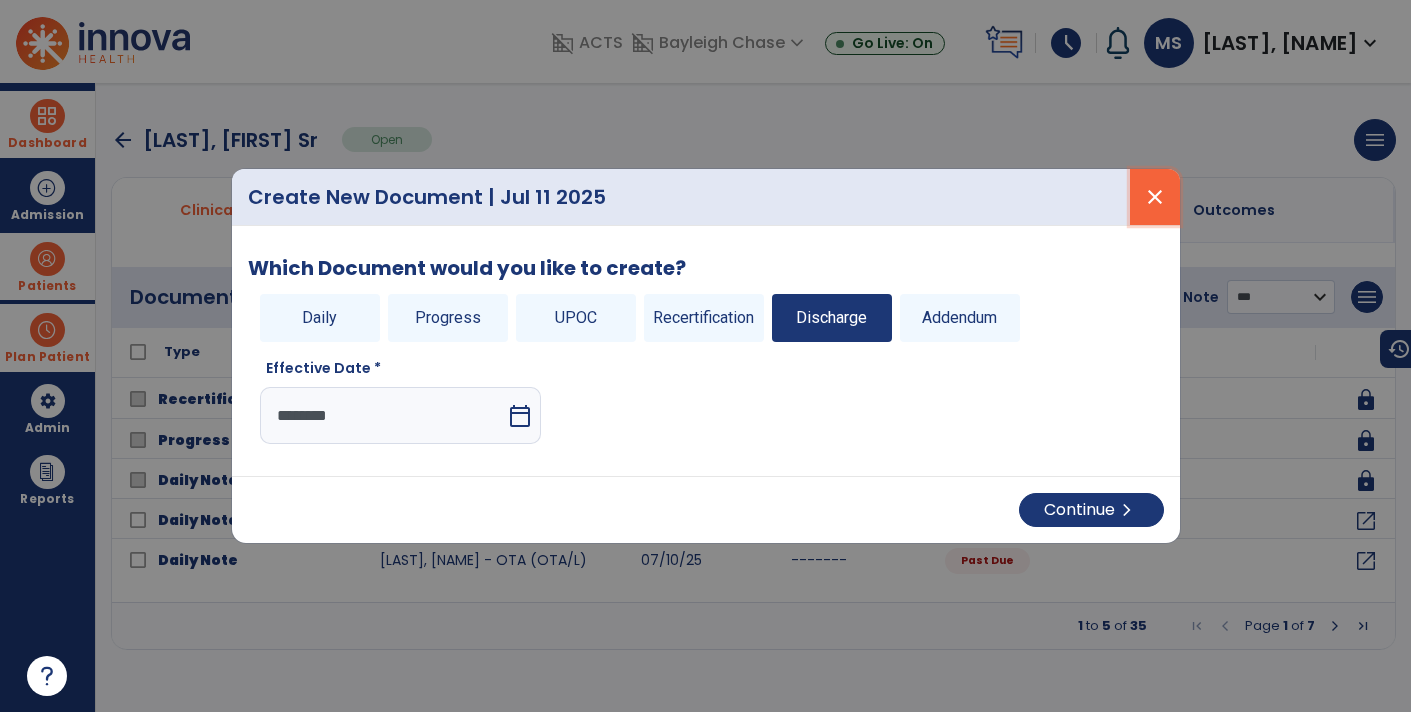 click on "close" at bounding box center [1155, 197] 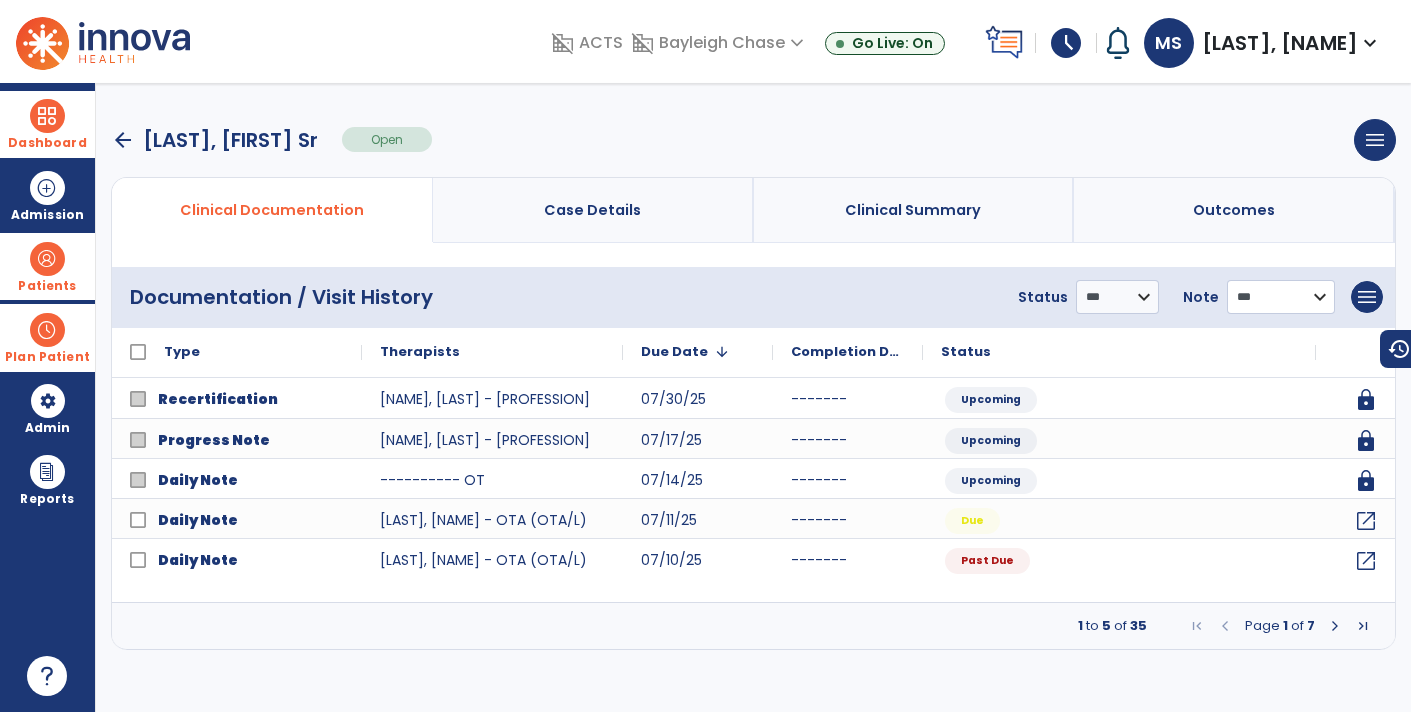 click on "**********" at bounding box center (1117, 297) 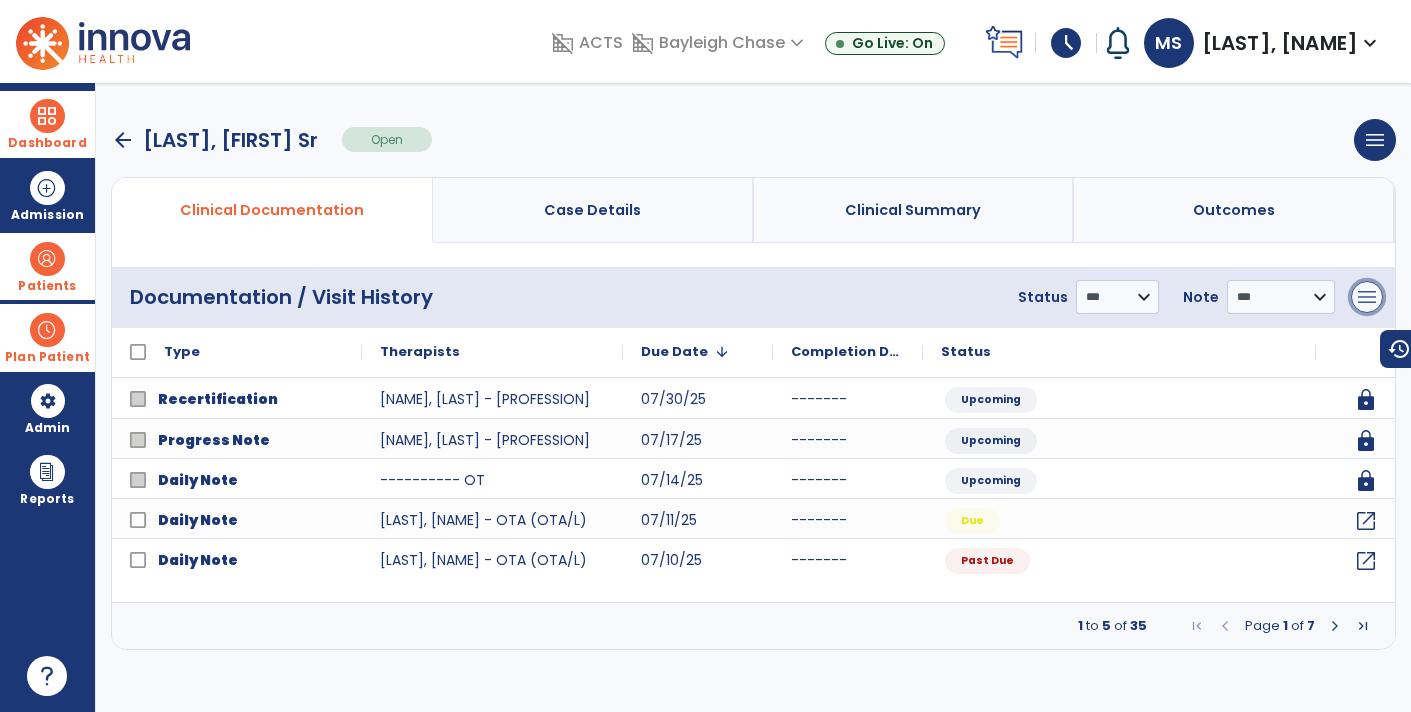 click on "menu" at bounding box center (1367, 297) 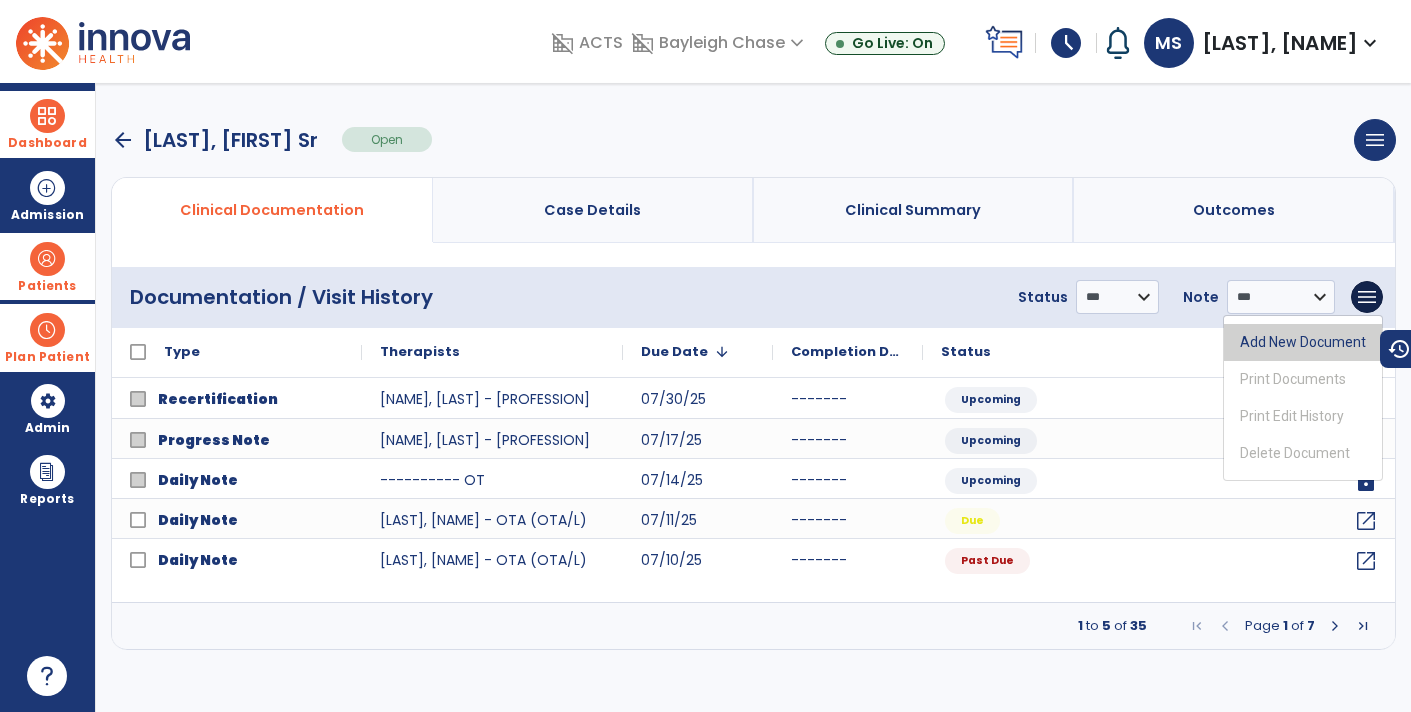 click on "Add New Document" at bounding box center (1303, 342) 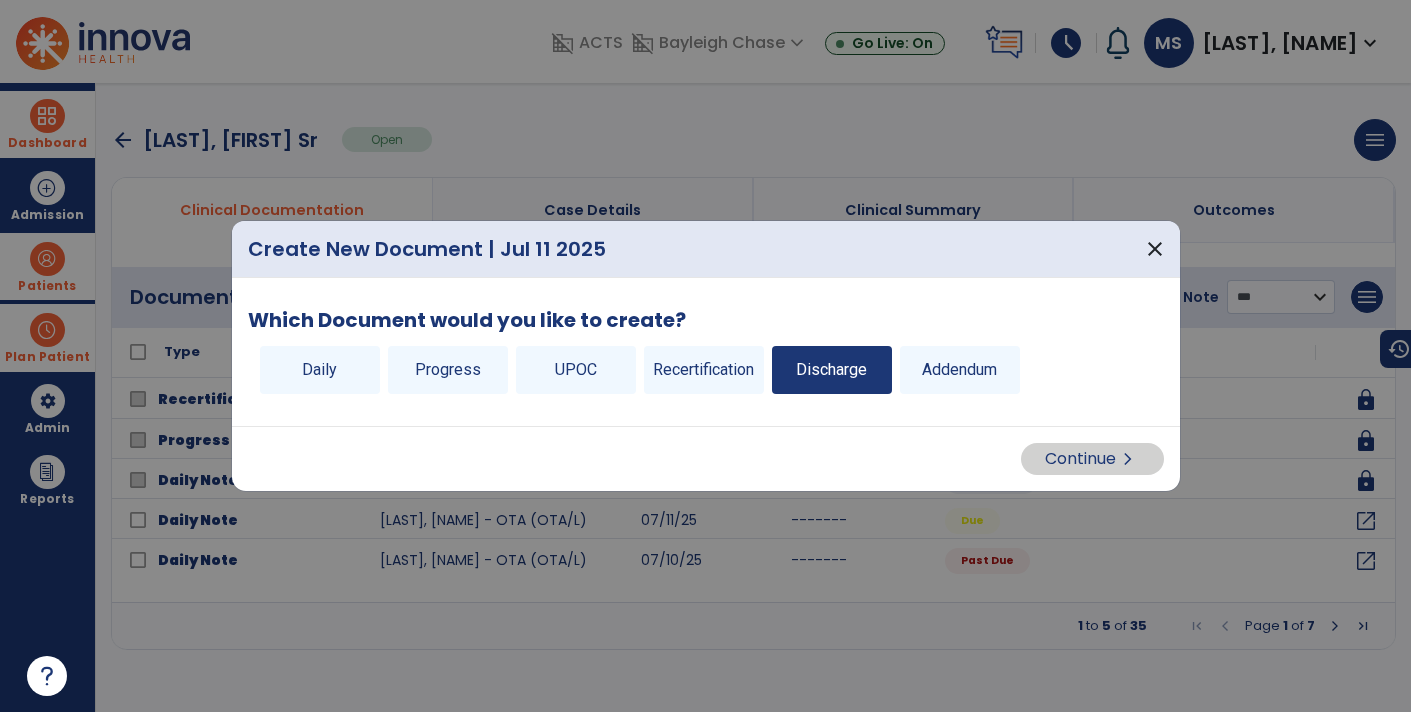 click on "Discharge" at bounding box center (832, 370) 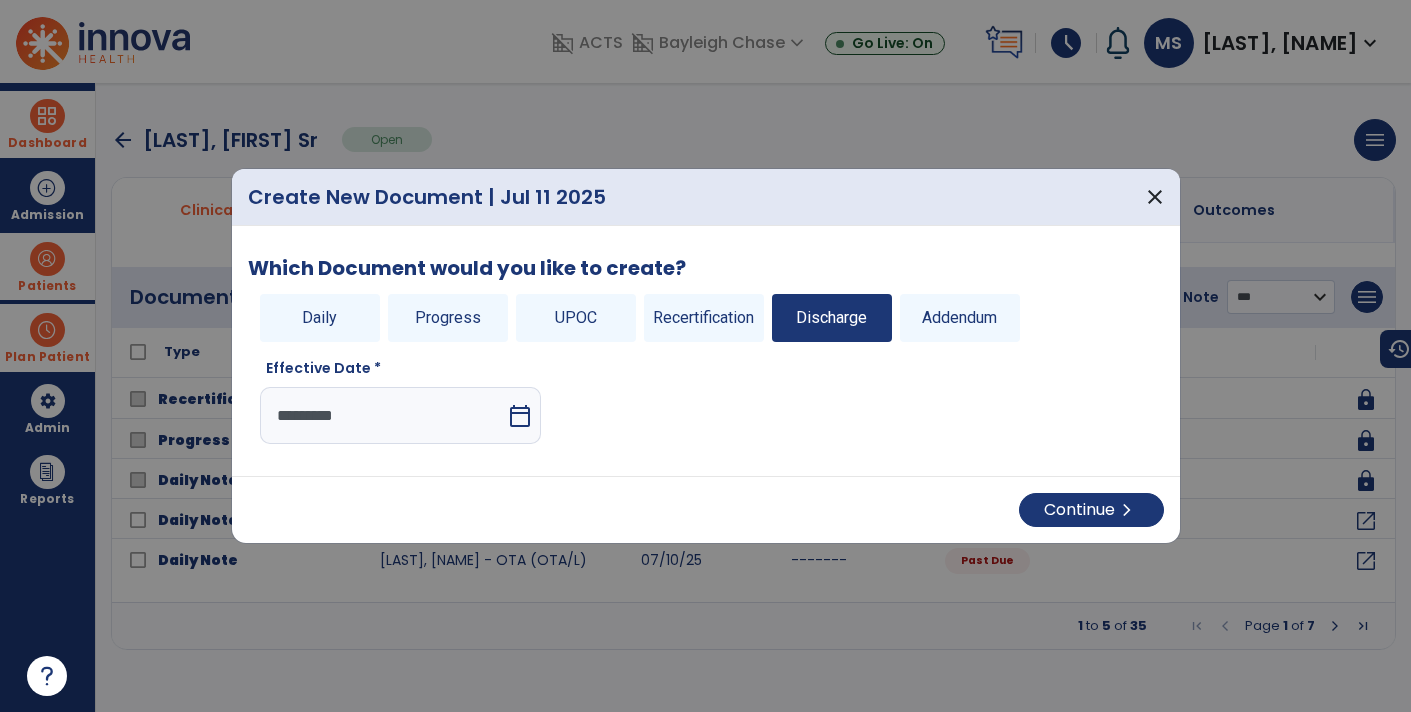 drag, startPoint x: 349, startPoint y: 434, endPoint x: 357, endPoint y: 421, distance: 15.264338 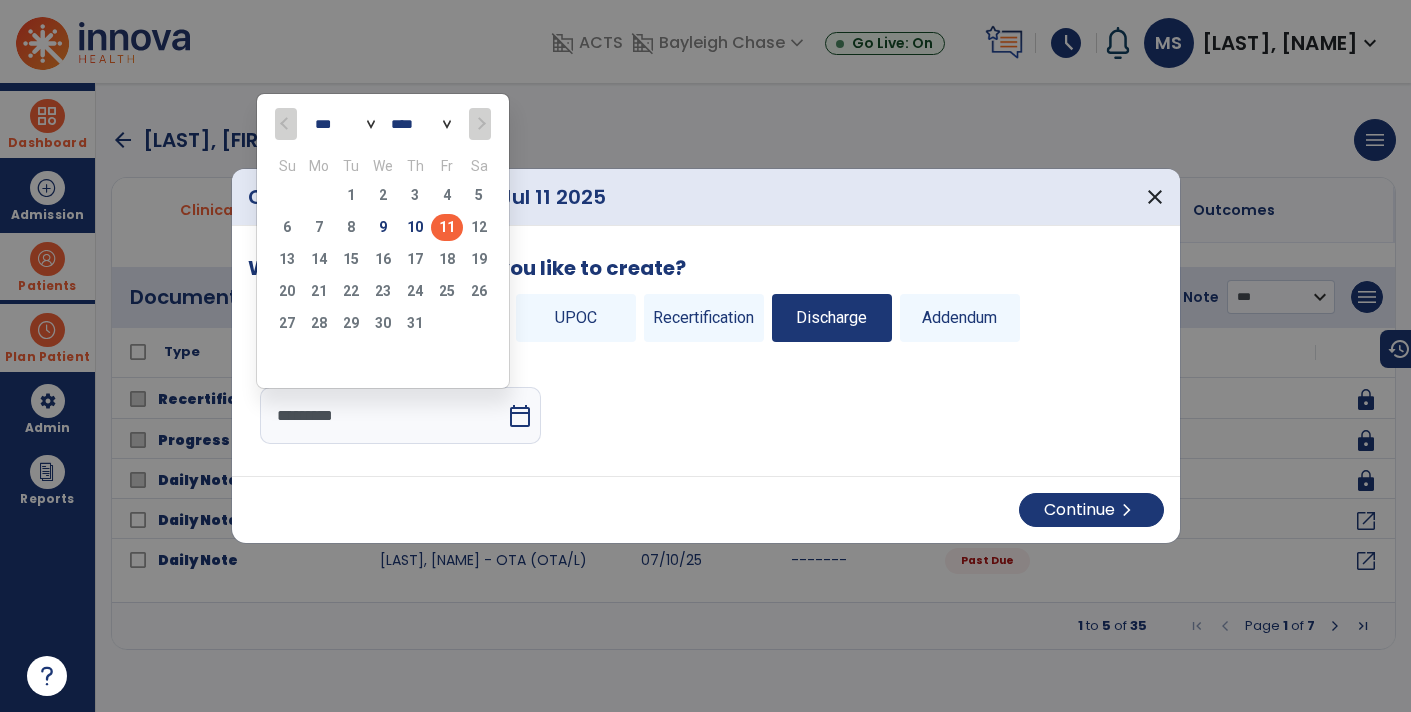 click on "6   7   8   9   10   11   12" 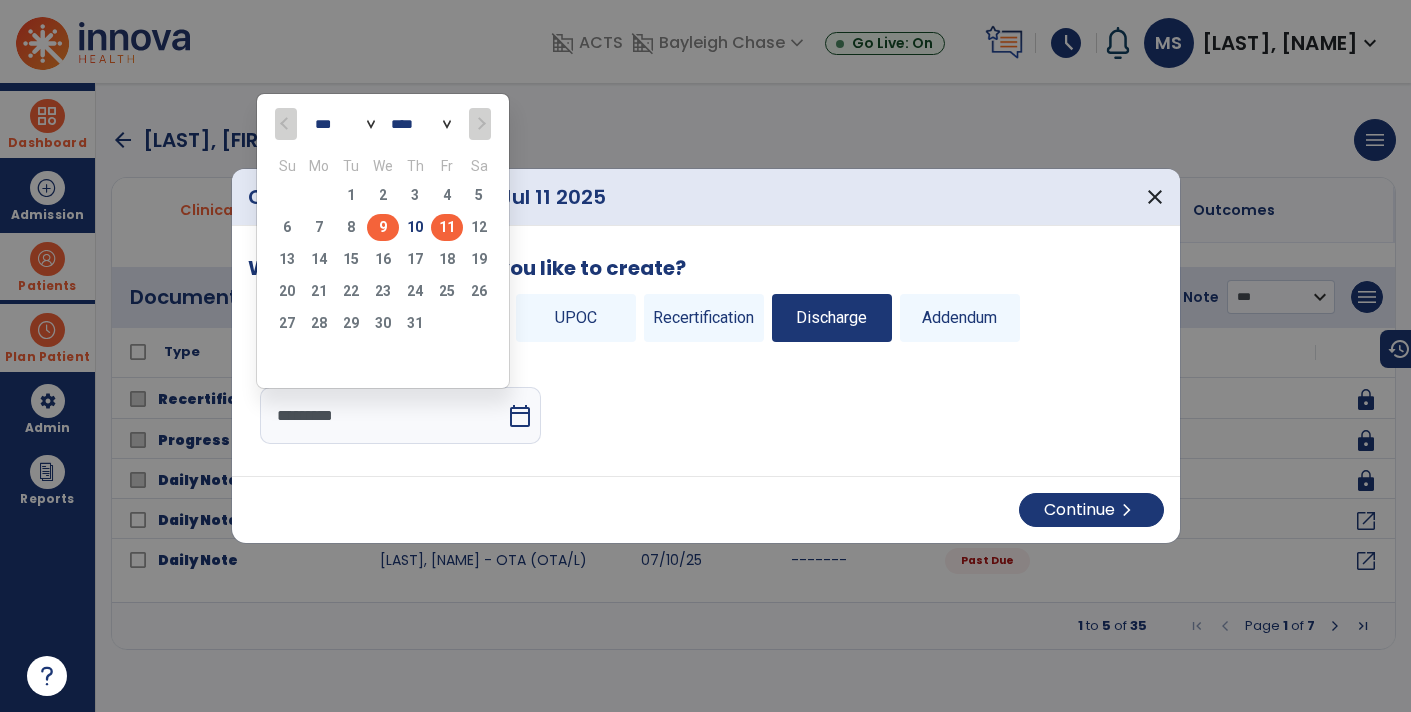 click on "9" 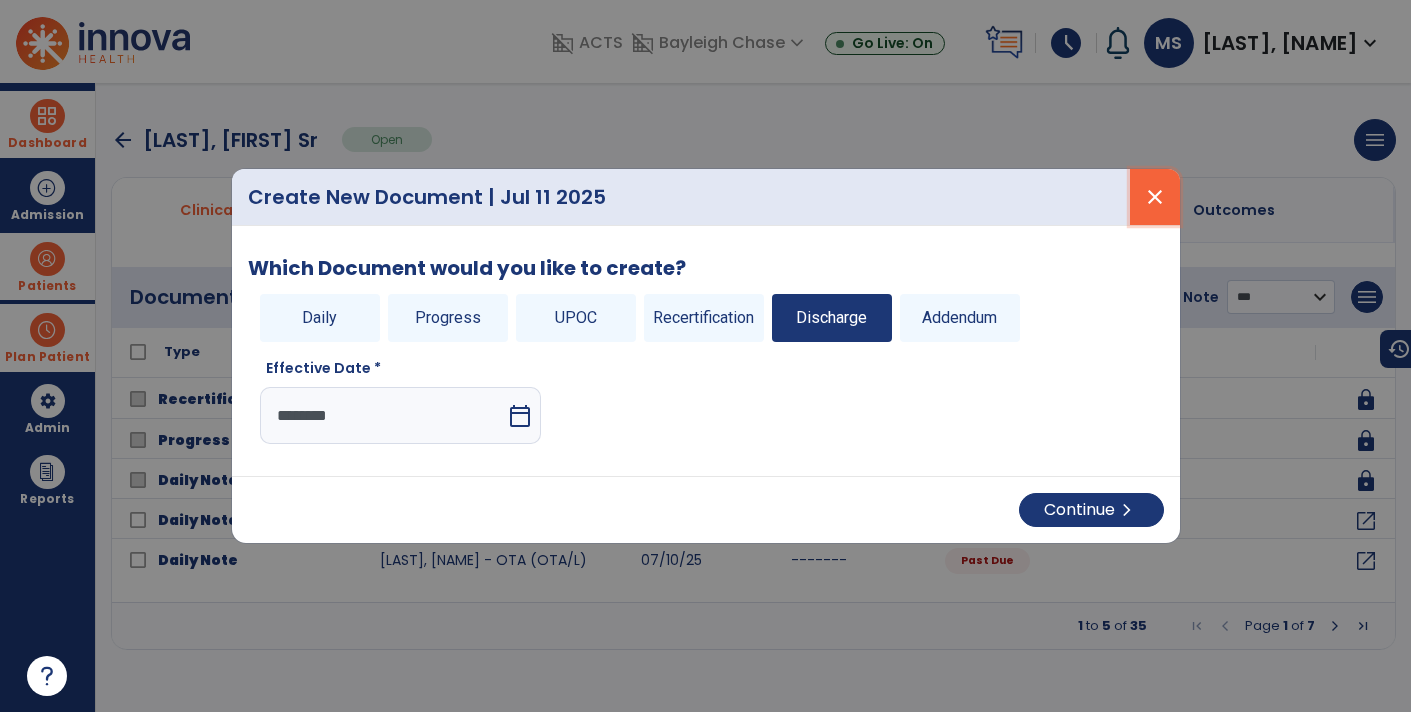 click on "close" at bounding box center [1155, 197] 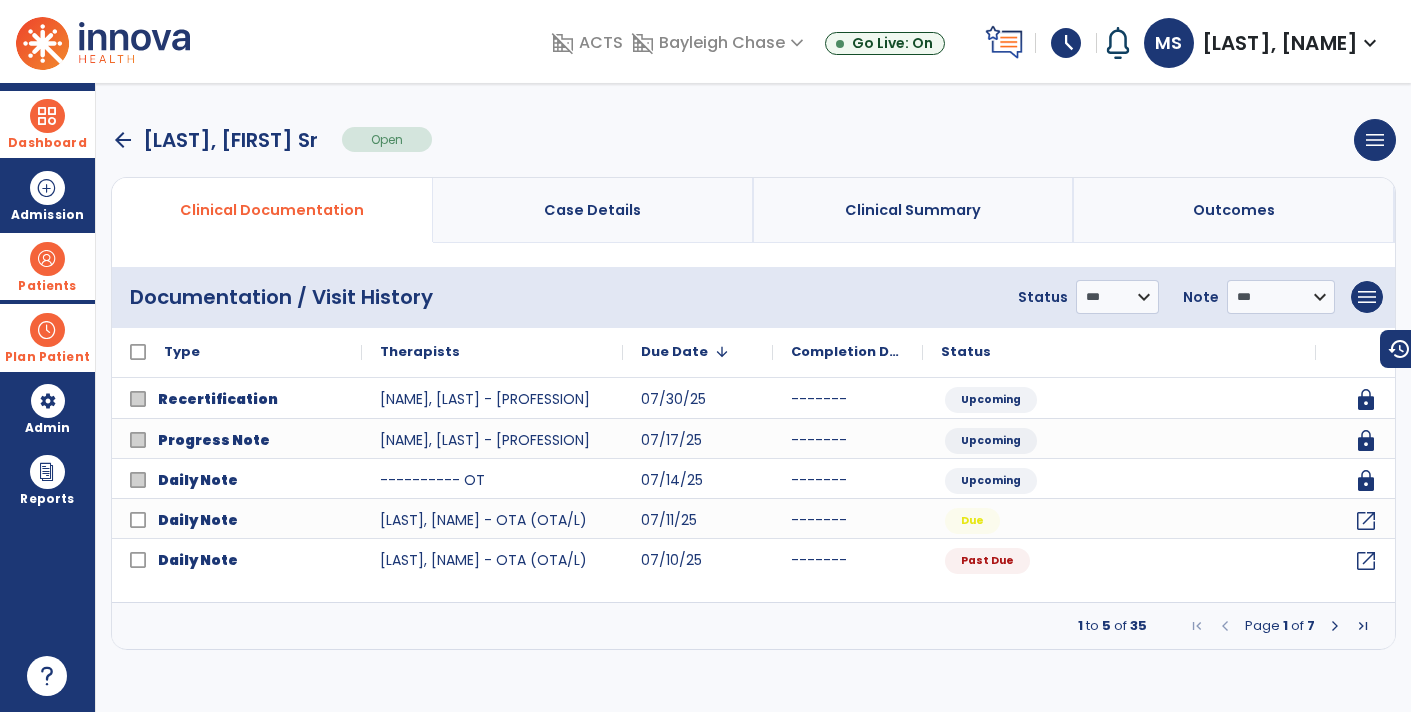 click on "arrow_back" at bounding box center (123, 140) 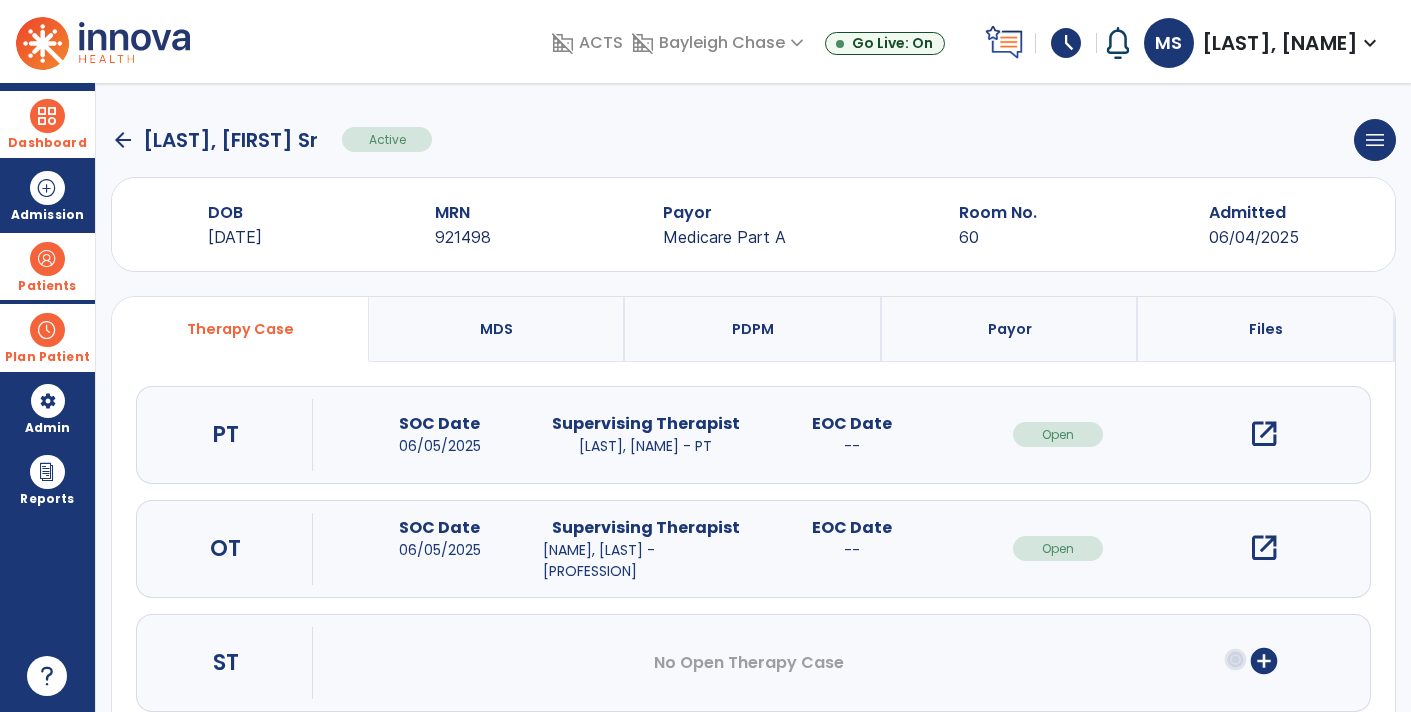 click on "Patients" at bounding box center [47, 286] 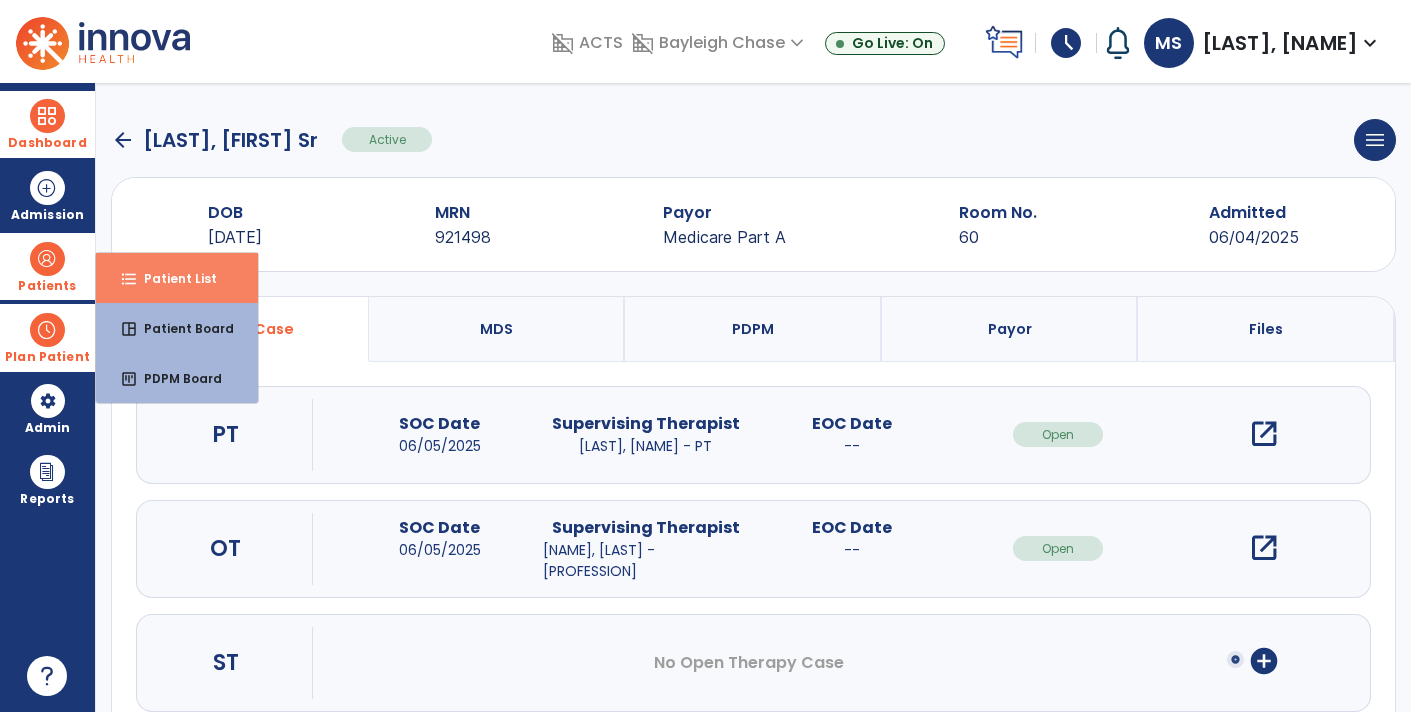 click on "format_list_bulleted  Patient List" at bounding box center [177, 278] 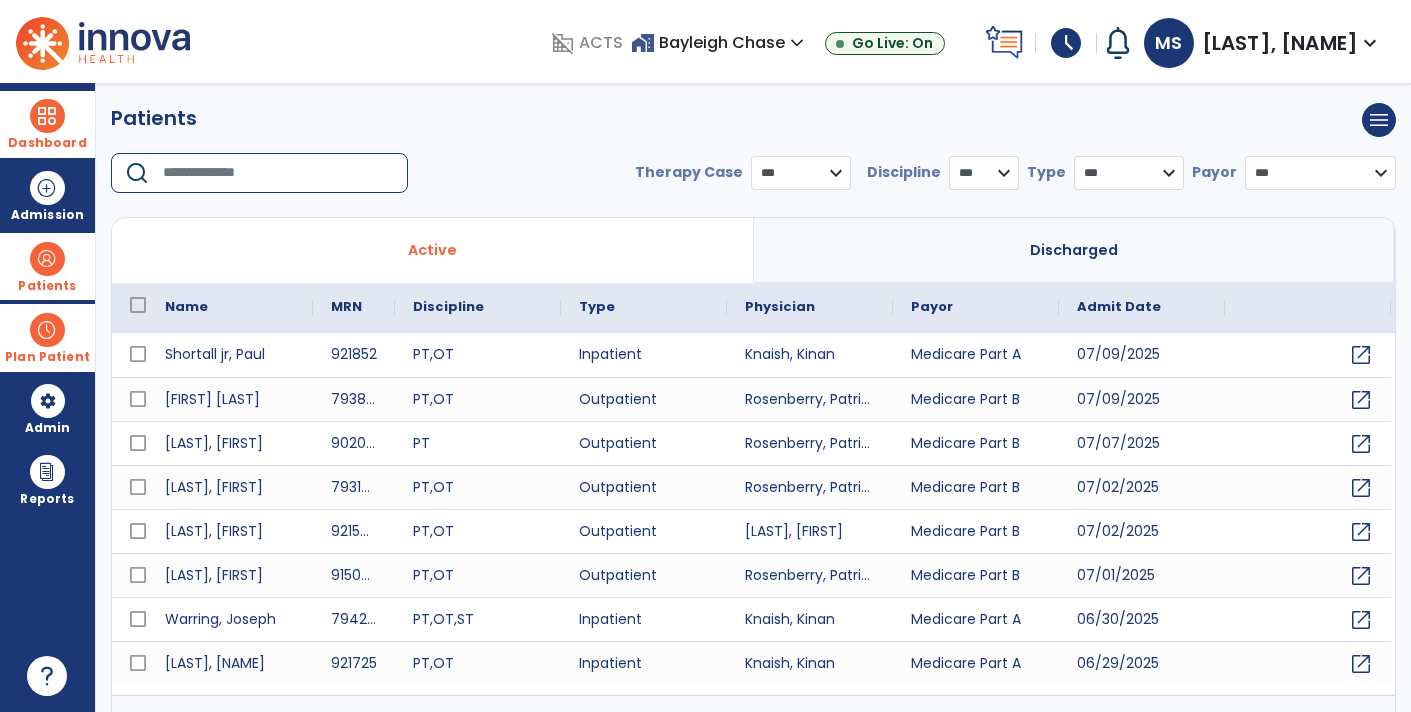 drag, startPoint x: 166, startPoint y: 166, endPoint x: 177, endPoint y: 168, distance: 11.18034 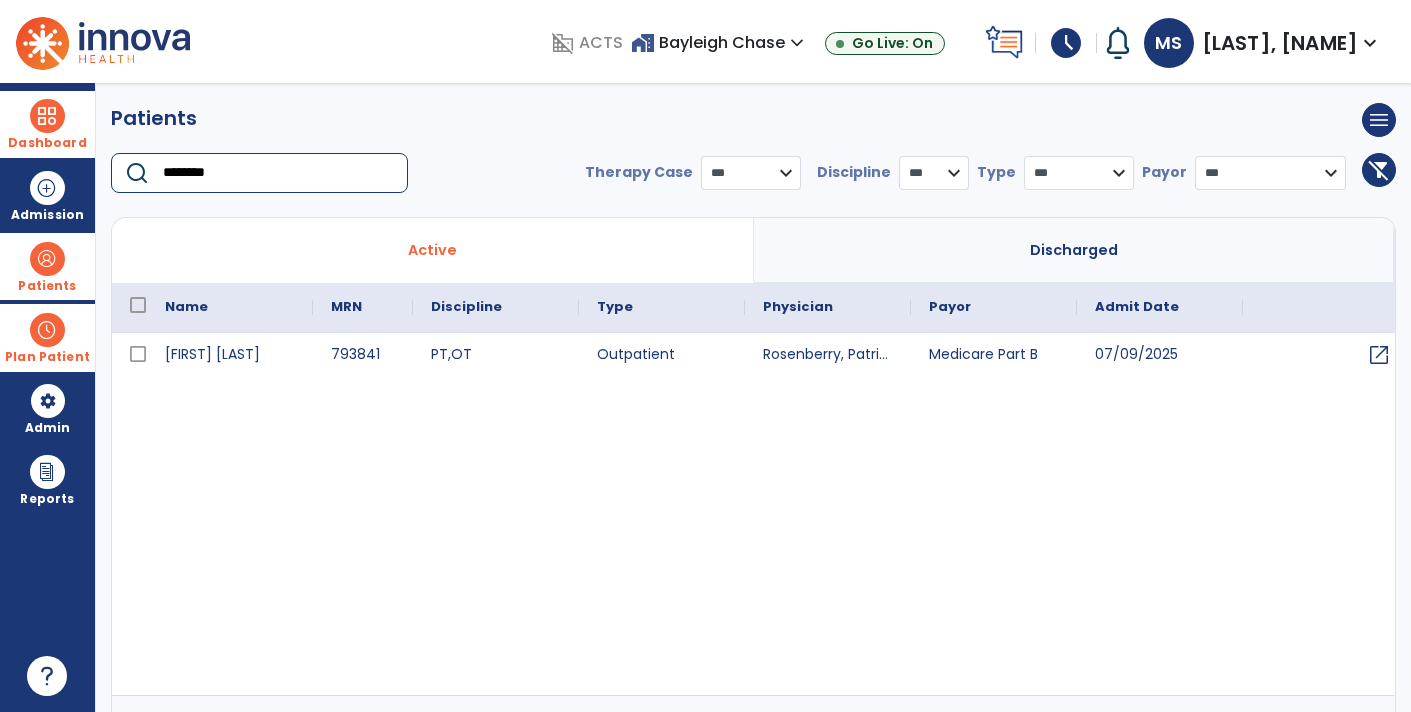 type on "********" 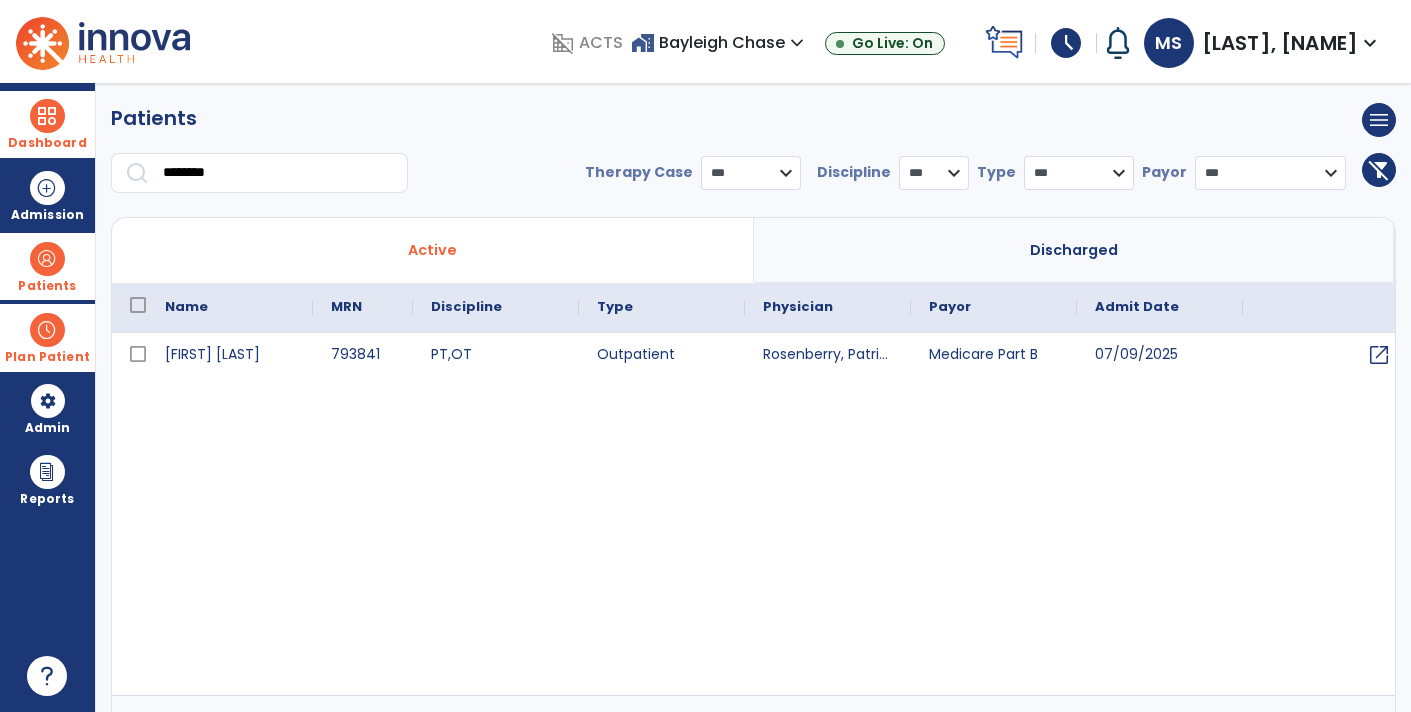 drag, startPoint x: 1093, startPoint y: 648, endPoint x: 1386, endPoint y: 707, distance: 298.88126 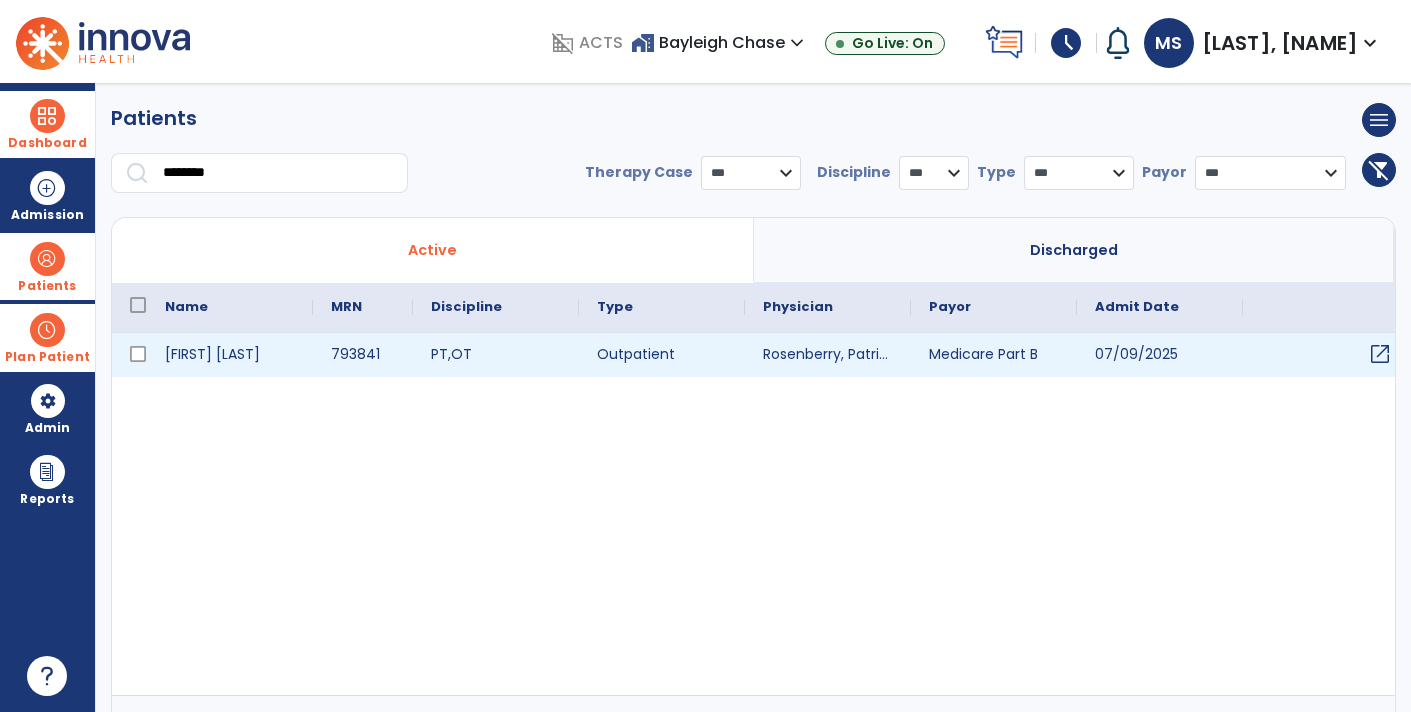 click on "open_in_new" at bounding box center [1380, 354] 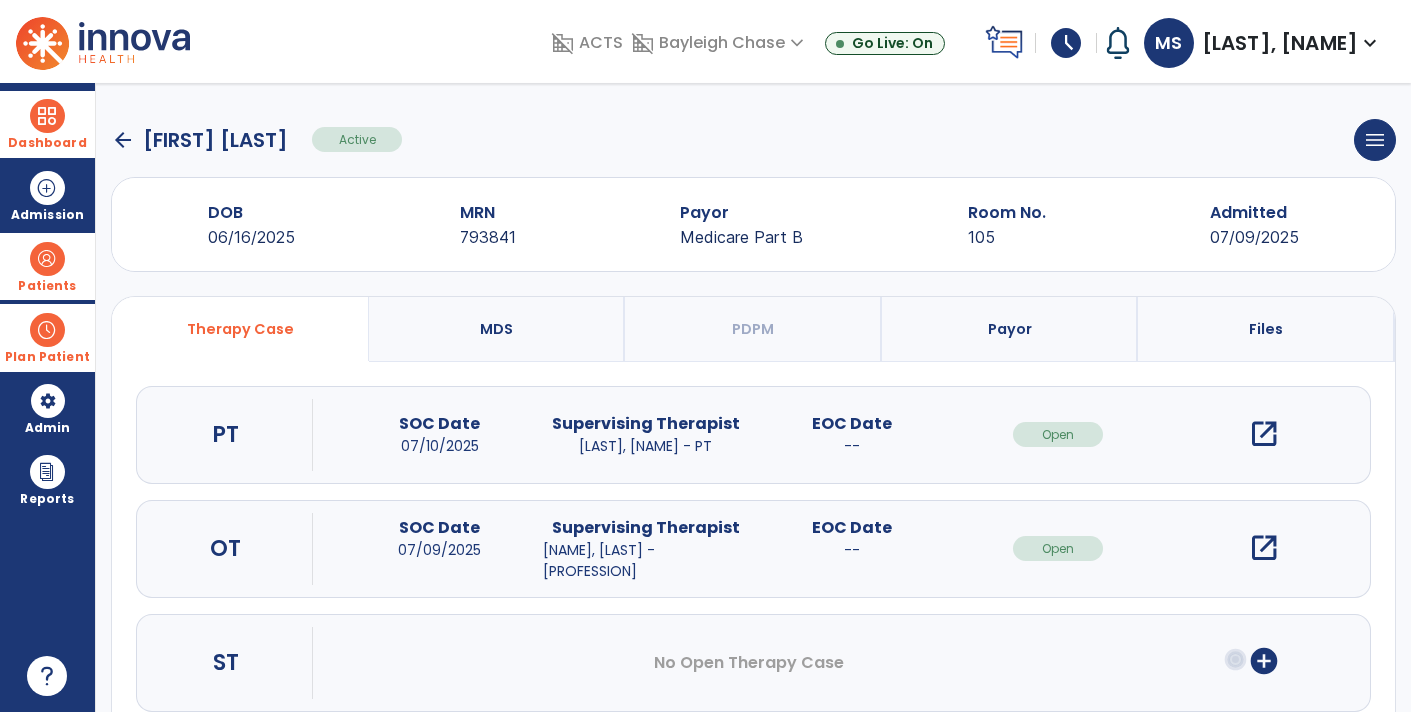 click on "open_in_new" at bounding box center [1264, 548] 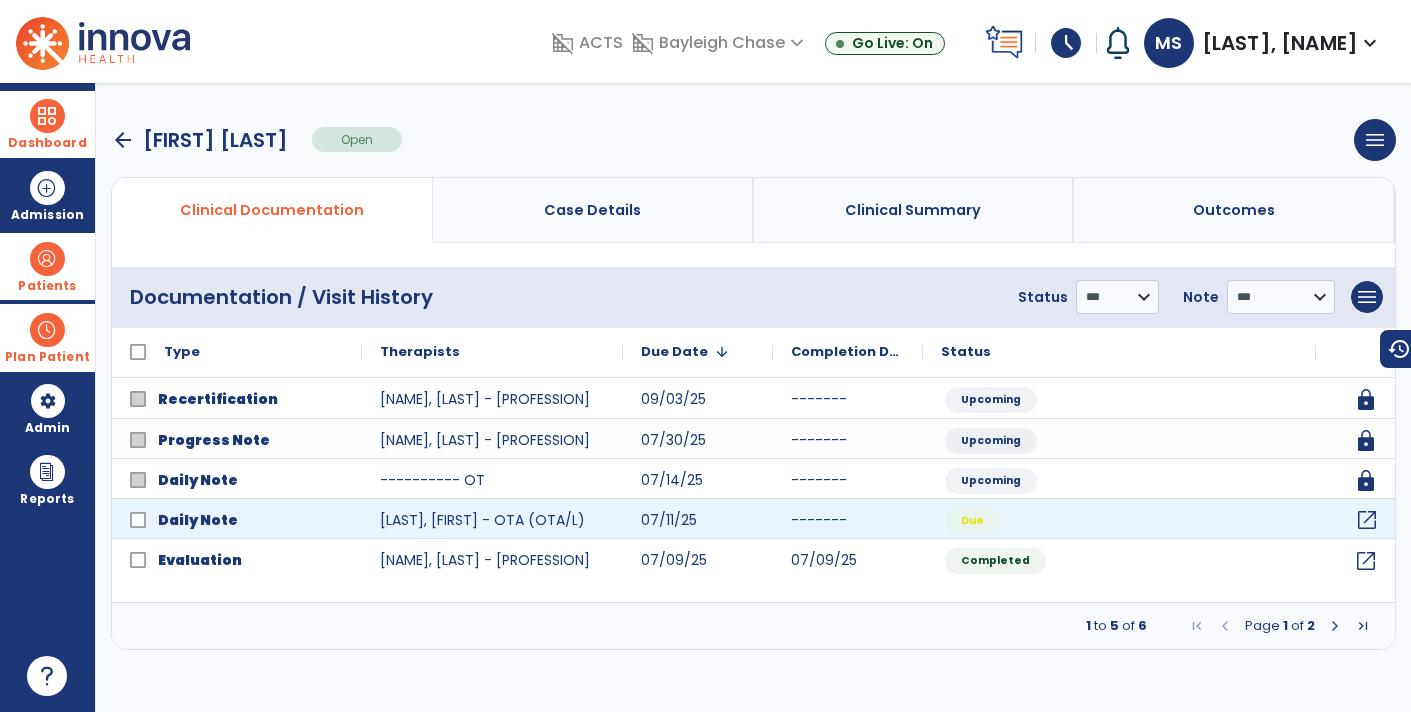 click on "open_in_new" 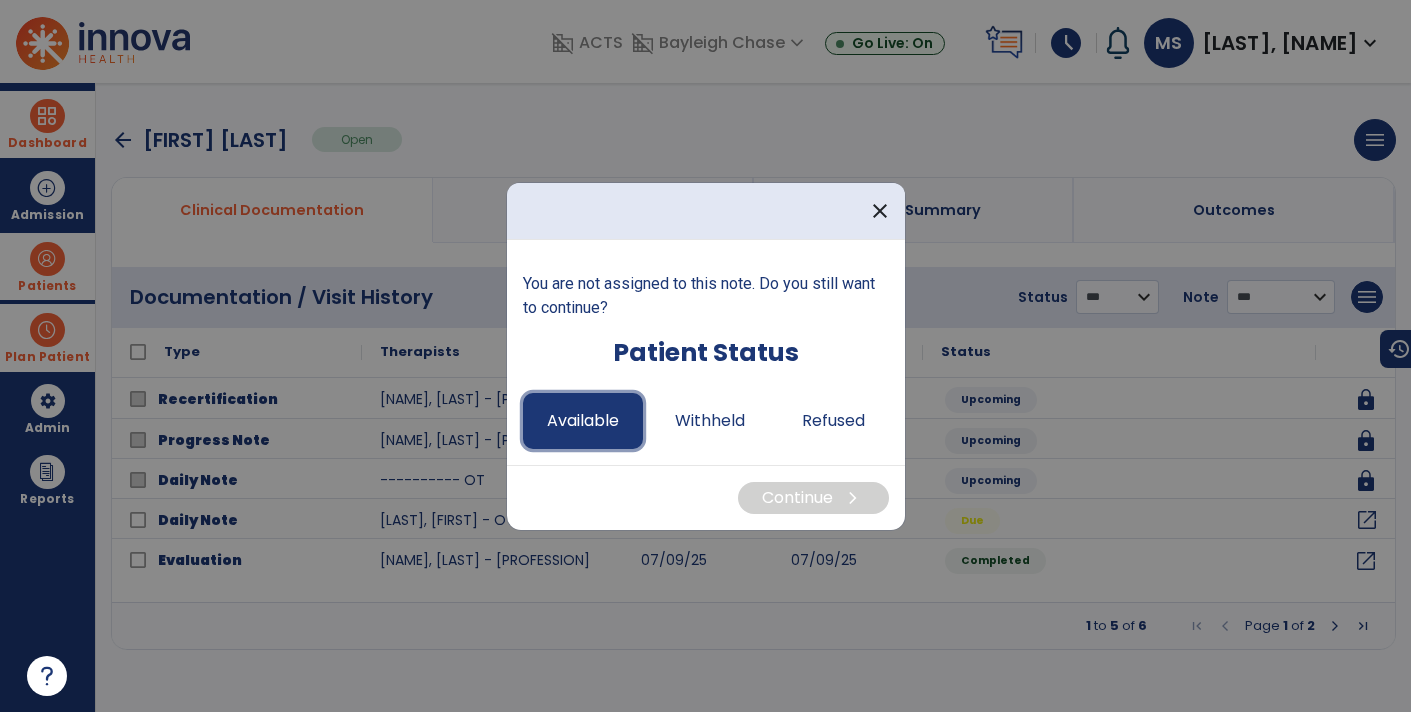 click on "Available" at bounding box center [583, 421] 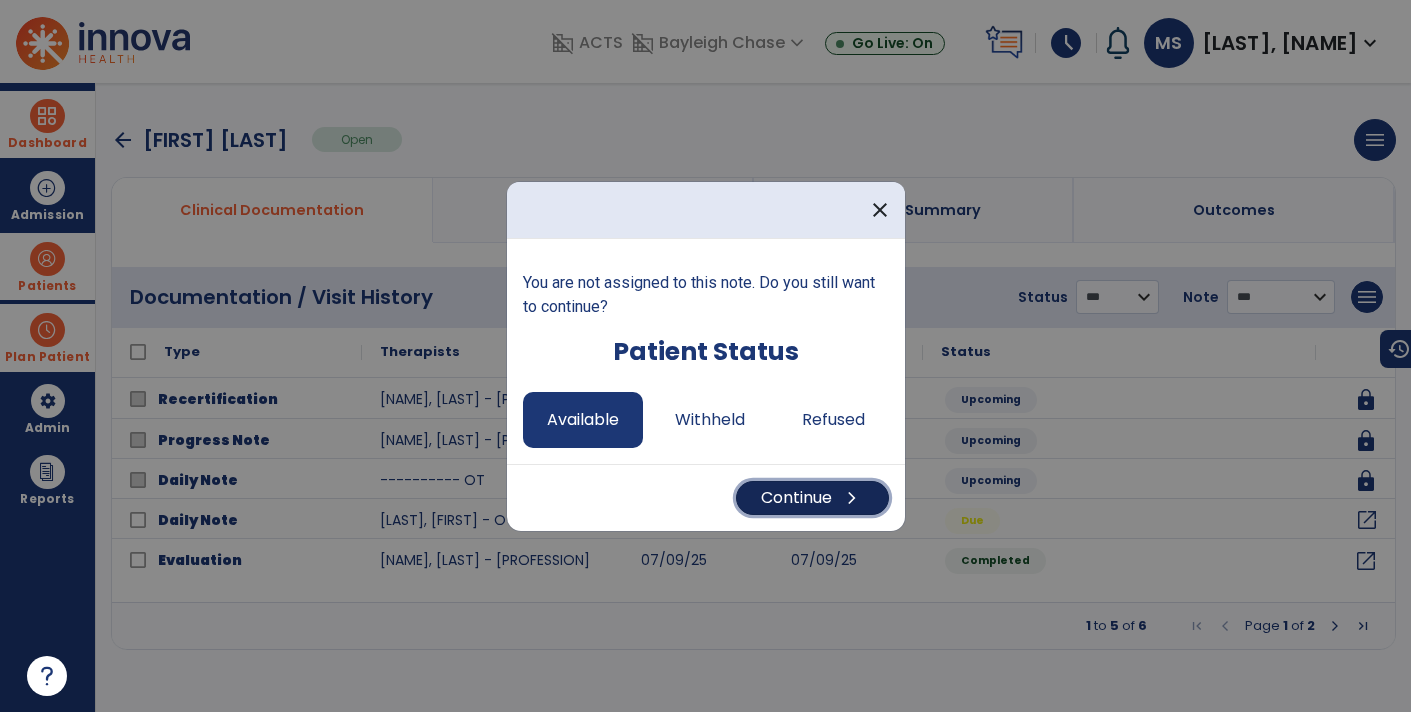 click on "Continue   chevron_right" at bounding box center (812, 498) 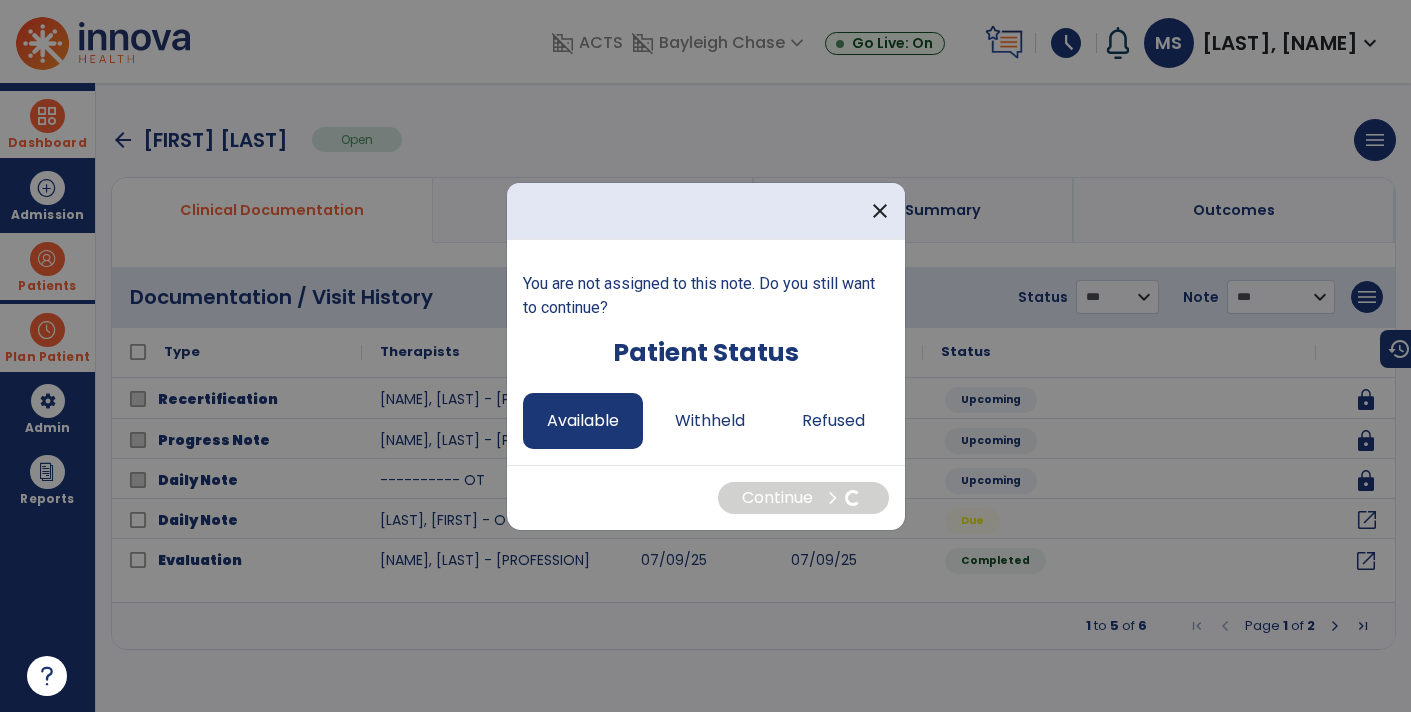 select on "*" 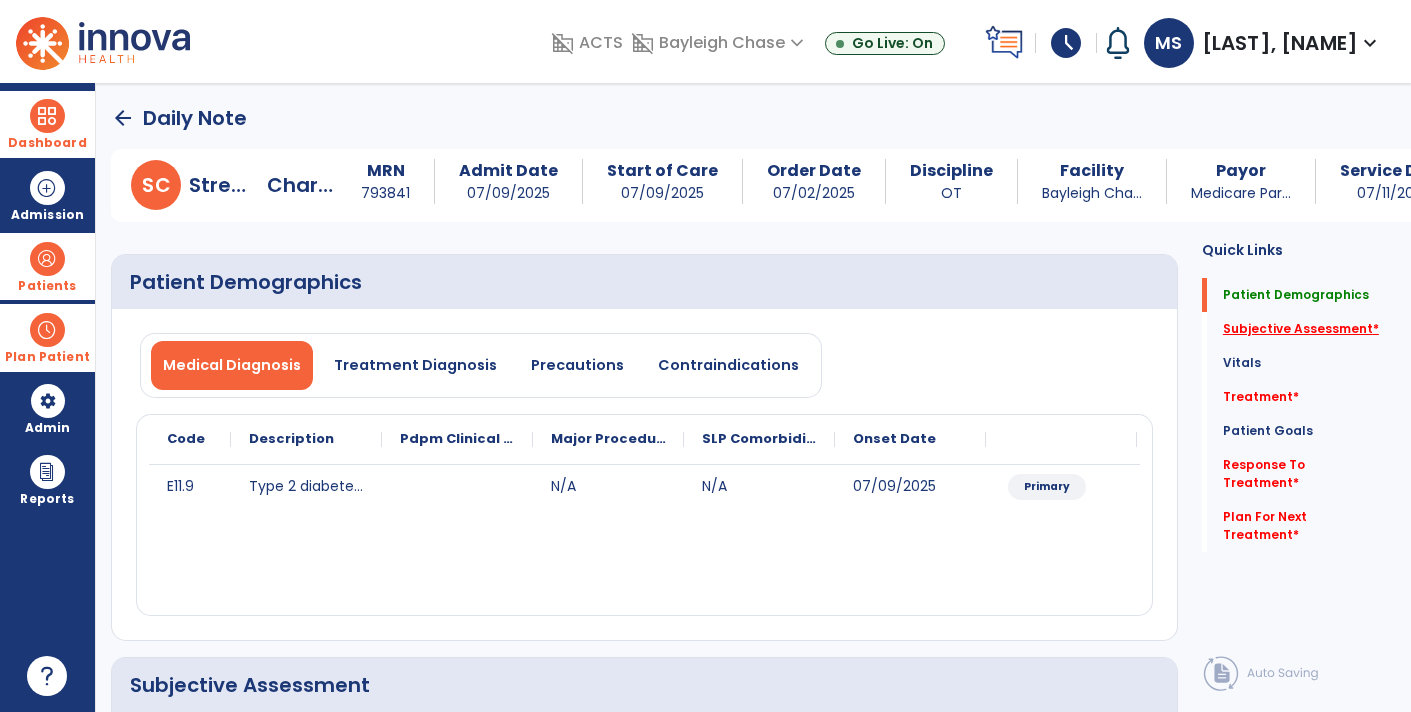 drag, startPoint x: 1255, startPoint y: 323, endPoint x: 1284, endPoint y: 321, distance: 29.068884 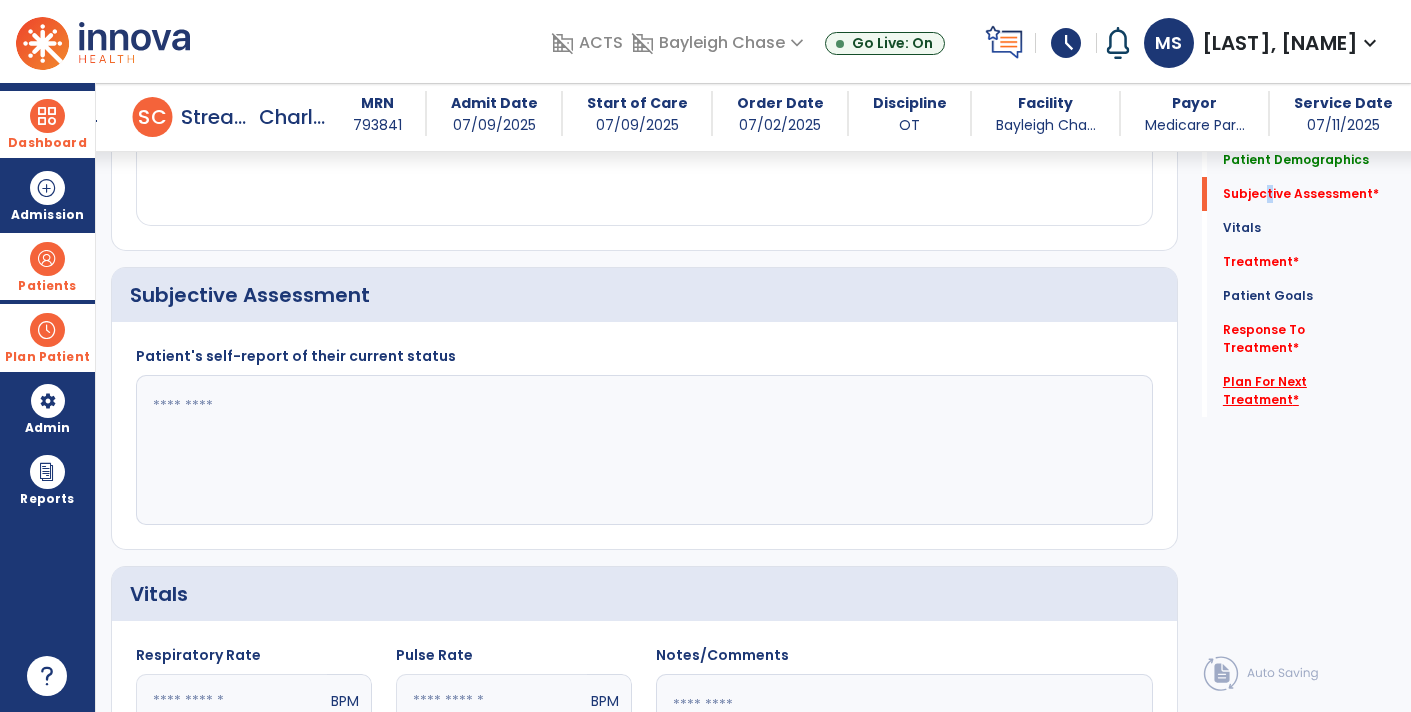 scroll, scrollTop: 399, scrollLeft: 0, axis: vertical 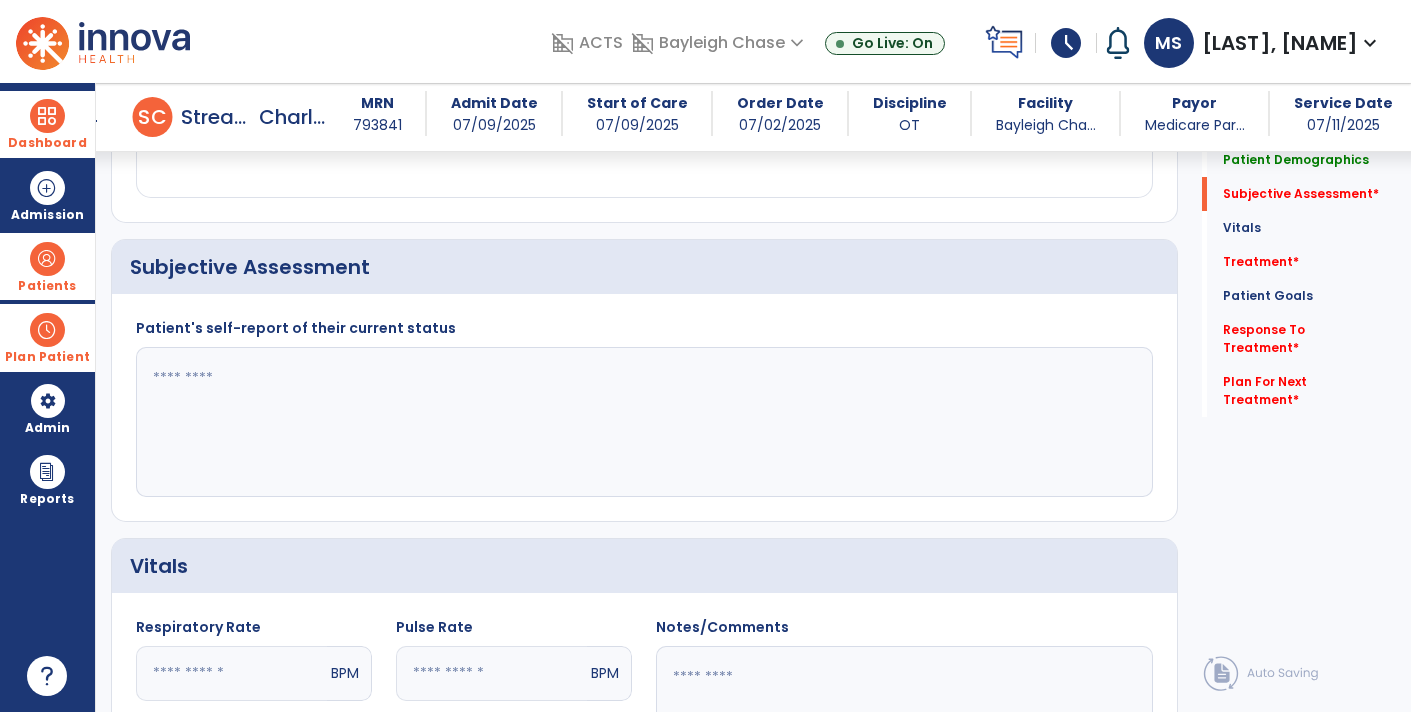 click 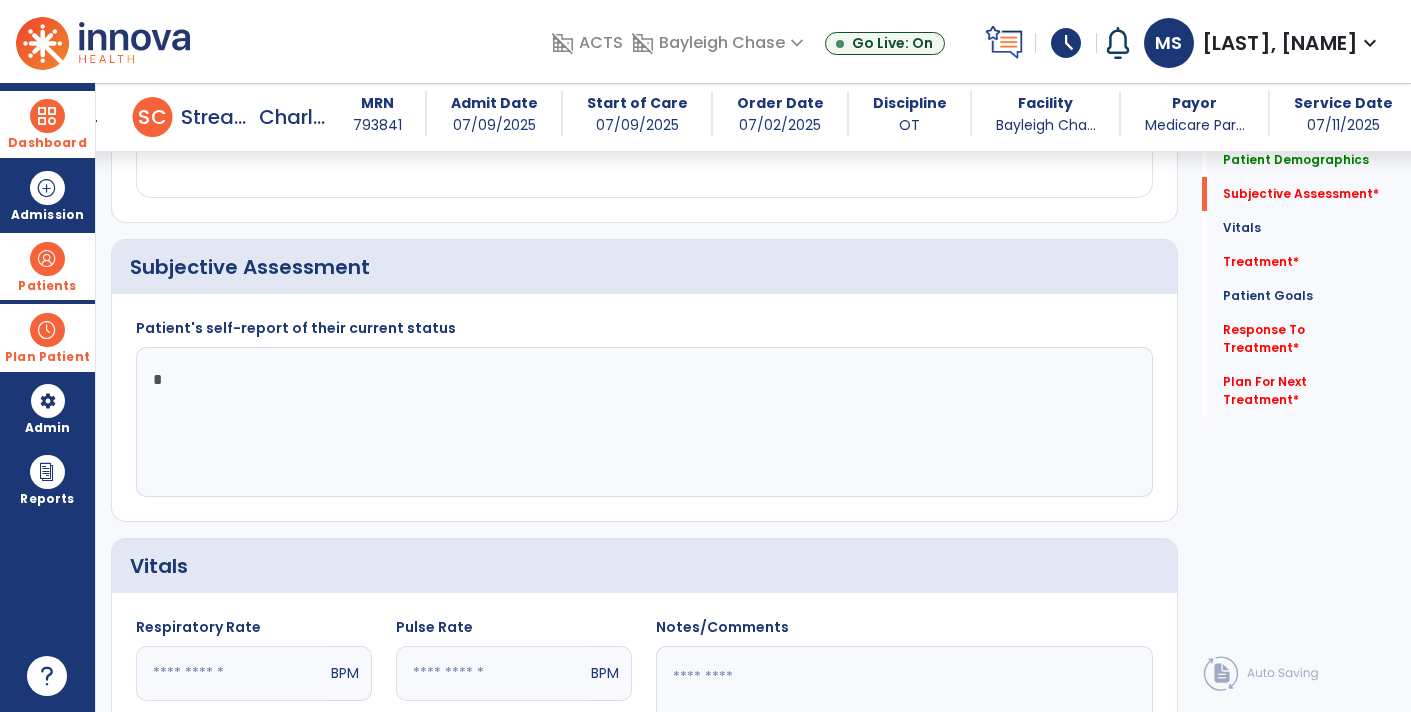 click 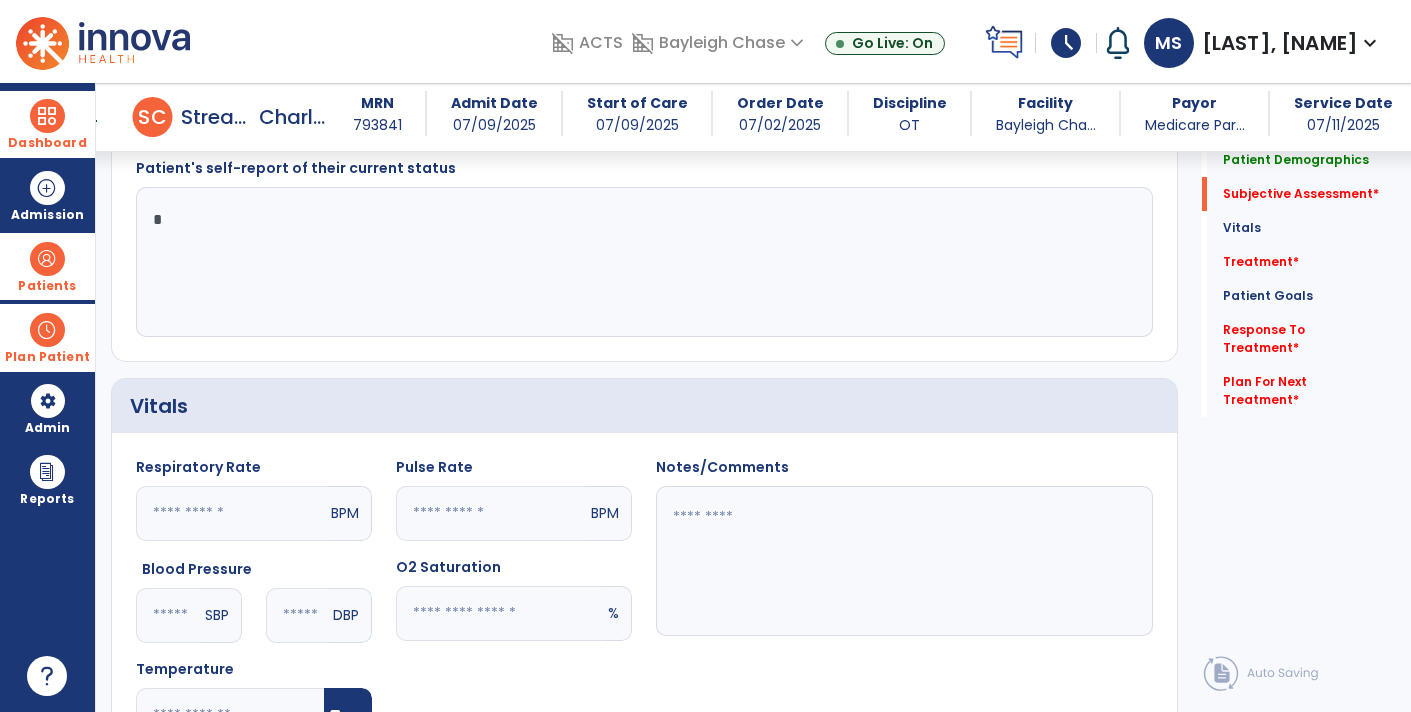 scroll, scrollTop: 562, scrollLeft: 0, axis: vertical 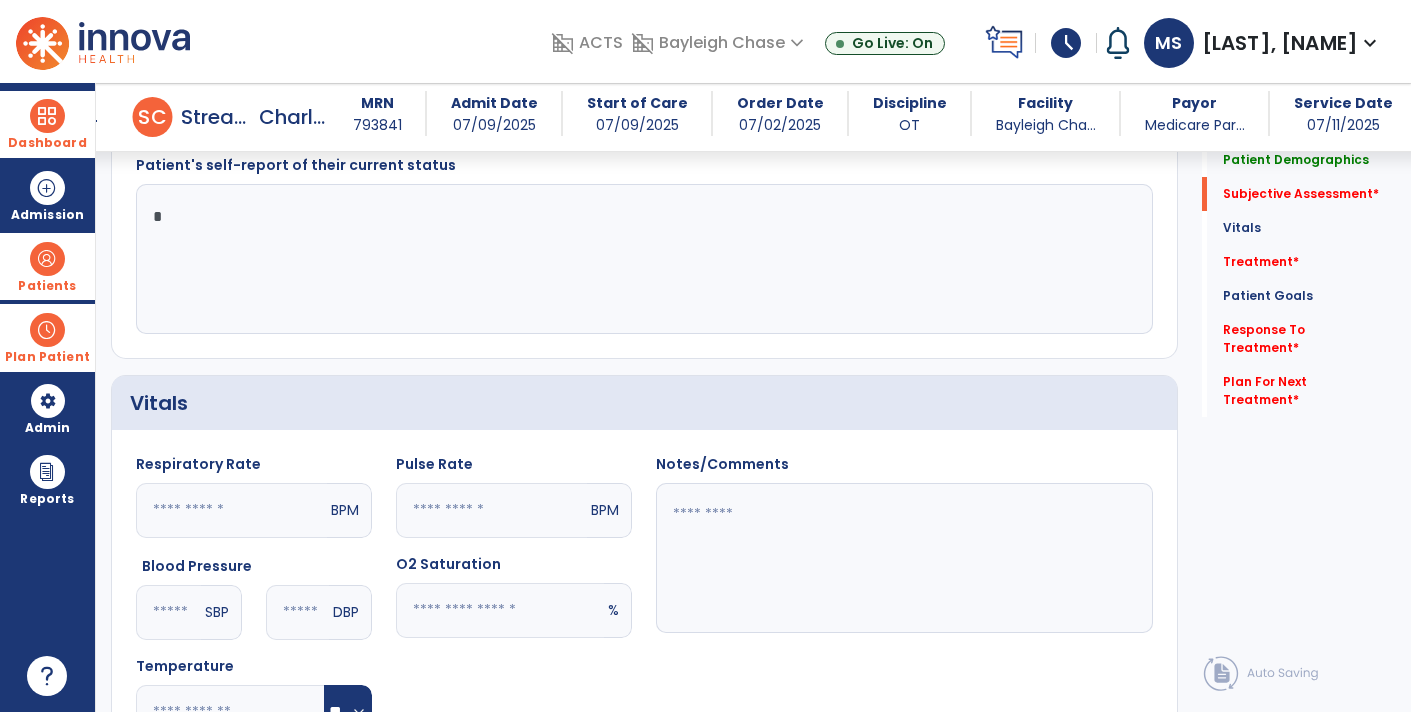 click on "*" 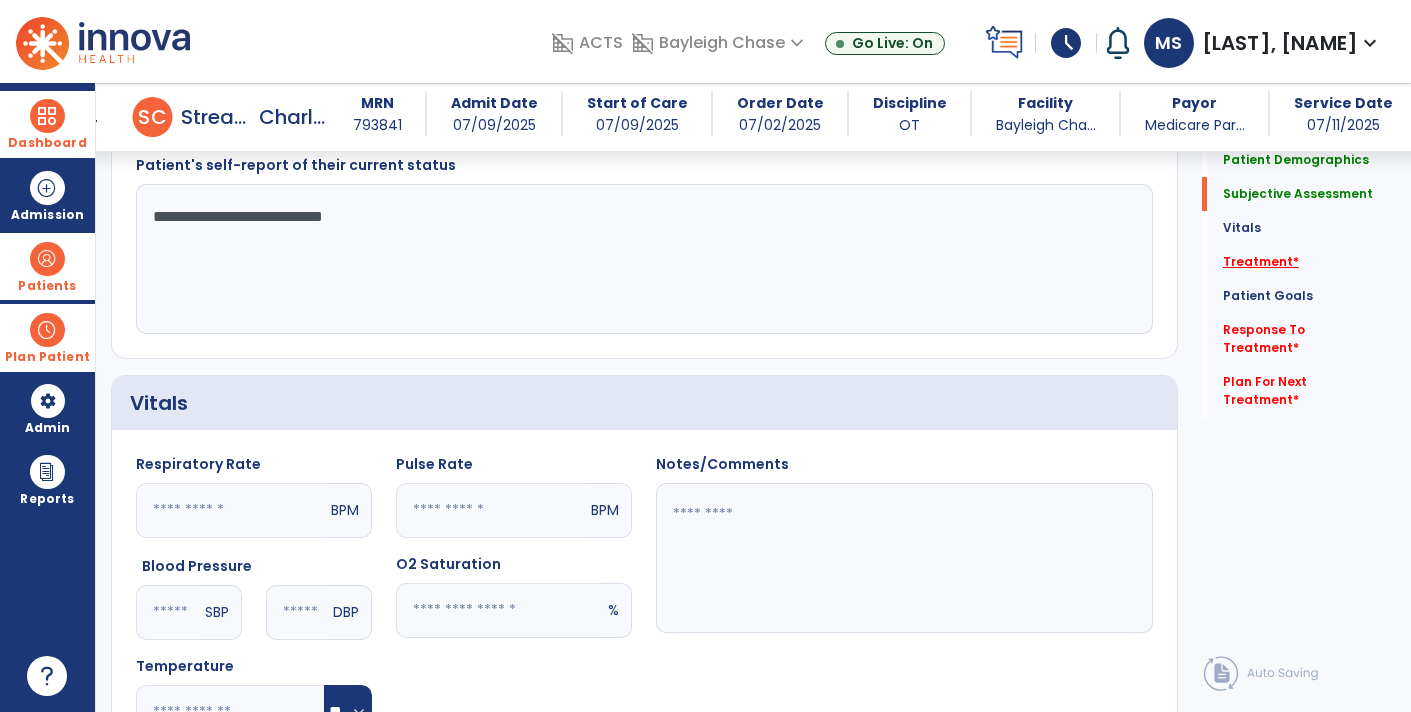 type on "**********" 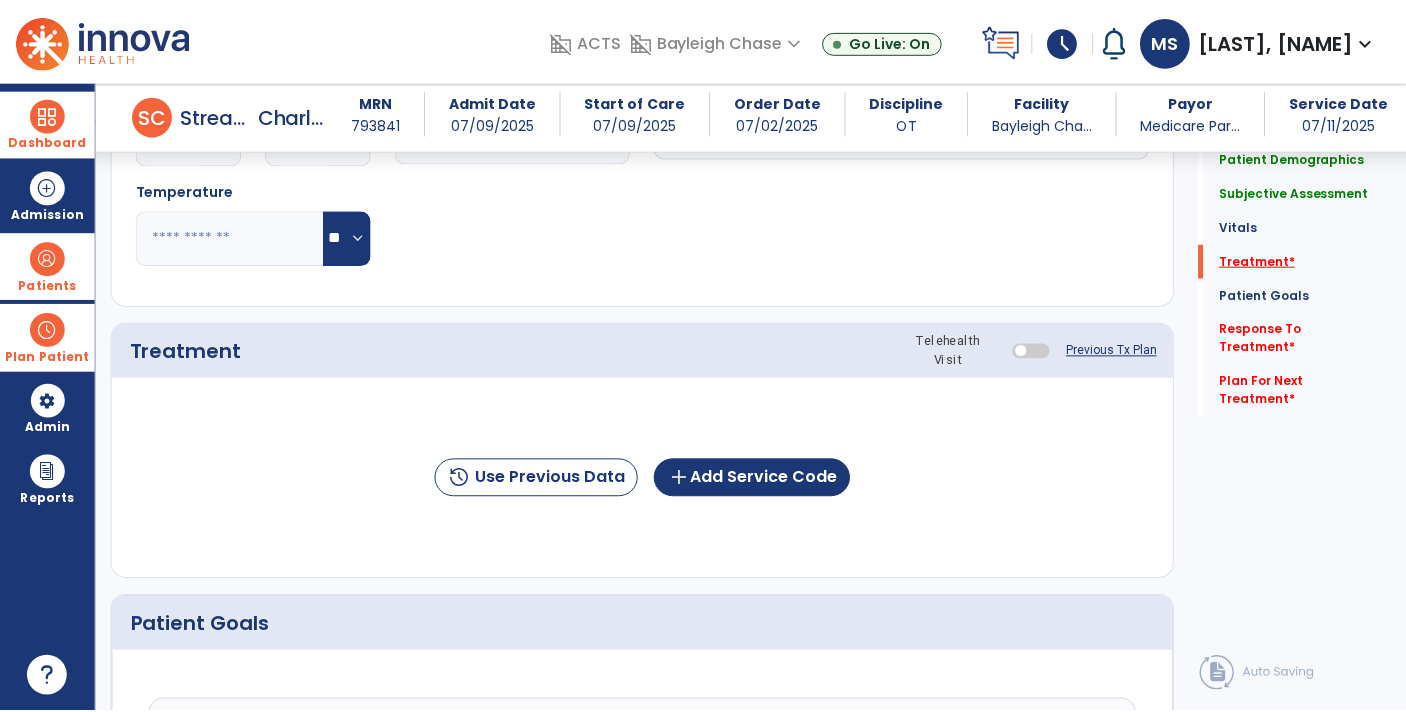 scroll, scrollTop: 1085, scrollLeft: 0, axis: vertical 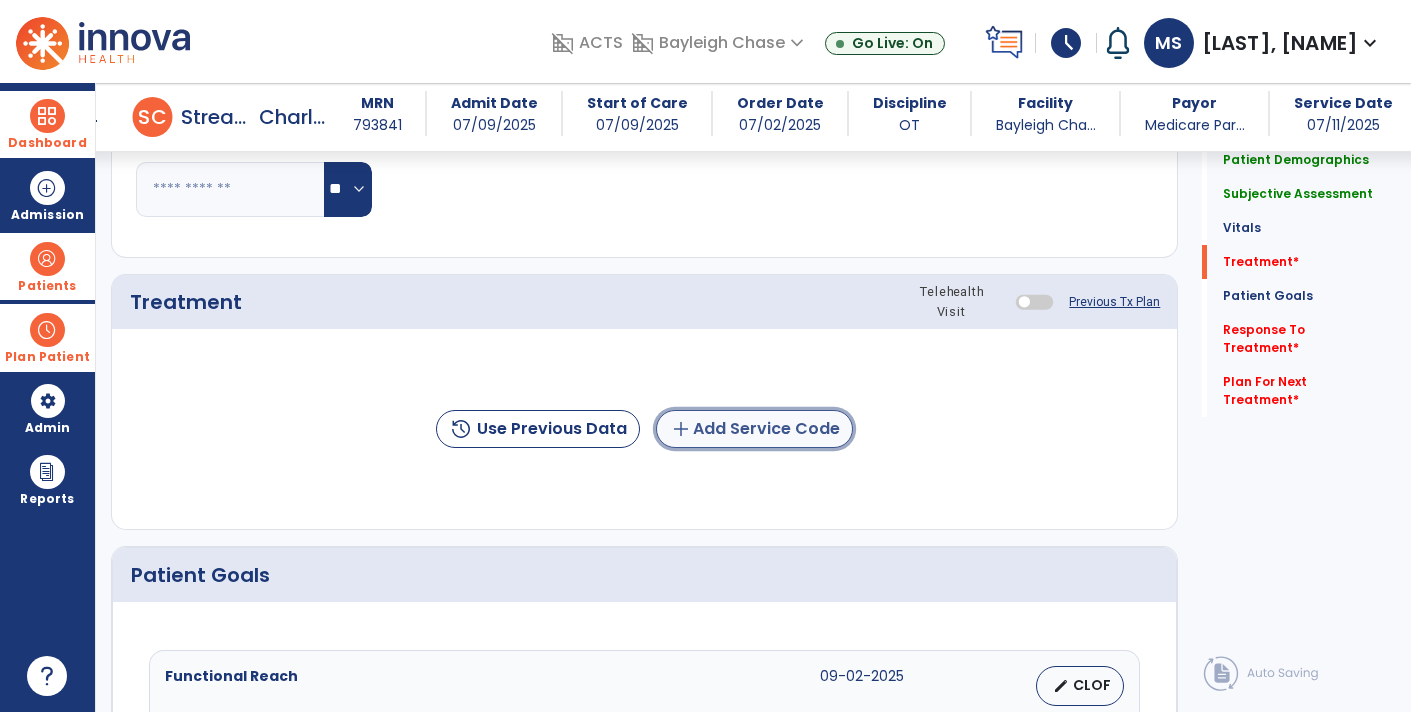 click on "add  Add Service Code" 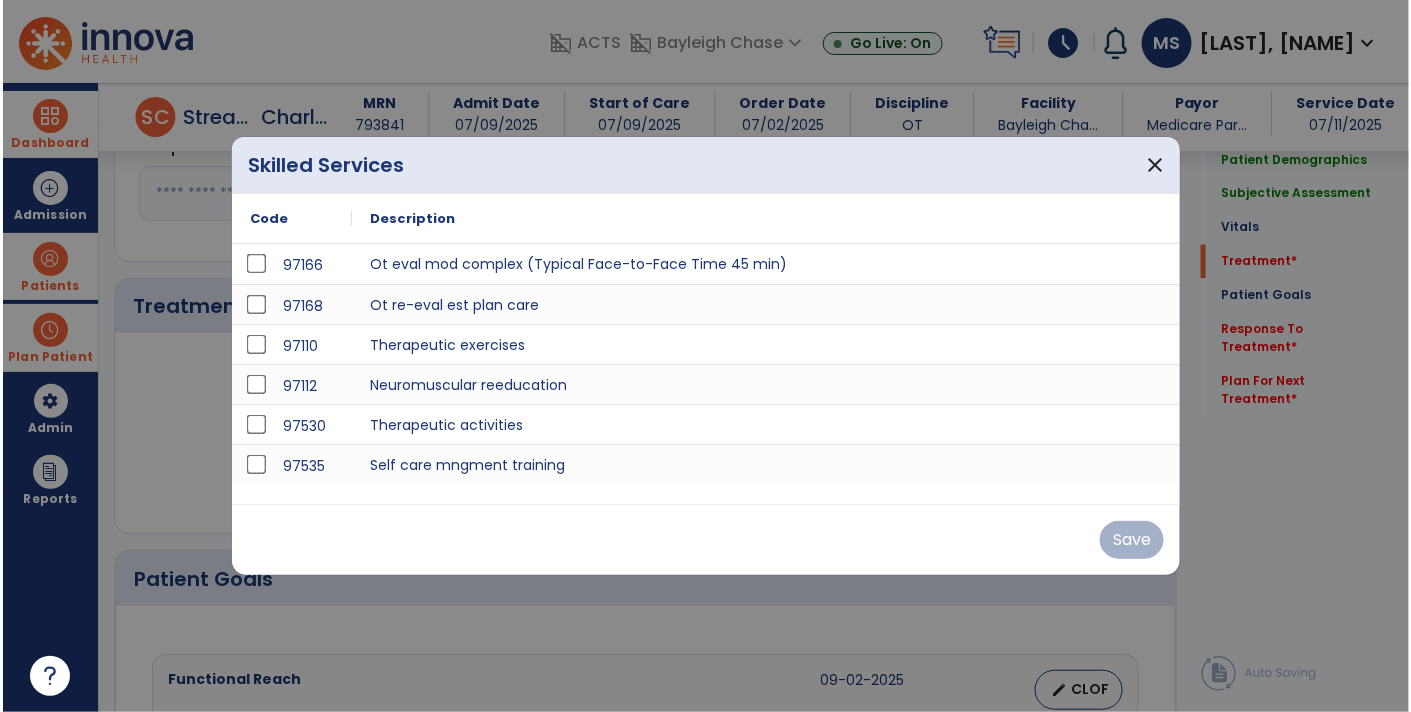 scroll, scrollTop: 1085, scrollLeft: 0, axis: vertical 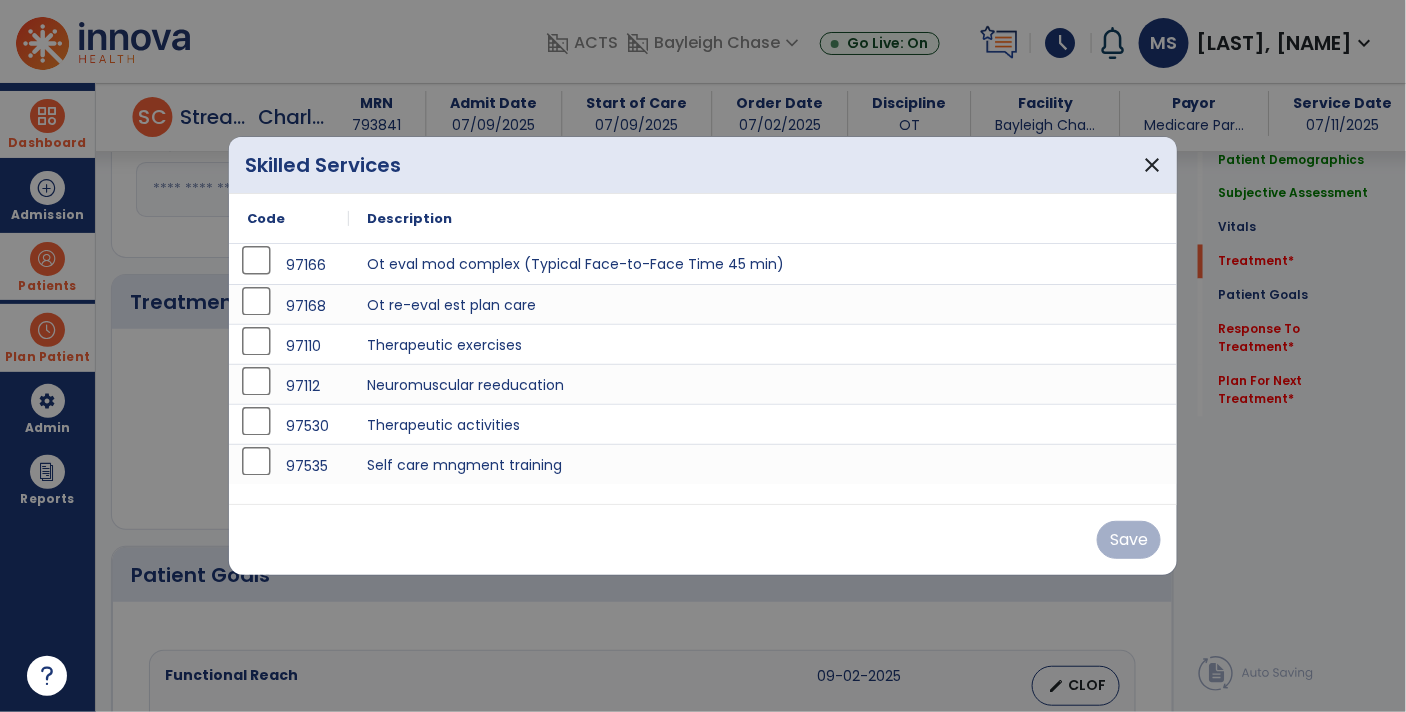 click at bounding box center [703, 356] 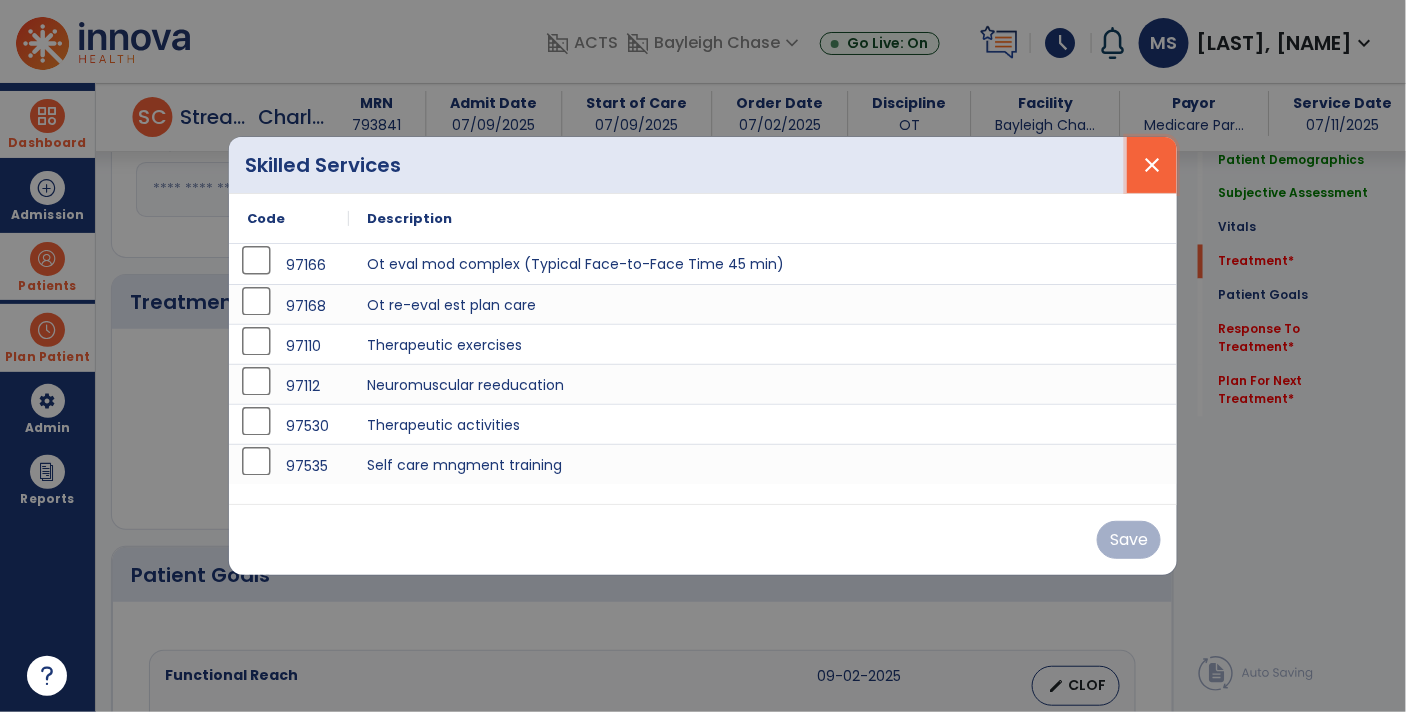 click on "close" at bounding box center (1152, 165) 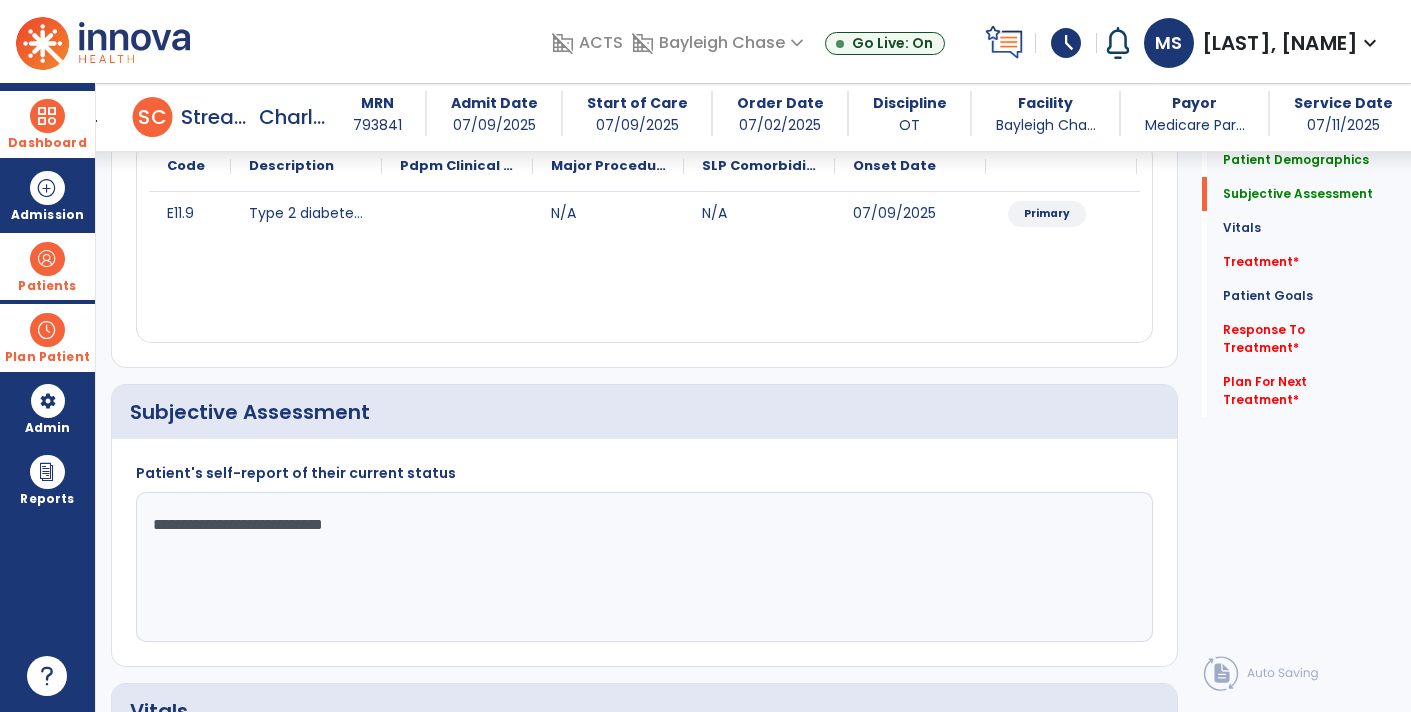scroll, scrollTop: 0, scrollLeft: 0, axis: both 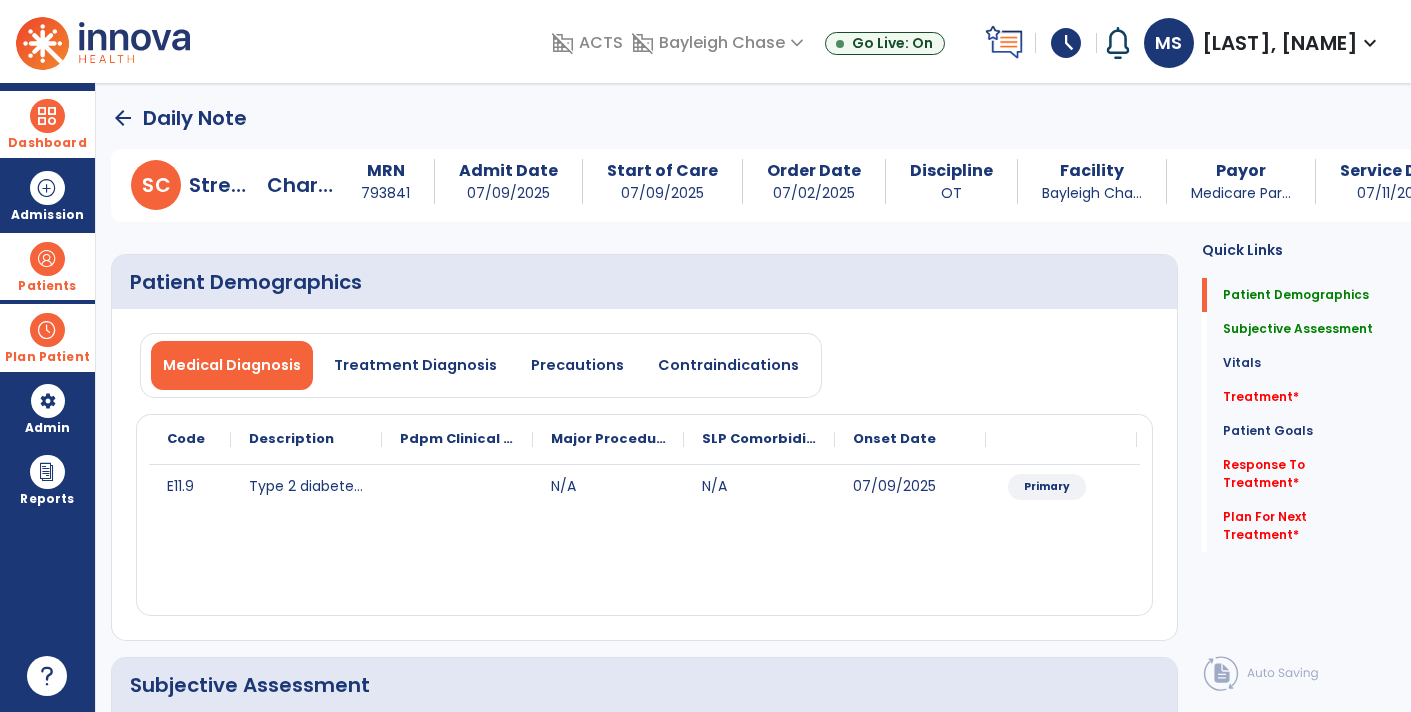 click on "arrow_back" 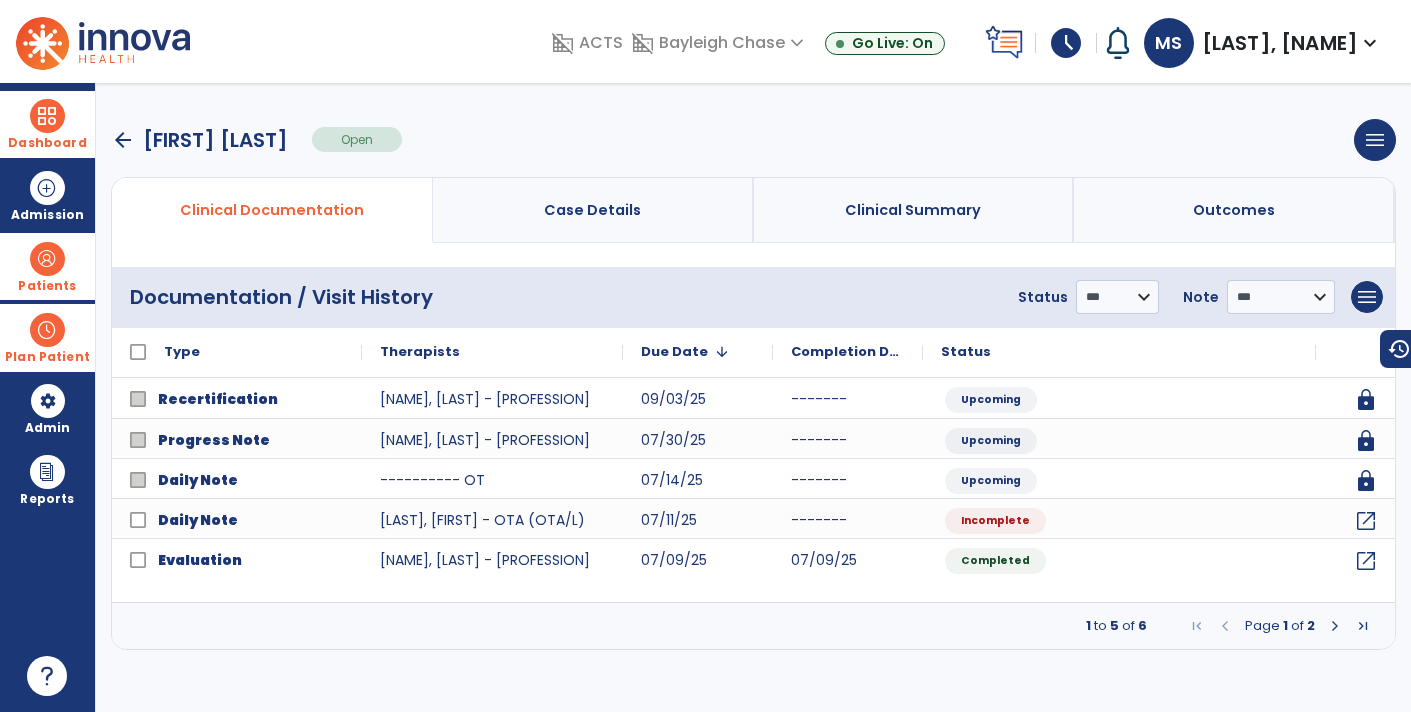 click at bounding box center [1335, 626] 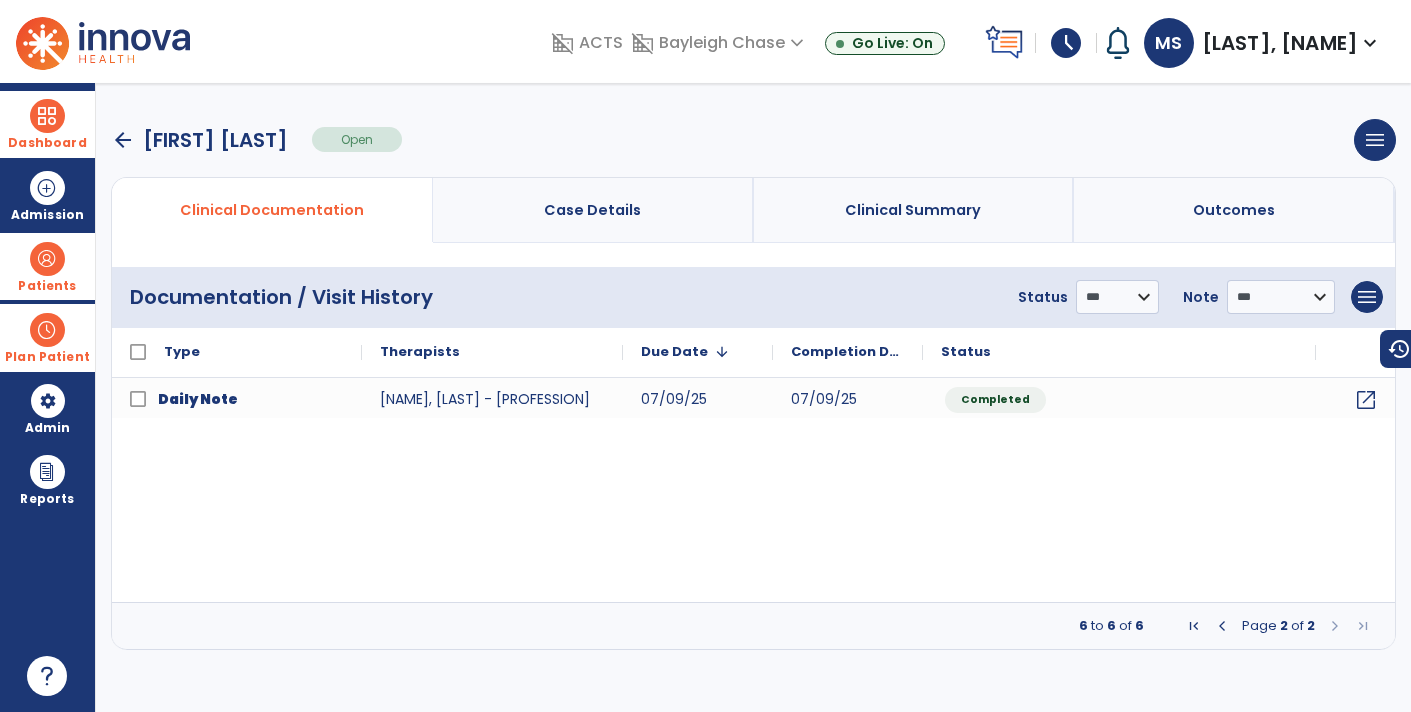 click on "arrow_back" at bounding box center (123, 140) 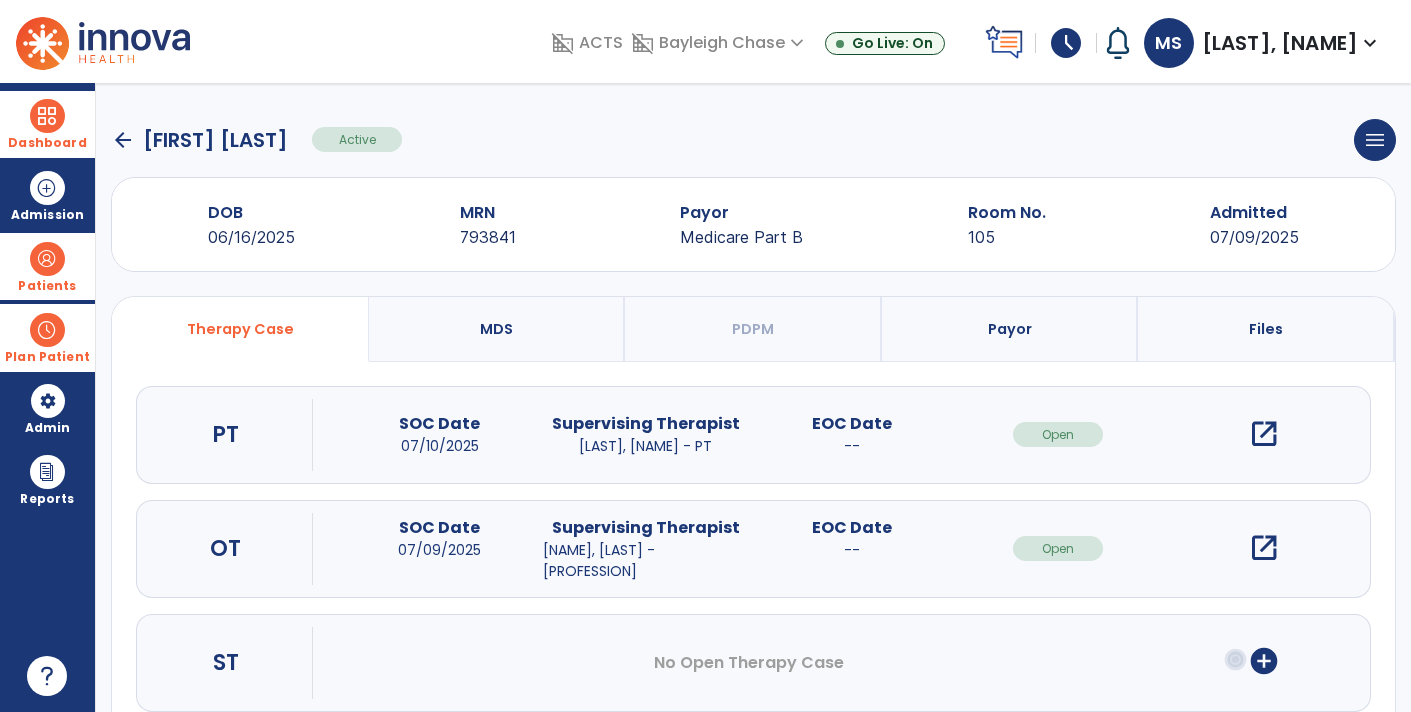 click on "Patients" at bounding box center [47, 286] 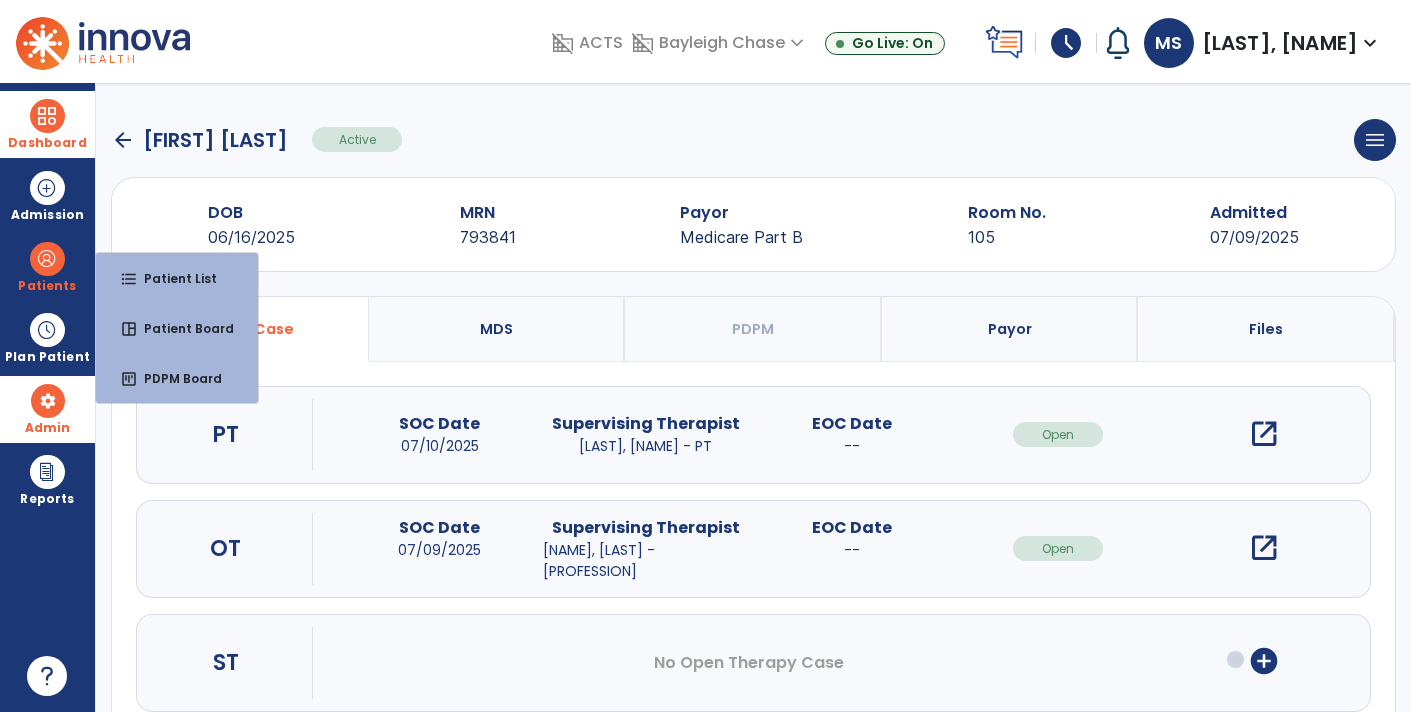 click on "Dashboard  dashboard  Therapist Dashboard  view_quilt  Operations Dashboard Admission Patients  format_list_bulleted  Patient List  space_dashboard  Patient Board  insert_chart  PDPM Board Plan Patient  event_note  Planner  content_paste_go  Scheduler  content_paste_go  Whiteboard Admin  manage_accounts  Users Reports  export_notes  Billing Exports  note_alt  EOM Report  event_note  Minutes By Payor  inbox_customize  Service Log  playlist_add_check  Triple Check Report" at bounding box center [48, 397] 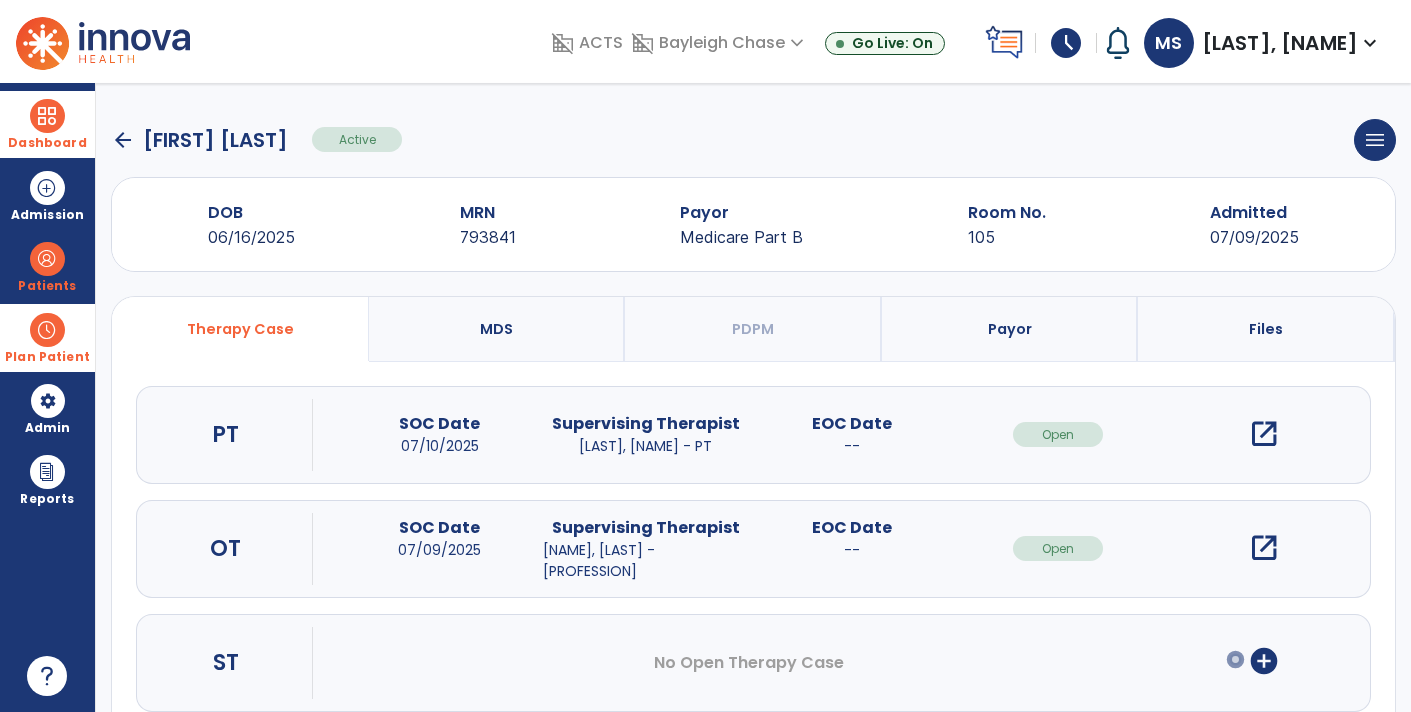 click at bounding box center [47, 330] 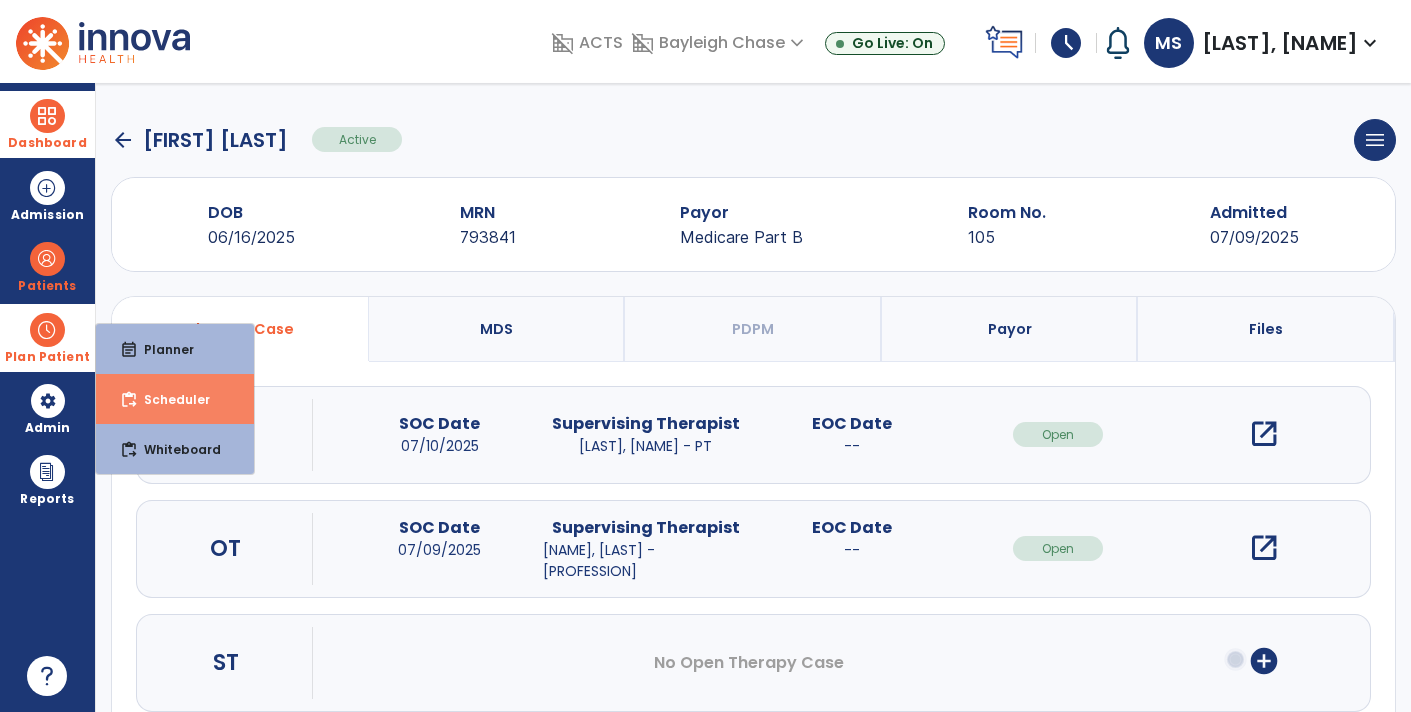 click on "Scheduler" at bounding box center [169, 399] 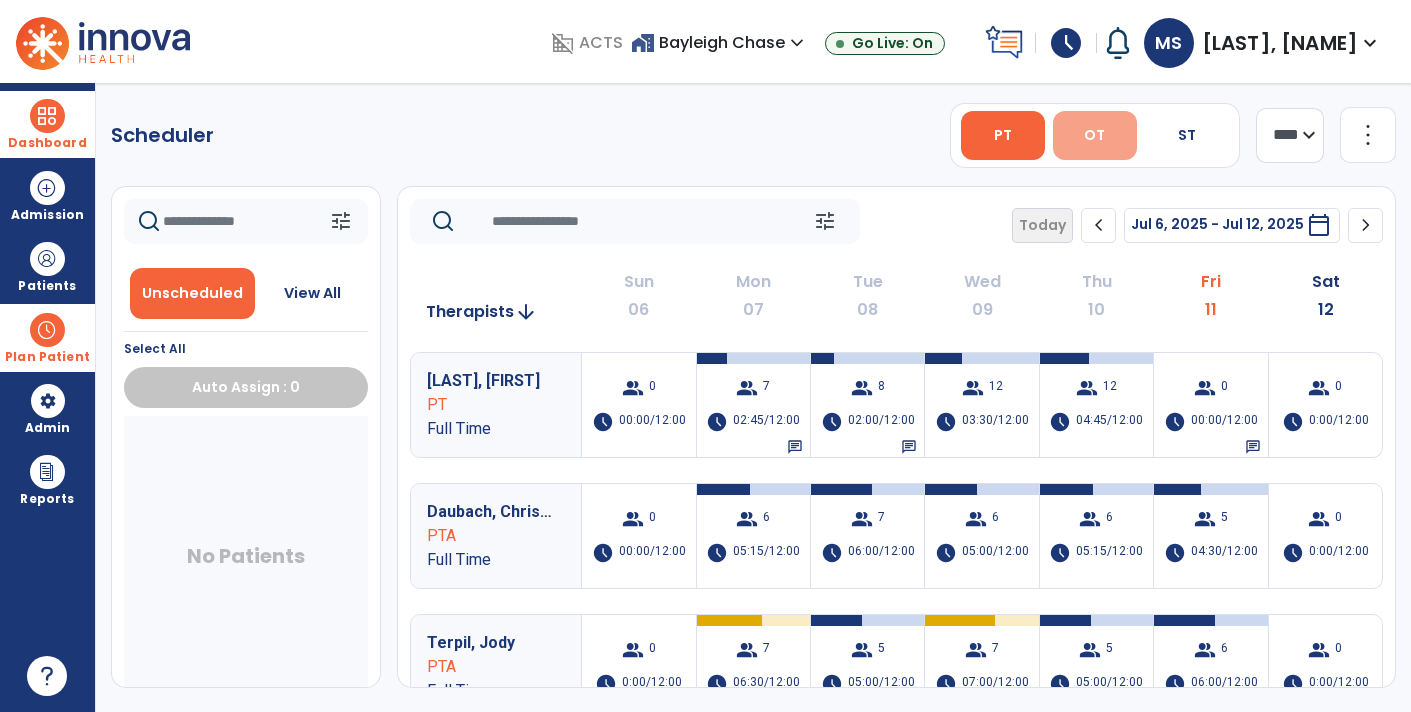 click on "OT" at bounding box center [1094, 135] 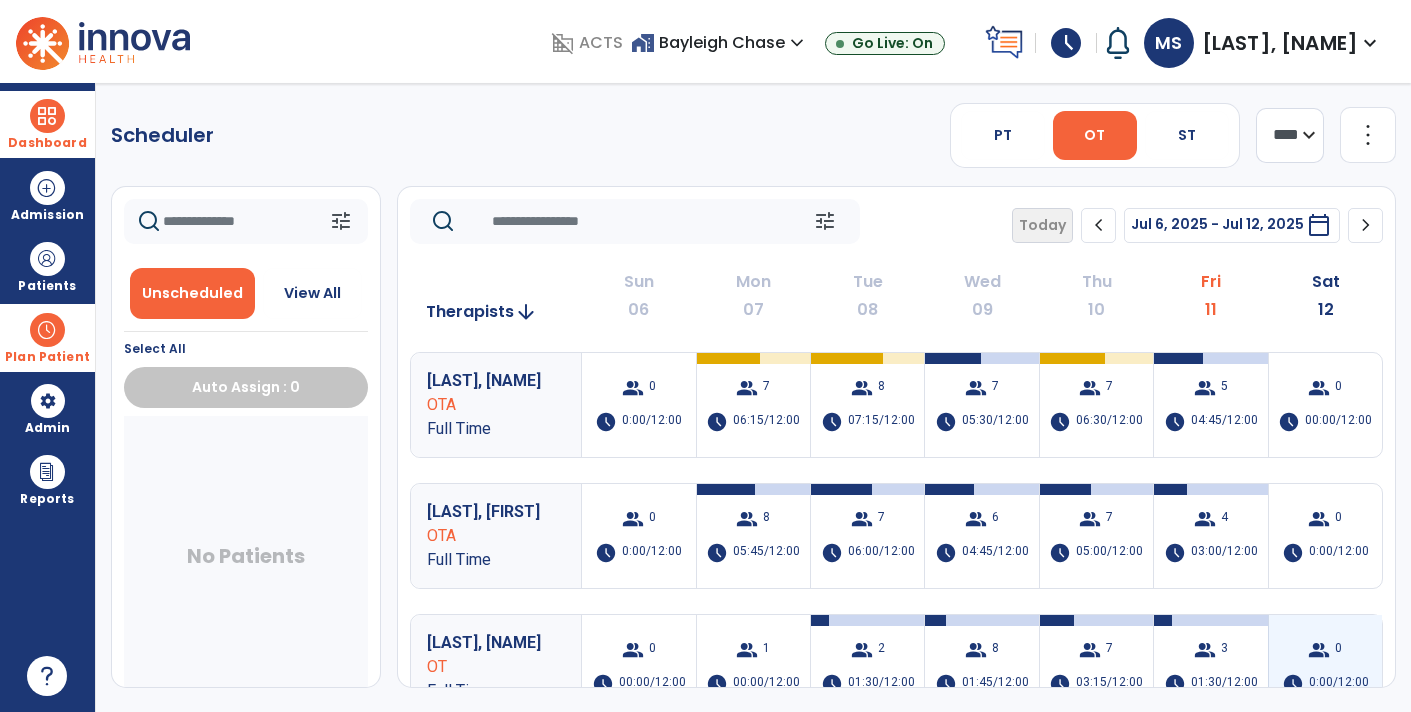 click on "group  0  schedule  0:00/12:00" at bounding box center (1325, 667) 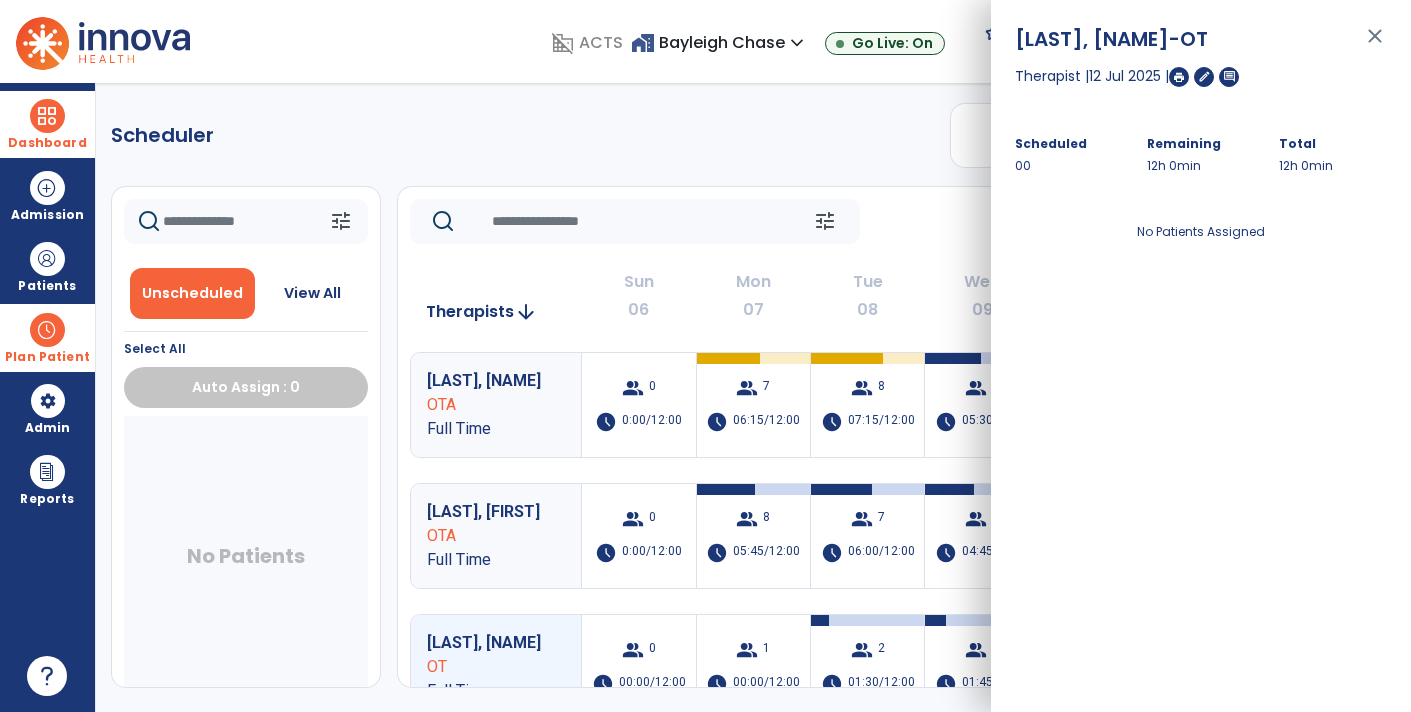 click on "close" at bounding box center (1375, 45) 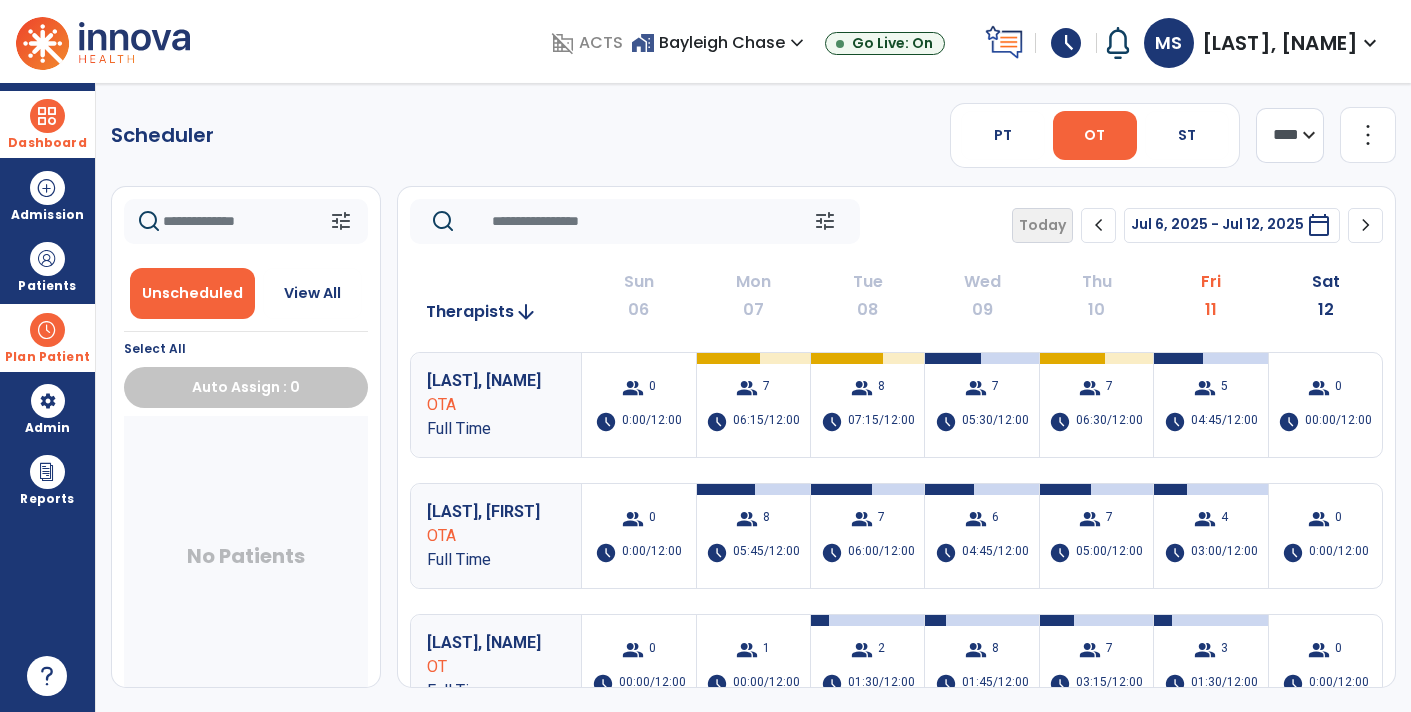 click on "Dashboard" at bounding box center (47, 143) 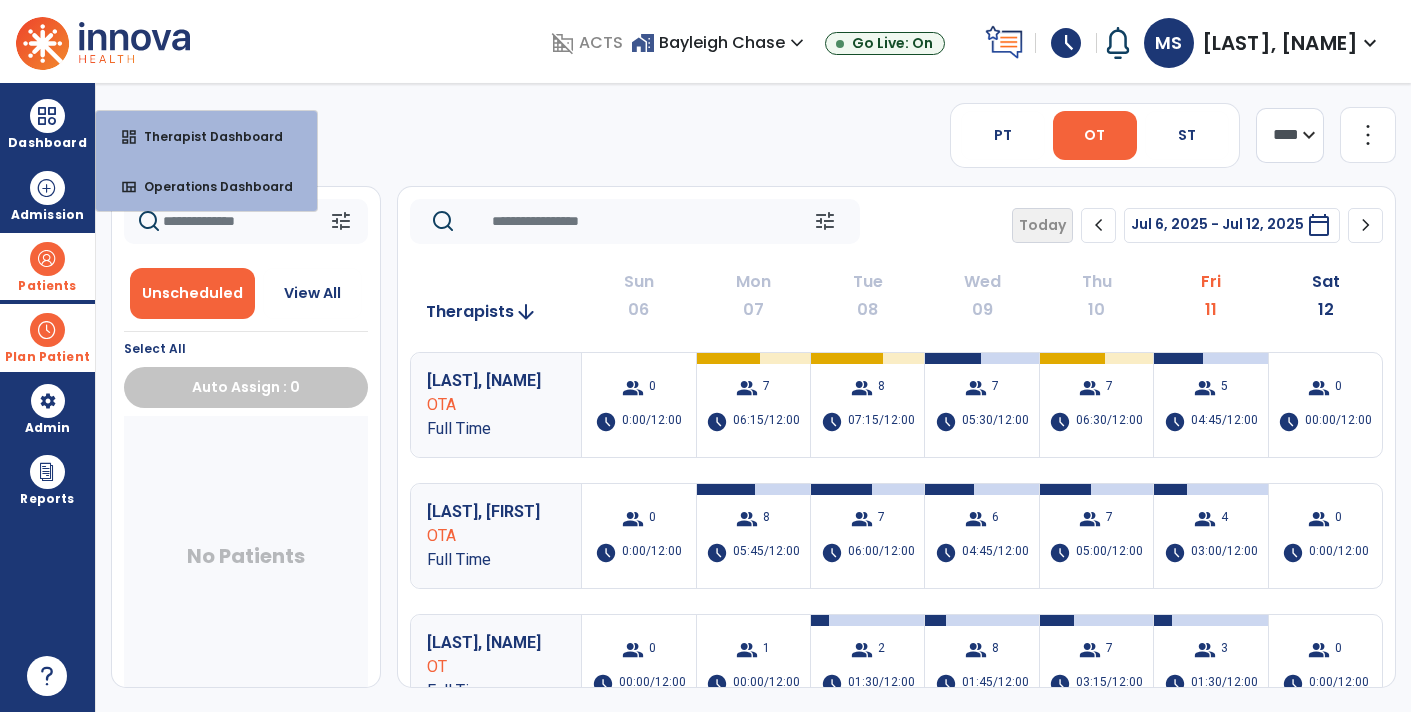 click on "Patients" at bounding box center (47, 286) 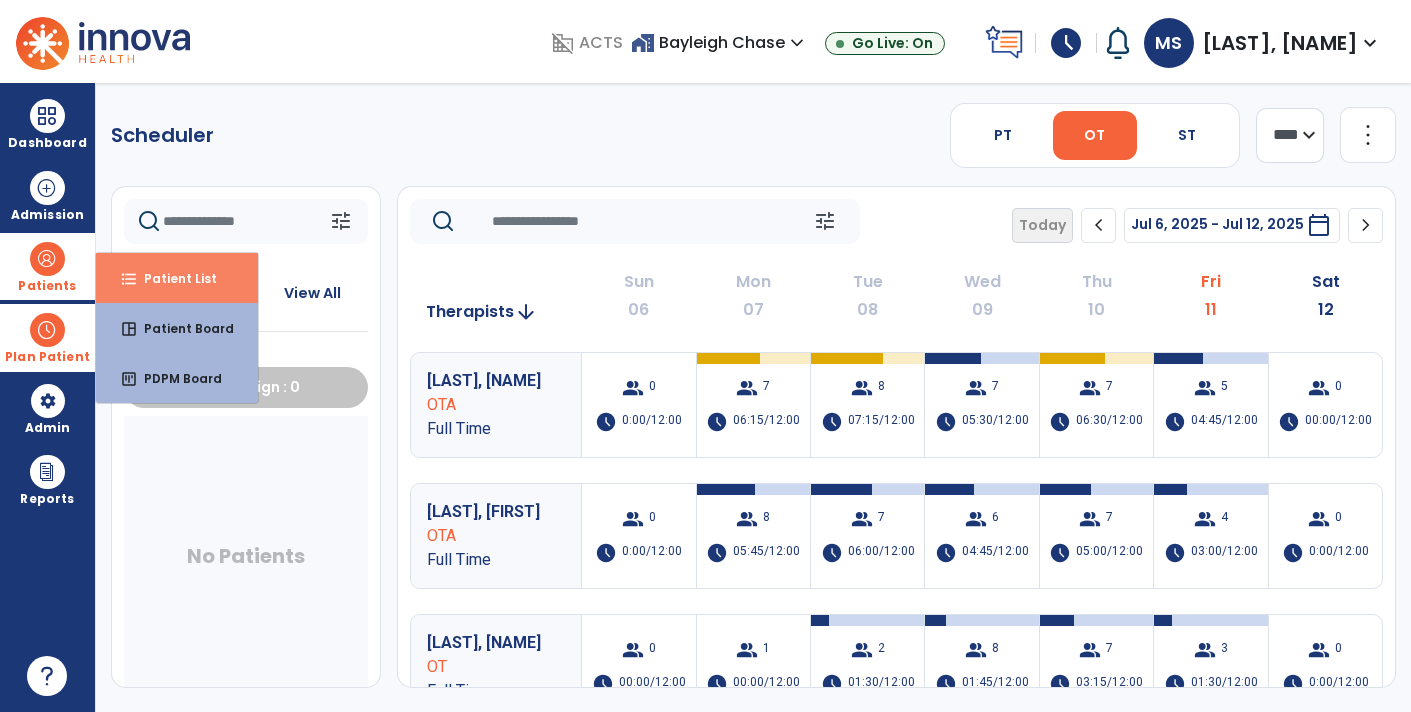 click on "Patient List" at bounding box center (172, 278) 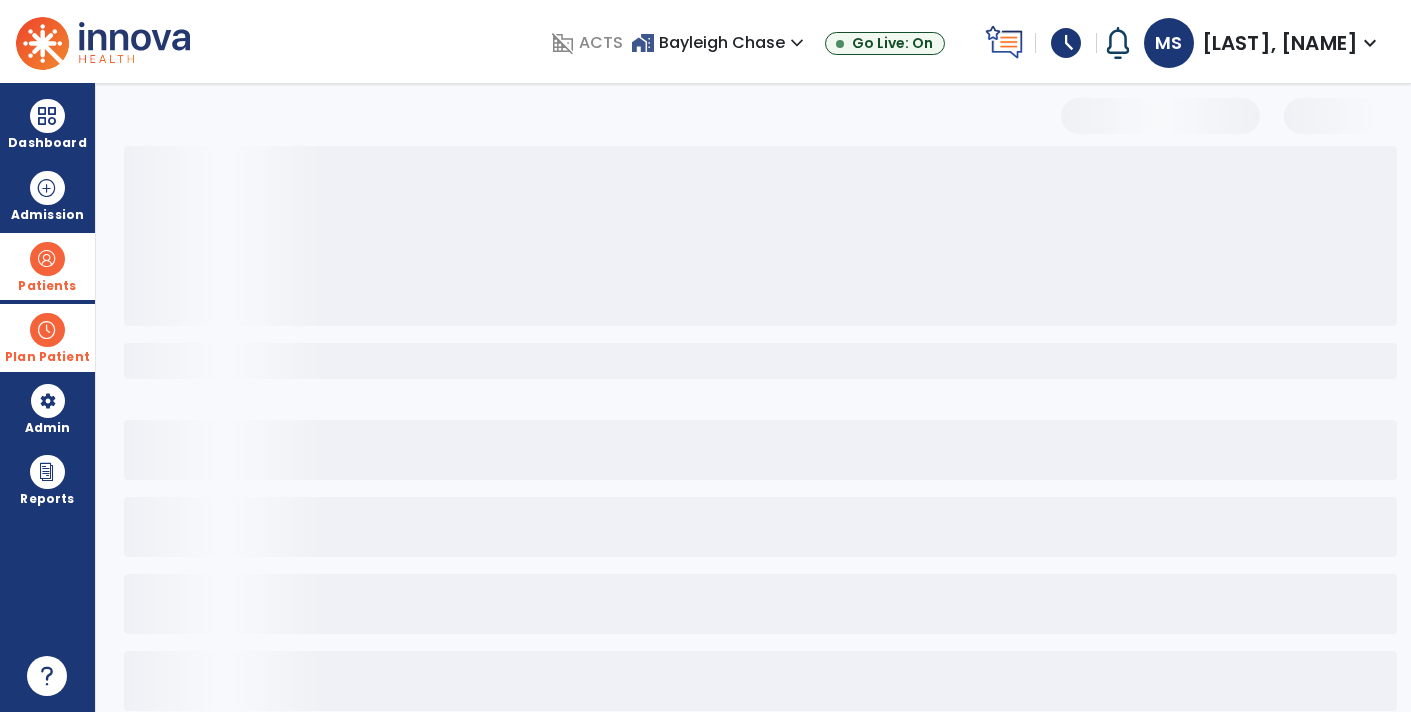 select on "***" 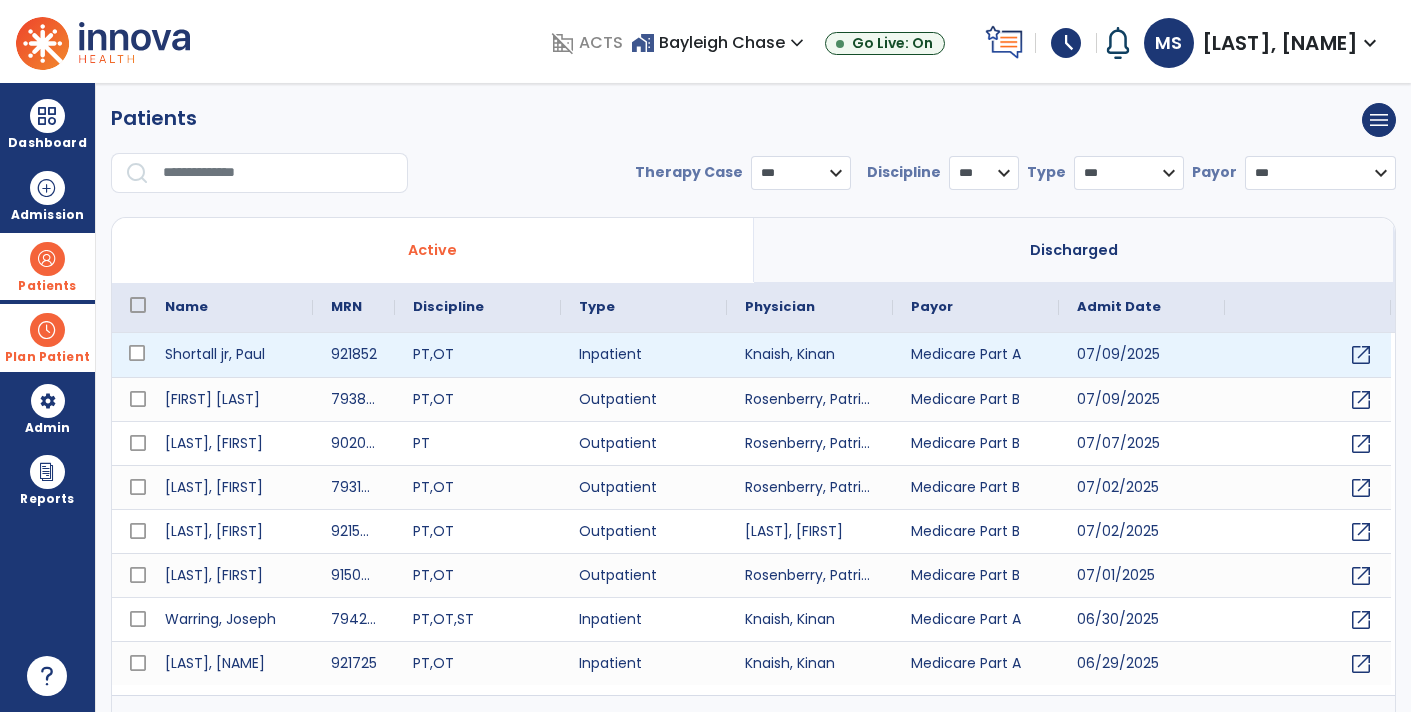 click at bounding box center (129, 355) 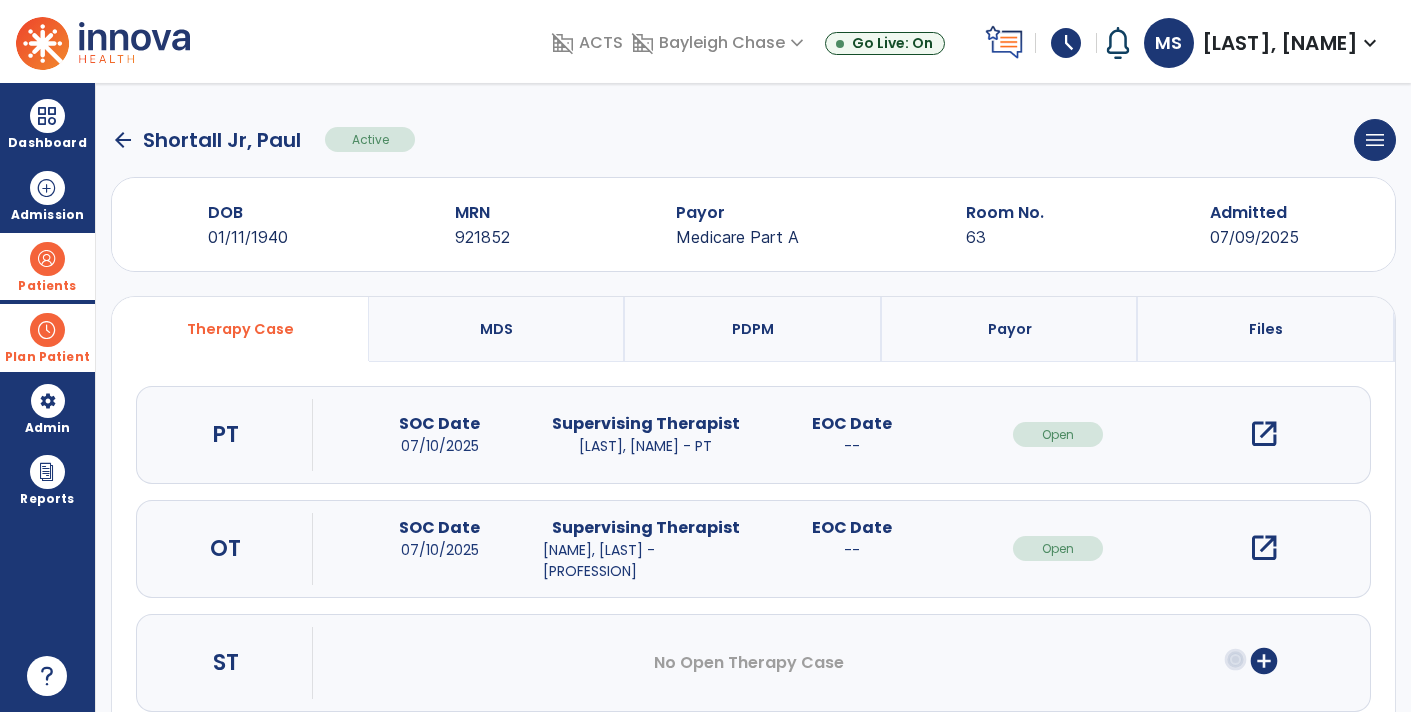 click at bounding box center (47, 259) 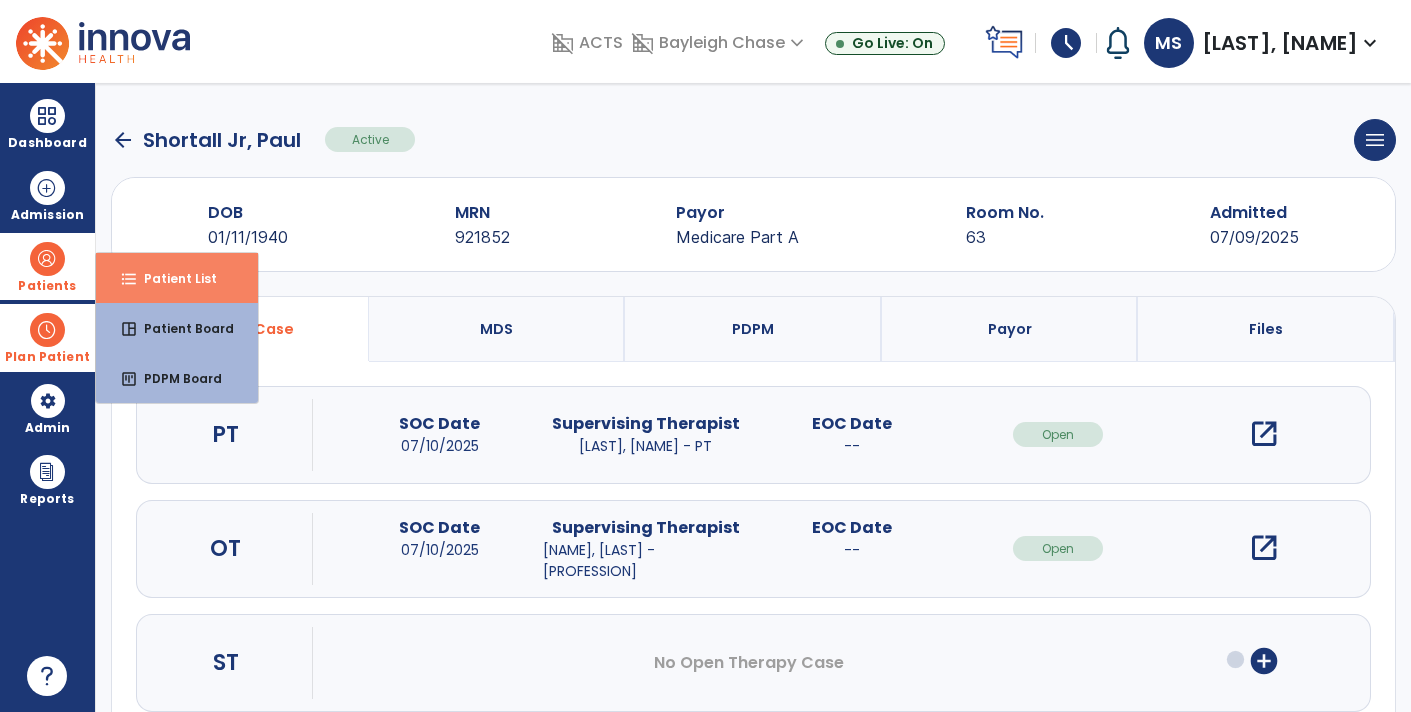 click on "format_list_bulleted  Patient List" at bounding box center [177, 278] 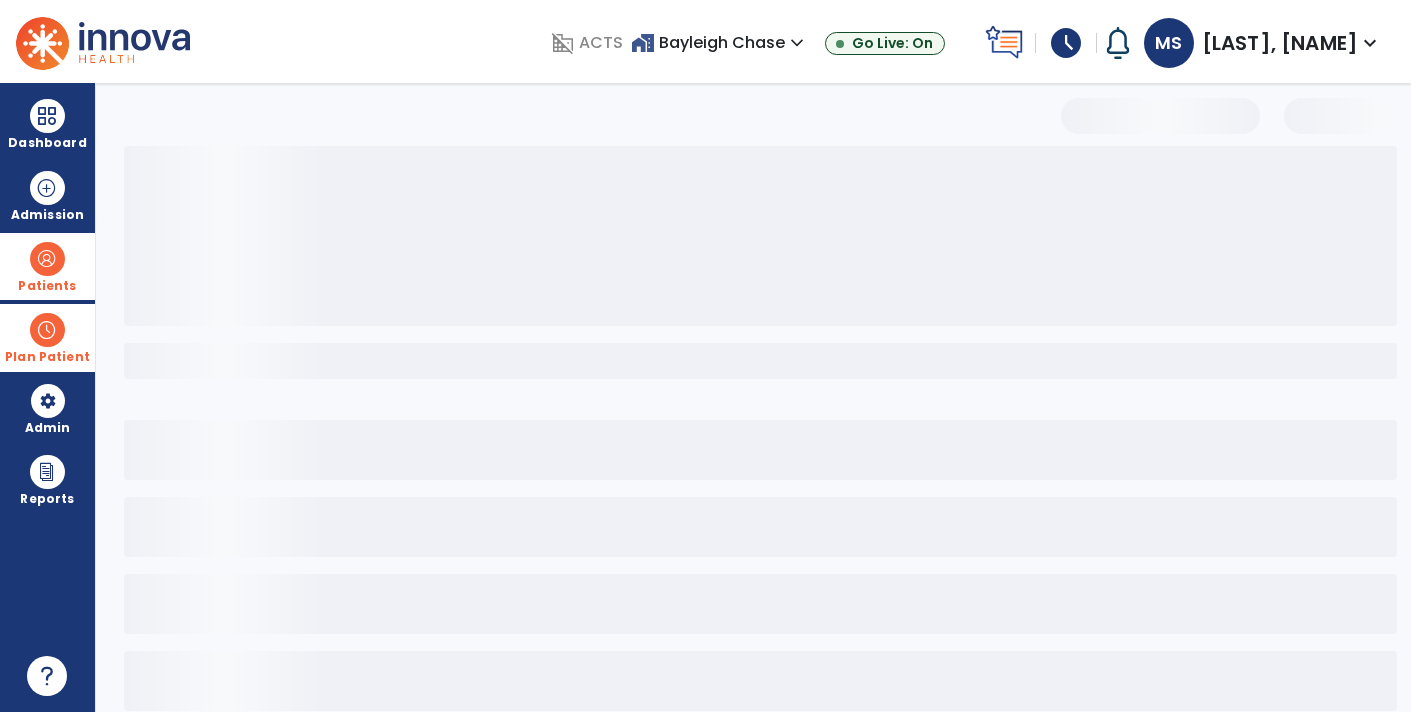select on "***" 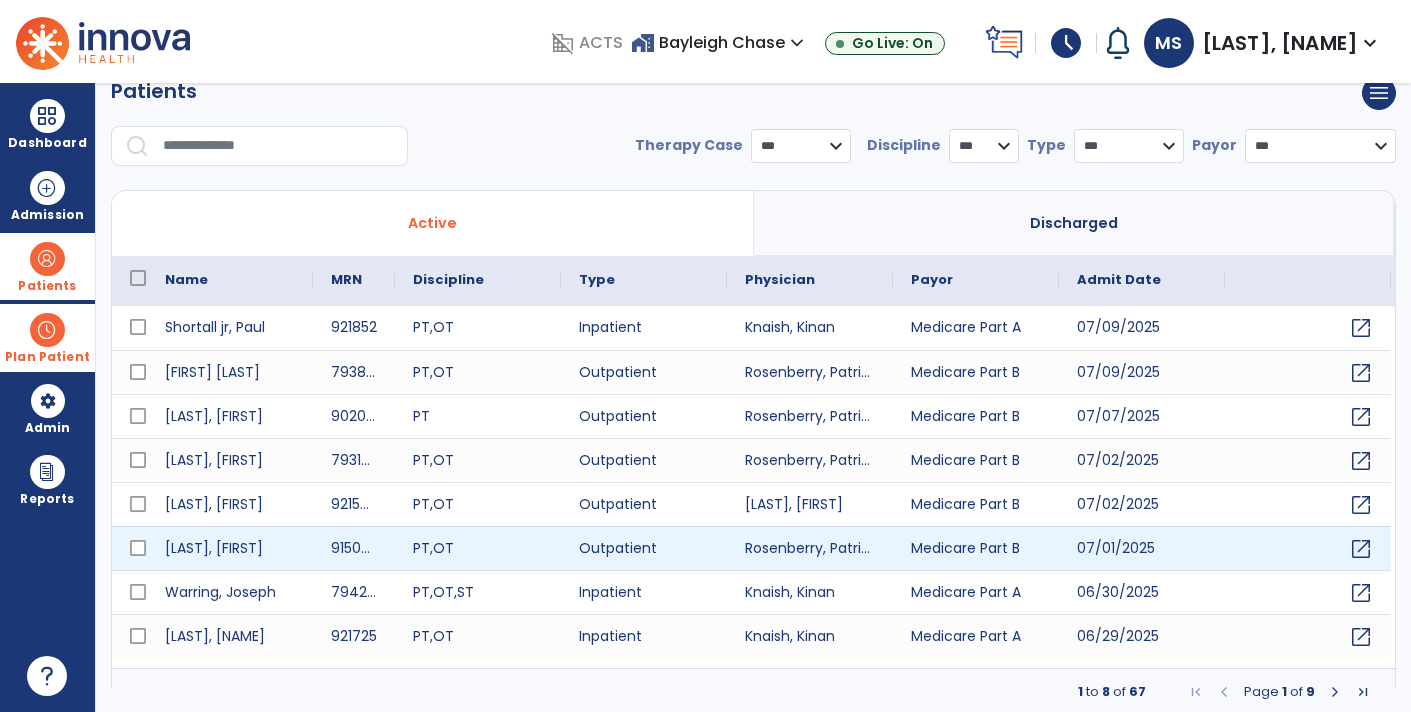 scroll, scrollTop: 30, scrollLeft: 0, axis: vertical 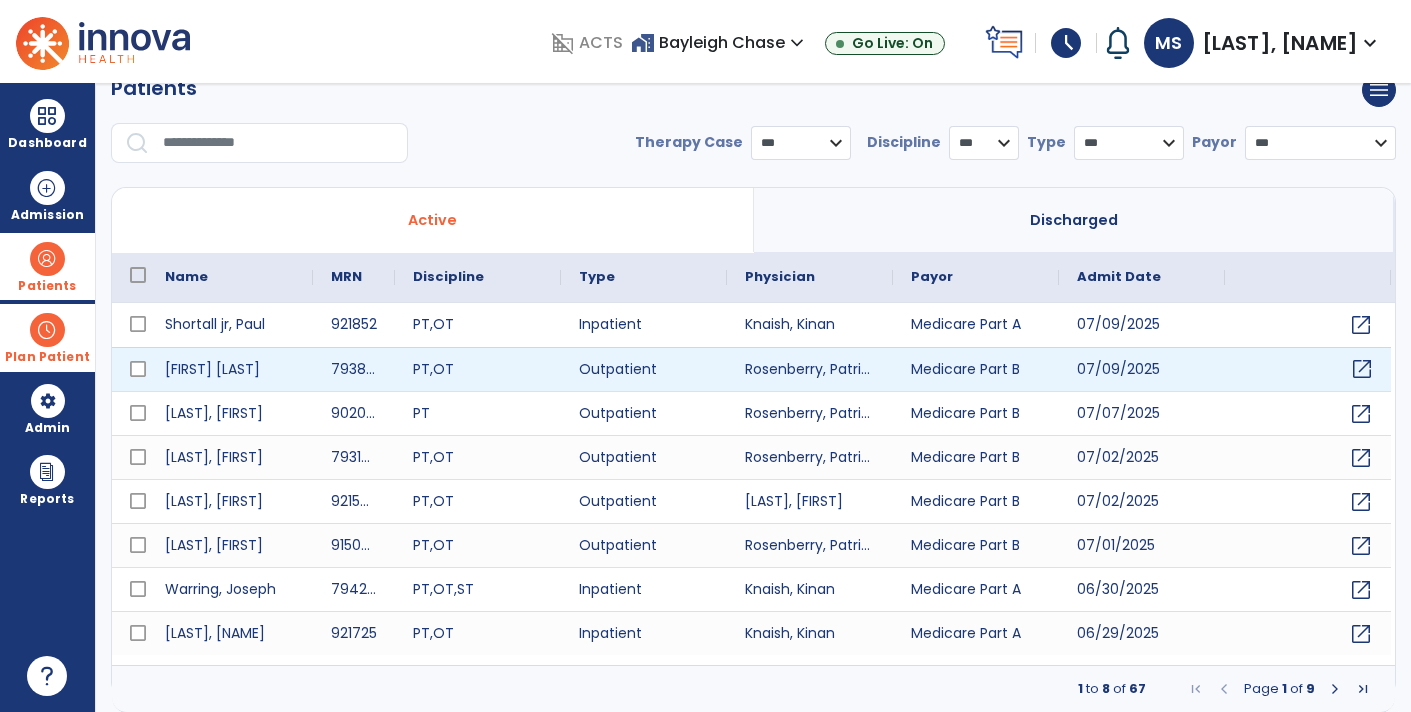 click on "open_in_new" at bounding box center [1362, 369] 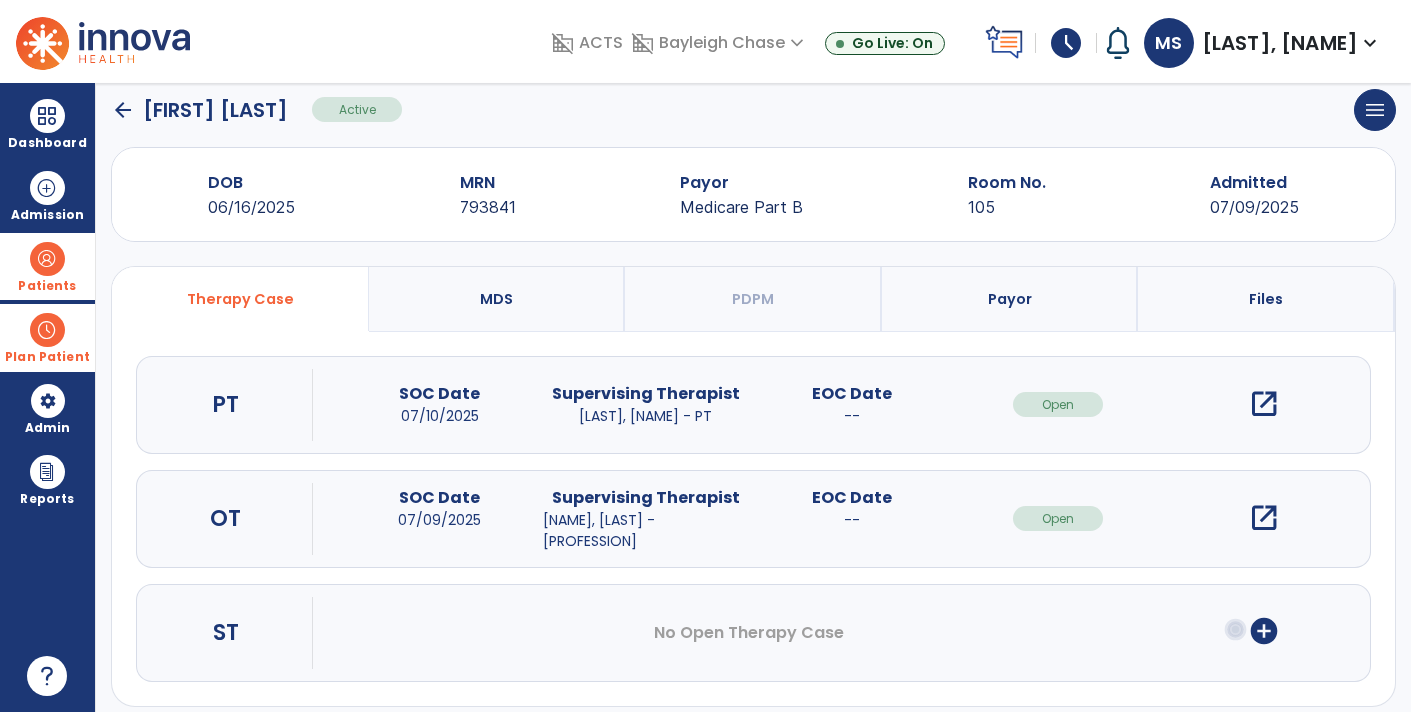 click on "open_in_new" at bounding box center [1264, 518] 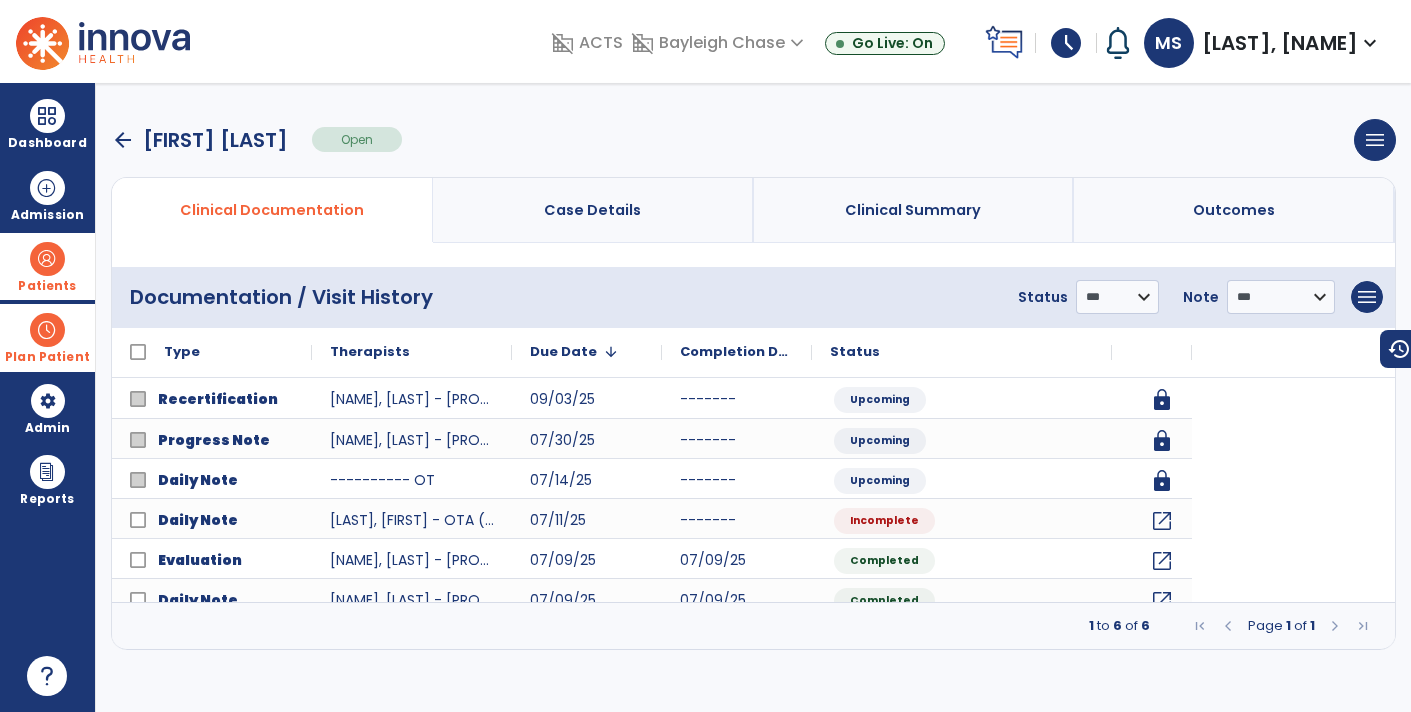scroll, scrollTop: 0, scrollLeft: 0, axis: both 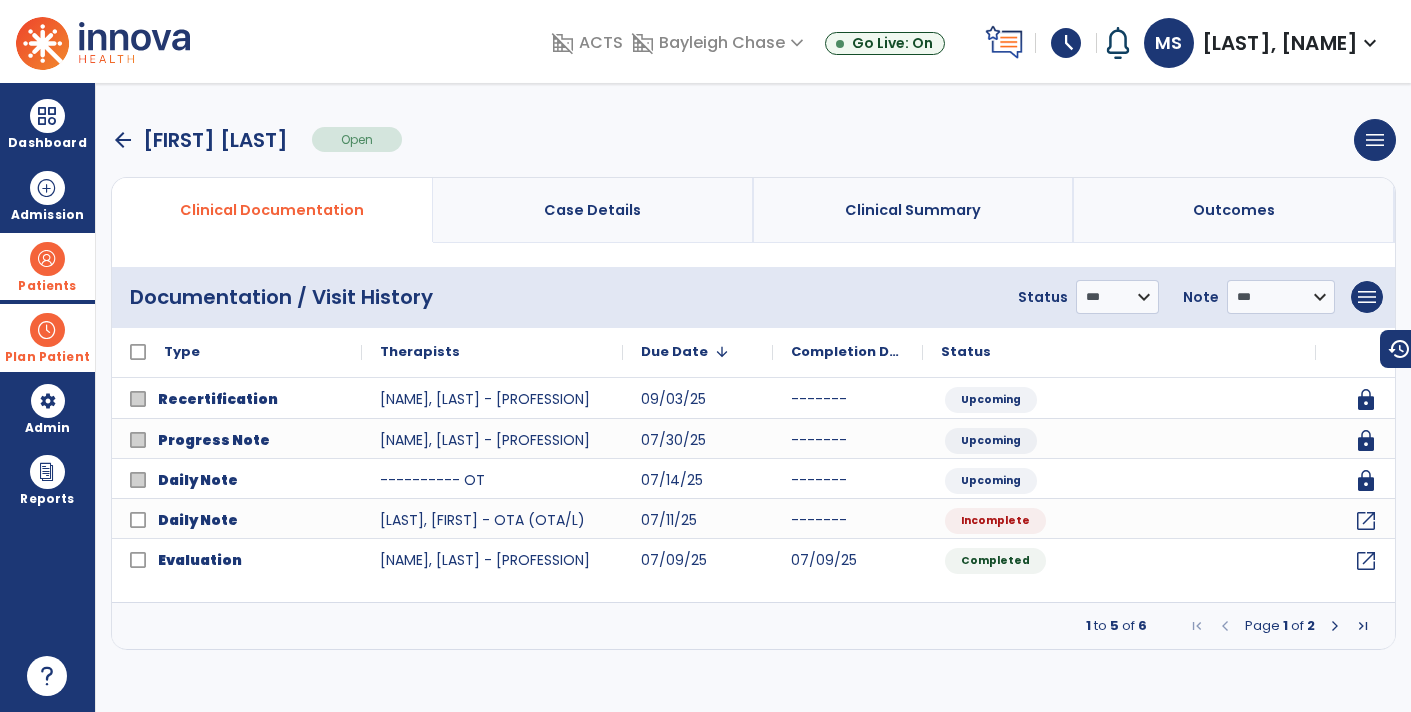 click at bounding box center [1335, 626] 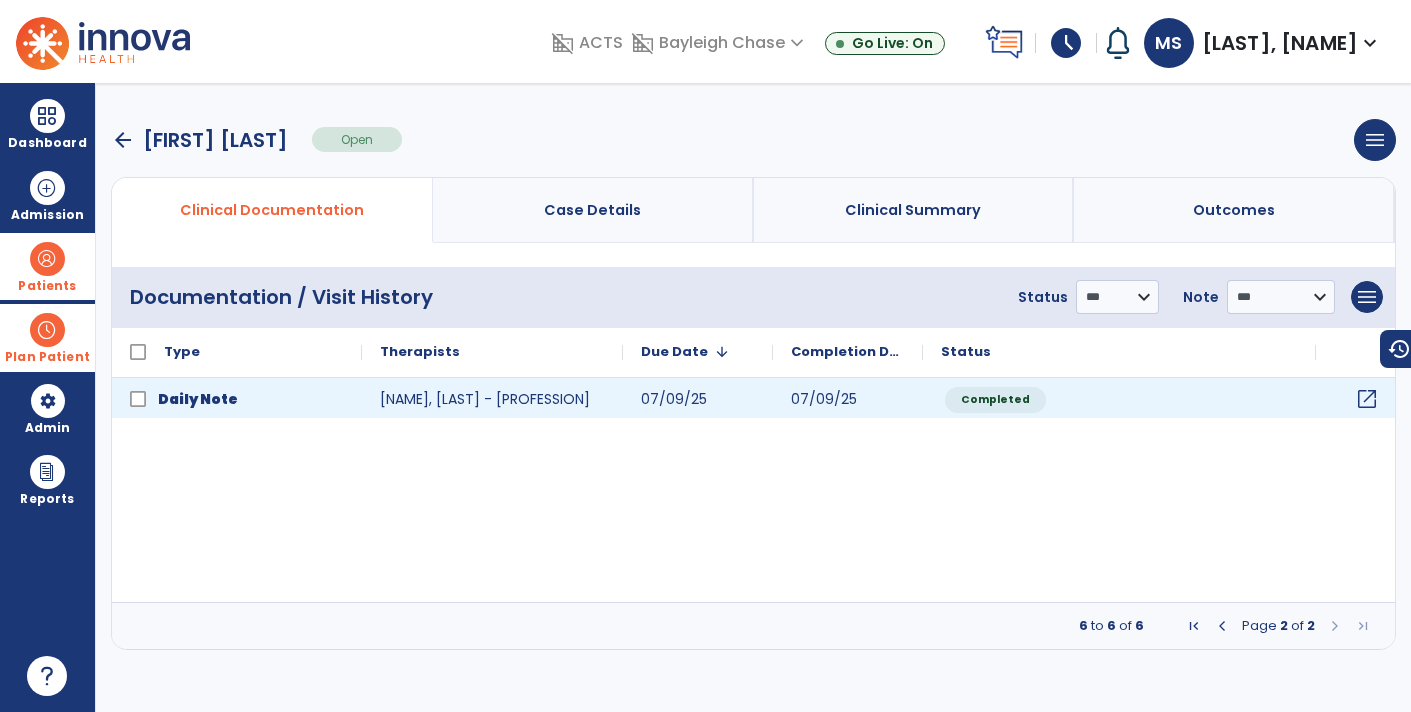 click on "open_in_new" 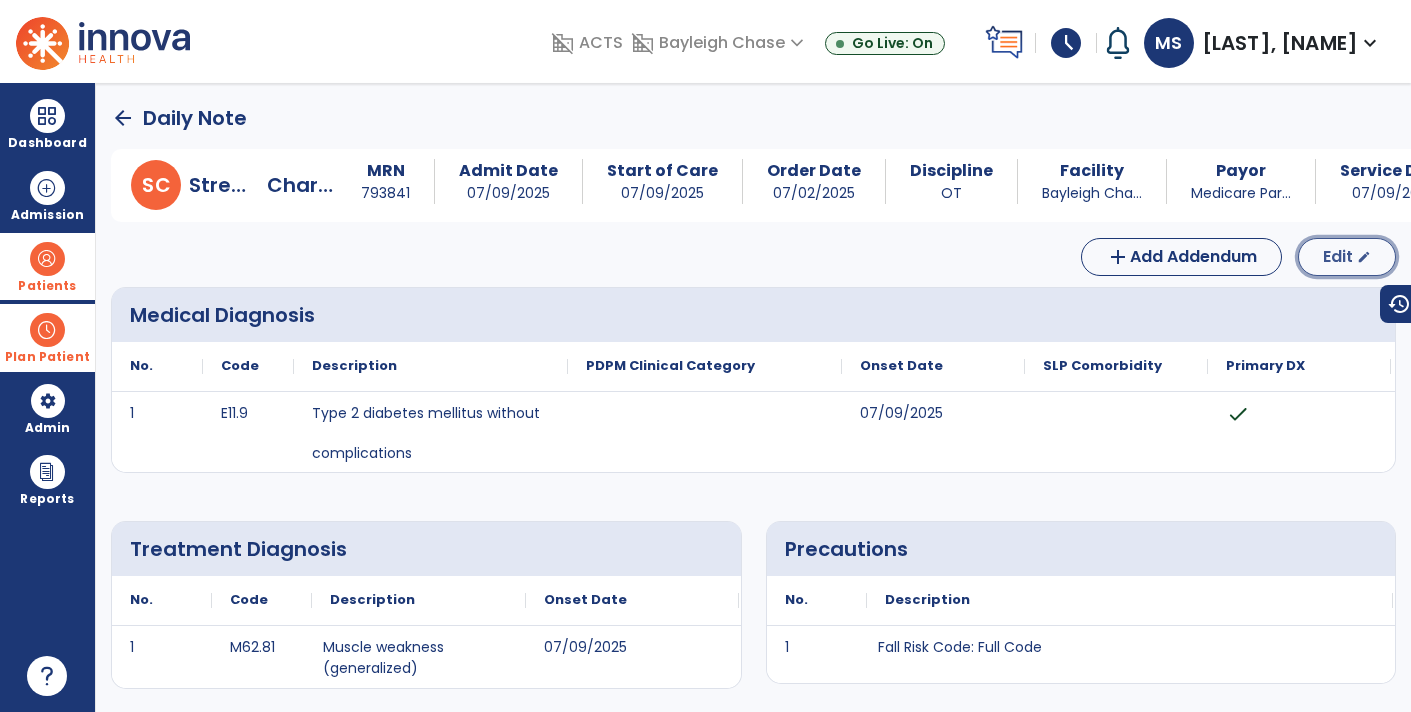 click on "Edit" 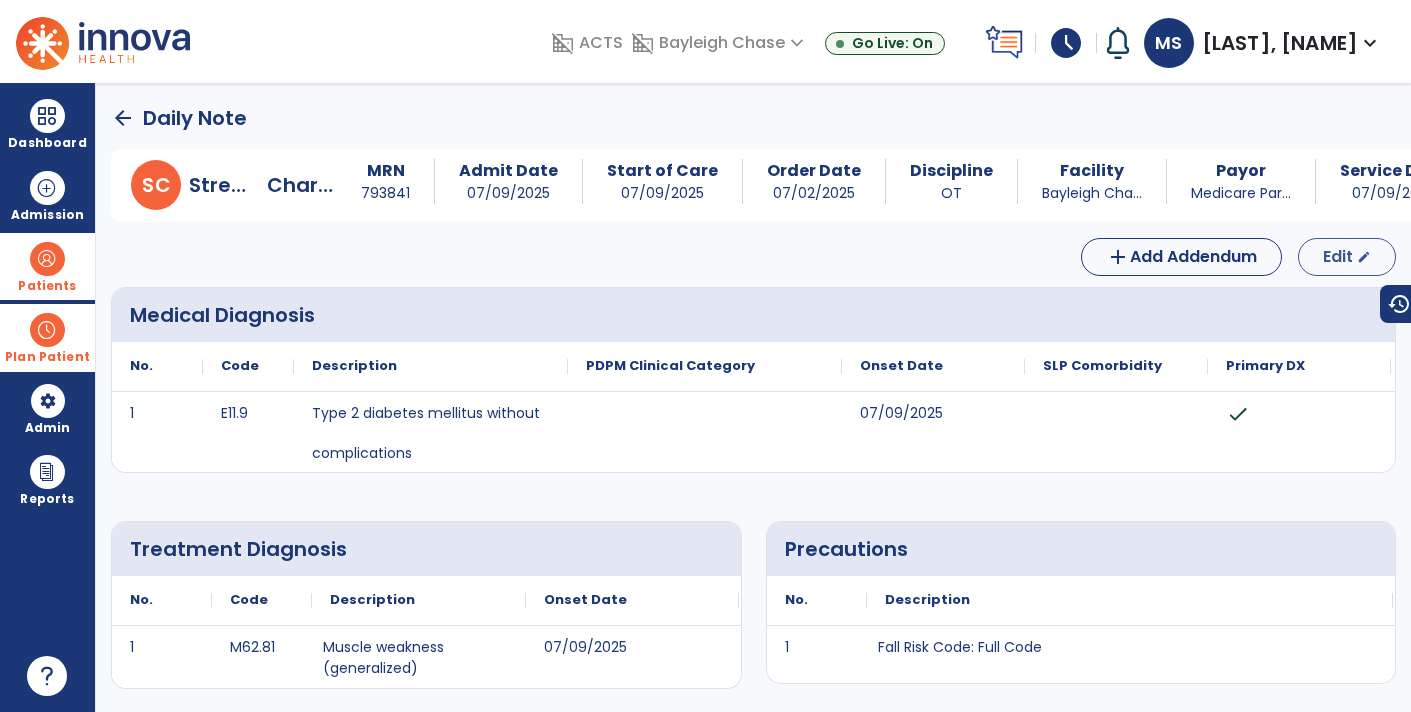 select on "*" 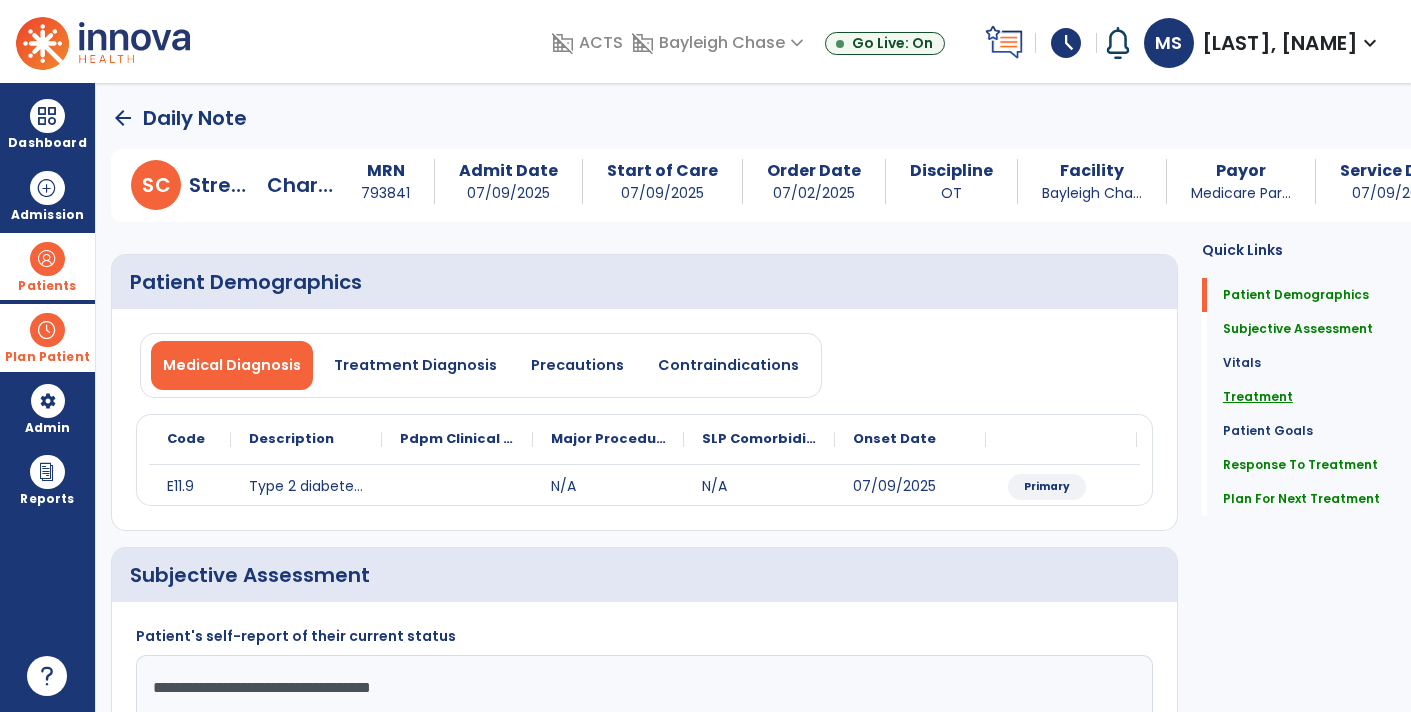 click on "Treatment" 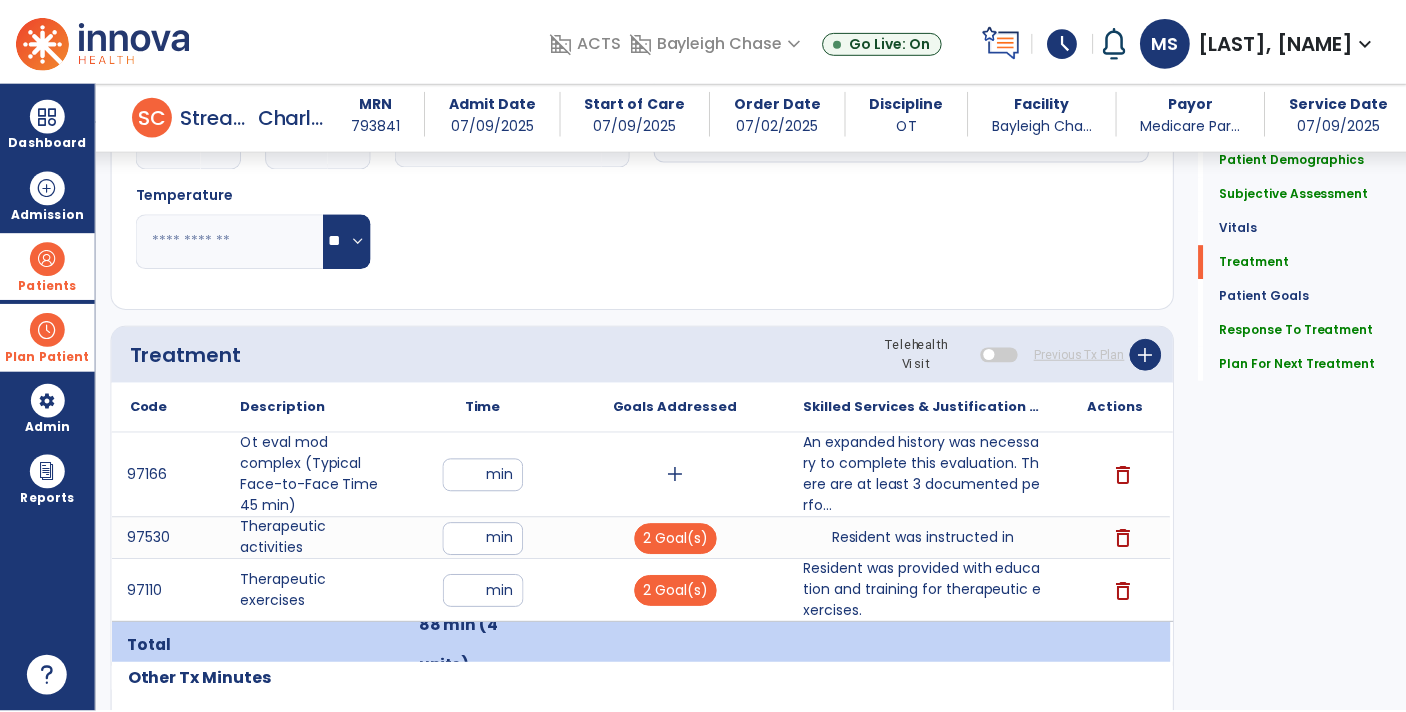 scroll, scrollTop: 1095, scrollLeft: 0, axis: vertical 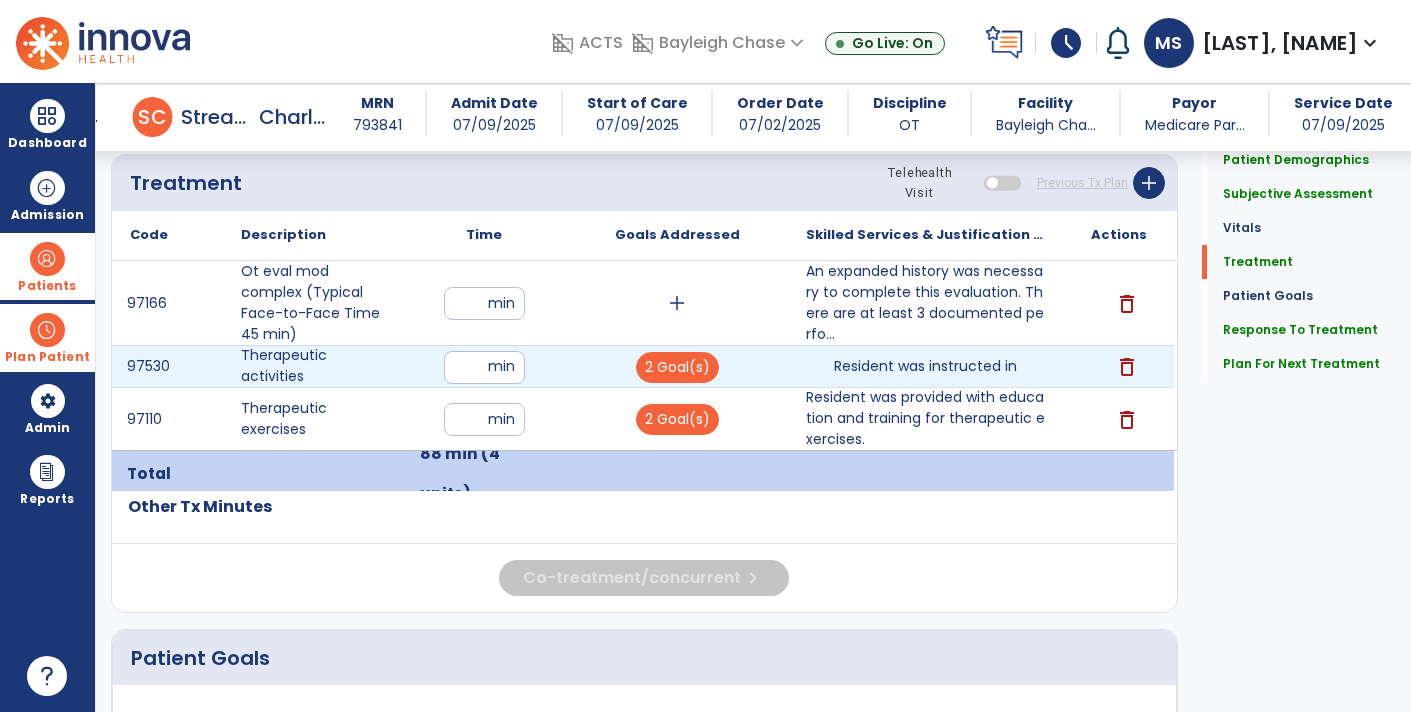 click on "Resident was instructed in" at bounding box center (925, 366) 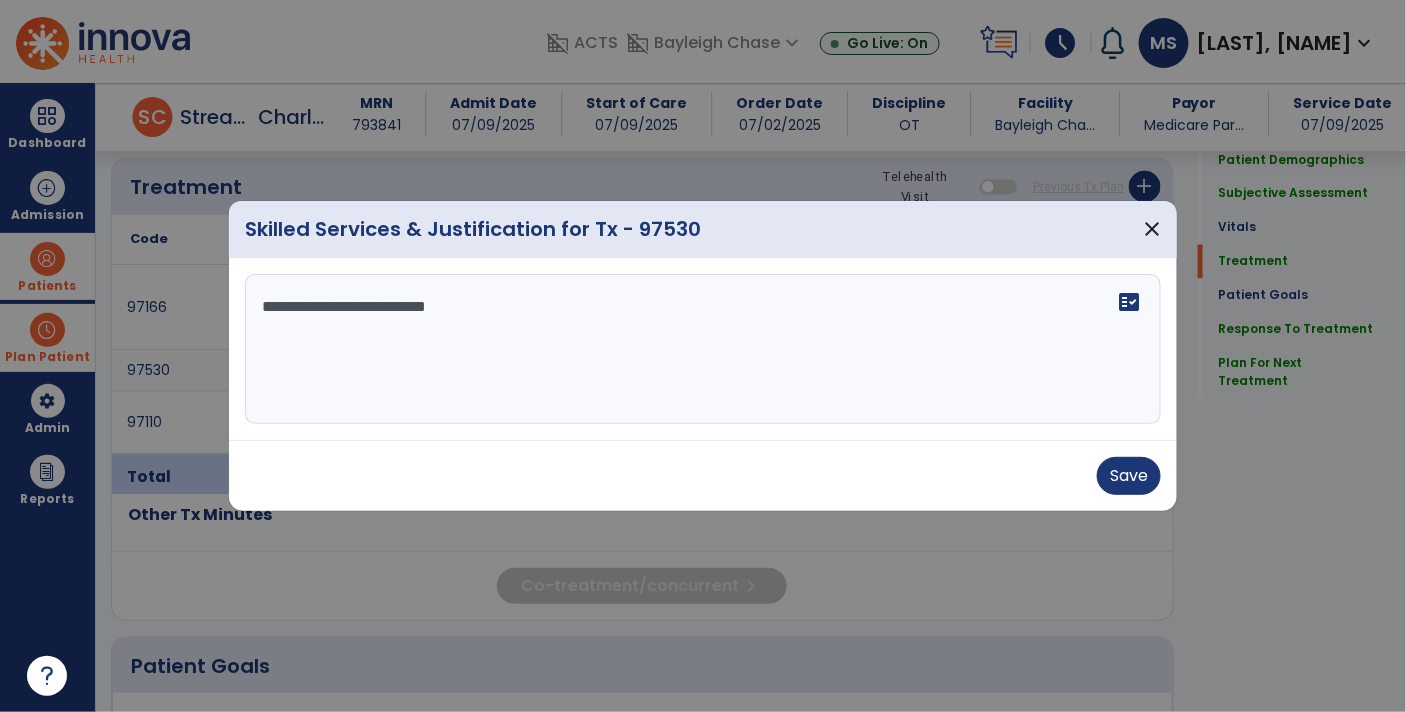 scroll, scrollTop: 1095, scrollLeft: 0, axis: vertical 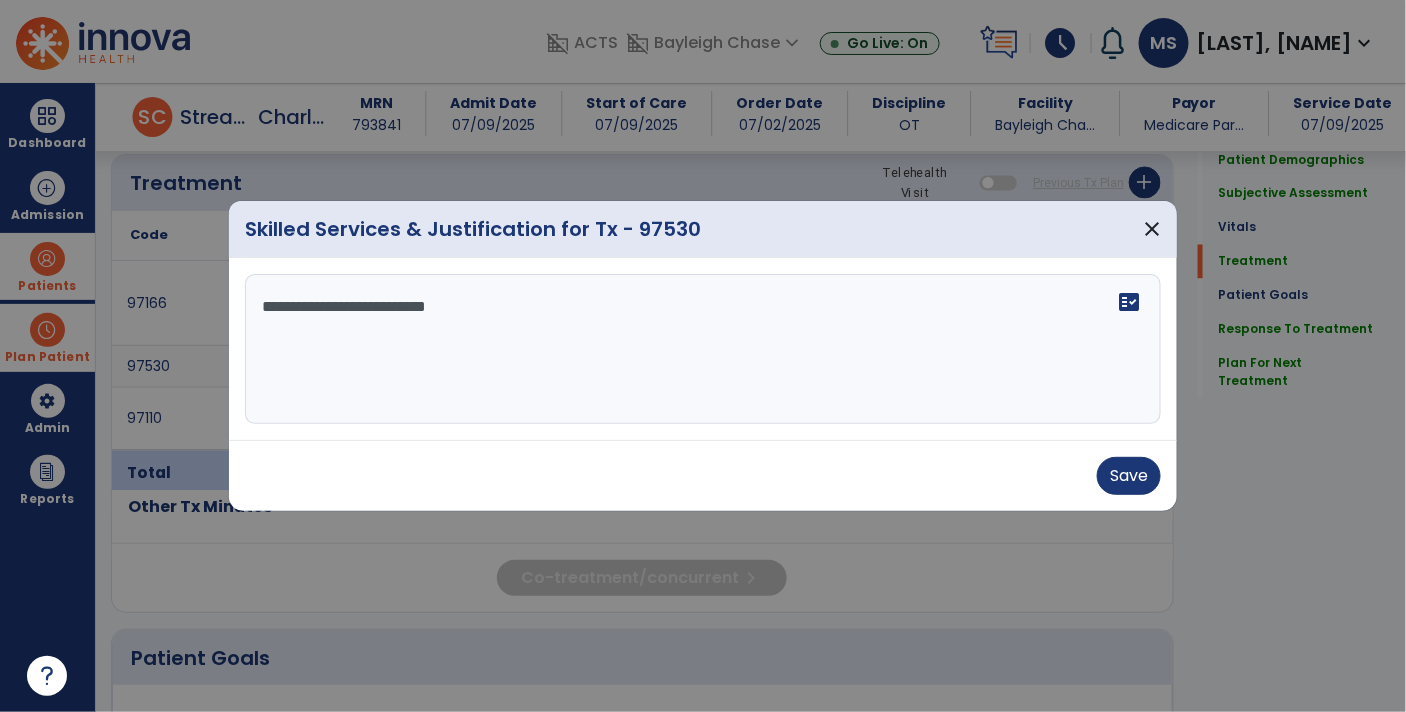 click on "**********" at bounding box center [703, 349] 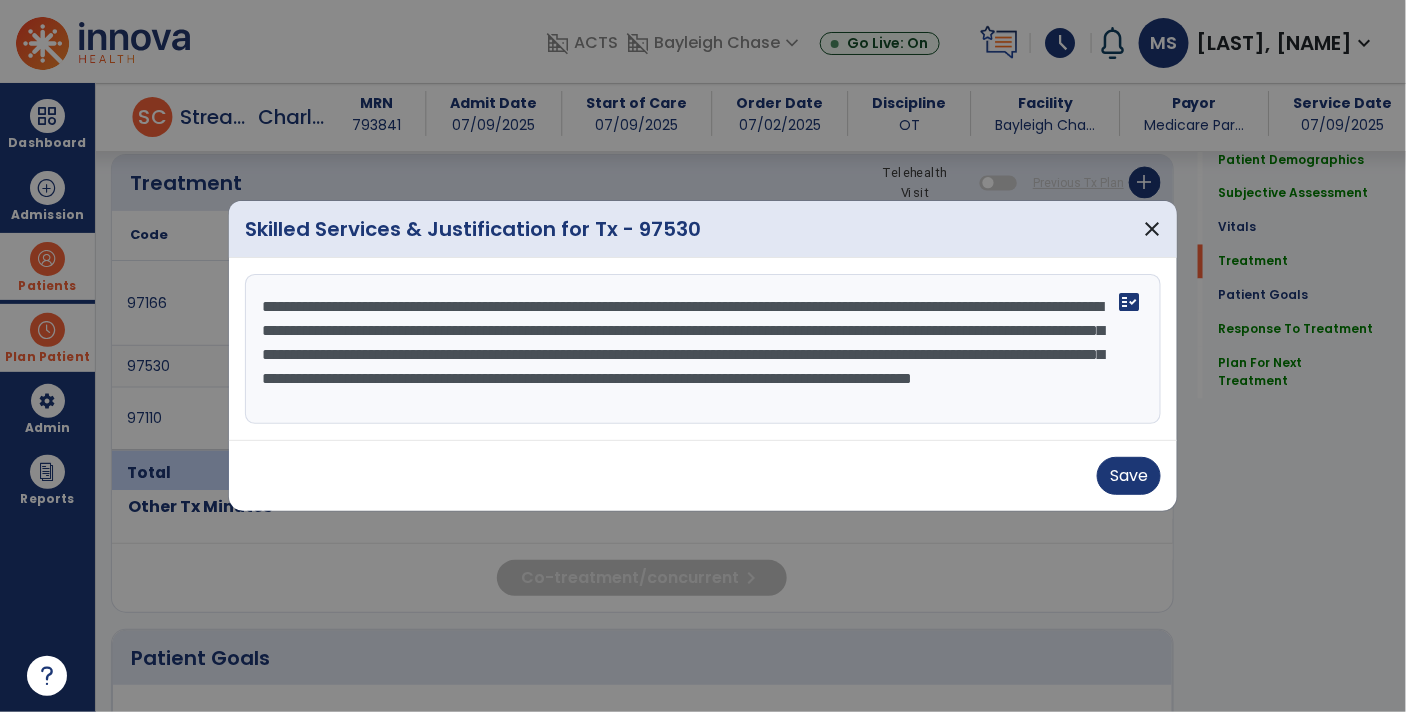 scroll, scrollTop: 15, scrollLeft: 0, axis: vertical 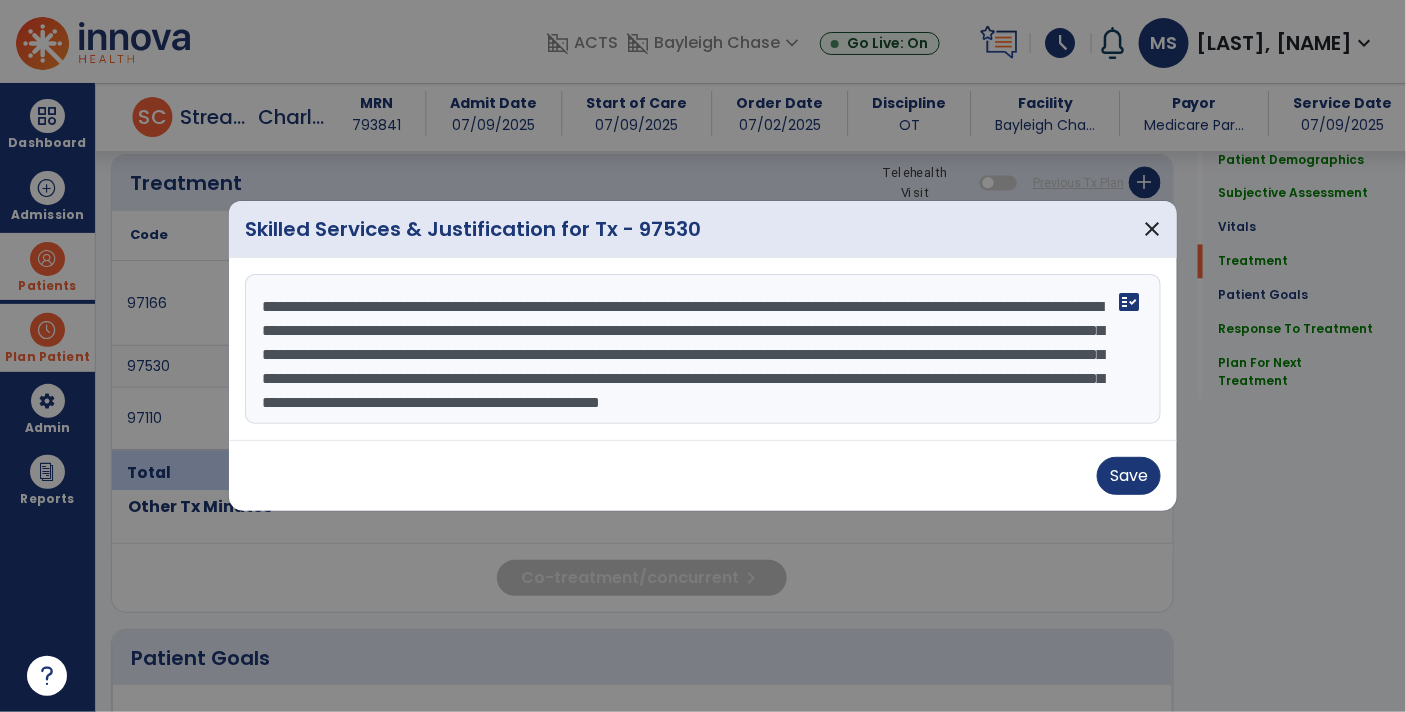 click on "**********" at bounding box center (703, 349) 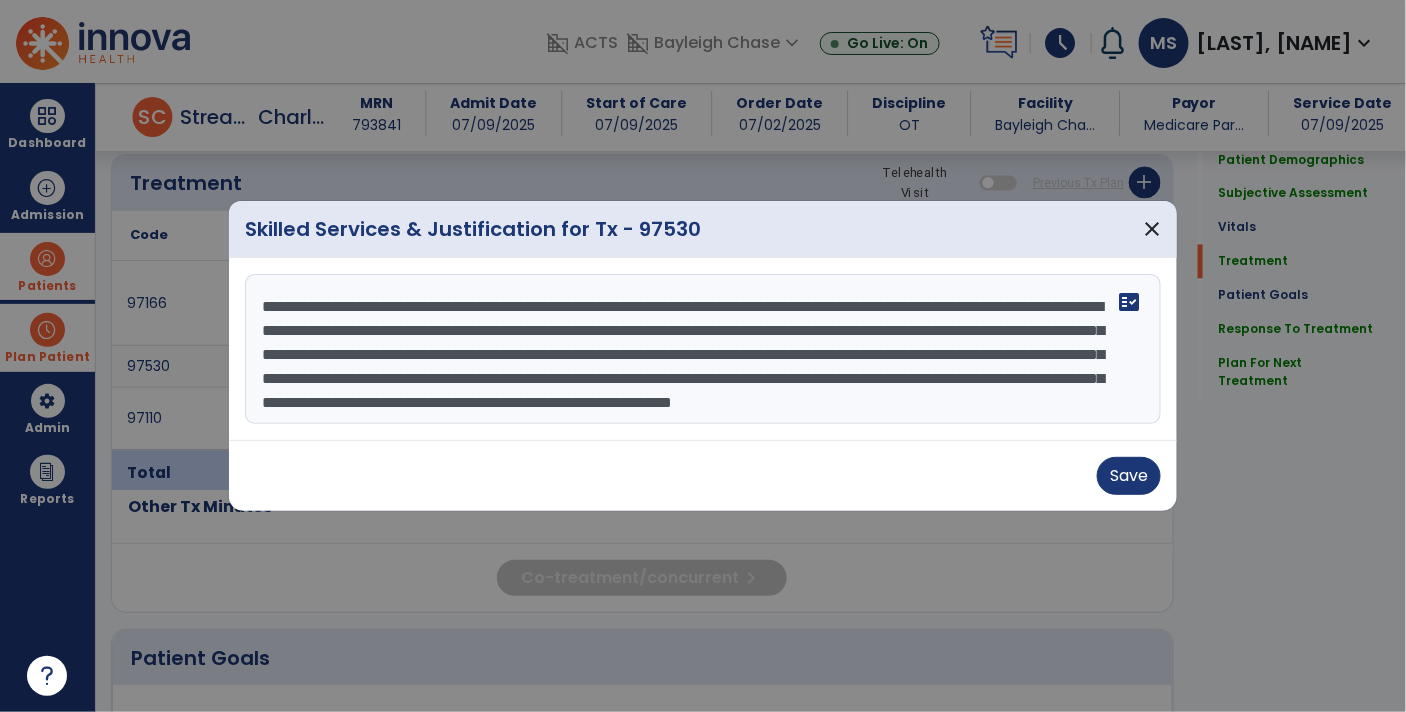 click on "**********" at bounding box center (703, 349) 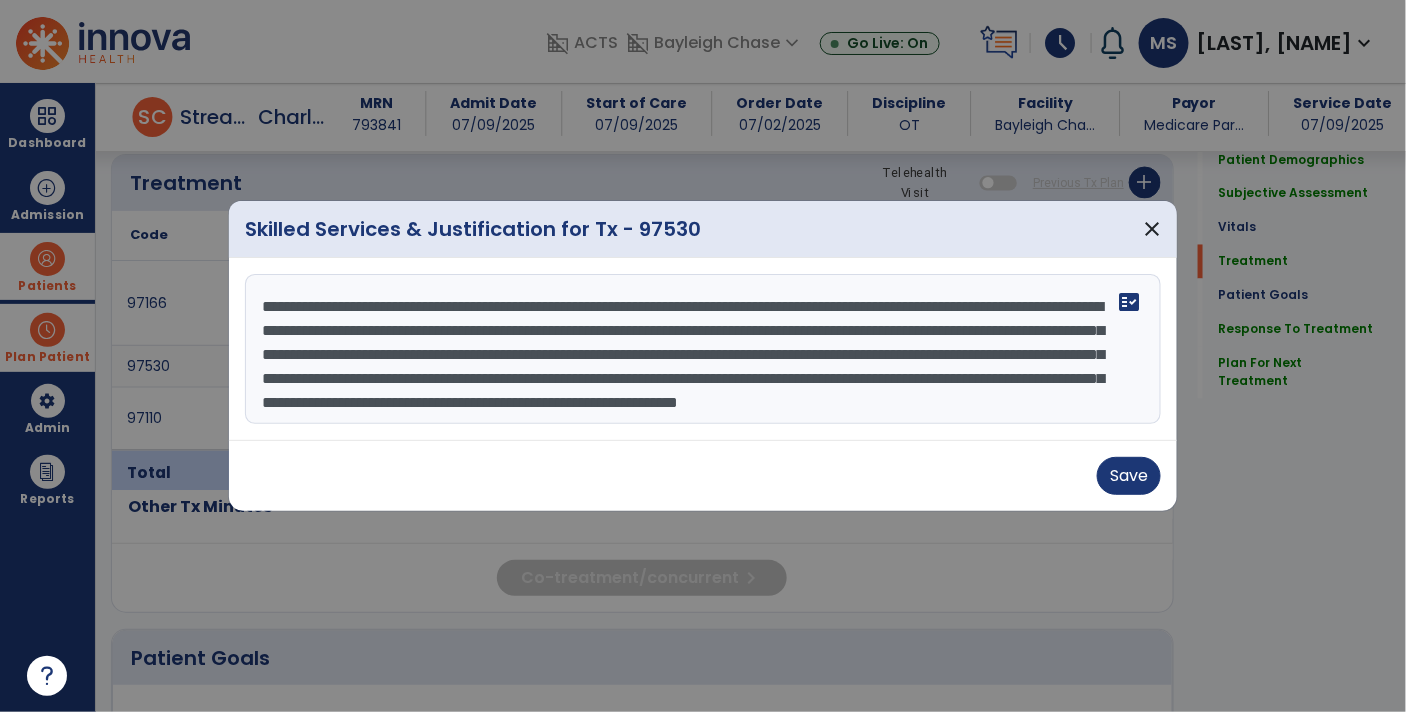 scroll, scrollTop: 38, scrollLeft: 0, axis: vertical 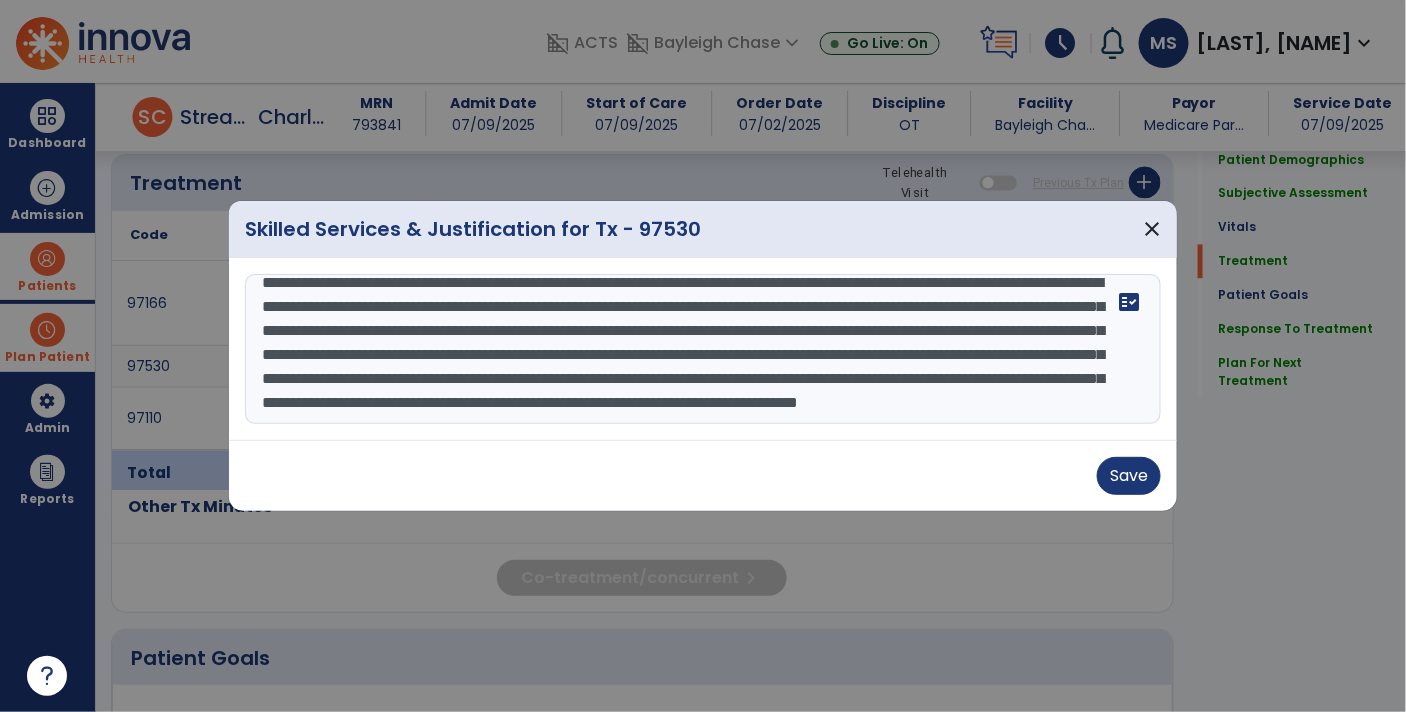 type on "**********" 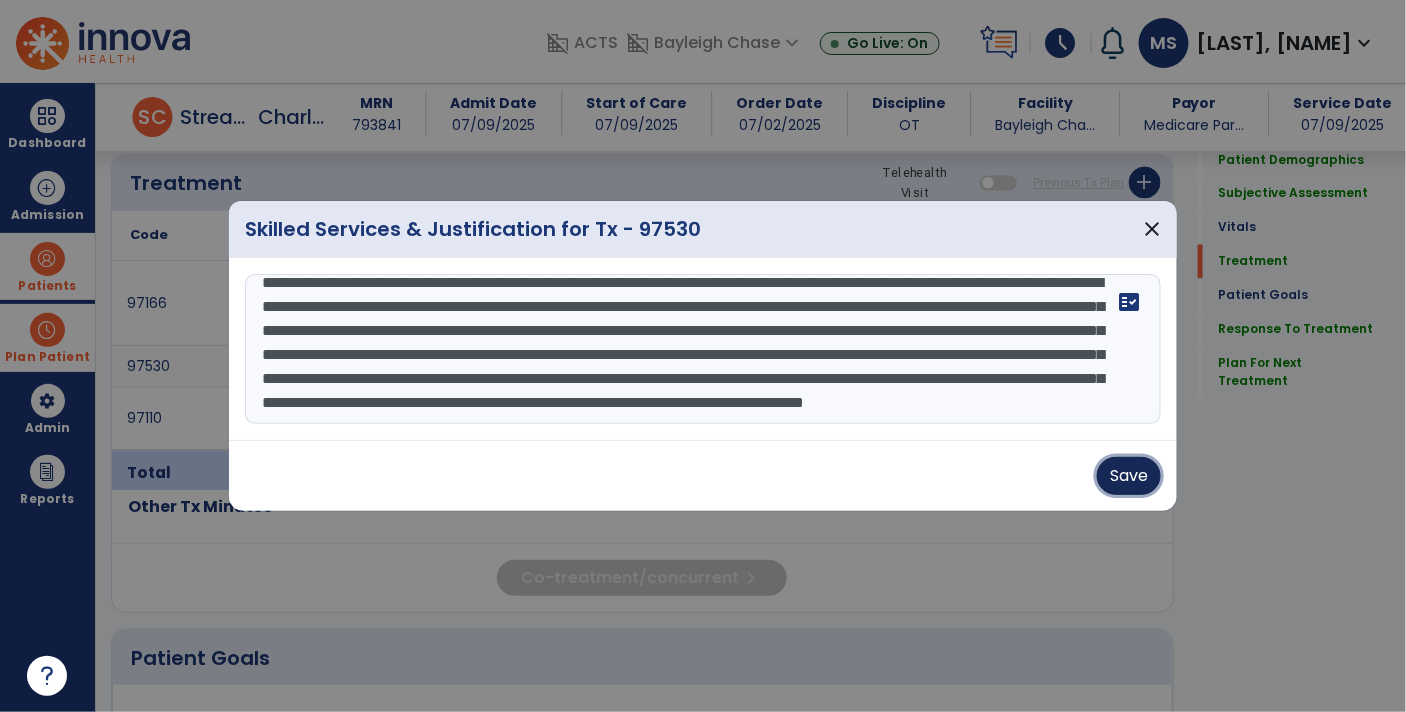 click on "Save" at bounding box center [1129, 476] 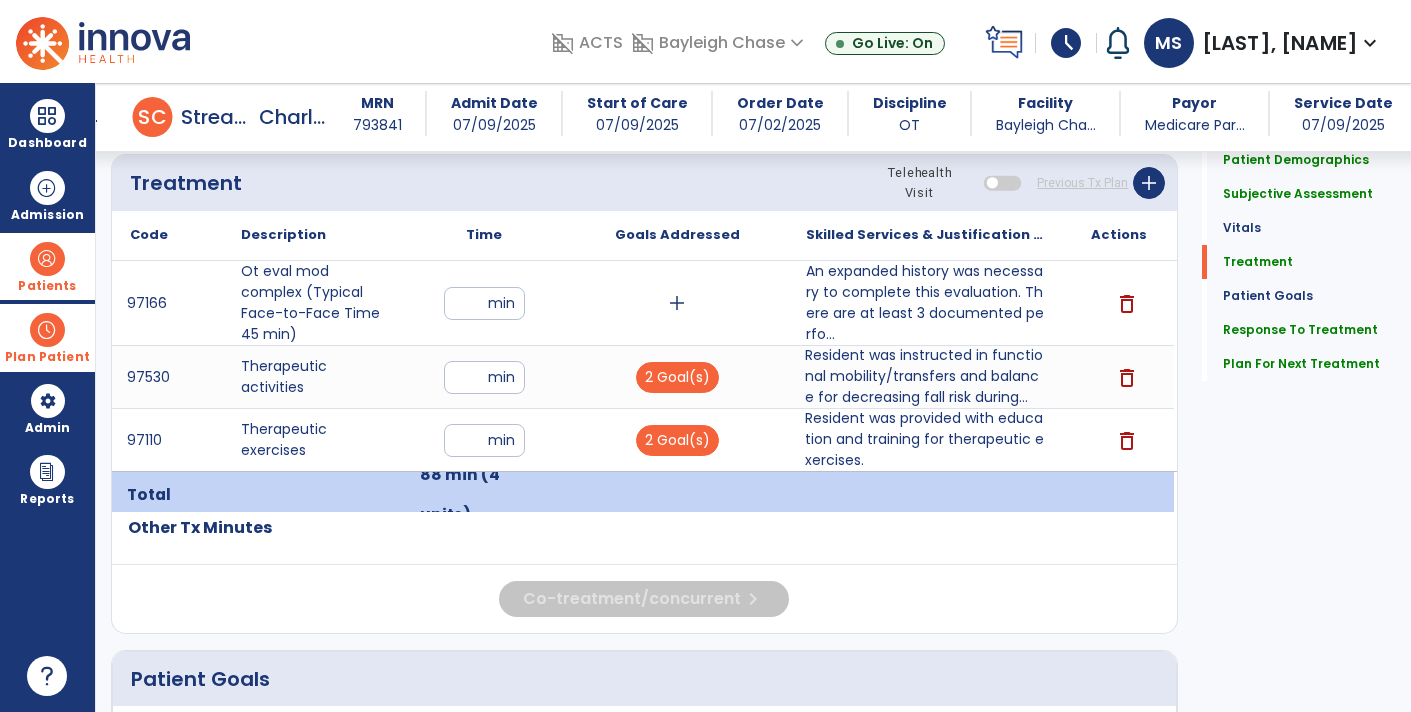 click on "Resident was provided with education and training for therapeutic exercises." at bounding box center [926, 439] 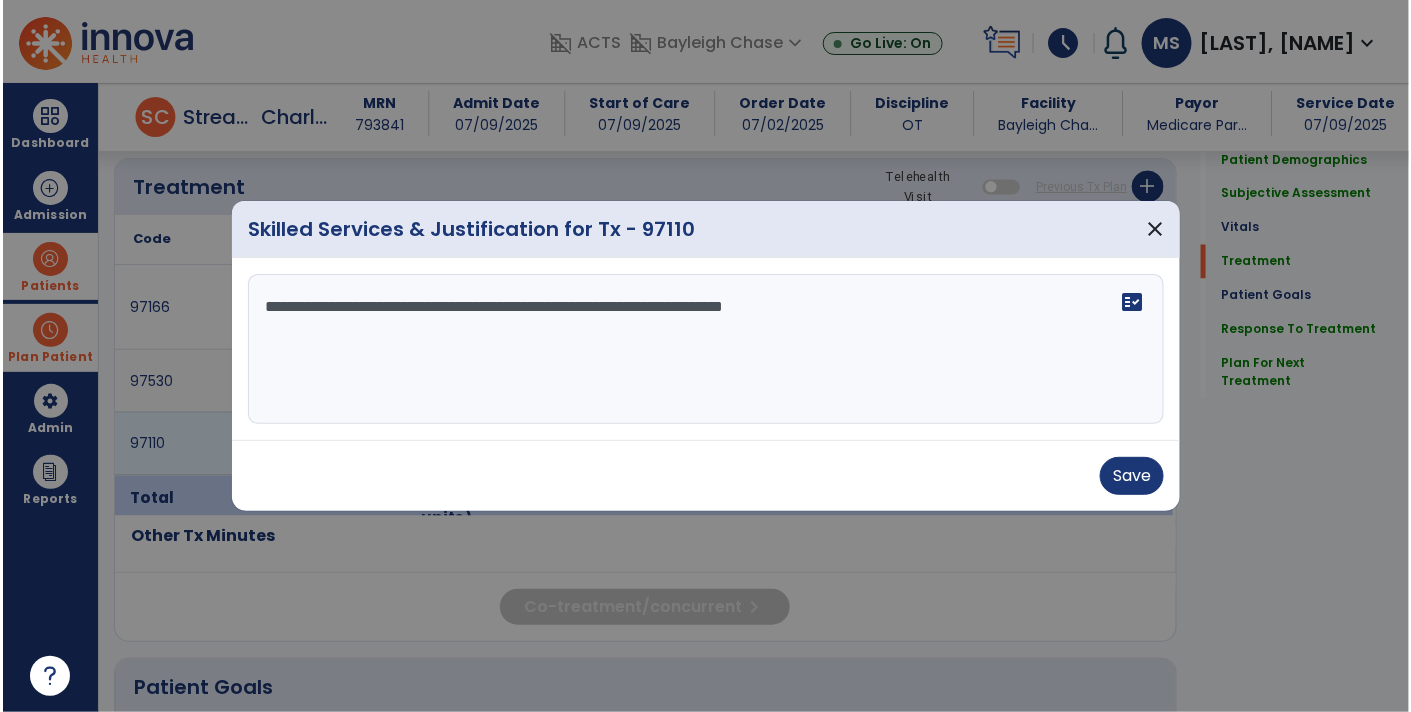 scroll, scrollTop: 1095, scrollLeft: 0, axis: vertical 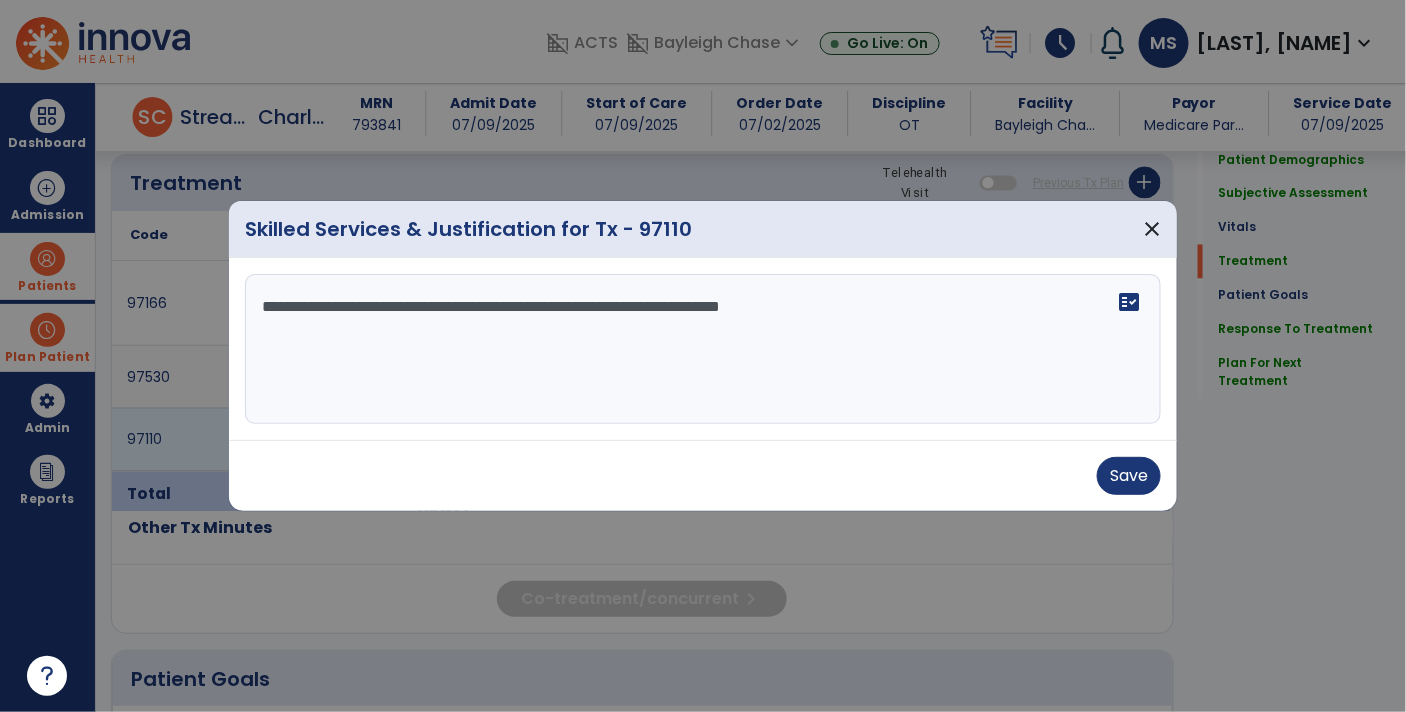 click on "**********" at bounding box center [703, 349] 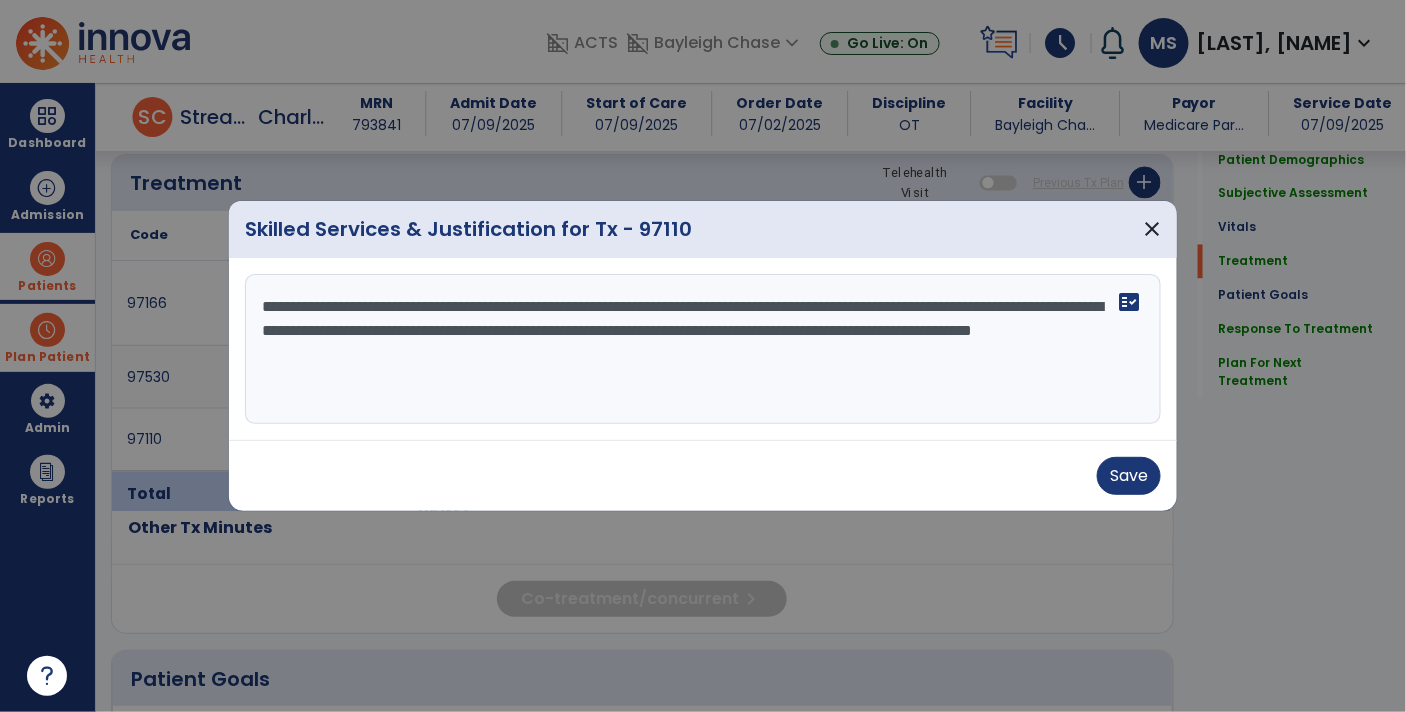 click on "**********" at bounding box center (703, 349) 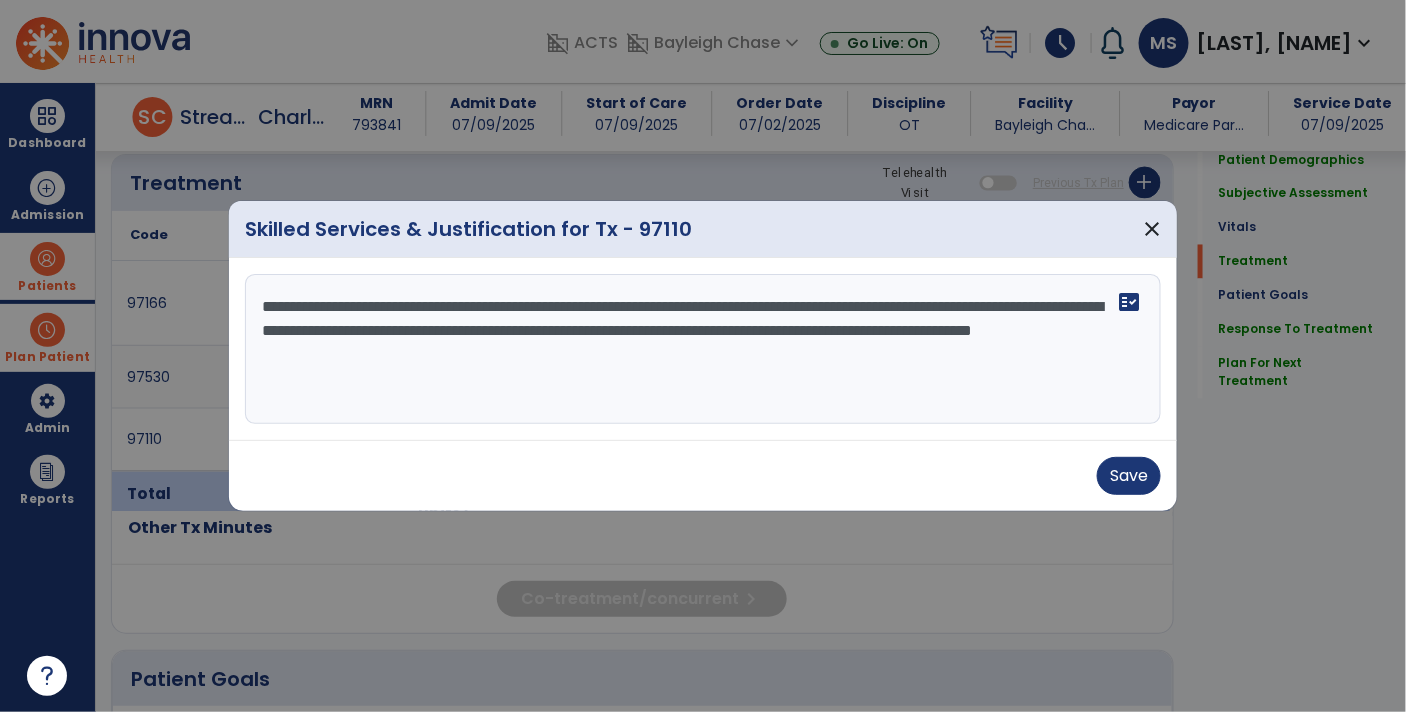click on "**********" at bounding box center [703, 349] 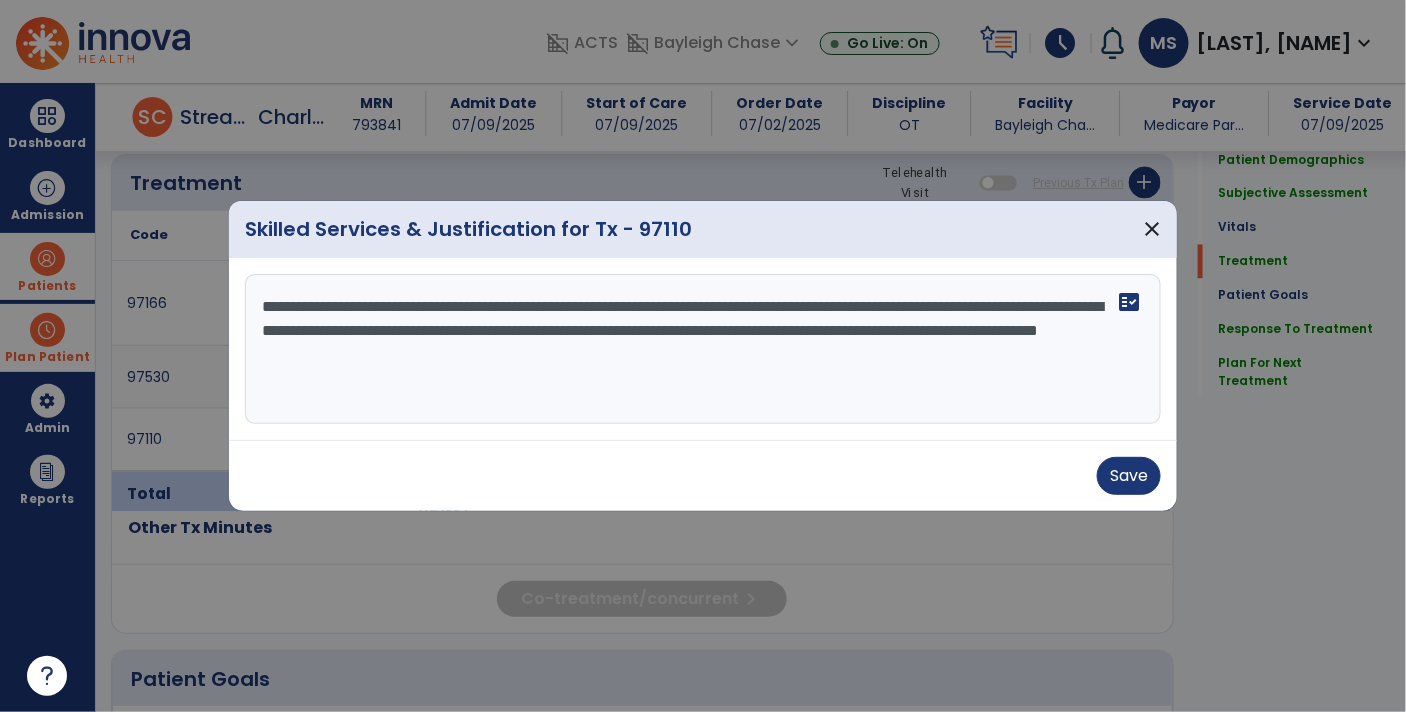 click on "**********" at bounding box center (703, 349) 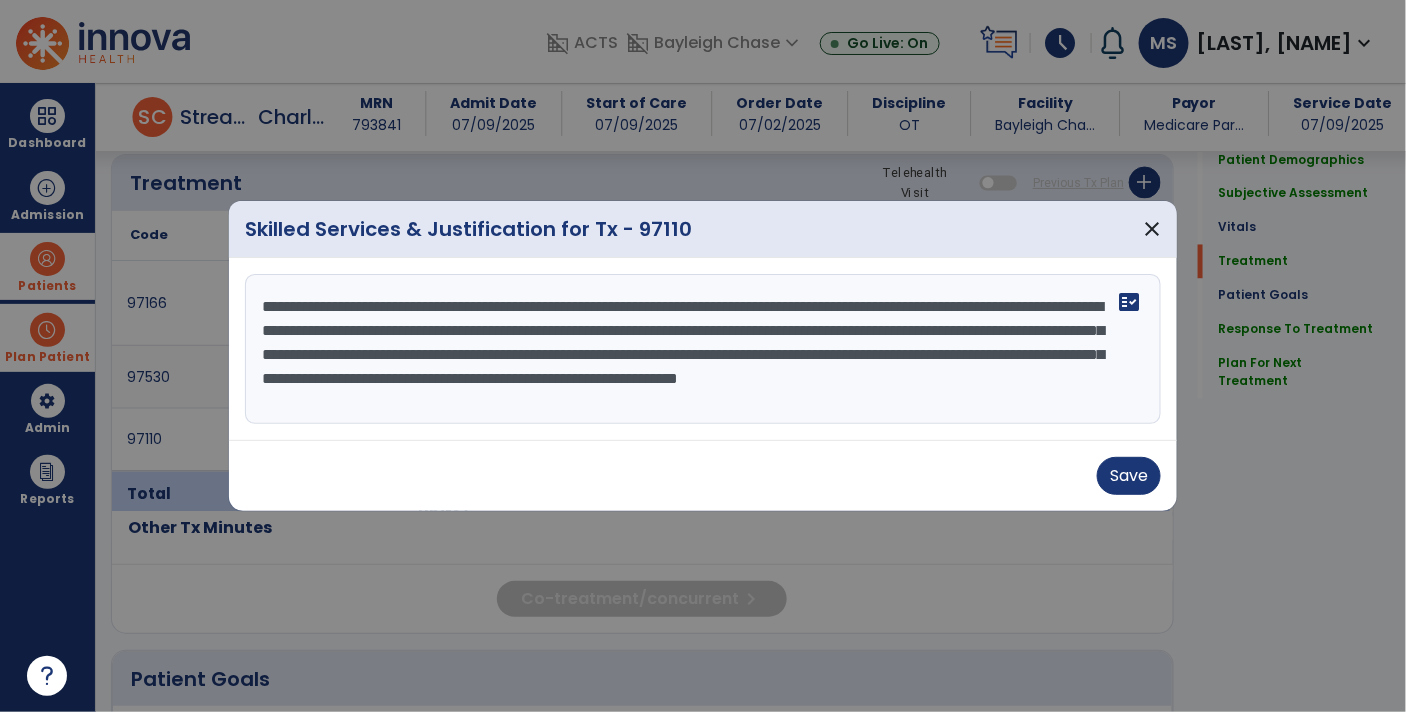 type on "**********" 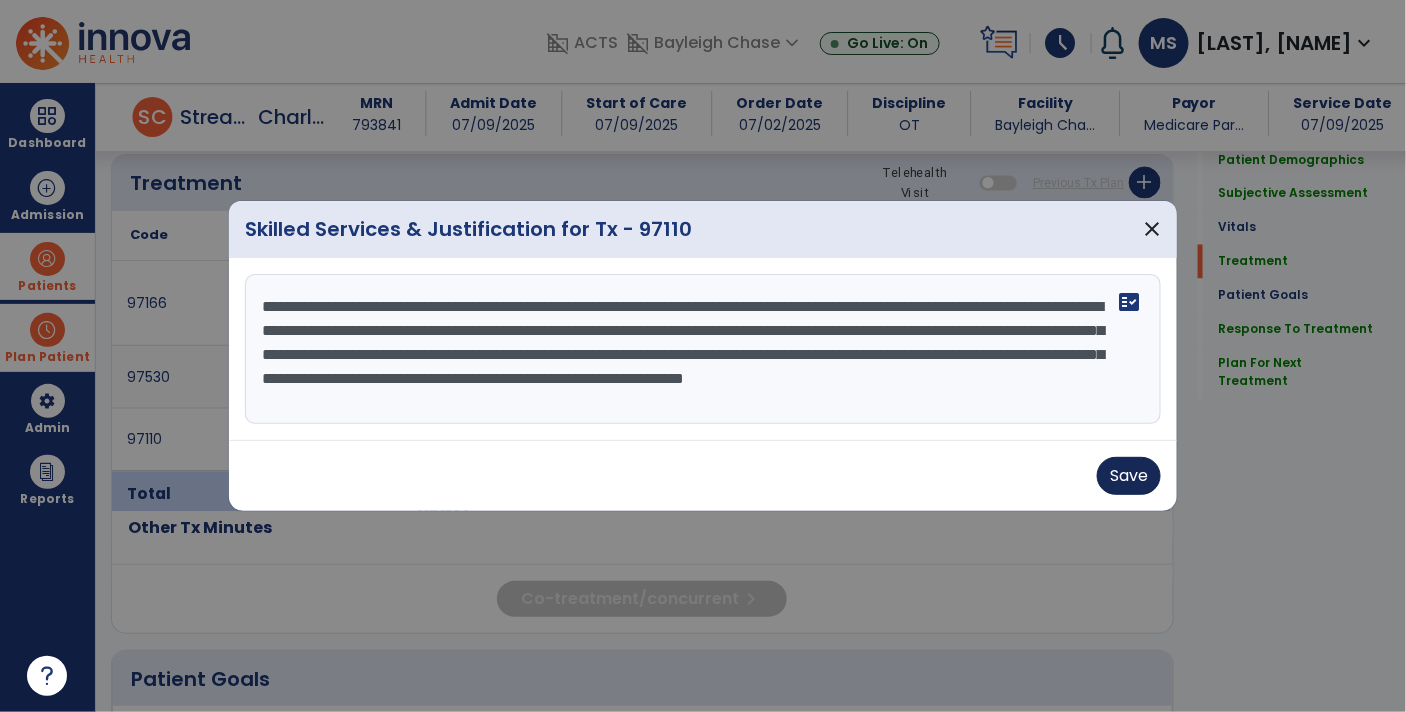 click on "Save" at bounding box center [1129, 476] 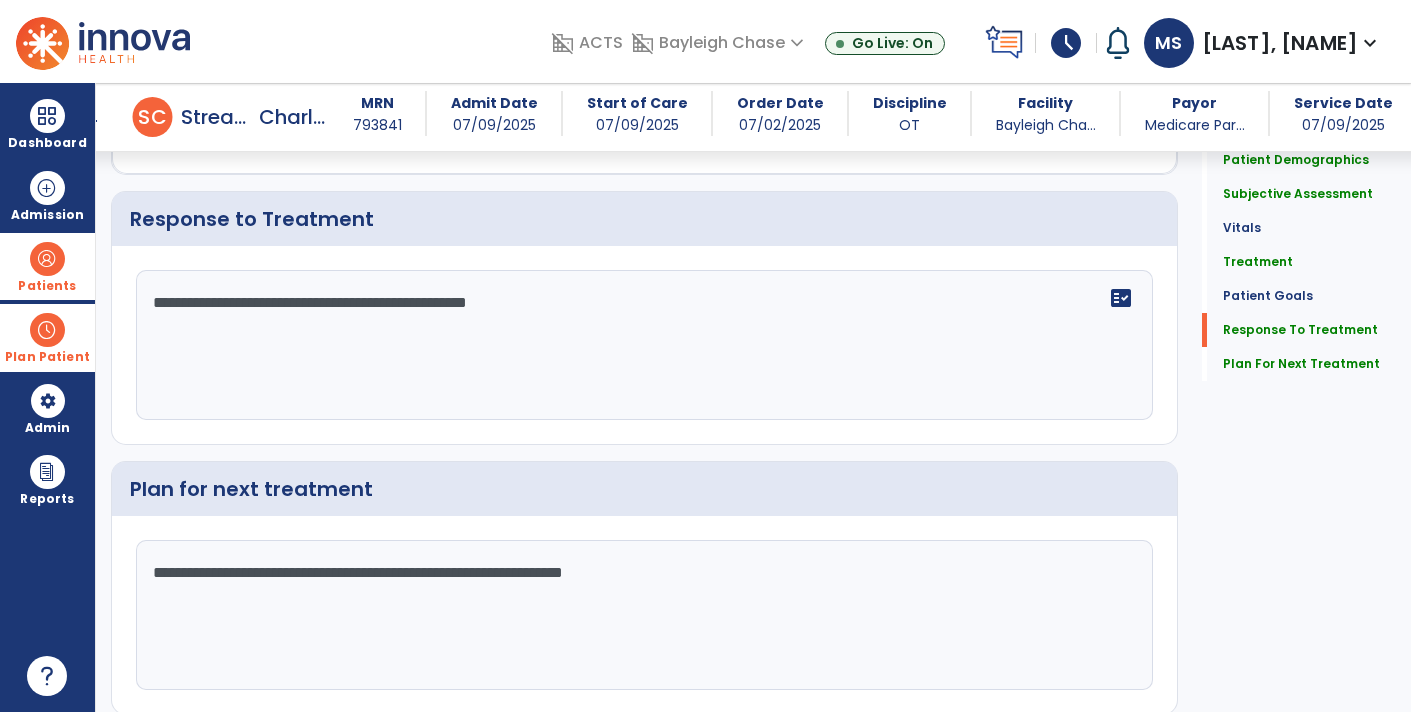 scroll, scrollTop: 3095, scrollLeft: 0, axis: vertical 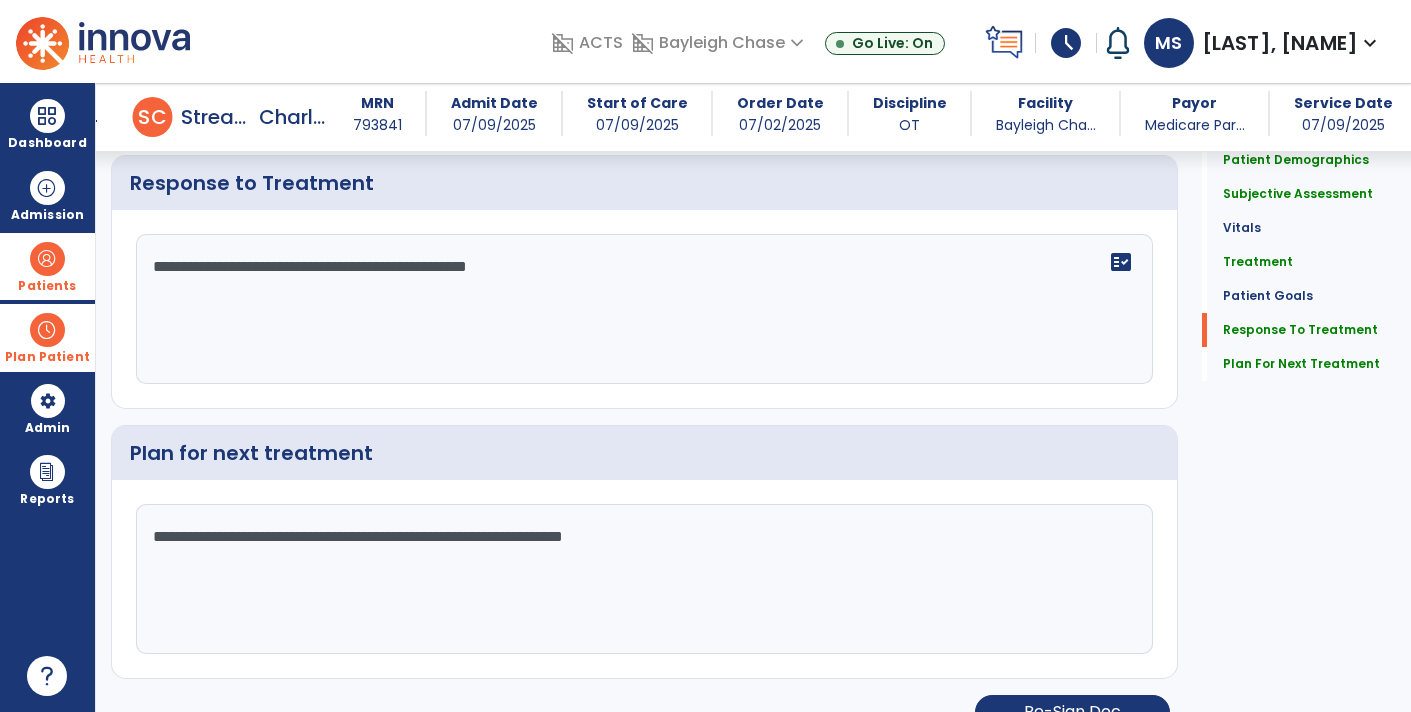 click on "**********" 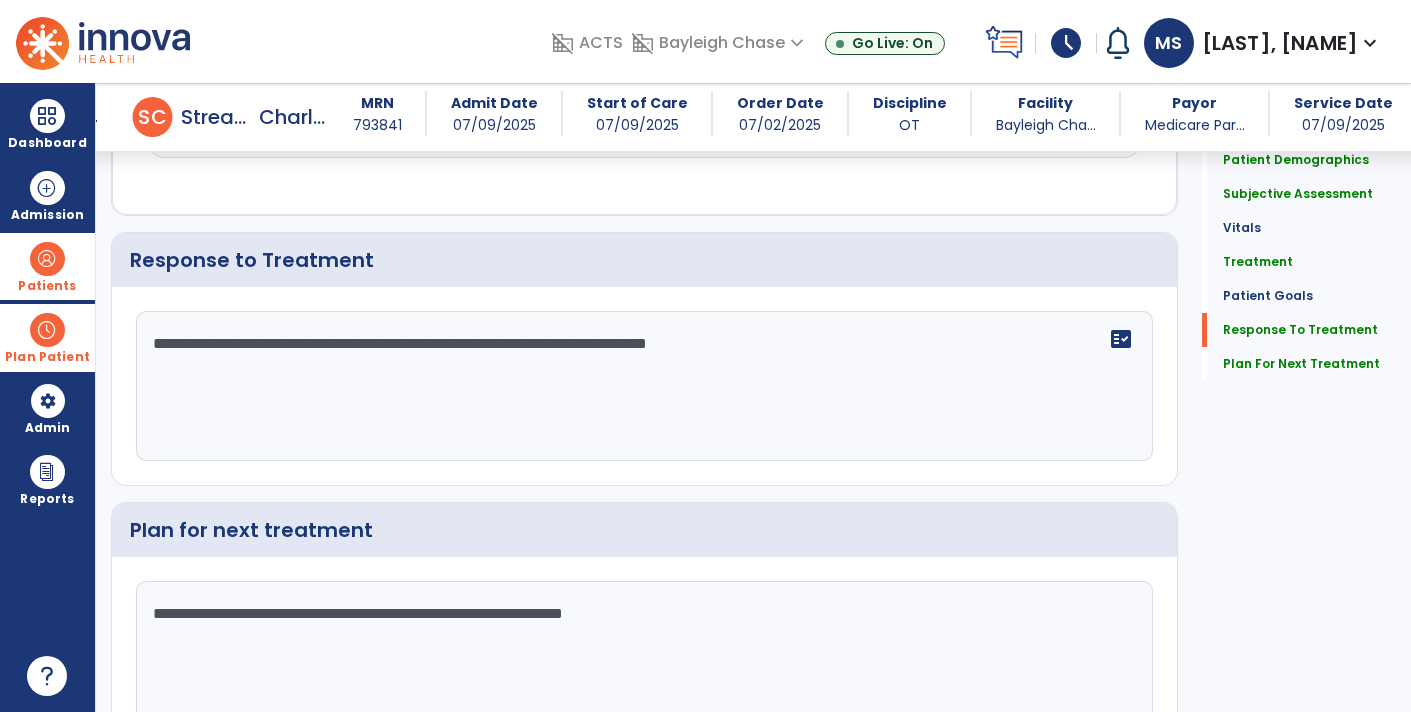 scroll, scrollTop: 3023, scrollLeft: 0, axis: vertical 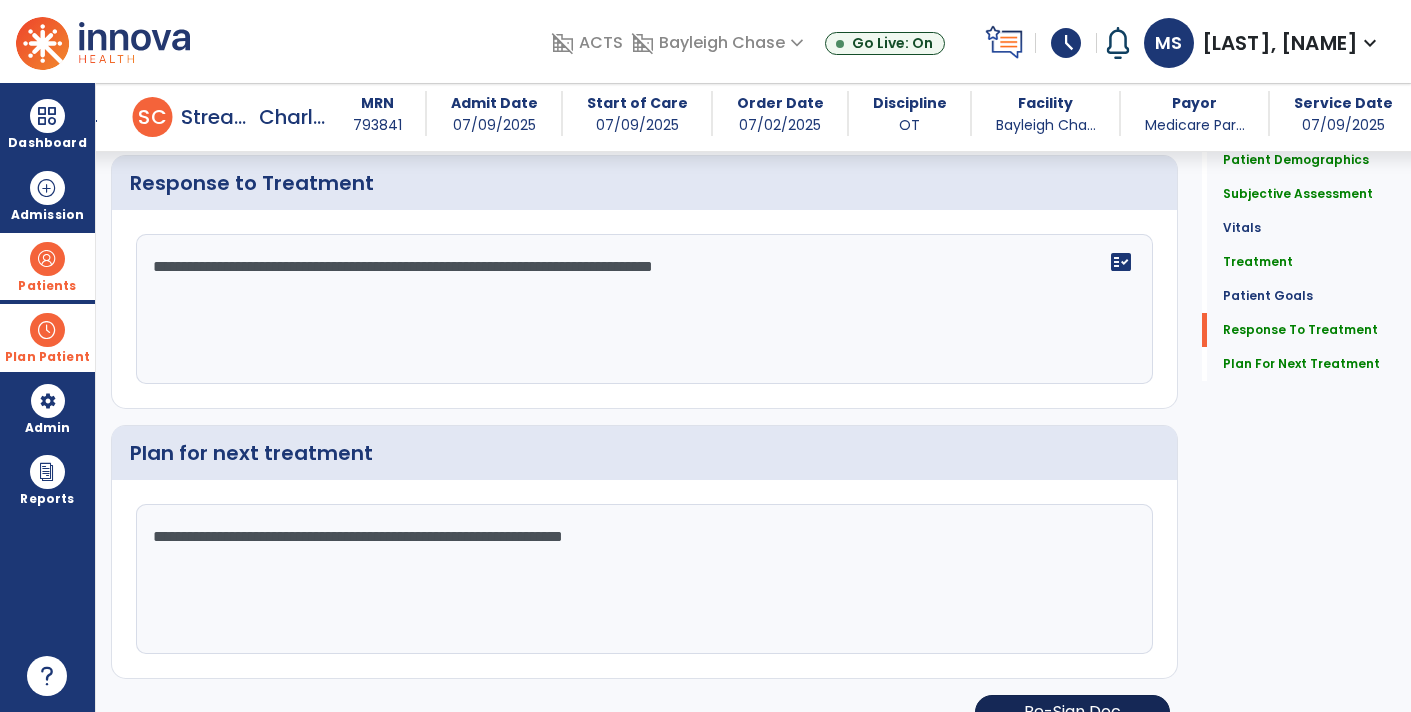type on "**********" 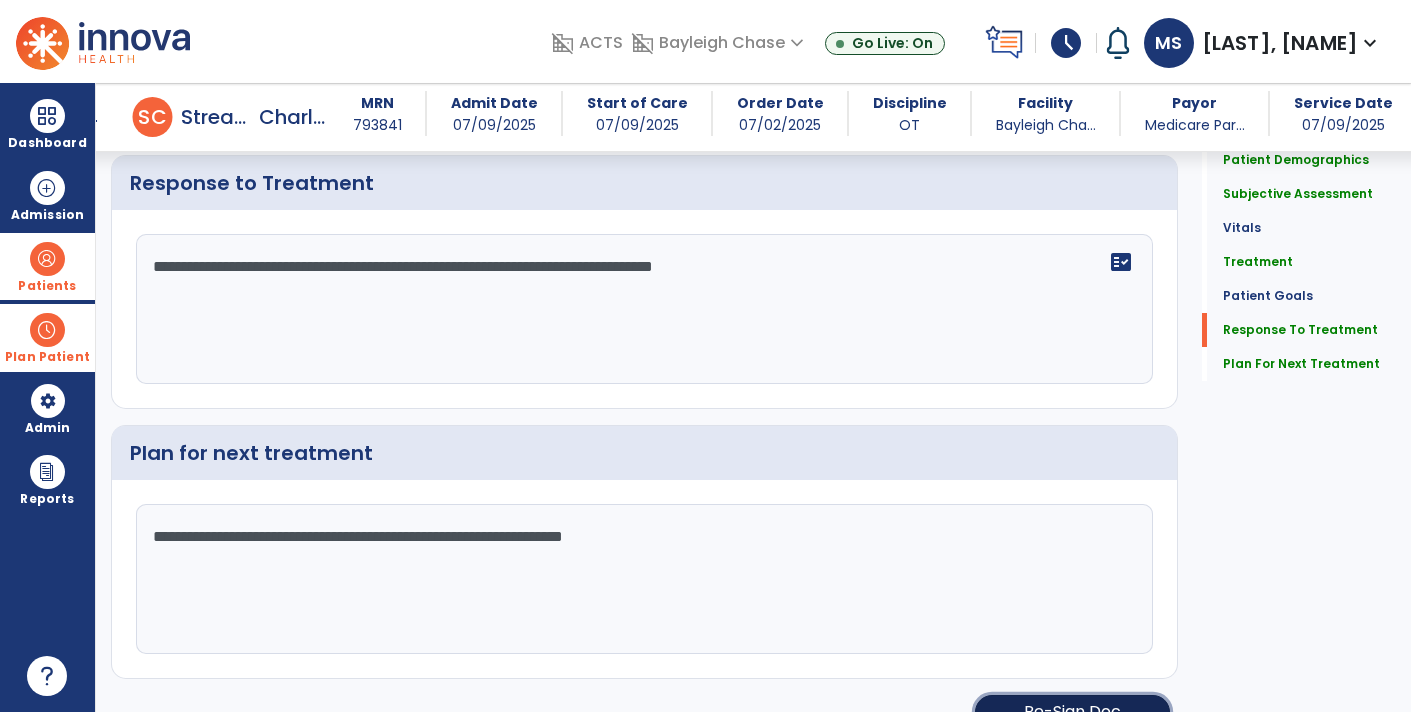 click on "Re-Sign Doc" 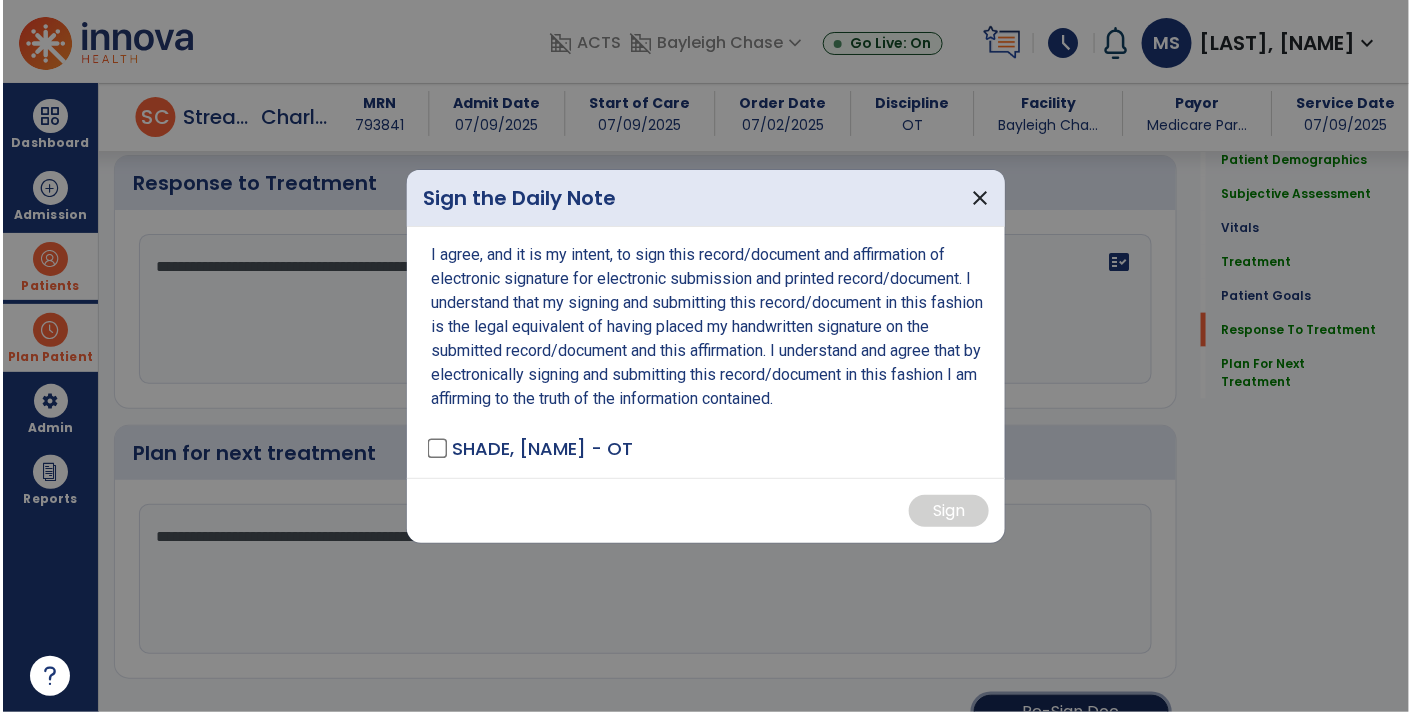 scroll, scrollTop: 3095, scrollLeft: 0, axis: vertical 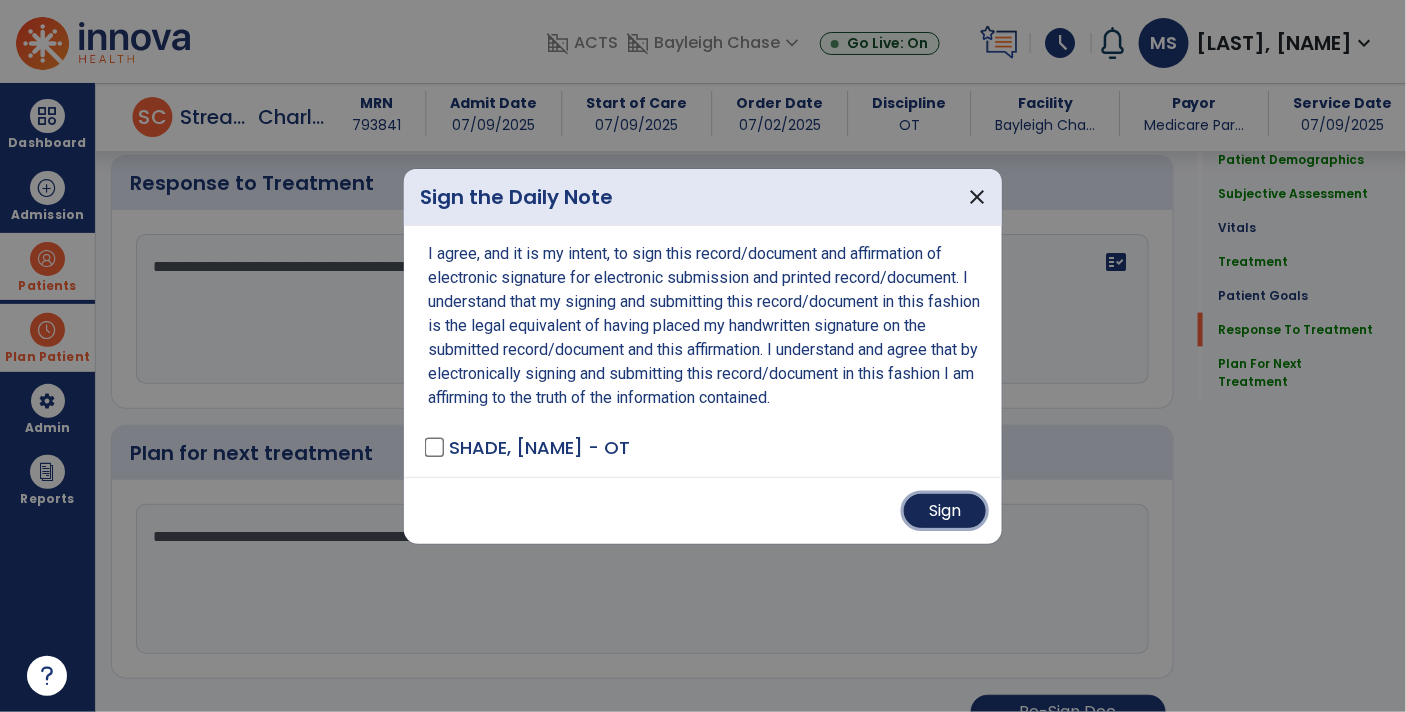 click on "Sign" at bounding box center [945, 511] 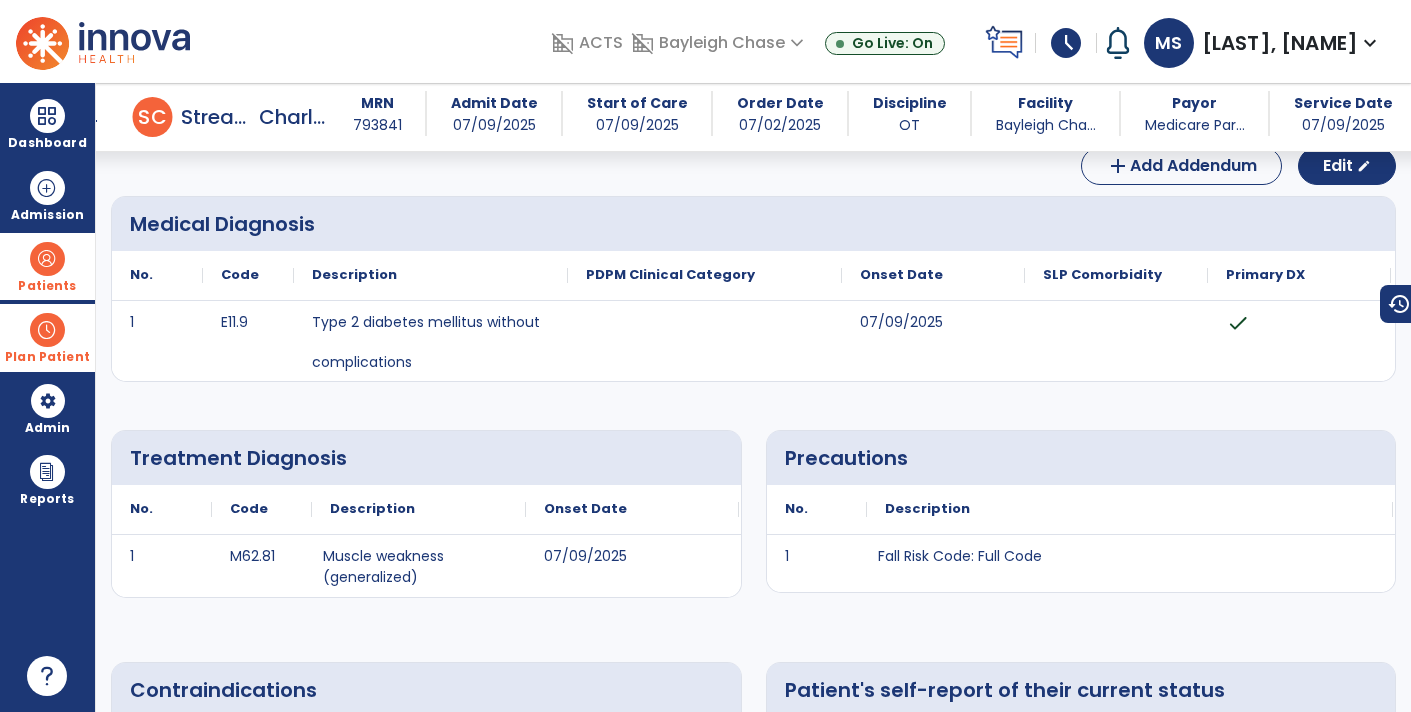 scroll, scrollTop: 0, scrollLeft: 0, axis: both 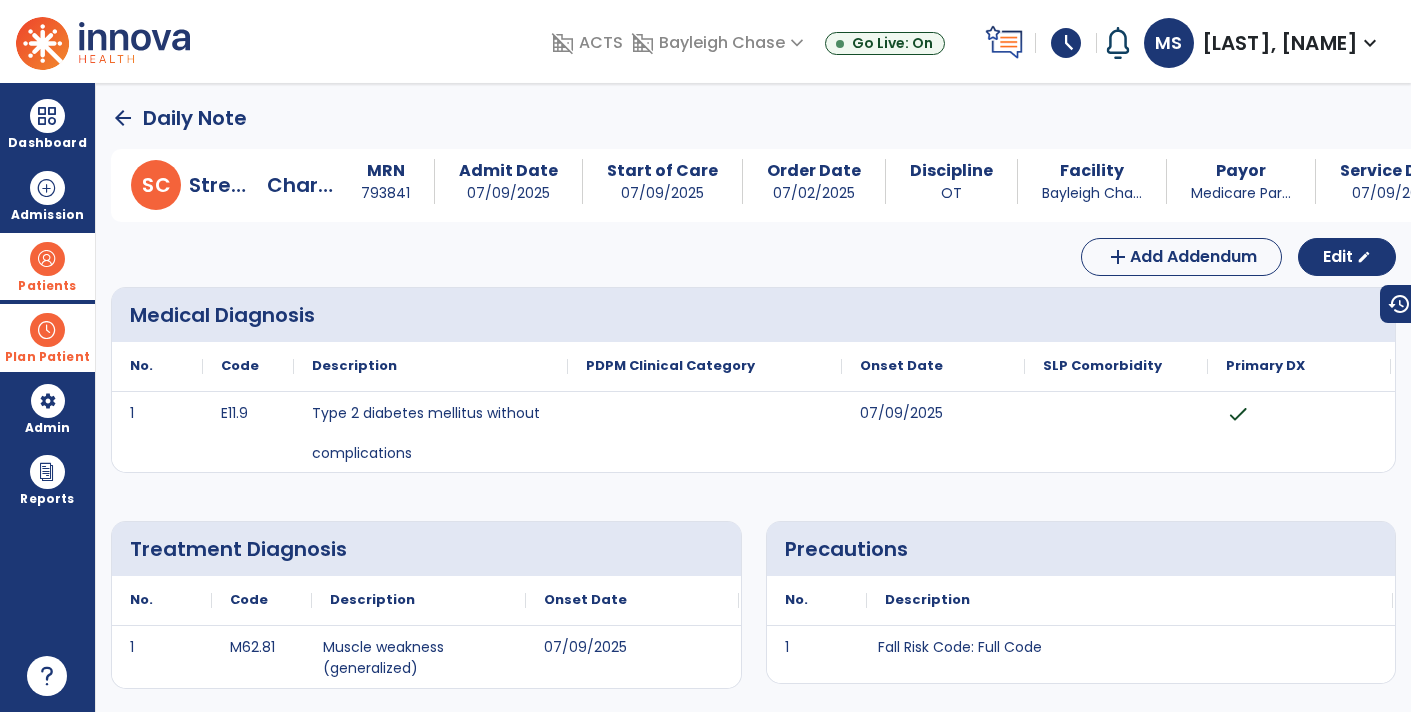 click on "arrow_back" 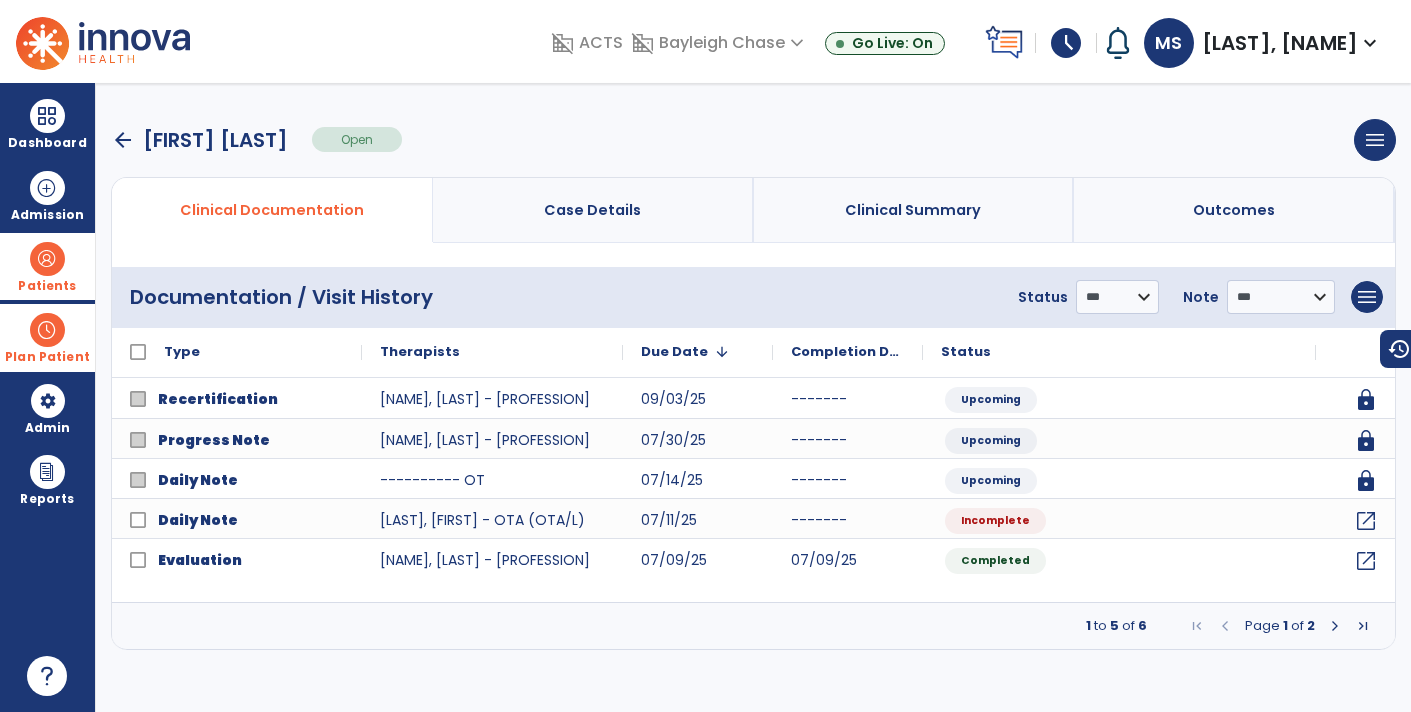 click on "Patients" at bounding box center (47, 286) 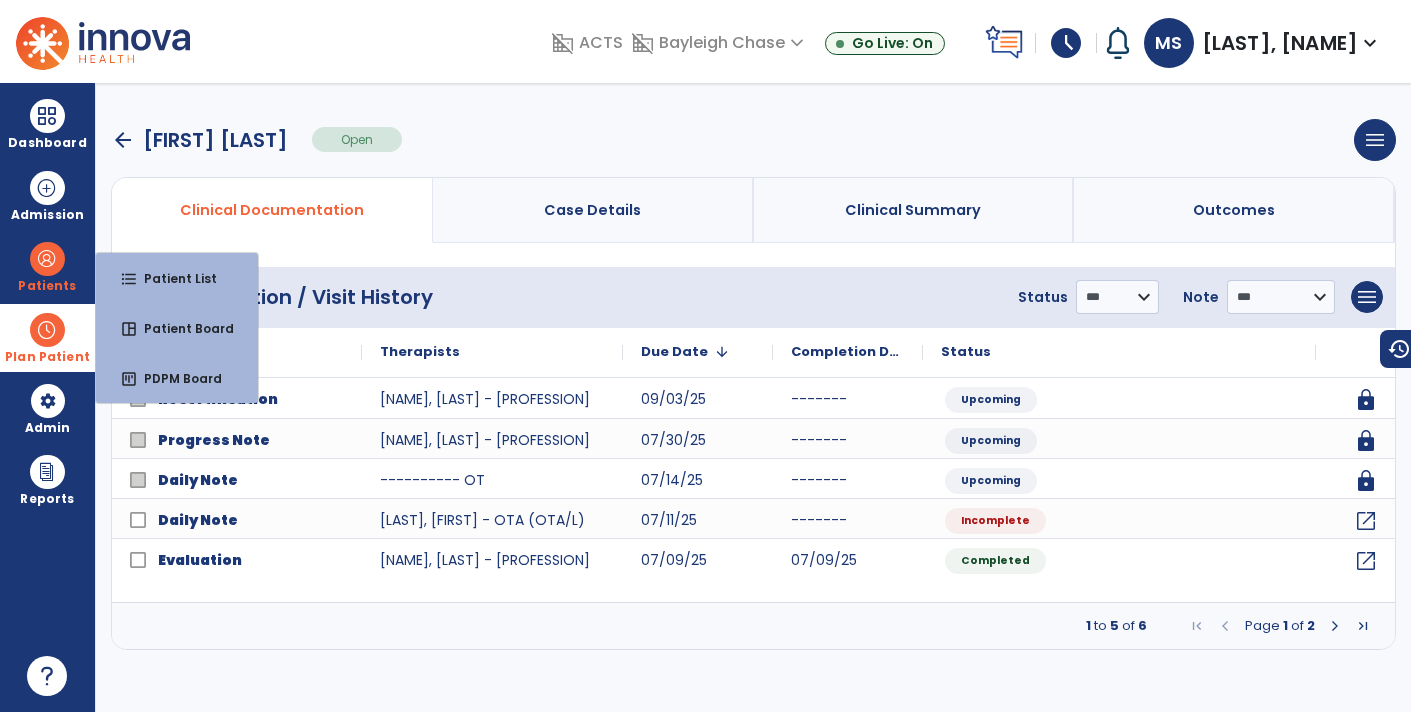 click on "arrow_back" at bounding box center [123, 140] 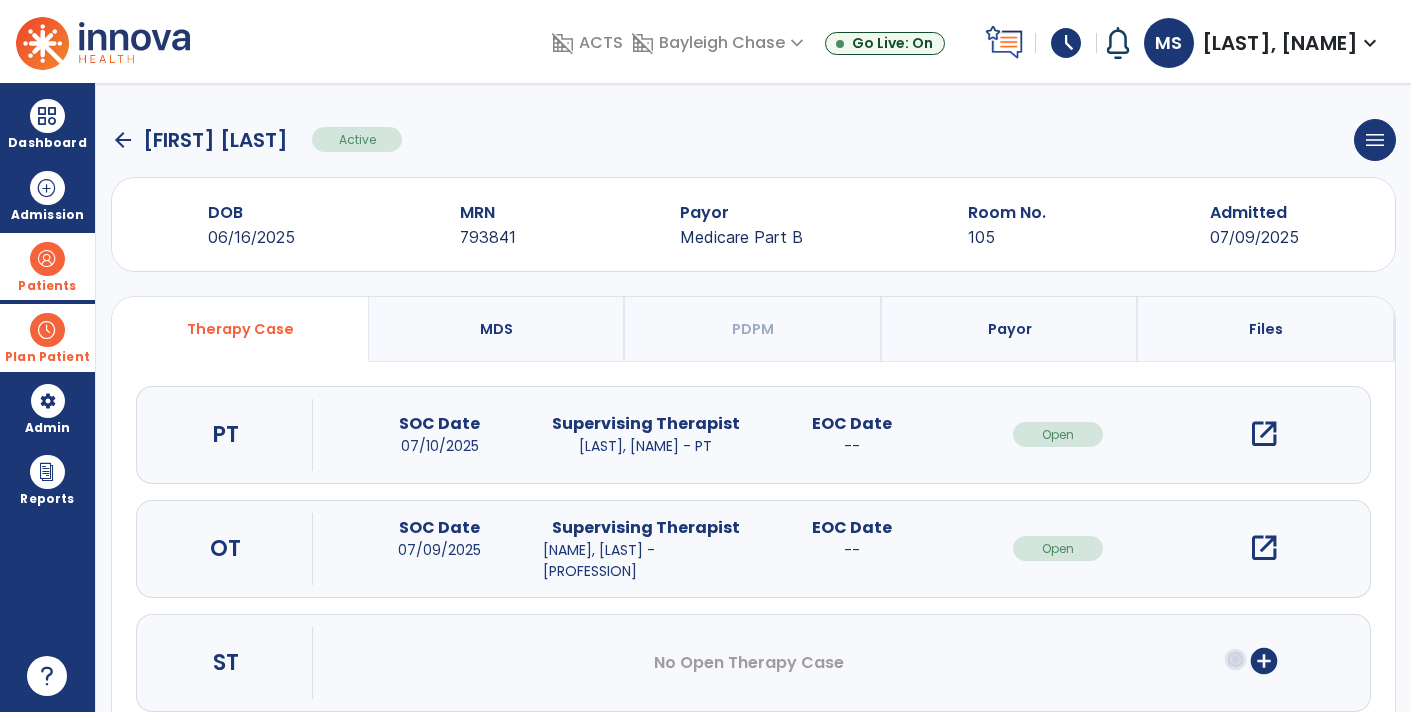 click on "Patients" at bounding box center (47, 286) 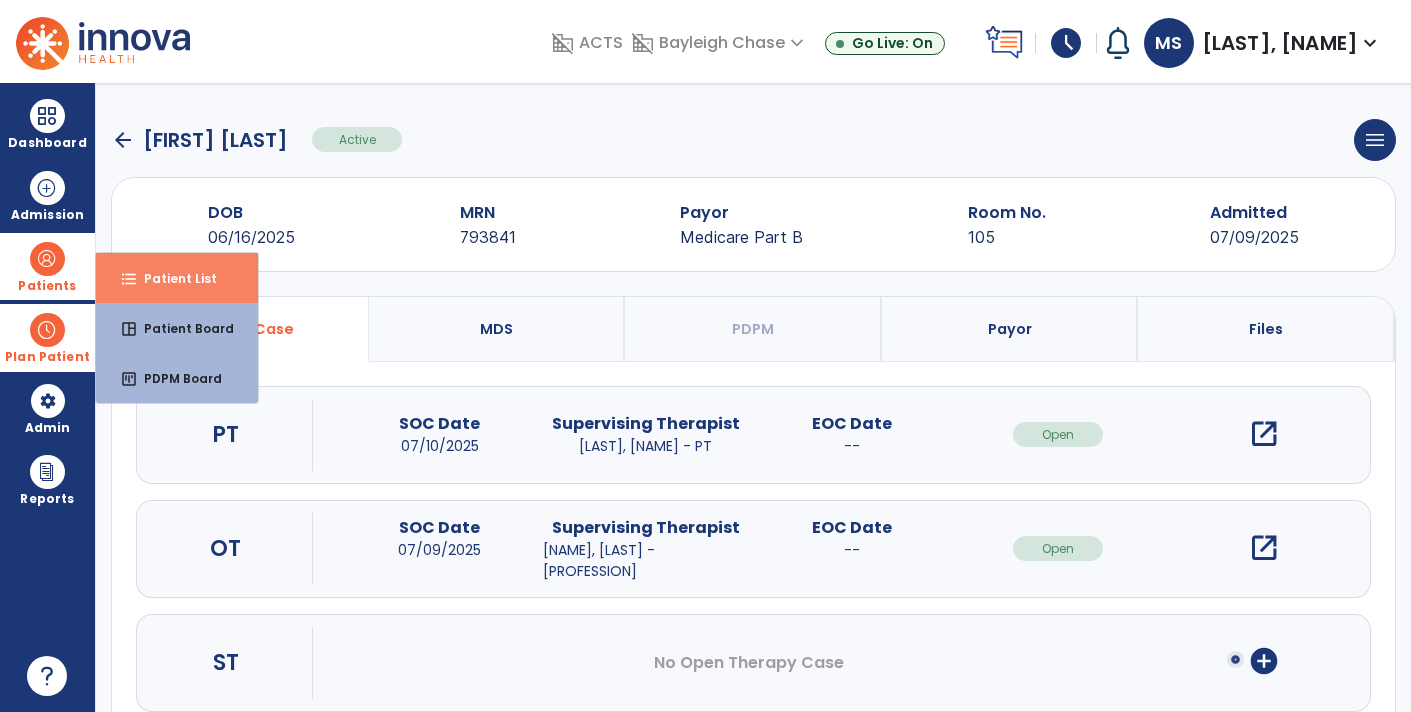 click on "Patient List" at bounding box center [172, 278] 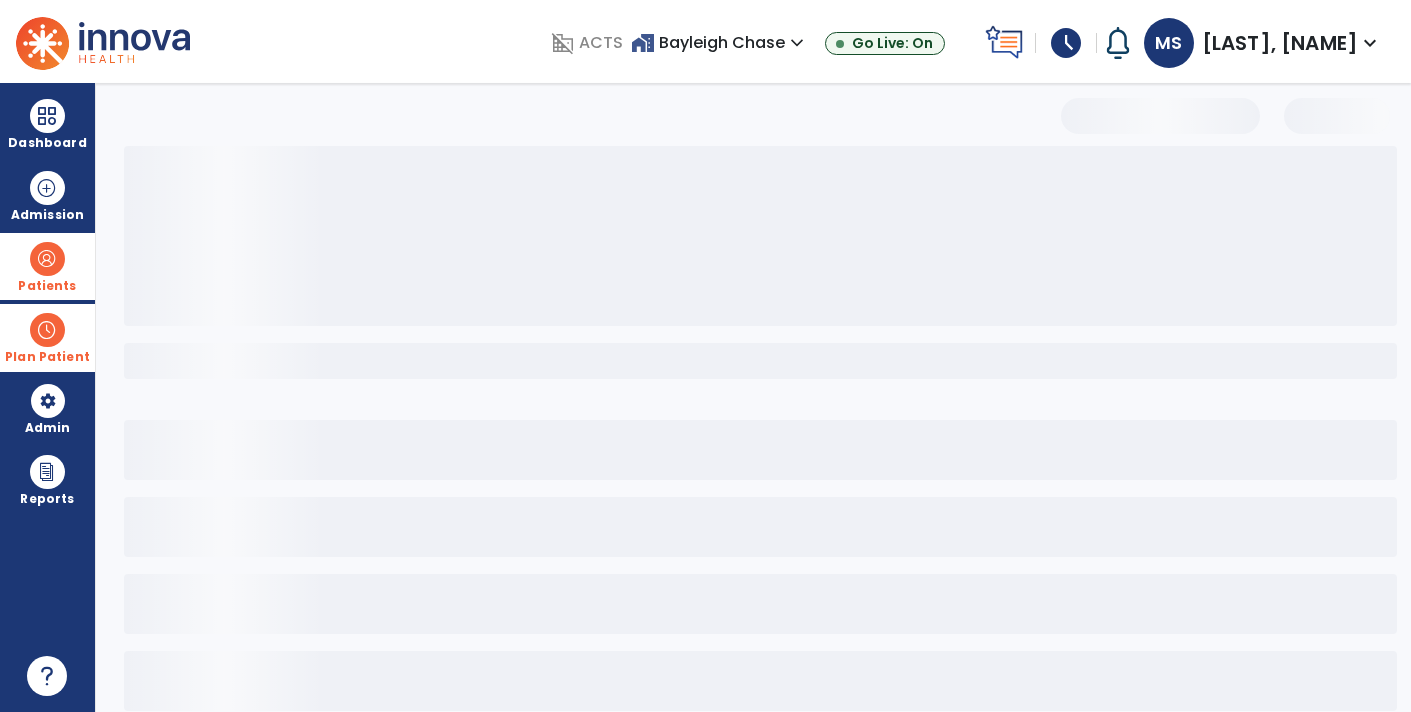 select on "***" 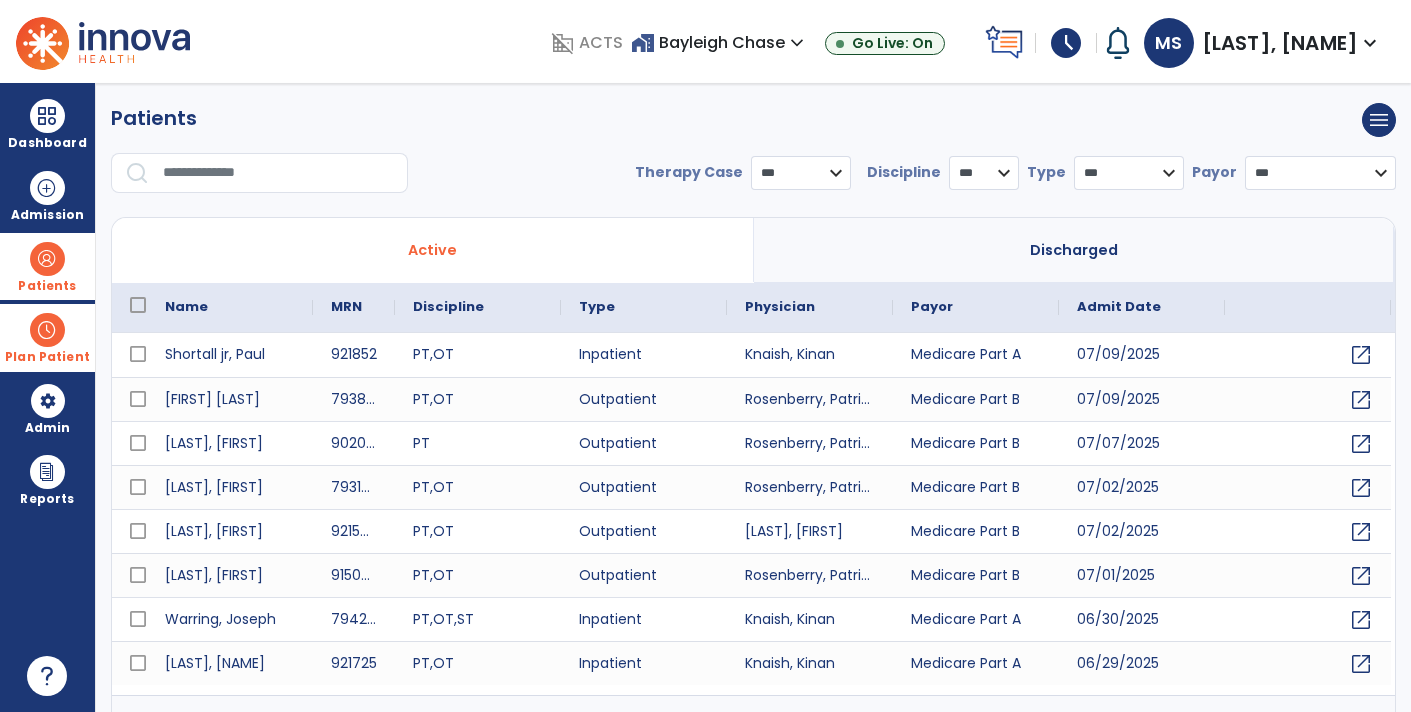 click at bounding box center (278, 173) 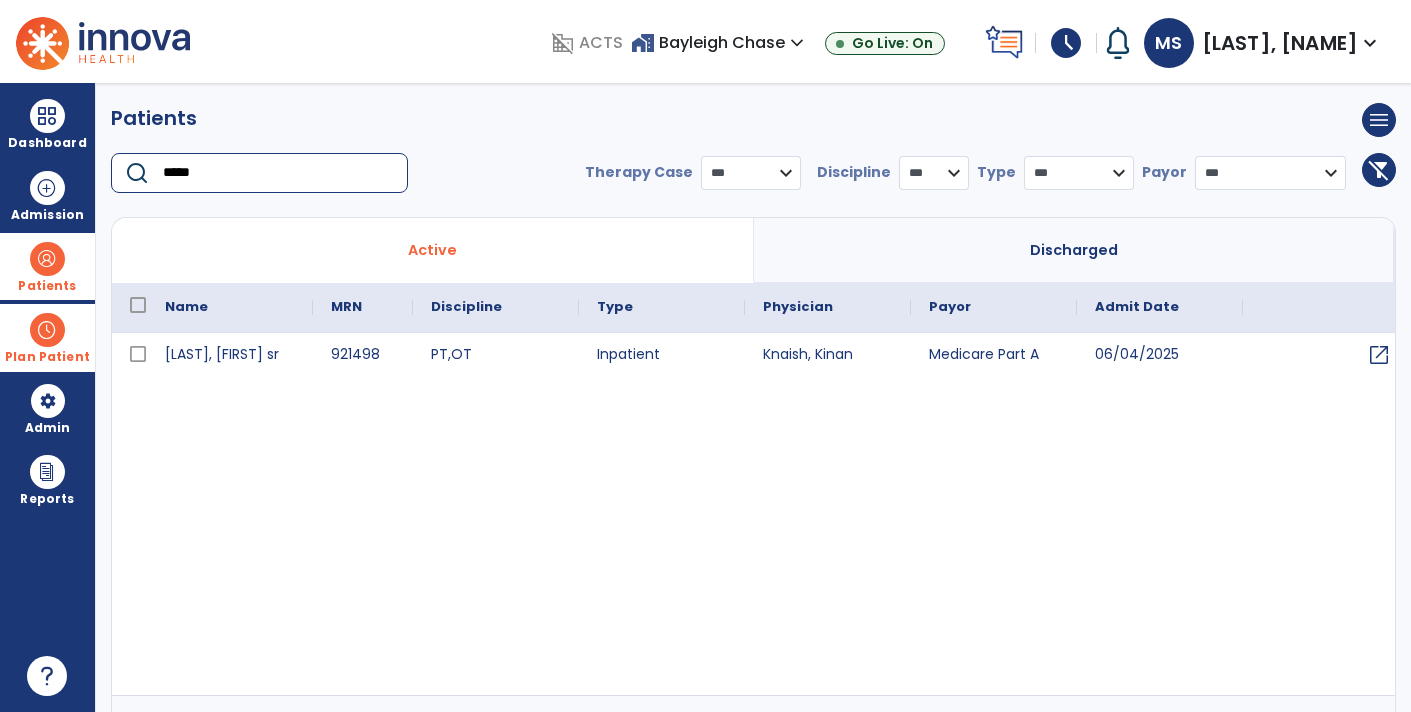 type on "*****" 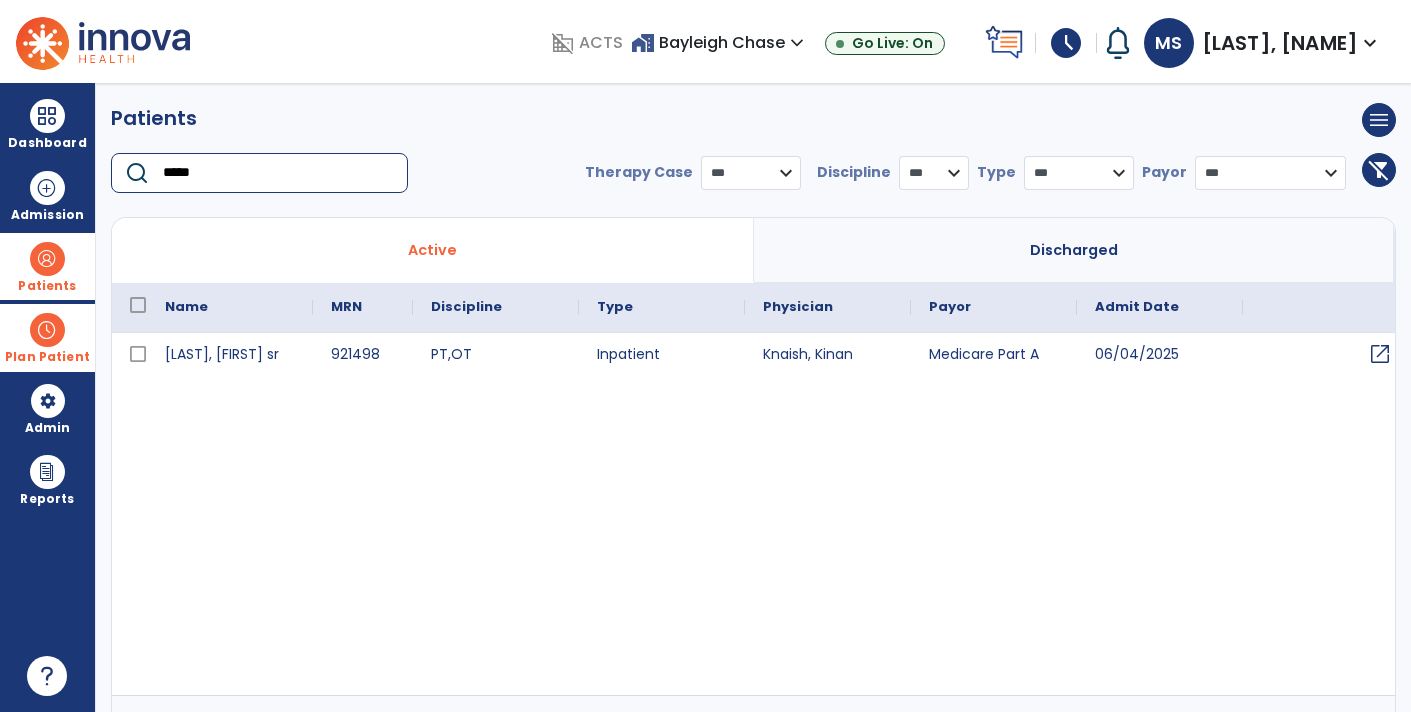 click on "open_in_new" at bounding box center [1380, 354] 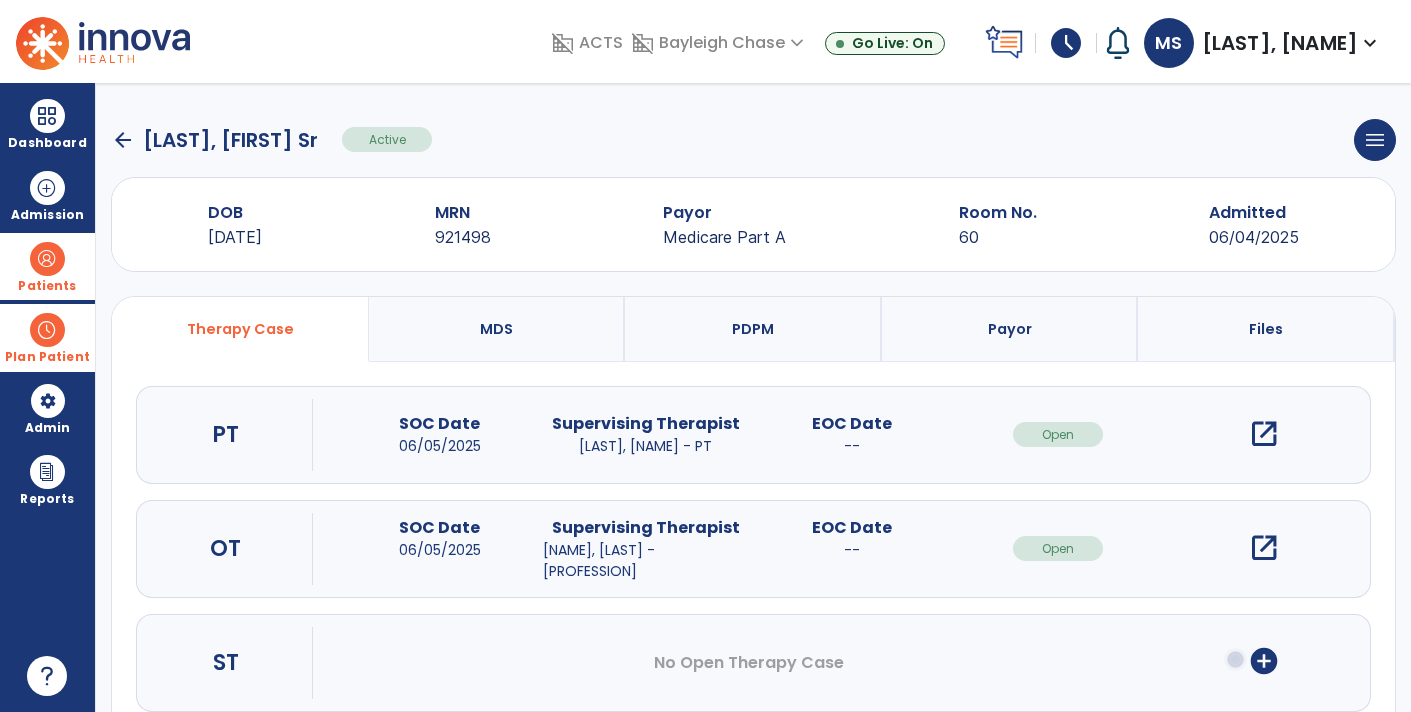 click on "open_in_new" at bounding box center (1264, 548) 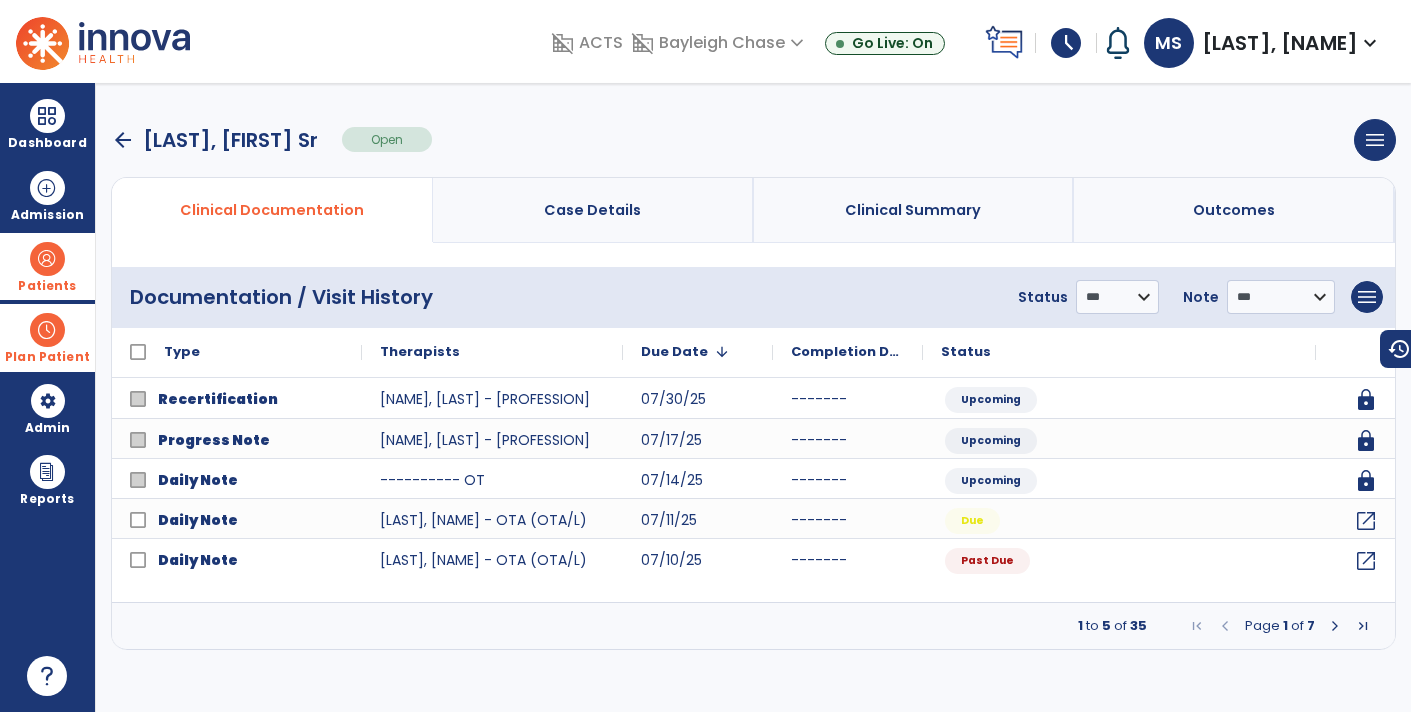 click at bounding box center [1335, 626] 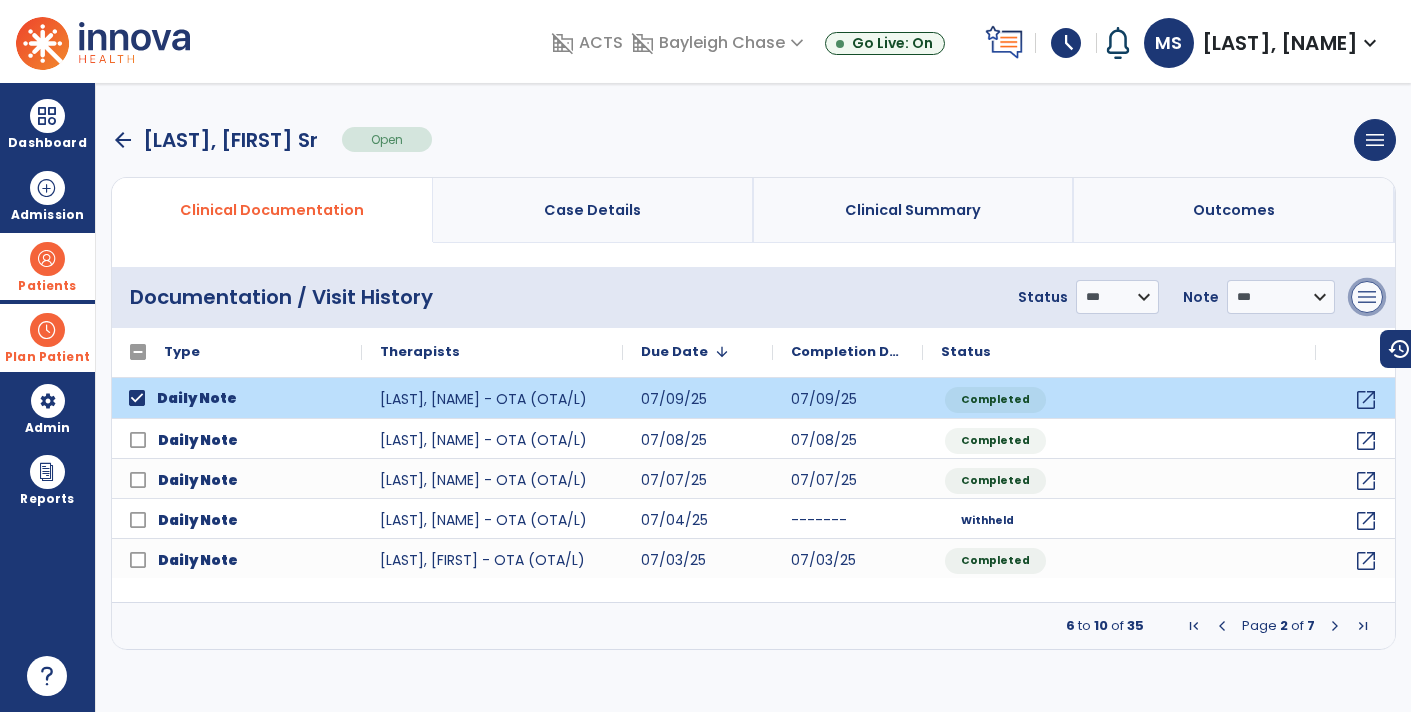 click on "menu" at bounding box center (1367, 297) 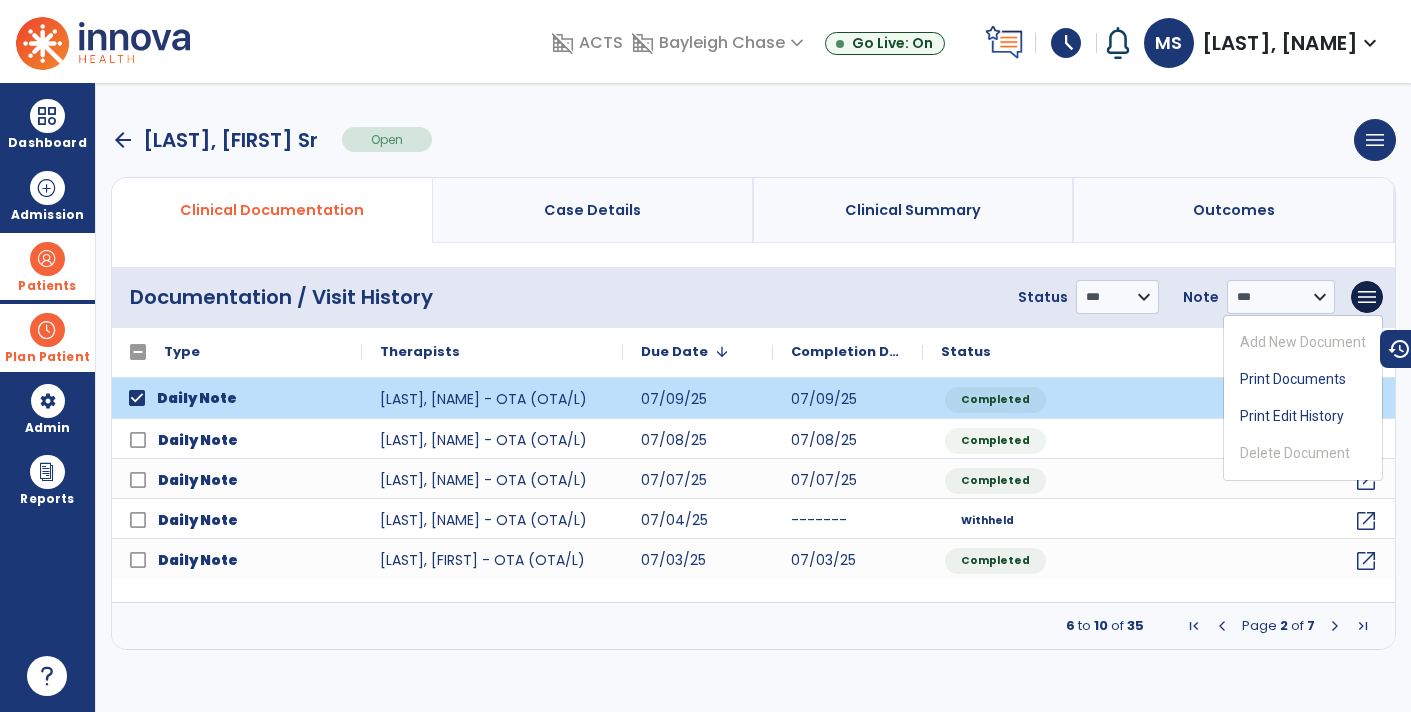 click on "Add New Document   Print Documents   Print Edit History   Delete Document" at bounding box center (1303, 398) 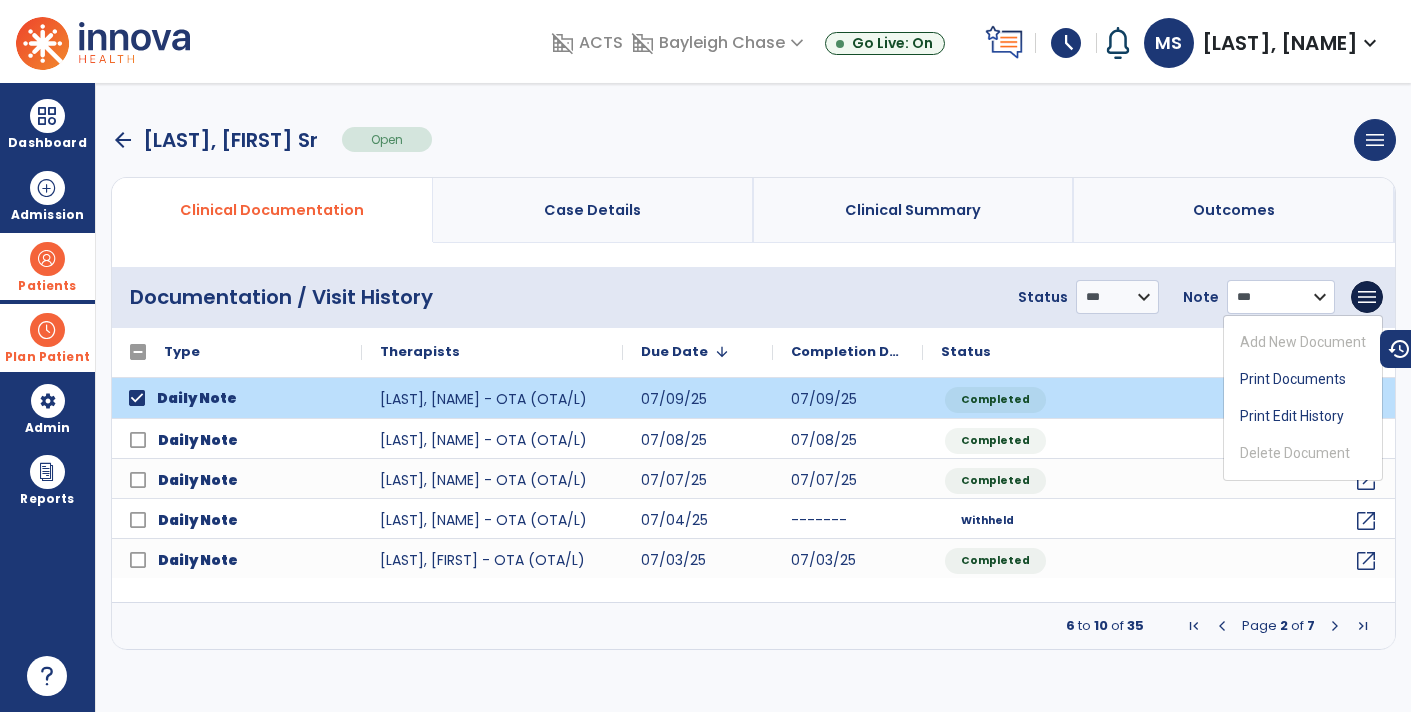 click on "**********" at bounding box center (1117, 297) 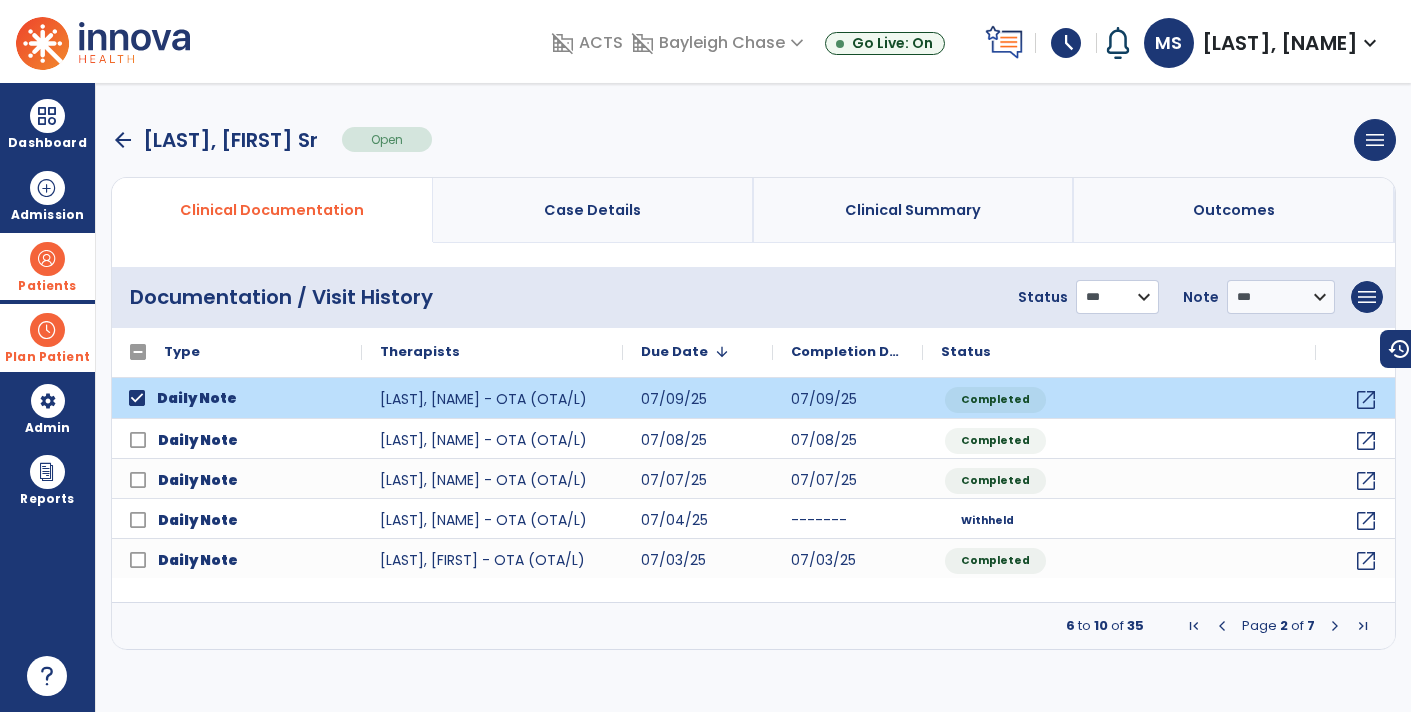 click on "**********" at bounding box center (1117, 297) 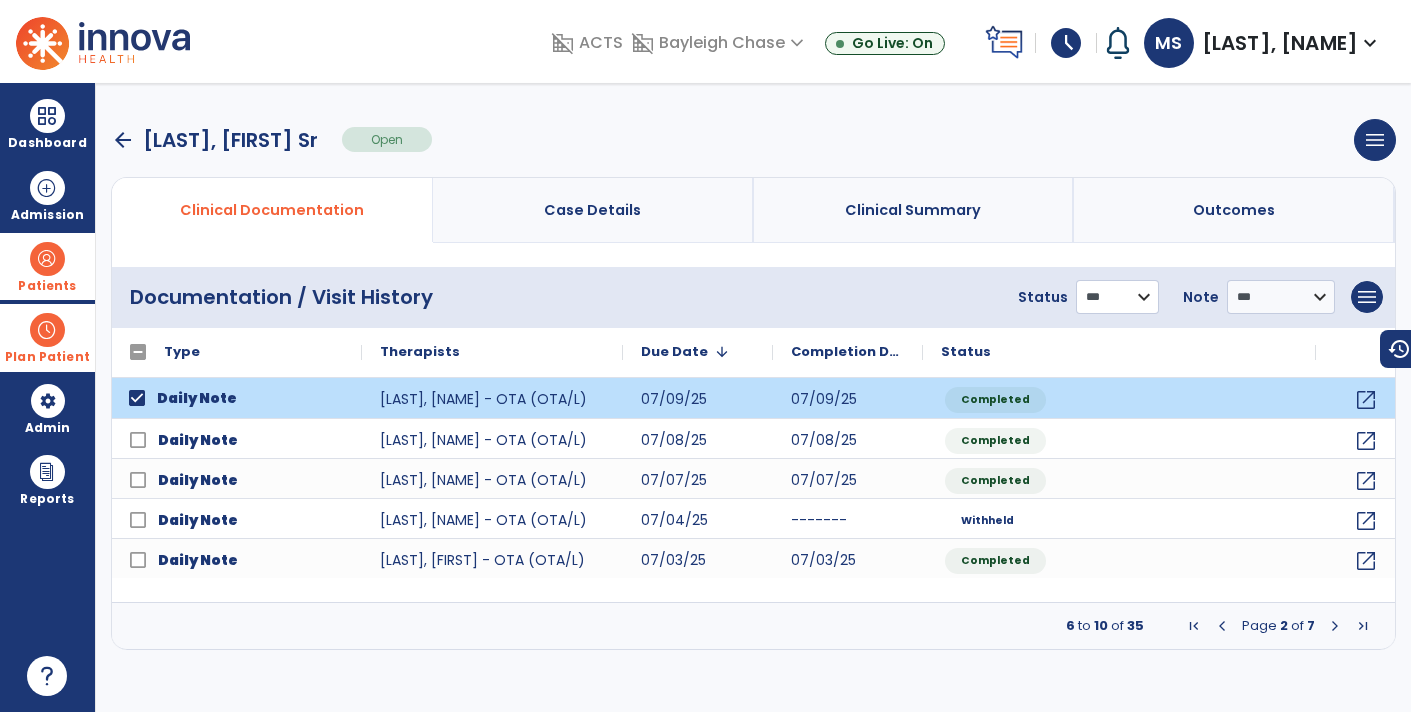 select on "*********" 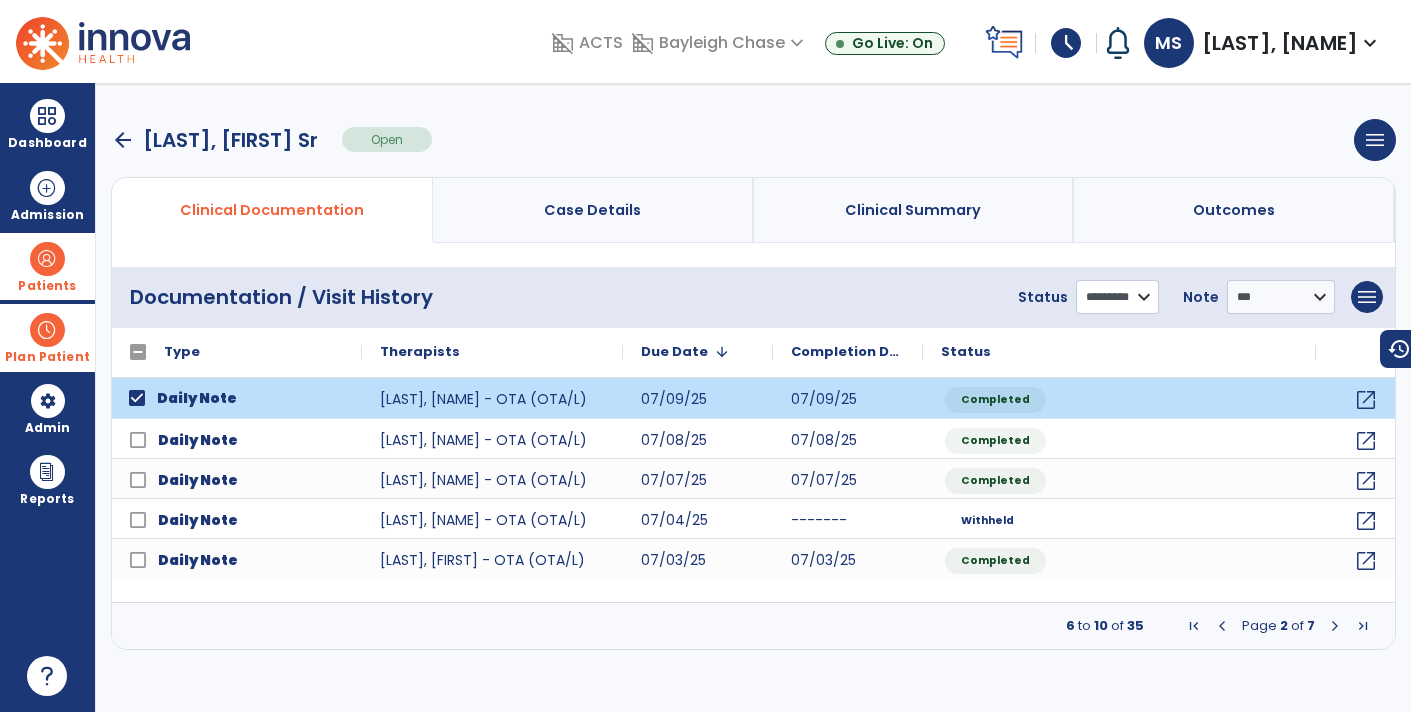 click on "**********" at bounding box center [1117, 297] 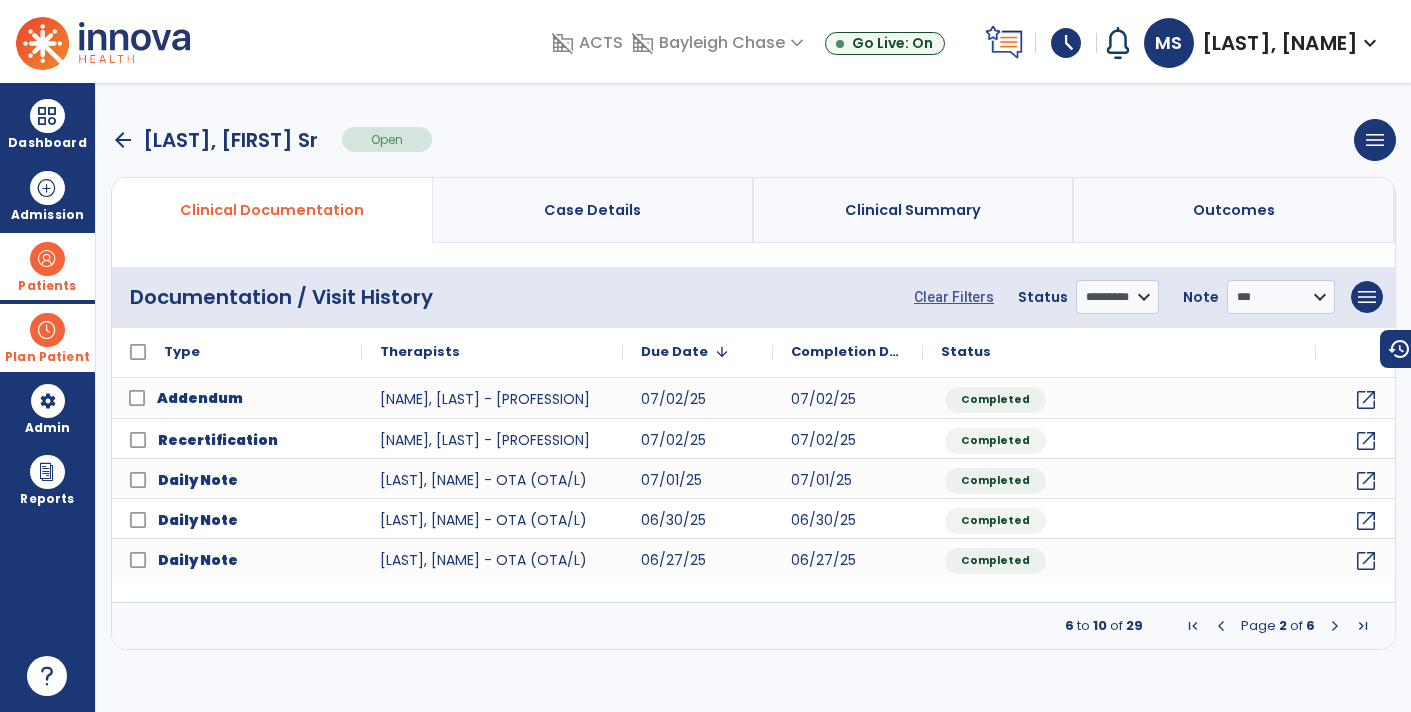click on "**********" 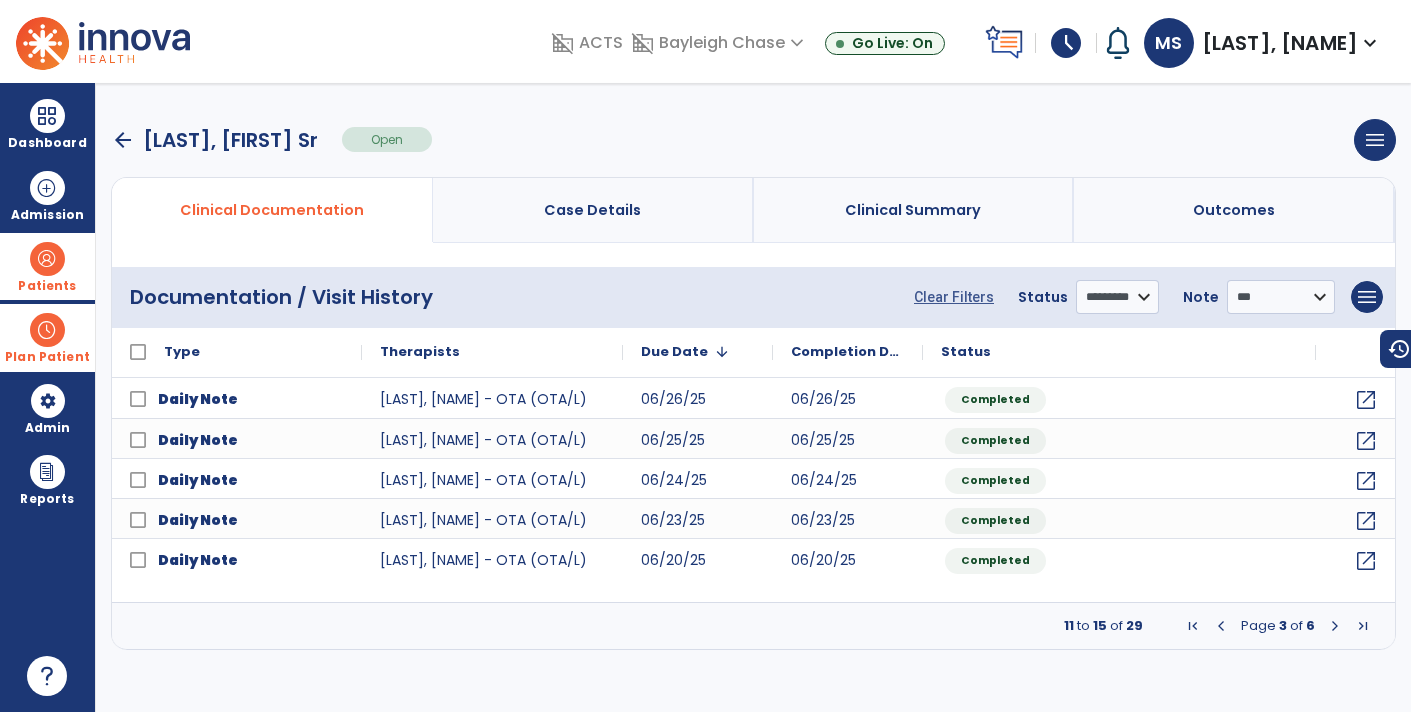 click at bounding box center (1335, 626) 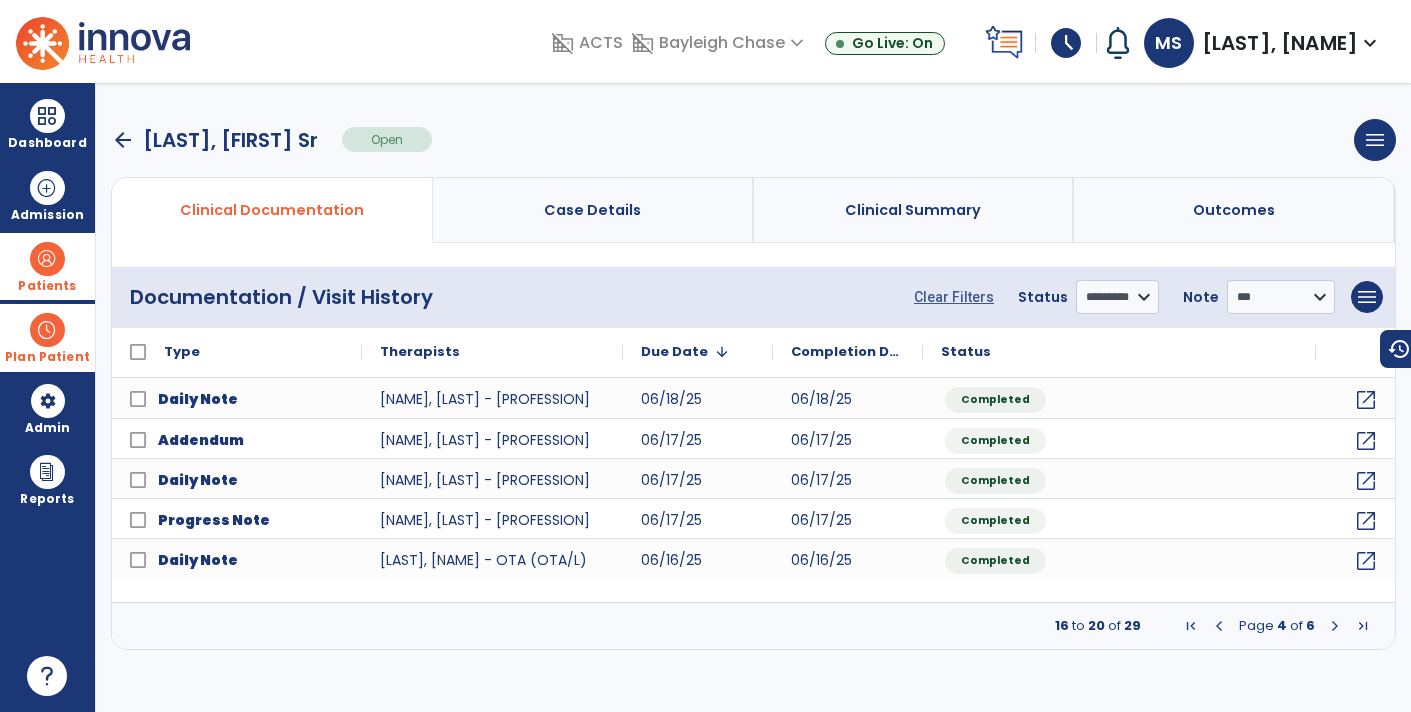 click at bounding box center (1335, 626) 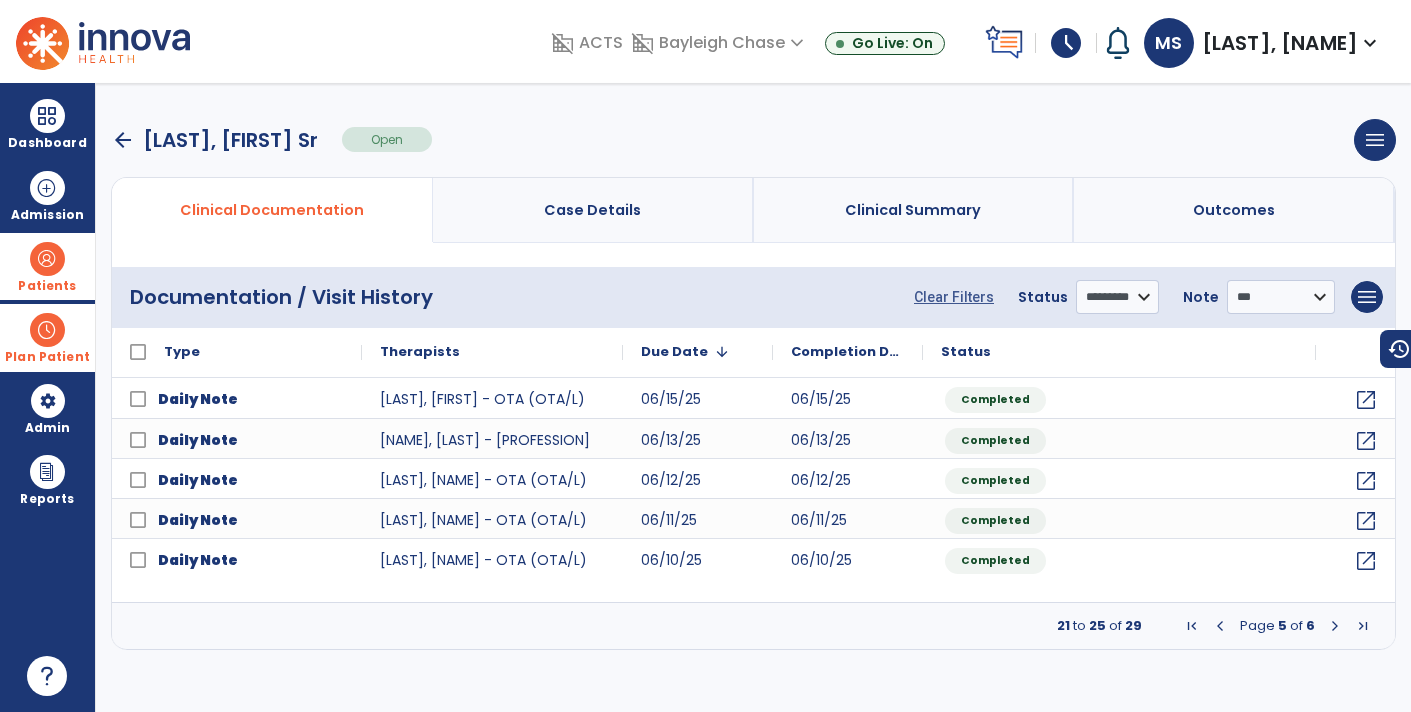 click at bounding box center [1335, 626] 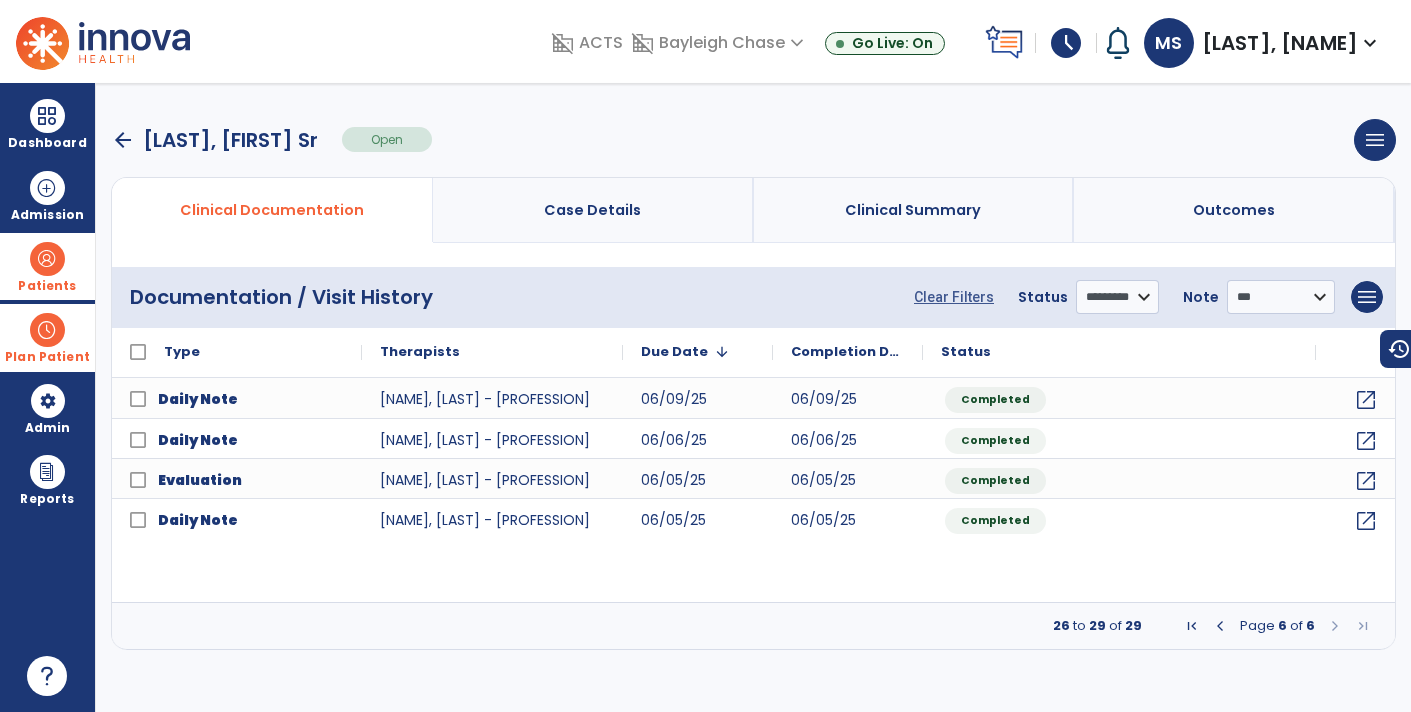 click at bounding box center [1220, 626] 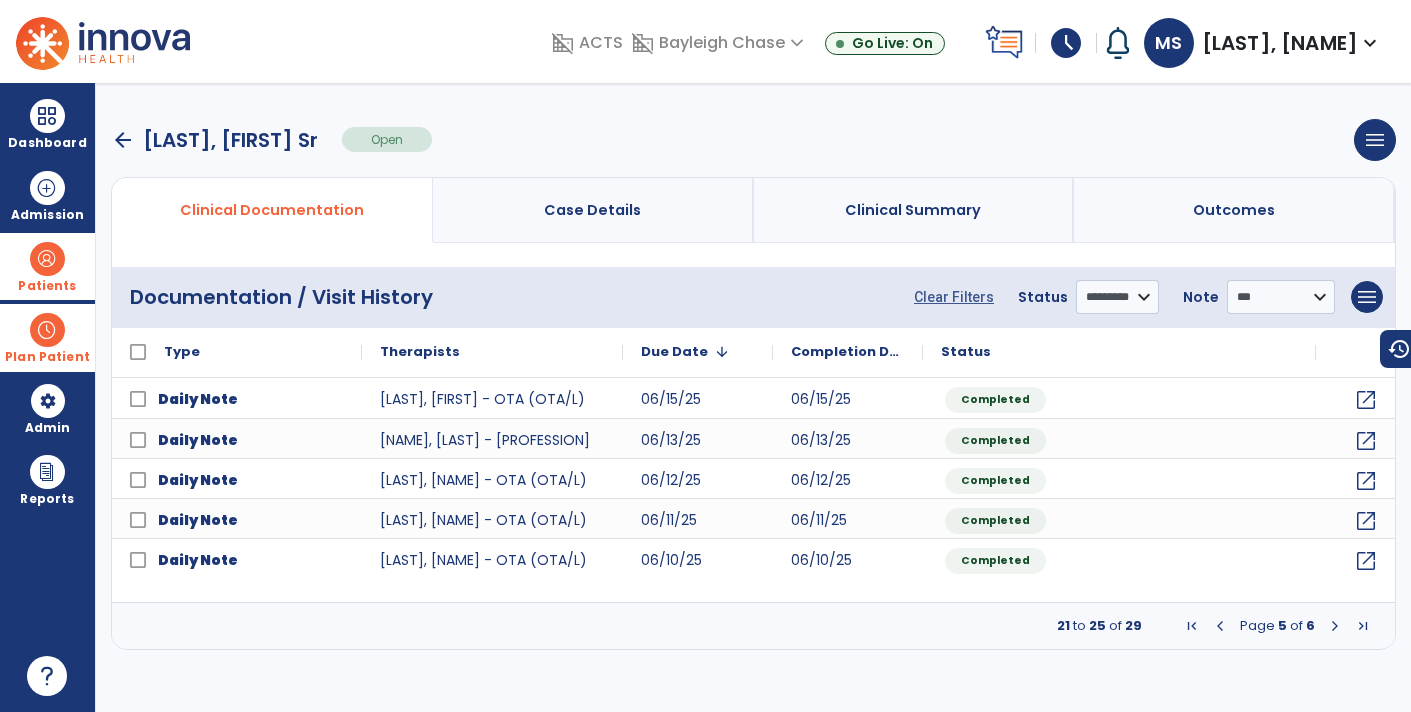 click at bounding box center (1220, 626) 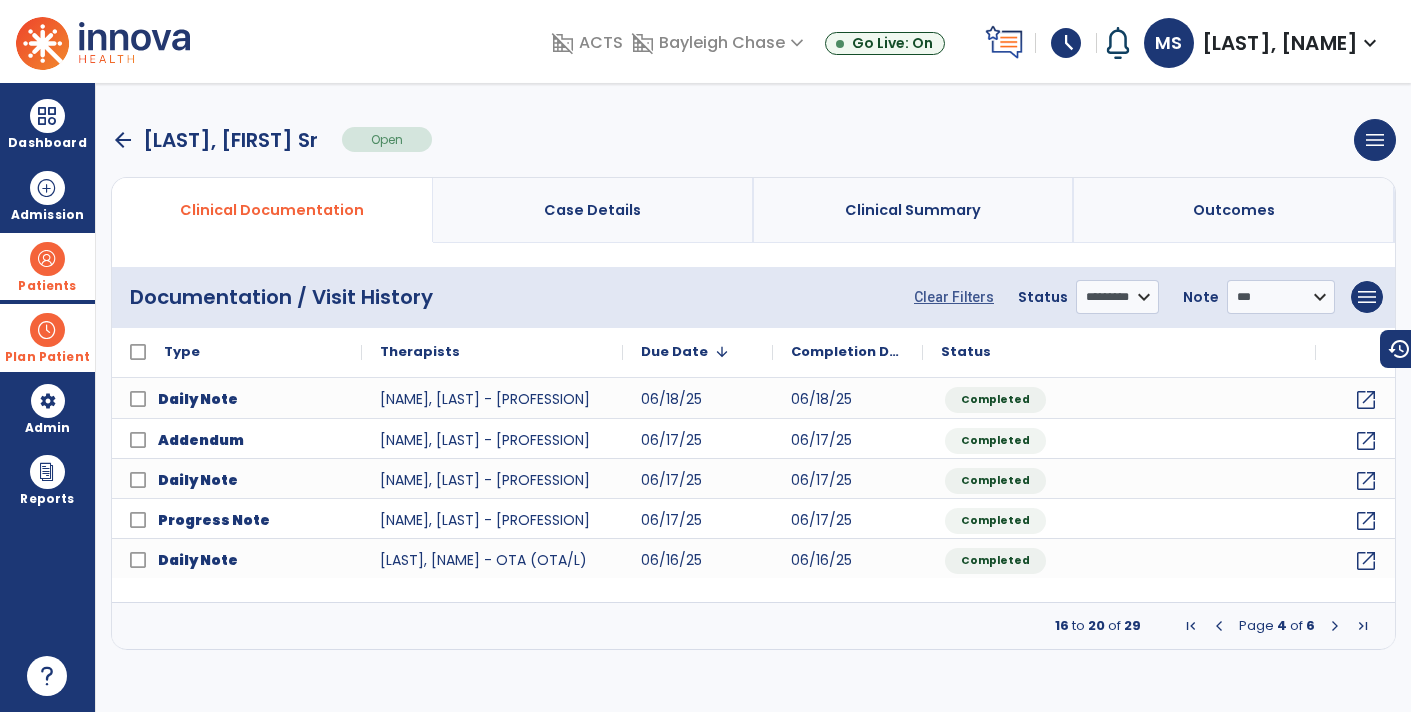 click at bounding box center [1219, 626] 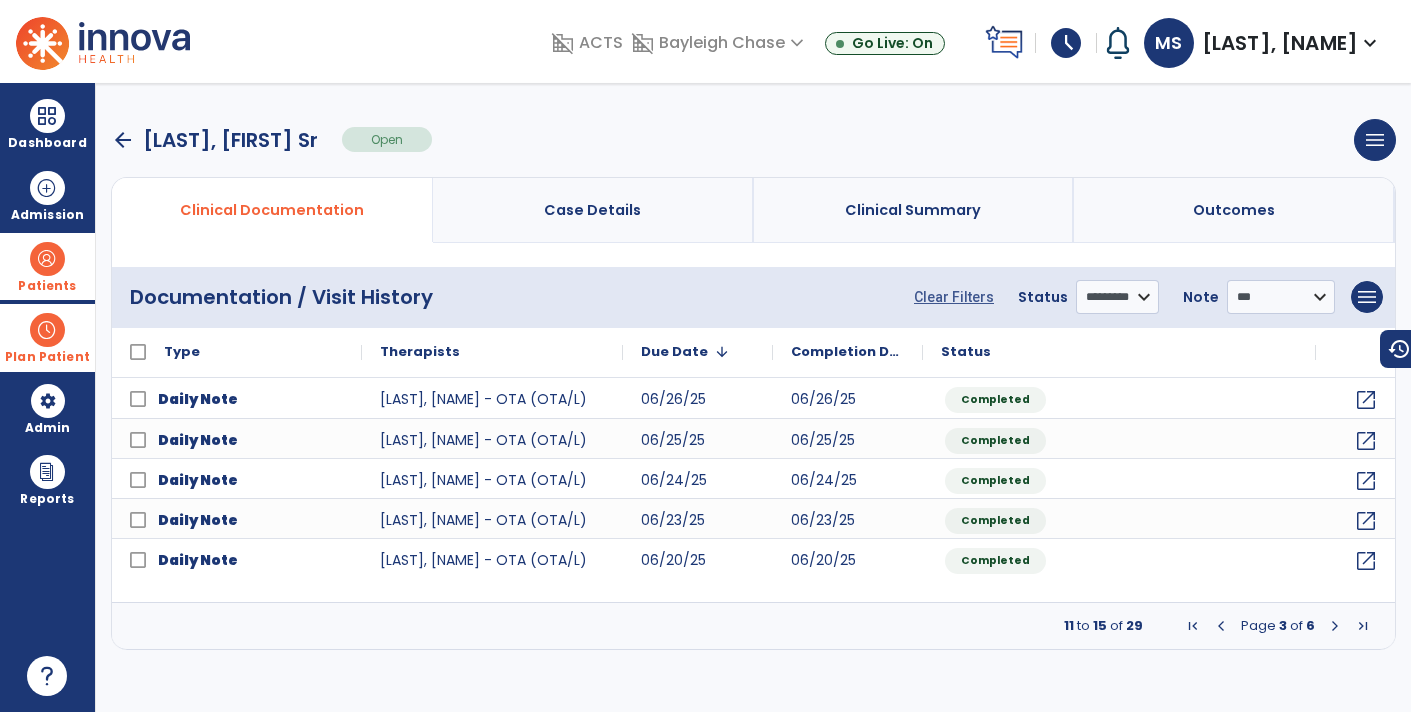 click at bounding box center [1221, 626] 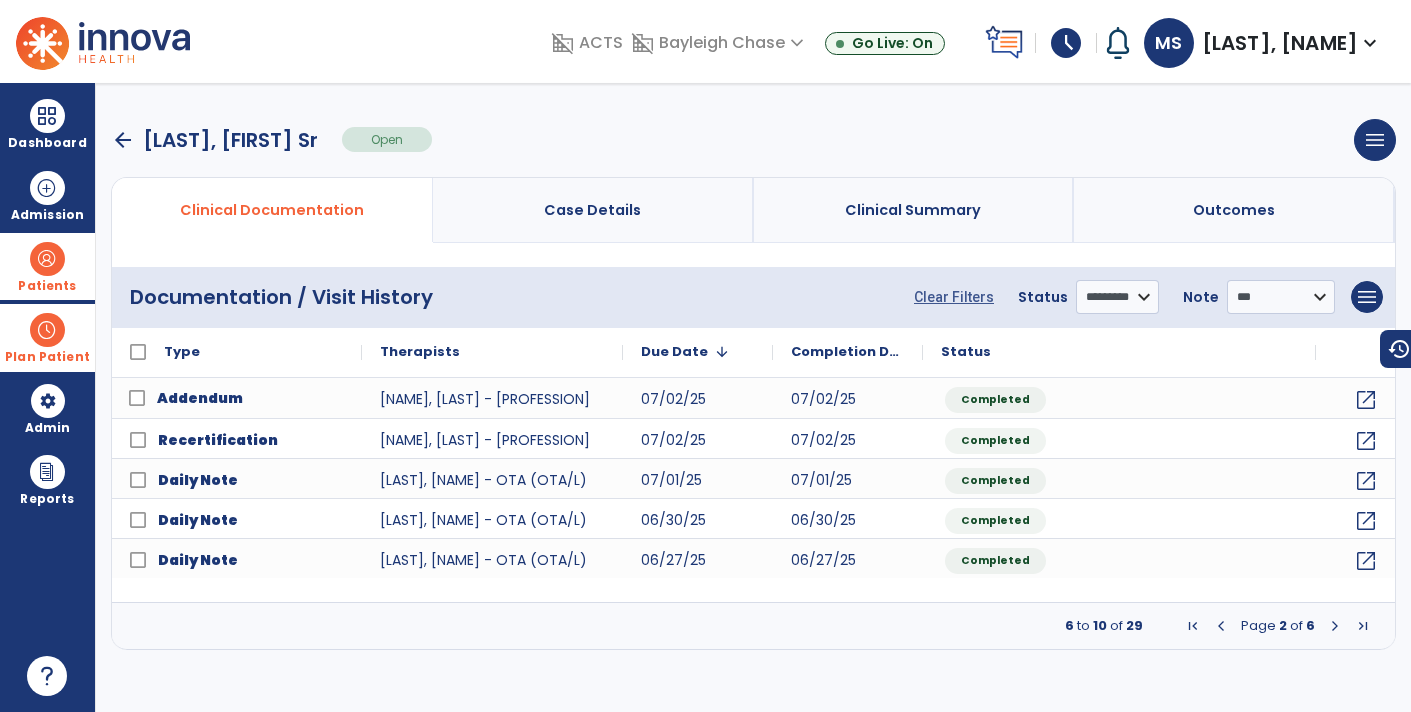 click at bounding box center (1221, 626) 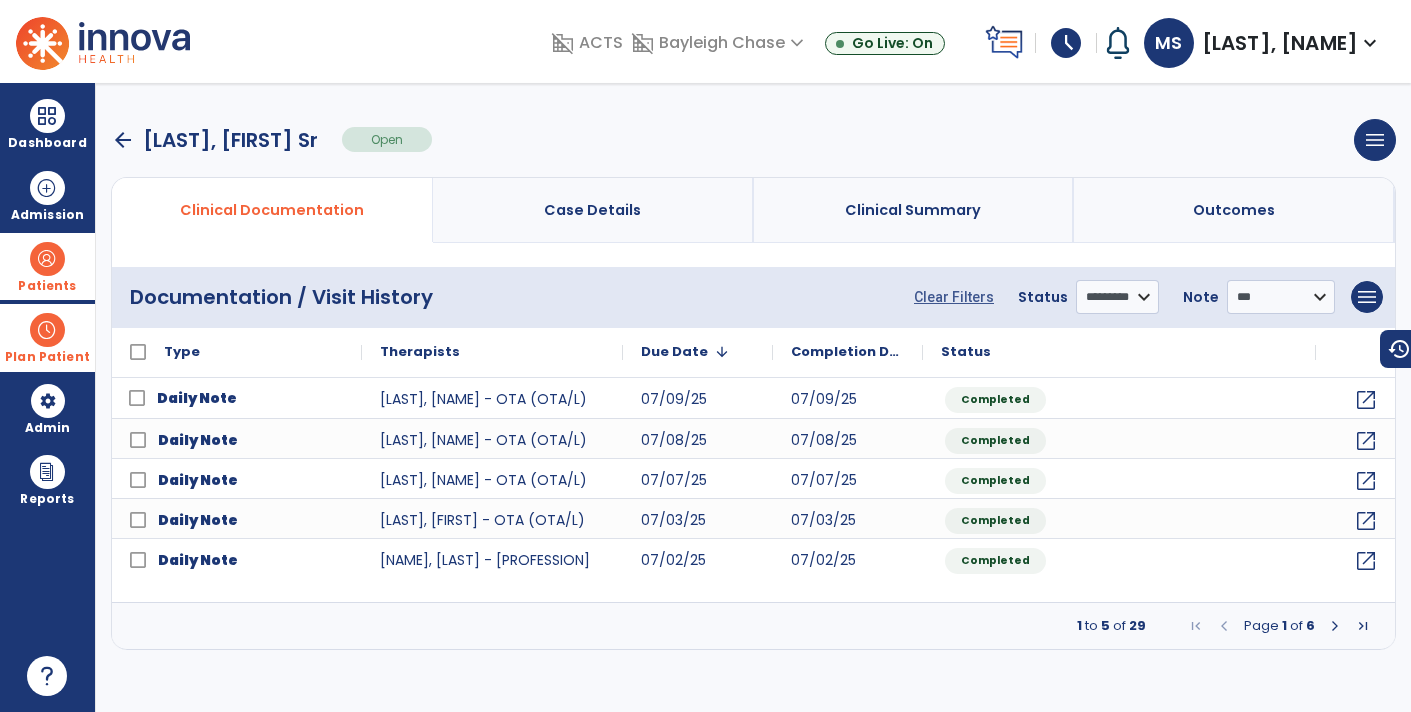 click on "Daily Note" at bounding box center (197, 398) 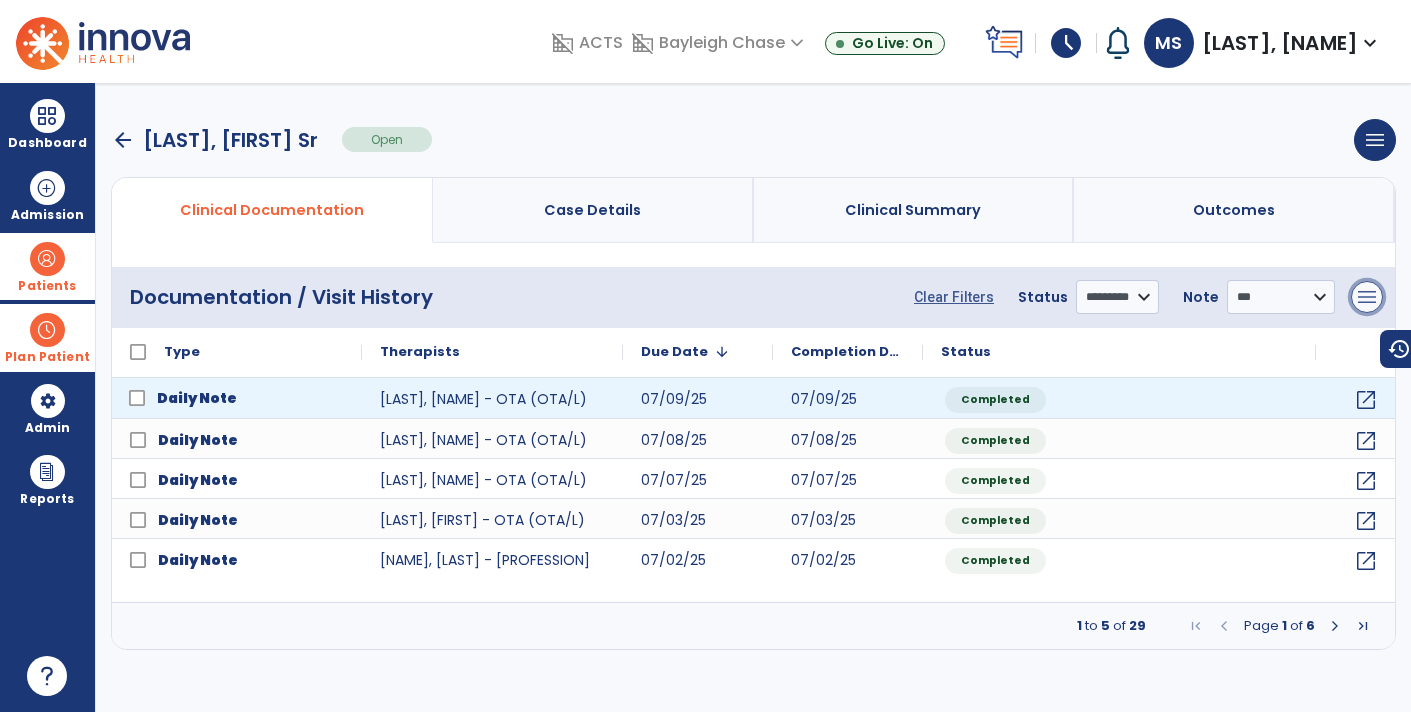 click on "menu" at bounding box center [1367, 297] 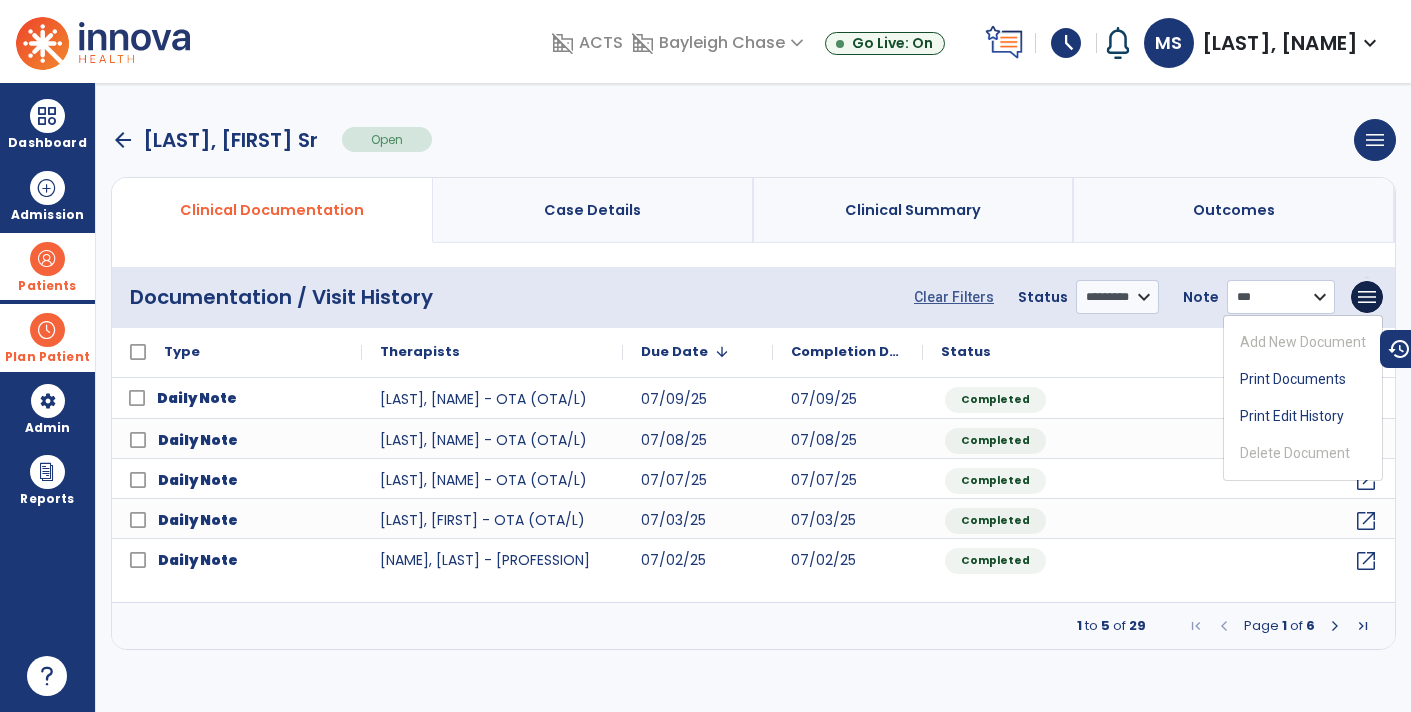 click on "**********" at bounding box center [1281, 297] 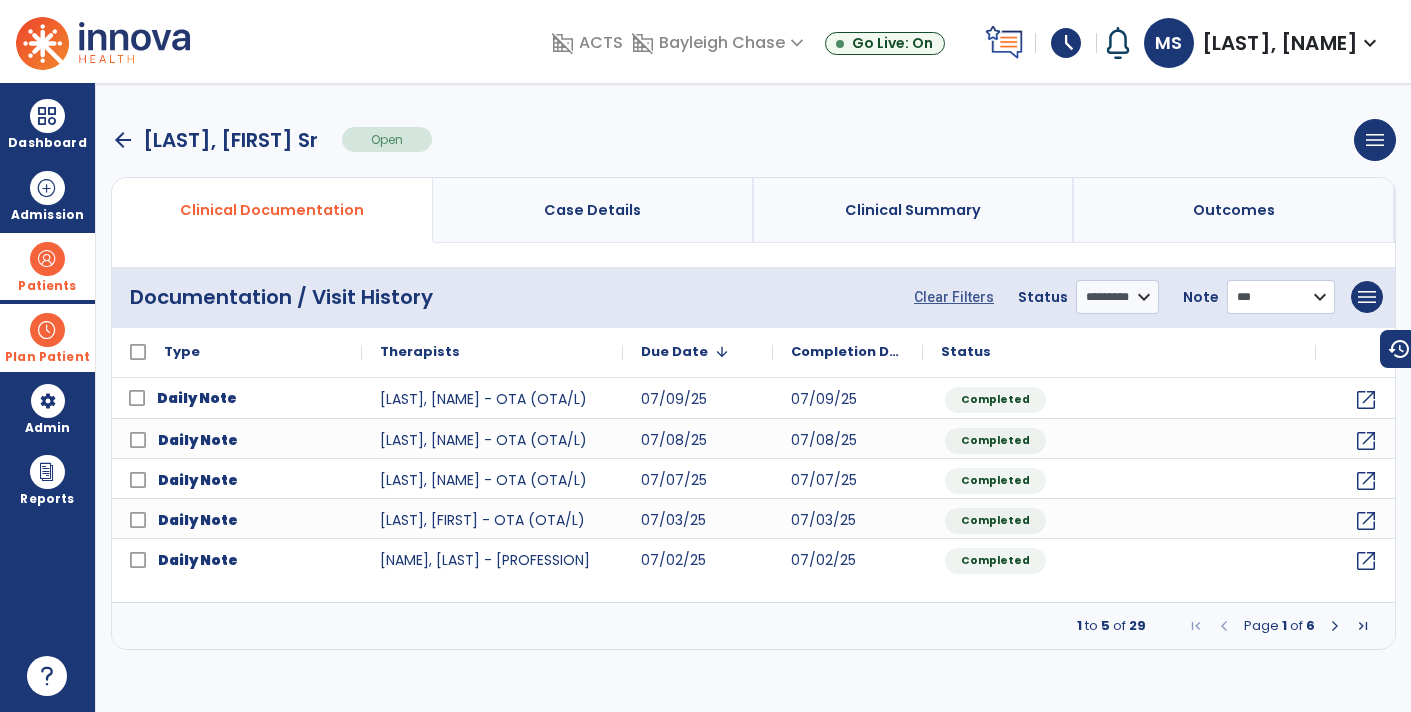 select on "*****" 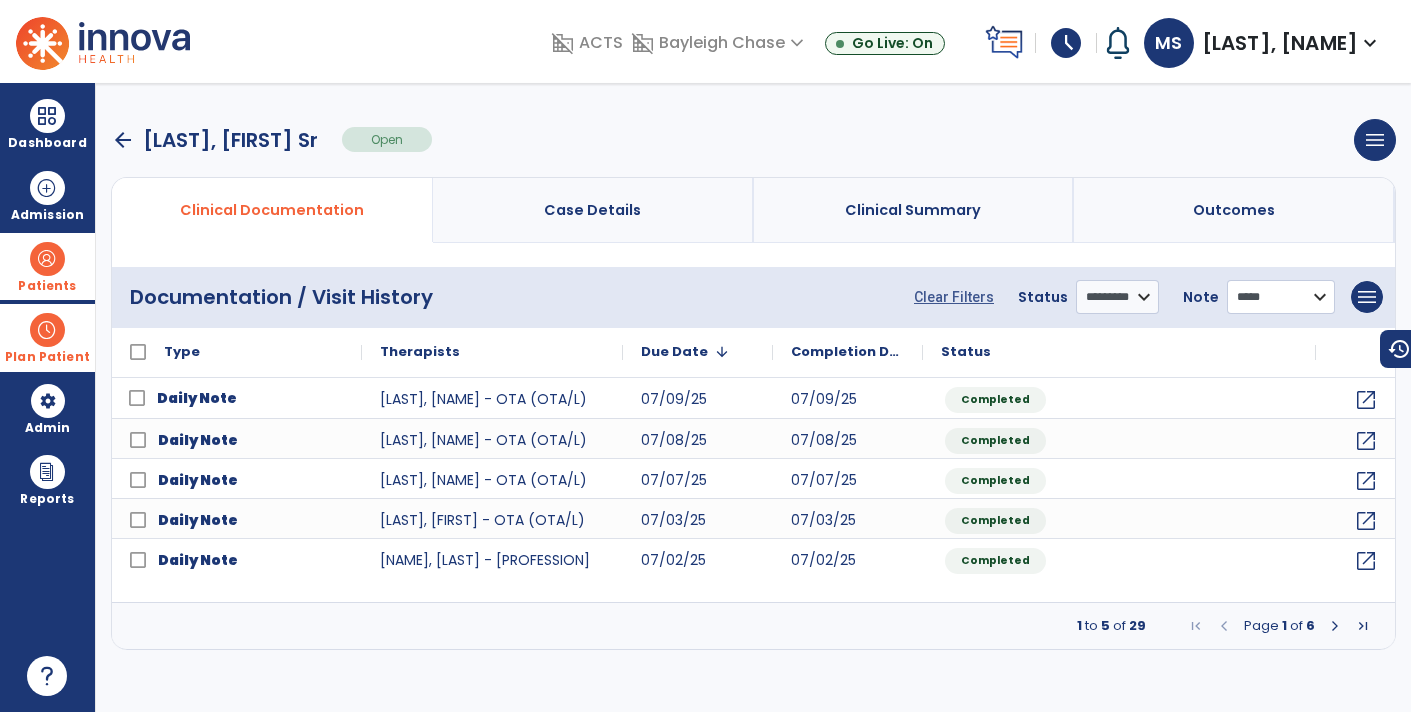 click on "**********" at bounding box center [1281, 297] 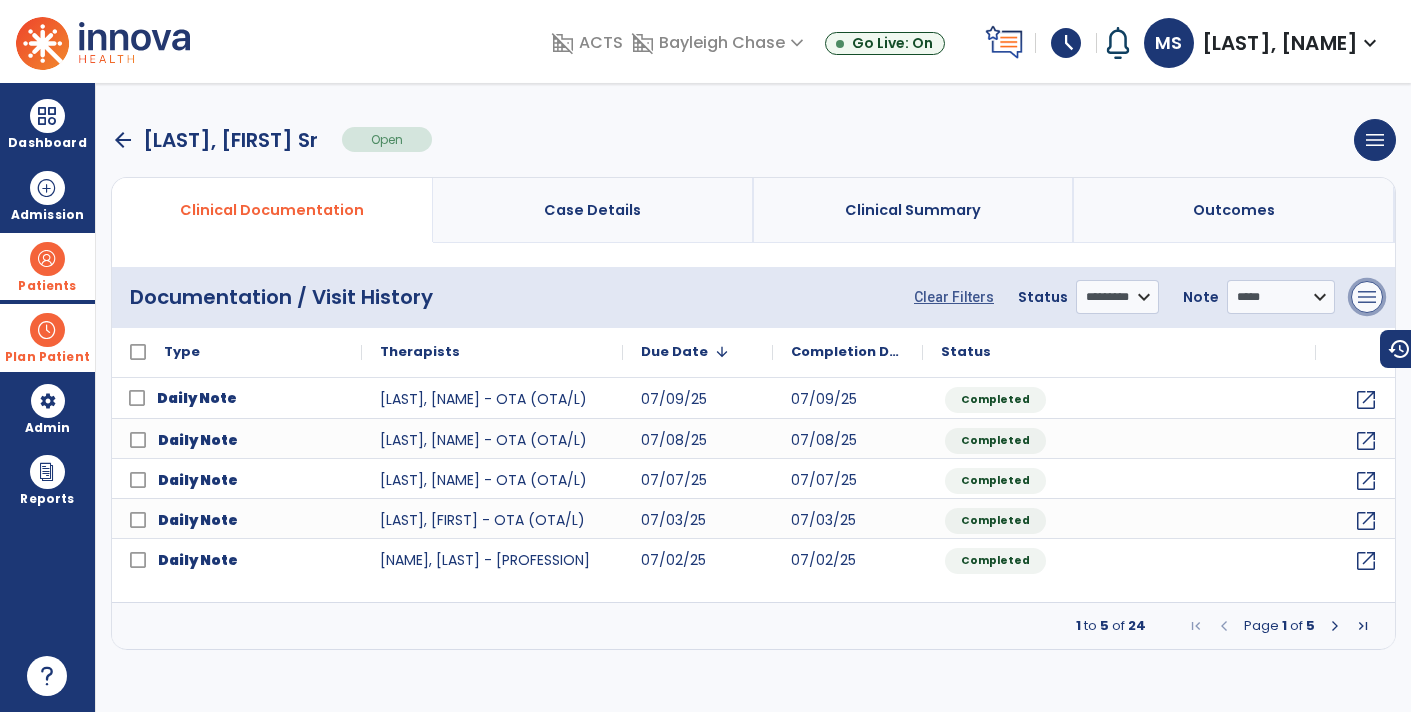 click on "menu" at bounding box center [1367, 297] 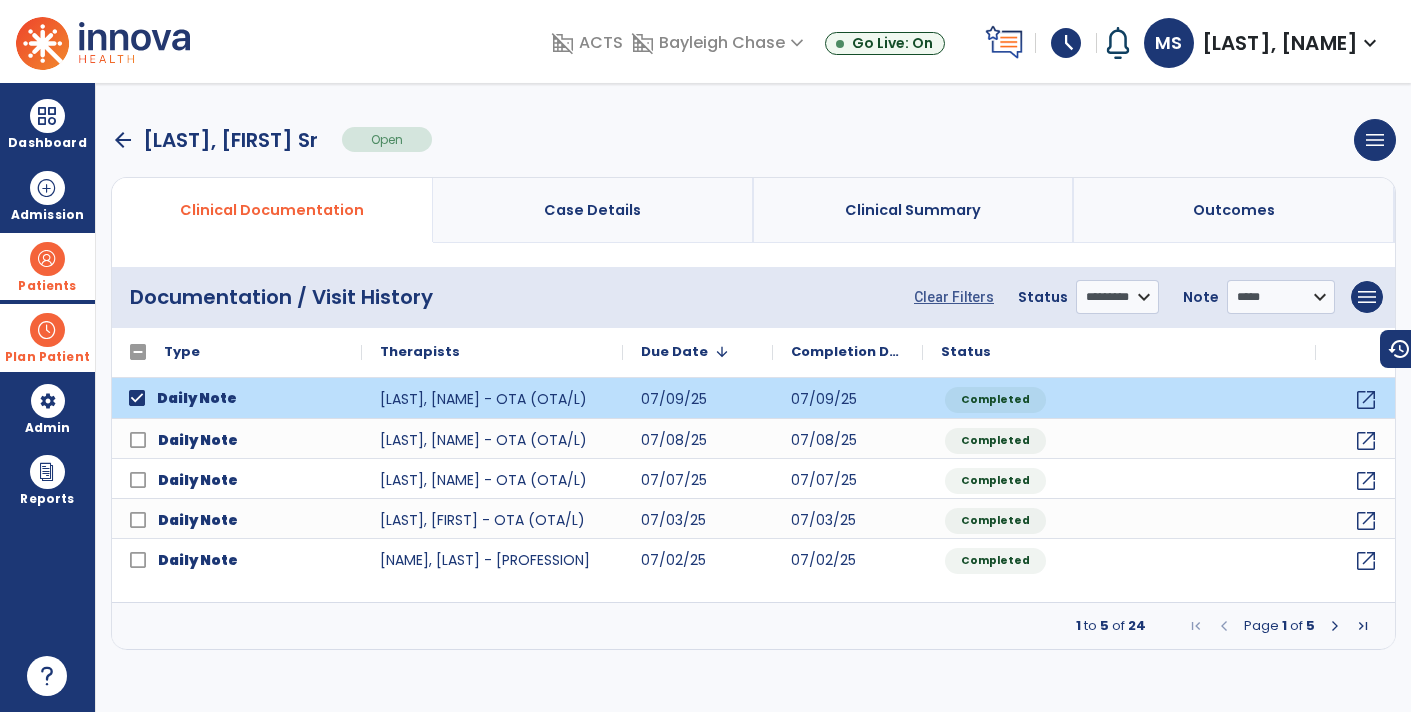 click on "menu   Add New Document   Print Documents   Print Edit History   Delete Document" at bounding box center [1367, 297] 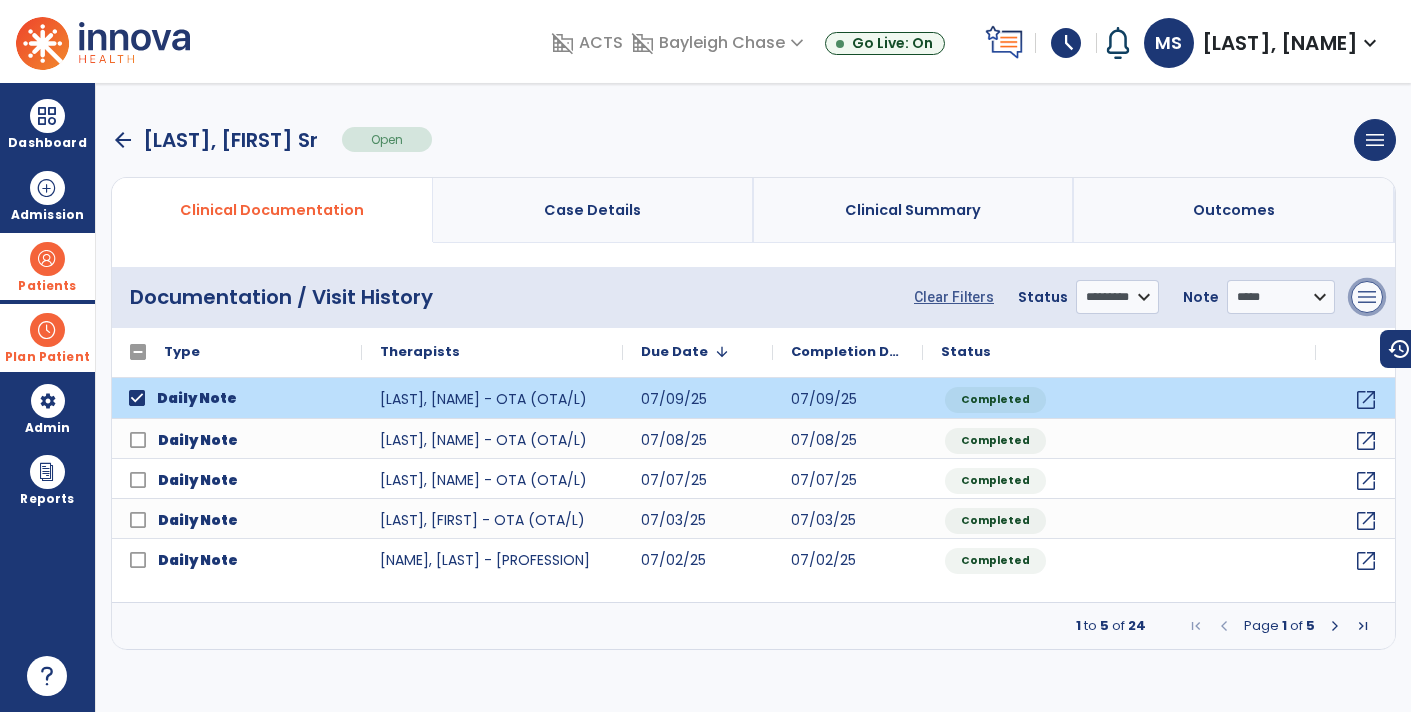 click on "menu" at bounding box center (1367, 297) 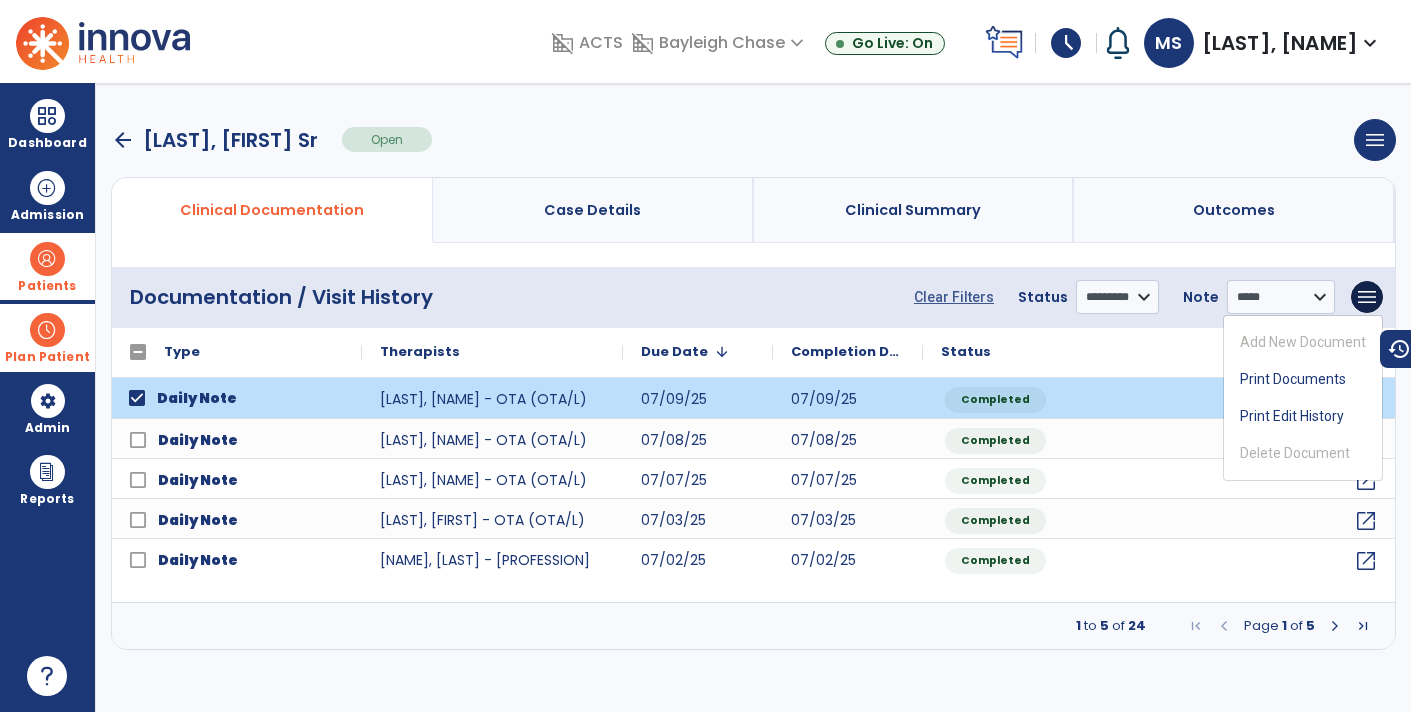 click on "arrow_back" at bounding box center [123, 140] 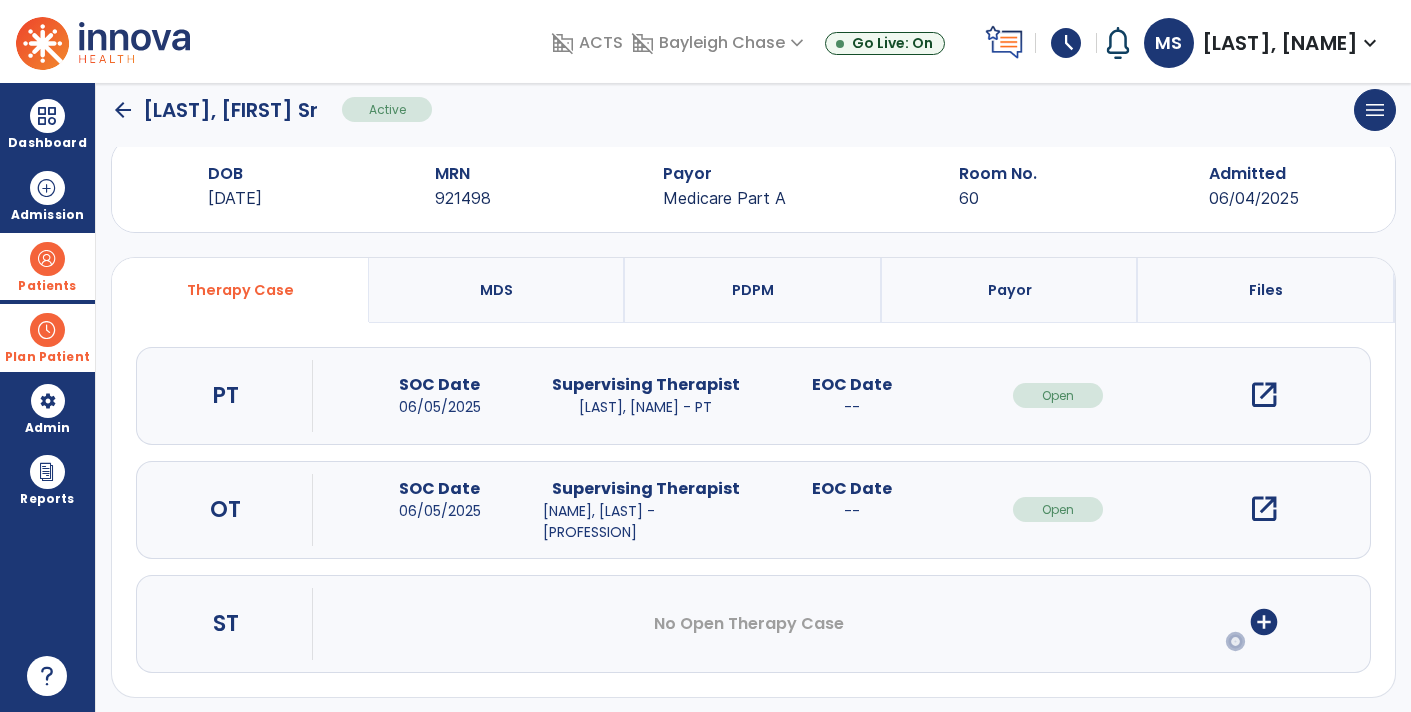 scroll, scrollTop: 44, scrollLeft: 0, axis: vertical 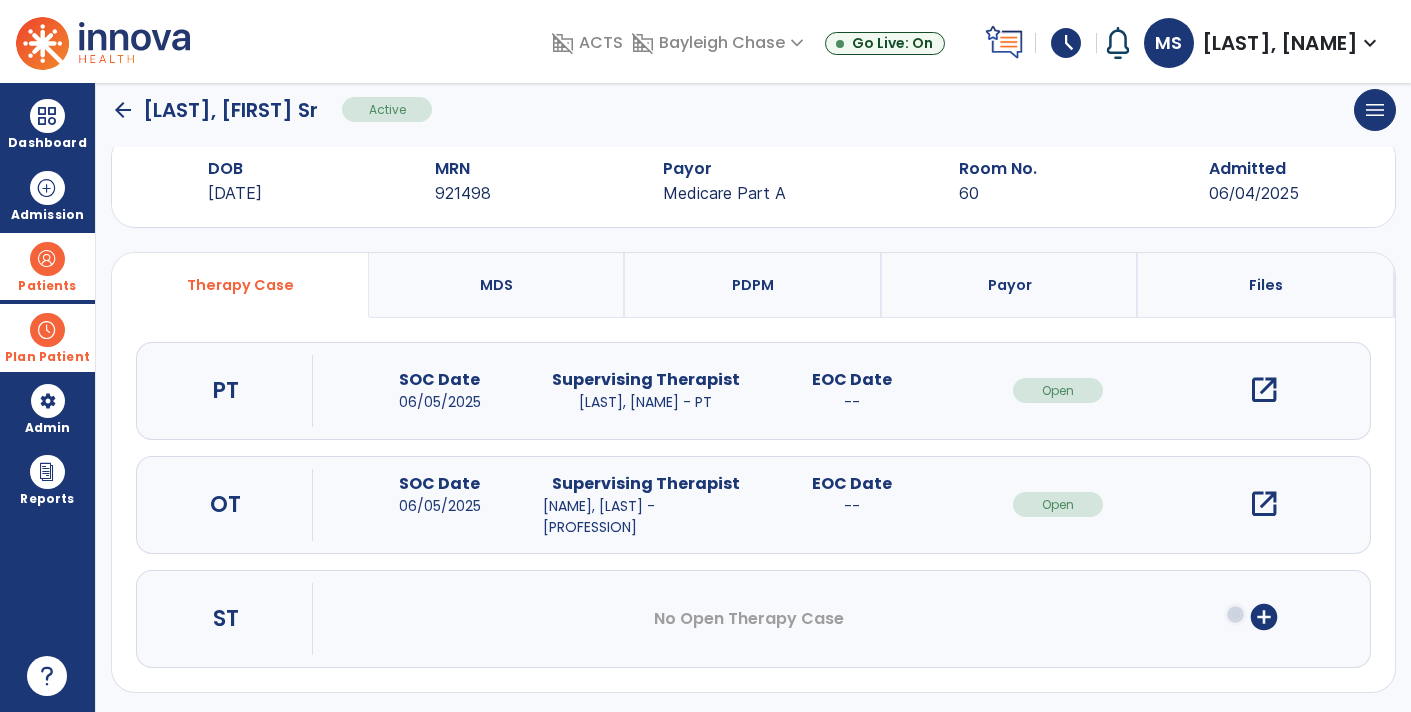 click on "arrow_back" 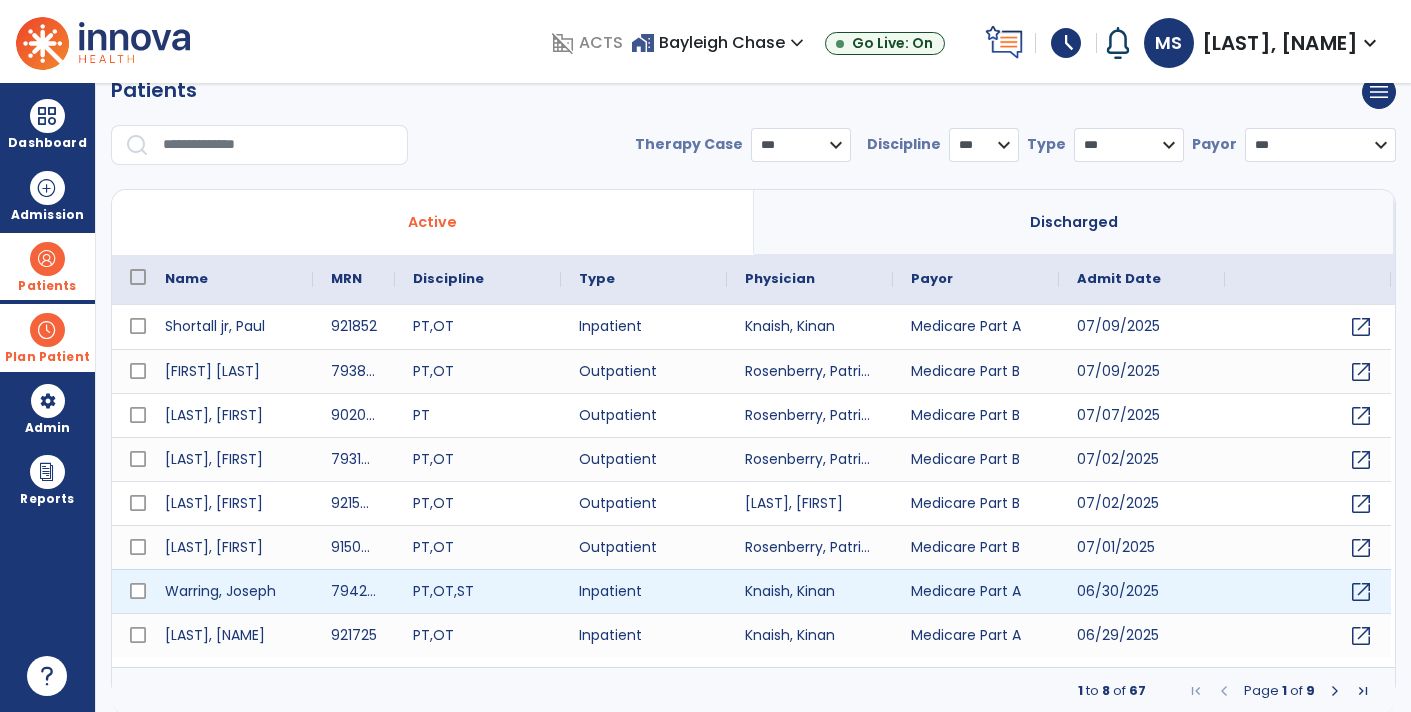 scroll, scrollTop: 30, scrollLeft: 0, axis: vertical 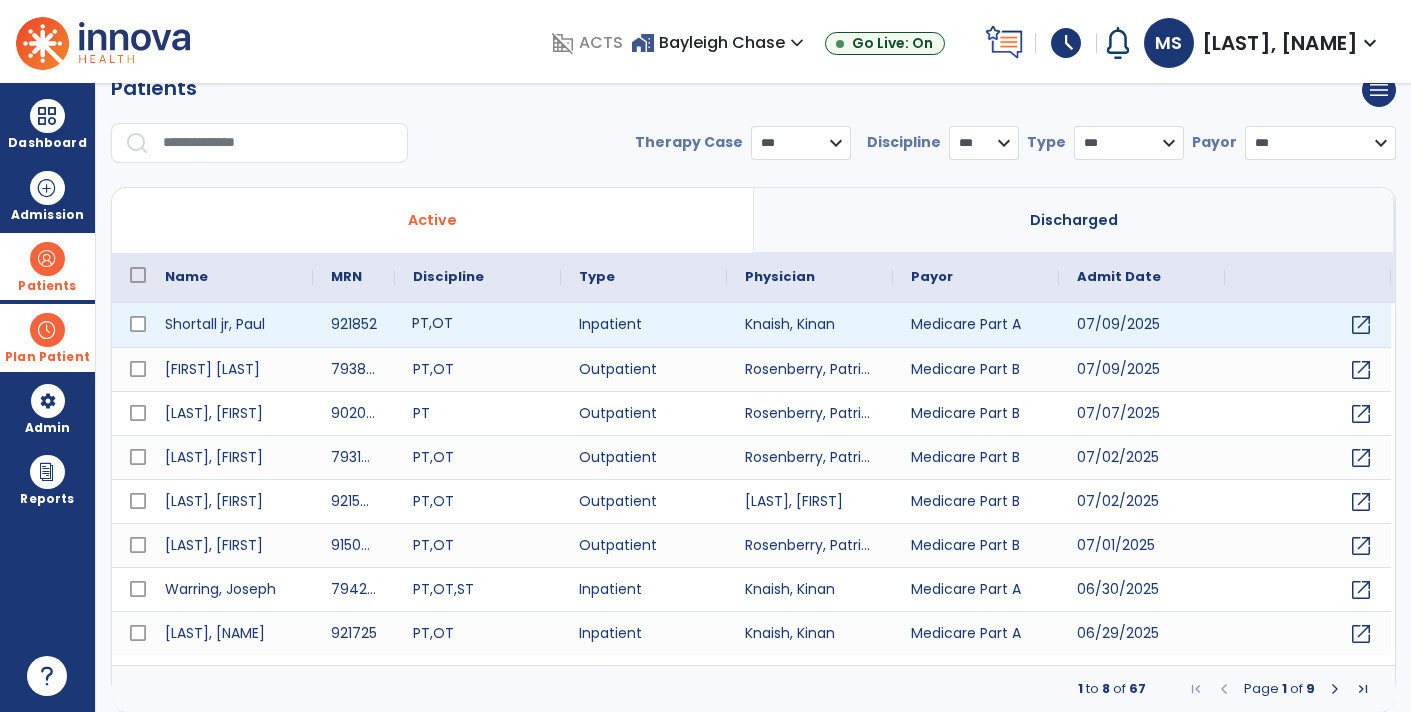 click on "PT , OT" at bounding box center (478, 325) 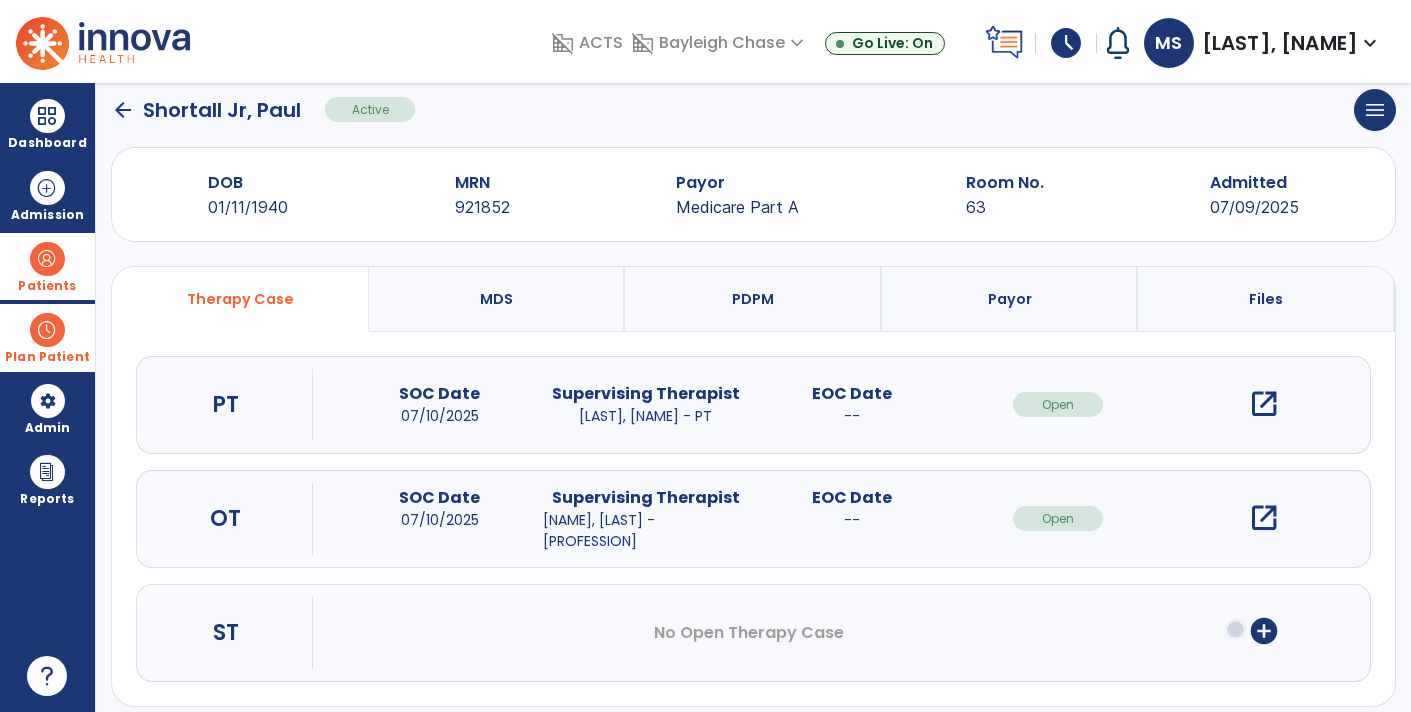 click on "schedule" at bounding box center (1066, 43) 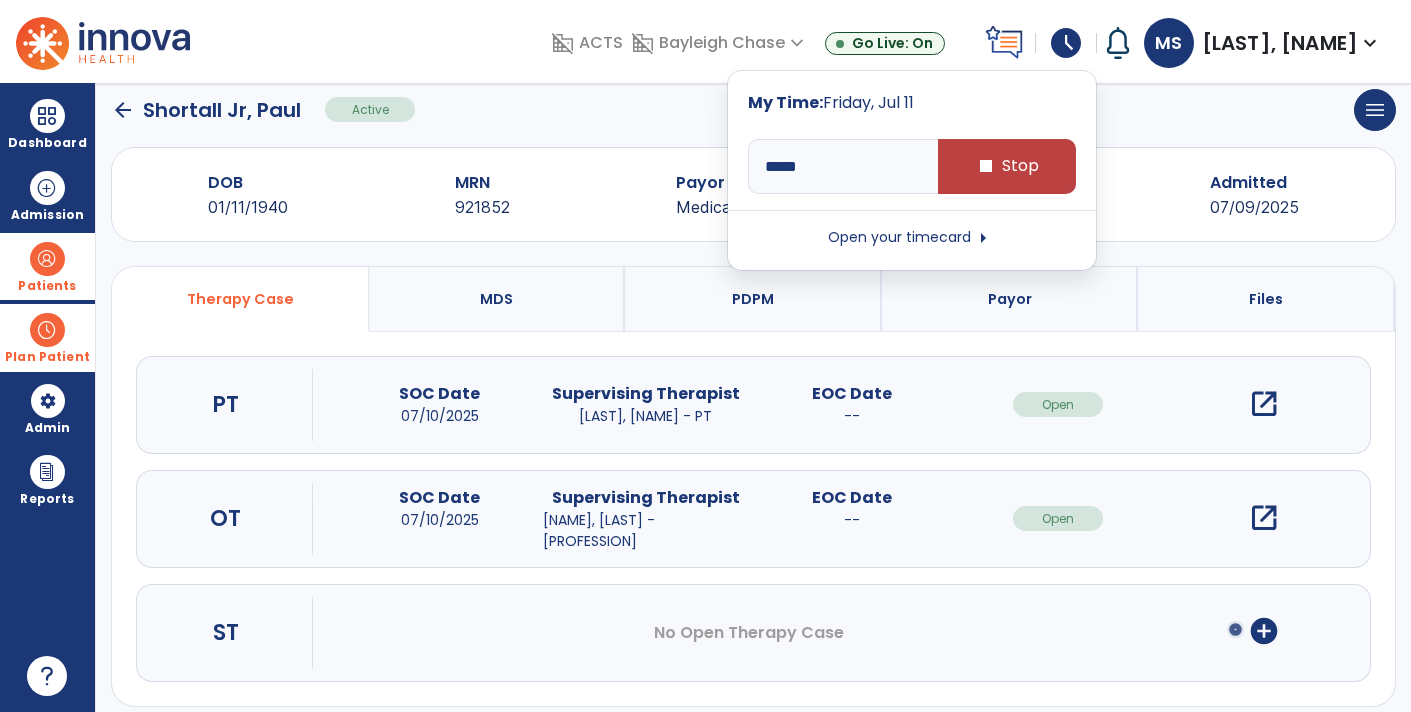 click on "arrow_back   [LAST] [SUFFIX], [FIRST]  Active  menu   Edit Admission   View OBRA Report   Discharge Patient" 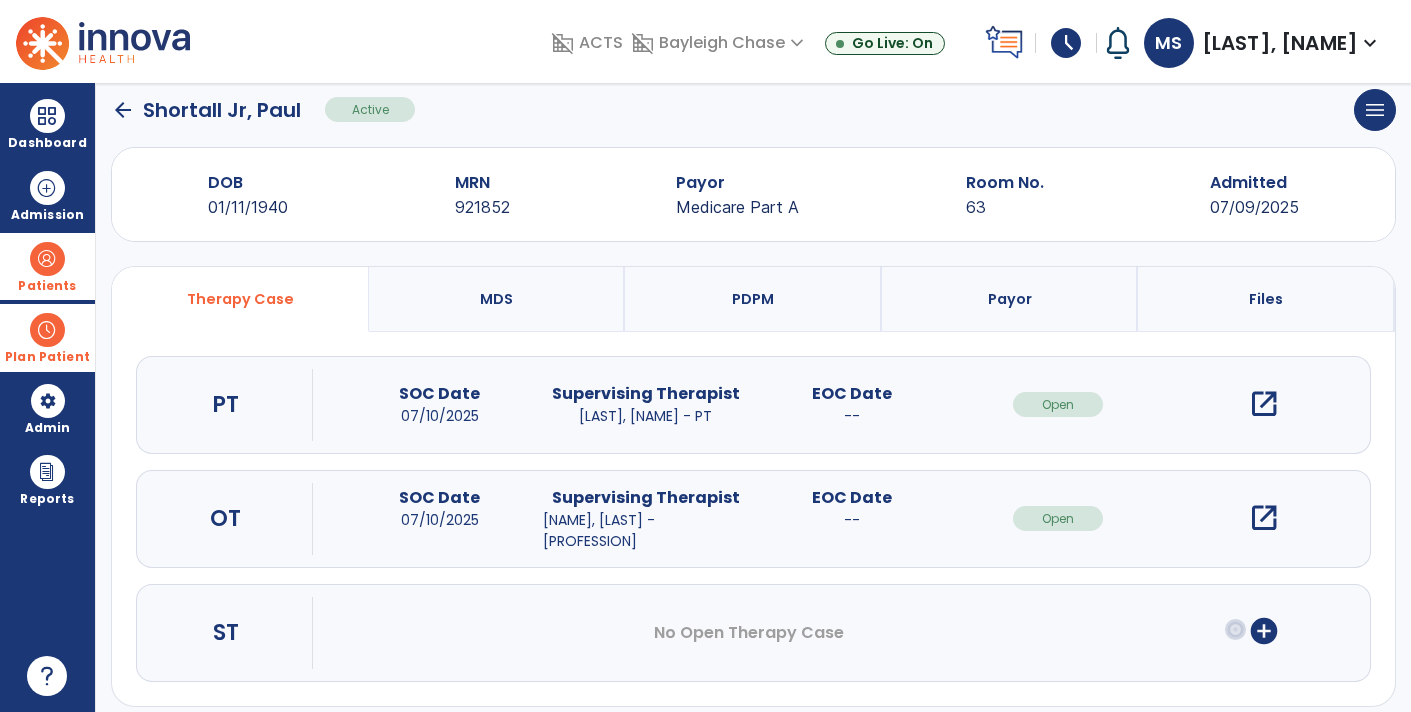 click on "arrow_back" 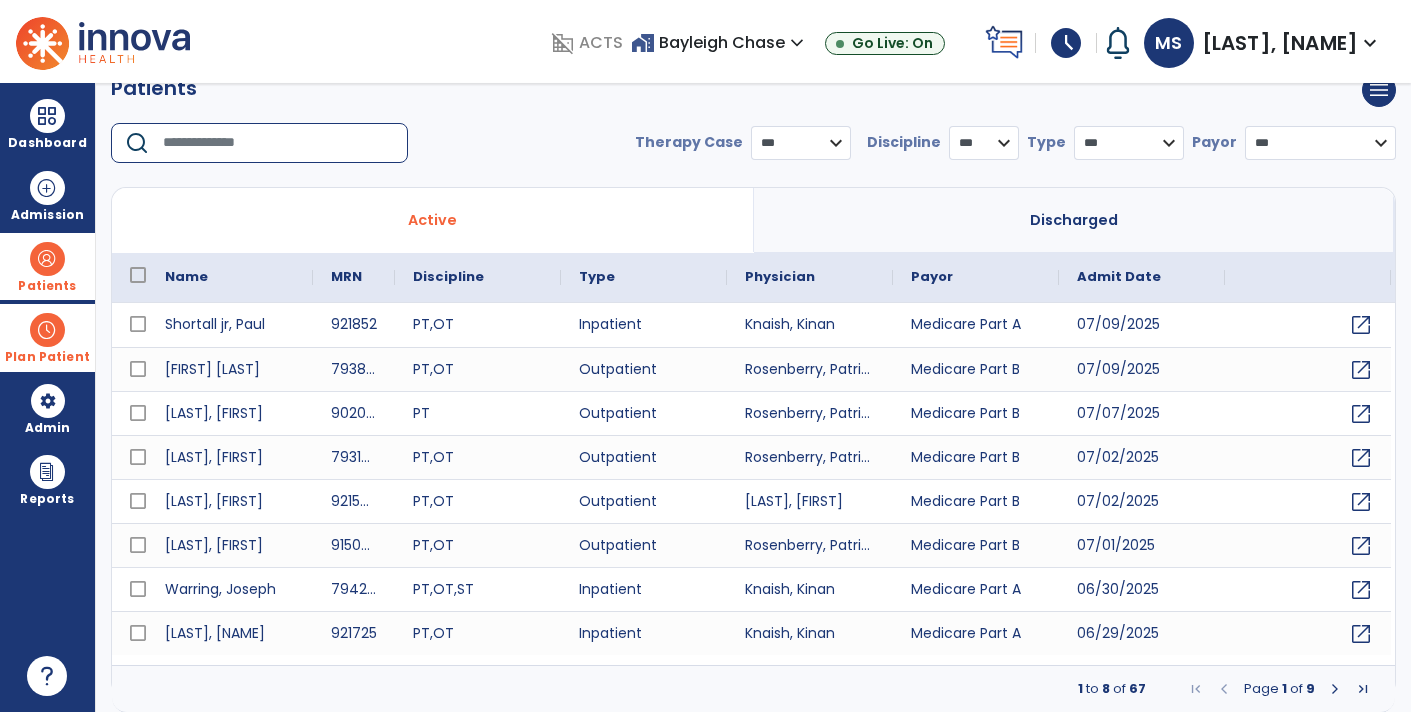 drag, startPoint x: 178, startPoint y: 132, endPoint x: 167, endPoint y: 126, distance: 12.529964 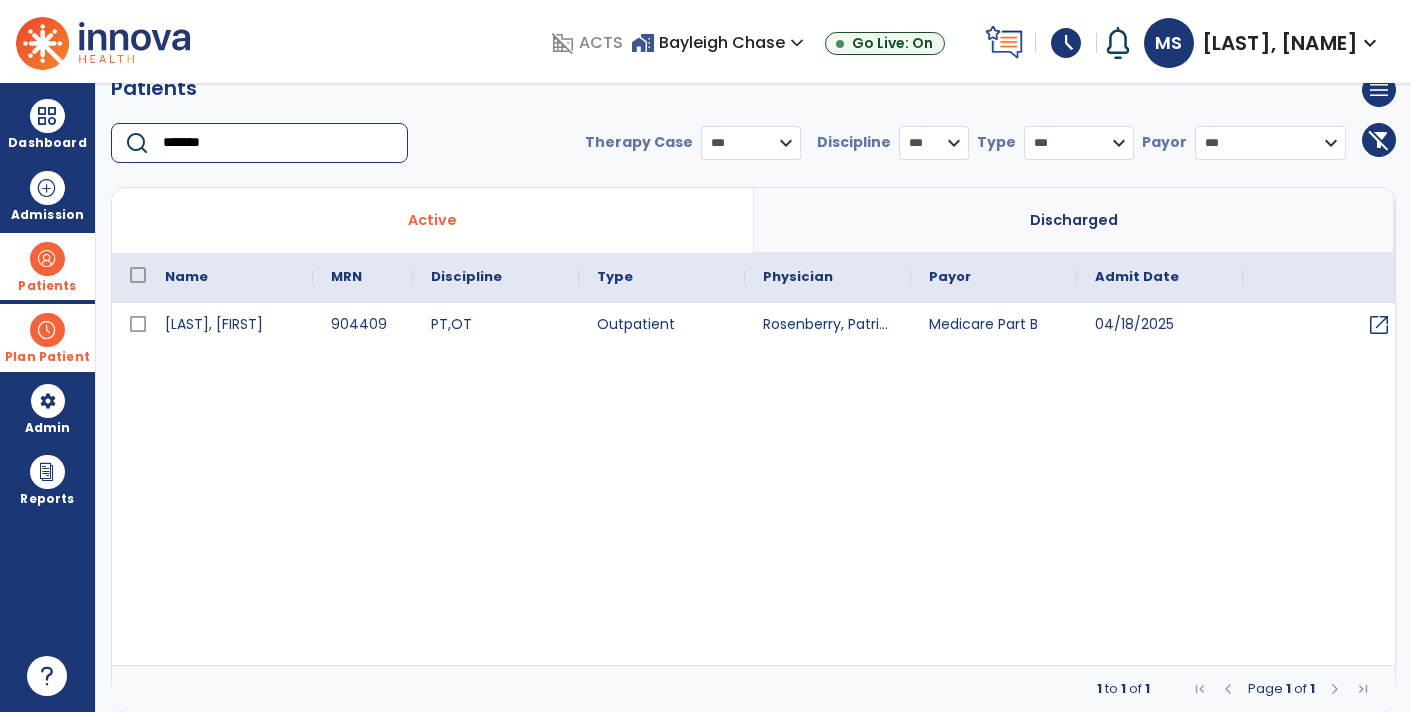 type on "*******" 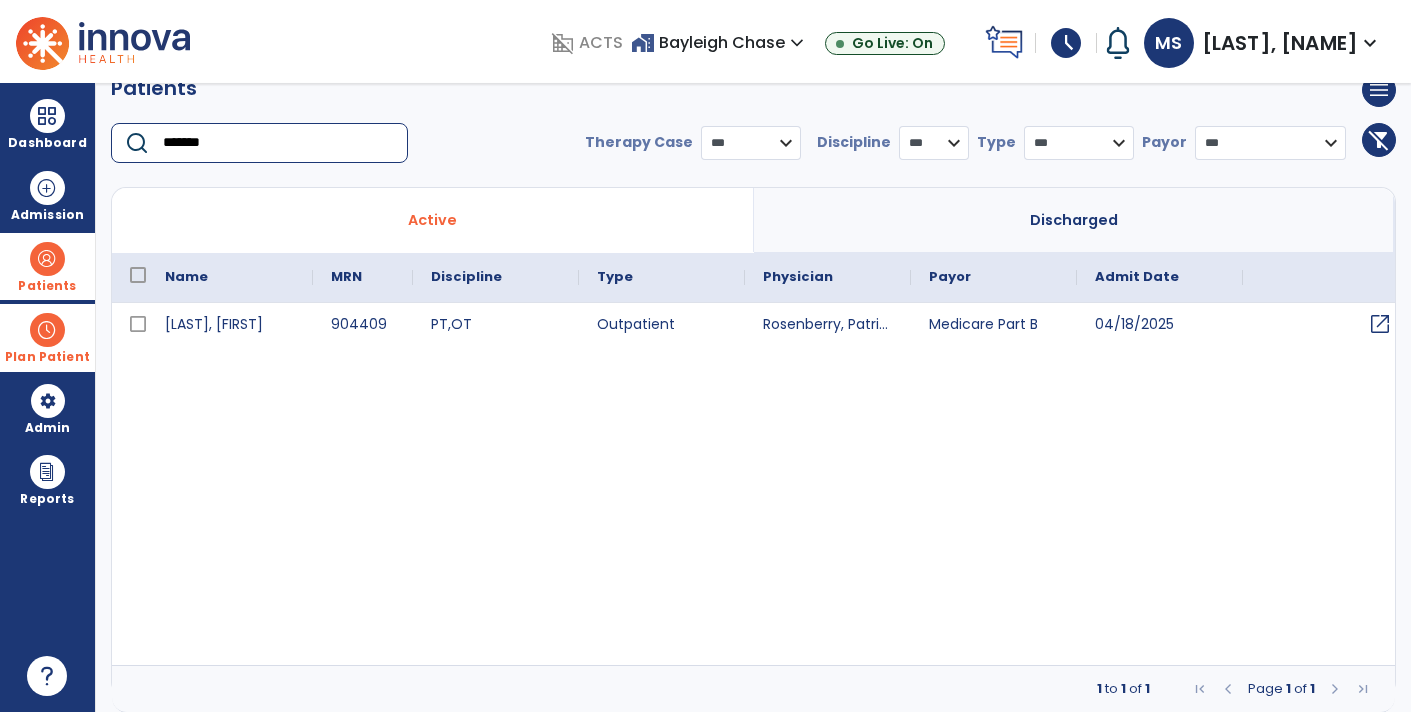 click on "open_in_new" at bounding box center (1380, 324) 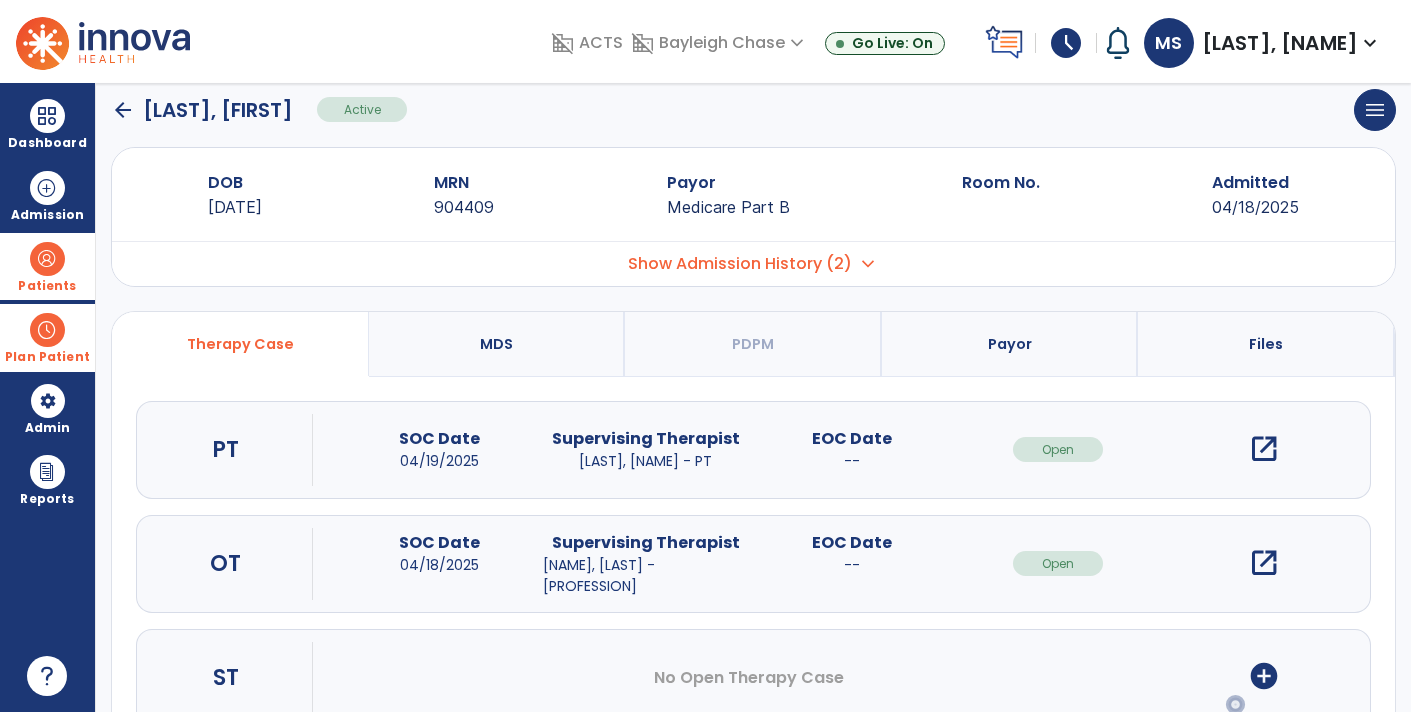 scroll, scrollTop: 0, scrollLeft: 0, axis: both 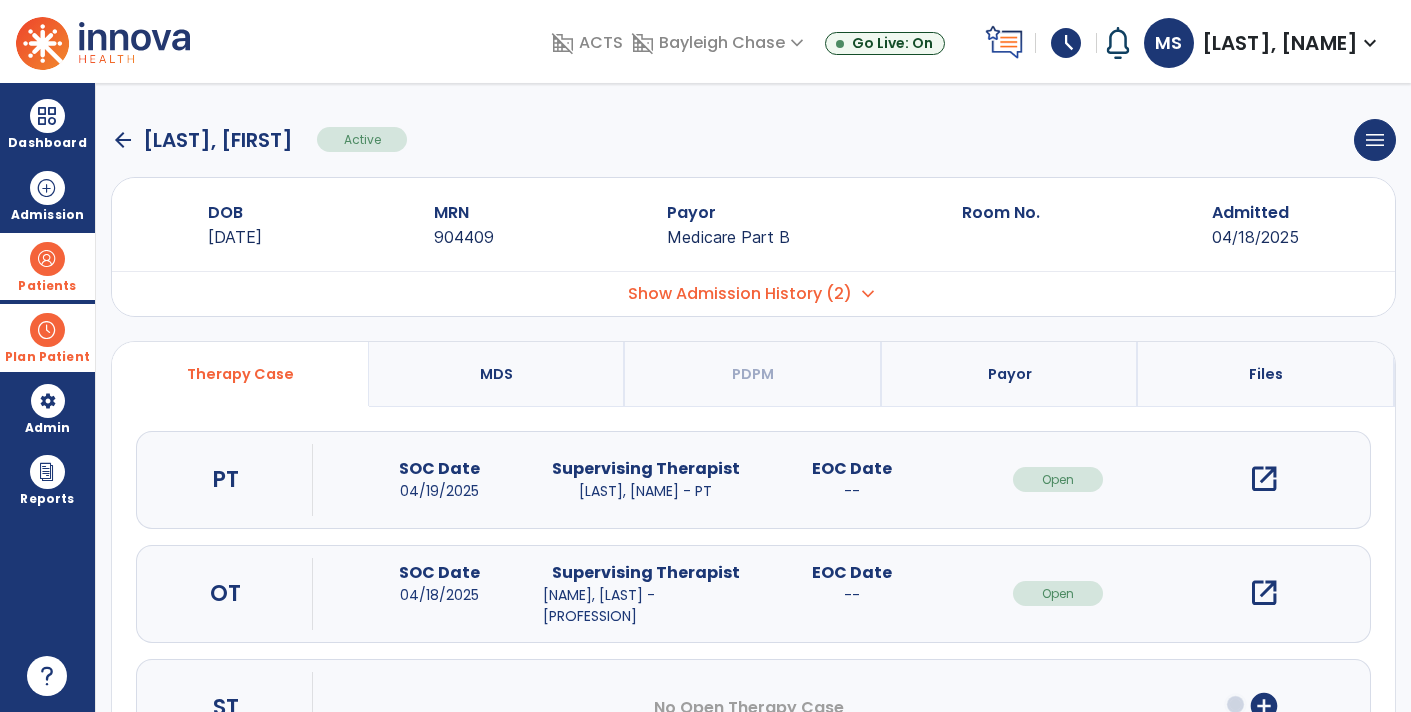 click on "open_in_new" at bounding box center [1264, 593] 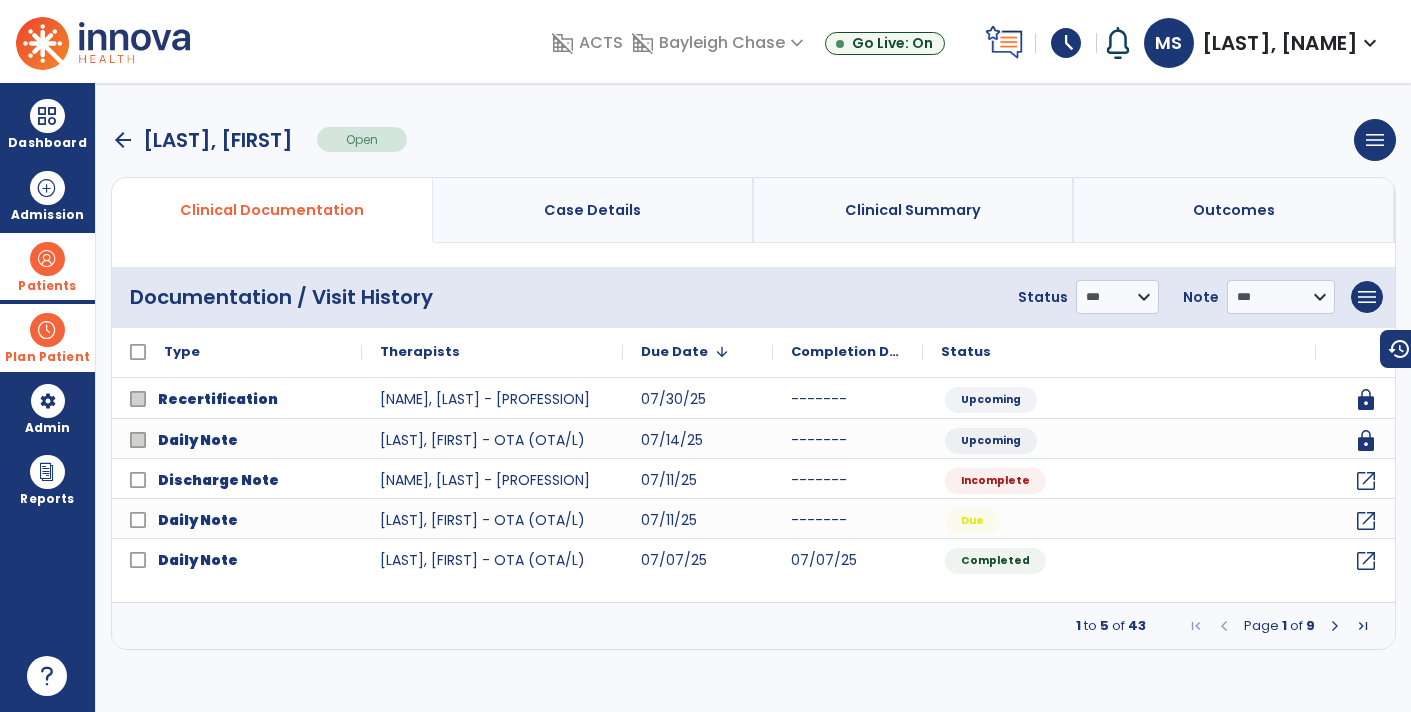 click at bounding box center (1335, 626) 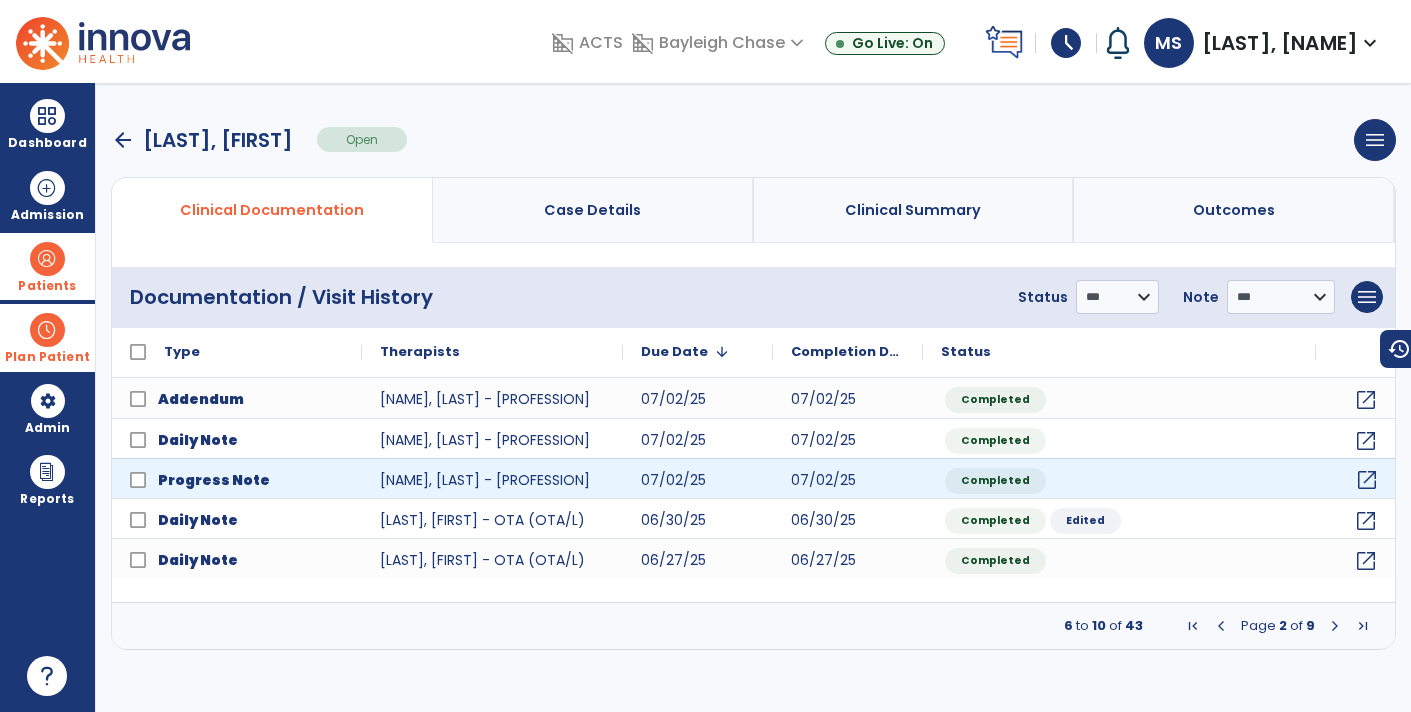 click on "open_in_new" 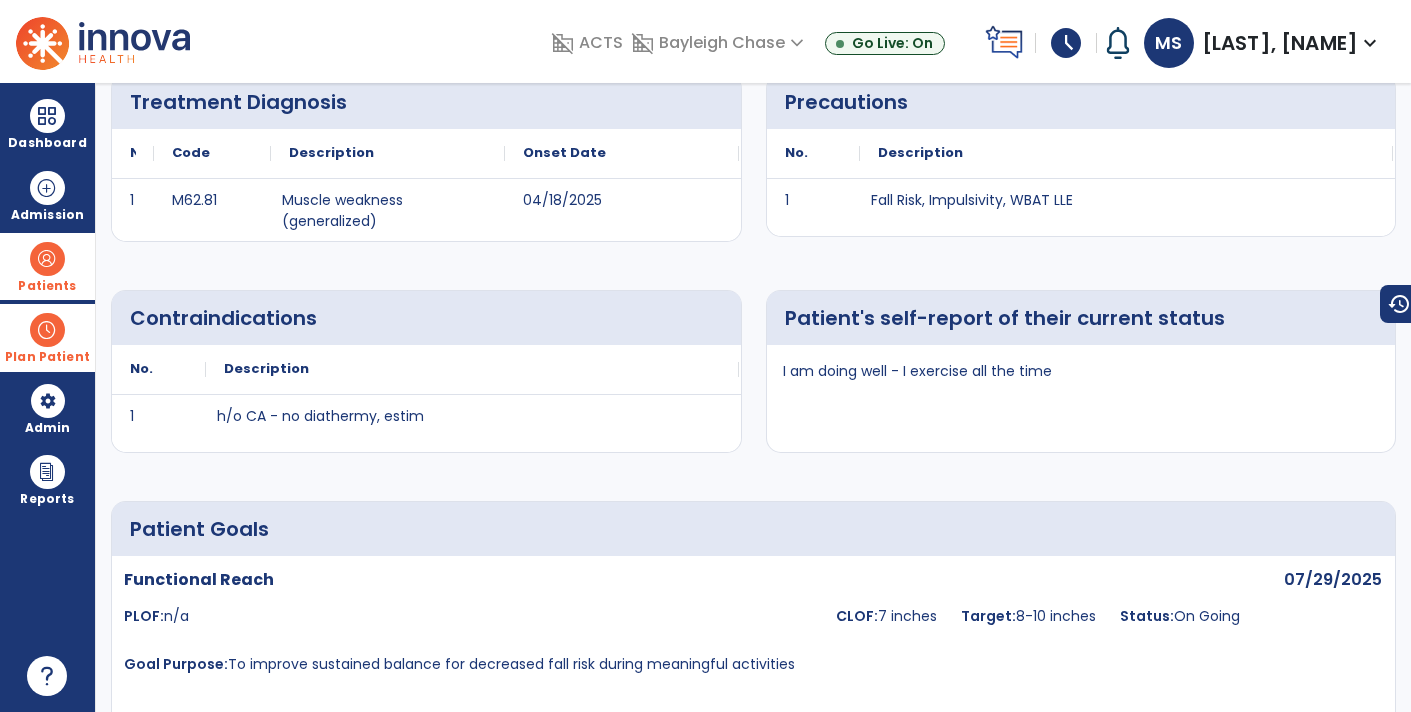 scroll, scrollTop: 0, scrollLeft: 0, axis: both 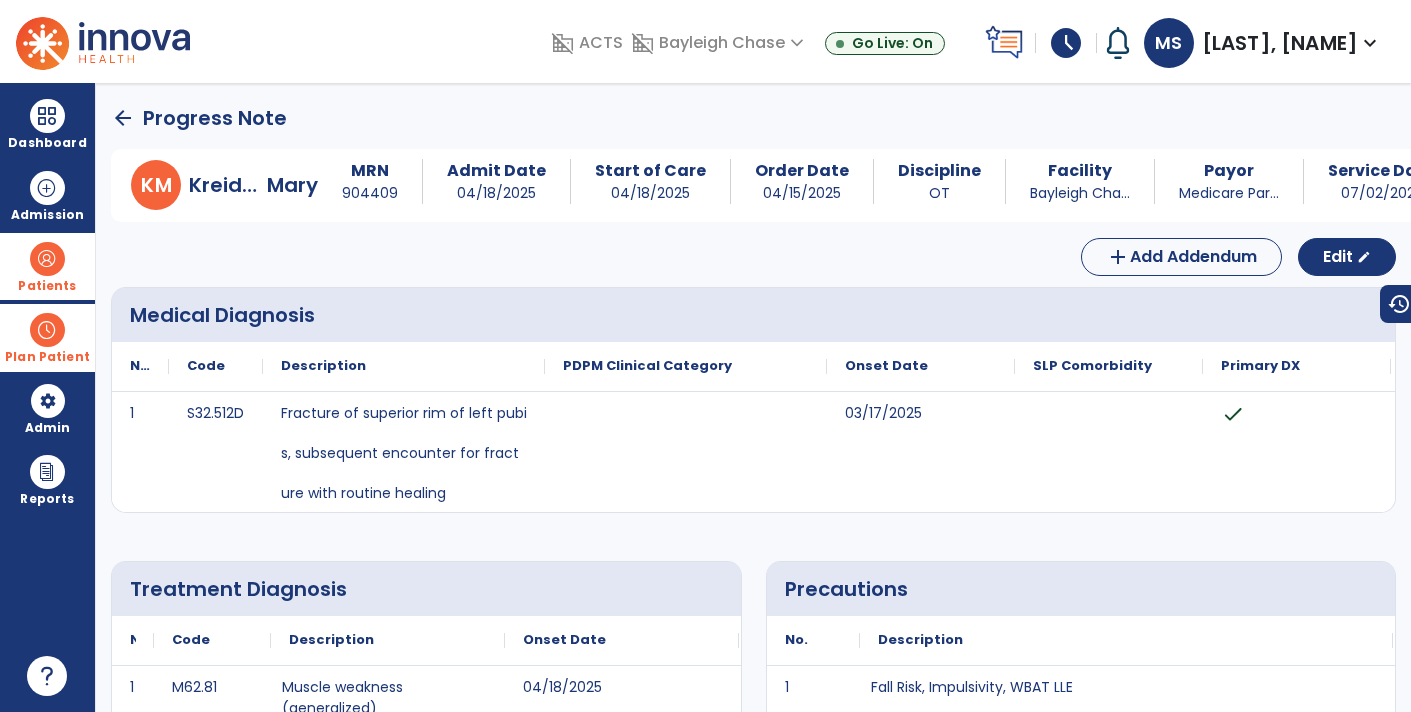 click on "arrow_back" 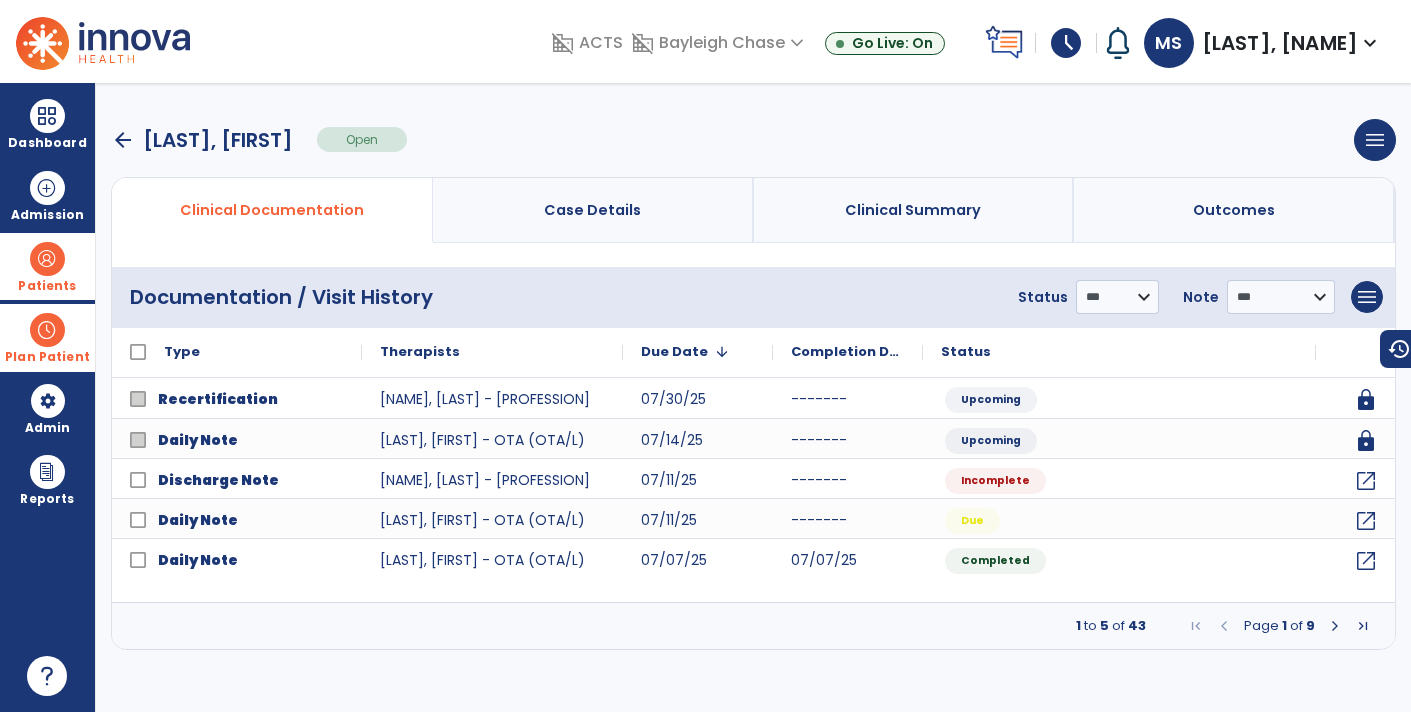 click on "arrow_back" at bounding box center [123, 140] 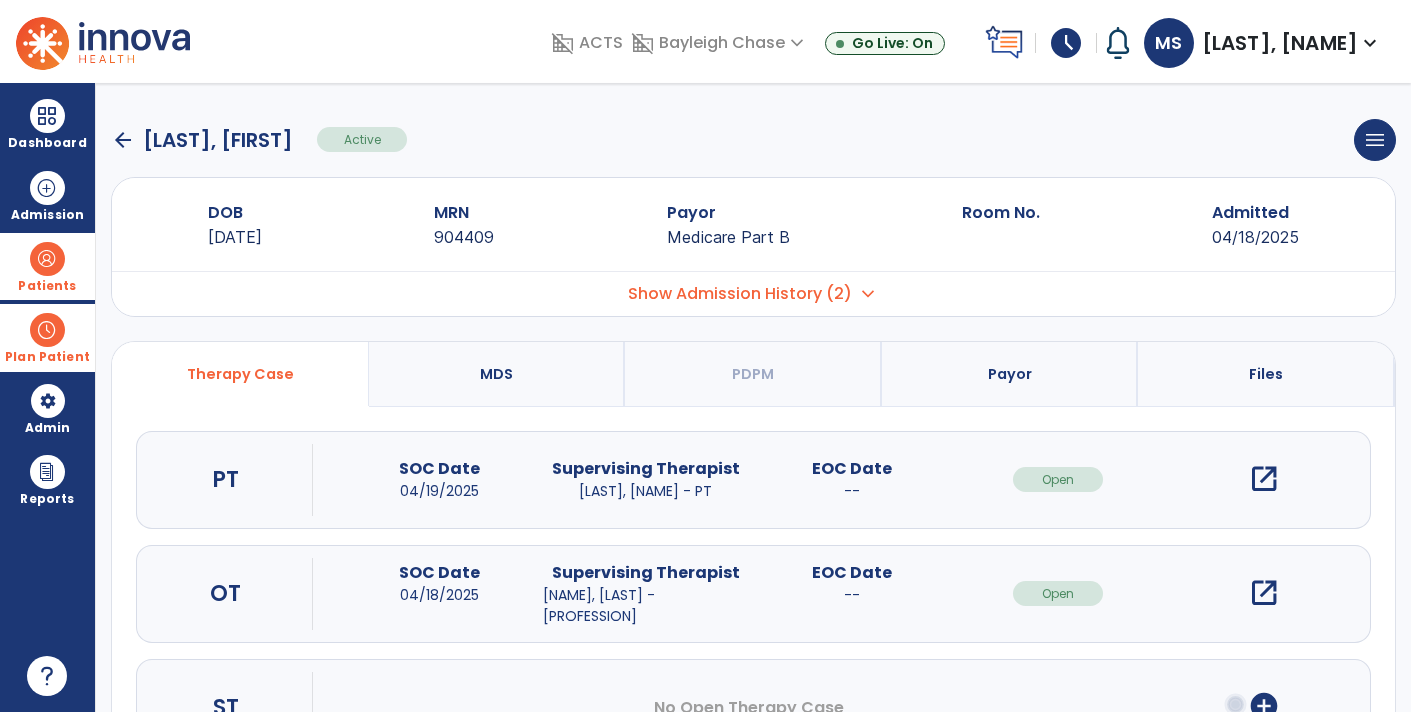 click on "Patients" at bounding box center (47, 286) 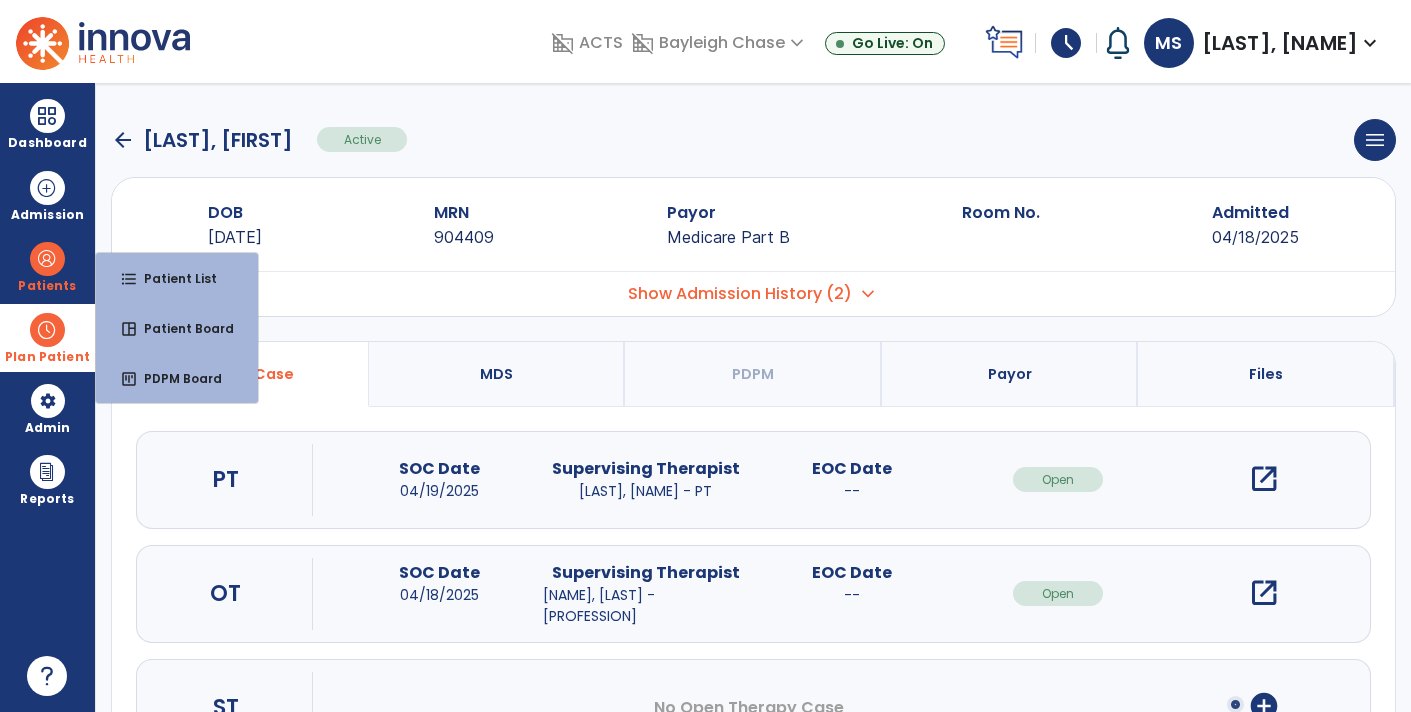 click on "arrow_back" 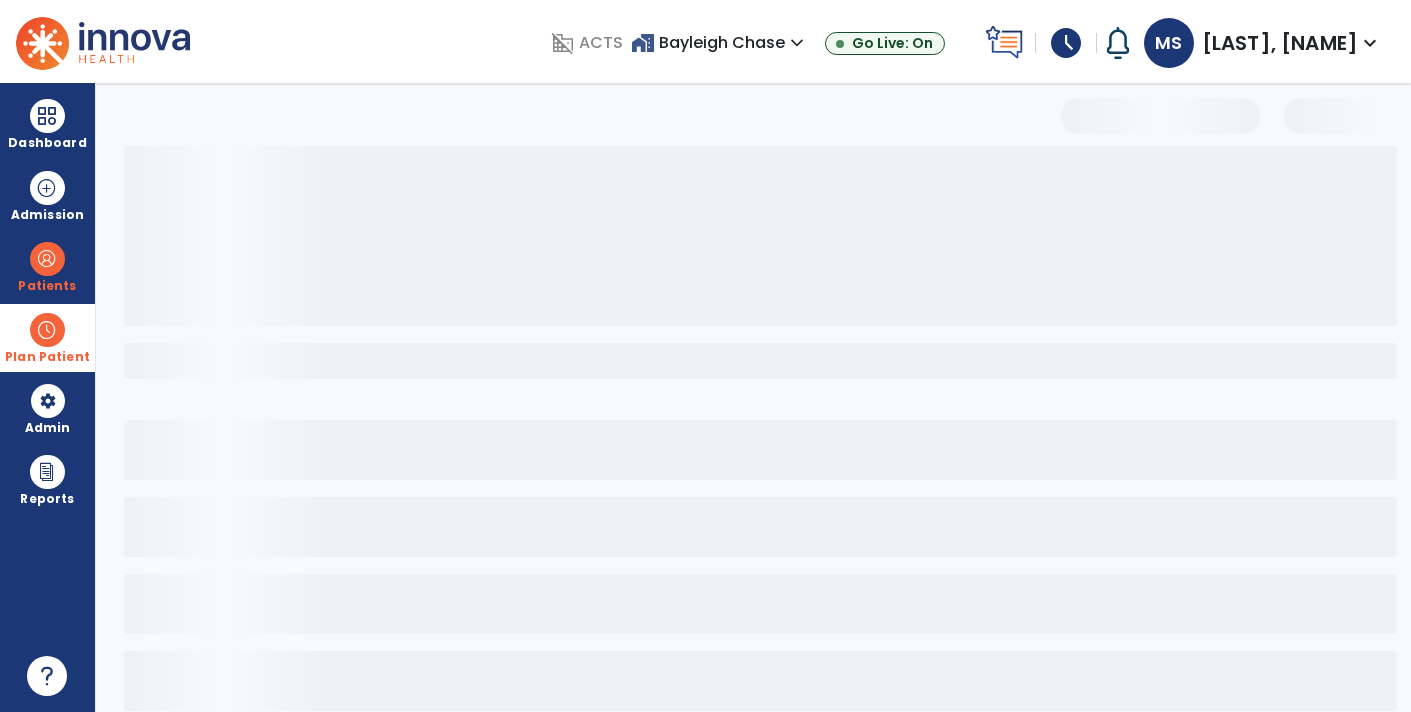 select on "***" 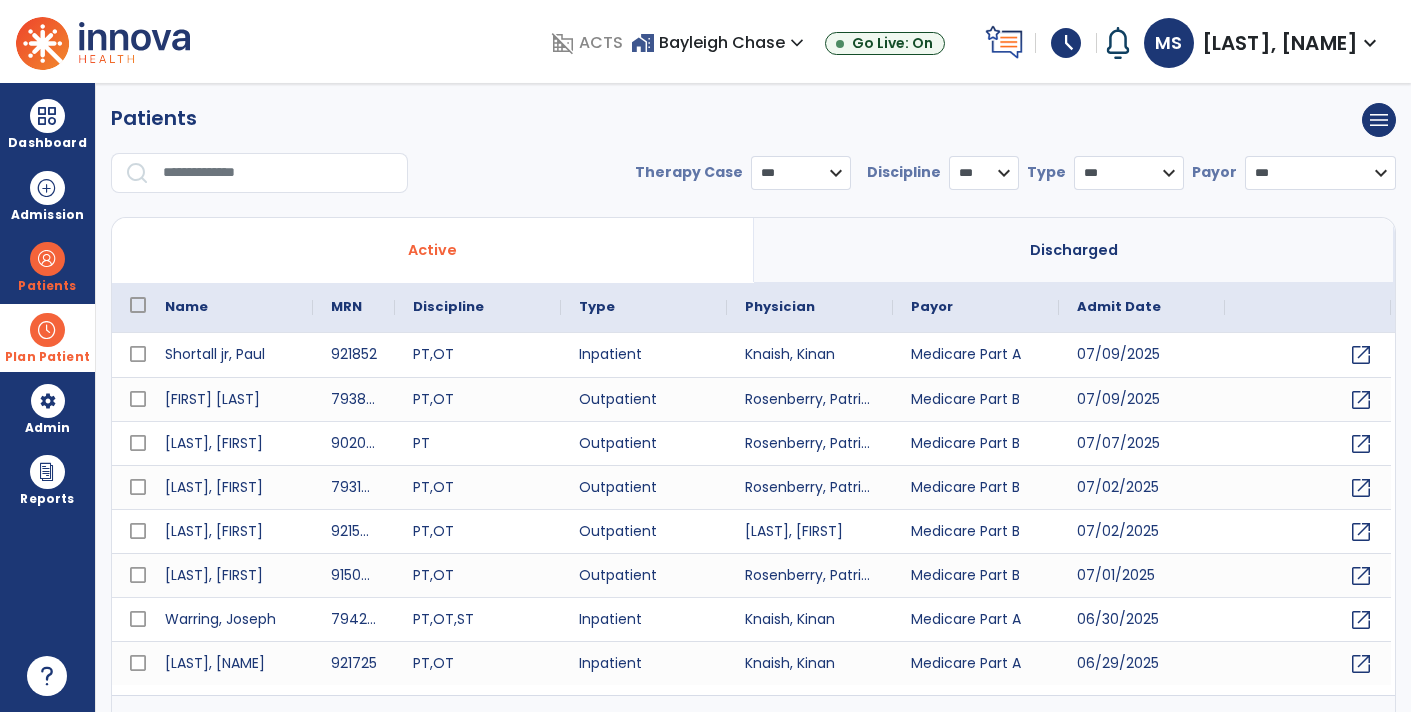 click at bounding box center (278, 173) 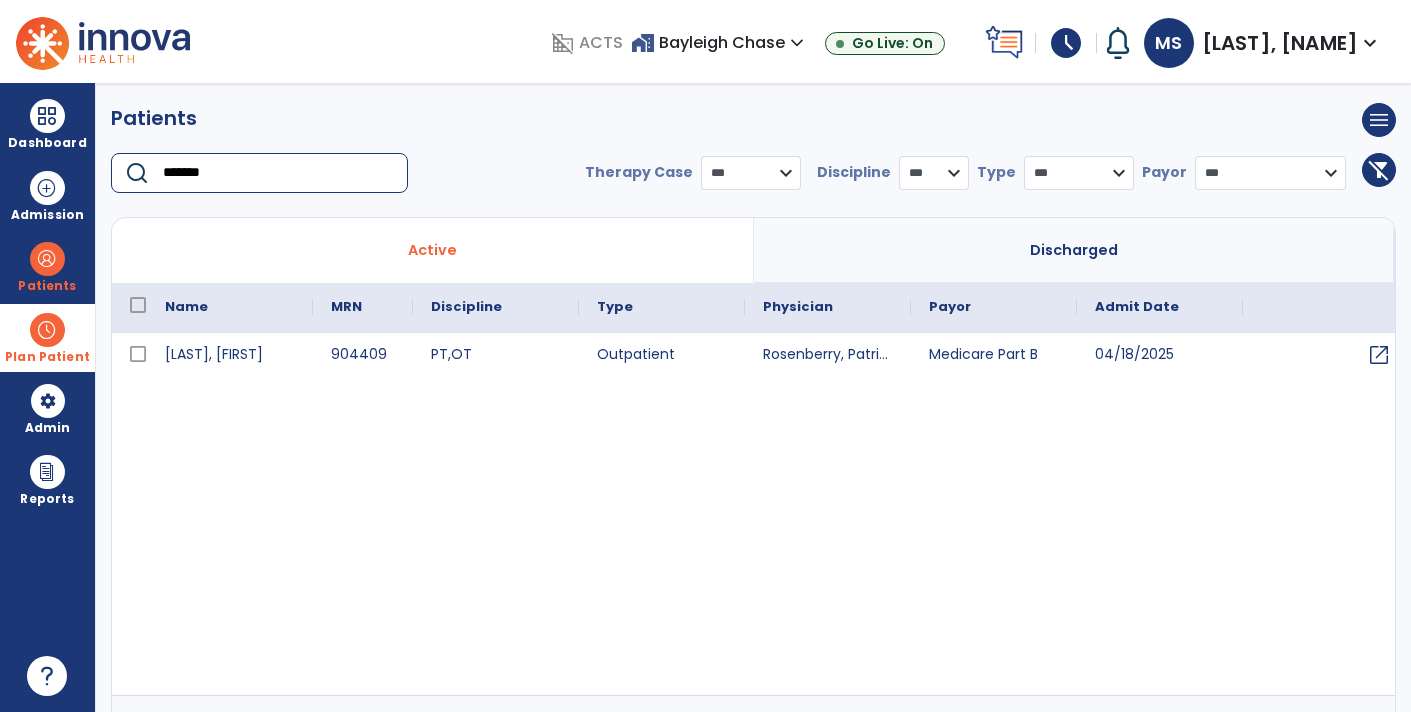 type on "*******" 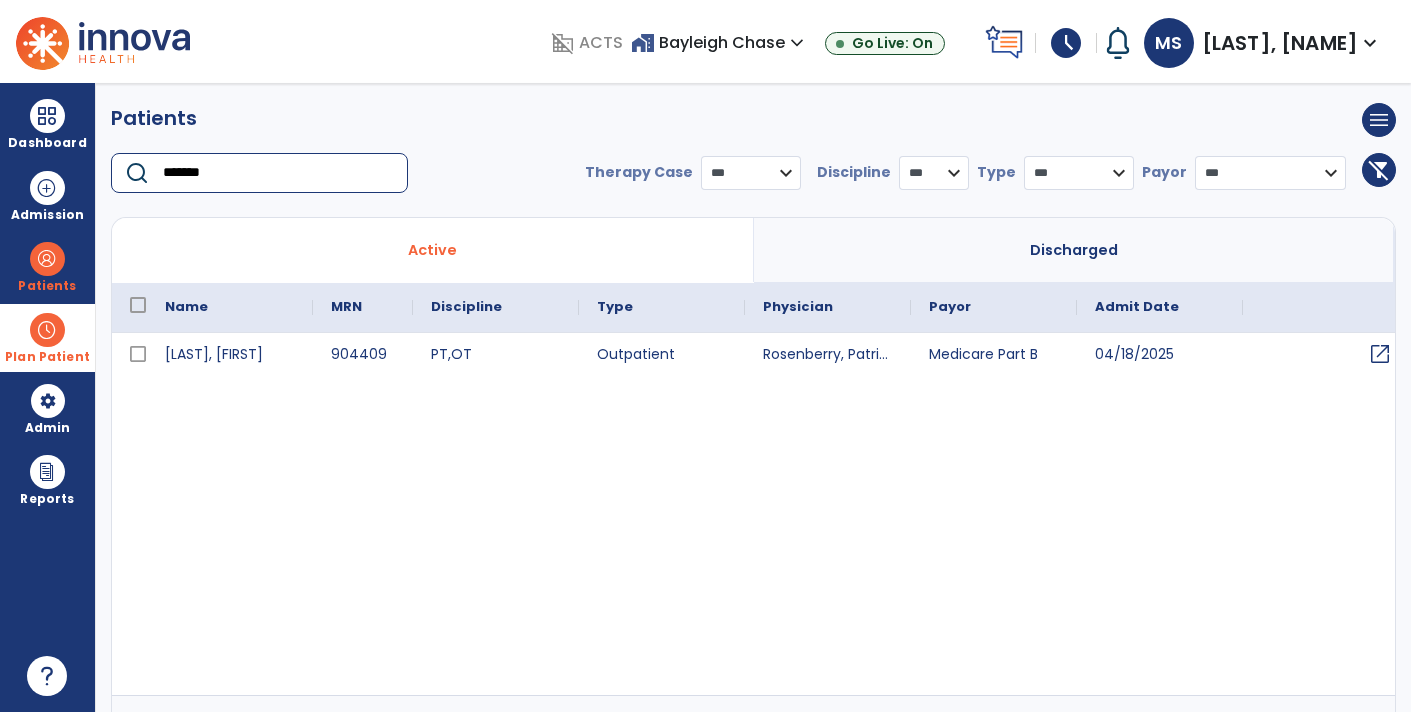 click on "open_in_new" at bounding box center [1380, 354] 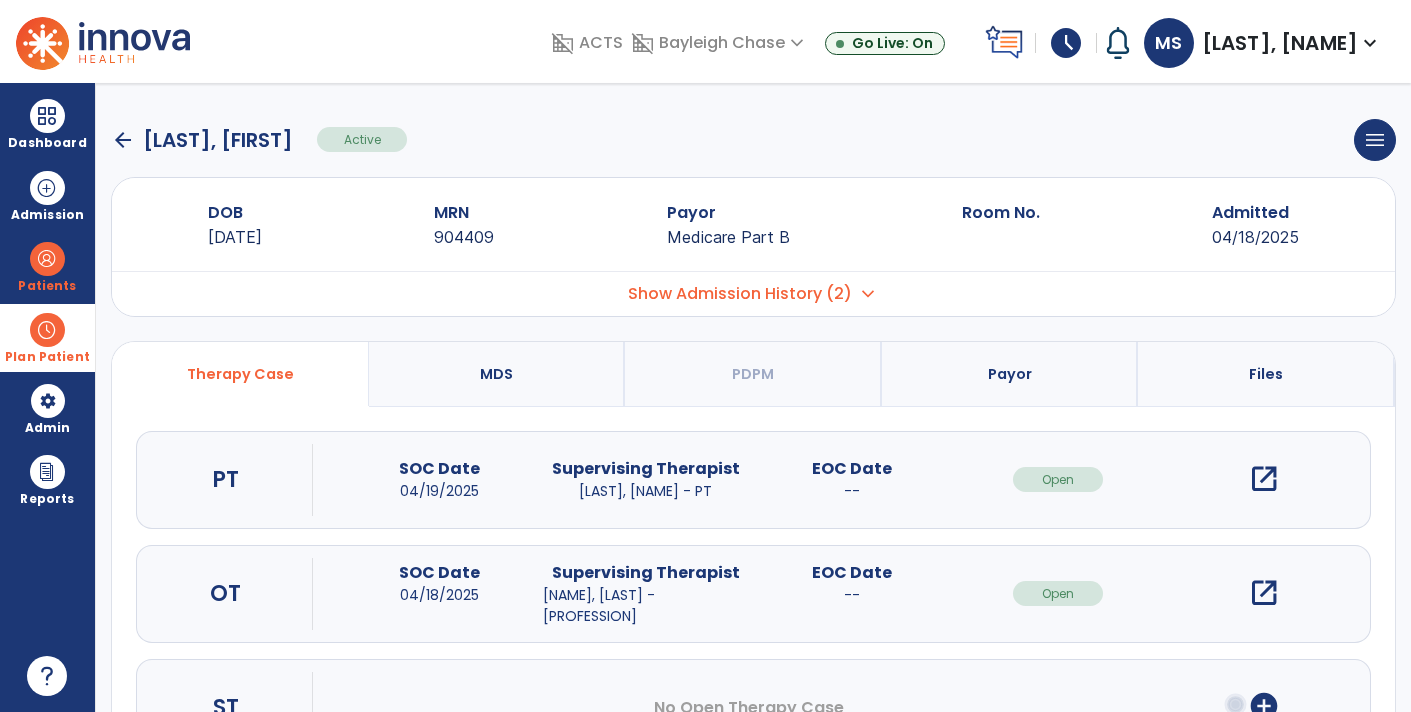 click on "open_in_new" at bounding box center [1264, 593] 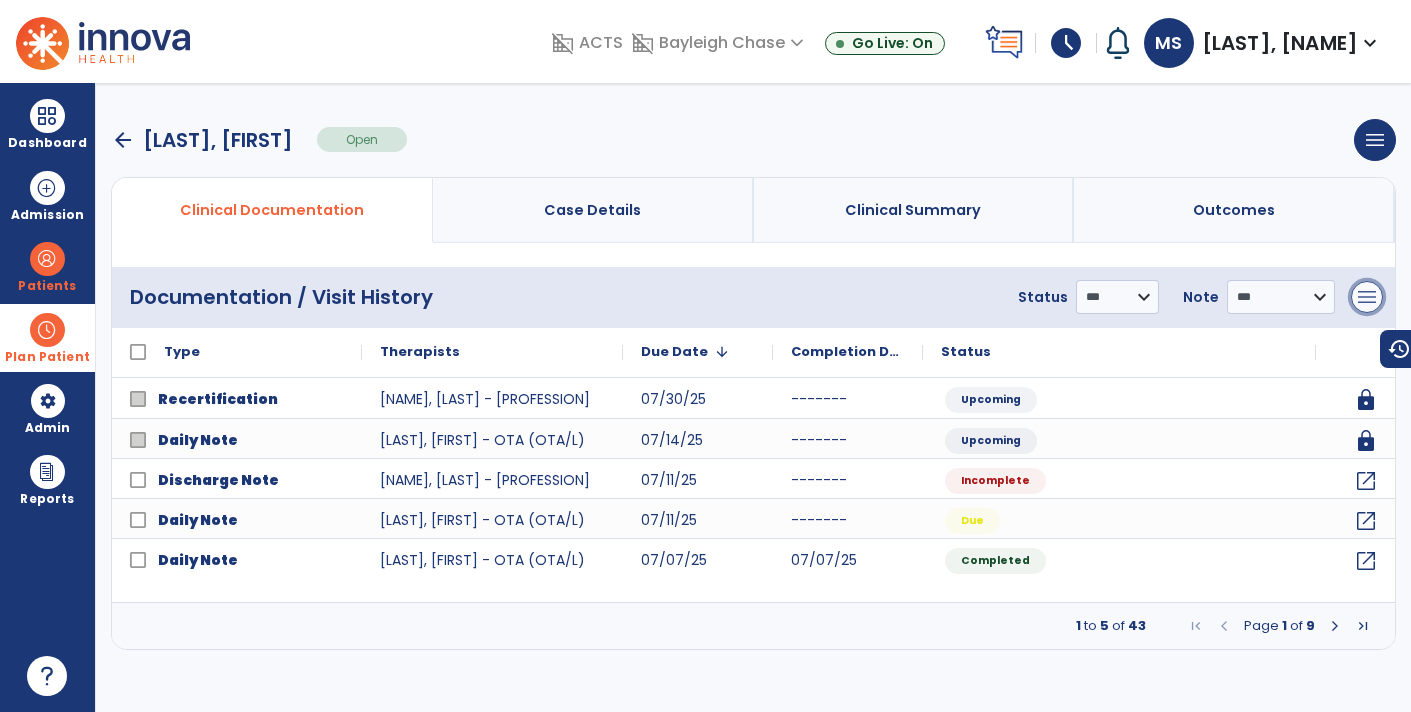 click on "menu" at bounding box center (1367, 297) 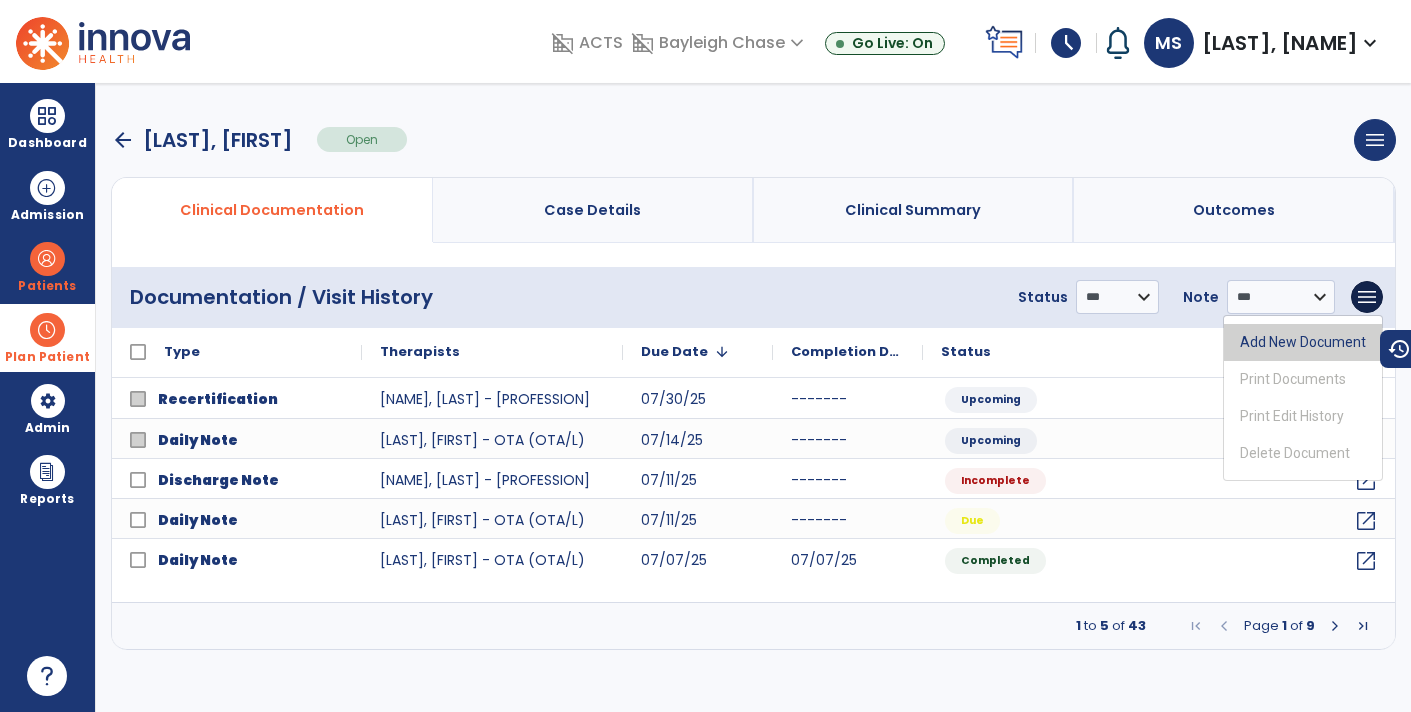 click on "Add New Document" at bounding box center [1303, 342] 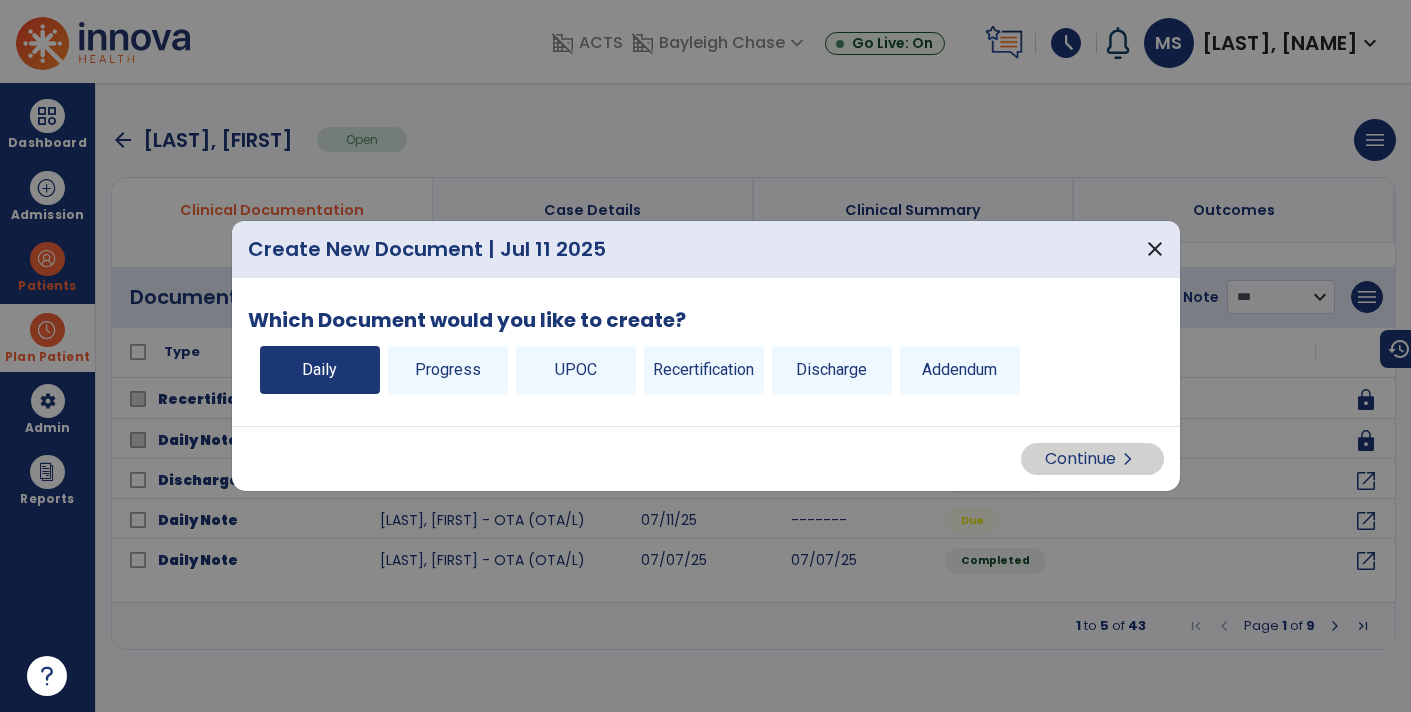 click on "Daily" at bounding box center [320, 370] 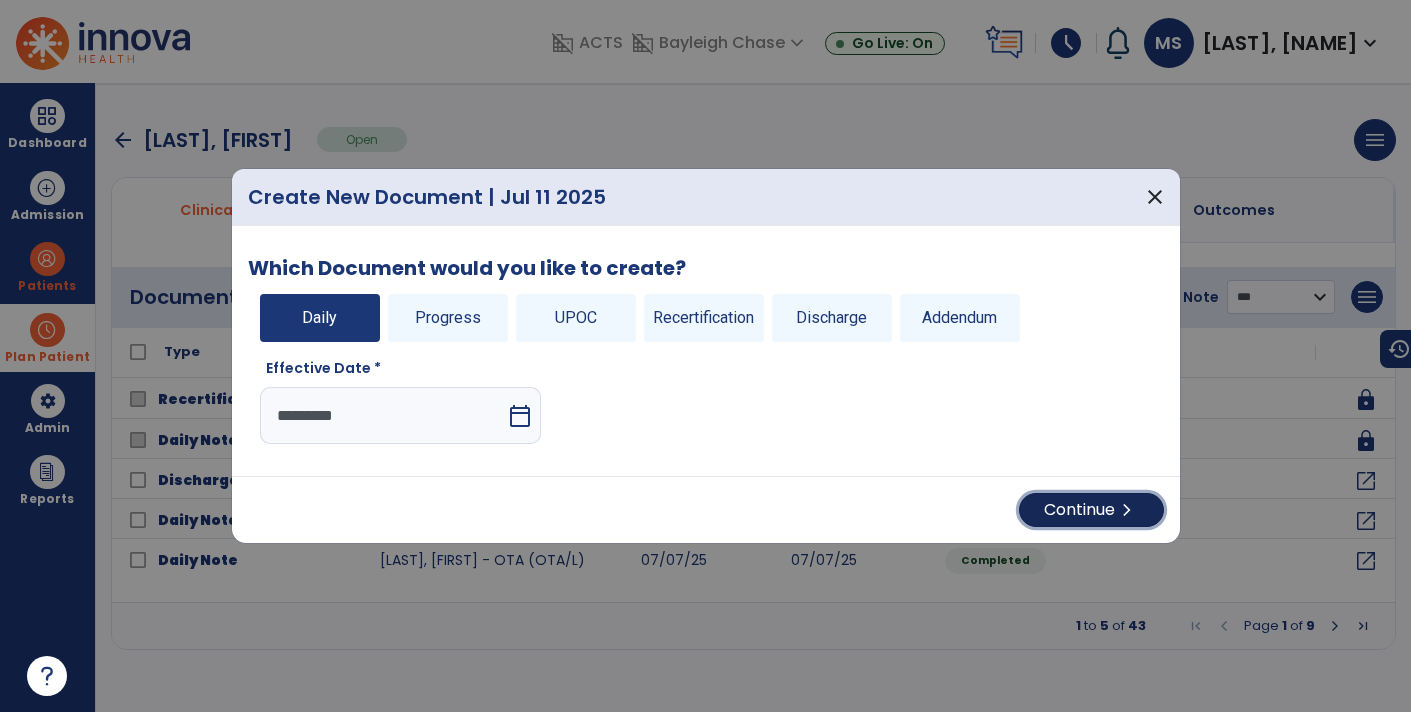 click on "Continue   chevron_right" at bounding box center [1091, 510] 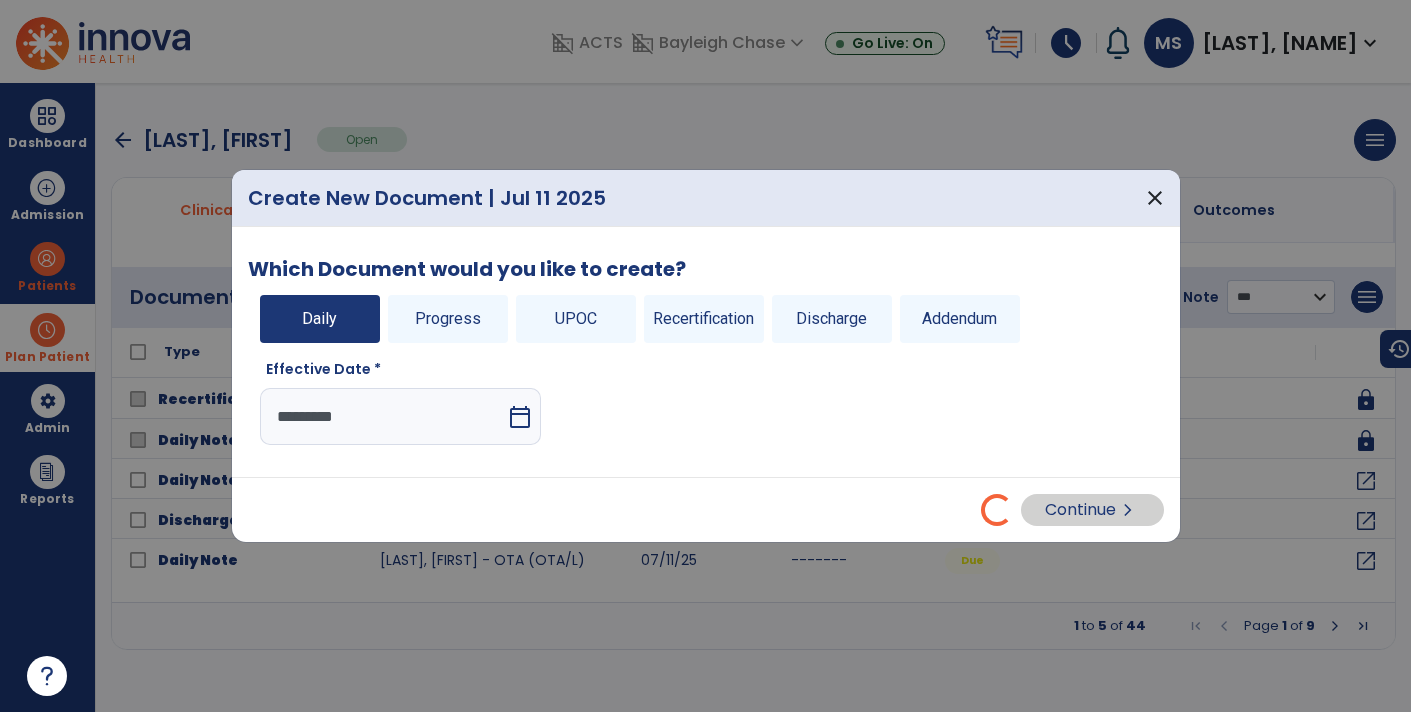 select on "*" 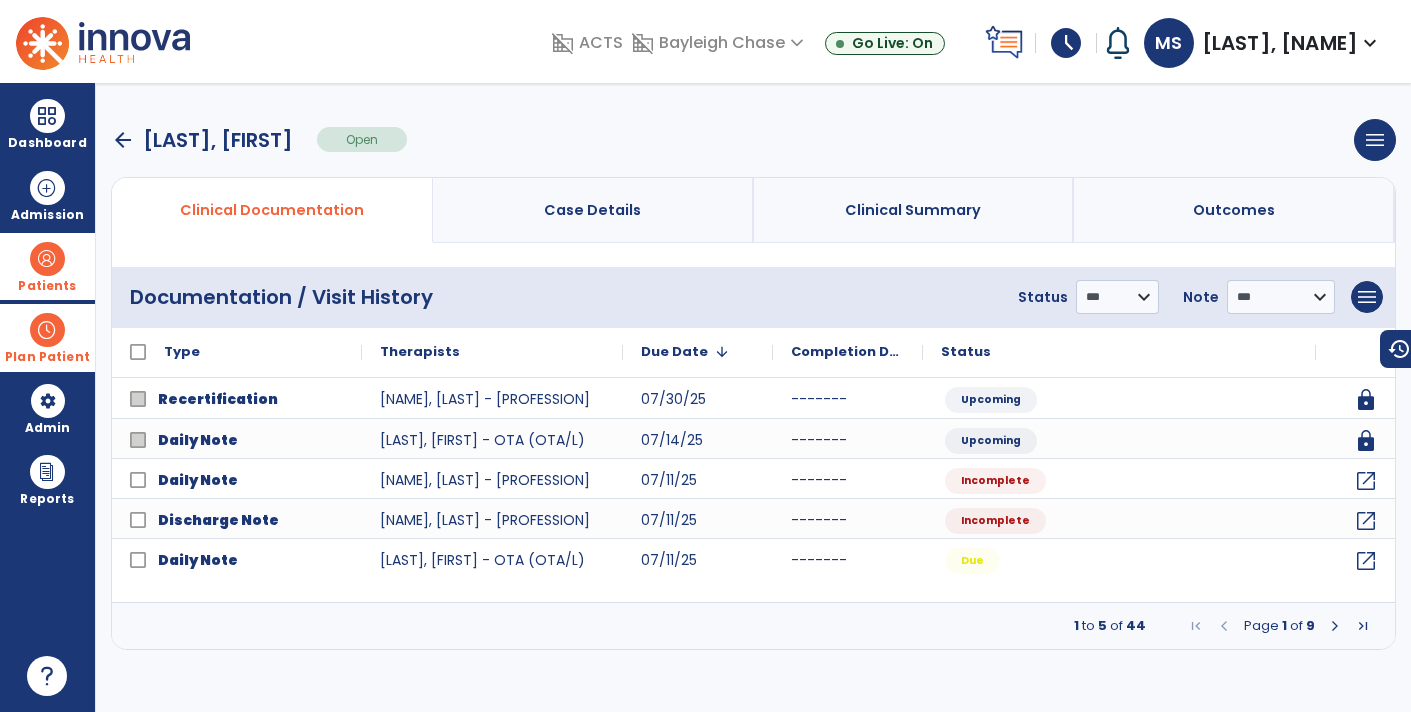 click at bounding box center [47, 259] 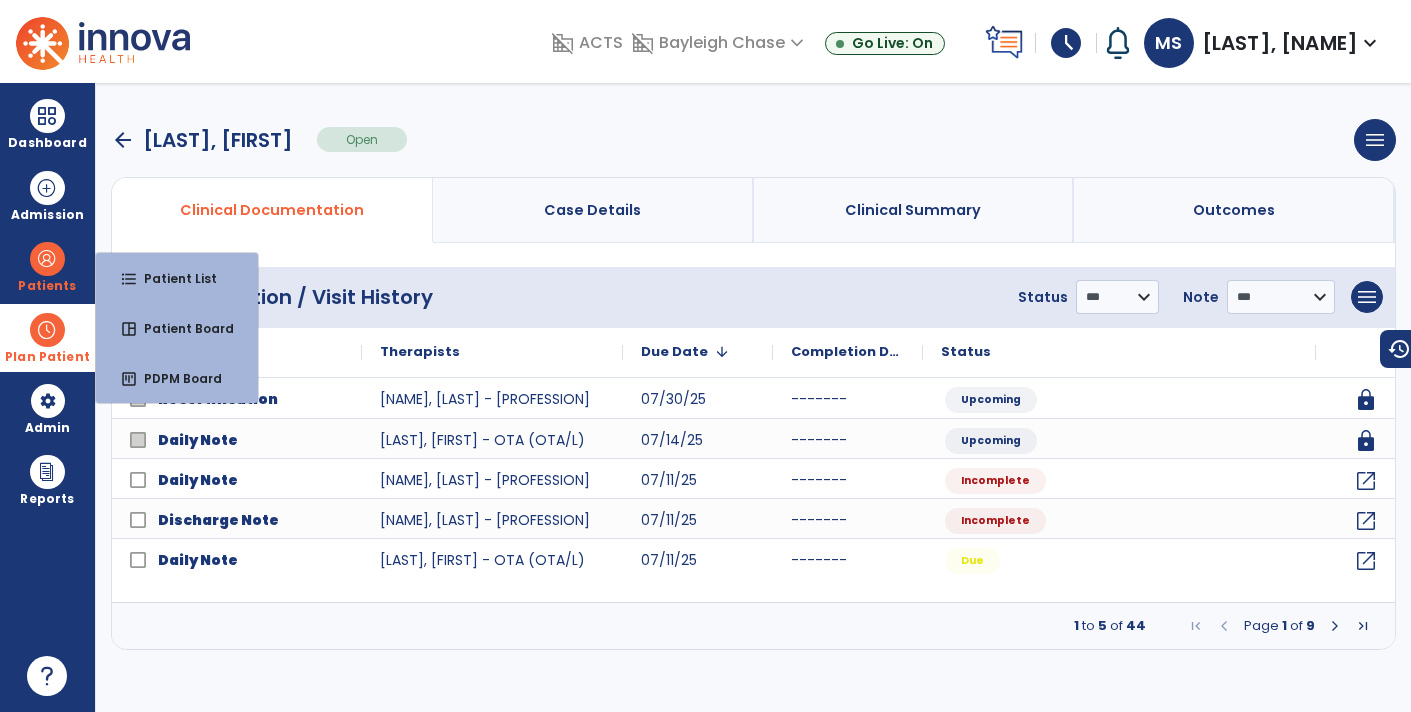 click on "arrow_back" at bounding box center (123, 140) 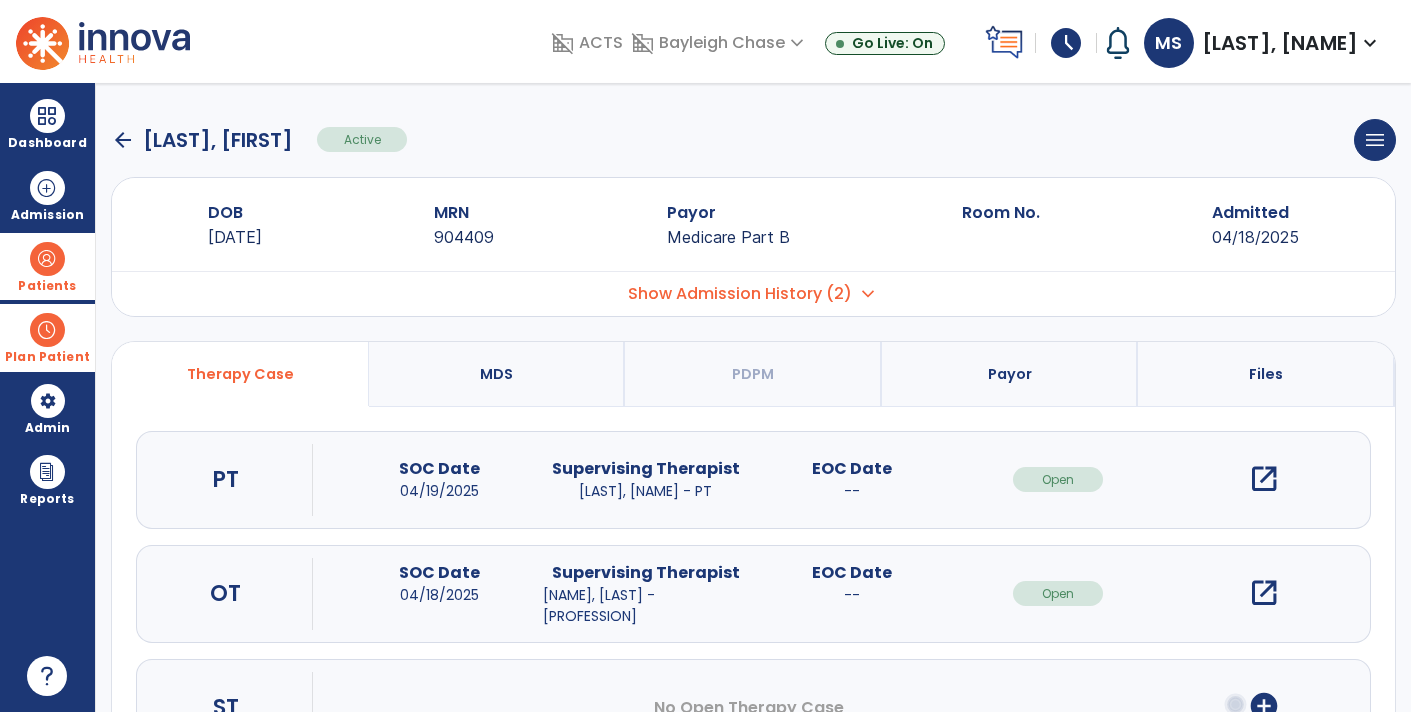 click at bounding box center [47, 259] 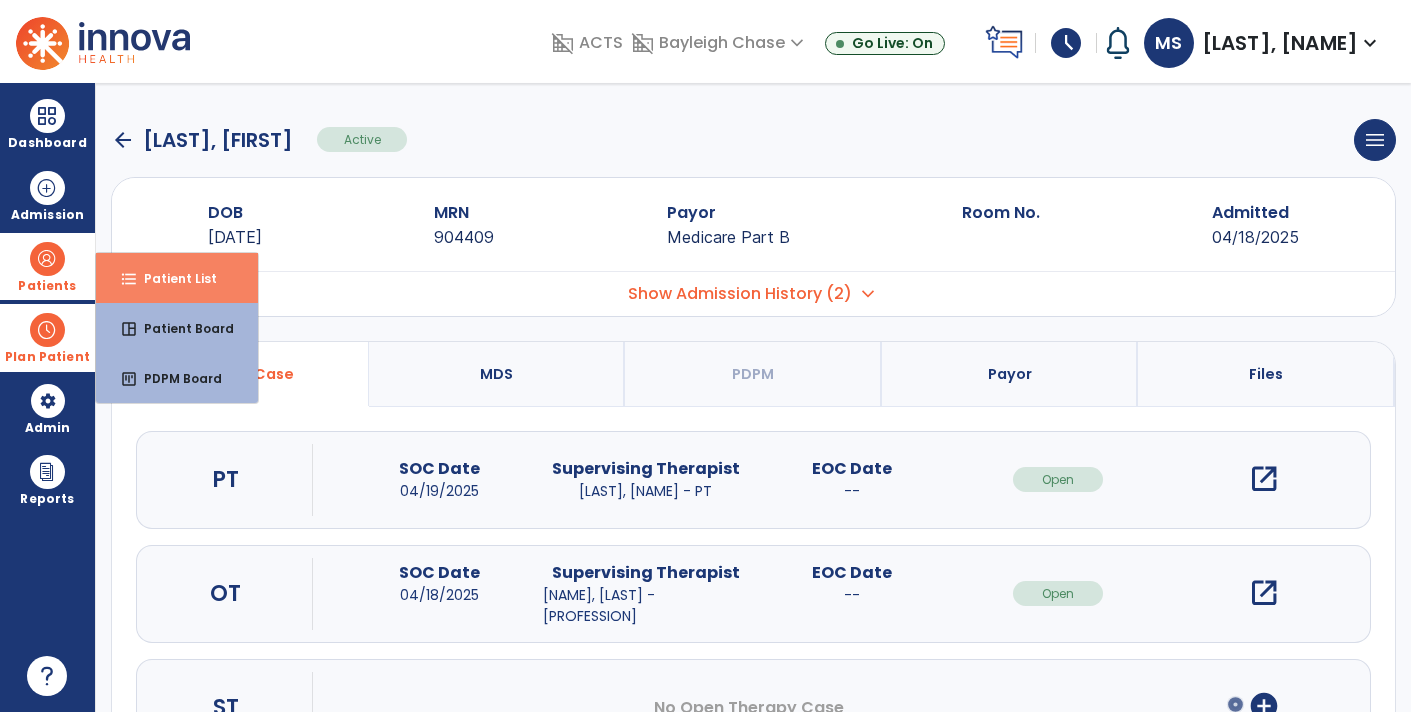 click on "Patient List" at bounding box center [172, 278] 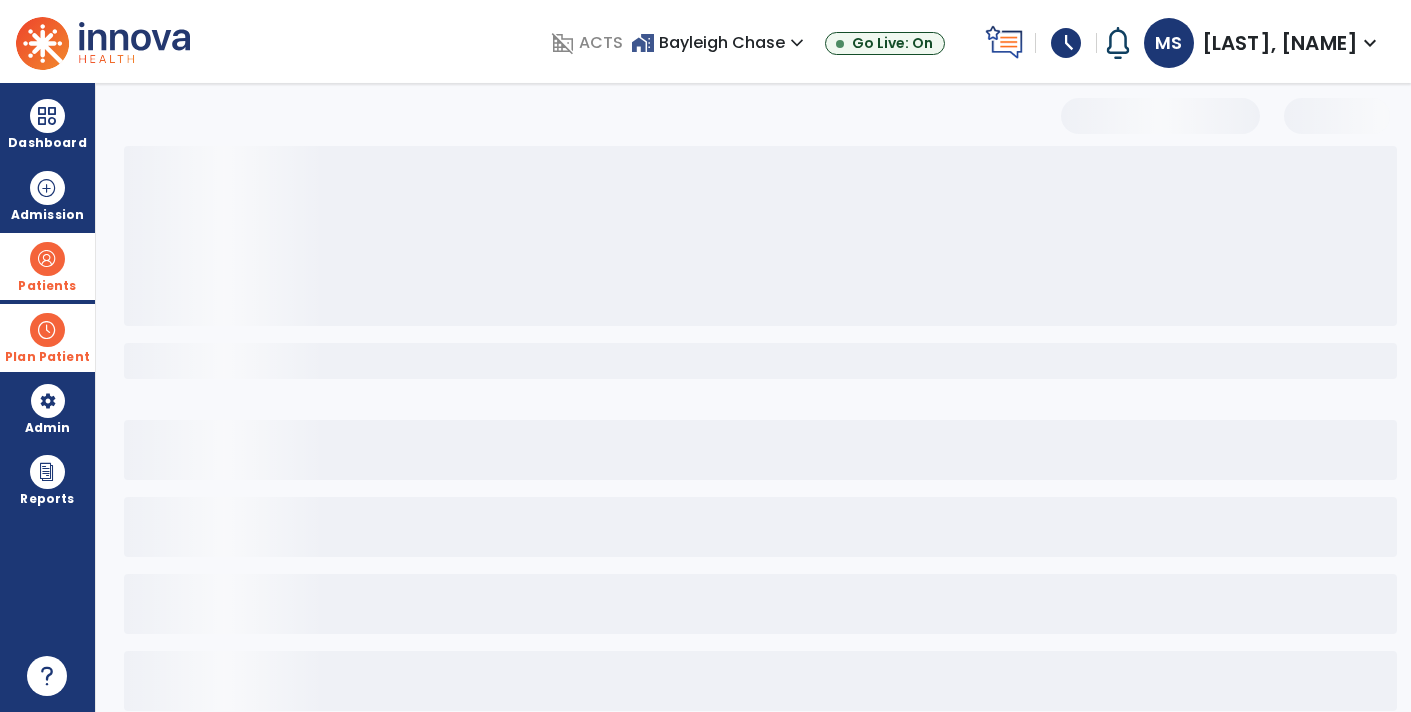 select on "***" 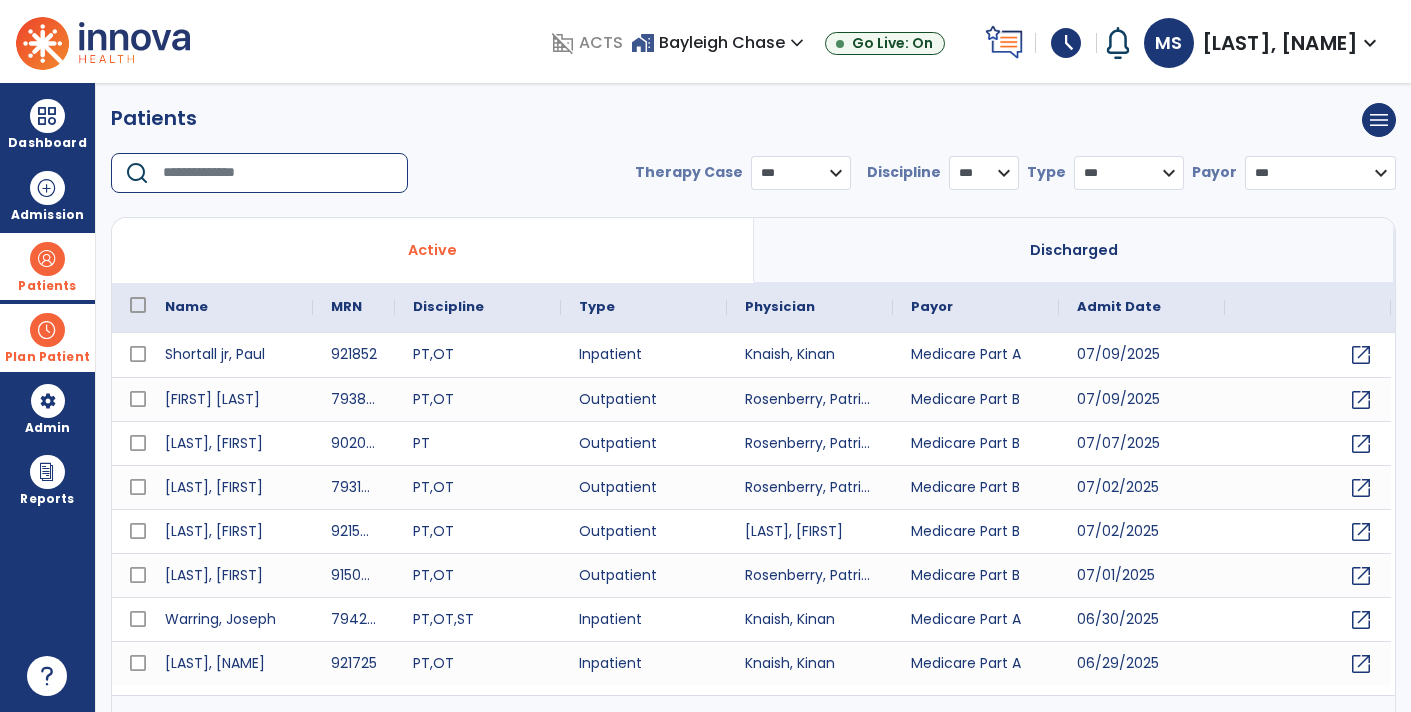 click at bounding box center [278, 173] 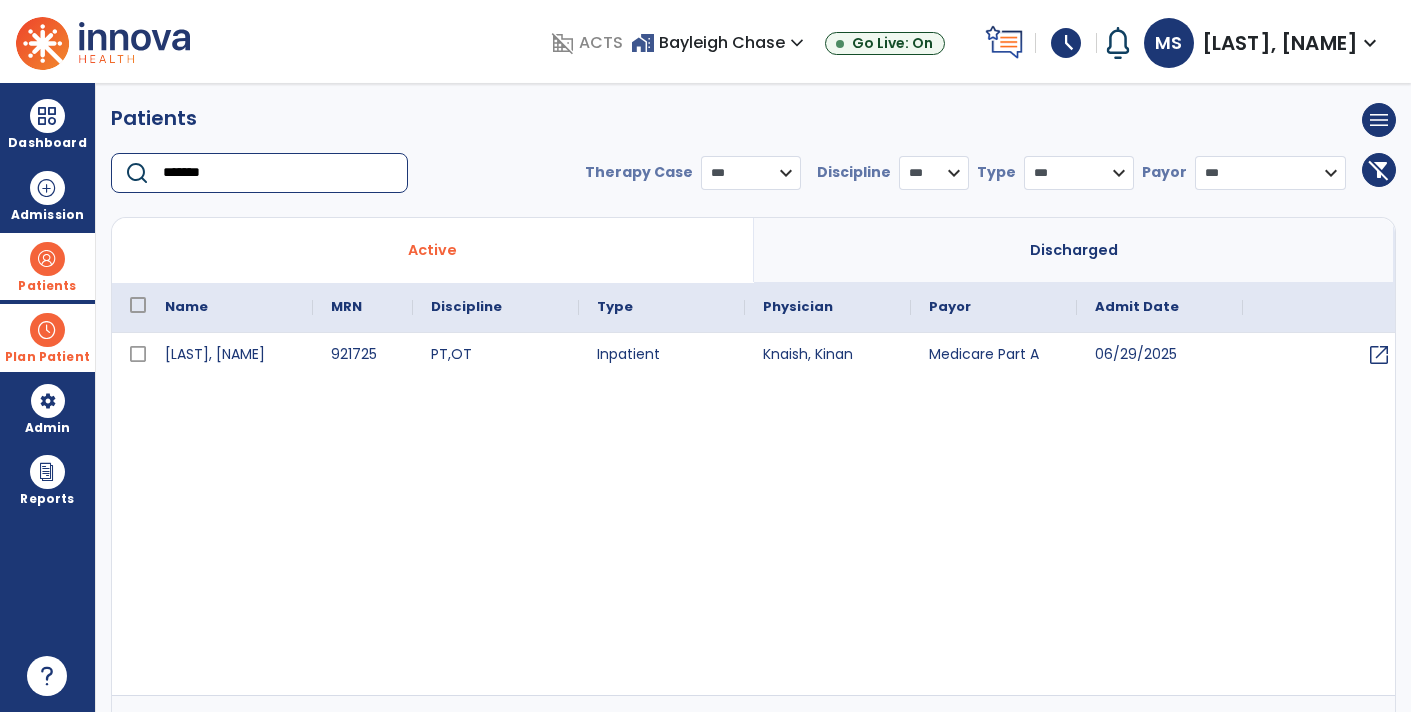 type on "*******" 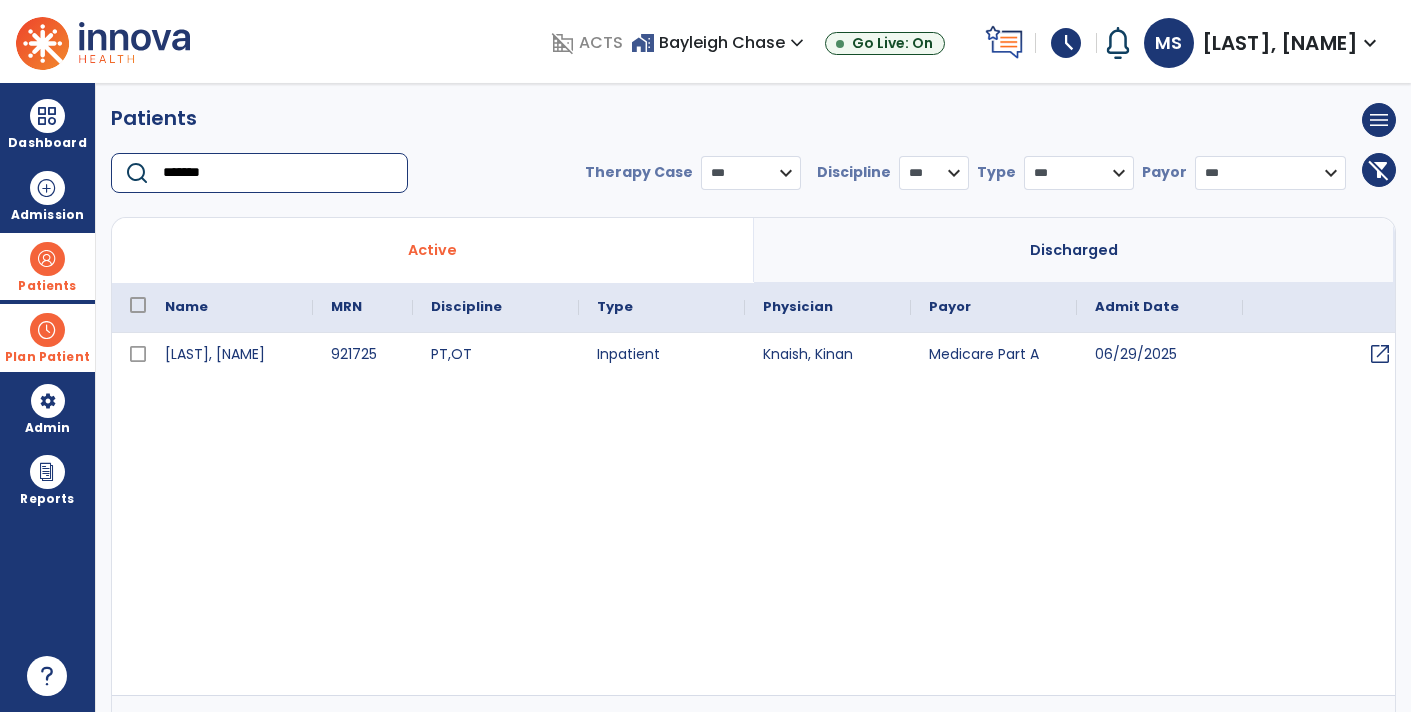 click on "open_in_new" at bounding box center (1380, 354) 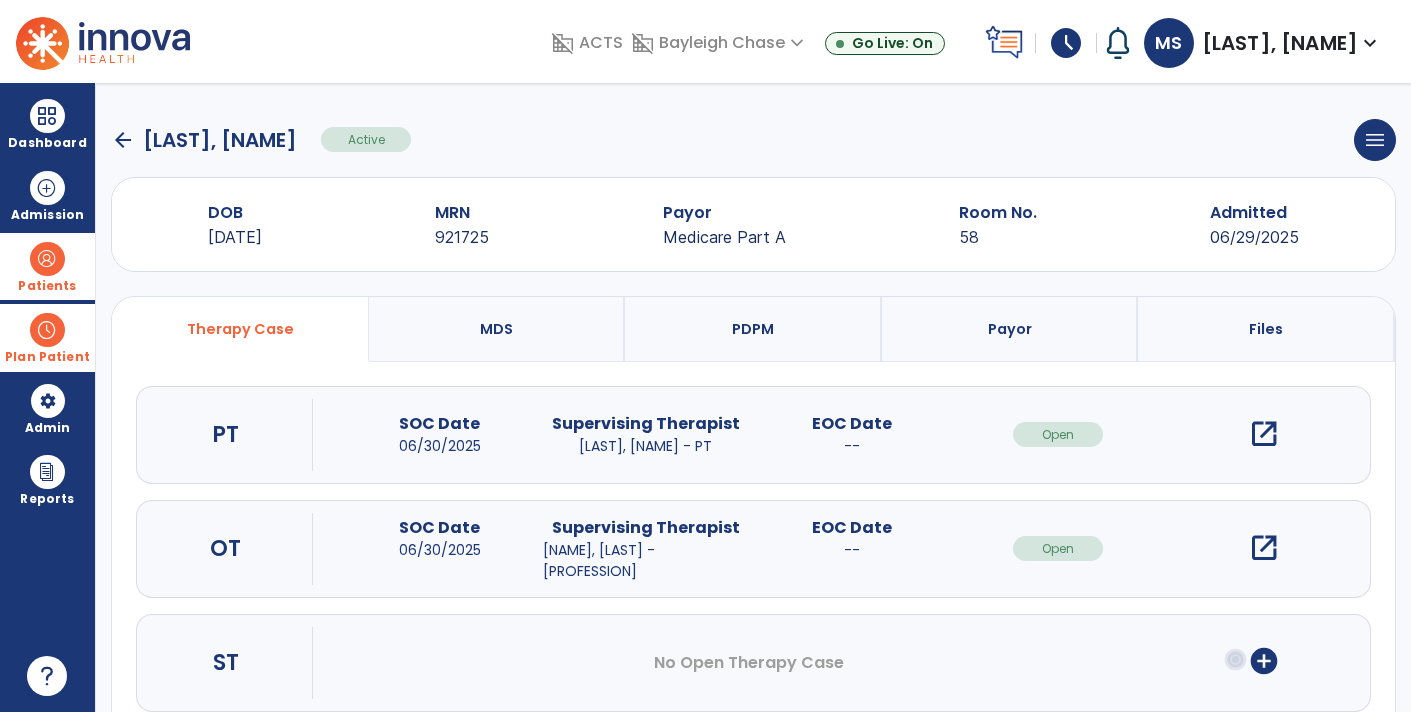 click on "open_in_new" at bounding box center [1264, 548] 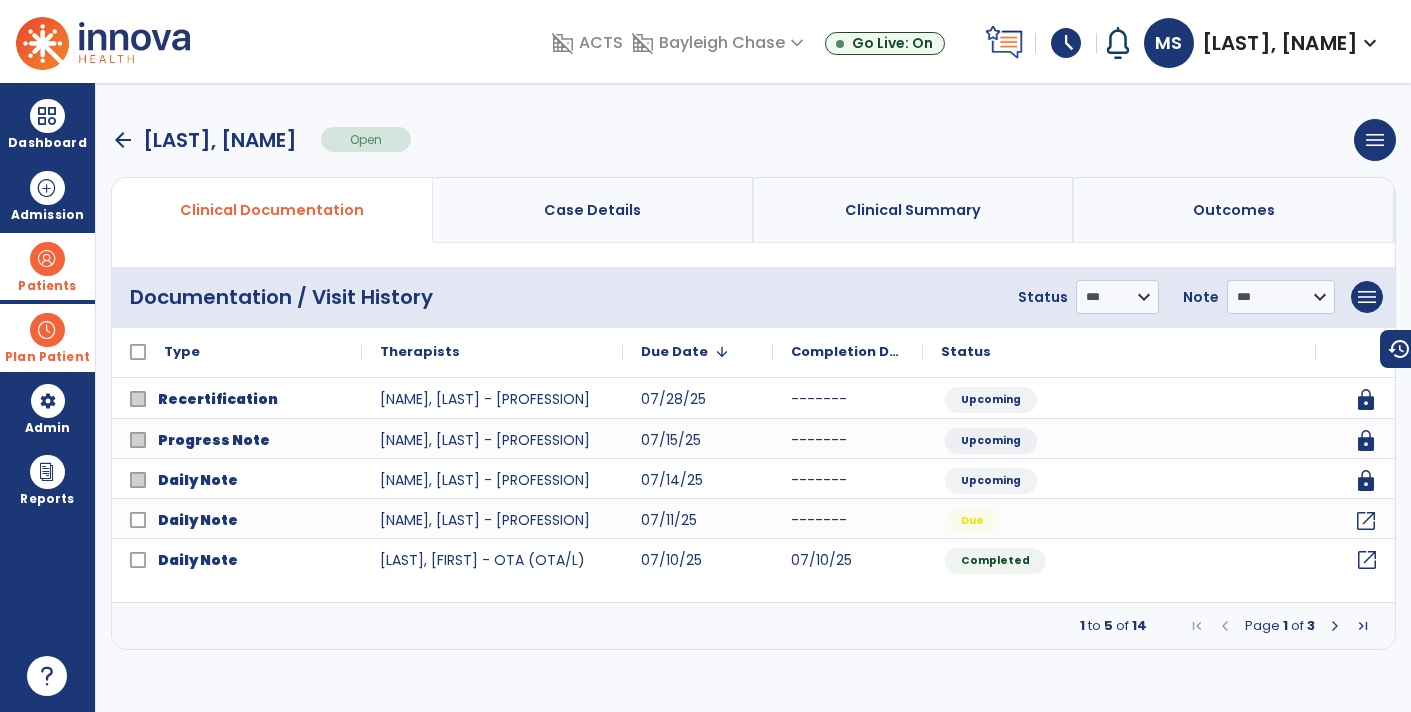 click on "open_in_new" 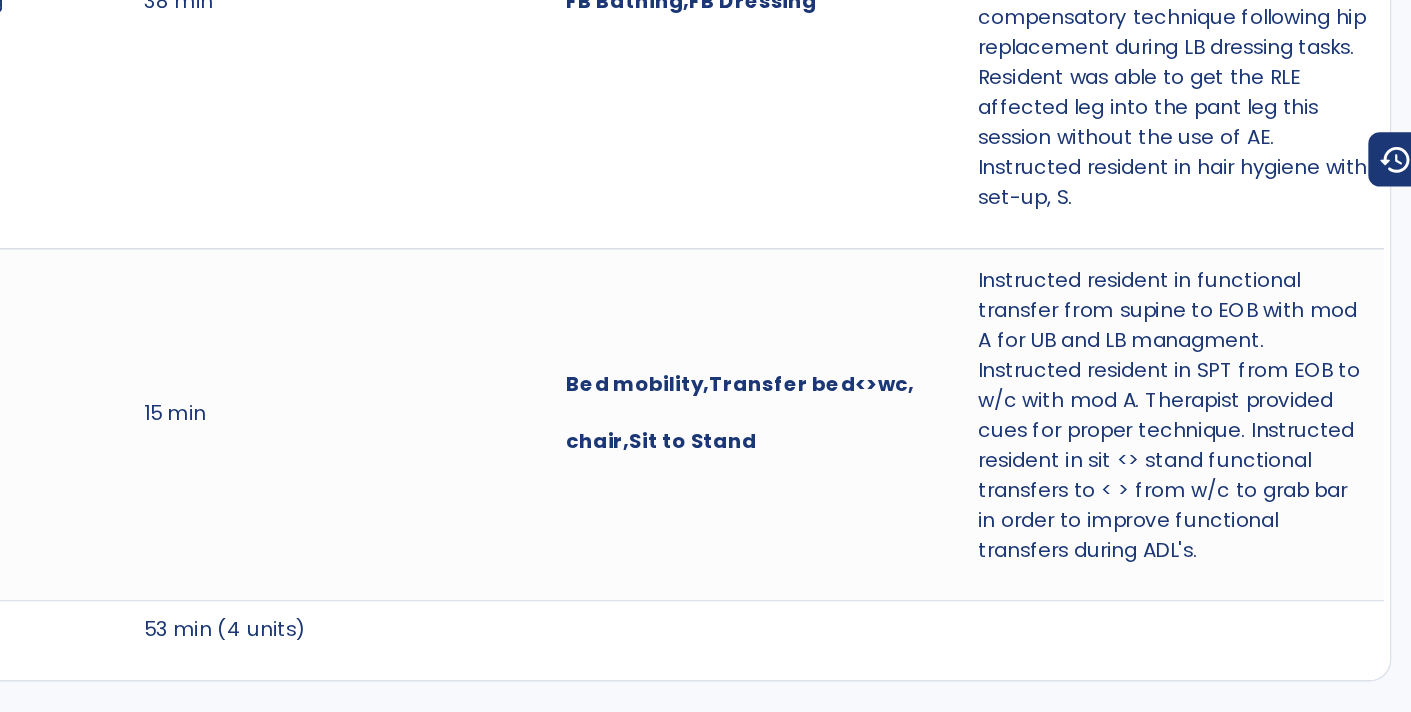 scroll, scrollTop: 1419, scrollLeft: 0, axis: vertical 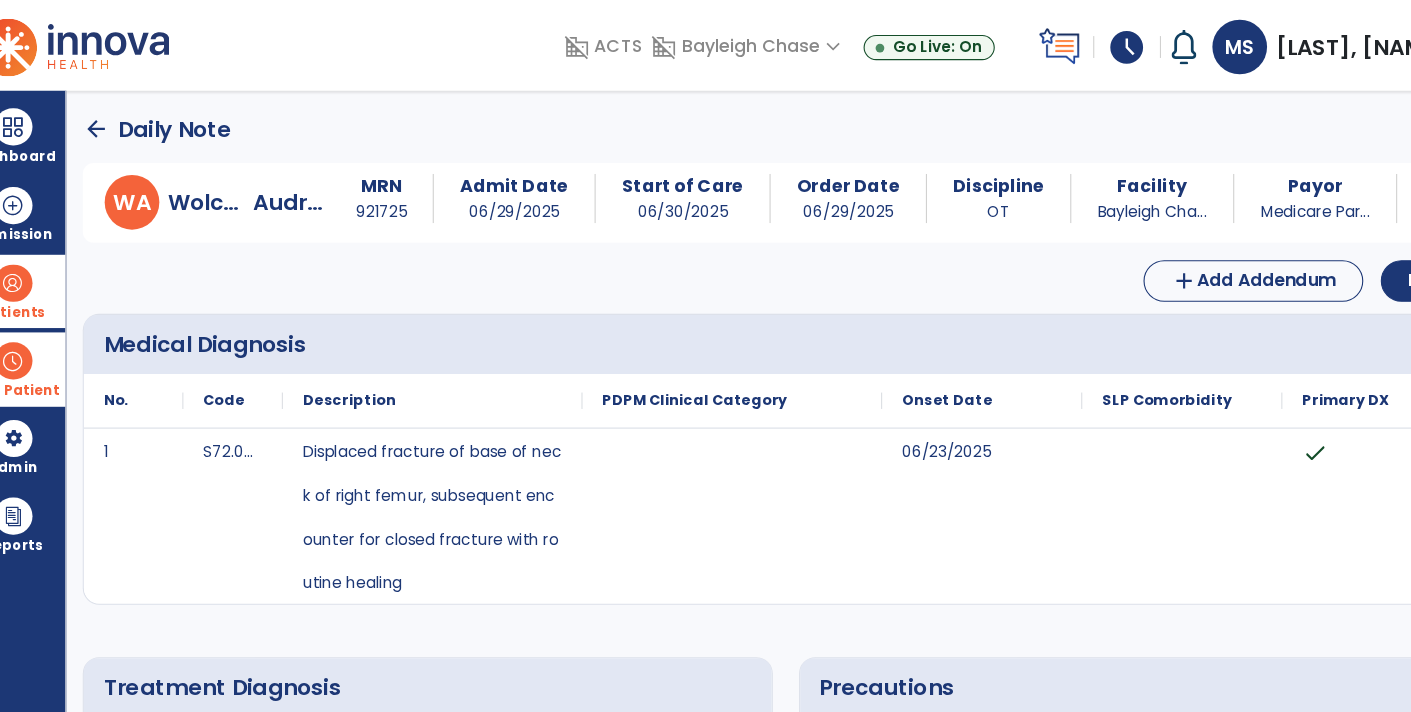 click on "arrow_back" 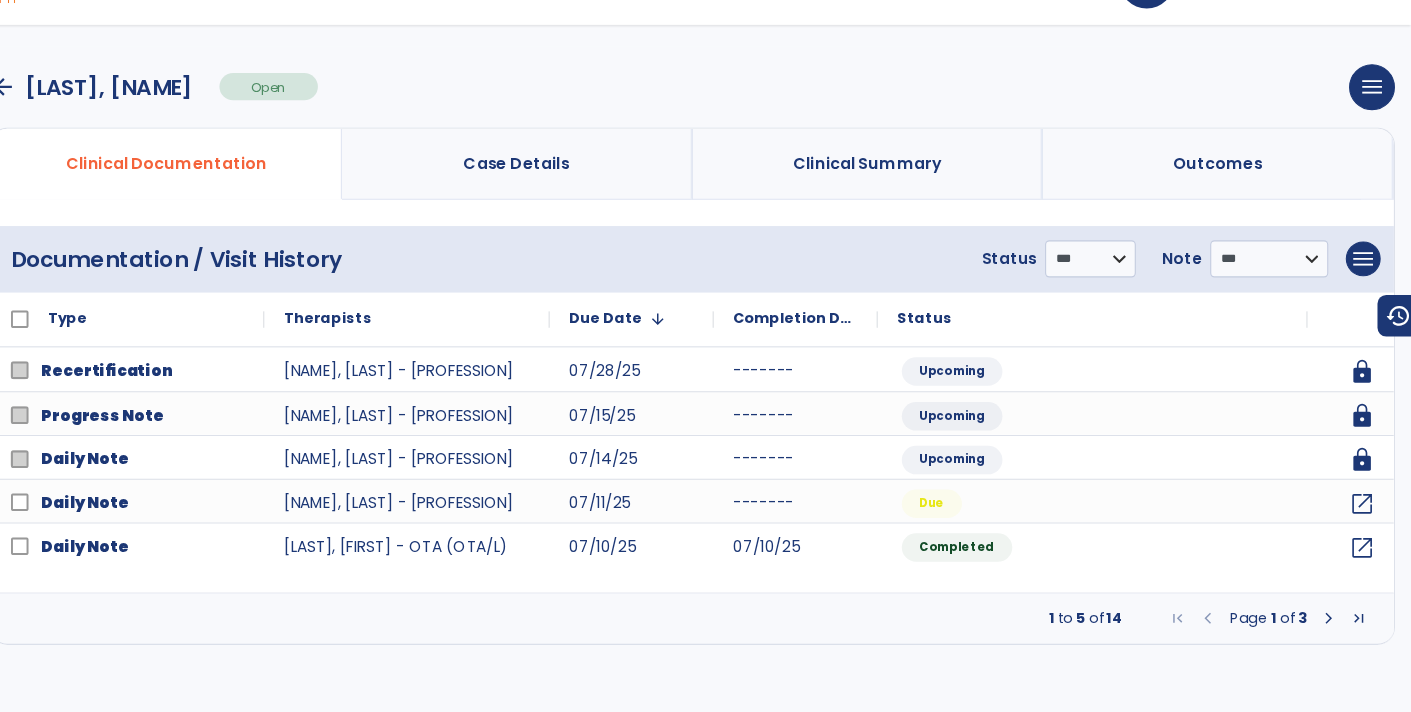 scroll, scrollTop: 0, scrollLeft: 0, axis: both 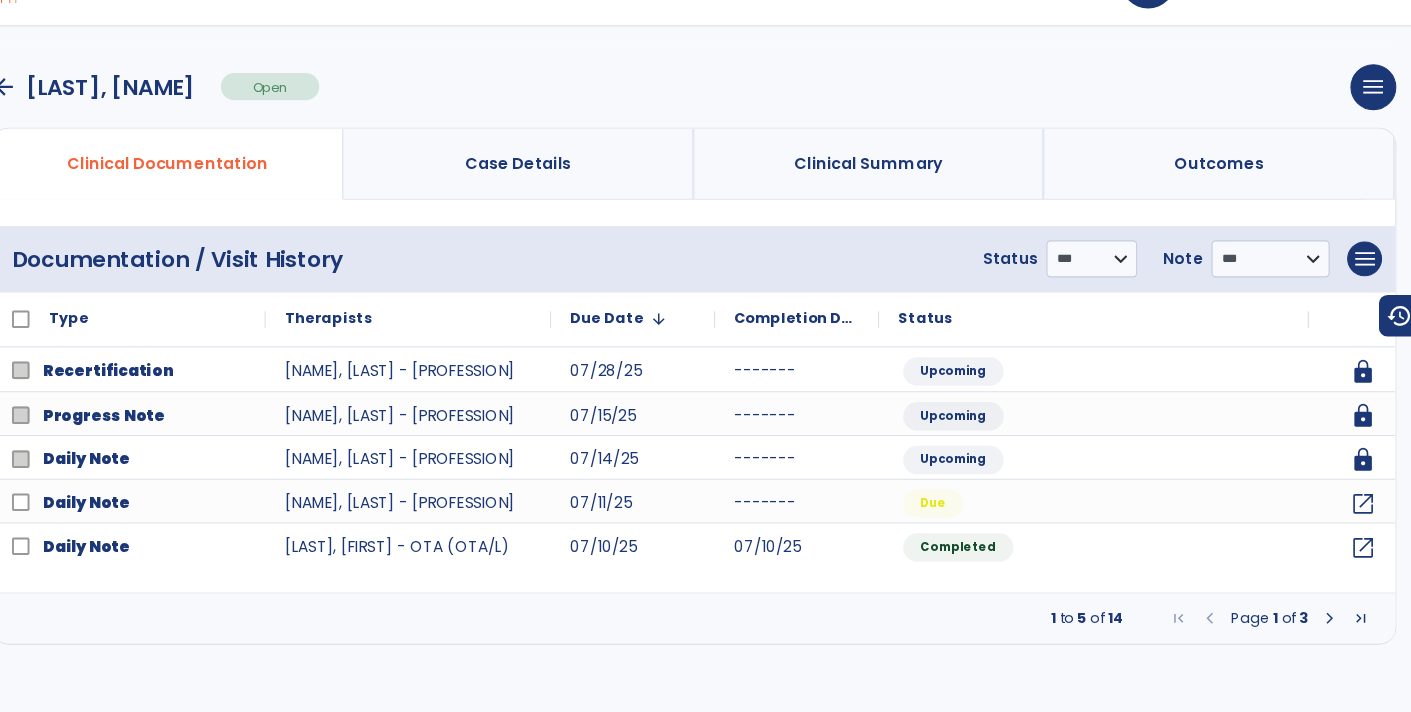 click at bounding box center [1335, 626] 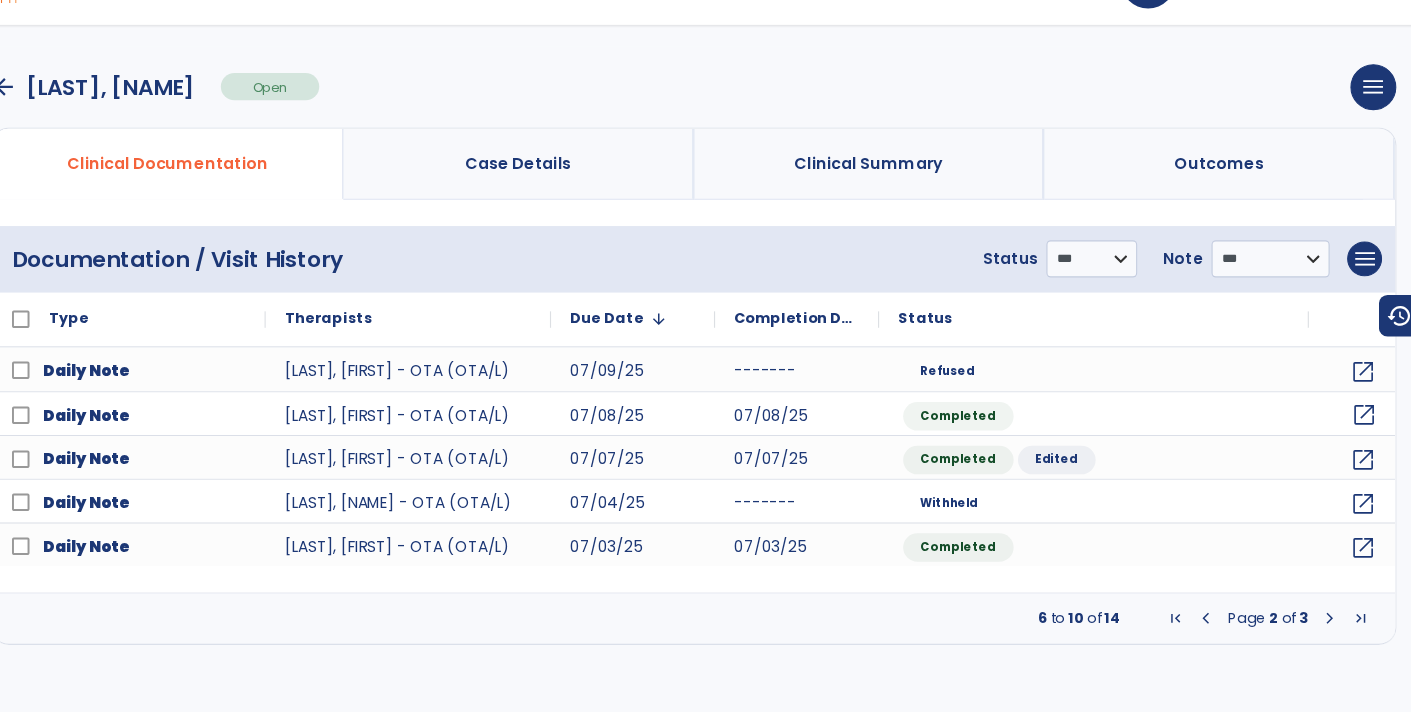 click on "open_in_new" 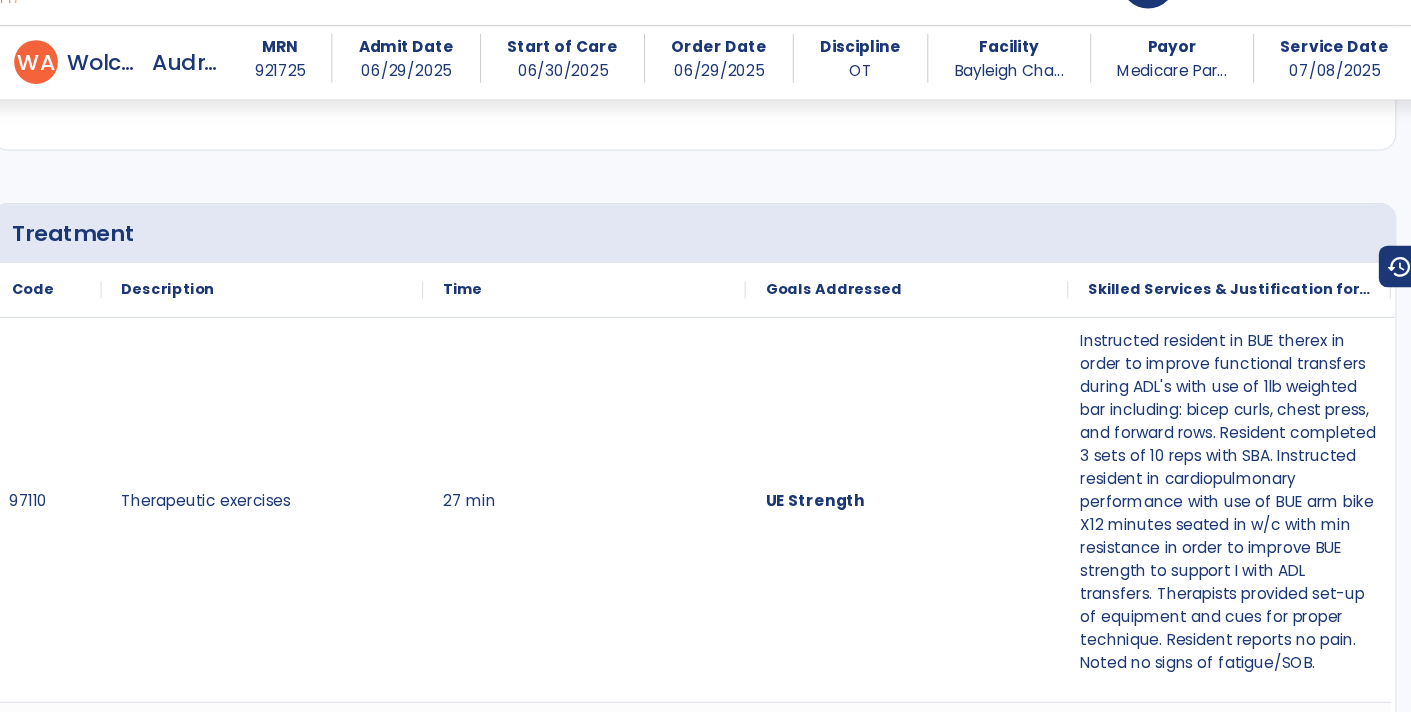 scroll, scrollTop: 1114, scrollLeft: 0, axis: vertical 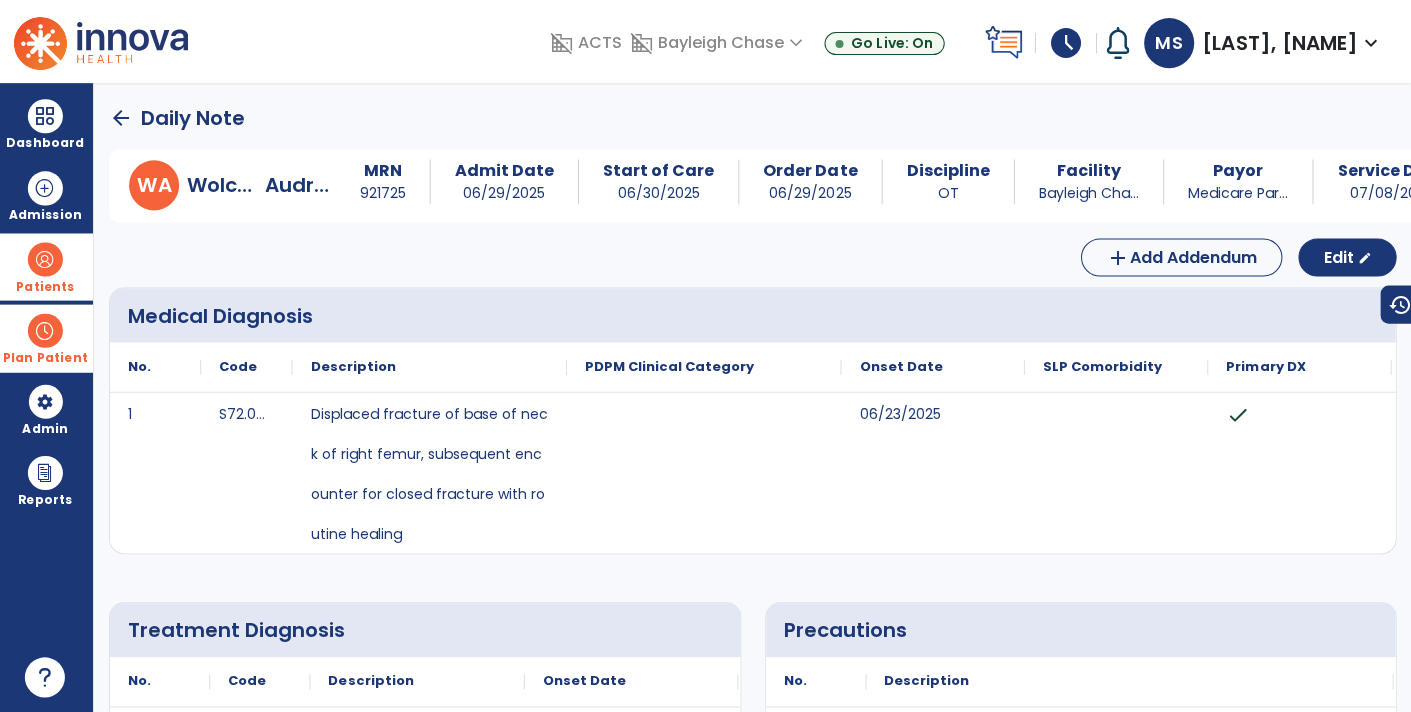 click on "arrow_back" 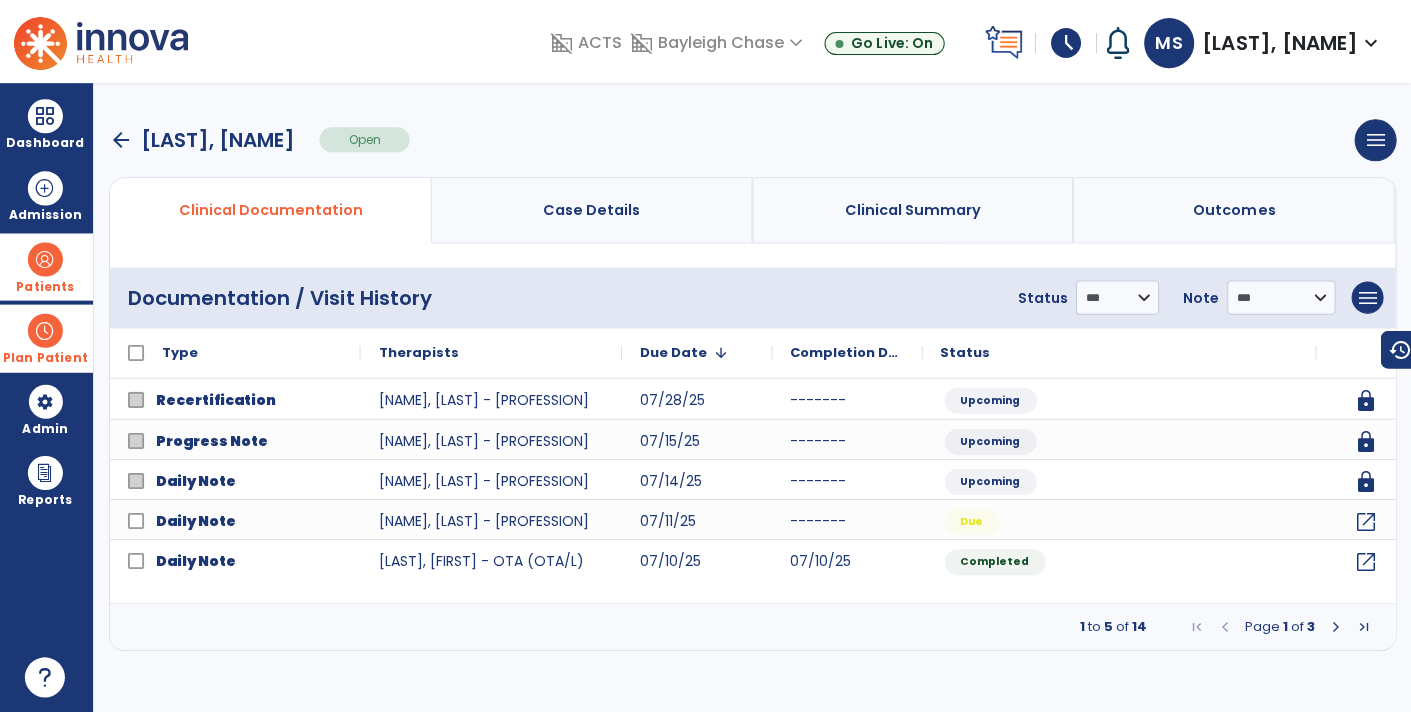 click at bounding box center (1335, 626) 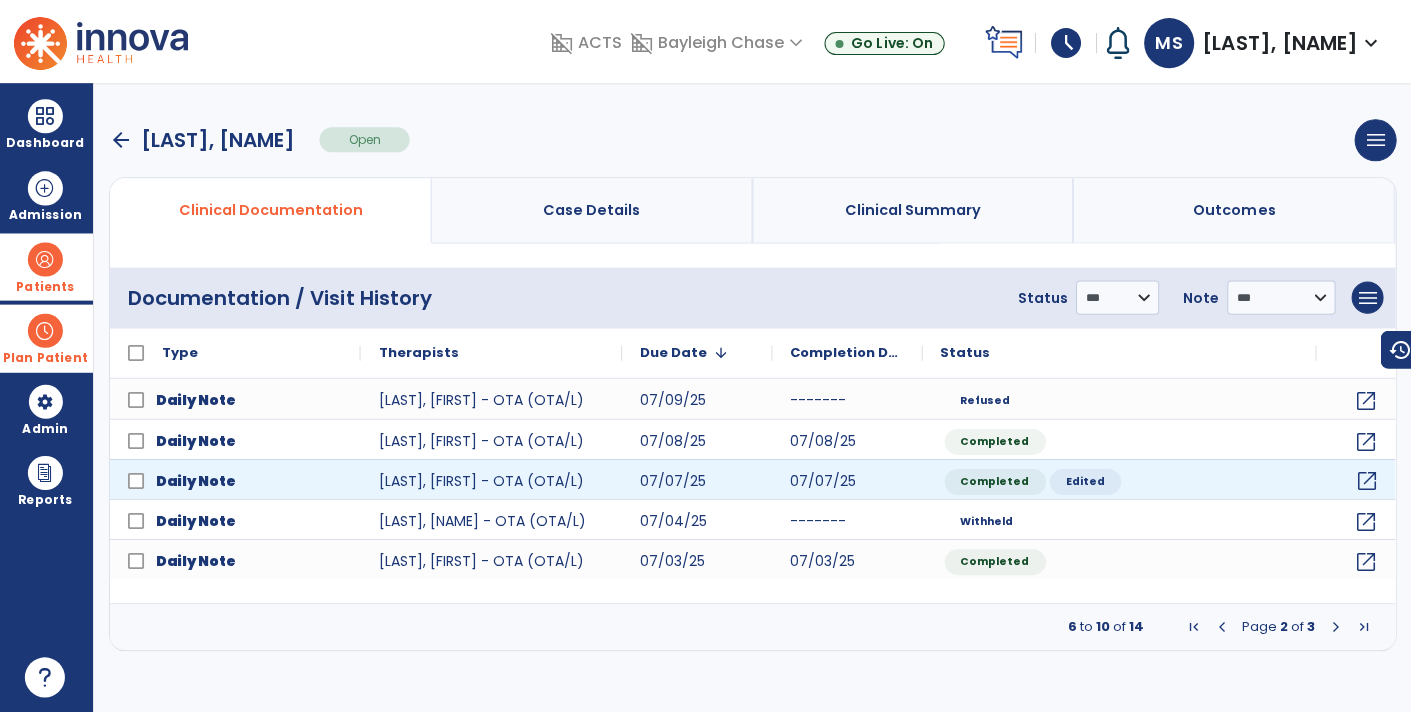 click on "open_in_new" 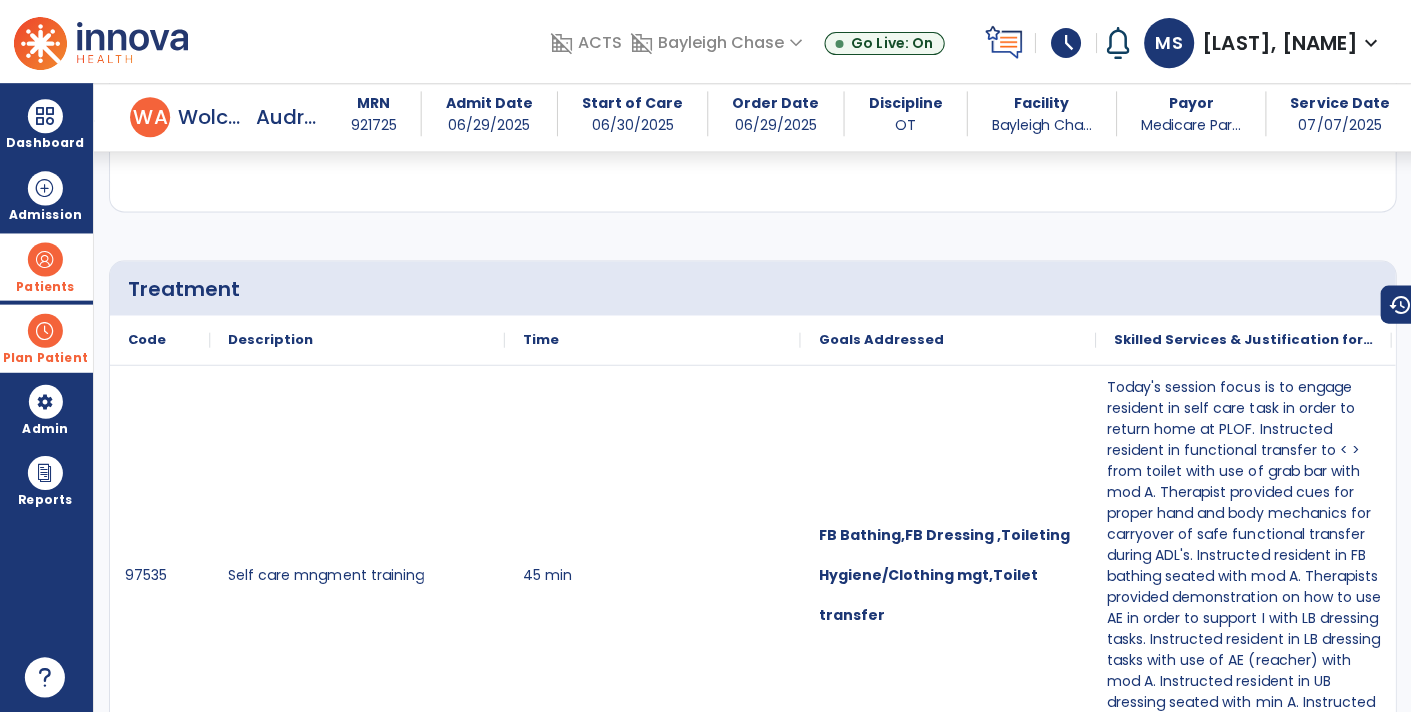 scroll, scrollTop: 1042, scrollLeft: 0, axis: vertical 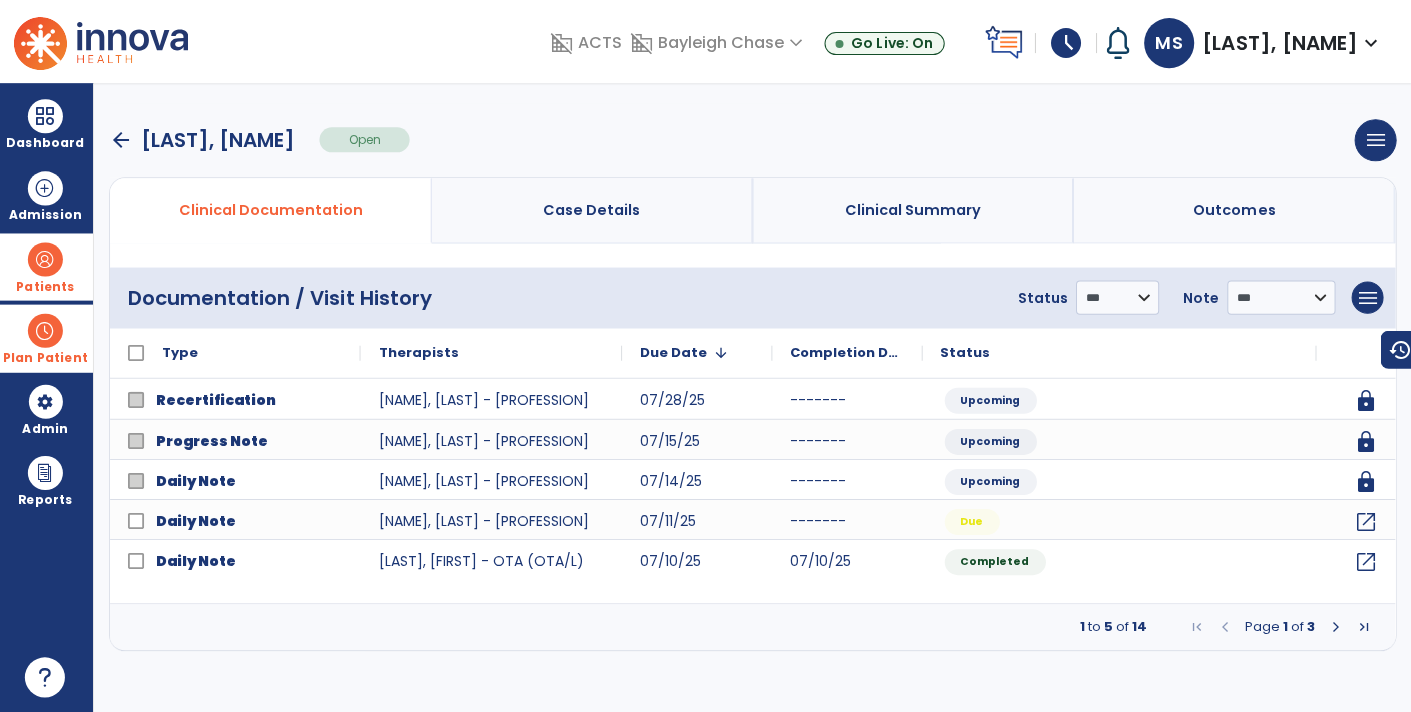 click on "arrow_back" at bounding box center (123, 140) 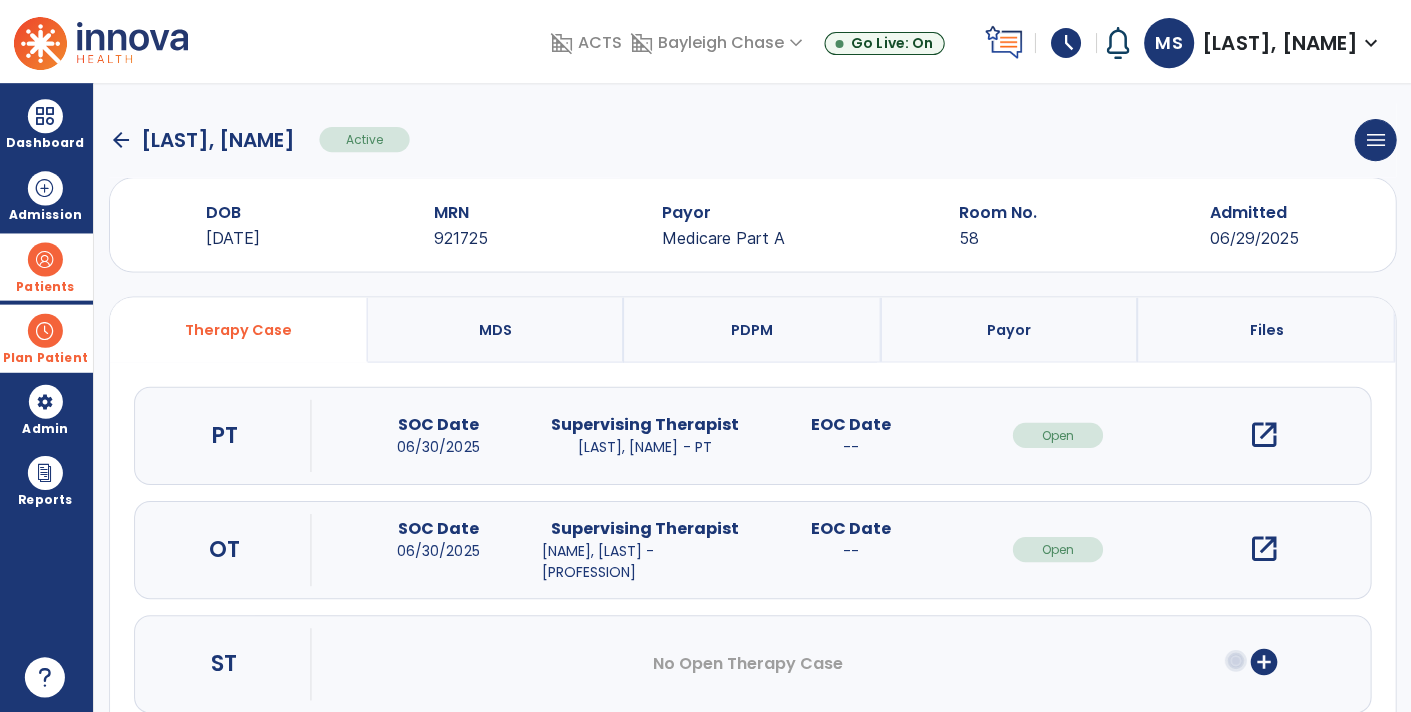 click on "Therapy Case   MDS   PDPM   Payor   Files  PT SOC Date 06/30/2025 Supervising Therapist BASILLA, CHRISTOPHER - PT EOC Date   --    Open  open_in_new  OT SOC Date 06/30/2025 Supervising Therapist SHADE, MELANIE - OT EOC Date   --    Open  open_in_new  ST No Open Therapy Case  add_circle" 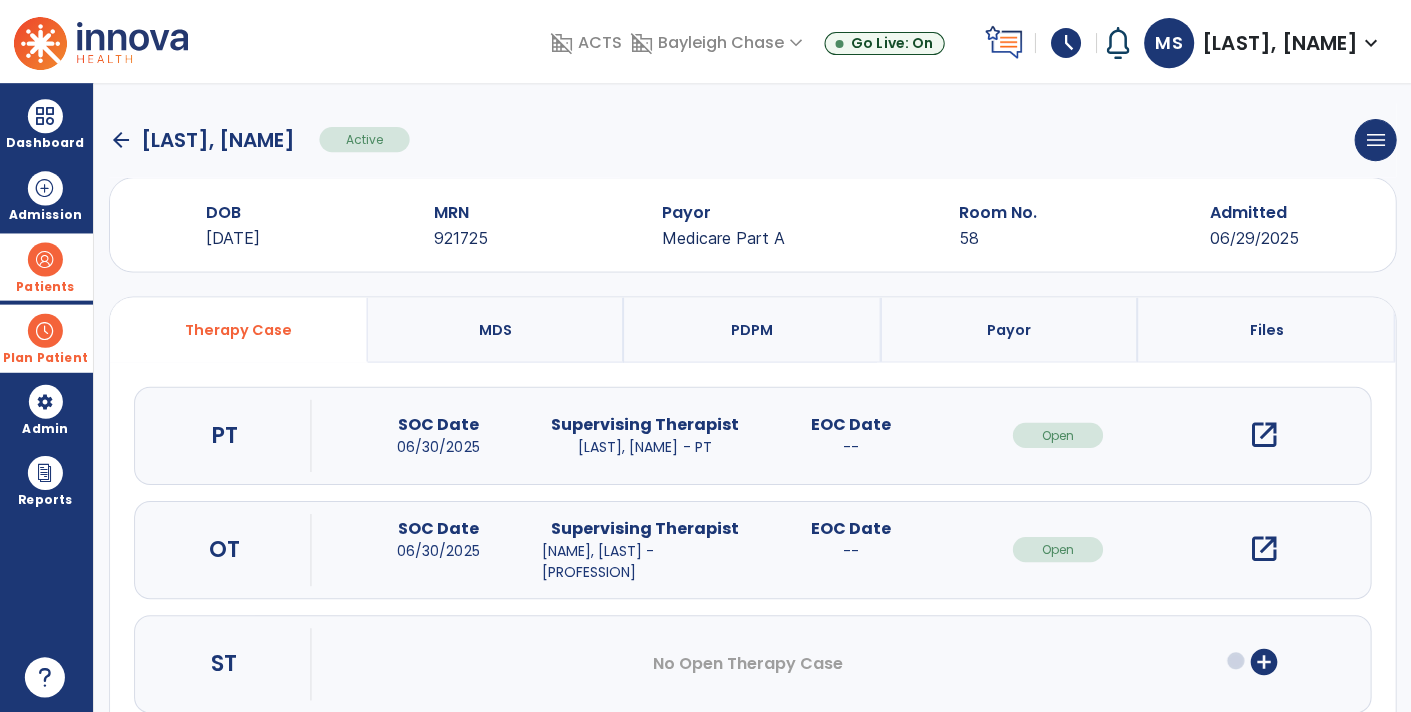 click on "open_in_new" at bounding box center (1264, 548) 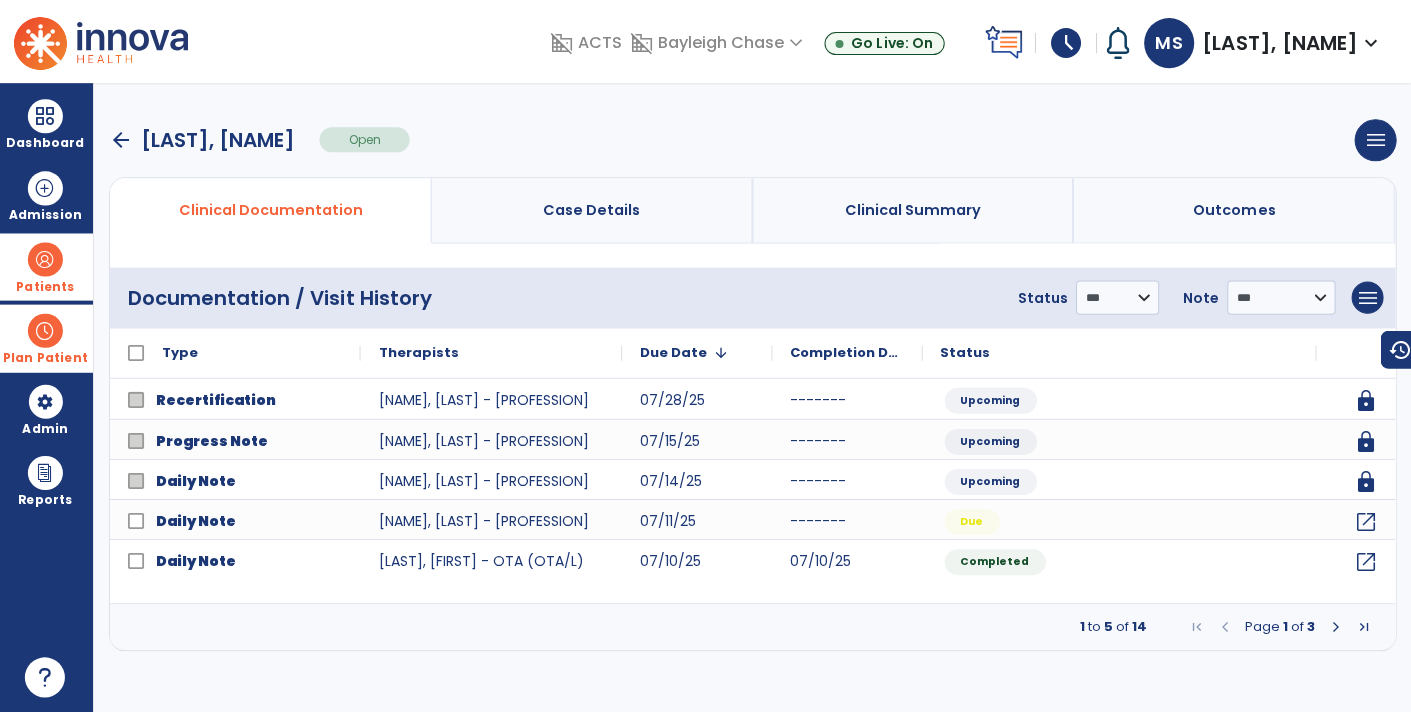 click at bounding box center (47, 330) 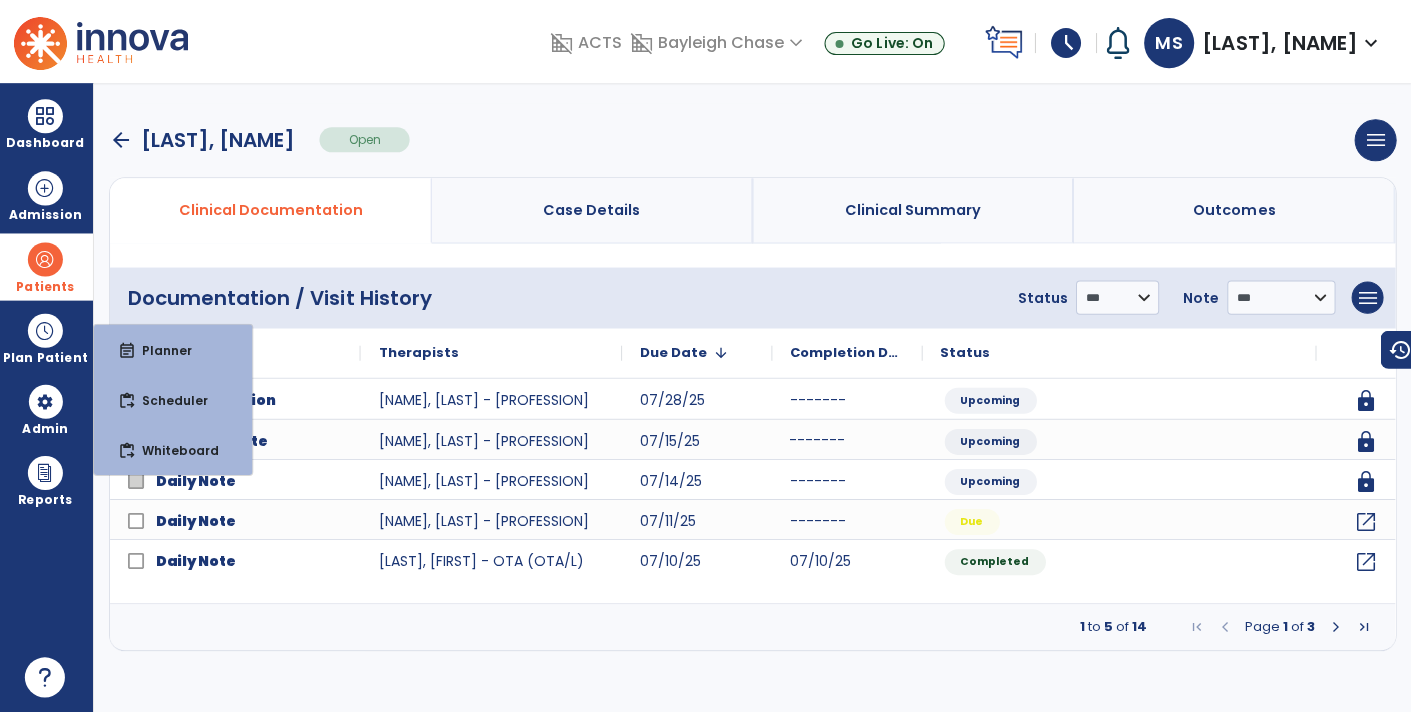 click on "-------" 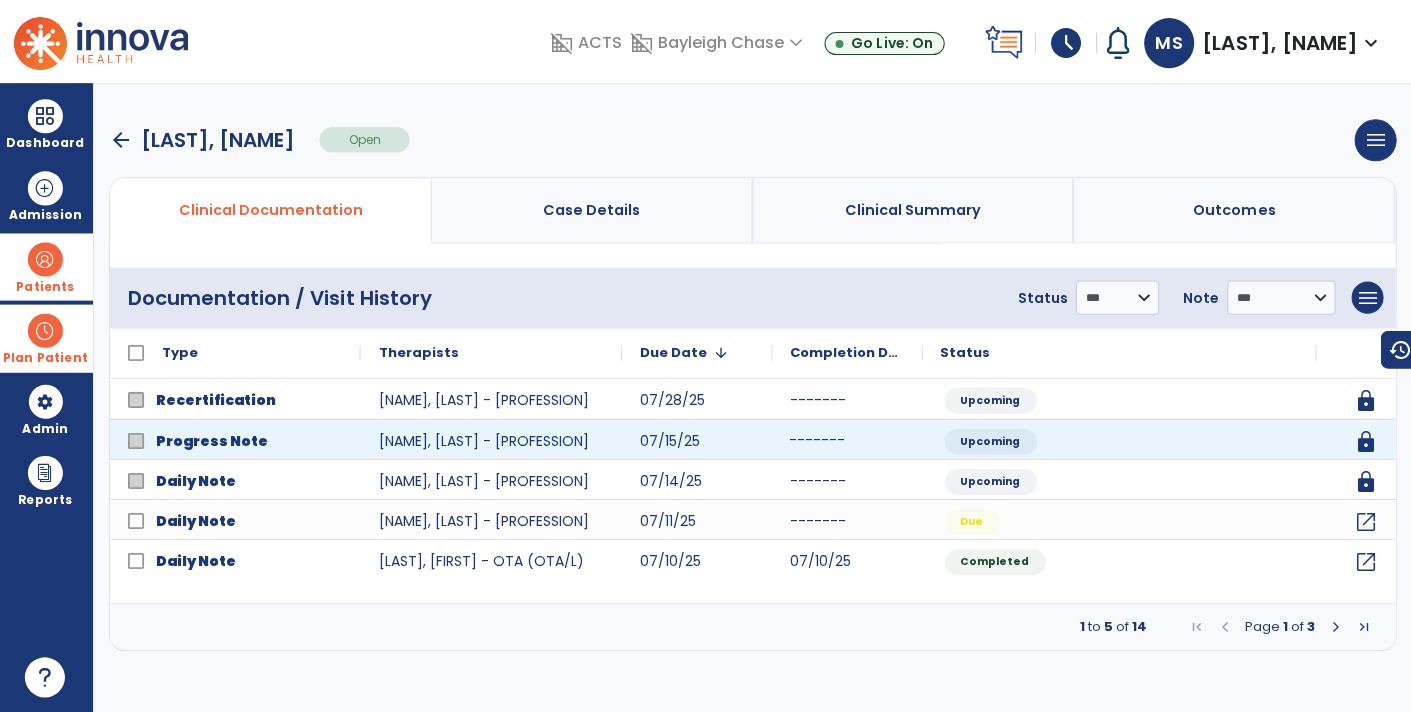 click on "Plan Patient" at bounding box center [47, 266] 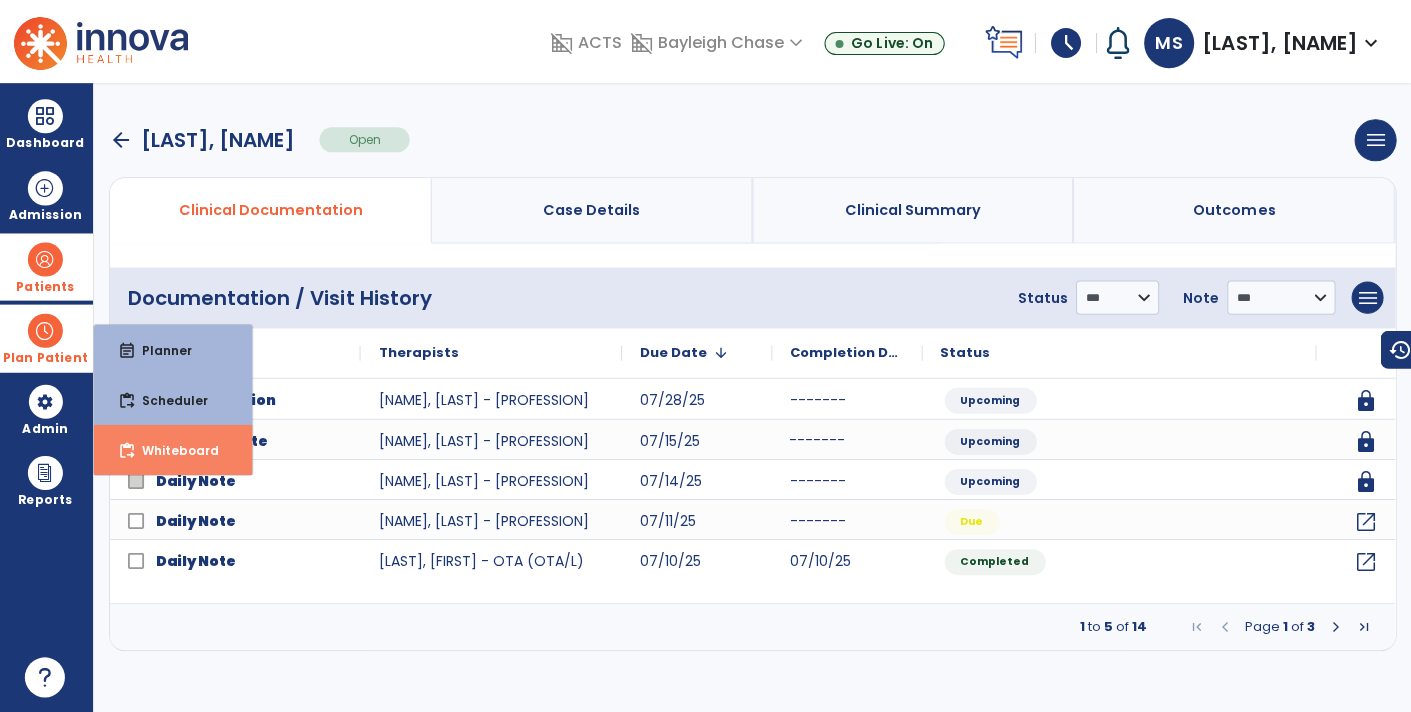 click on "Whiteboard" at bounding box center [174, 449] 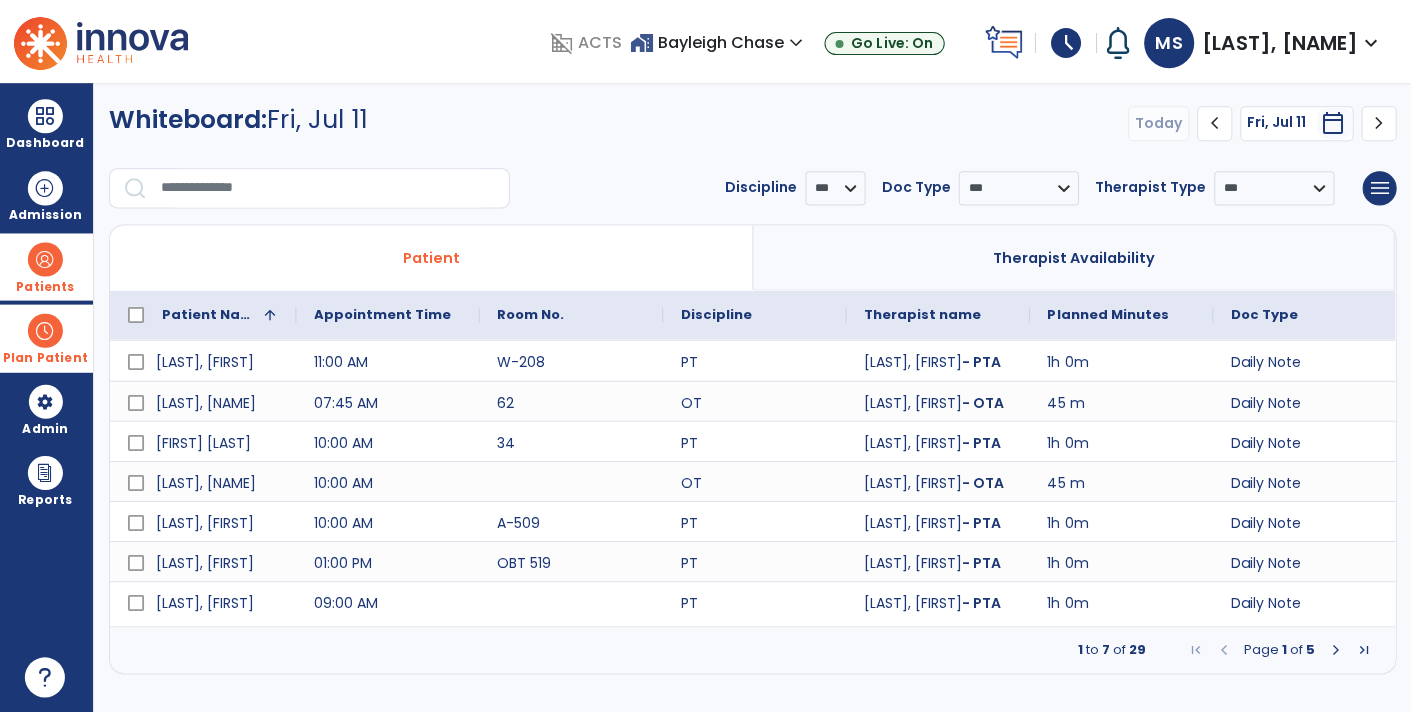 click at bounding box center [1335, 649] 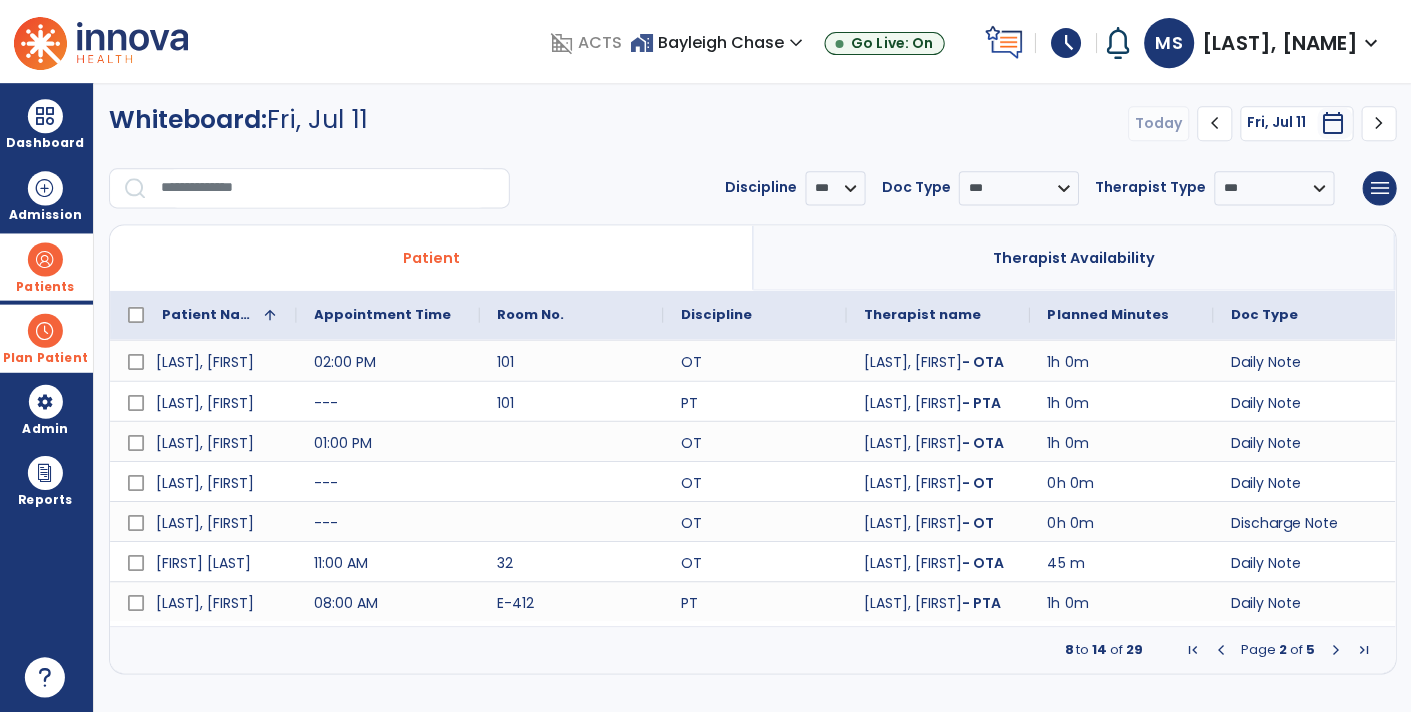 click at bounding box center [1335, 649] 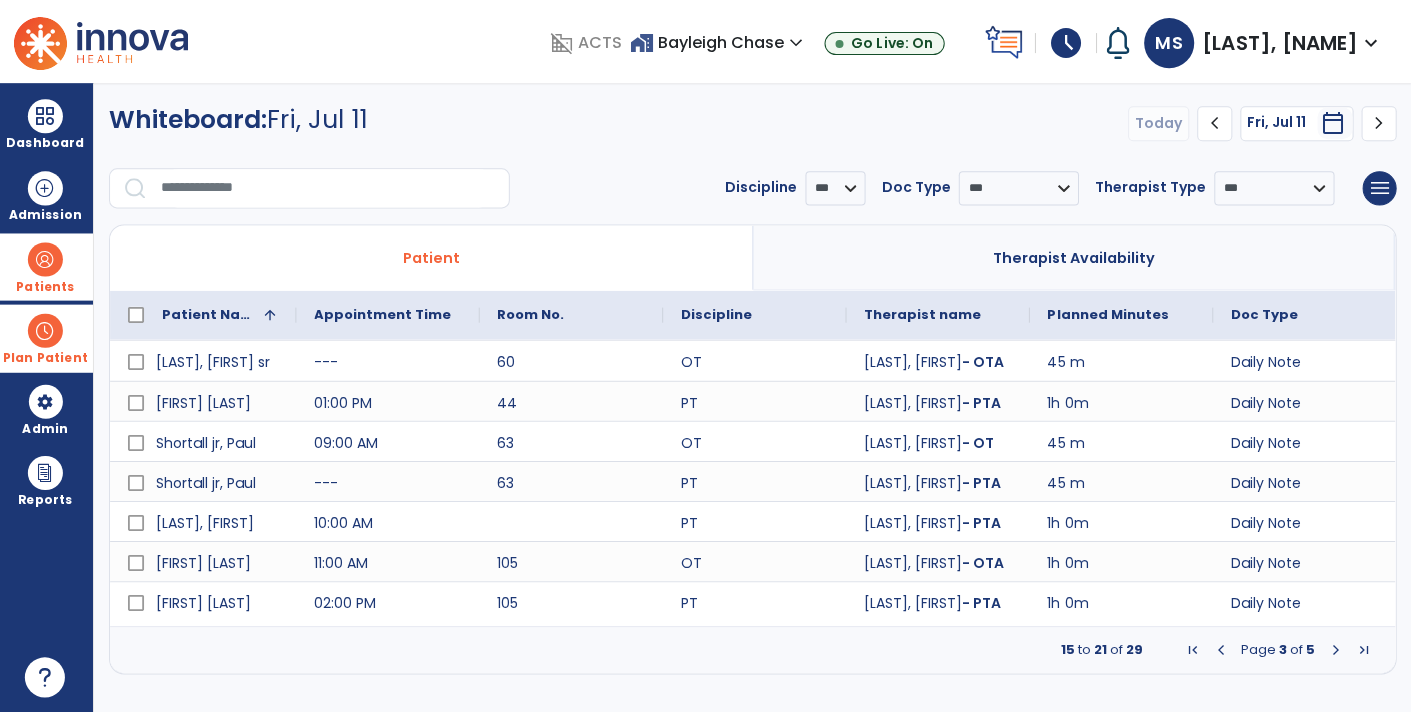 click at bounding box center [1335, 649] 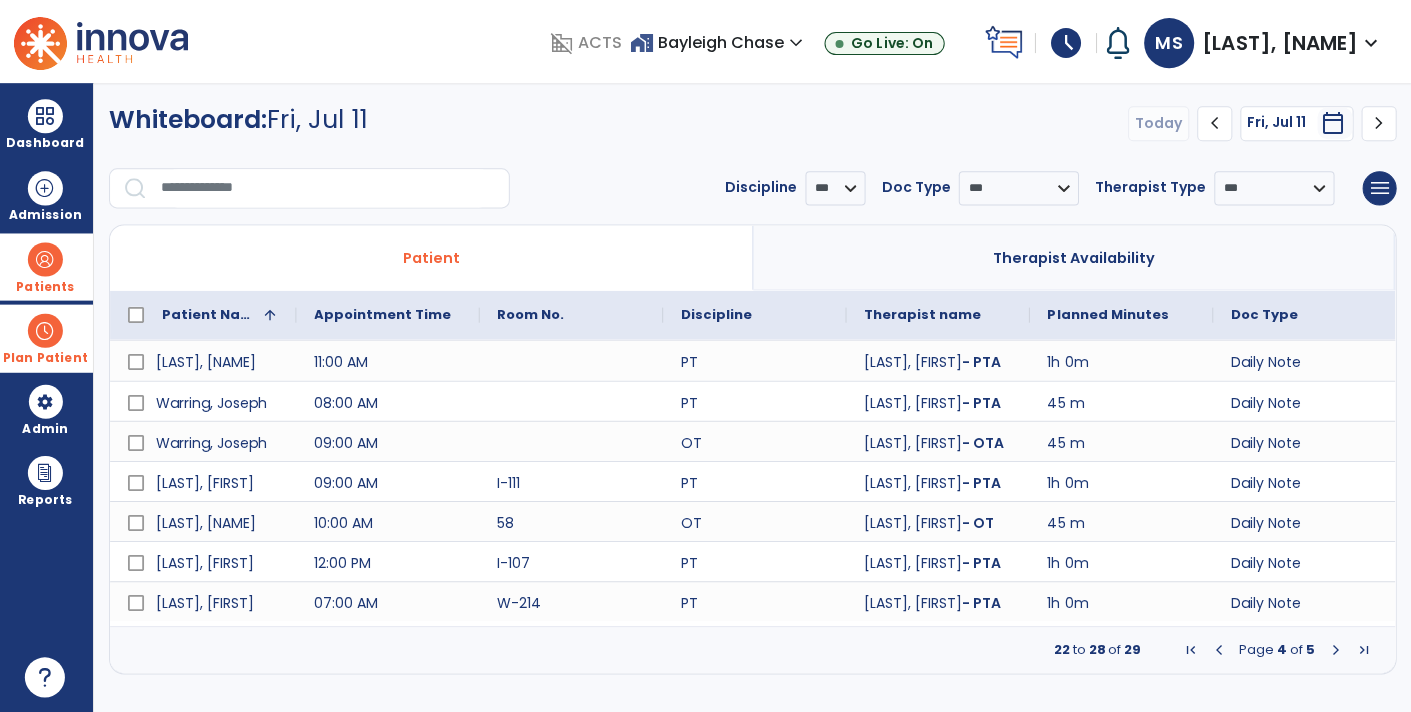 click at bounding box center (1335, 649) 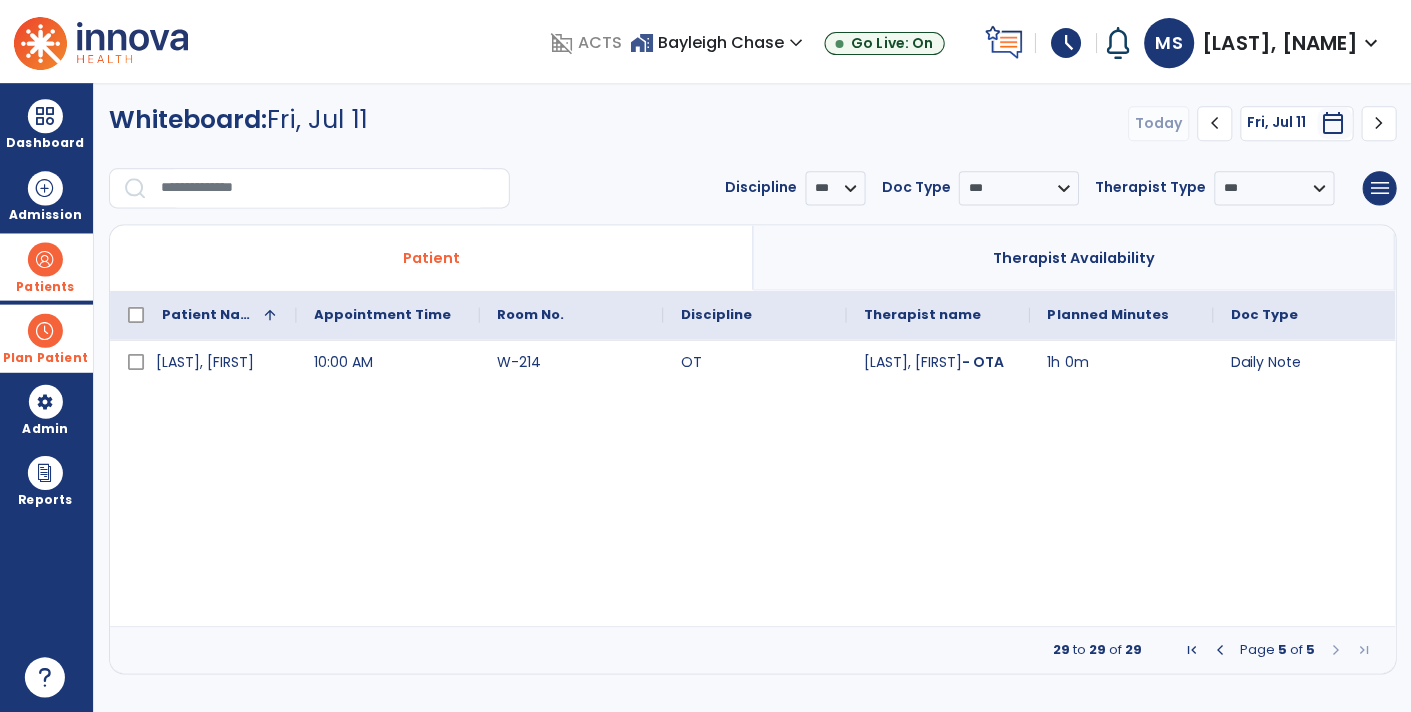 click at bounding box center [1220, 649] 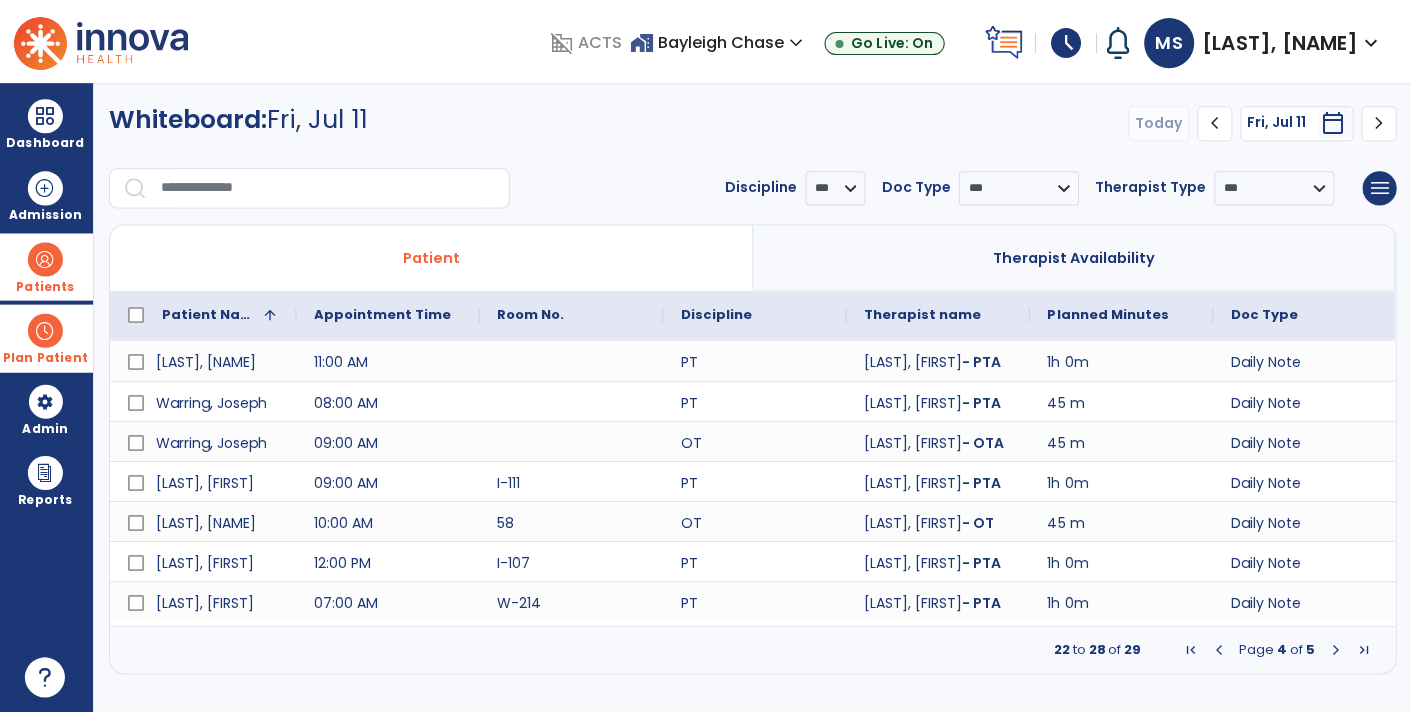 scroll, scrollTop: 0, scrollLeft: 0, axis: both 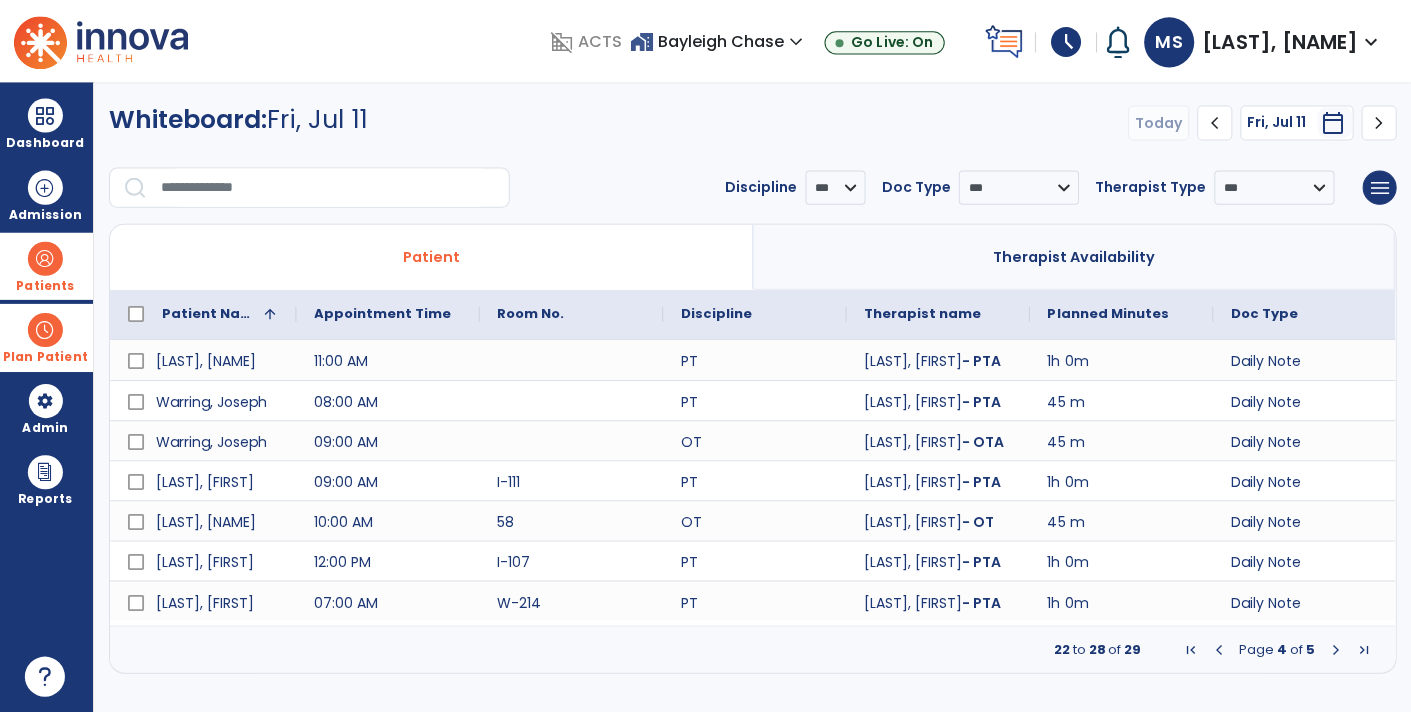 click on "Plan Patient" at bounding box center (47, 357) 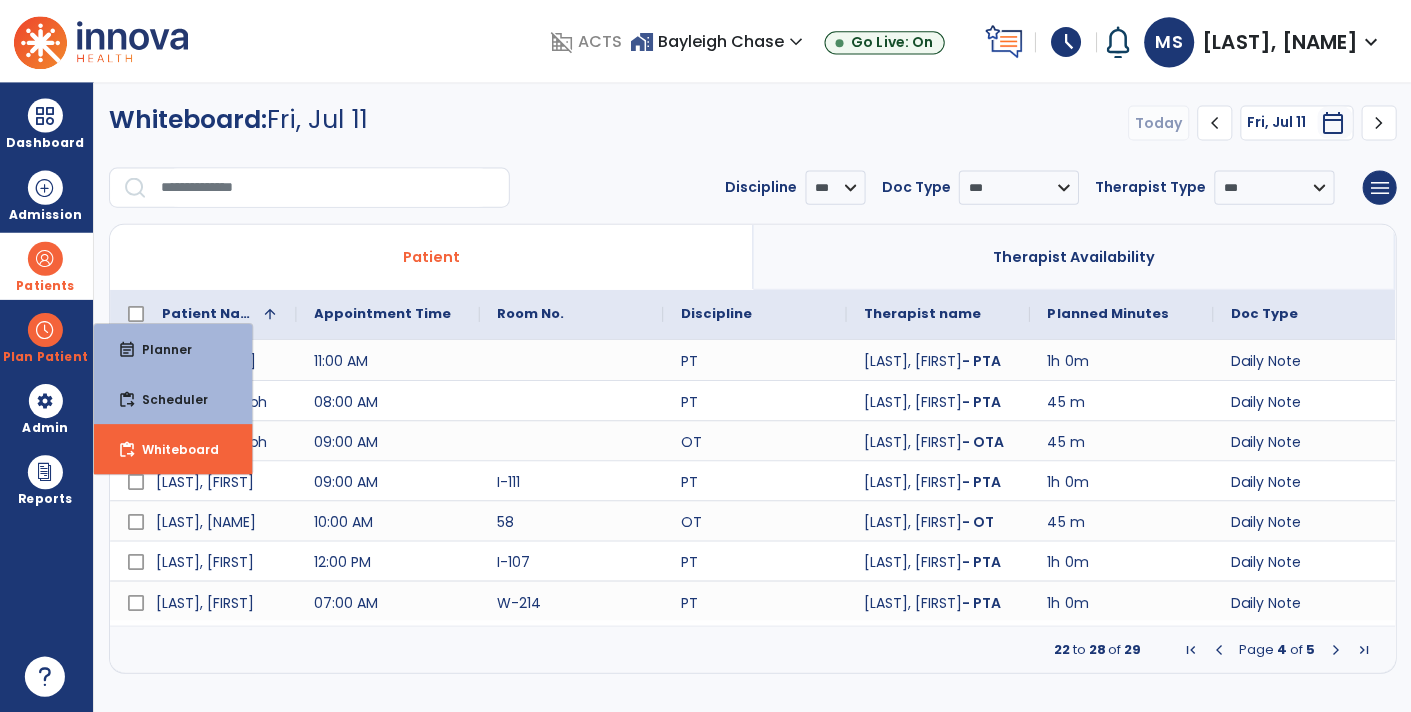 click on "calendar_today" at bounding box center [1332, 123] 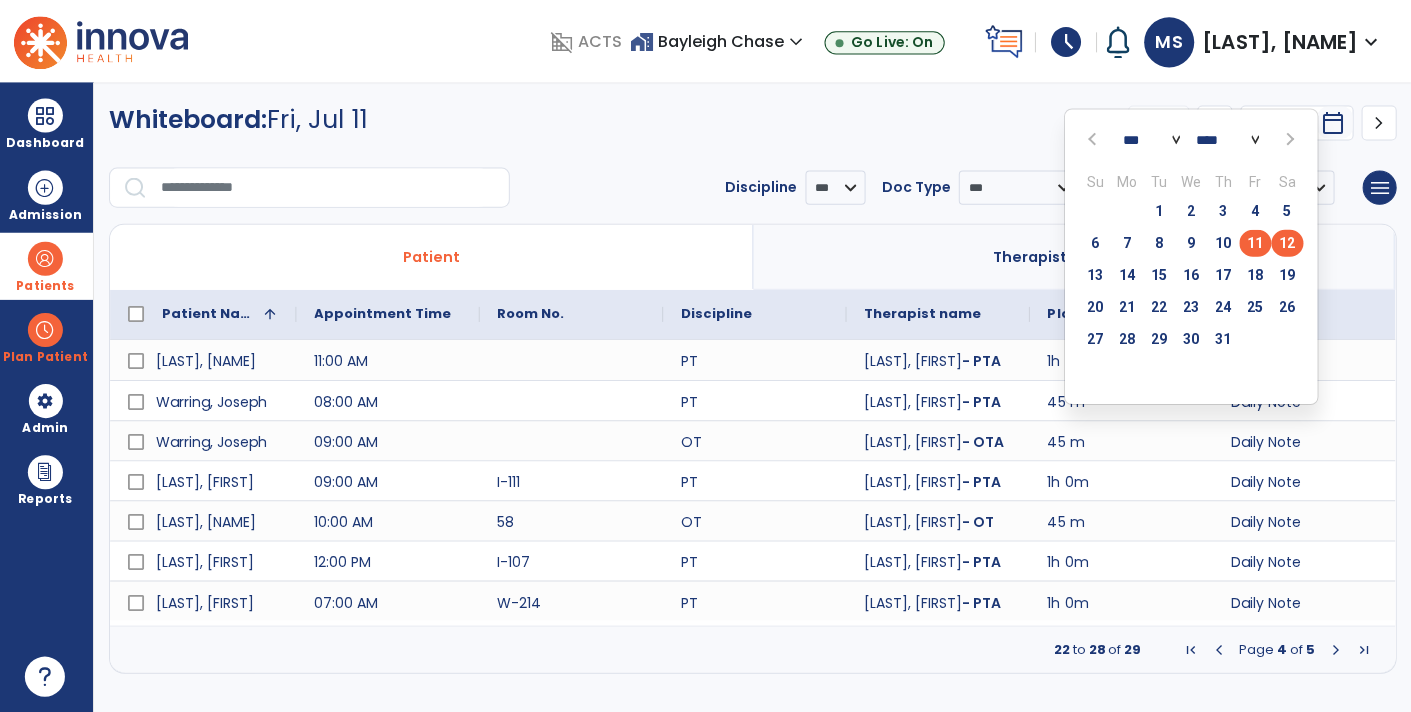 click on "12" at bounding box center (1287, 243) 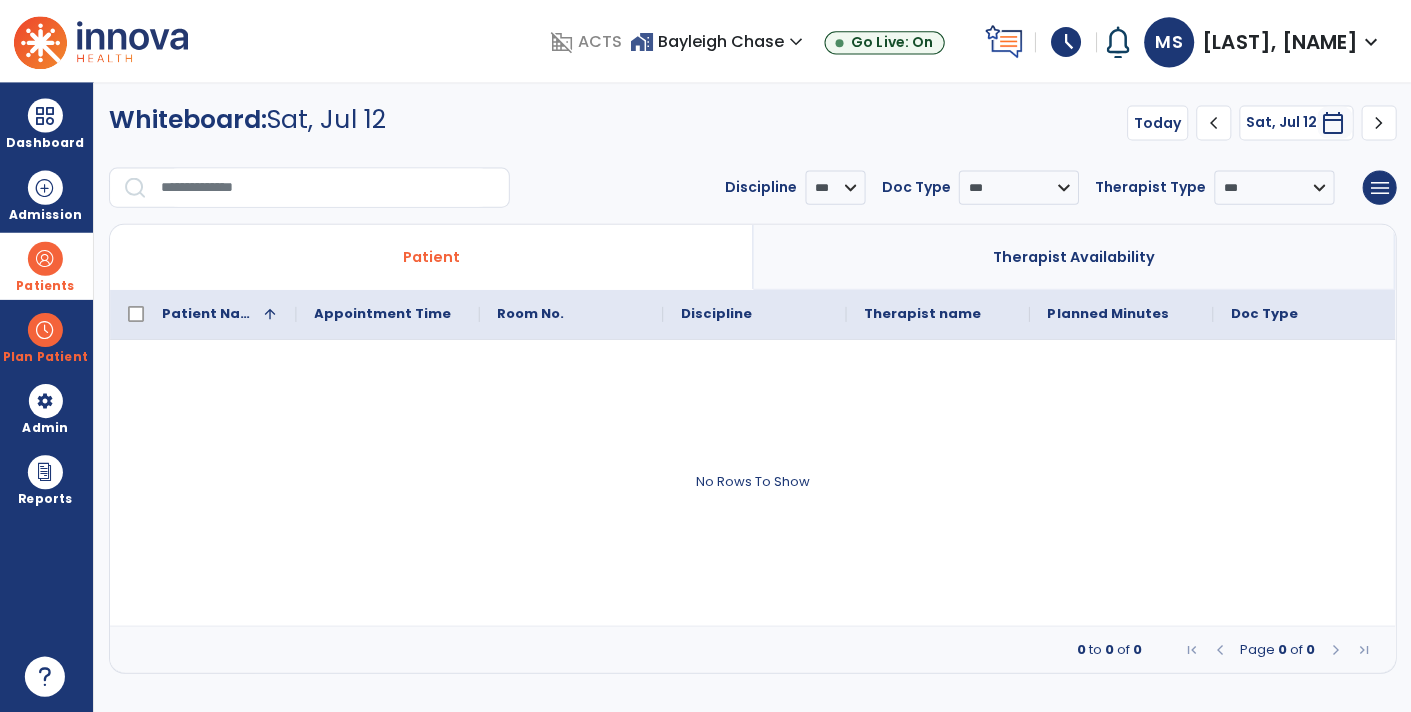 click on "calendar_today" at bounding box center [1332, 123] 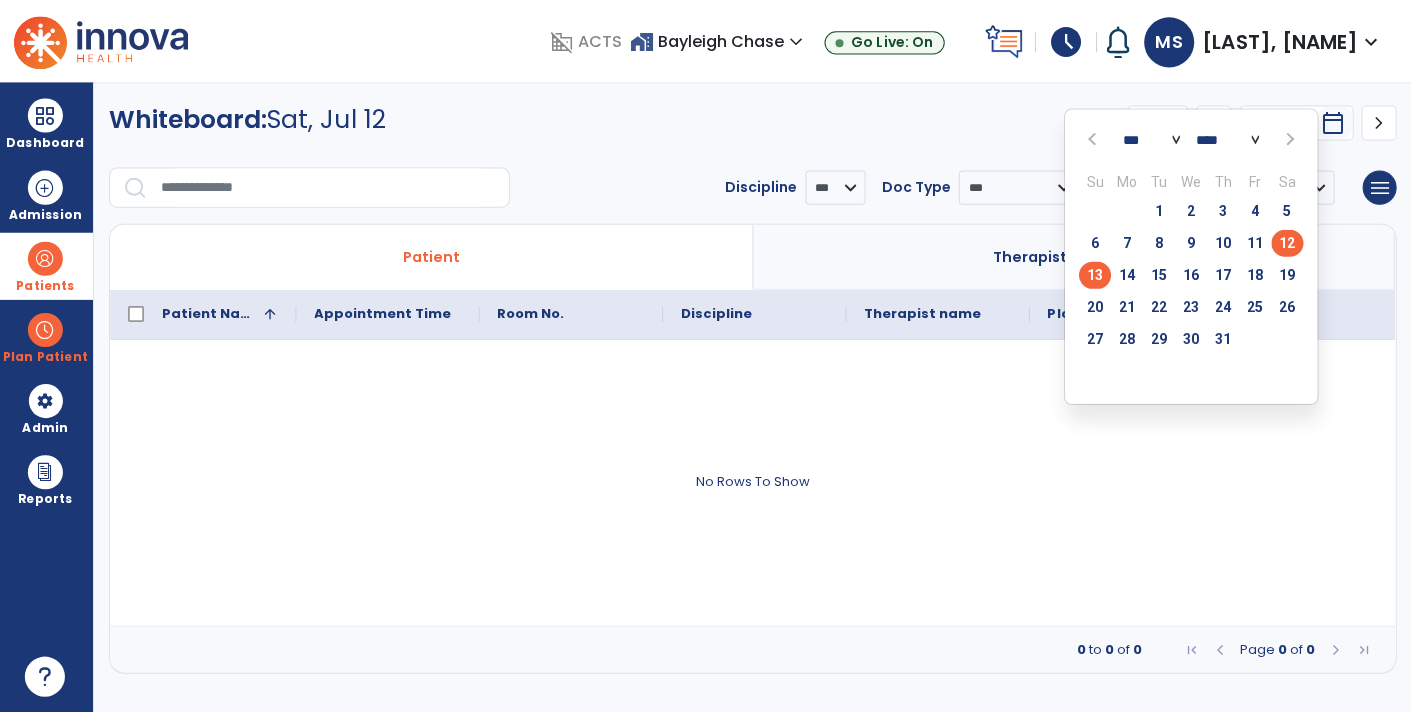 click on "13" at bounding box center (1095, 275) 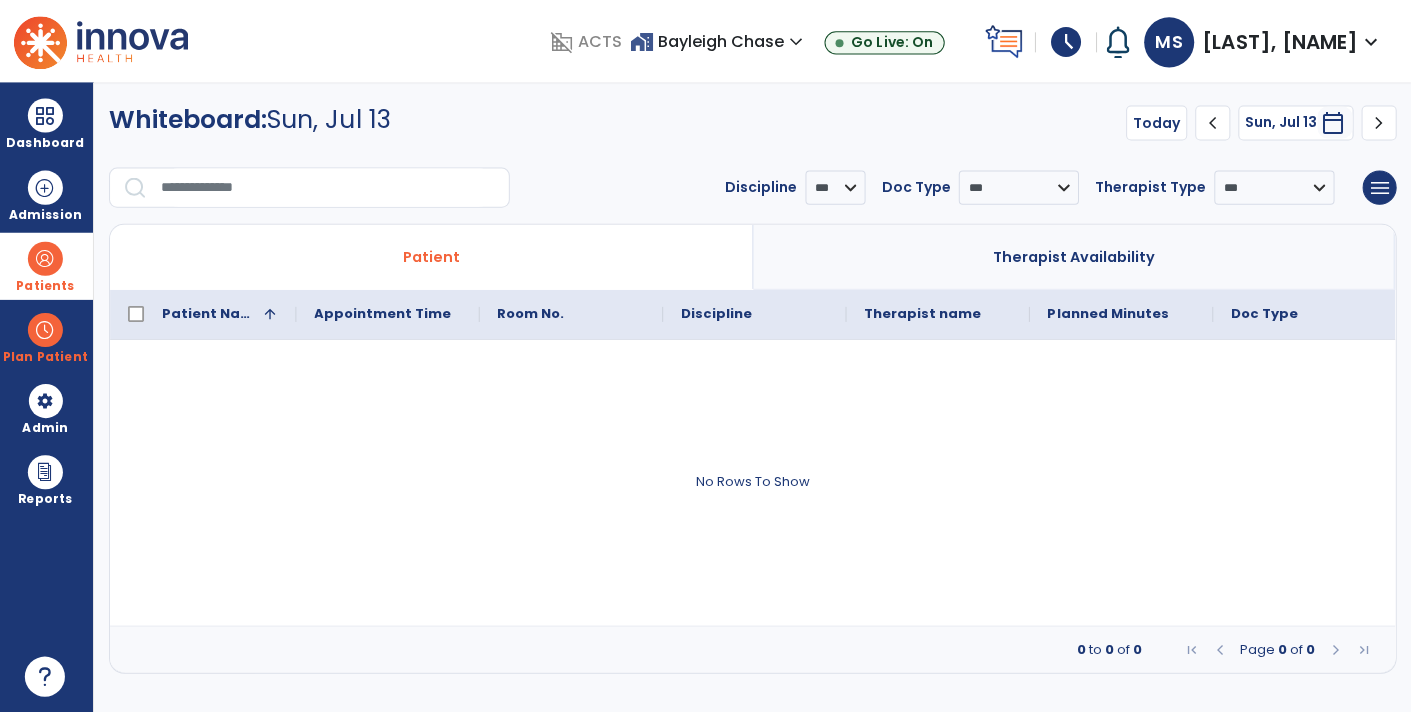 click on "Patients" at bounding box center (47, 286) 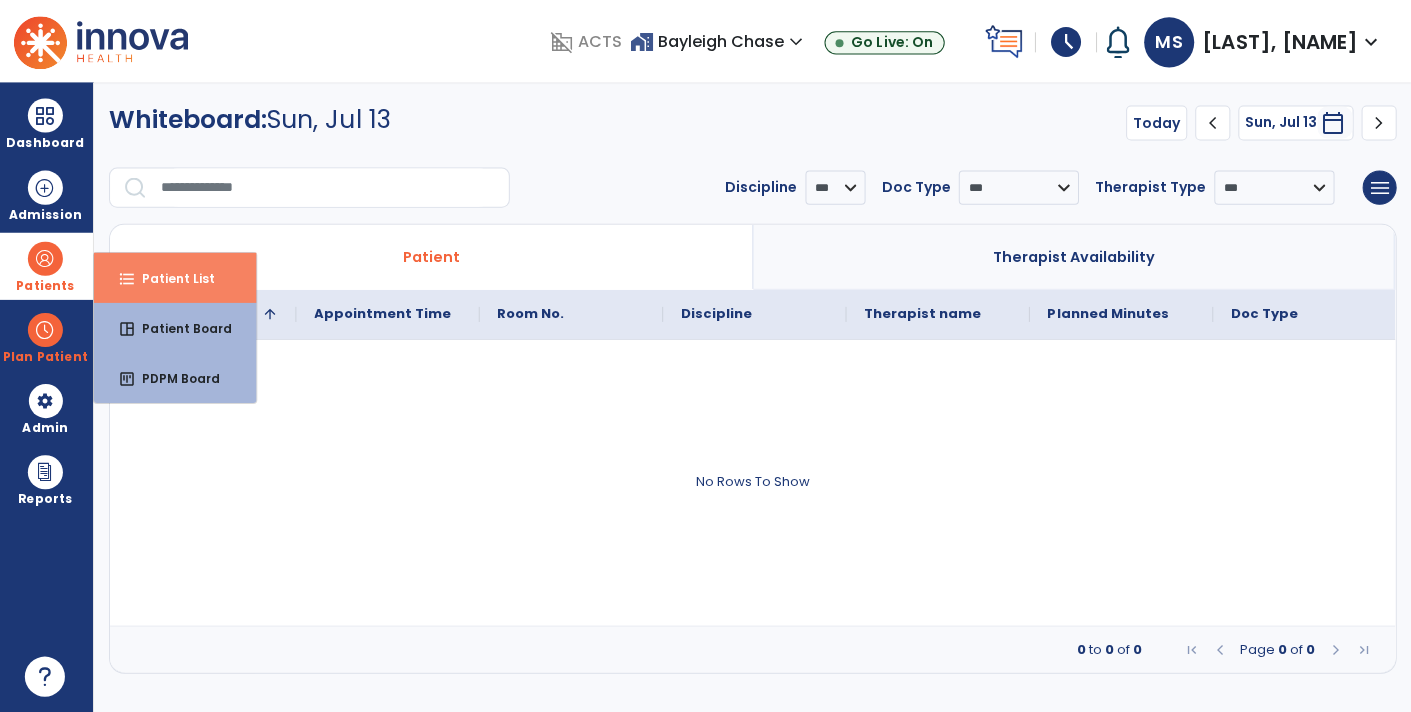 click on "format_list_bulleted  Patient List" at bounding box center [177, 278] 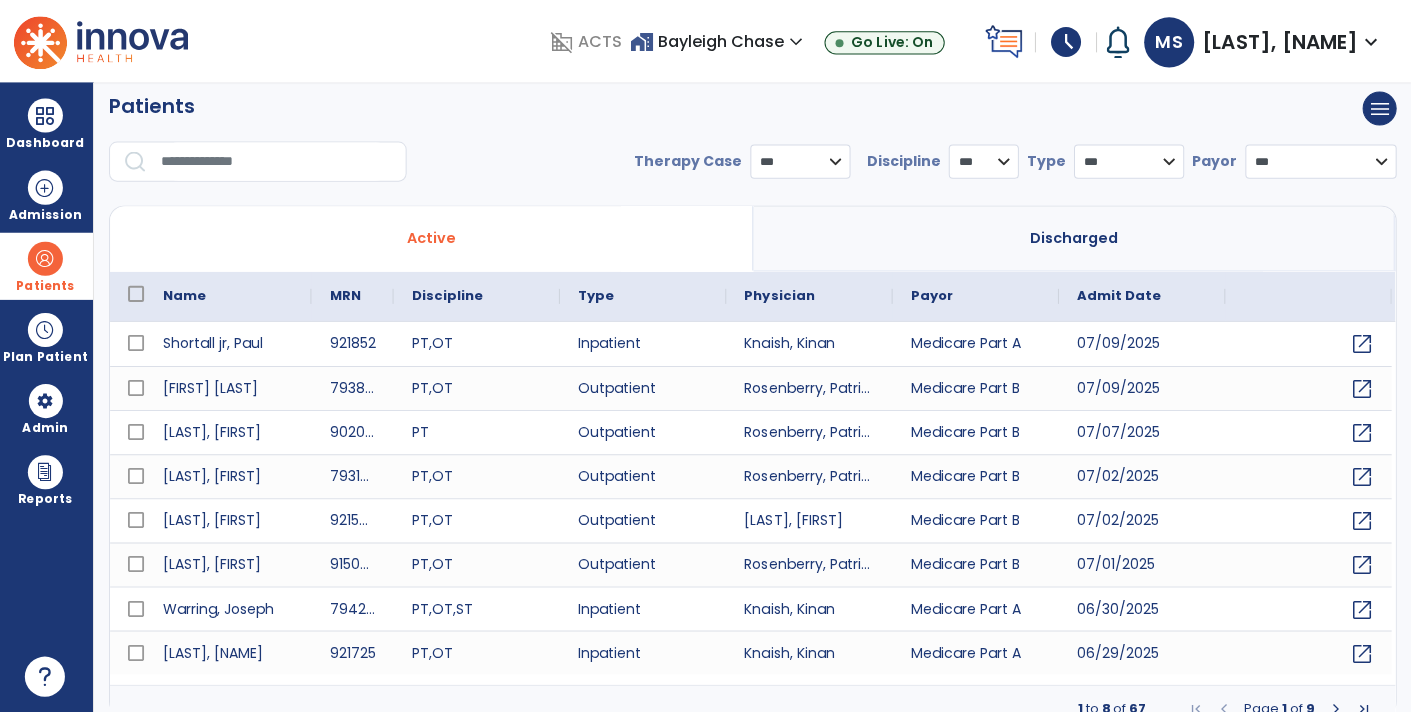 scroll, scrollTop: 11, scrollLeft: 0, axis: vertical 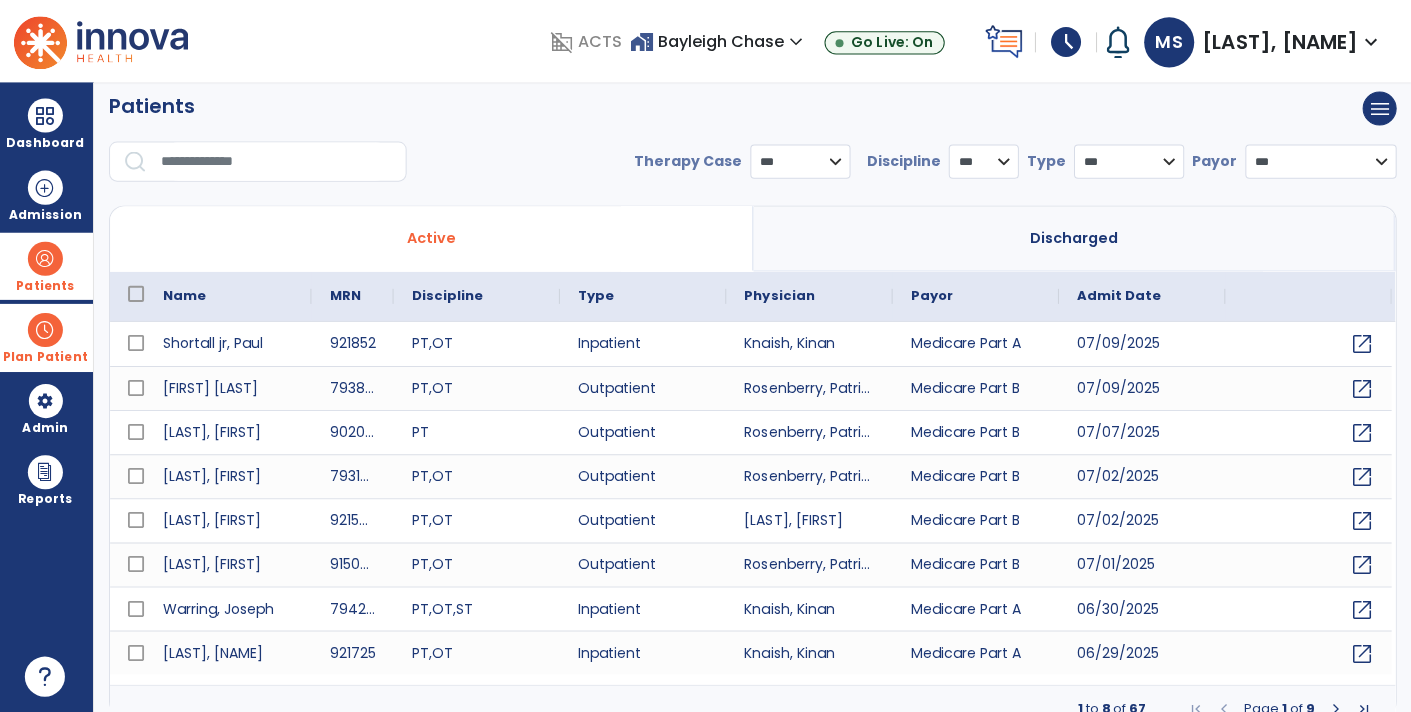 click on "Plan Patient" at bounding box center [47, 286] 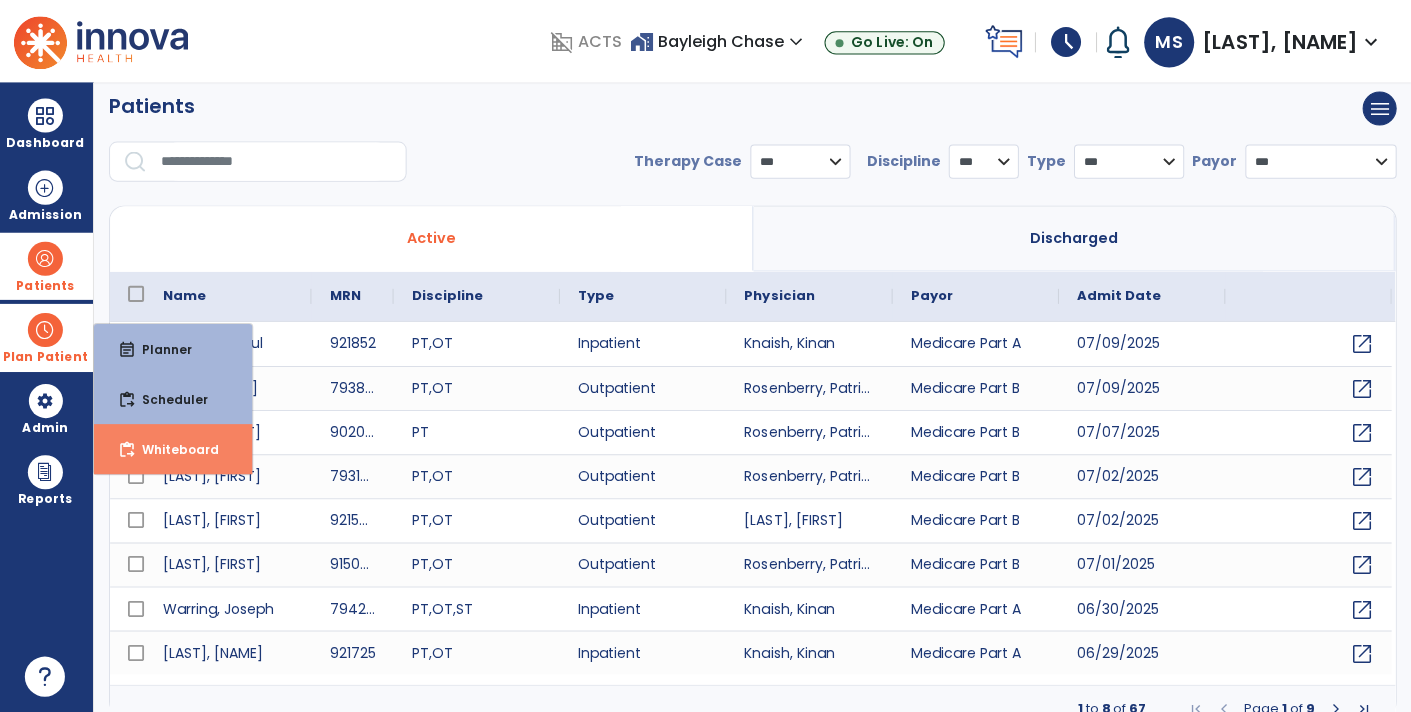 click on "Whiteboard" at bounding box center (174, 449) 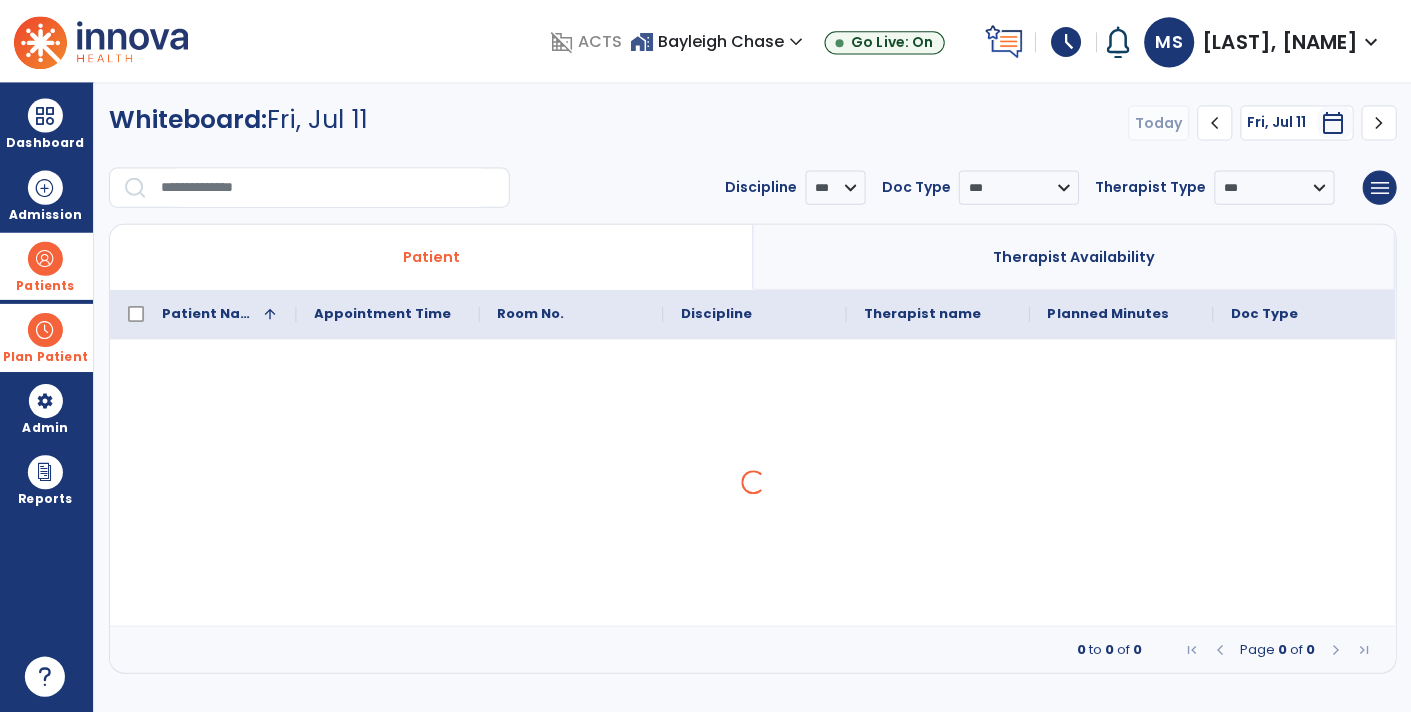 scroll, scrollTop: 0, scrollLeft: 0, axis: both 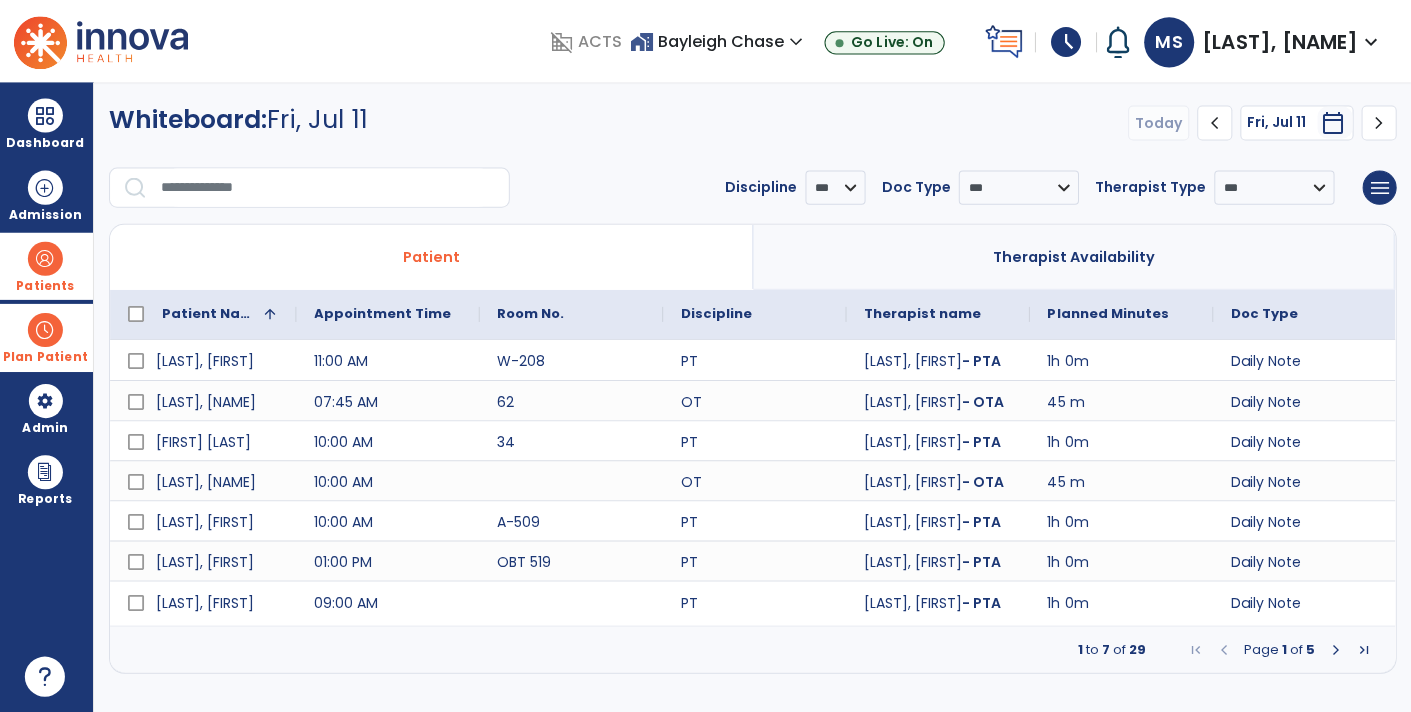 click at bounding box center (1335, 649) 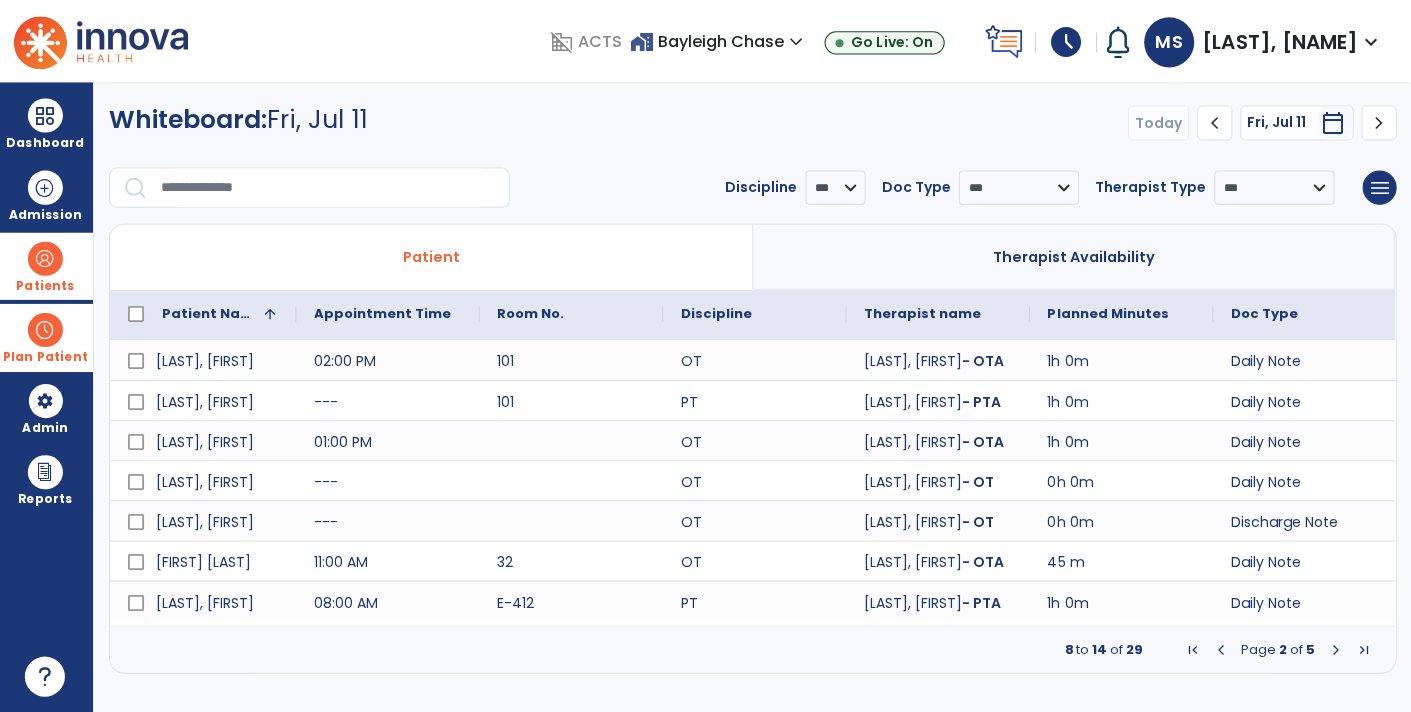 click at bounding box center (1335, 649) 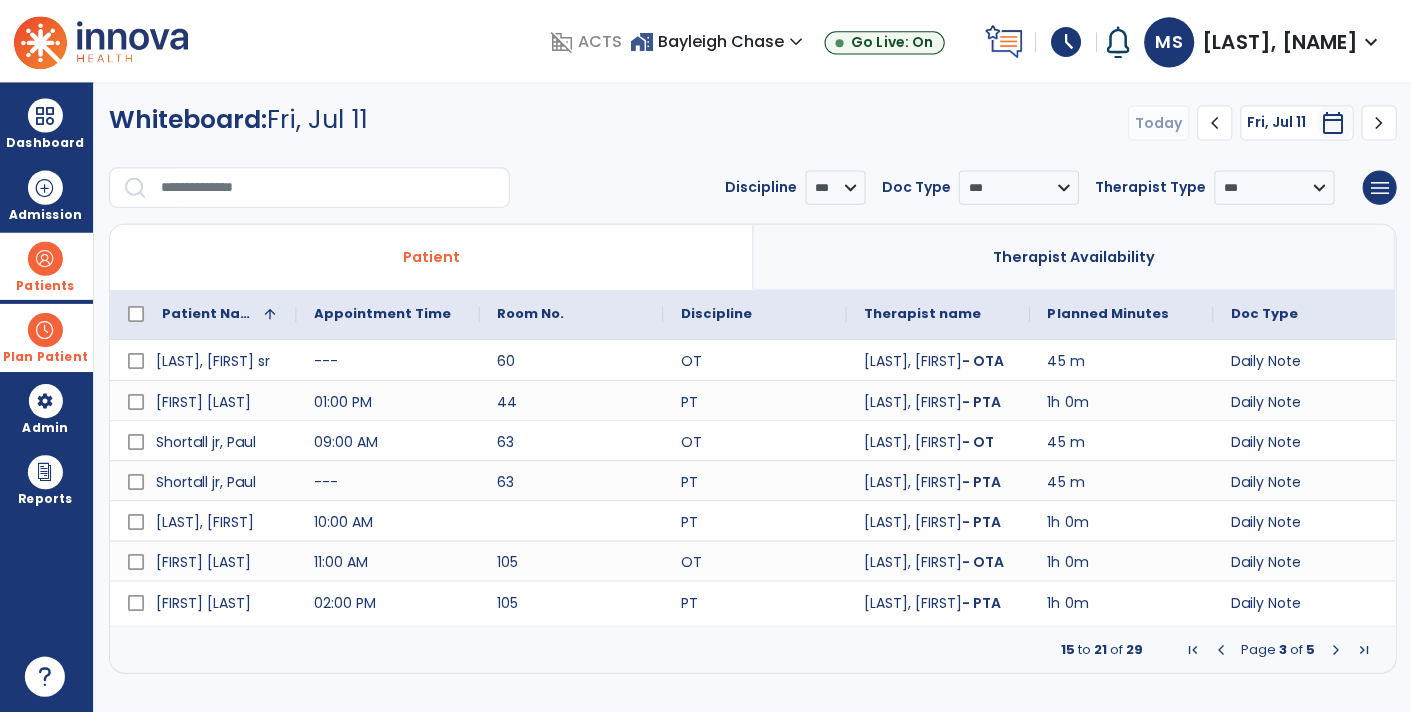 click at bounding box center [1335, 649] 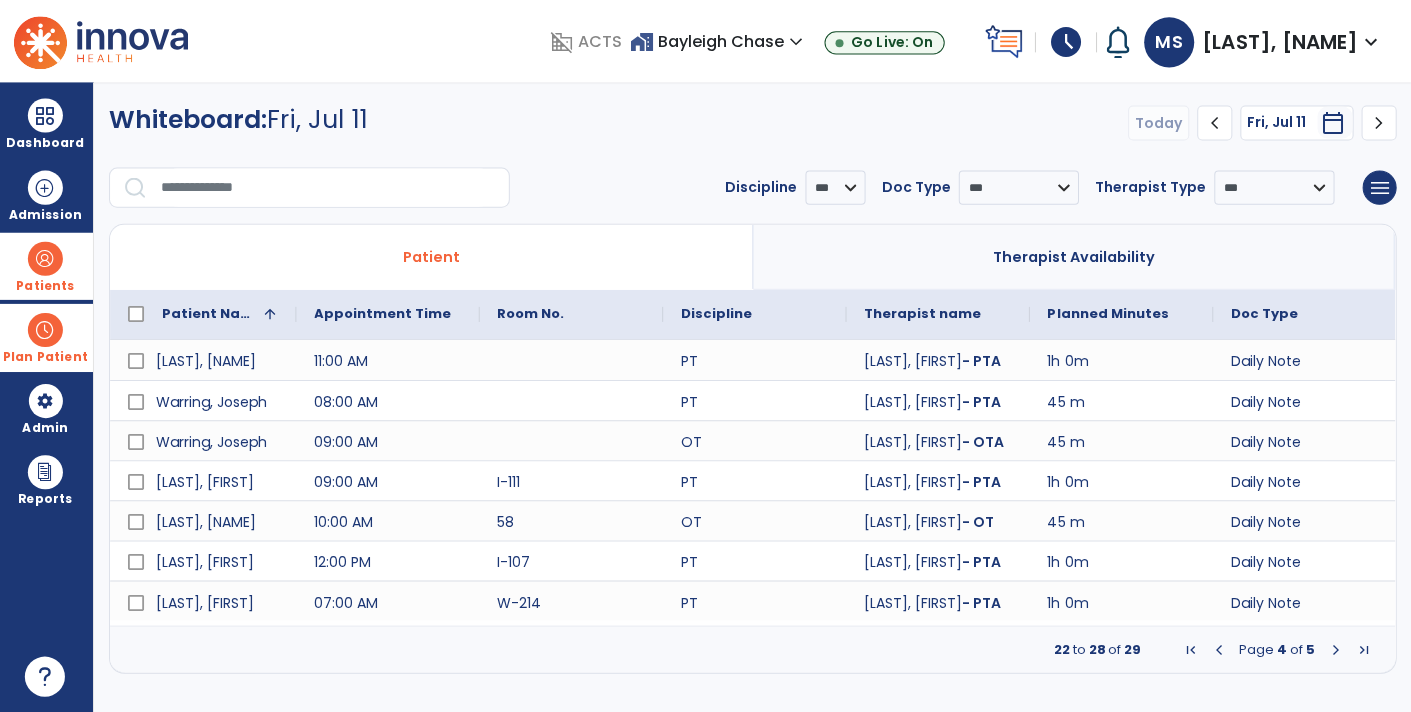 scroll, scrollTop: 0, scrollLeft: 0, axis: both 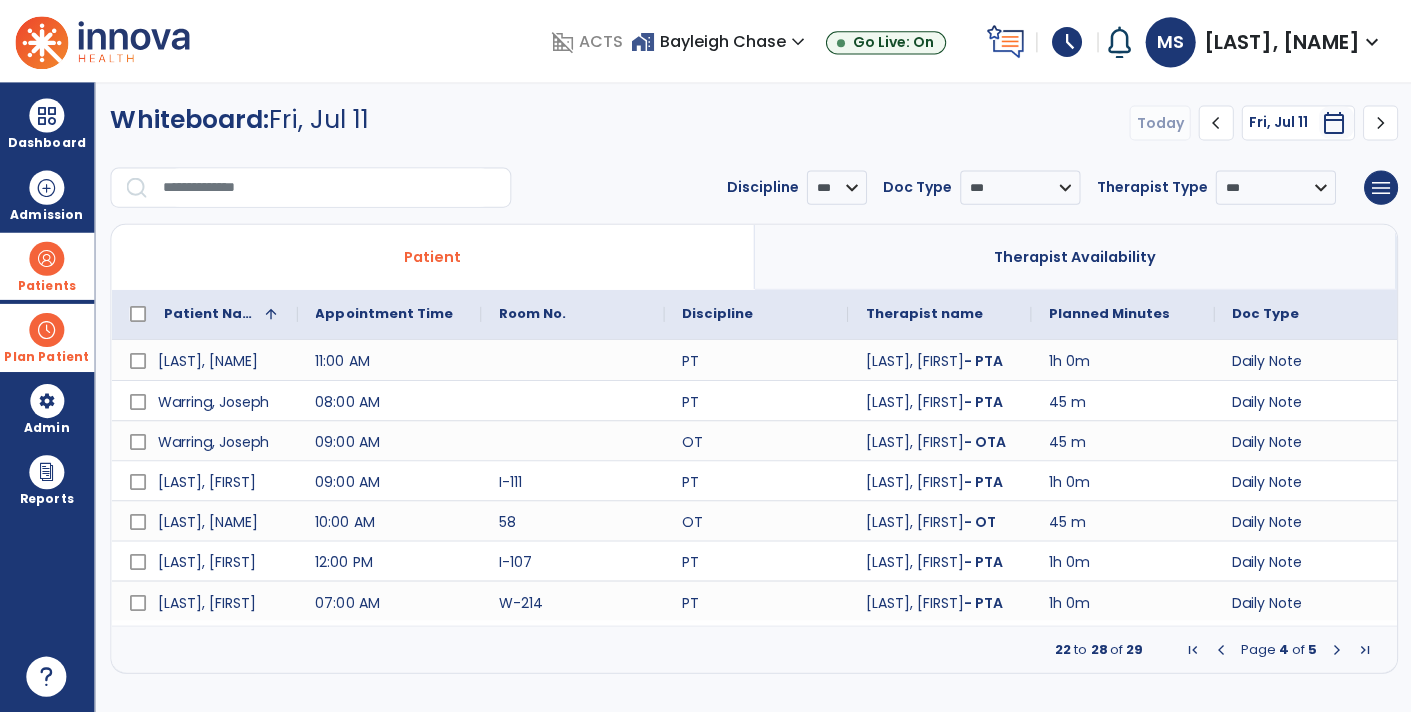 click on "schedule" at bounding box center [1066, 43] 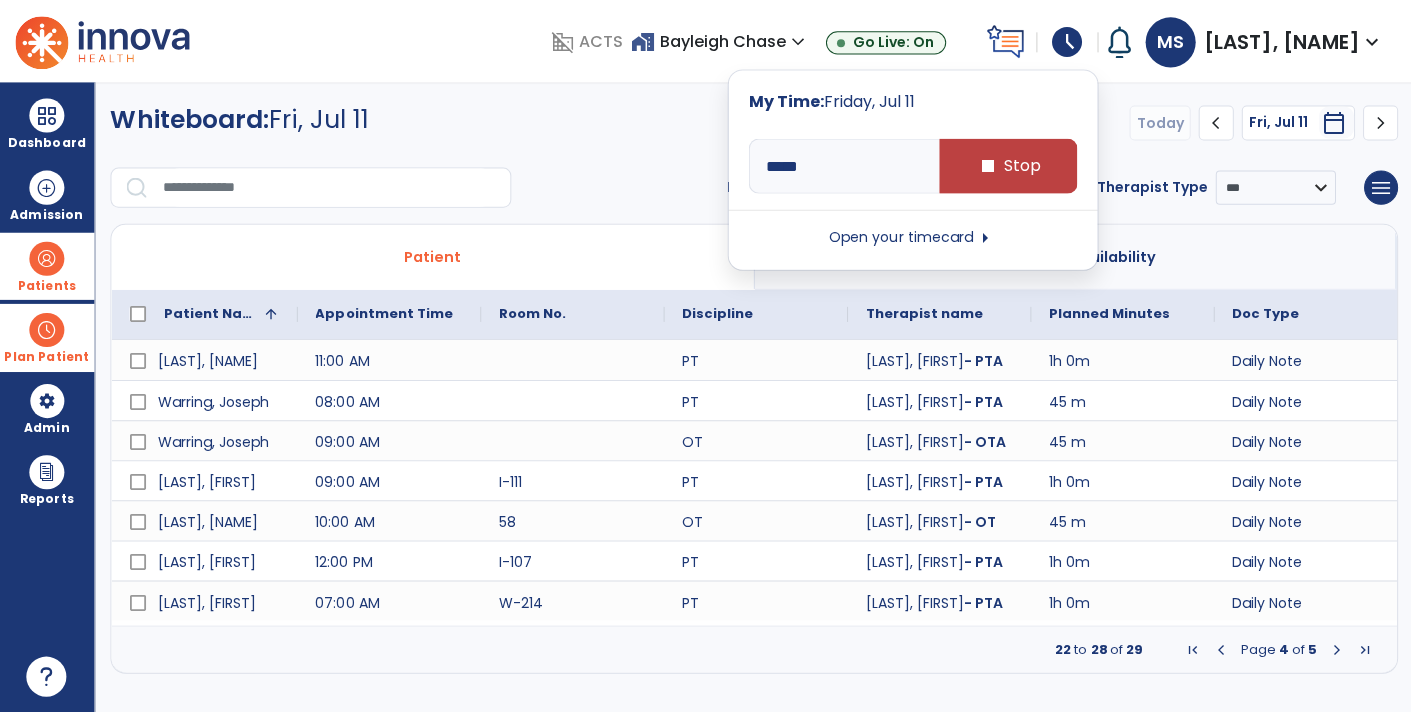 click on "My Time:   Friday, Jul 11    ***** stop  Stop   Open your timecard  arrow_right" at bounding box center [912, 170] 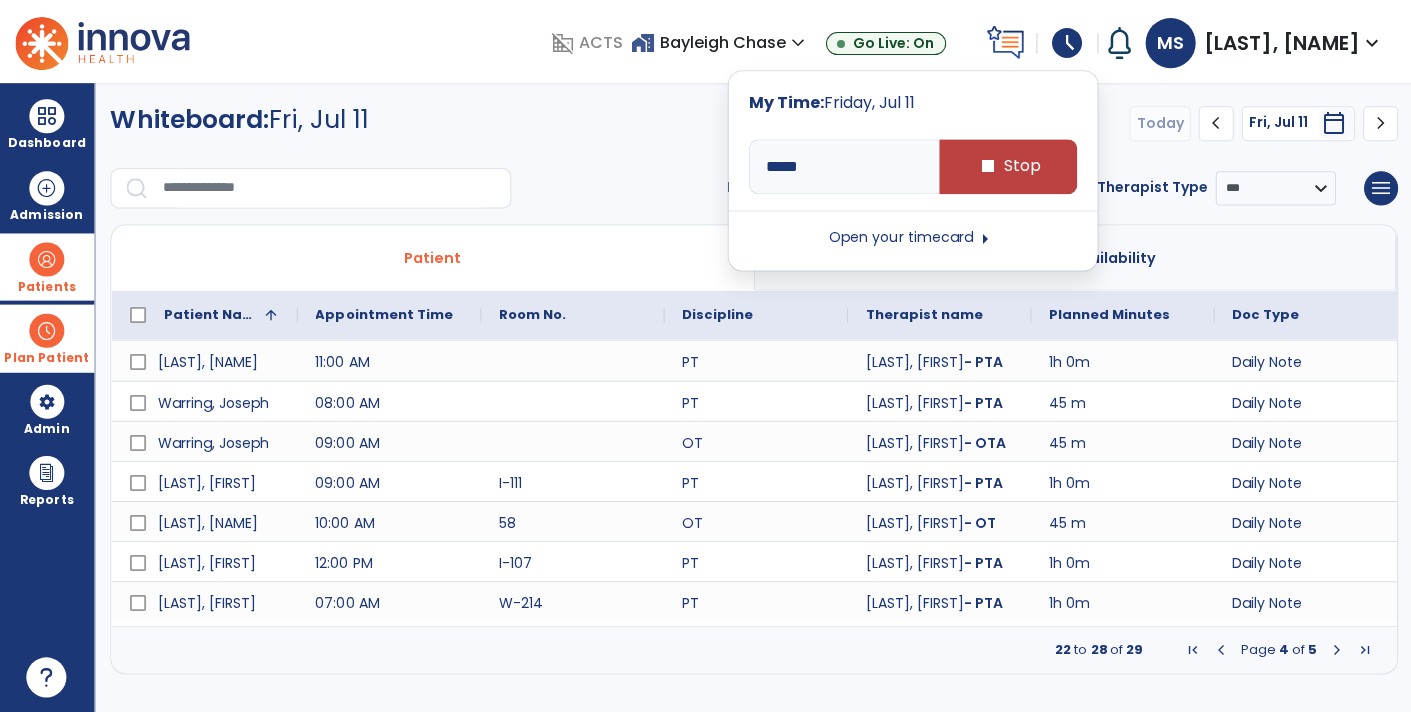 click on "Open your timecard  arrow_right" at bounding box center (912, 238) 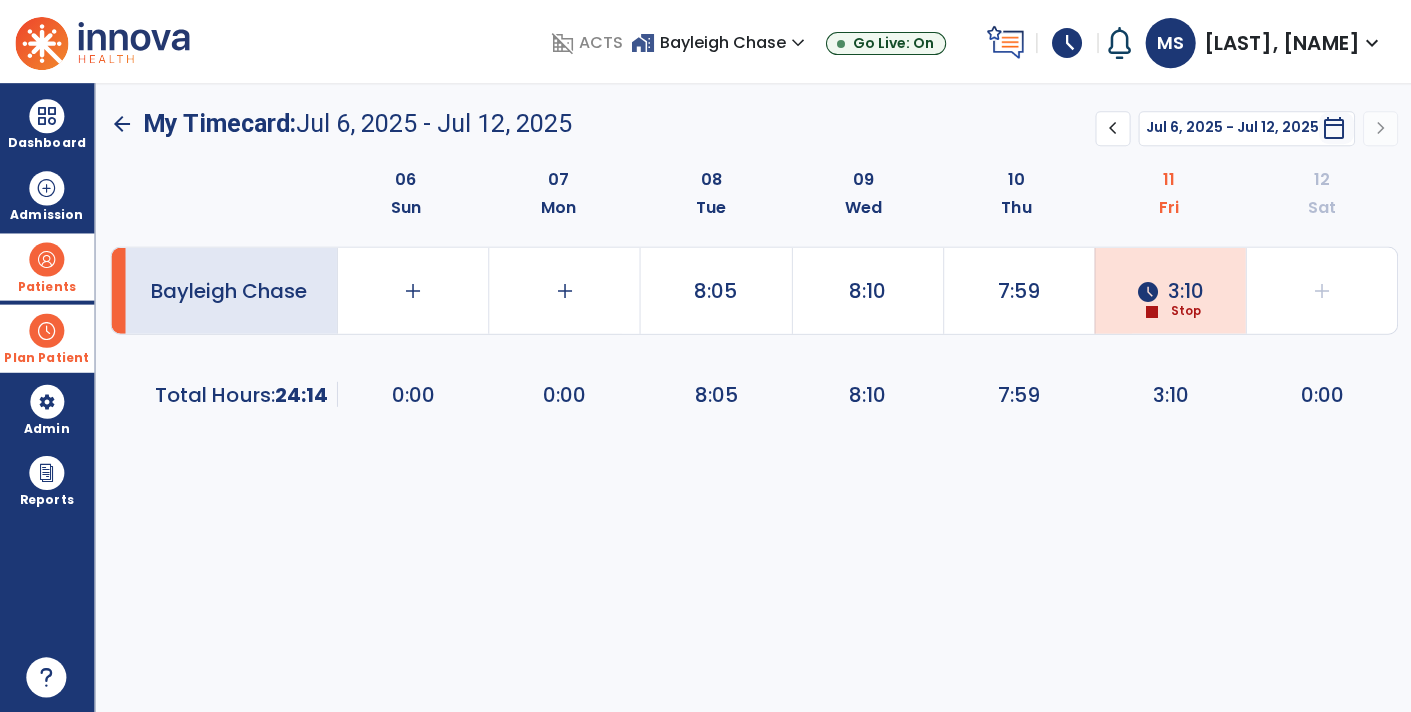 scroll, scrollTop: 0, scrollLeft: 0, axis: both 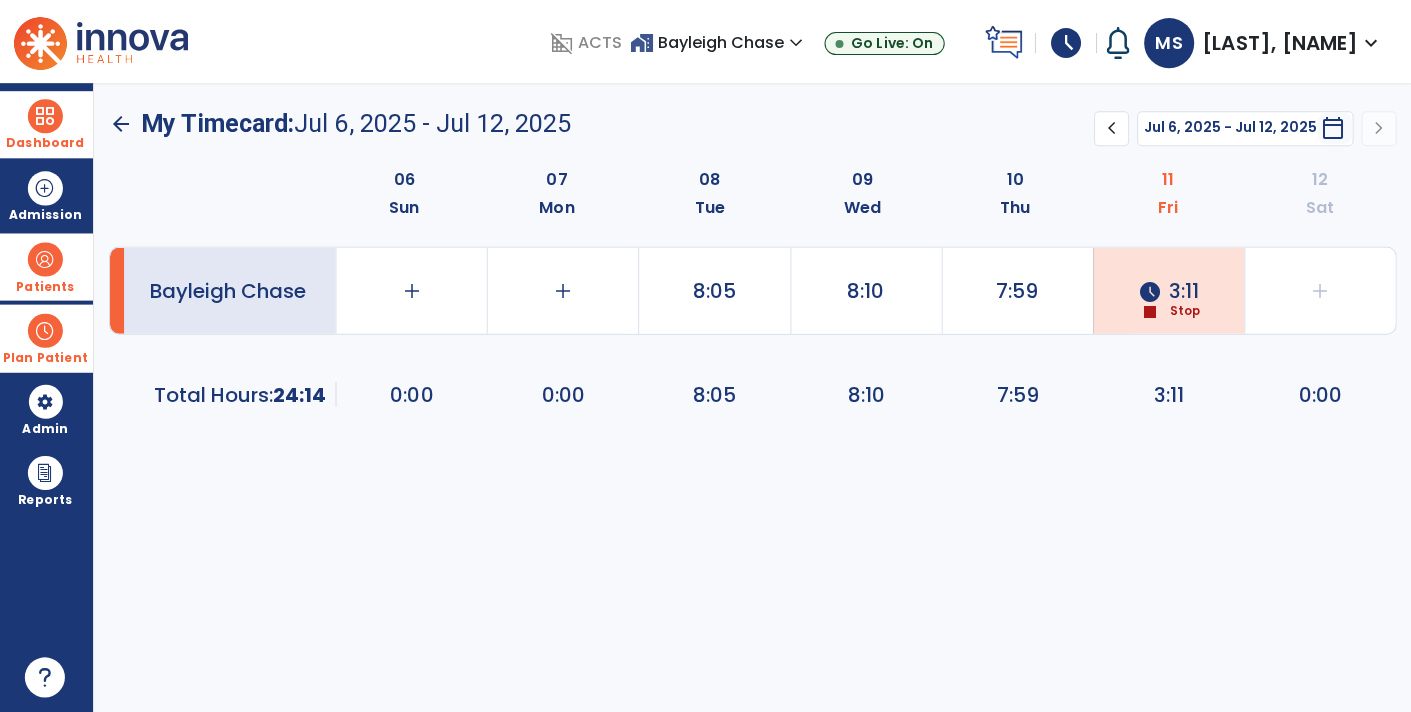 click at bounding box center [47, 116] 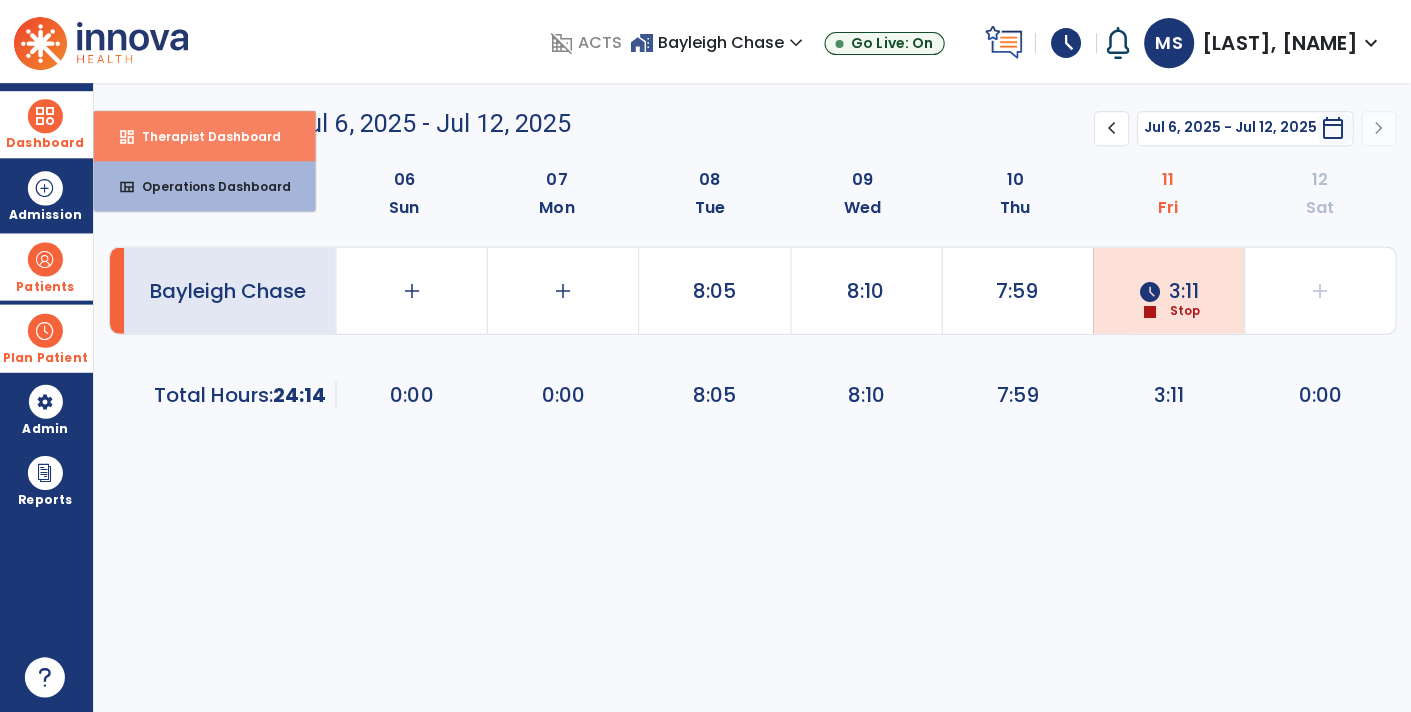 click on "dashboard  Therapist Dashboard" at bounding box center [206, 136] 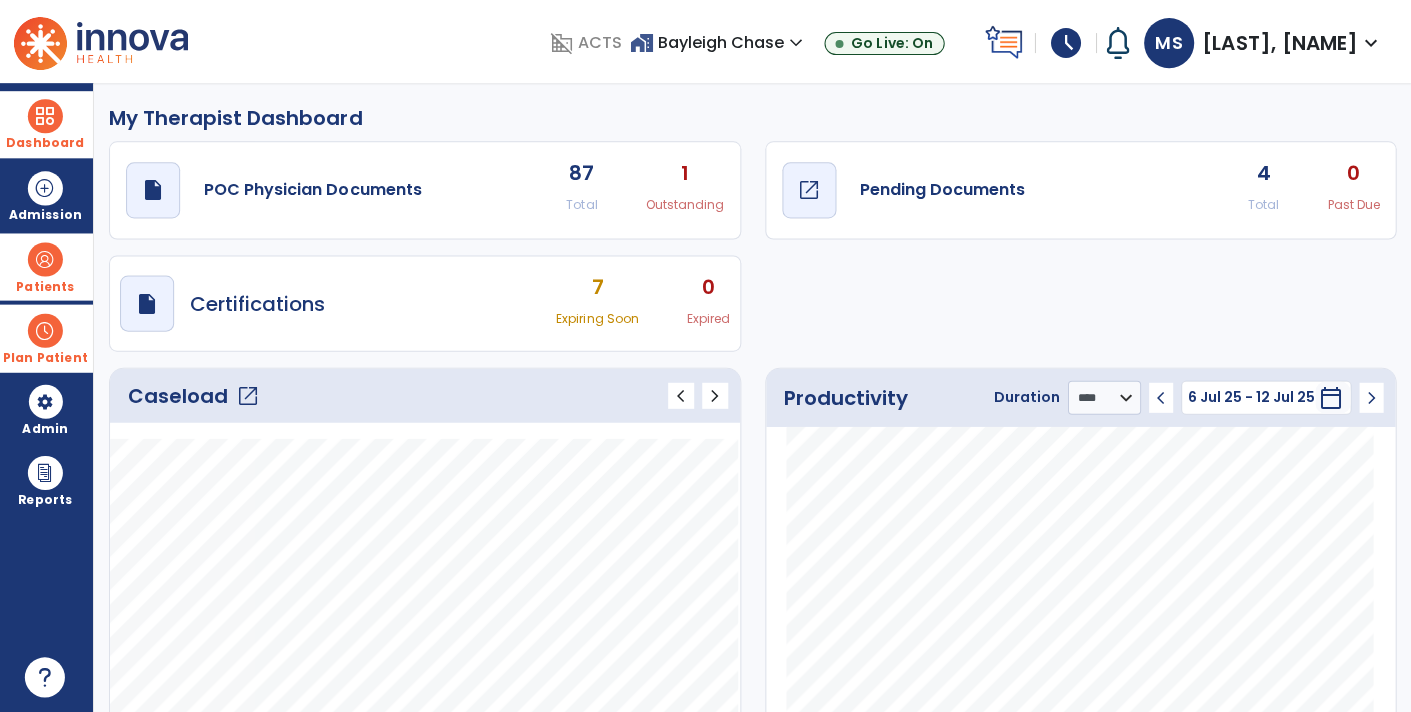 click on "Pending Documents" 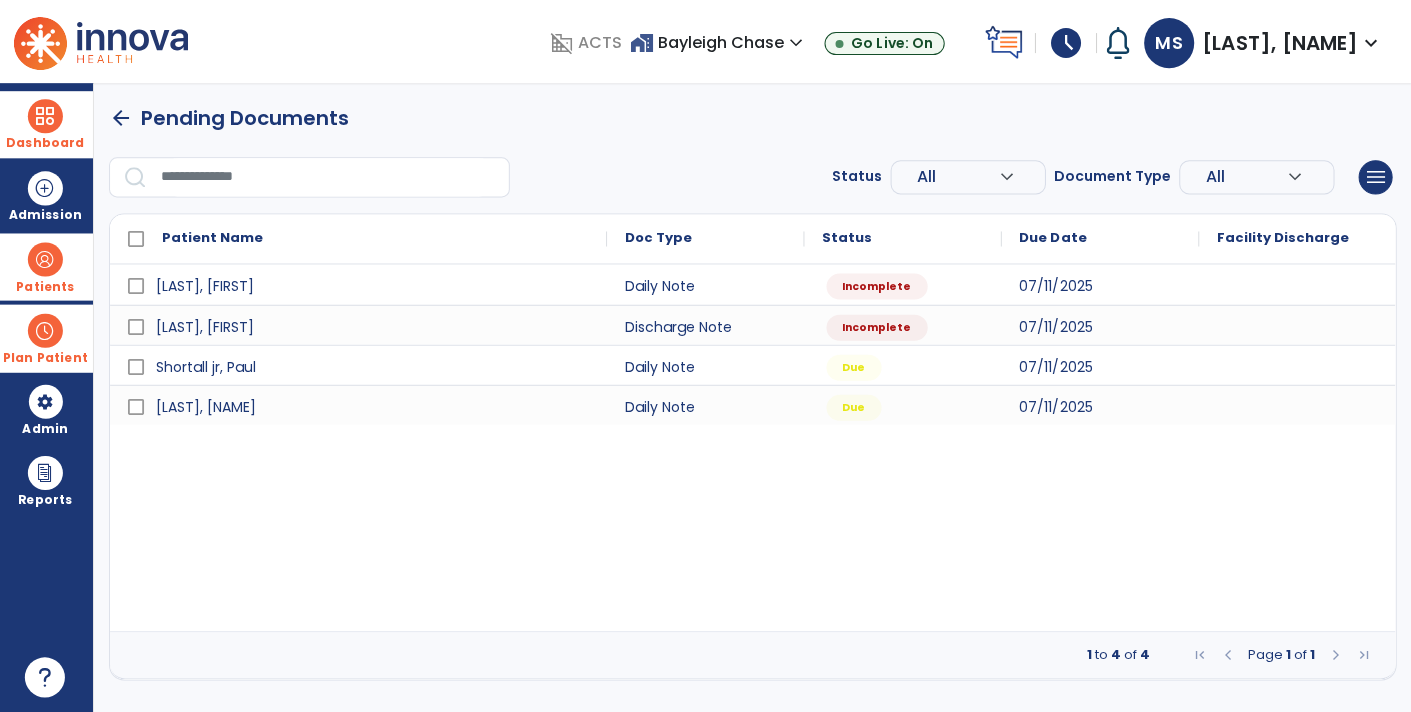 scroll, scrollTop: 0, scrollLeft: 0, axis: both 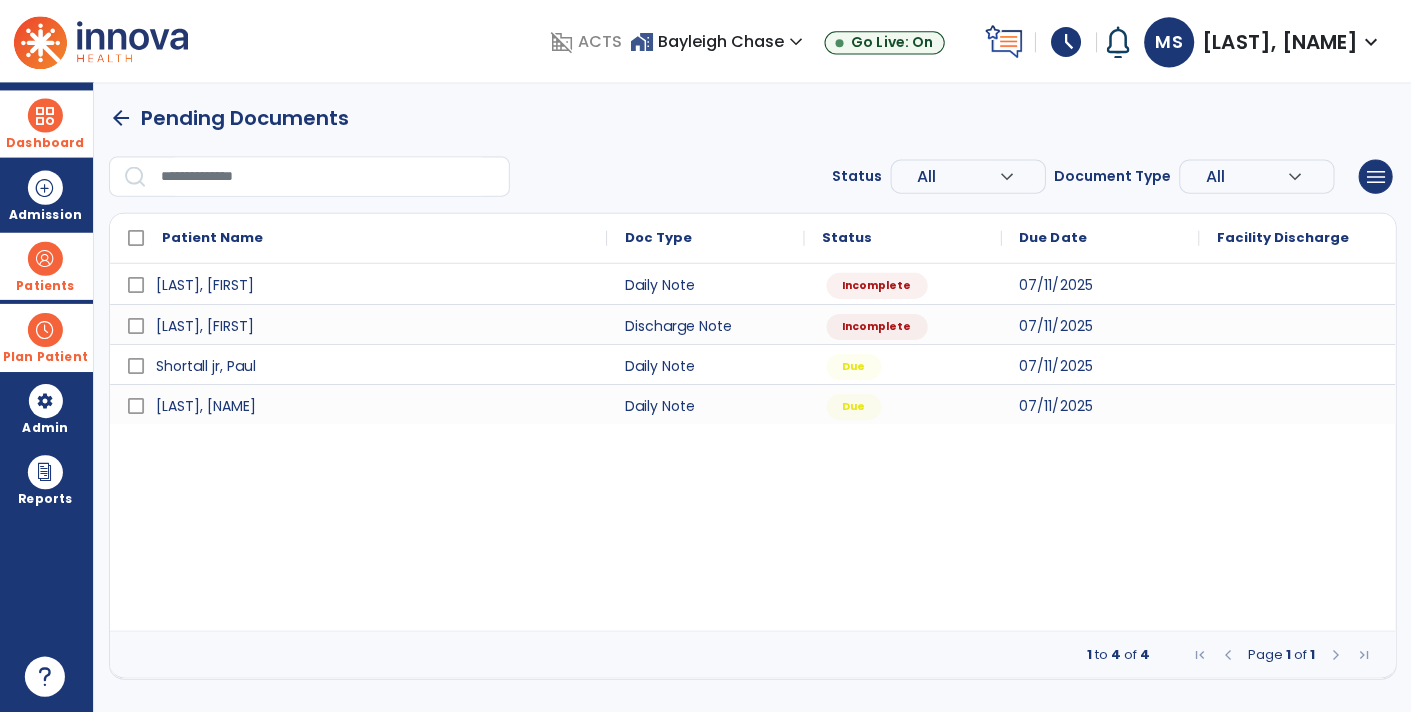click at bounding box center (47, 259) 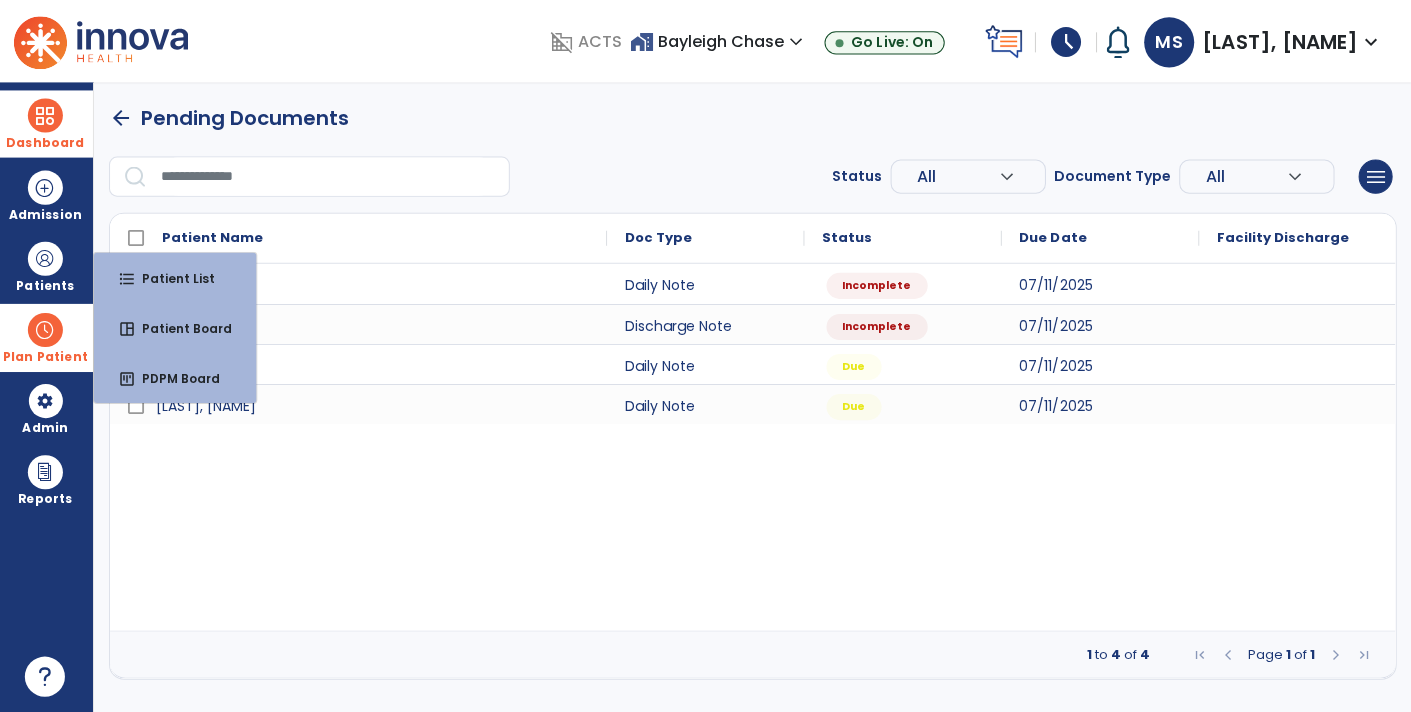 click on "[LAST], [FIRST] Daily Note Incomplete 07/11/2025
[LAST], [FIRST] Discharge Note Incomplete 07/11/2025
[LAST], [FIRST] Daily Note Due 07/11/2025
[LAST], [FIRST] Daily Note Due 07/11/2025" at bounding box center (753, 447) 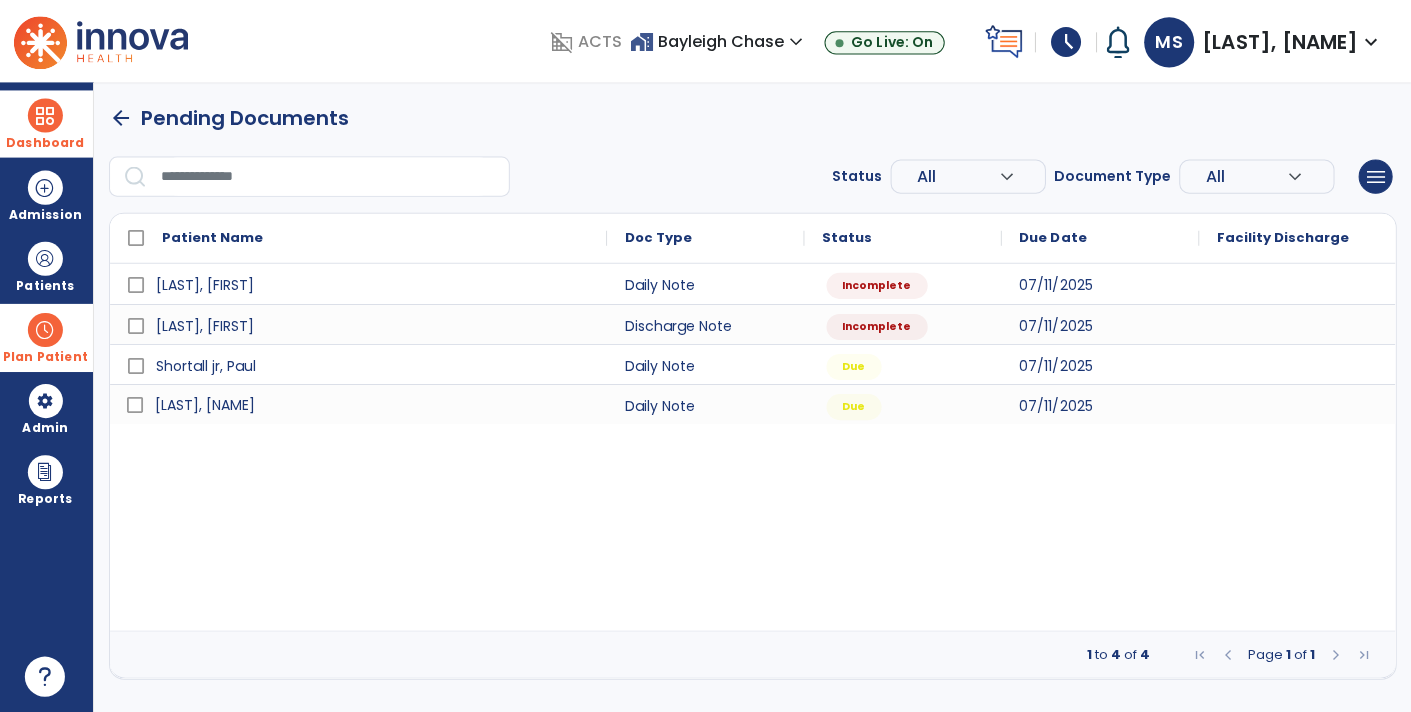 click on "[LAST], [NAME]" at bounding box center [207, 405] 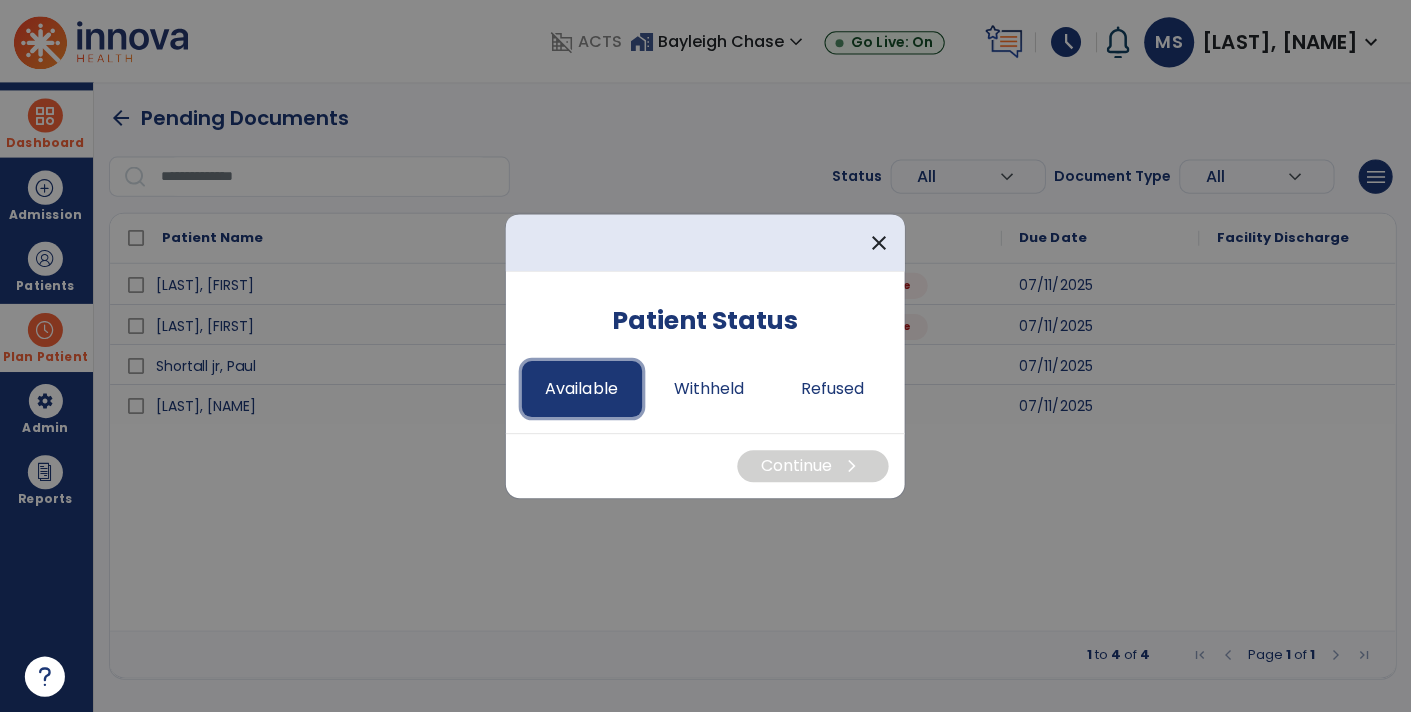 click on "Available" at bounding box center (583, 389) 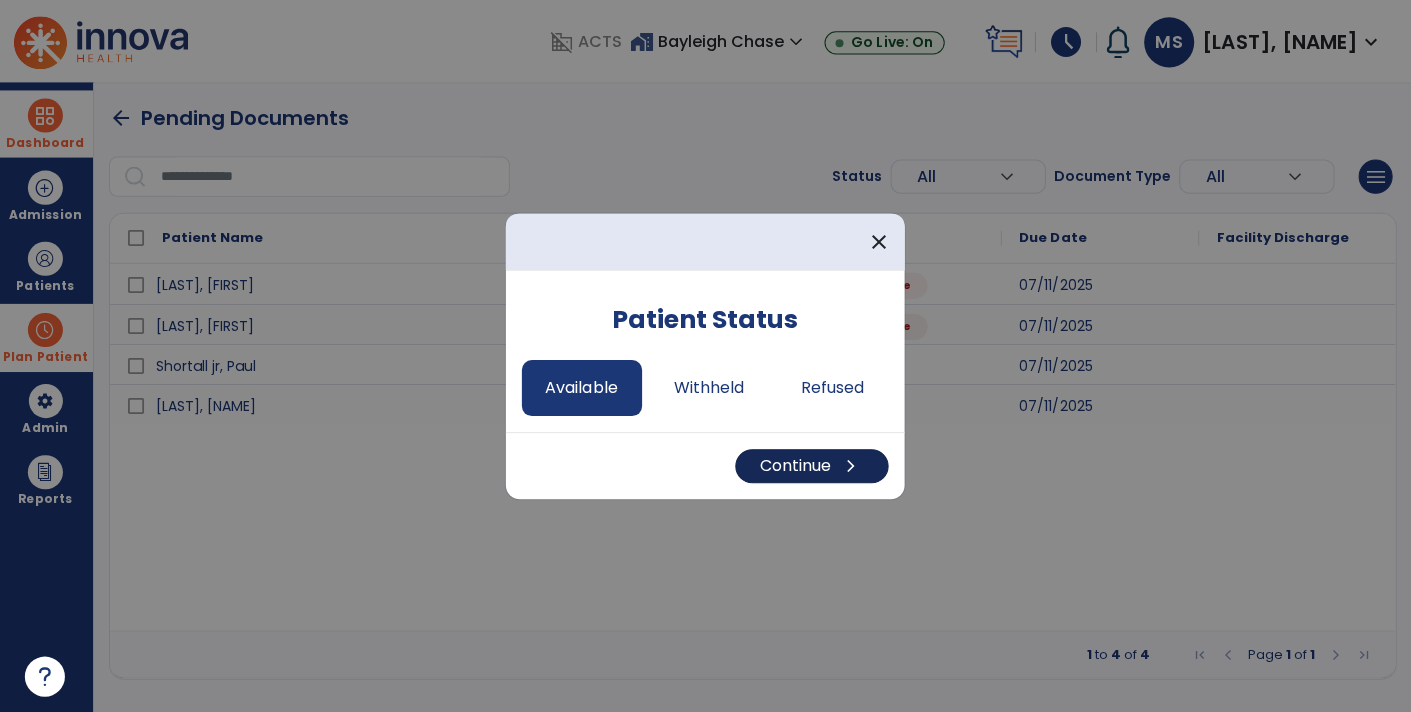 click on "Continue   chevron_right" at bounding box center (812, 466) 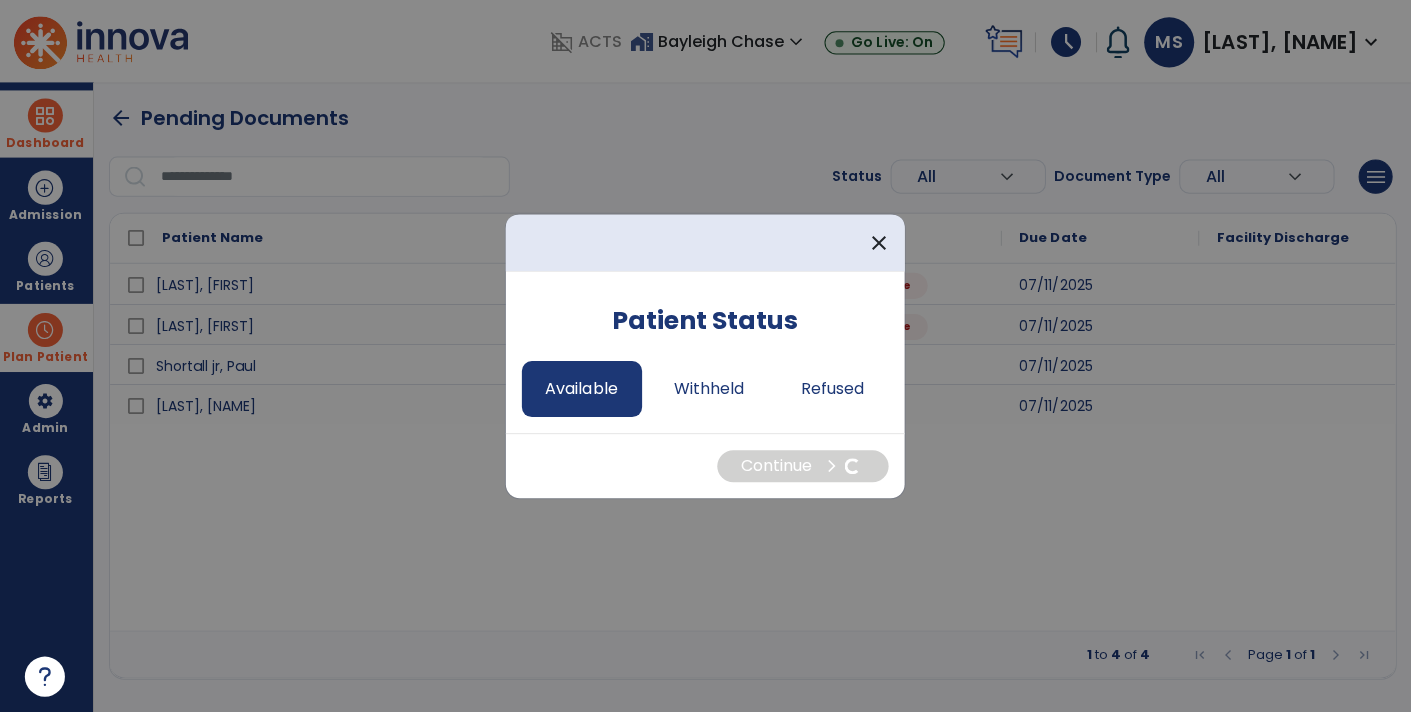 select on "*" 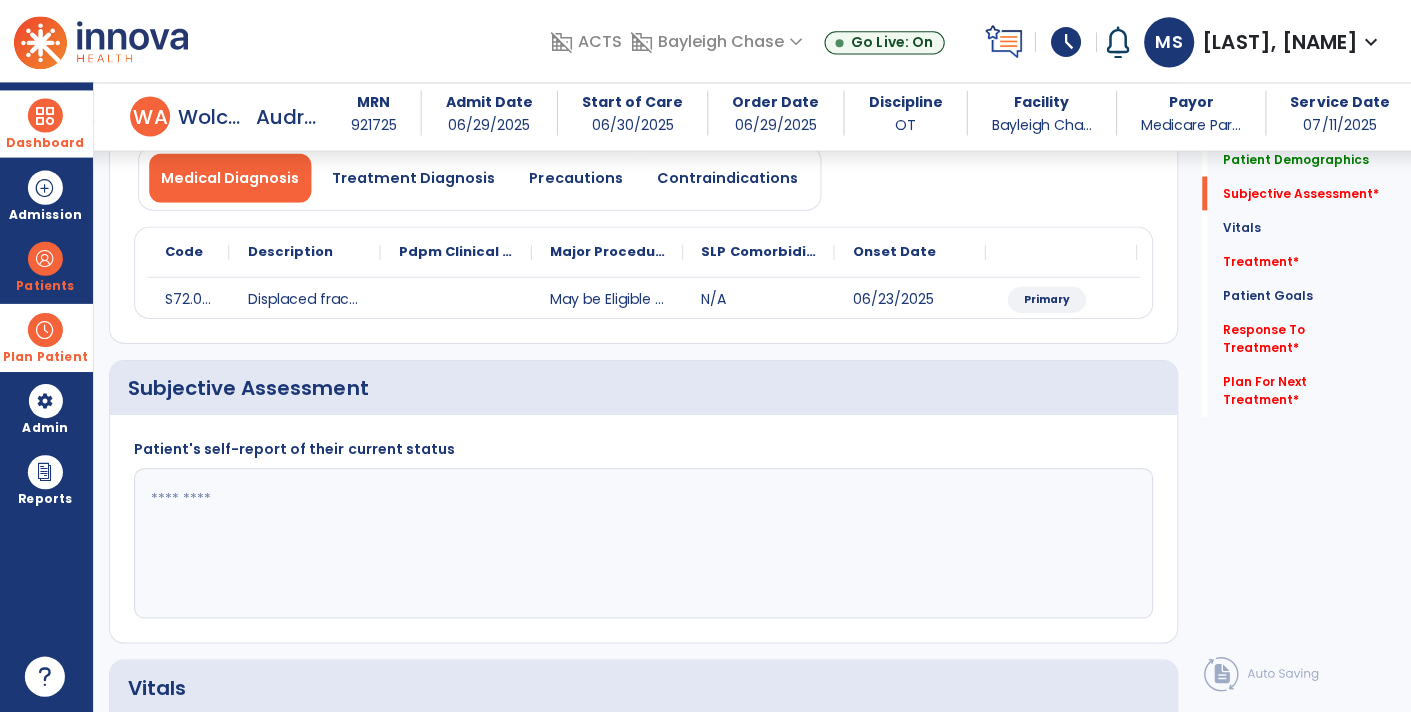 scroll, scrollTop: 167, scrollLeft: 0, axis: vertical 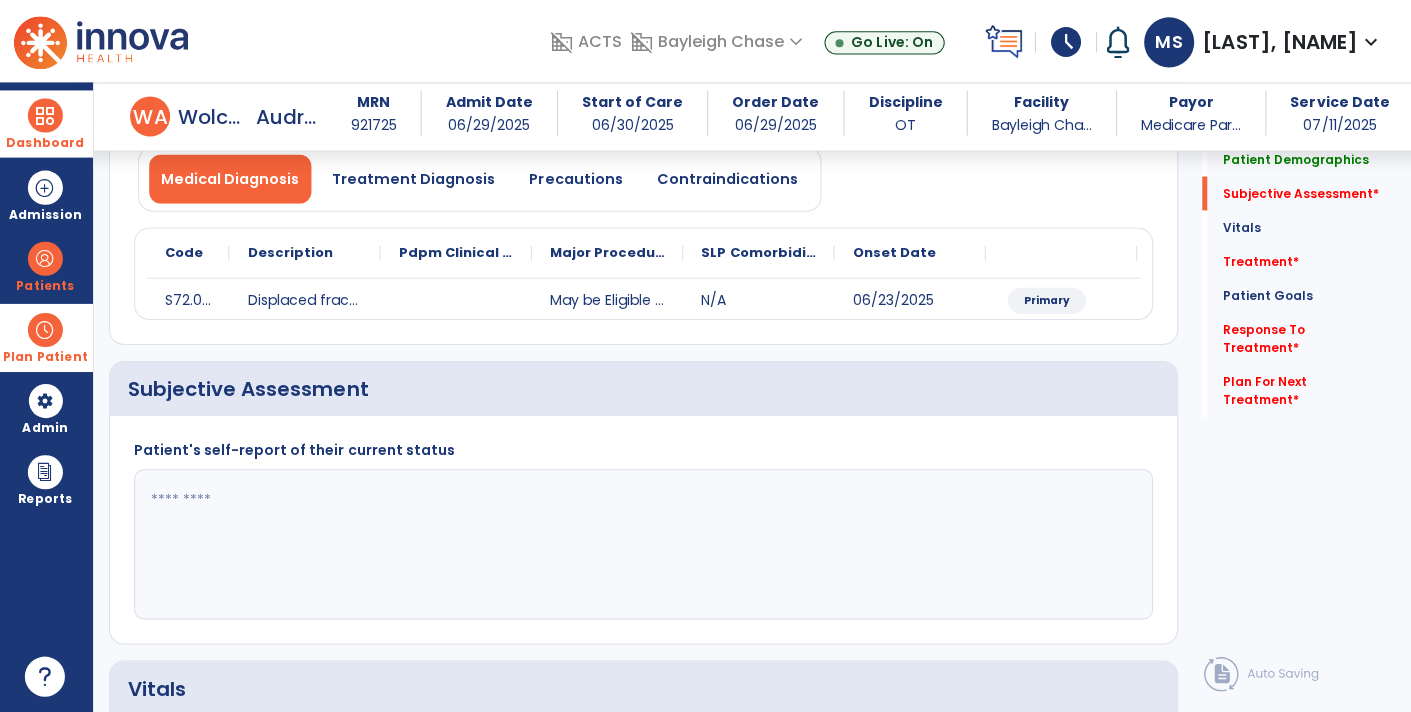 click 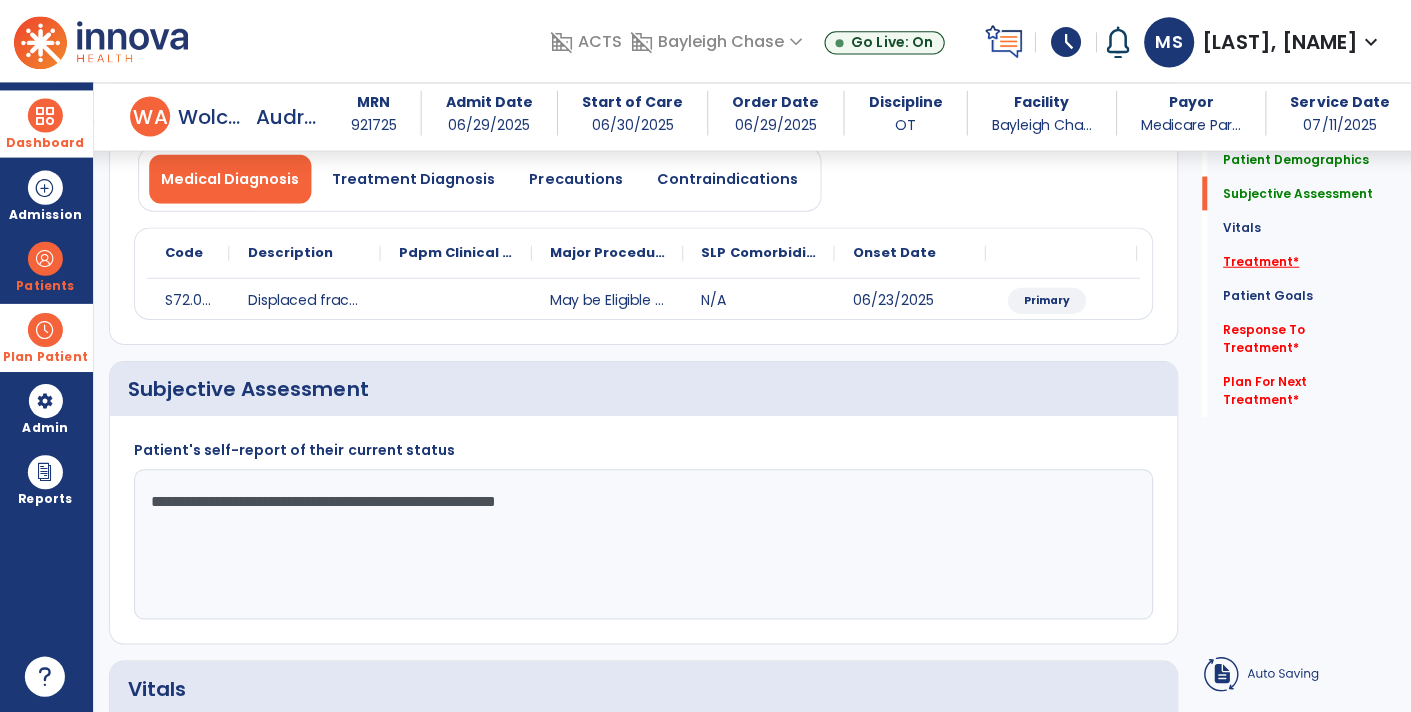type on "**********" 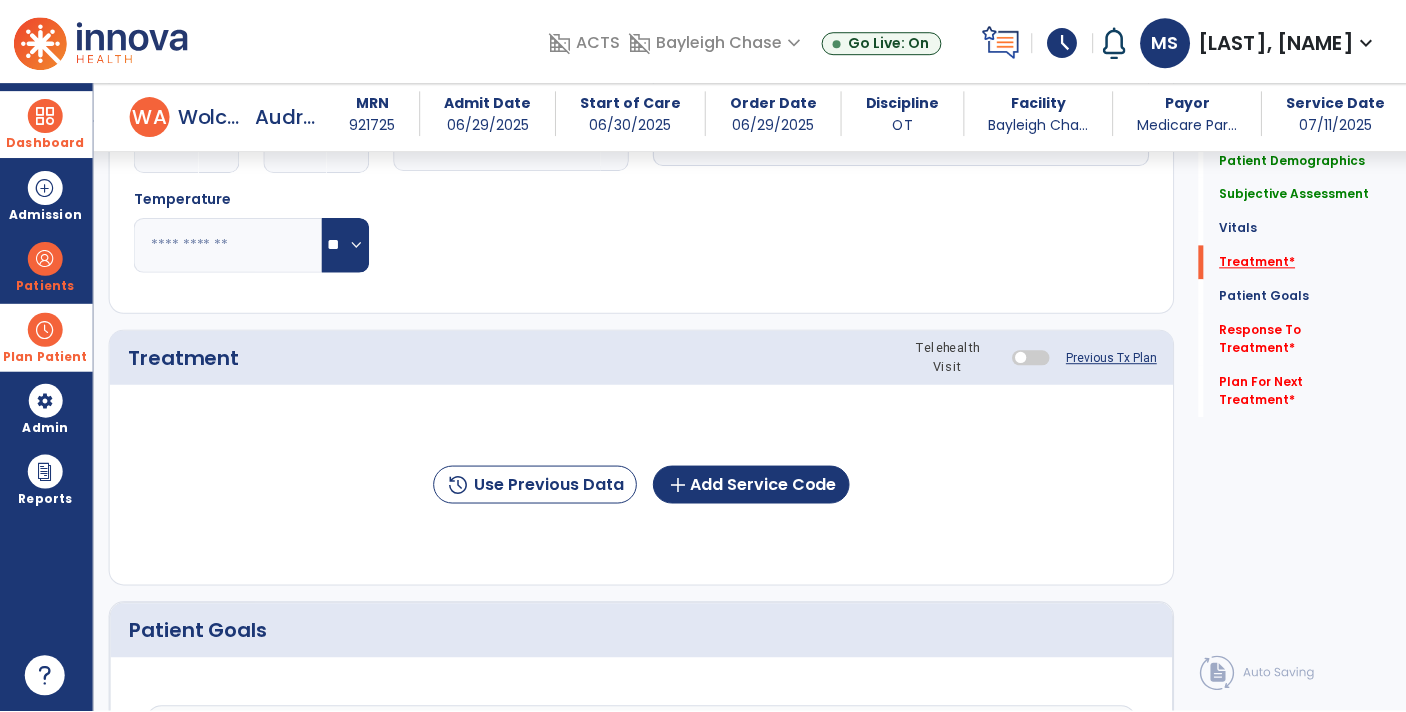 scroll, scrollTop: 975, scrollLeft: 0, axis: vertical 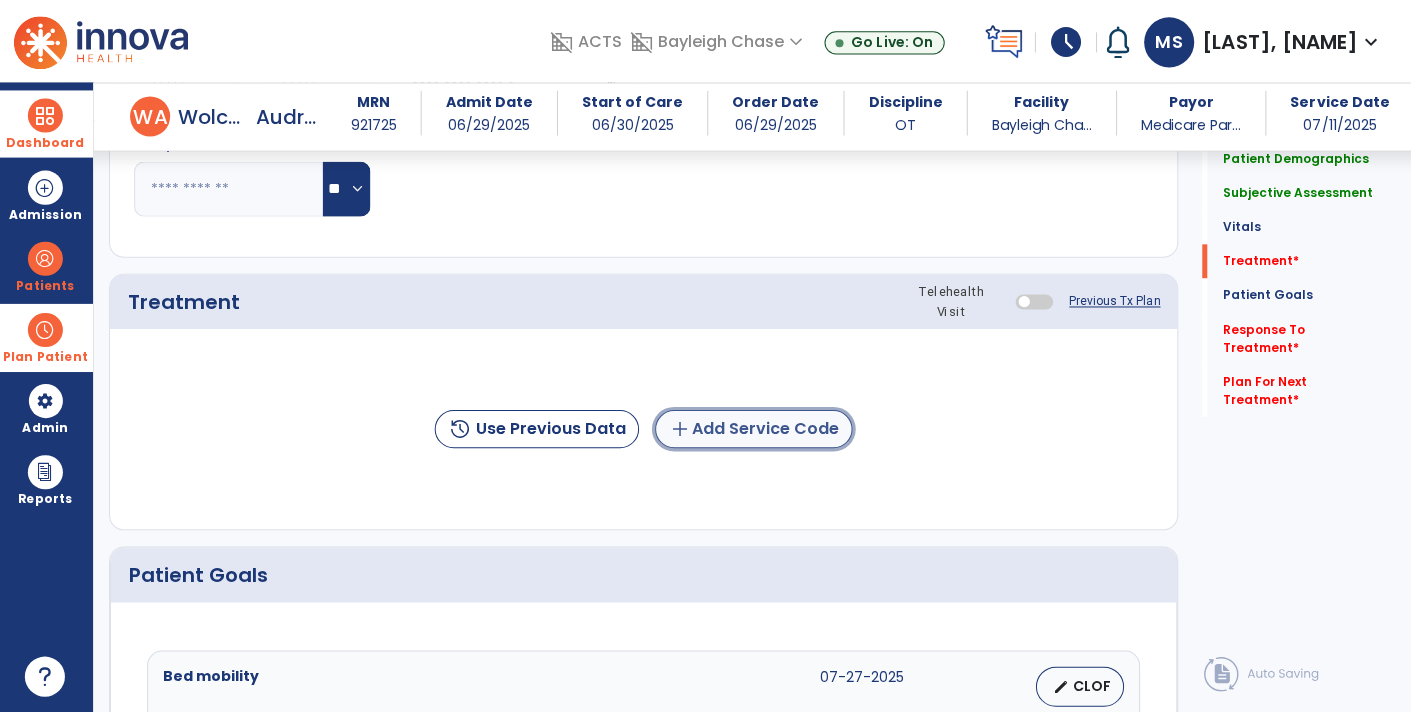 click on "add  Add Service Code" 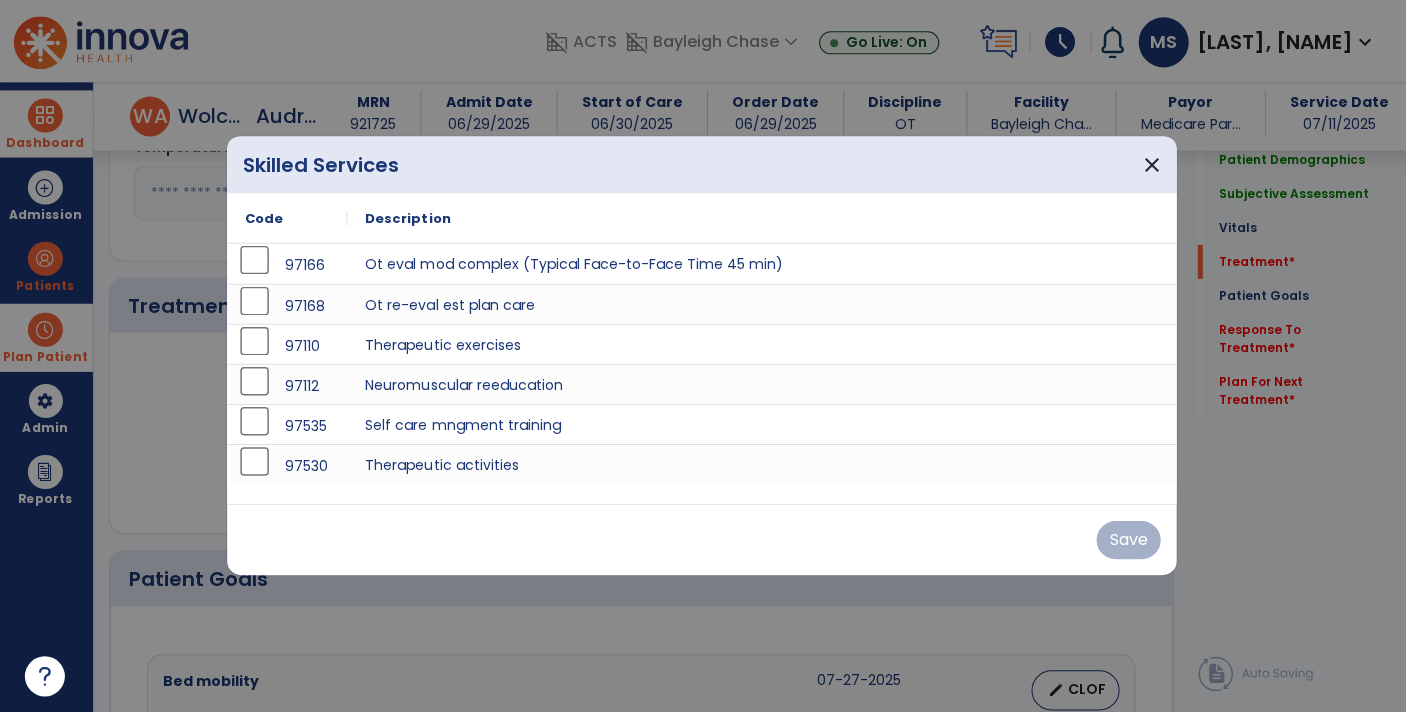 scroll, scrollTop: 975, scrollLeft: 0, axis: vertical 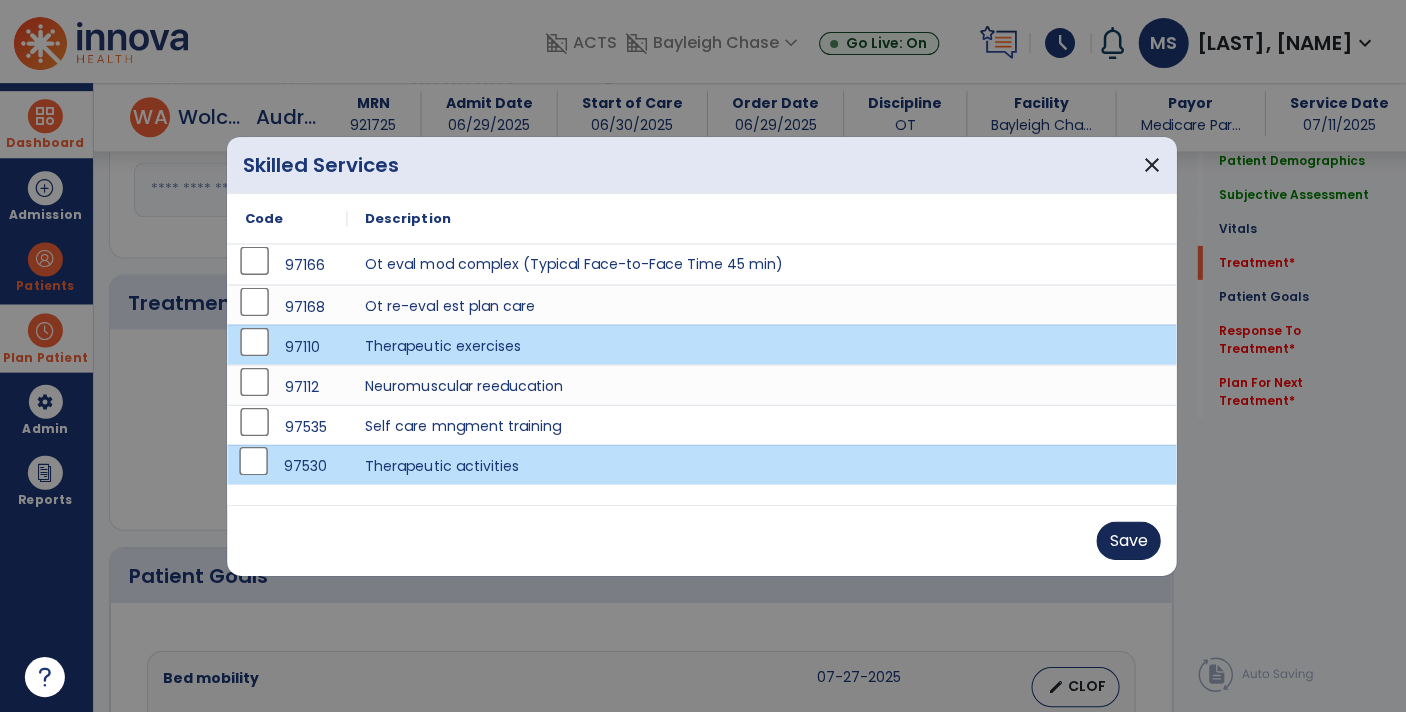 click on "Save" at bounding box center [1129, 540] 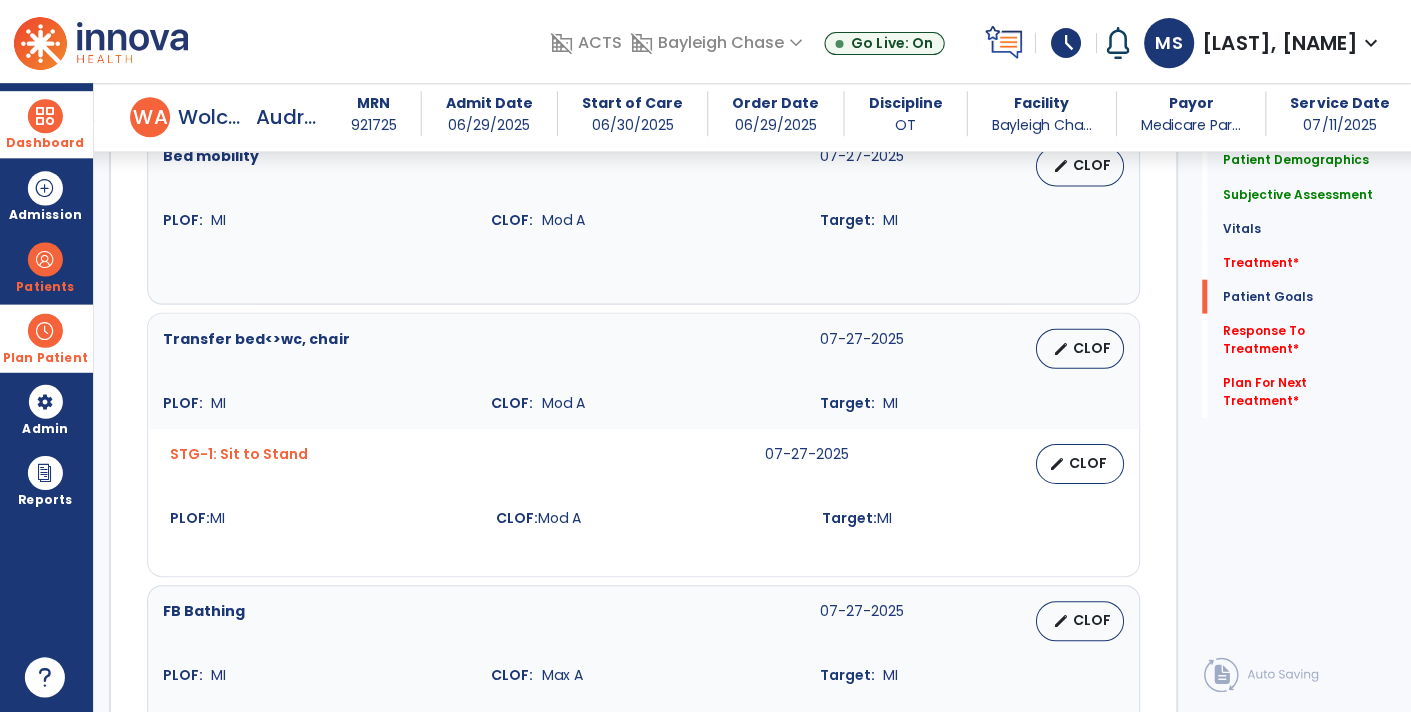 scroll, scrollTop: 1591, scrollLeft: 0, axis: vertical 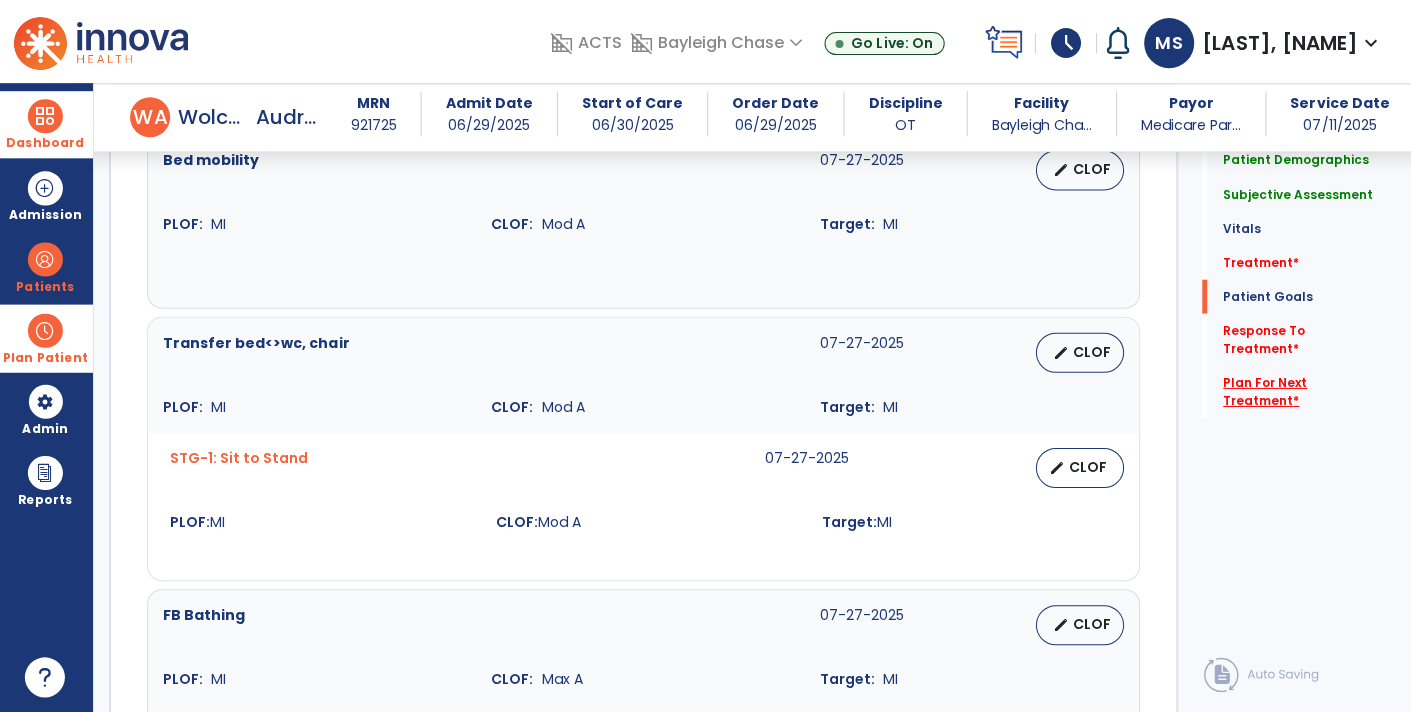 click on "Plan For Next Treatment   *" 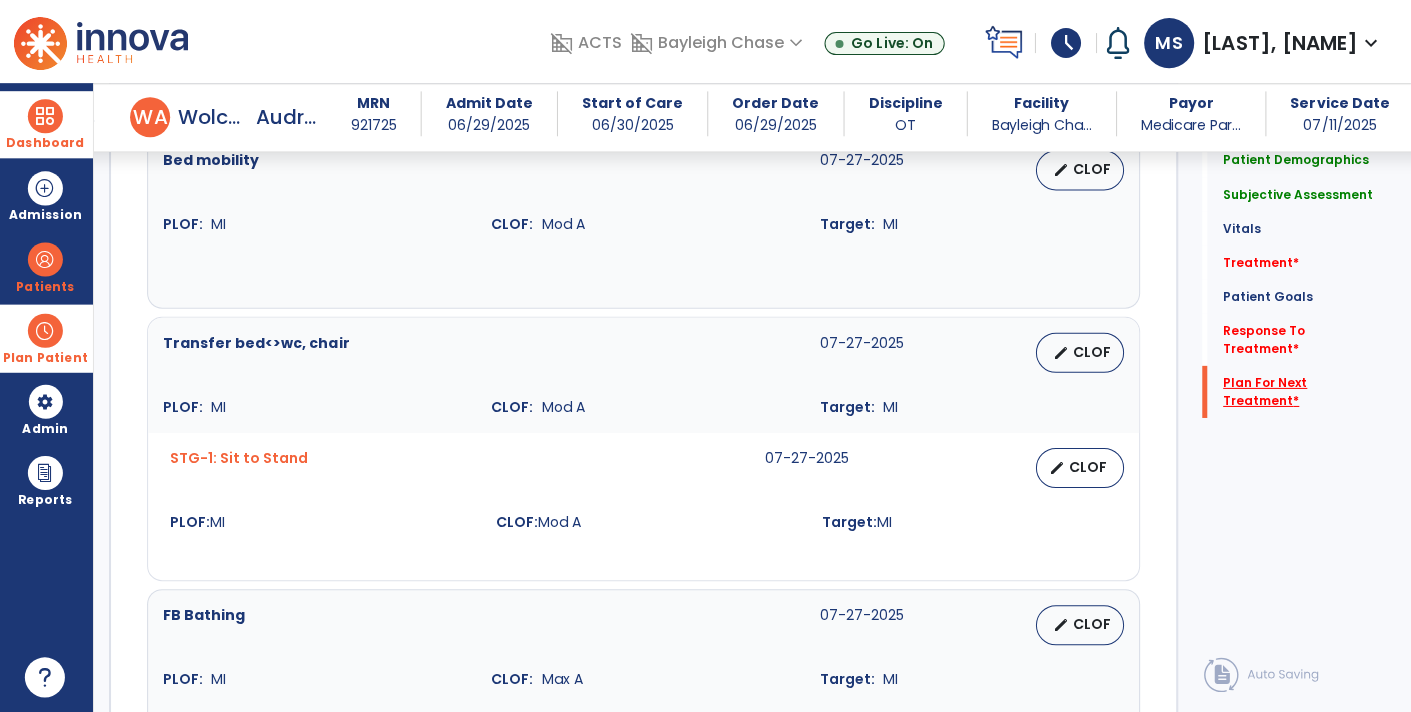 scroll, scrollTop: 1677, scrollLeft: 0, axis: vertical 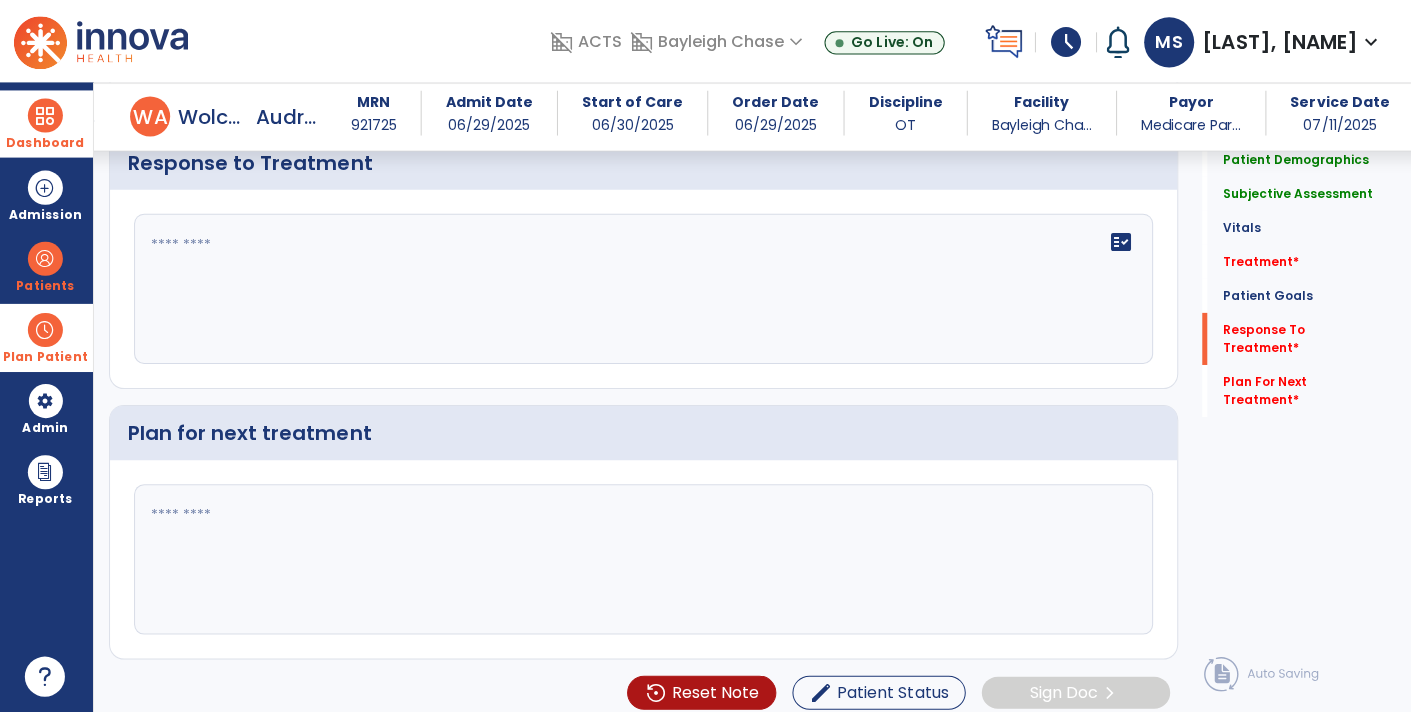 click 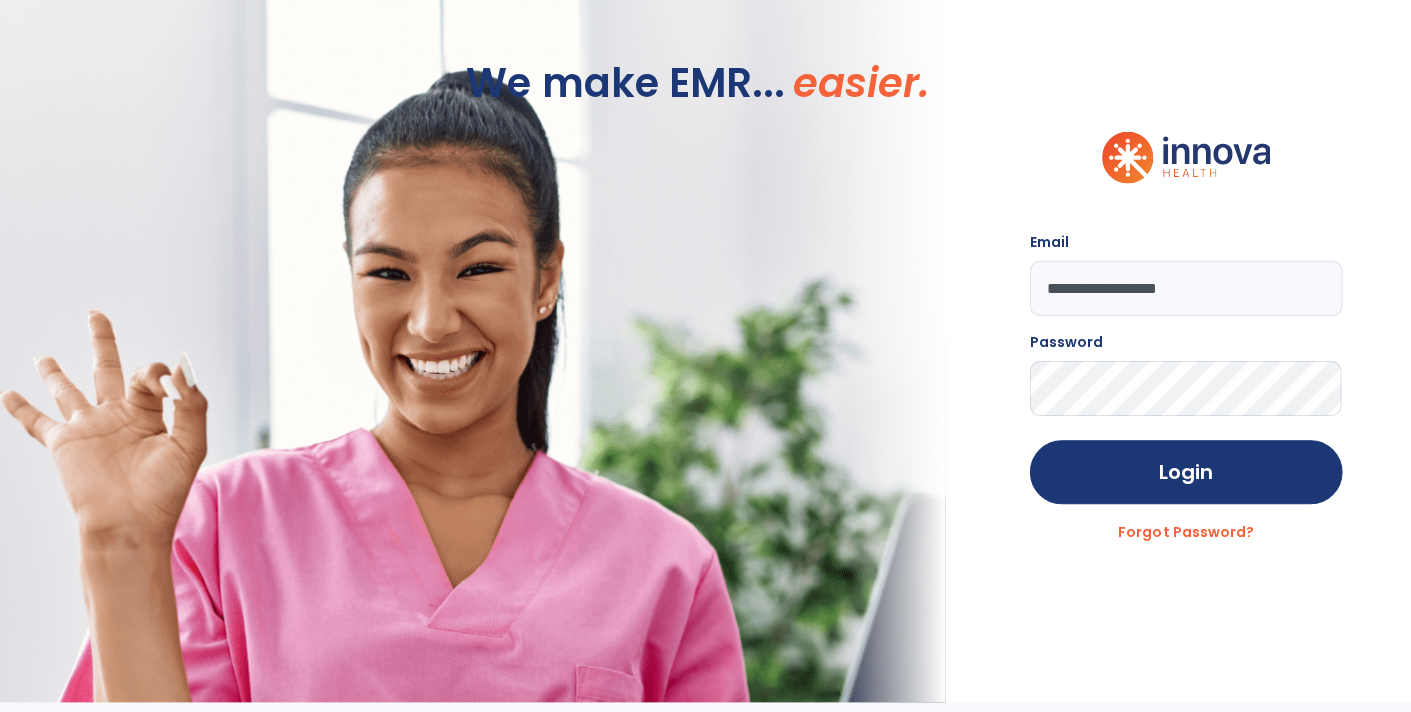 scroll, scrollTop: 0, scrollLeft: 0, axis: both 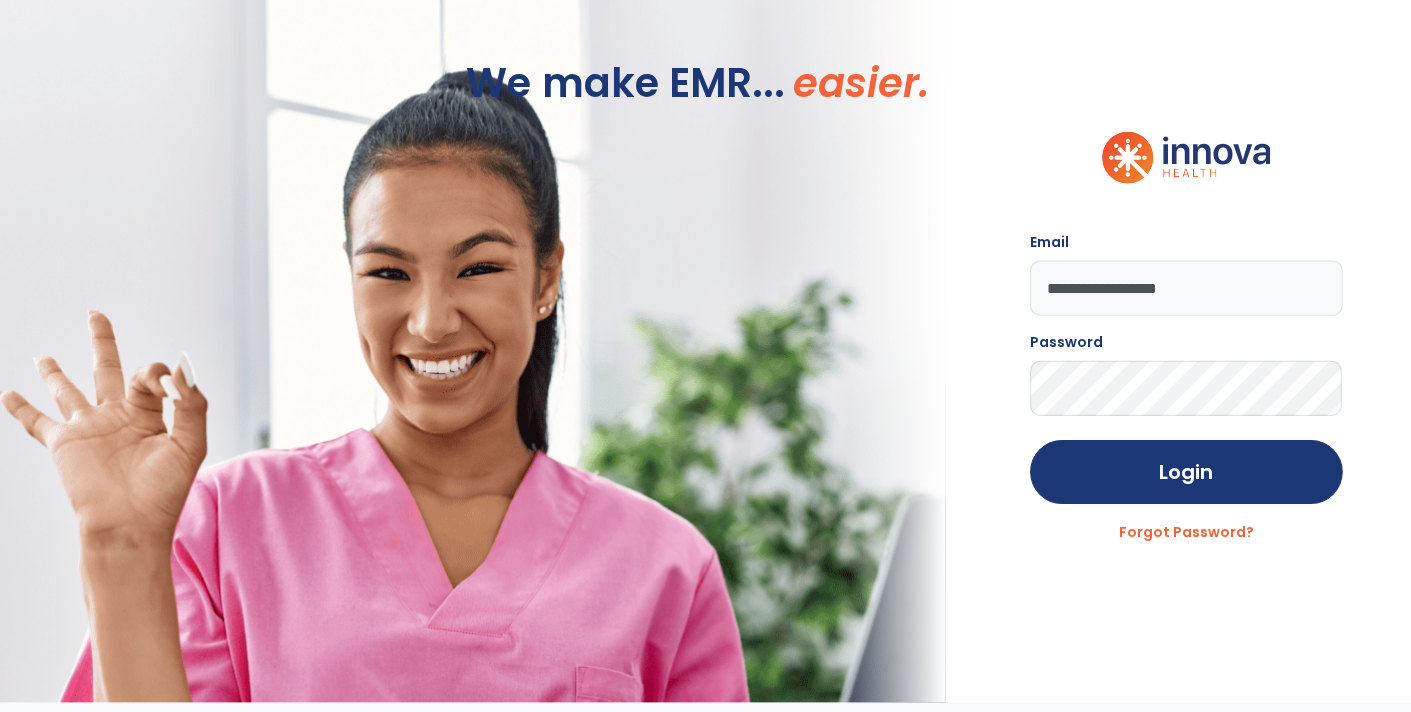 click on "We make EMR... easier." 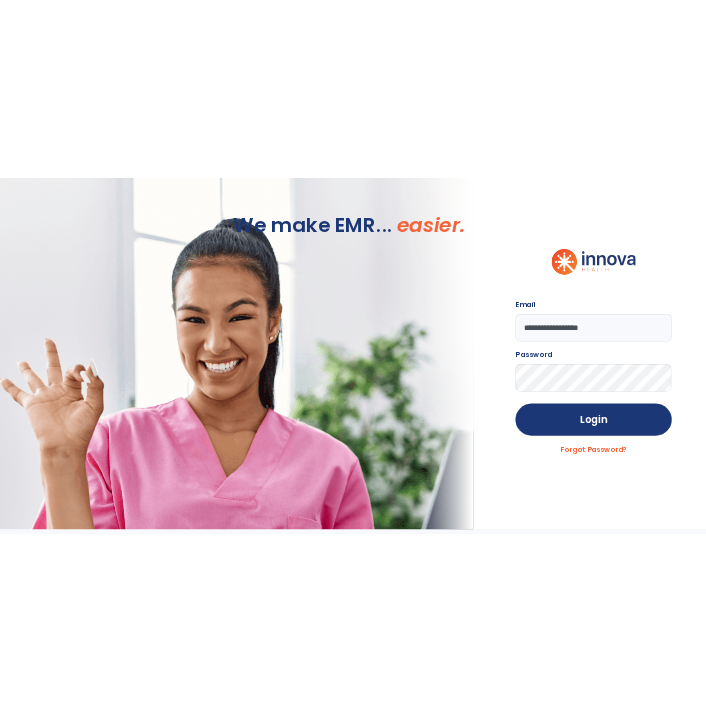 scroll, scrollTop: 0, scrollLeft: 0, axis: both 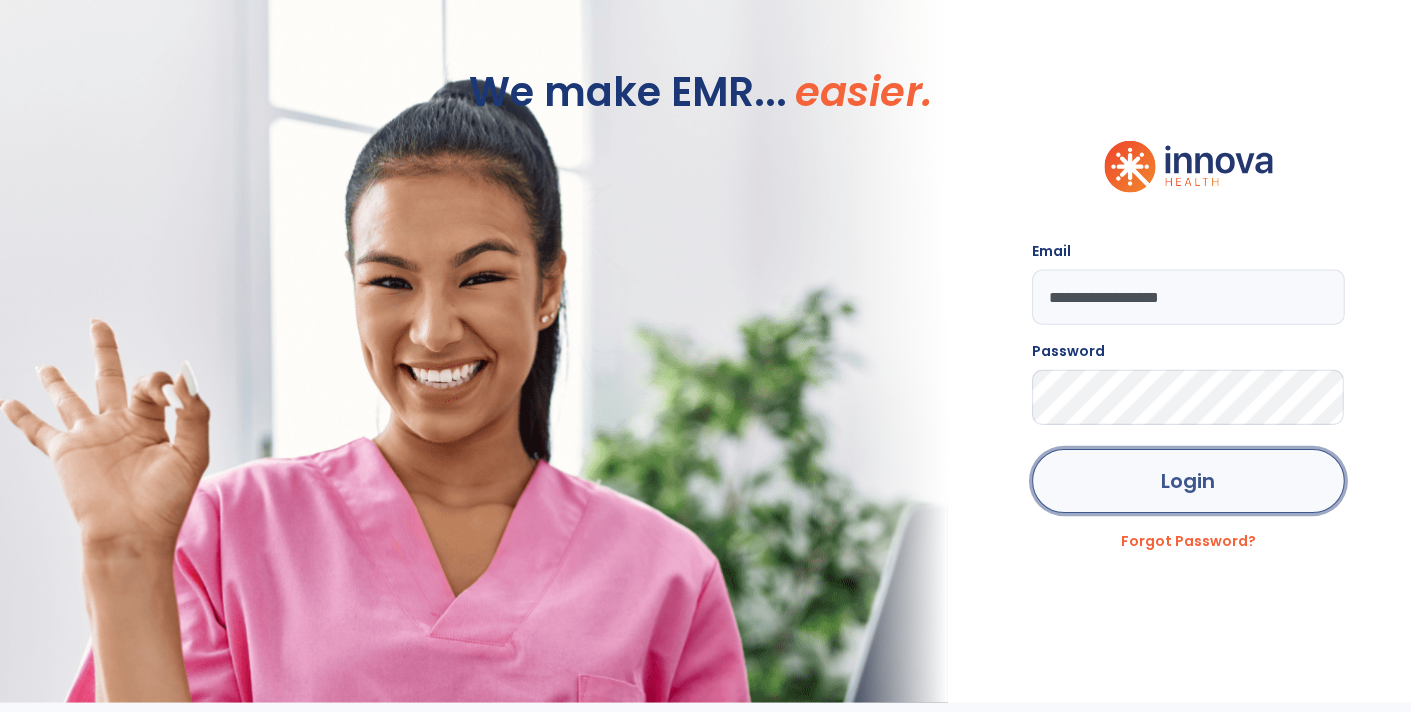 click on "Login" 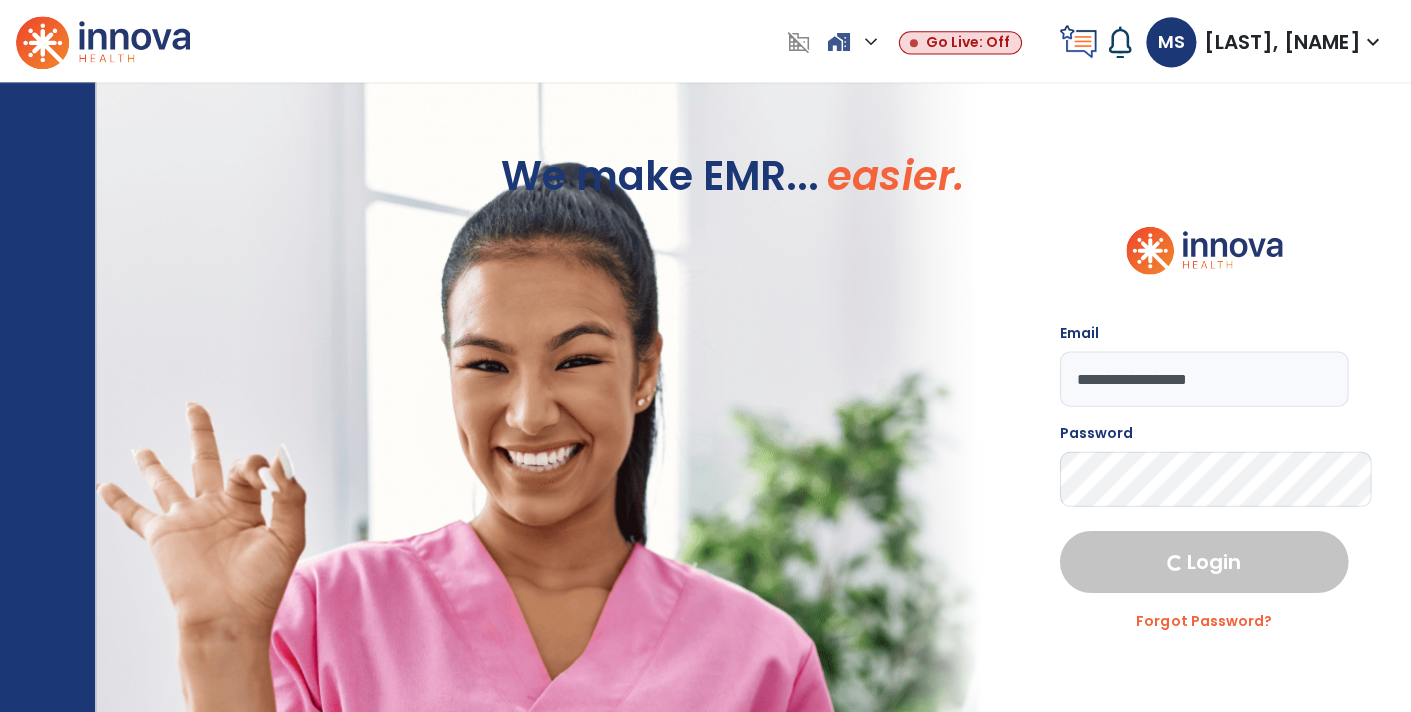select on "****" 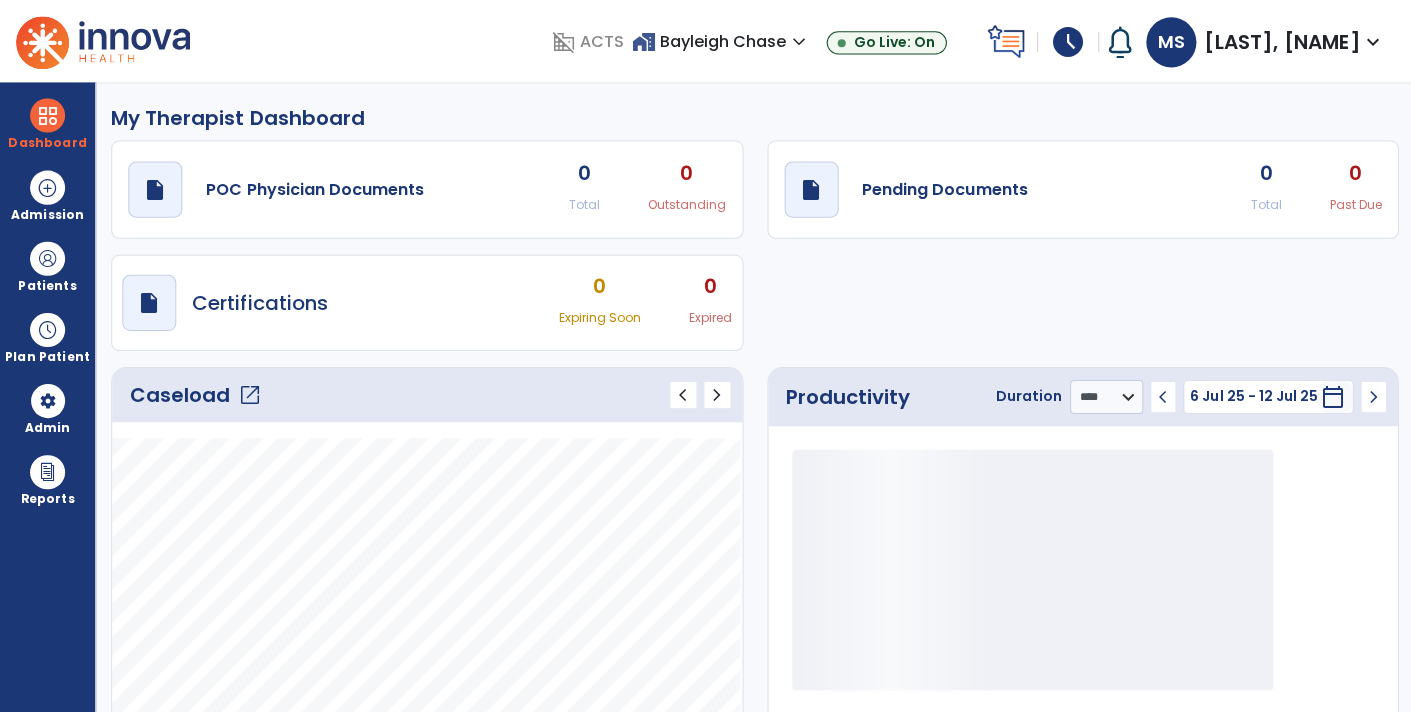 scroll, scrollTop: 0, scrollLeft: 0, axis: both 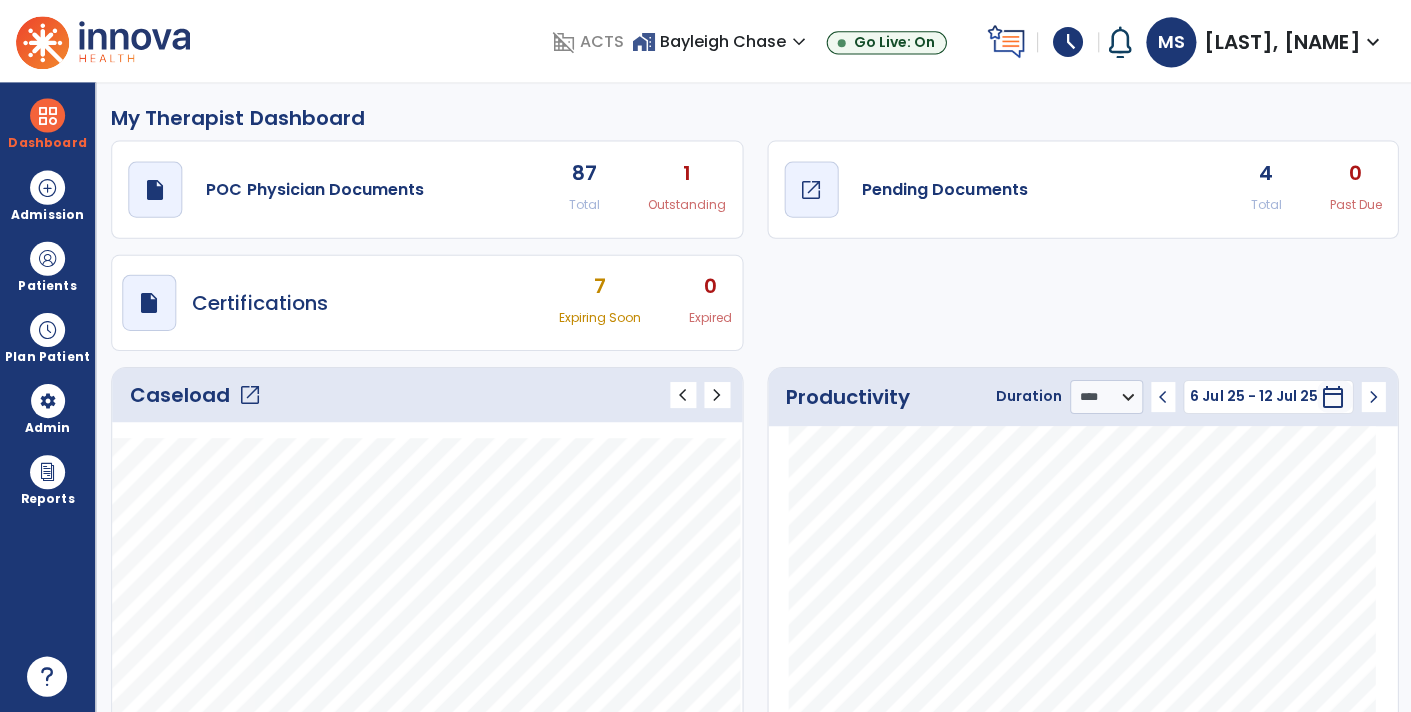 click on "draft   open_in_new  Pending Documents" 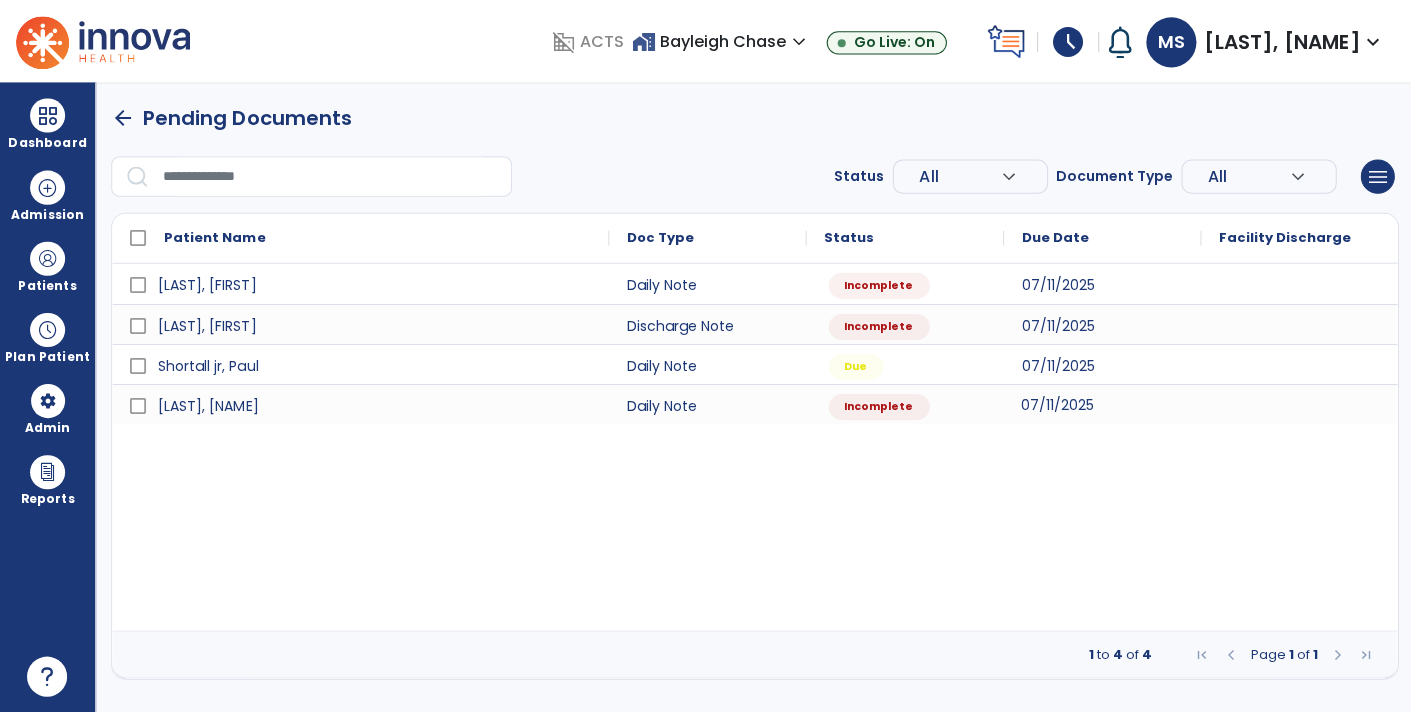 click on "07/11/2025" at bounding box center [1100, 404] 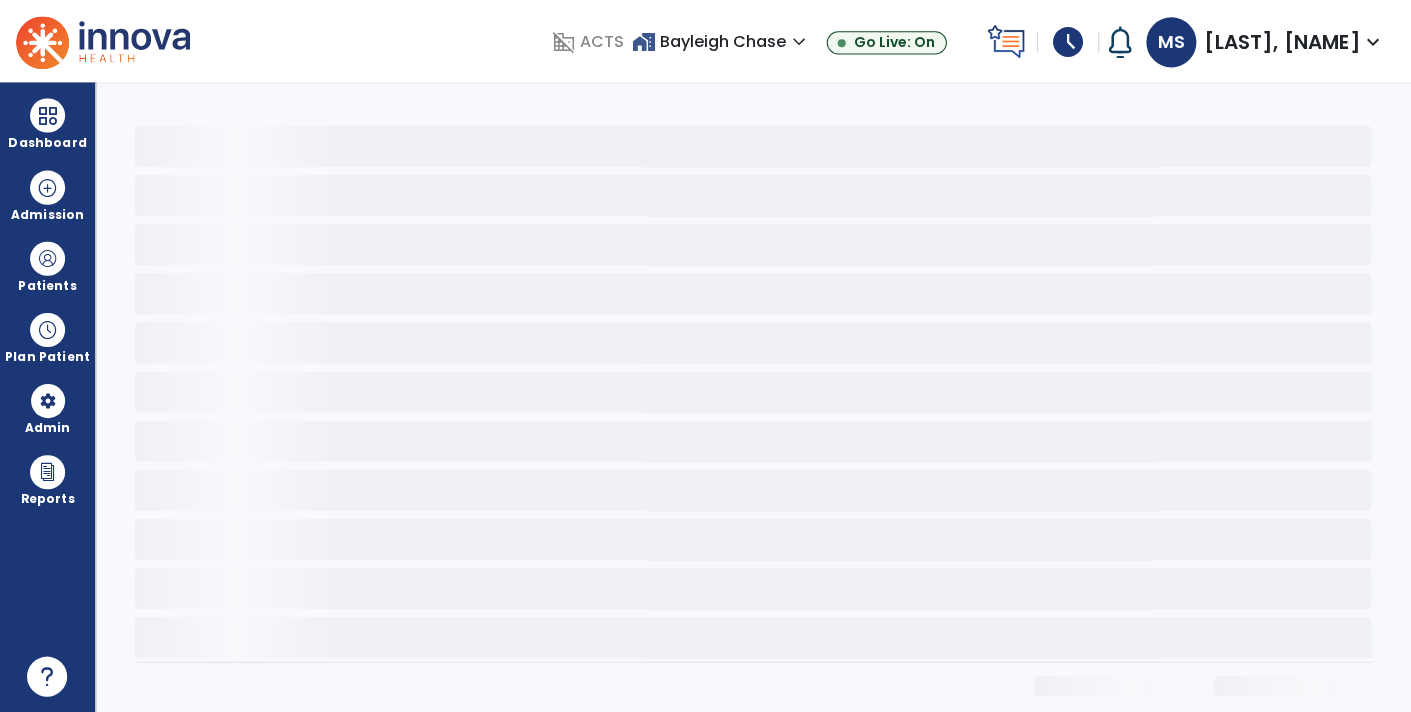select on "*" 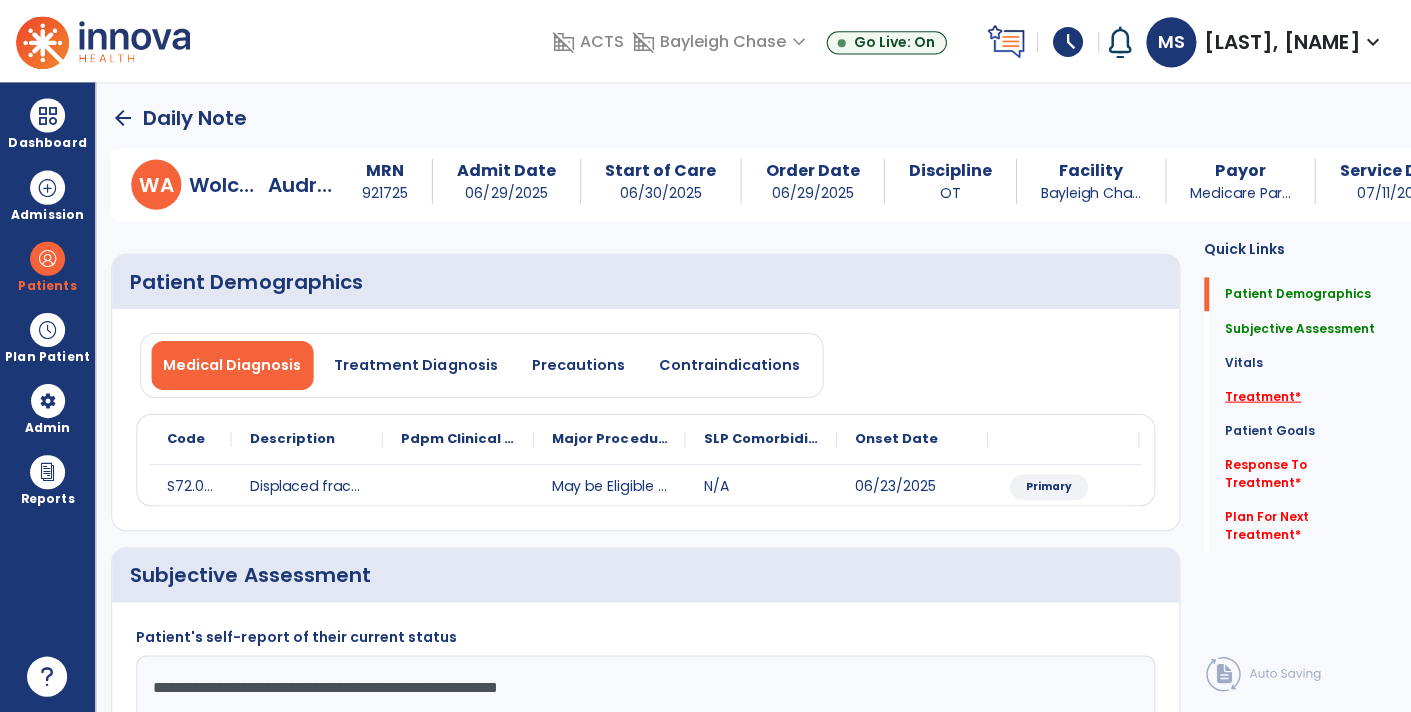 click on "Treatment   *" 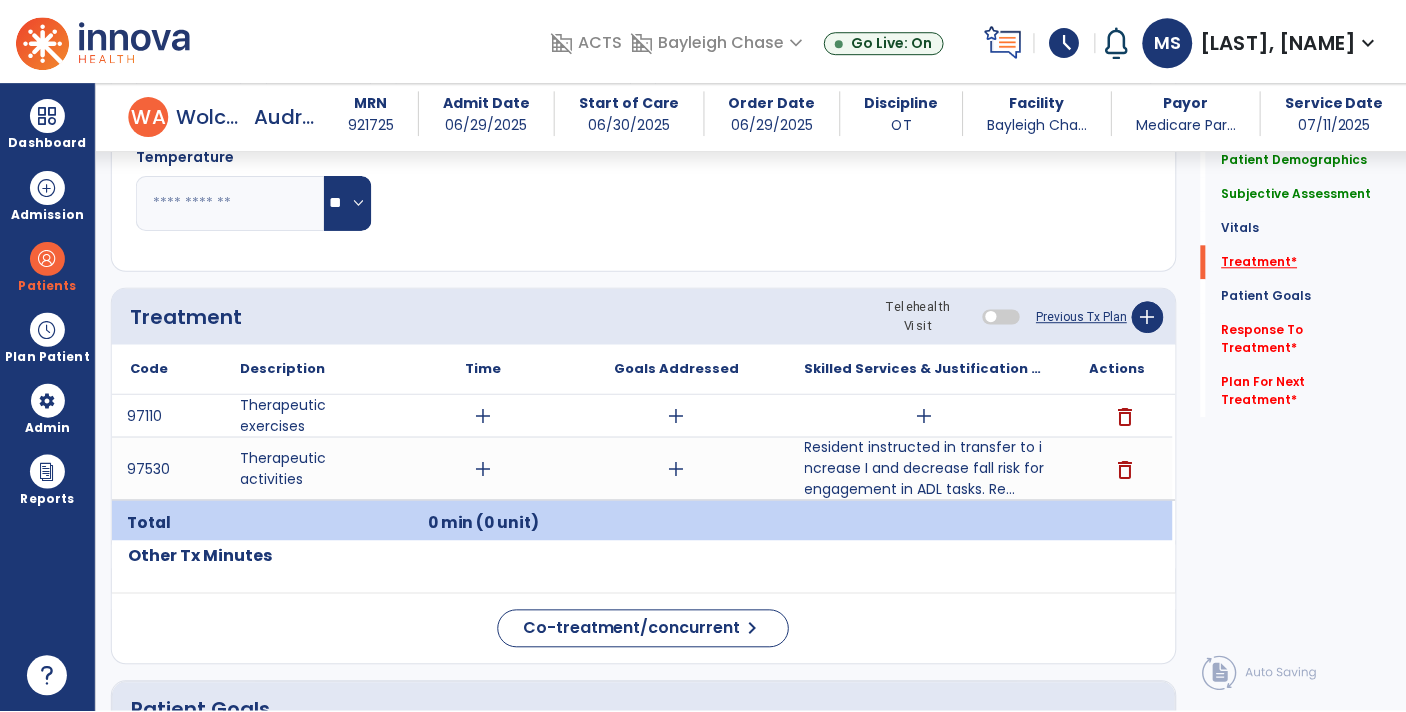 scroll, scrollTop: 1054, scrollLeft: 0, axis: vertical 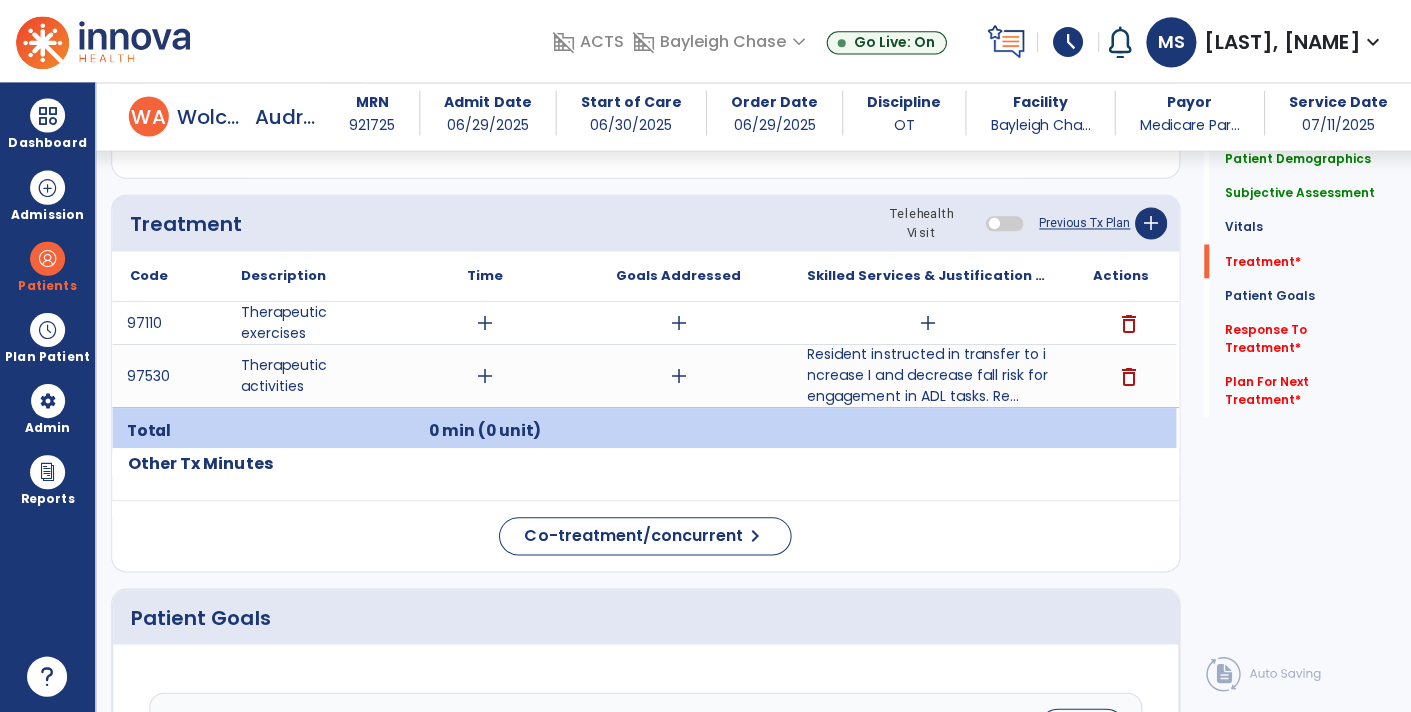 click on "add" at bounding box center [484, 376] 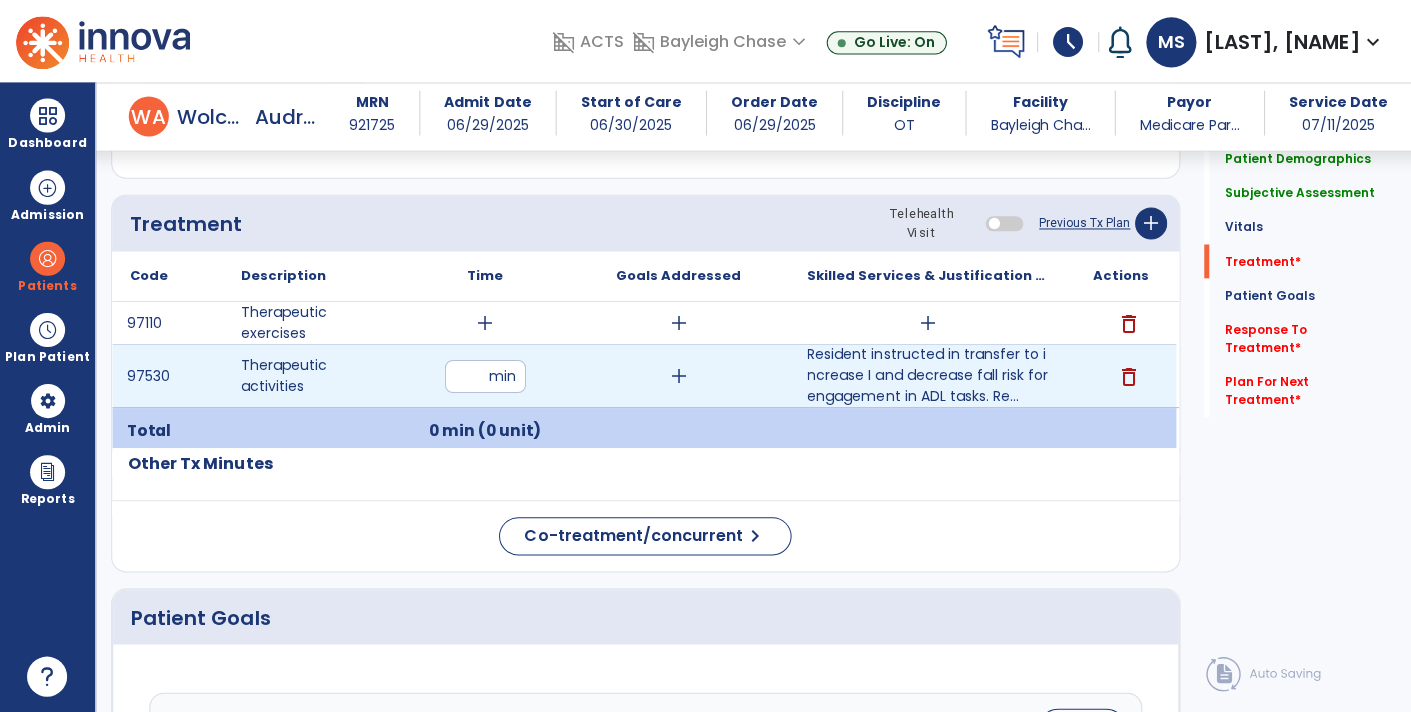 type on "**" 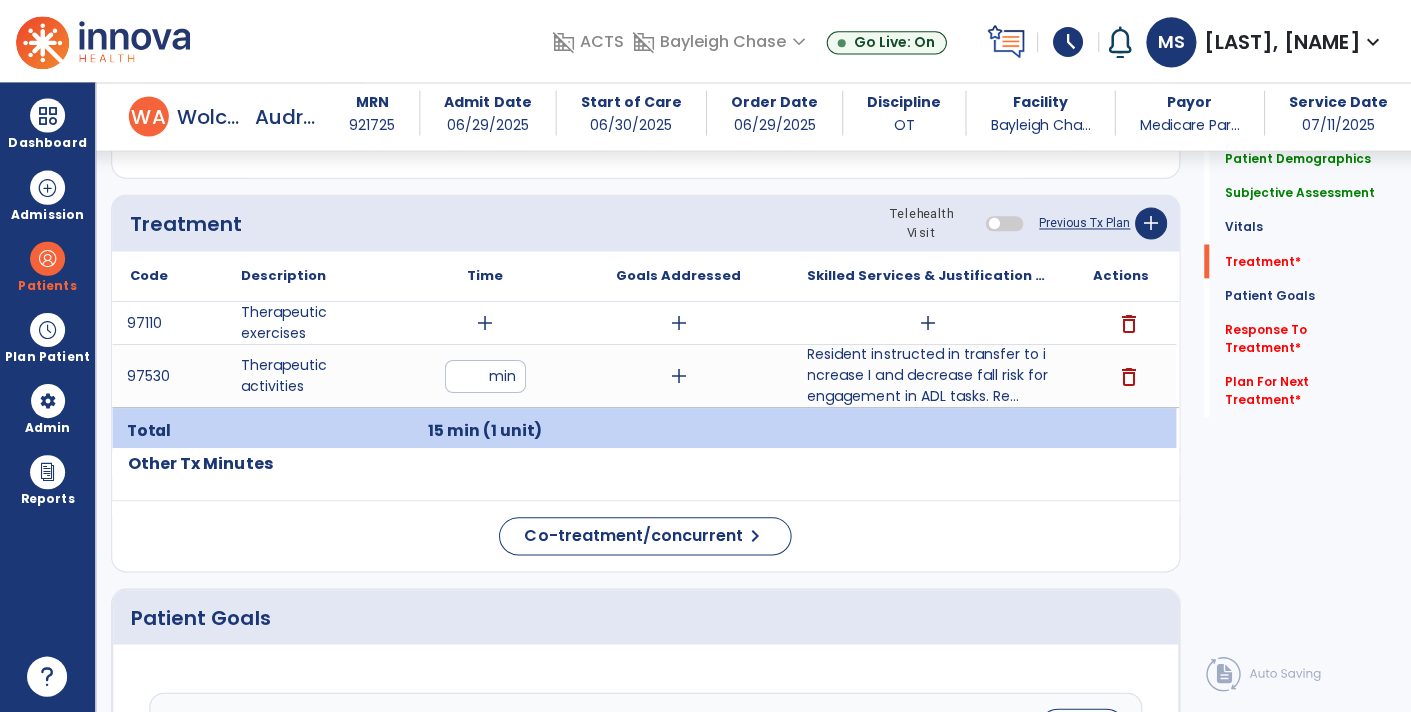 click on "add" at bounding box center [484, 323] 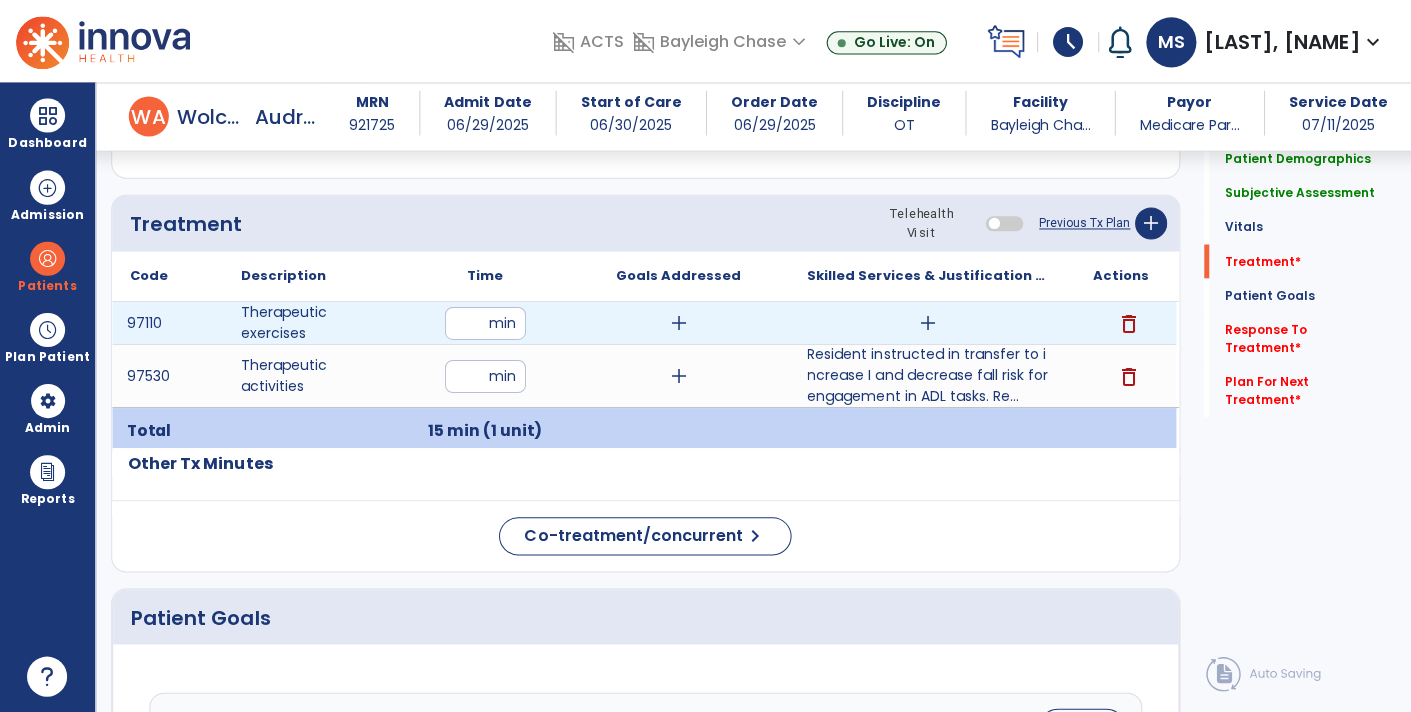 type on "**" 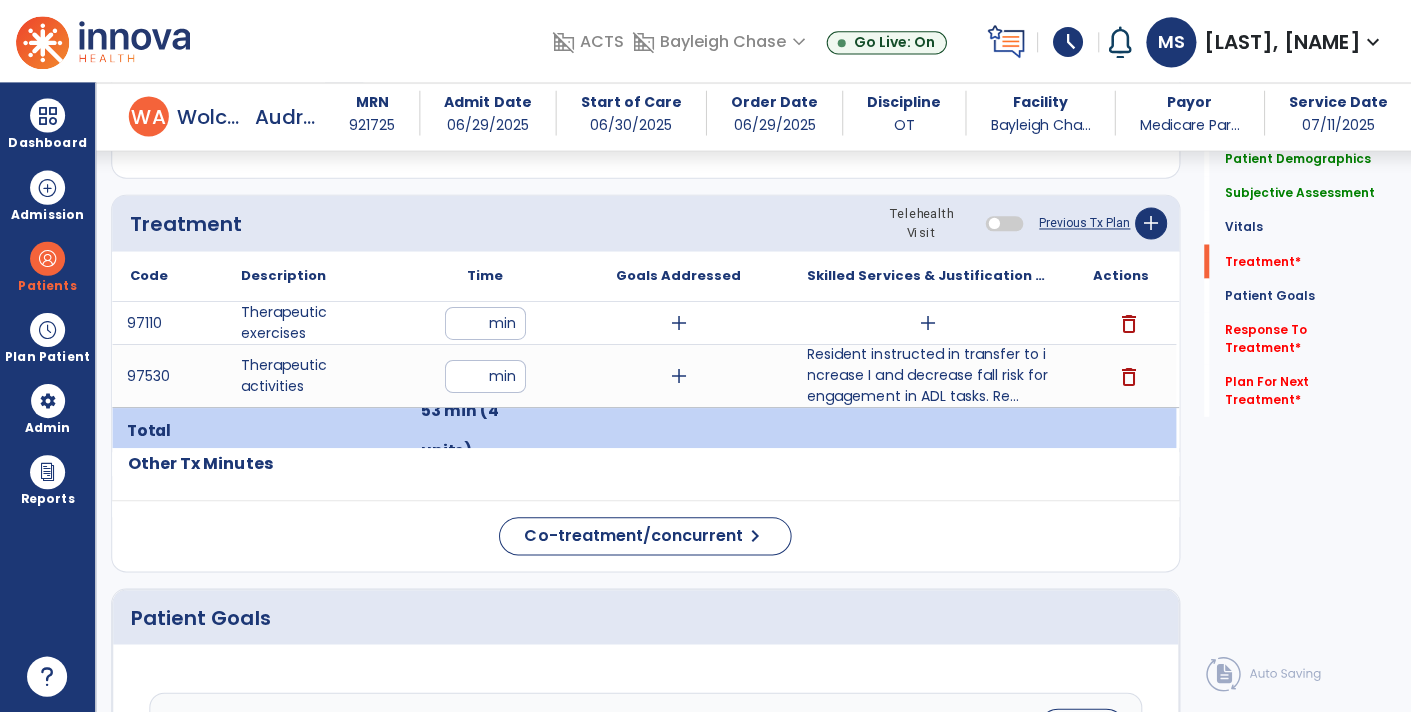 click on "add" at bounding box center (677, 323) 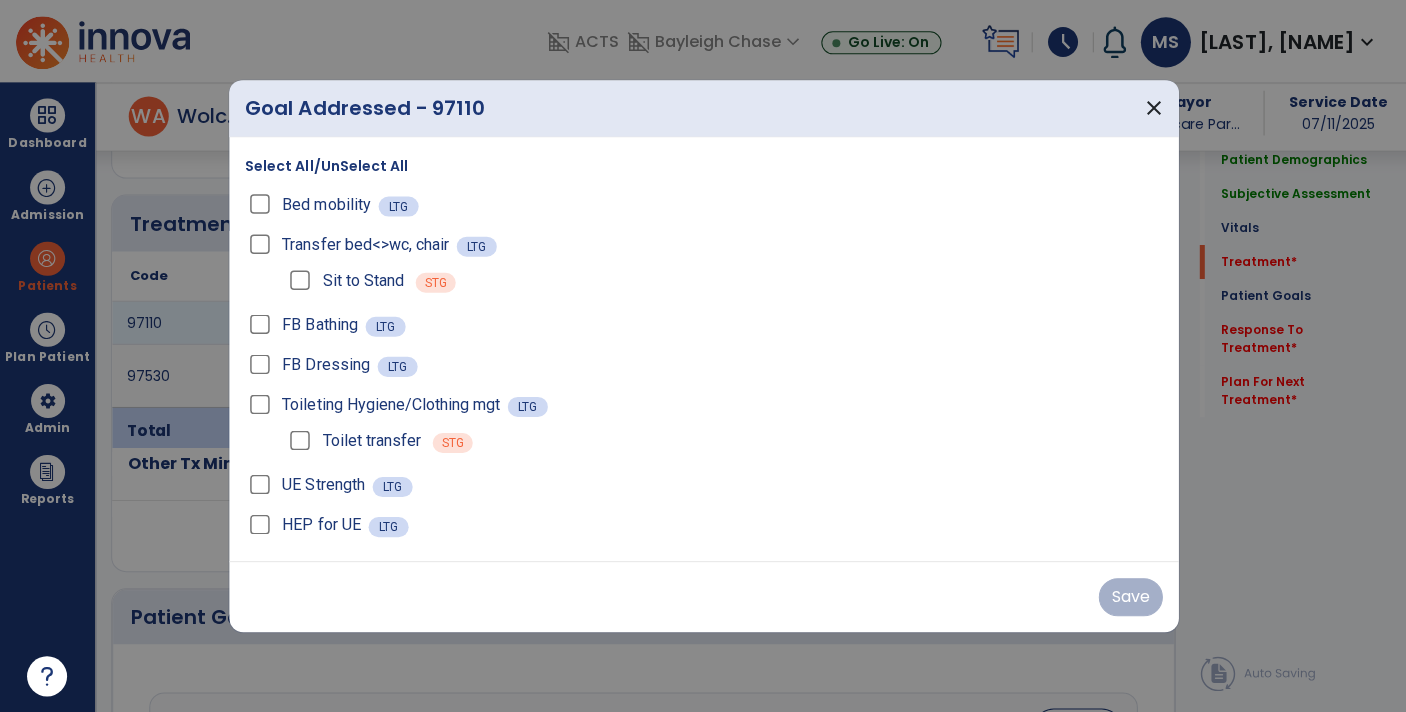 scroll, scrollTop: 1054, scrollLeft: 0, axis: vertical 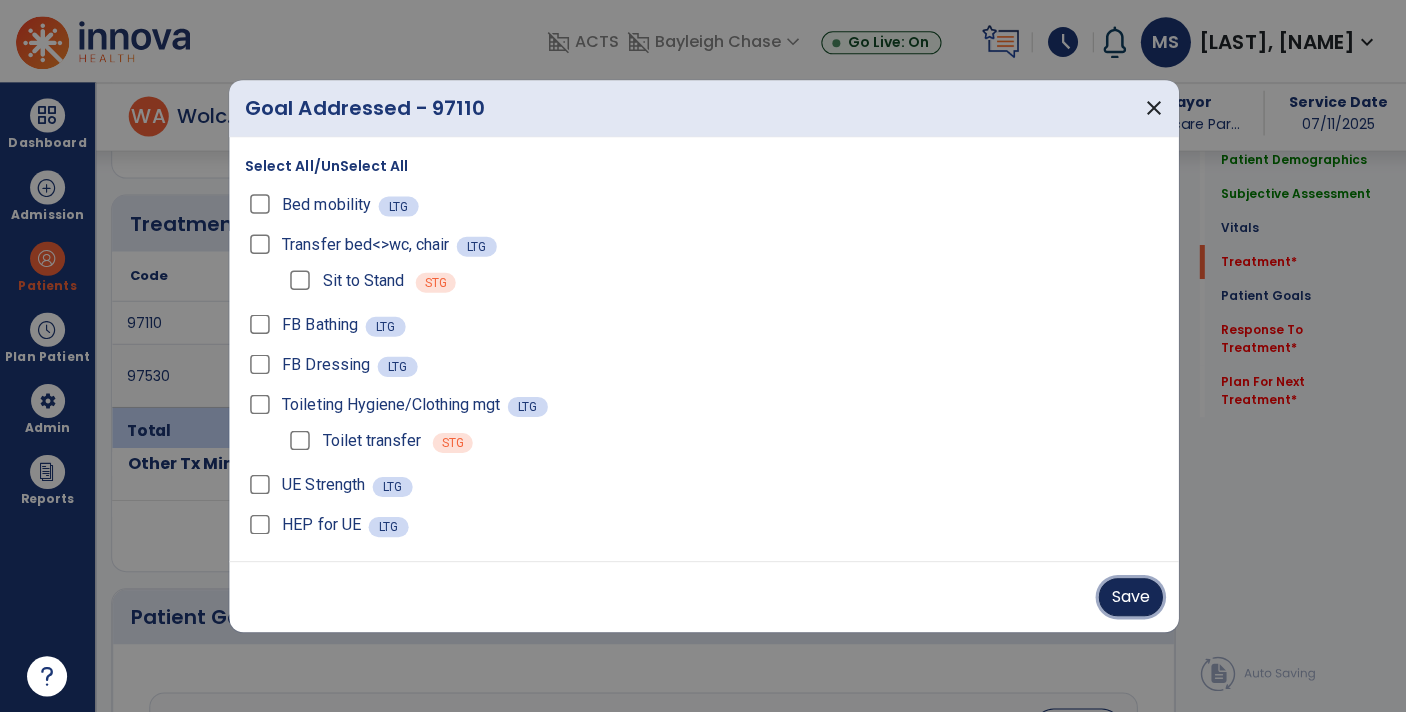 click on "Save" at bounding box center (1129, 597) 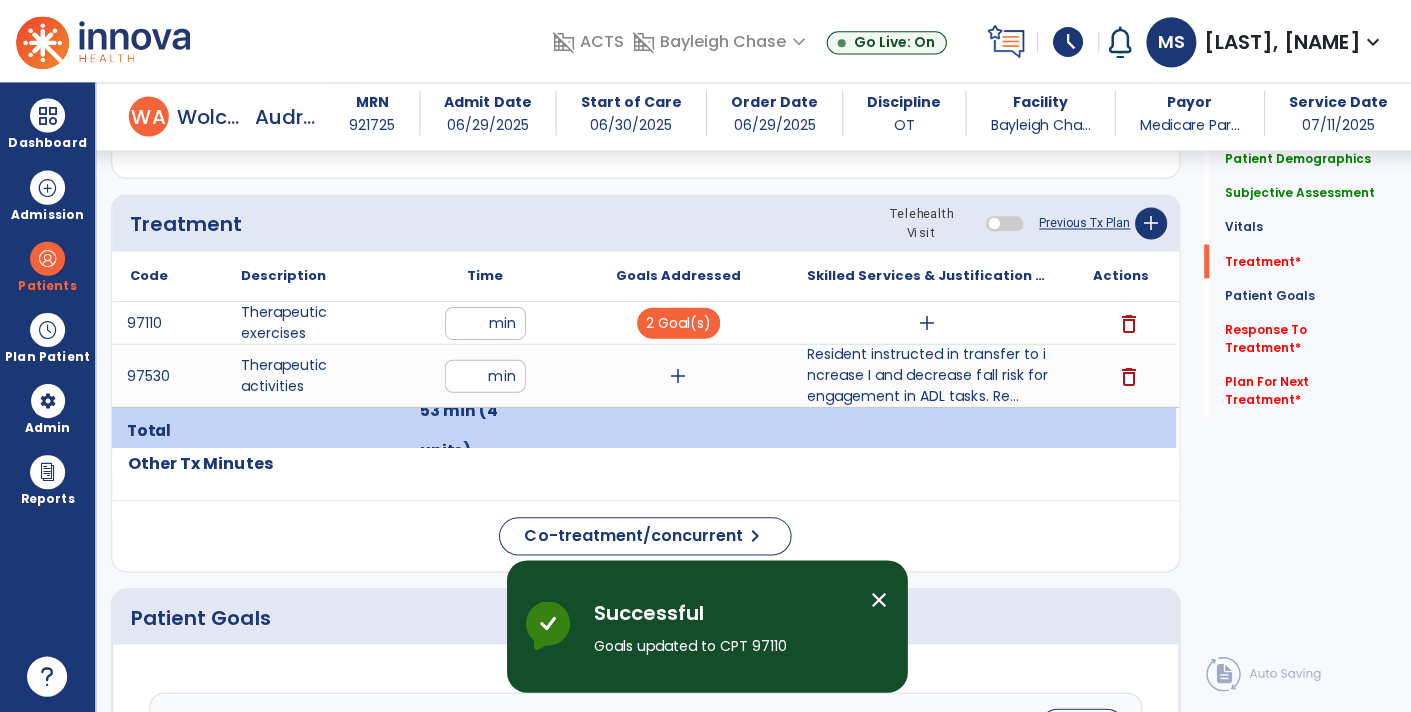 click on "add" at bounding box center [677, 376] 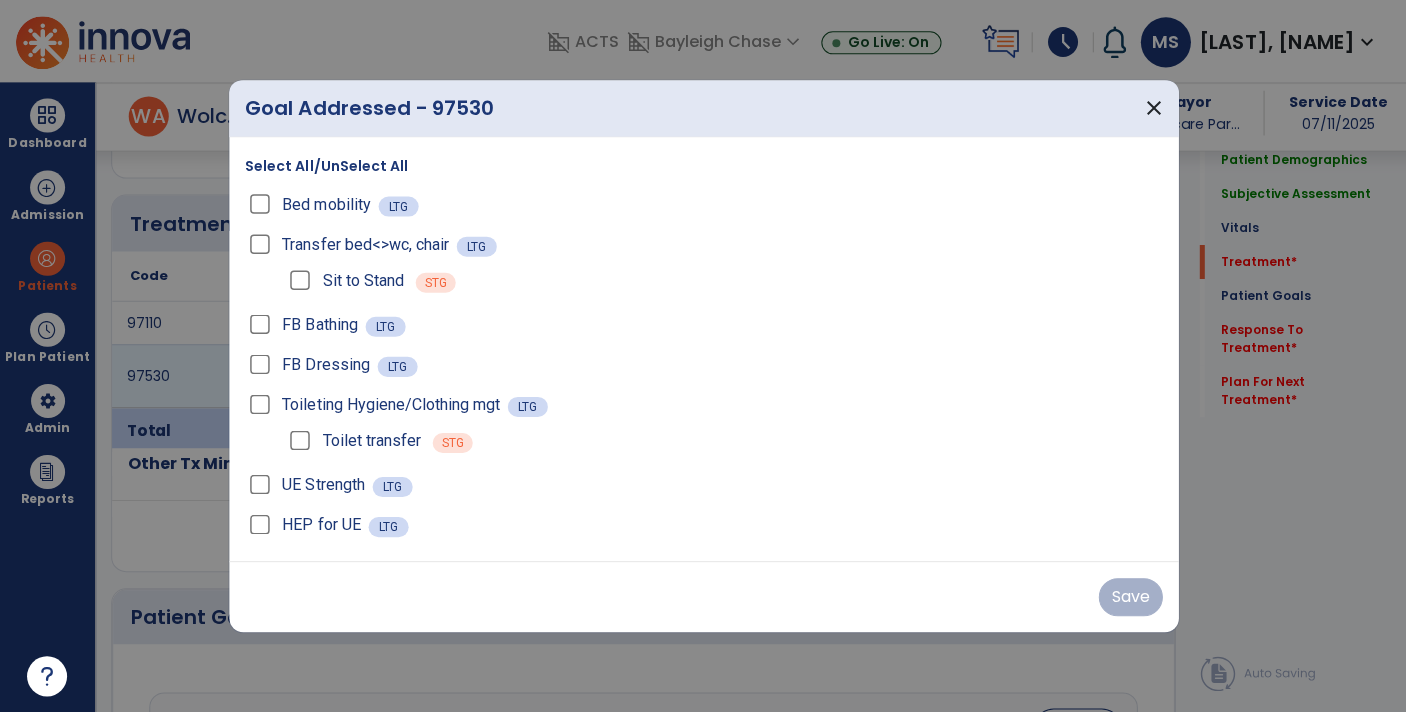 scroll, scrollTop: 1054, scrollLeft: 0, axis: vertical 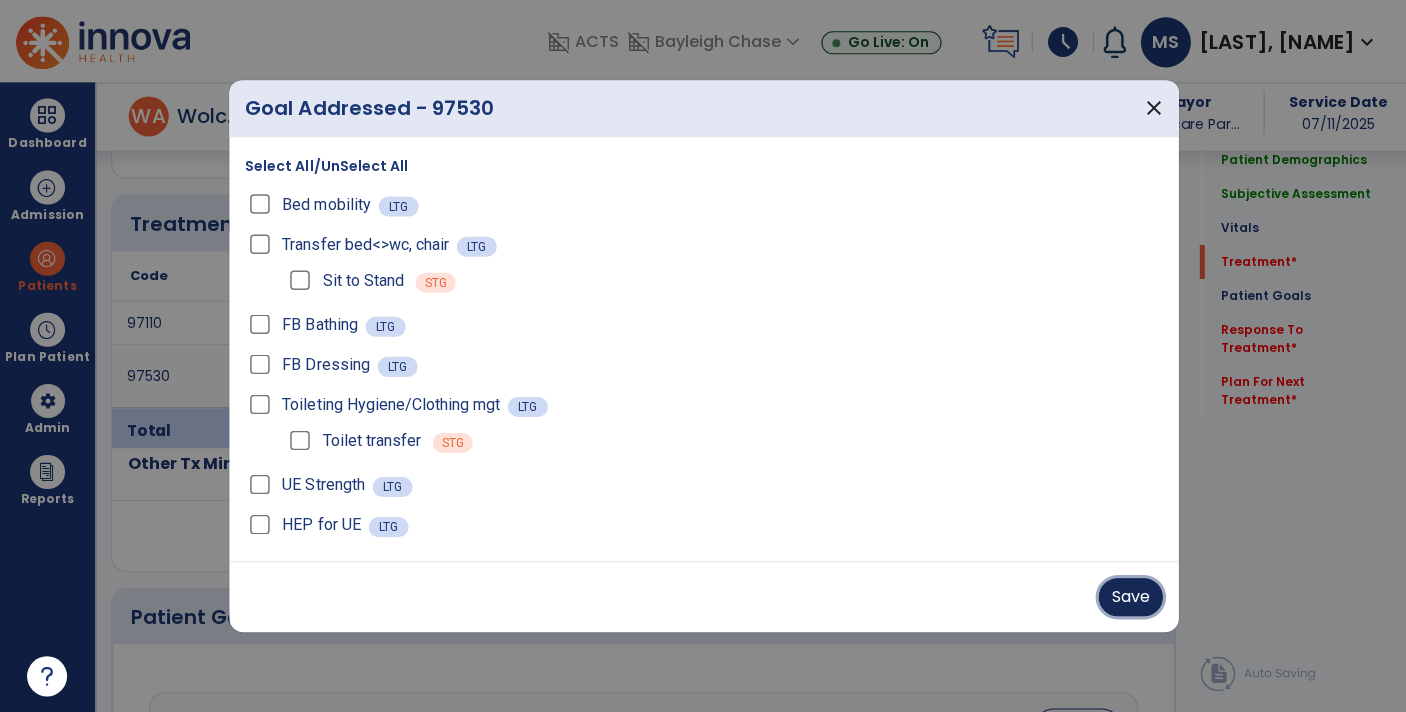 click on "Save" at bounding box center (1129, 597) 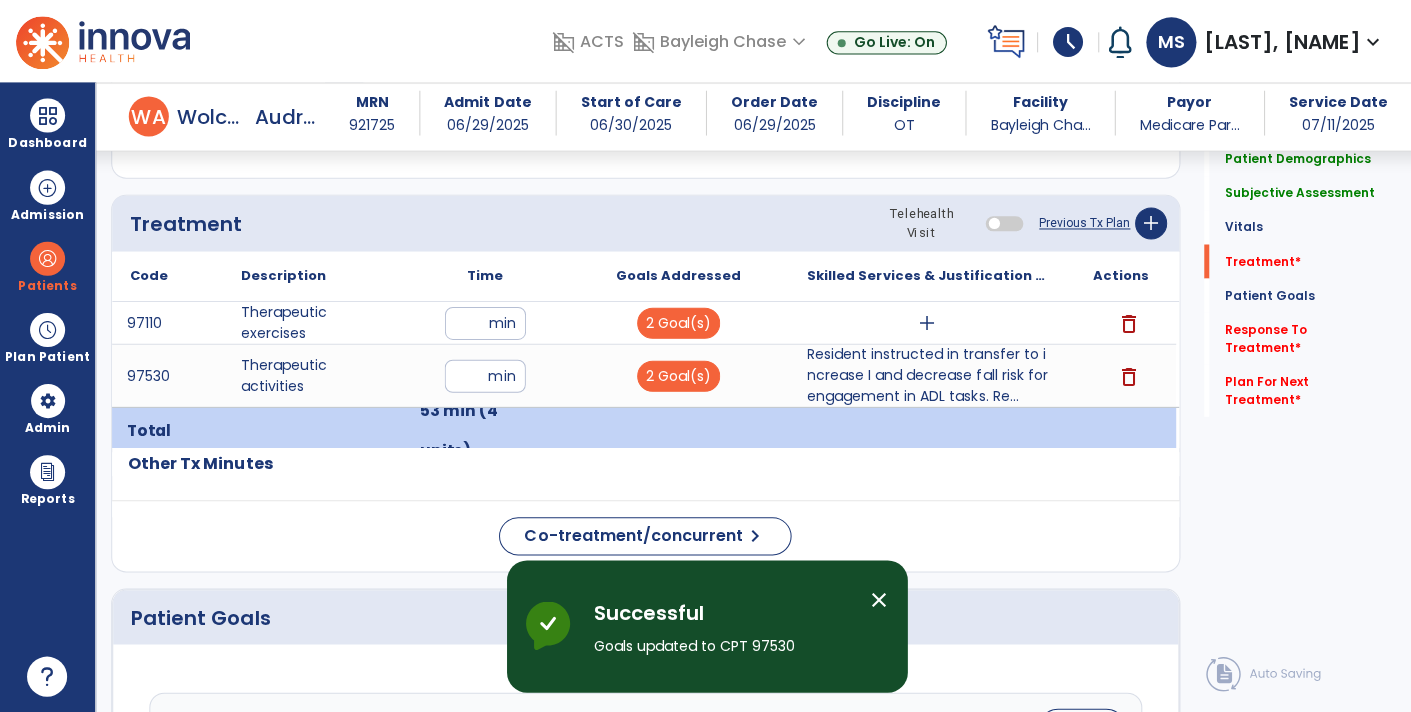click on "add" at bounding box center (926, 323) 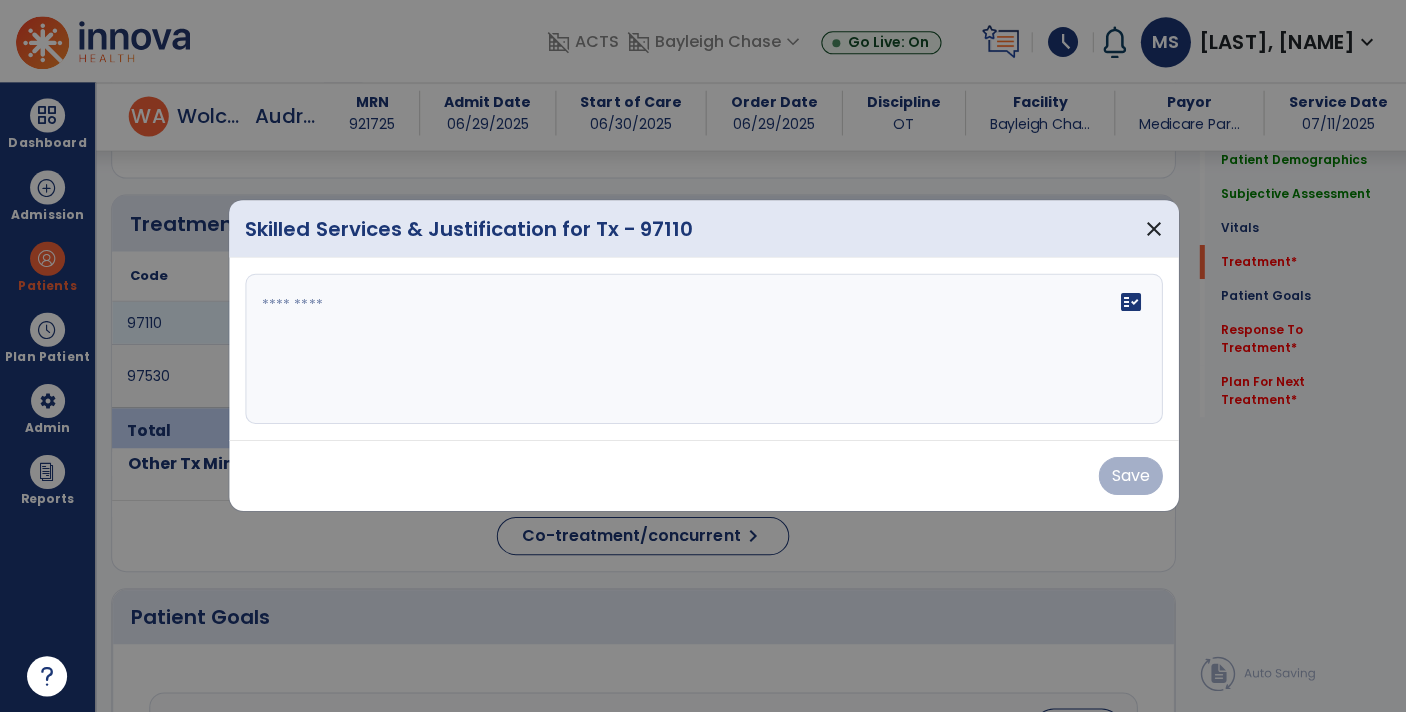 scroll, scrollTop: 1054, scrollLeft: 0, axis: vertical 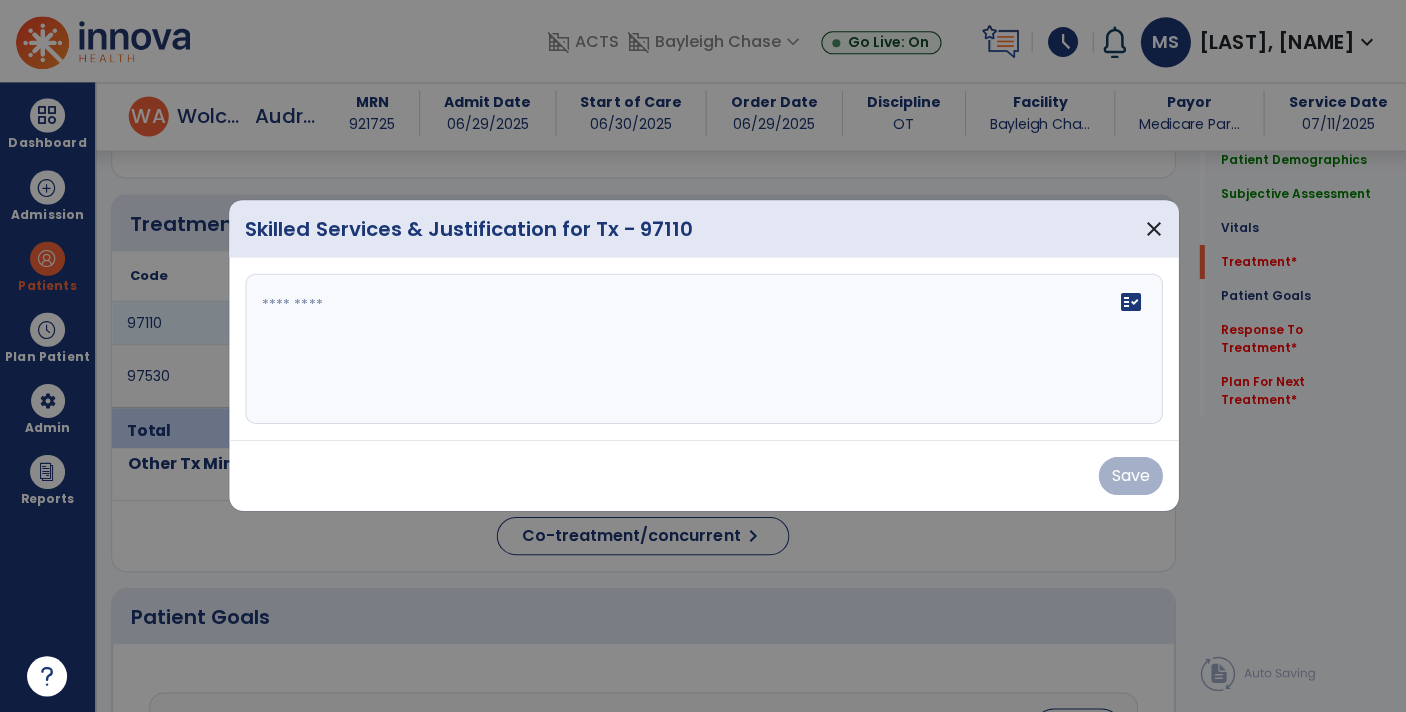 click at bounding box center (703, 349) 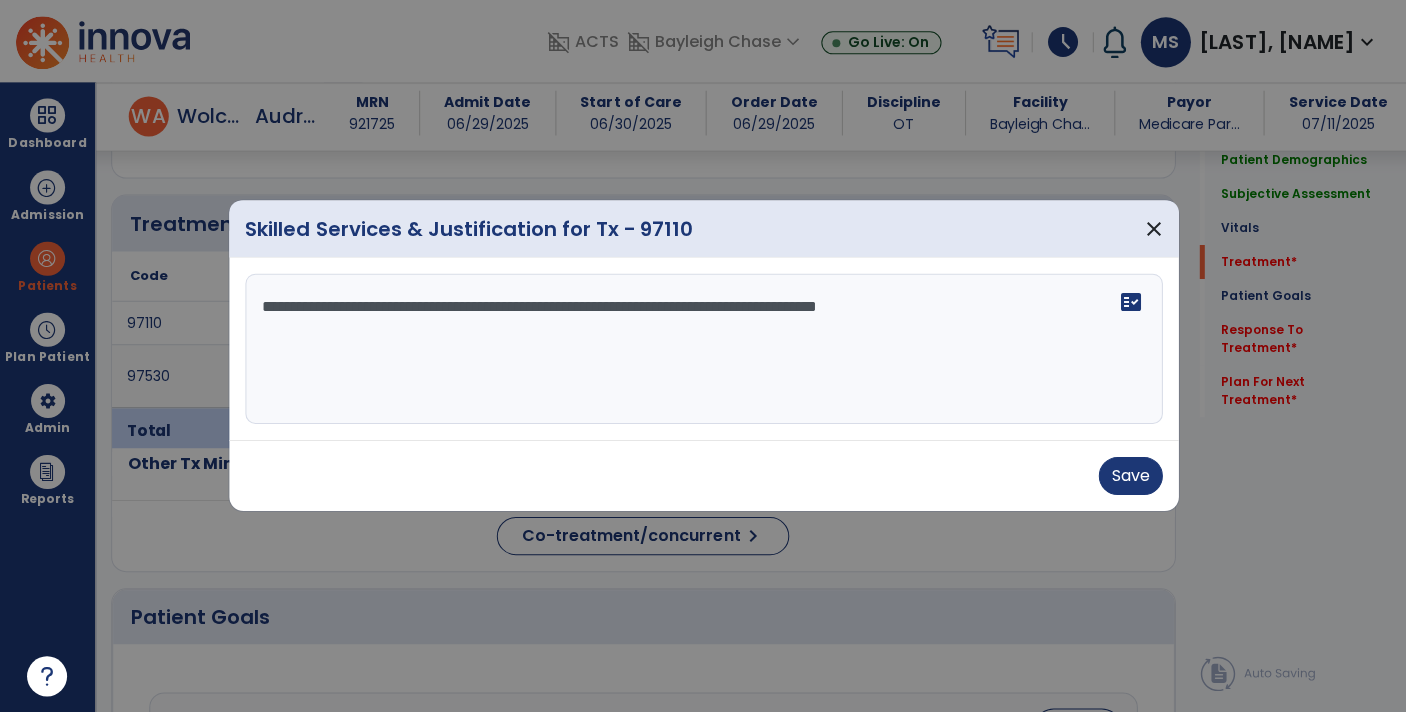 click at bounding box center [703, 356] 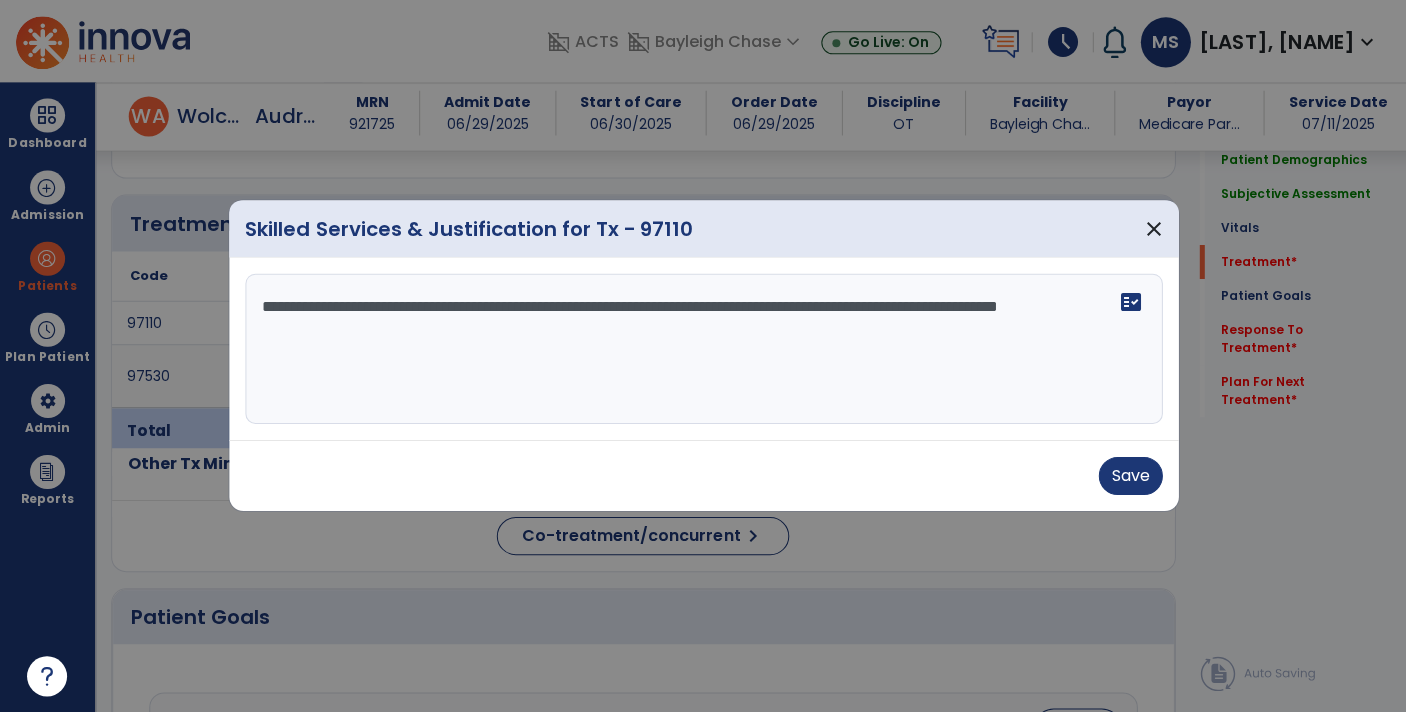 scroll, scrollTop: 0, scrollLeft: 0, axis: both 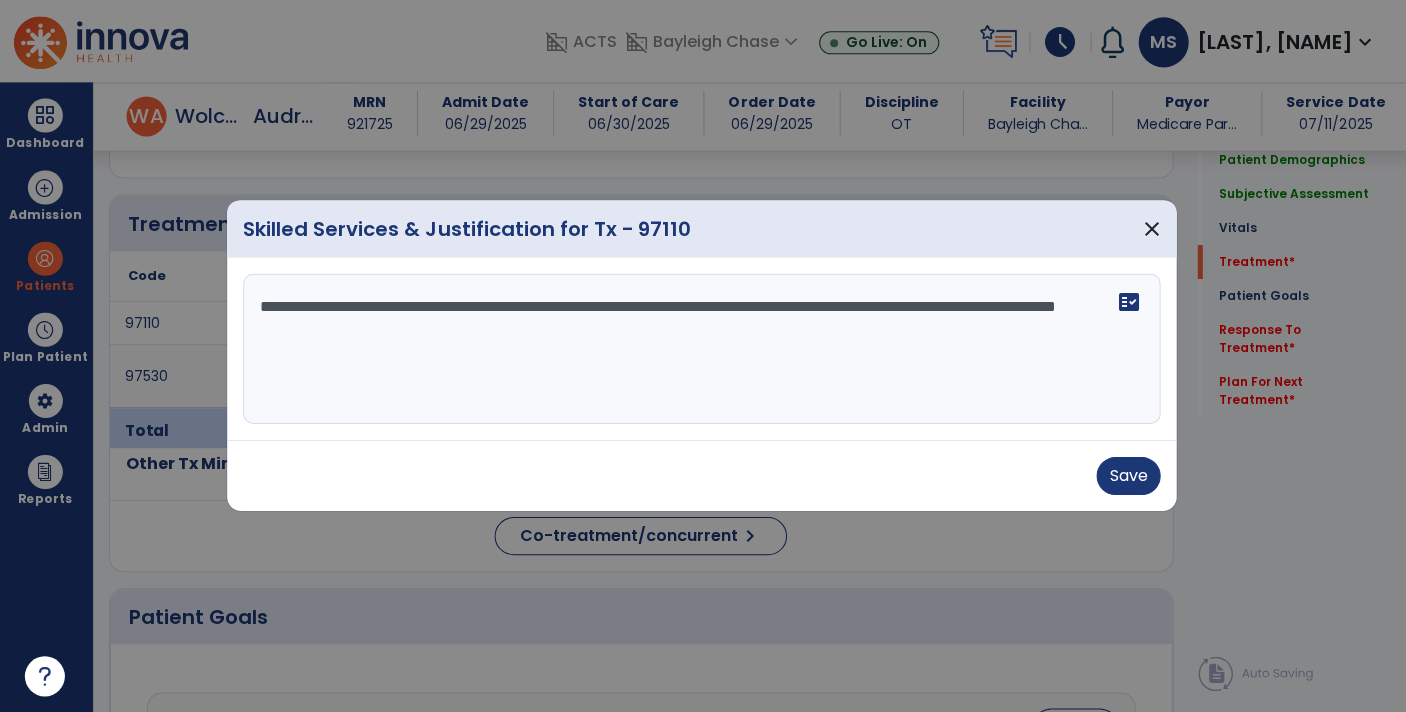 click at bounding box center [703, 356] 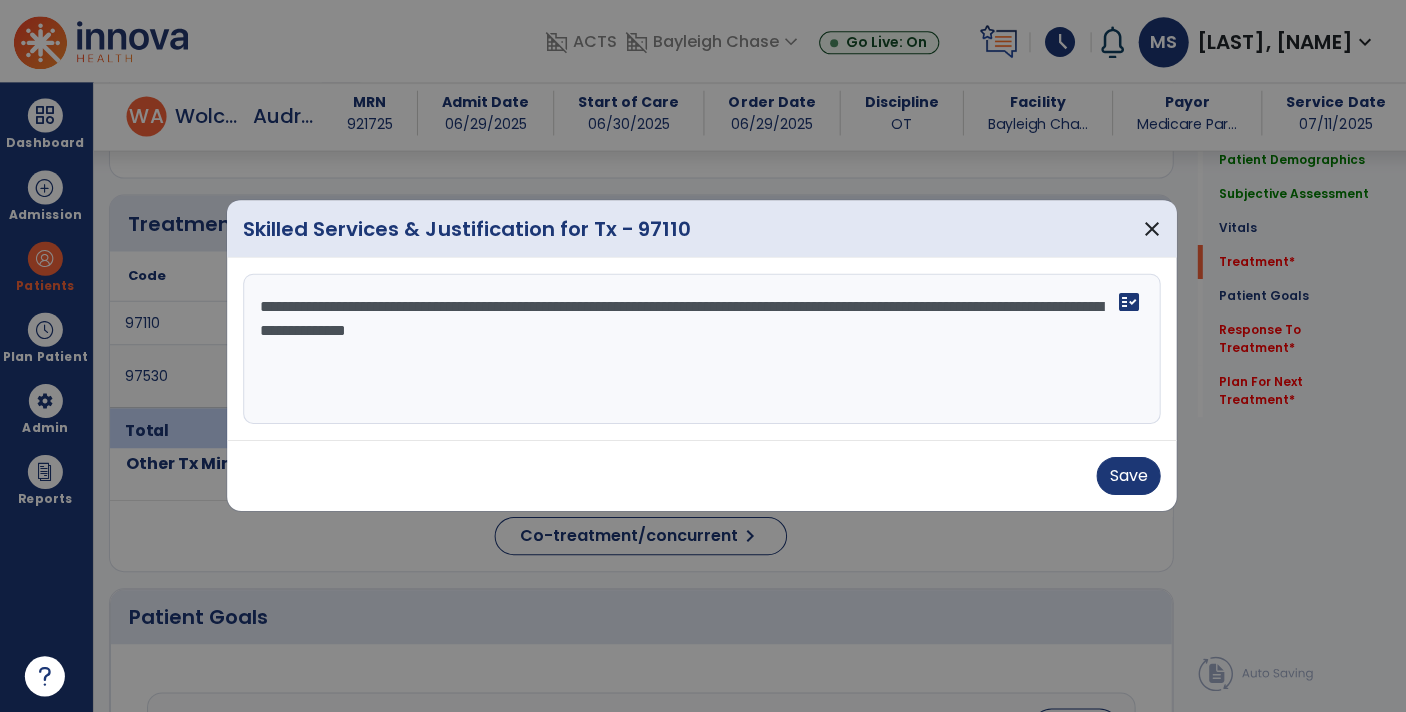 click on "**********" at bounding box center (703, 349) 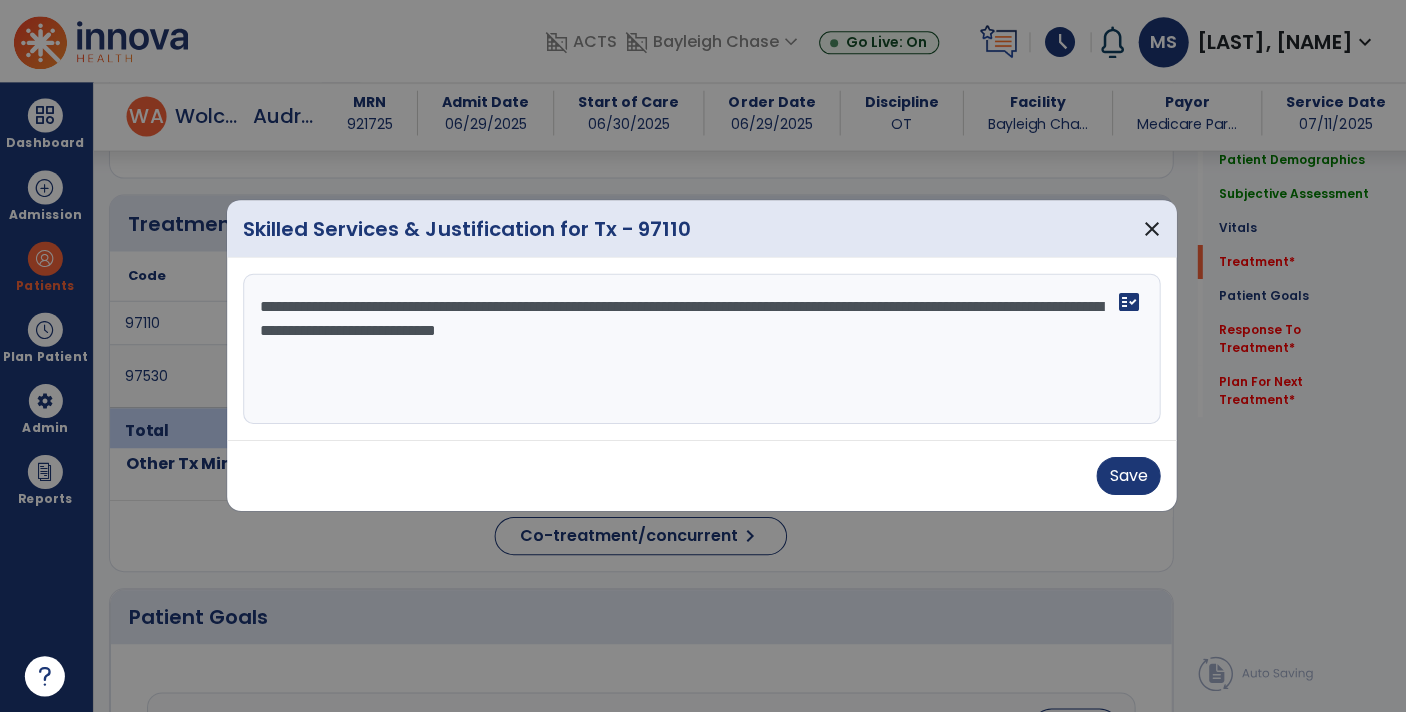 click on "**********" at bounding box center (703, 349) 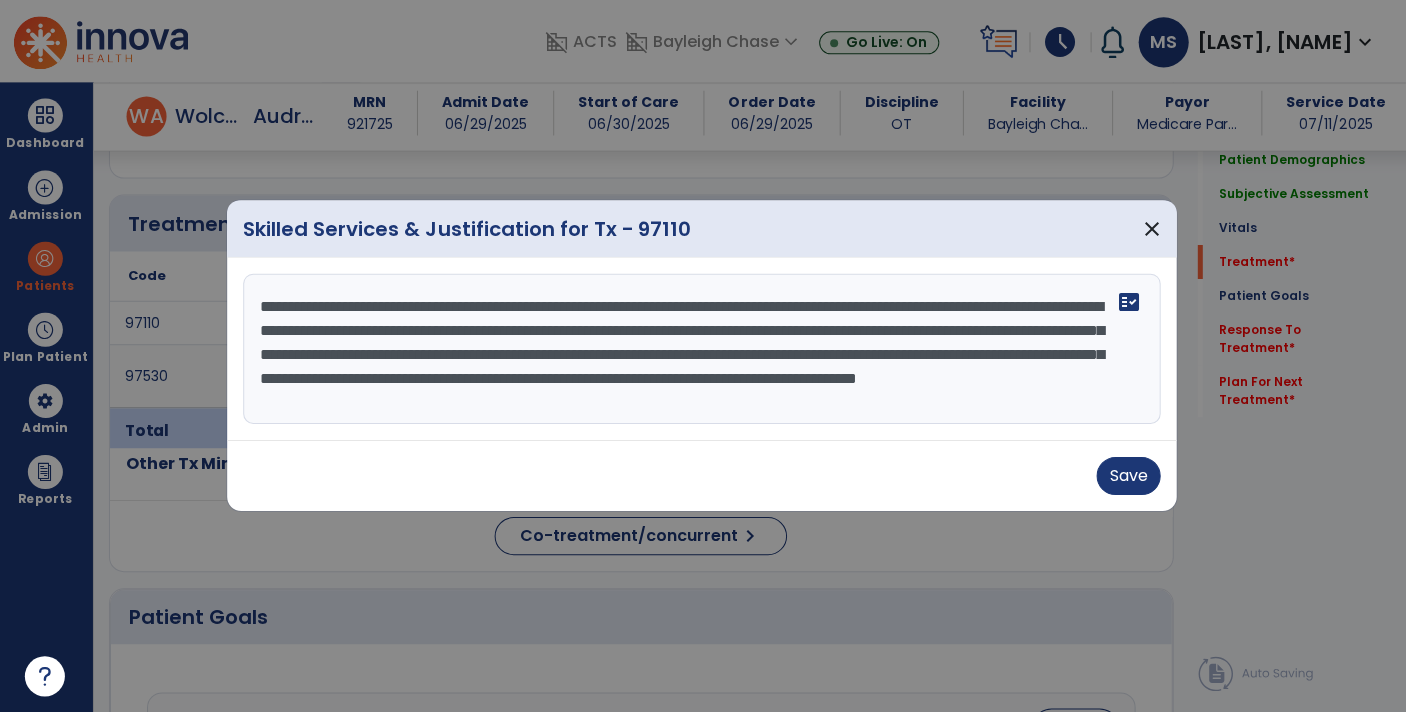 scroll, scrollTop: 15, scrollLeft: 0, axis: vertical 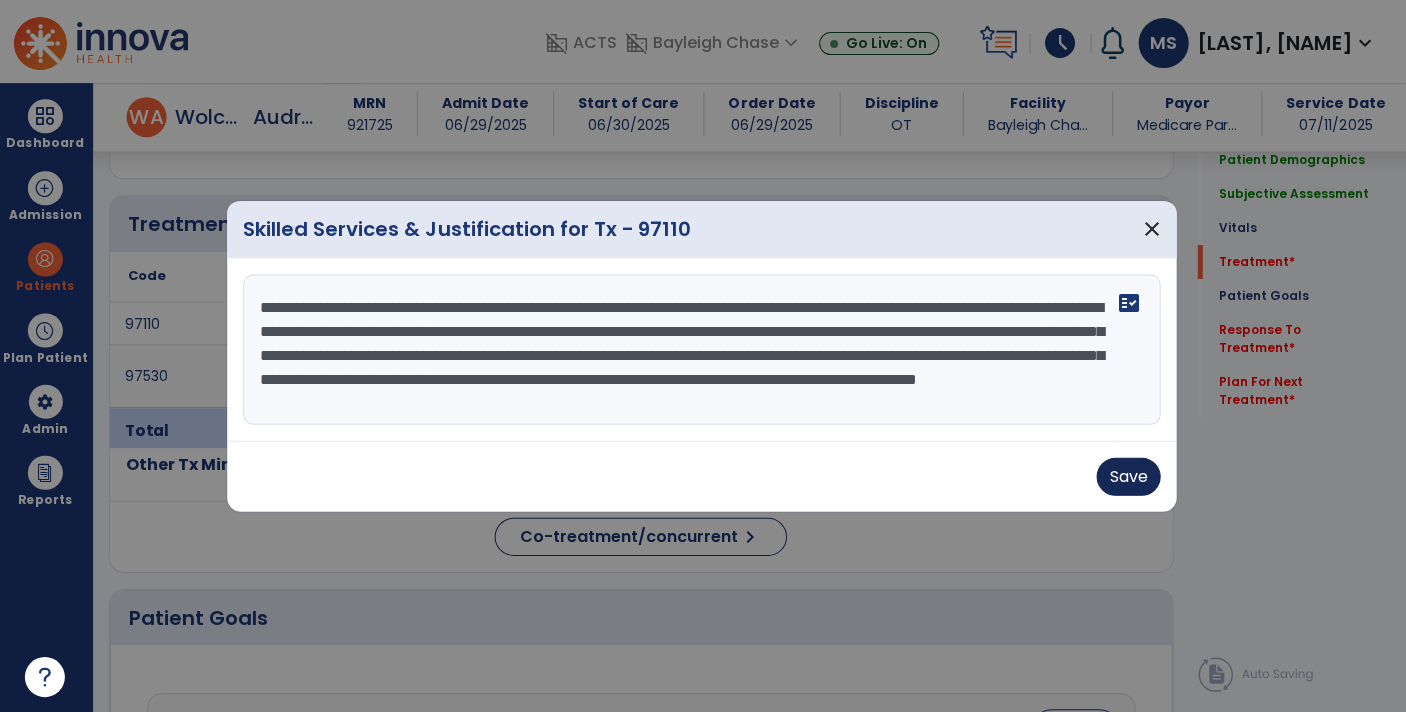 type on "**********" 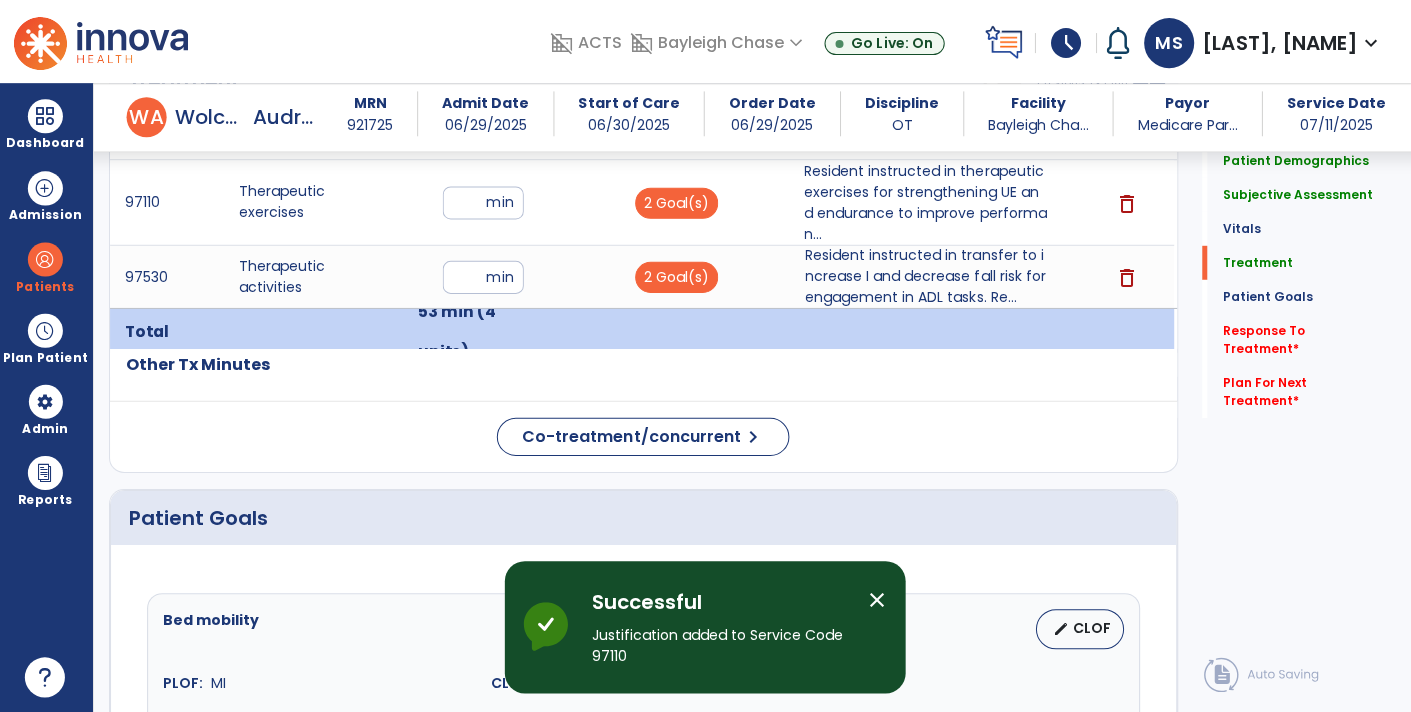 scroll, scrollTop: 1203, scrollLeft: 0, axis: vertical 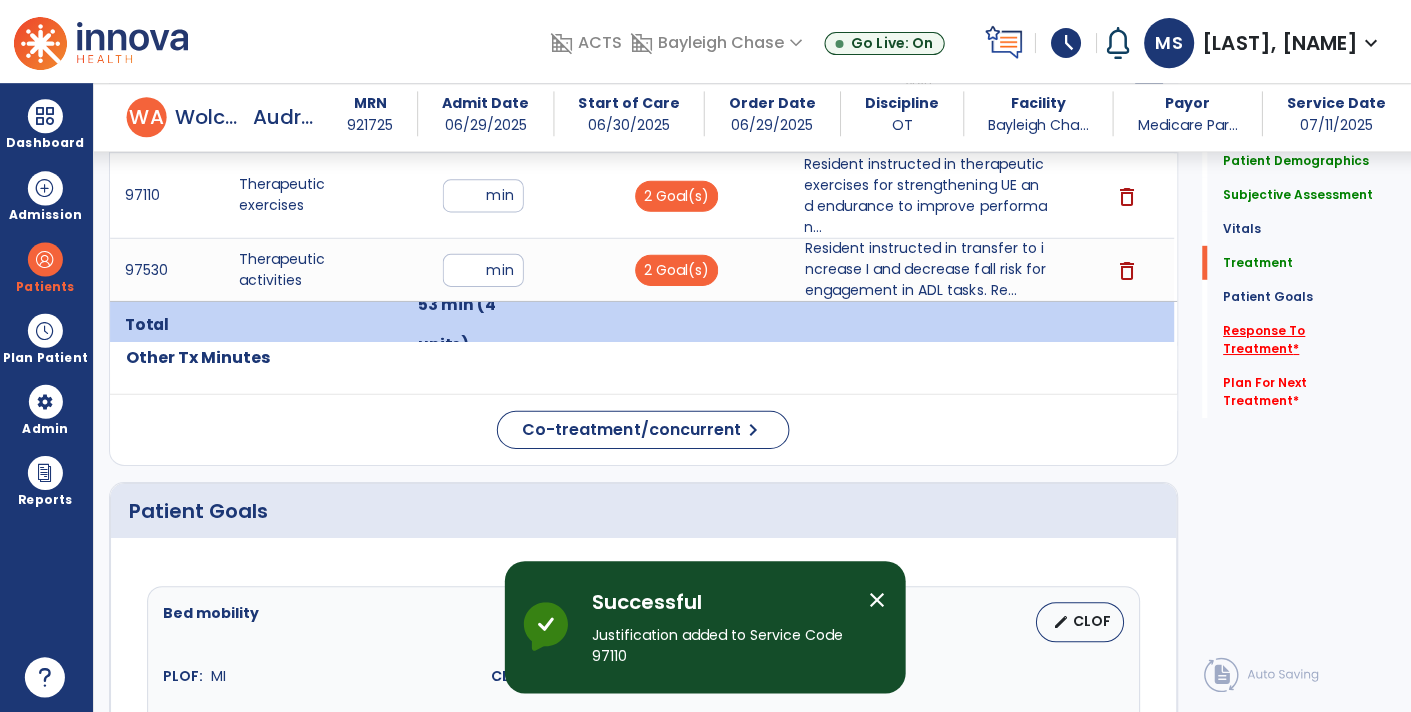 click on "Response To Treatment   *" 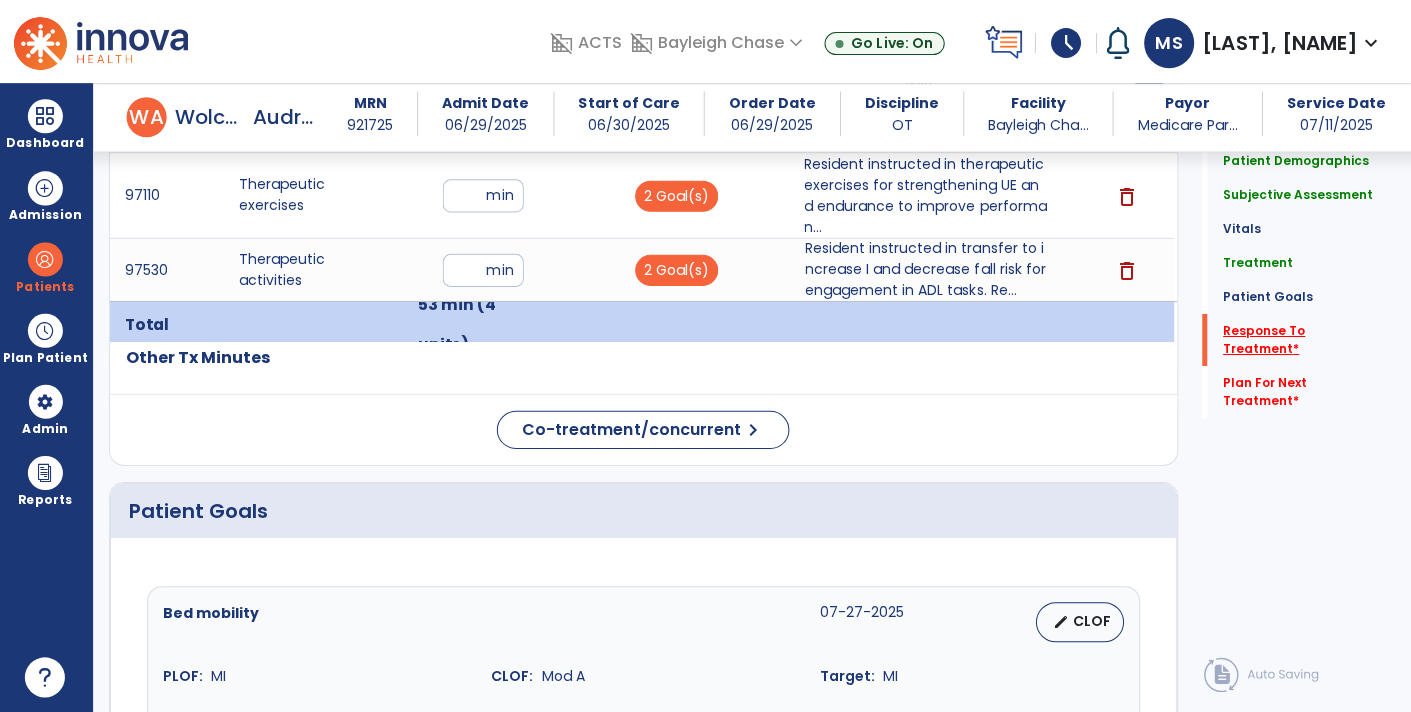 scroll, scrollTop: 1305, scrollLeft: 0, axis: vertical 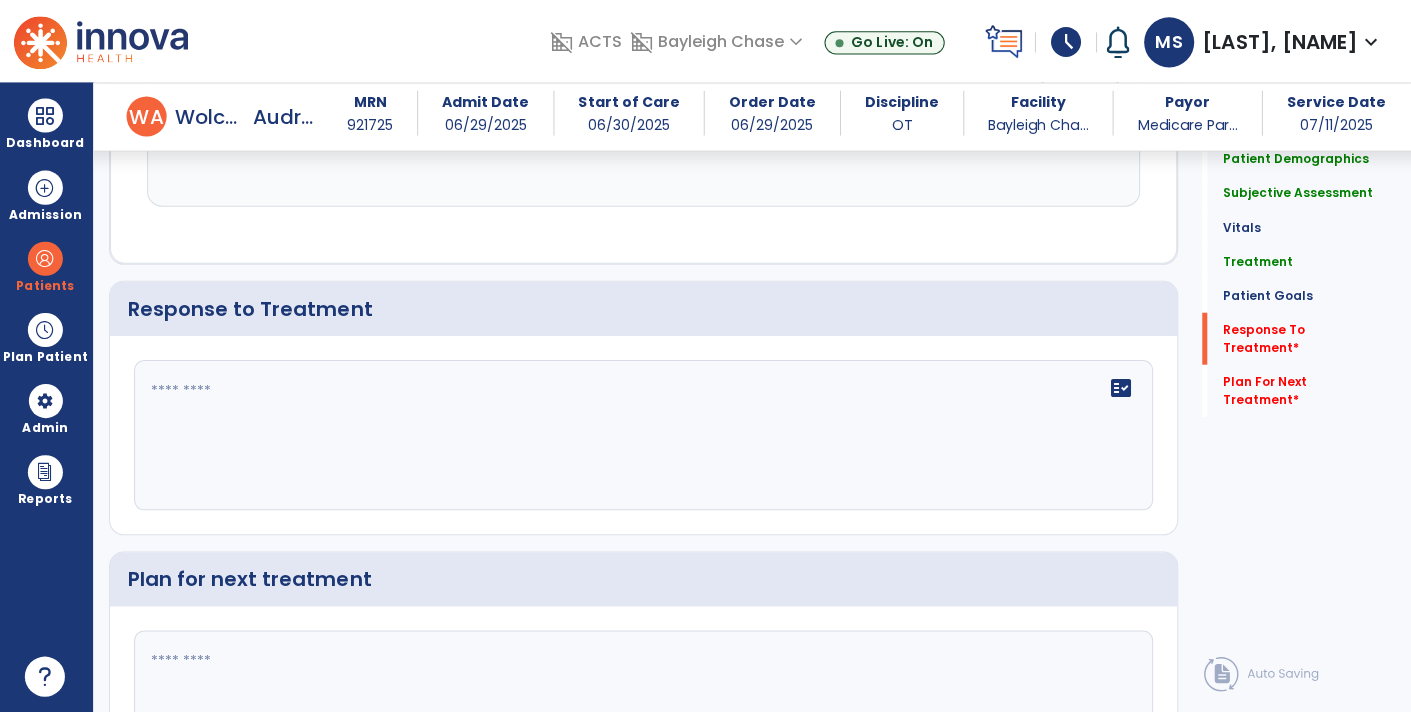 click 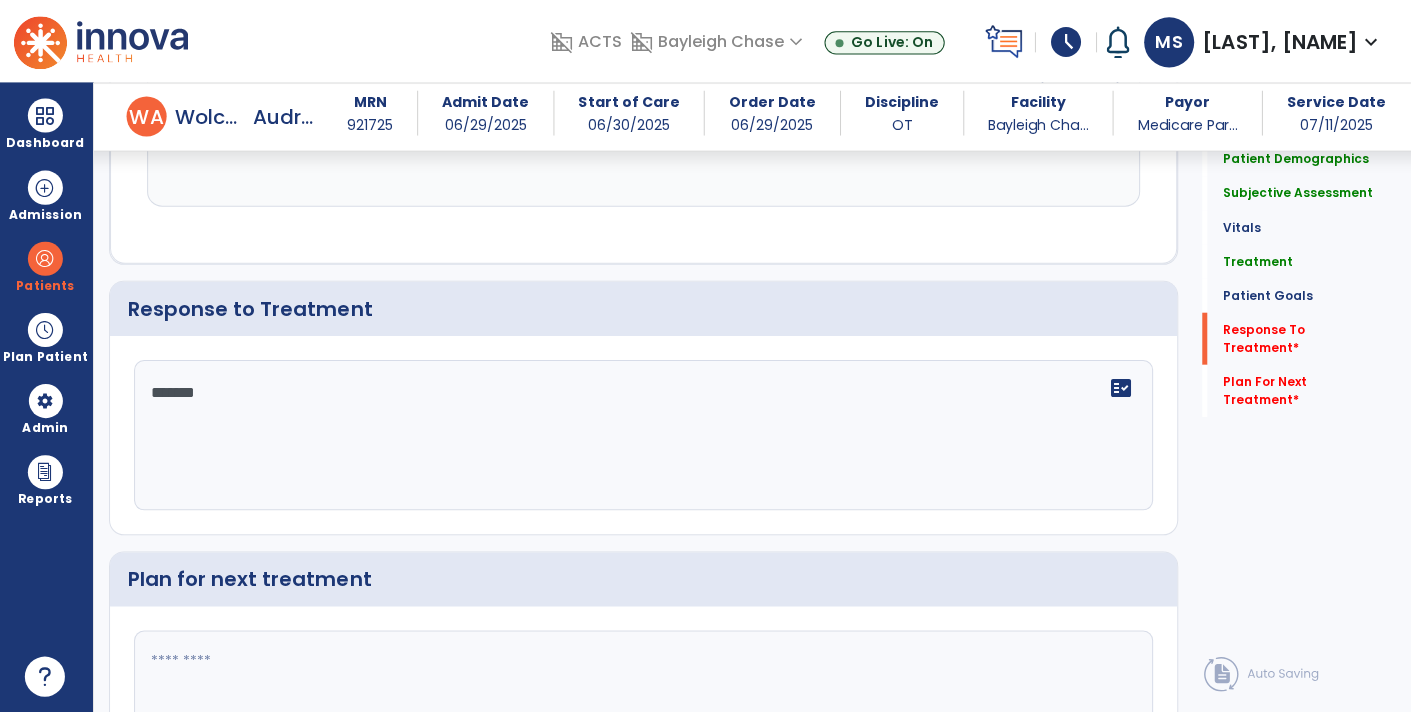 type on "********" 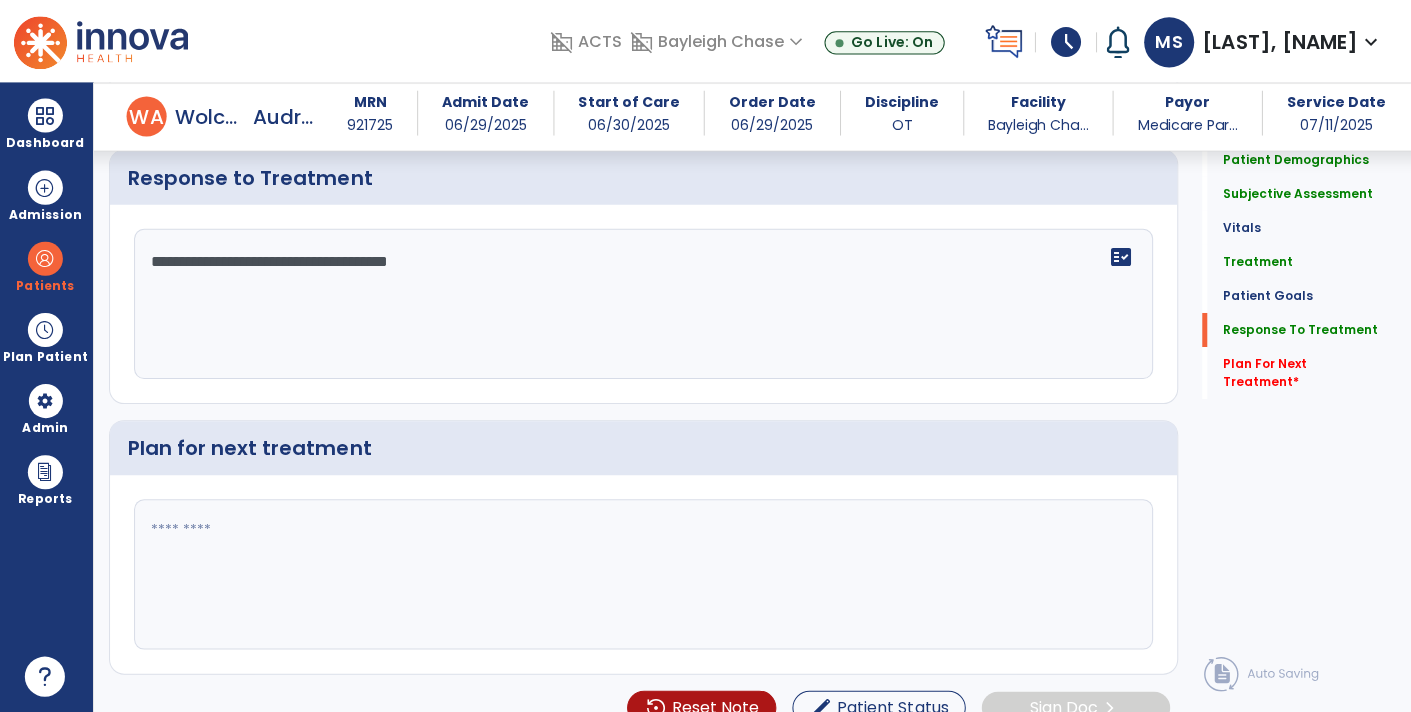 scroll, scrollTop: 3157, scrollLeft: 0, axis: vertical 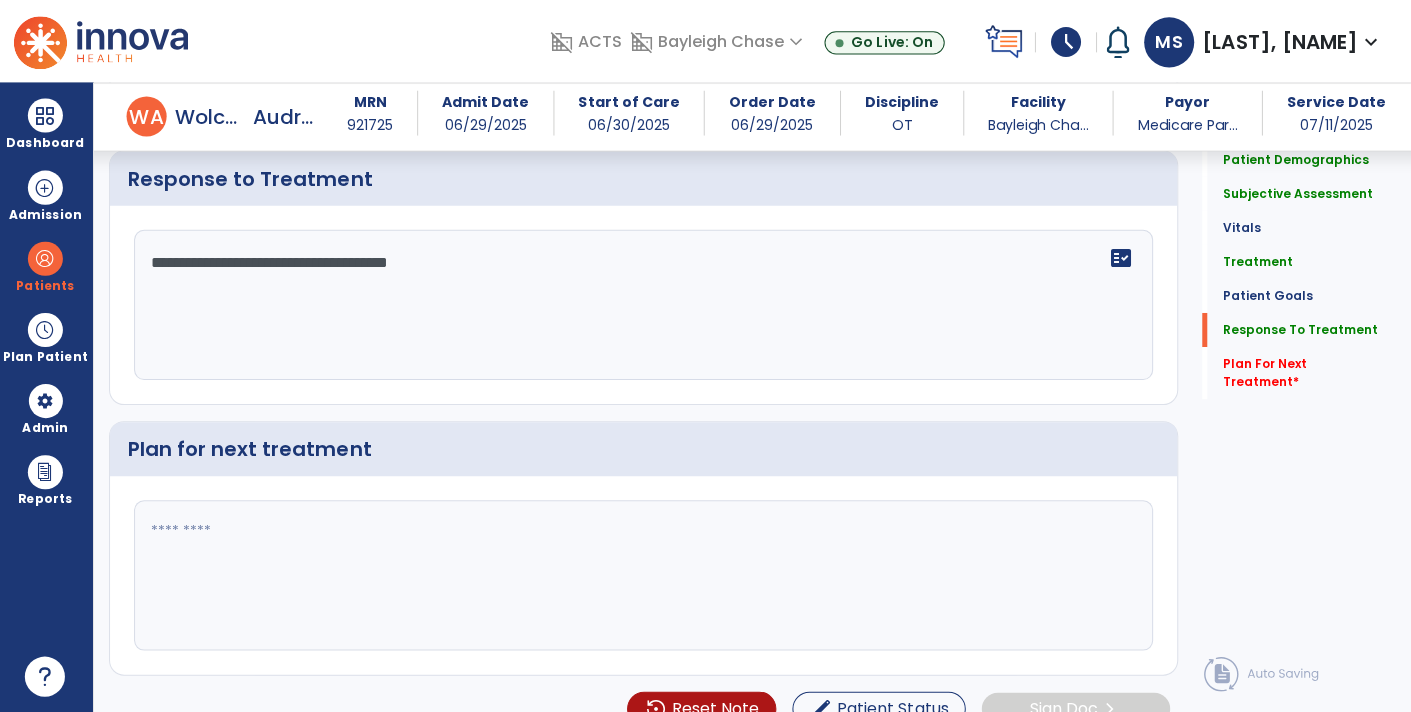 type on "**********" 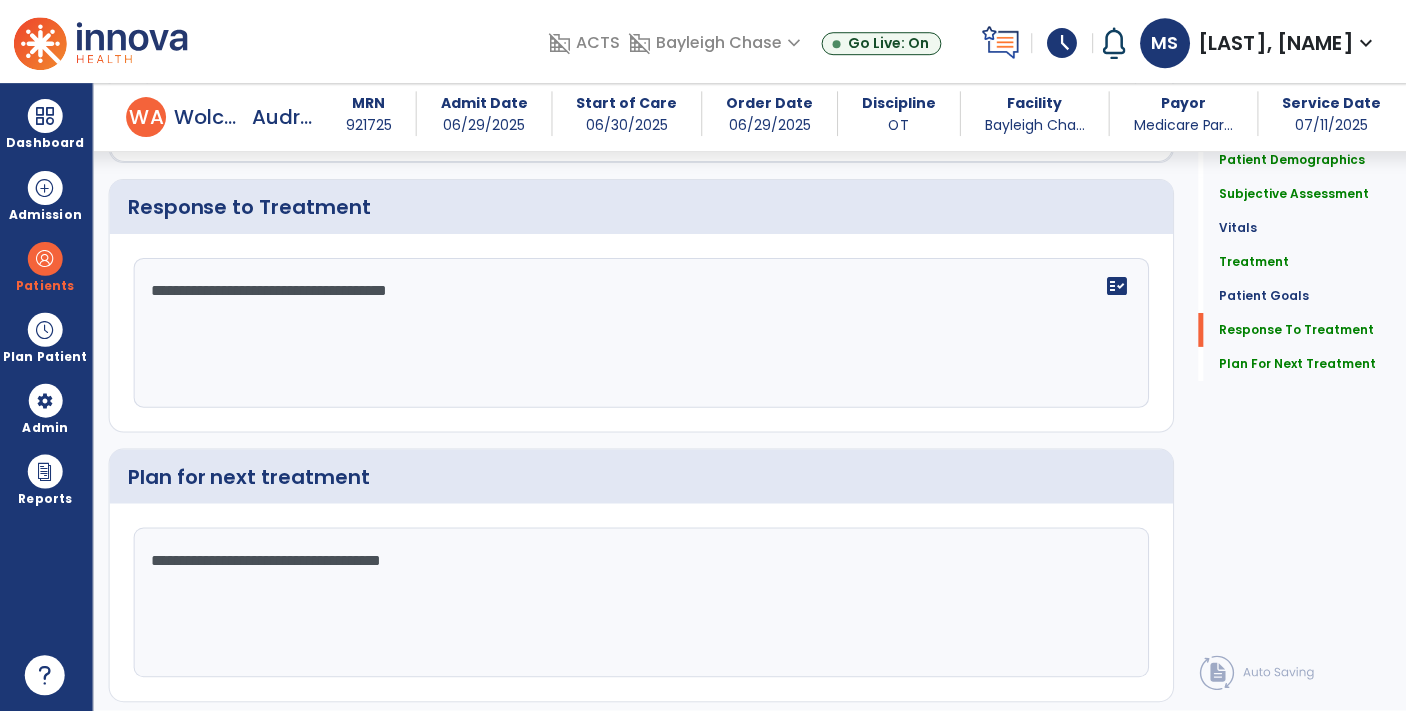 scroll, scrollTop: 3173, scrollLeft: 0, axis: vertical 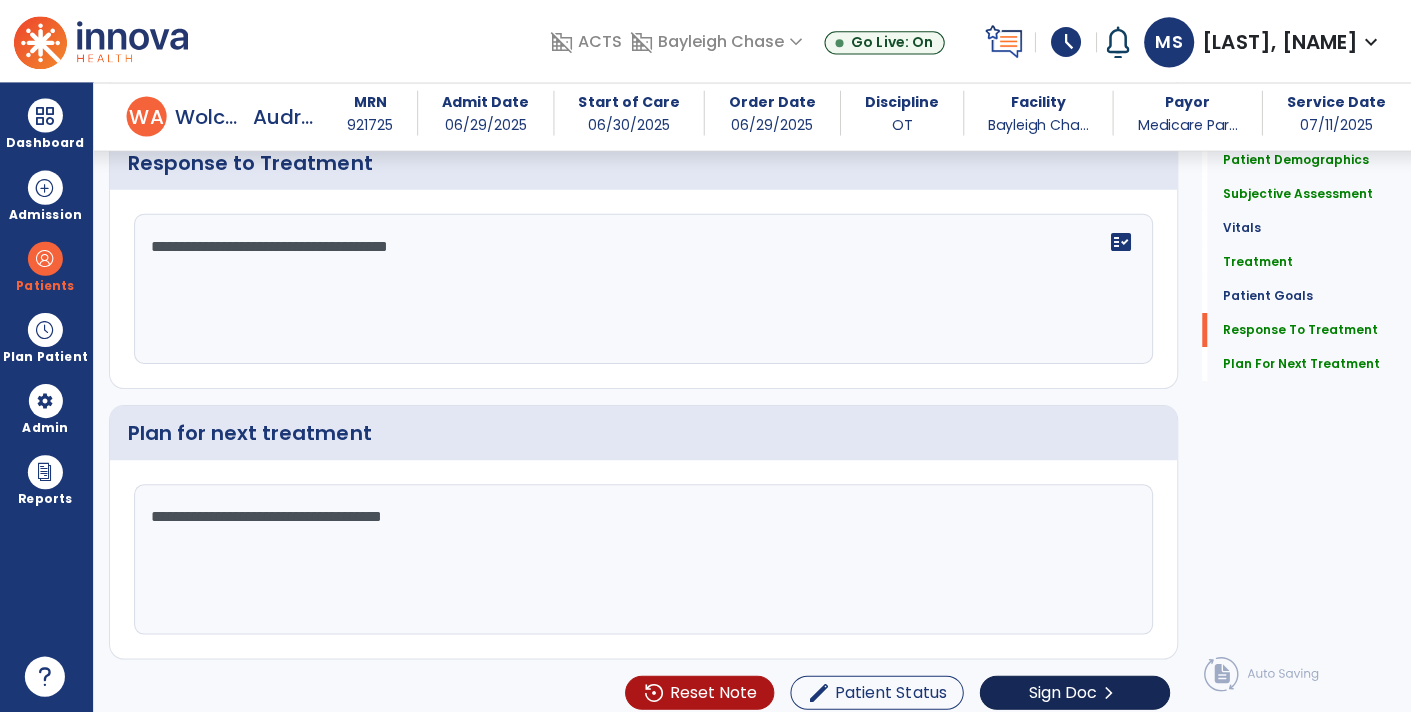 type on "**********" 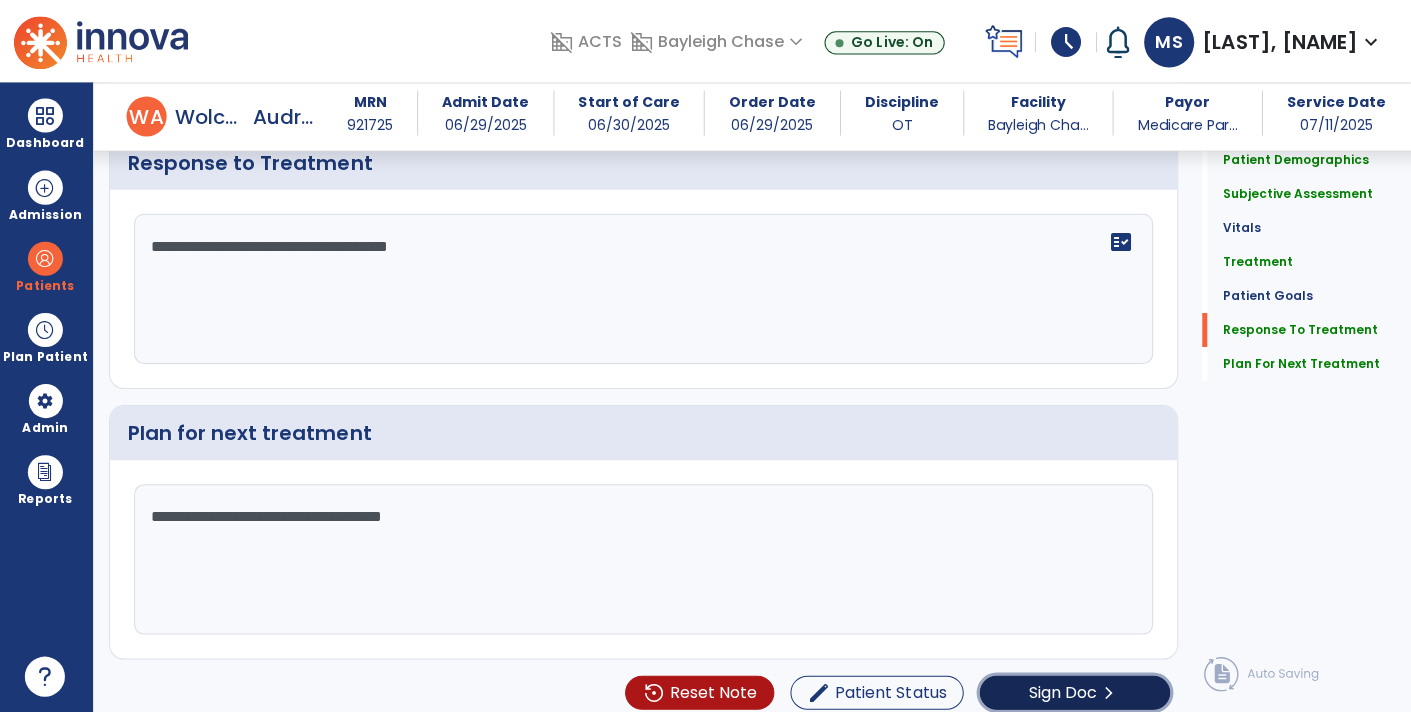 click on "Sign Doc" 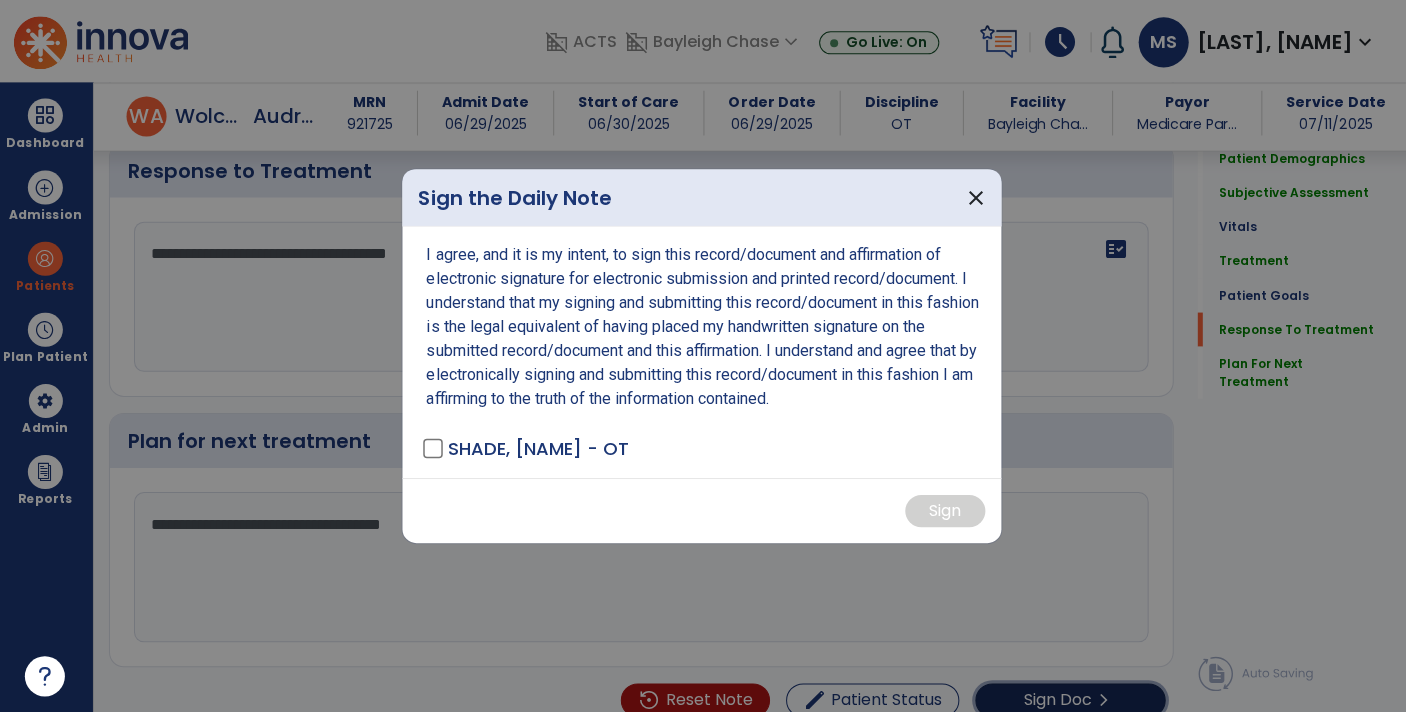scroll, scrollTop: 3173, scrollLeft: 0, axis: vertical 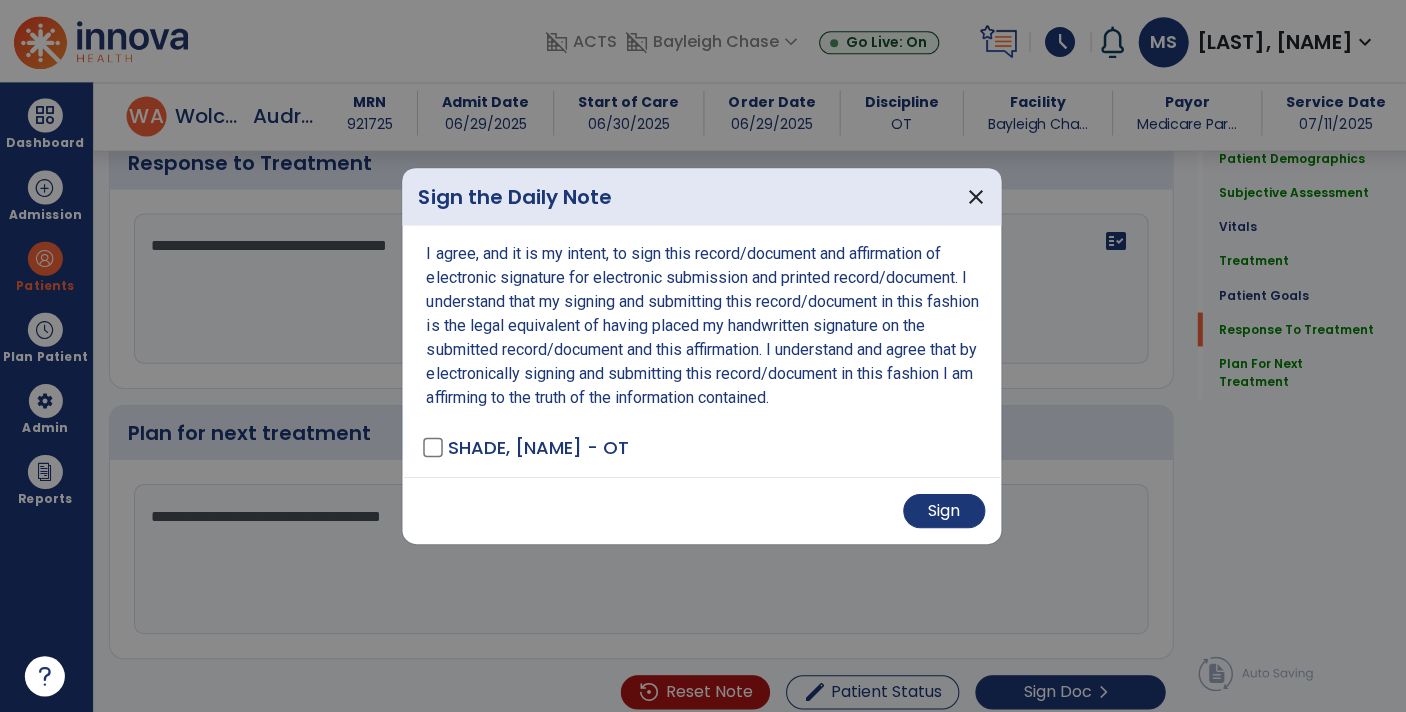 click on "Sign" at bounding box center (703, 510) 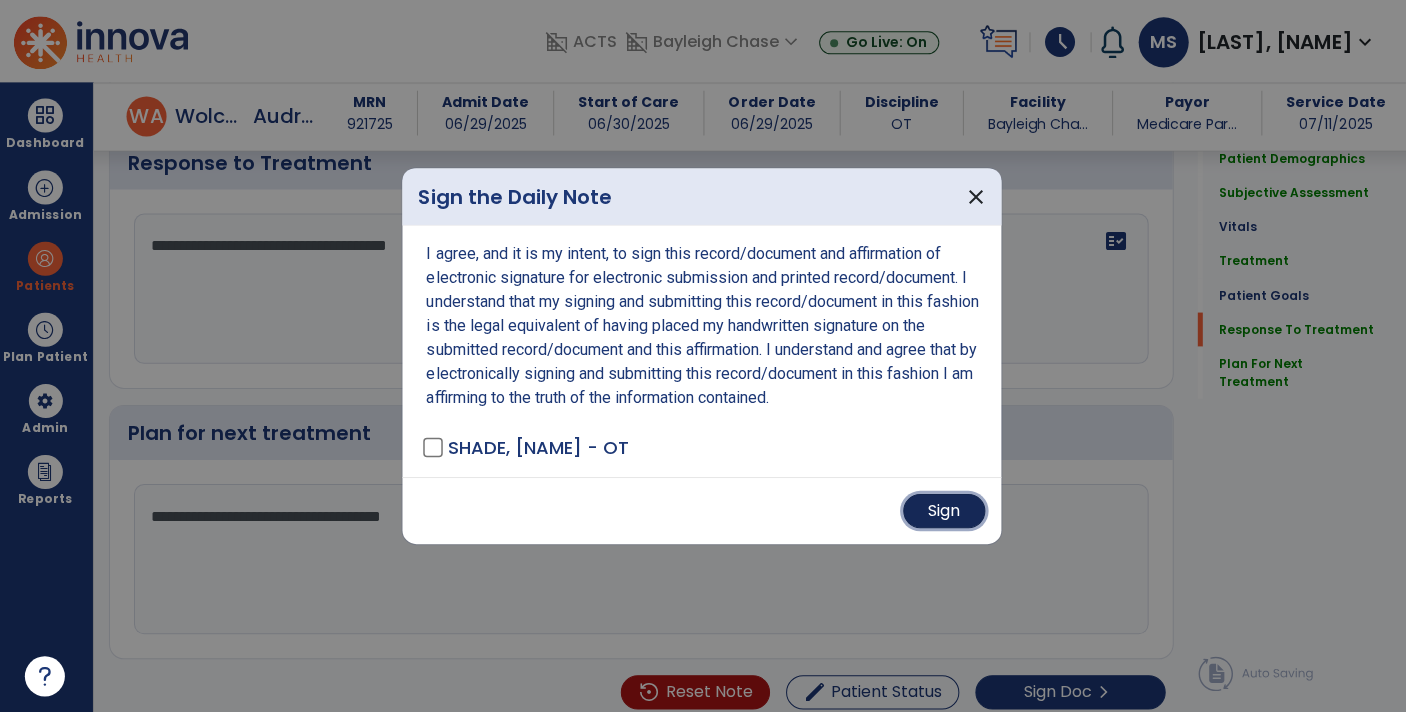 click on "Sign" at bounding box center [945, 511] 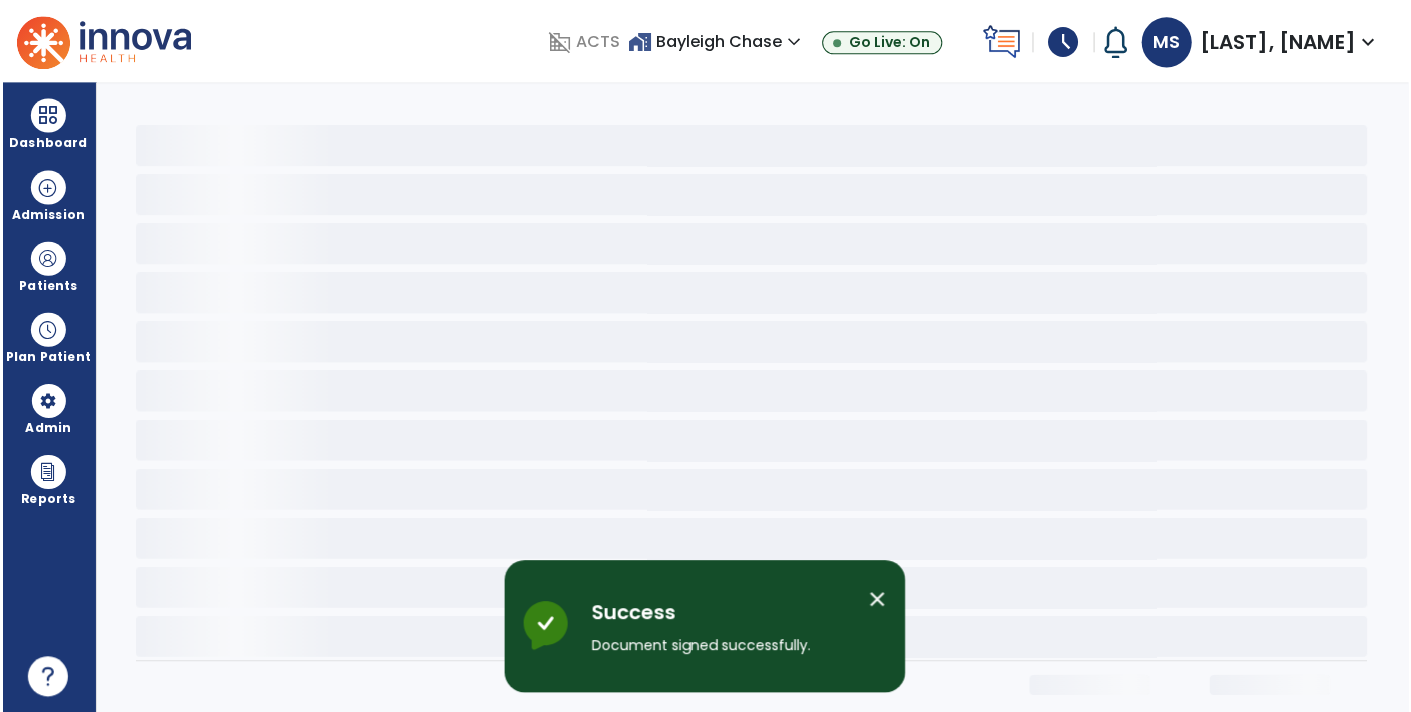 scroll, scrollTop: 0, scrollLeft: 0, axis: both 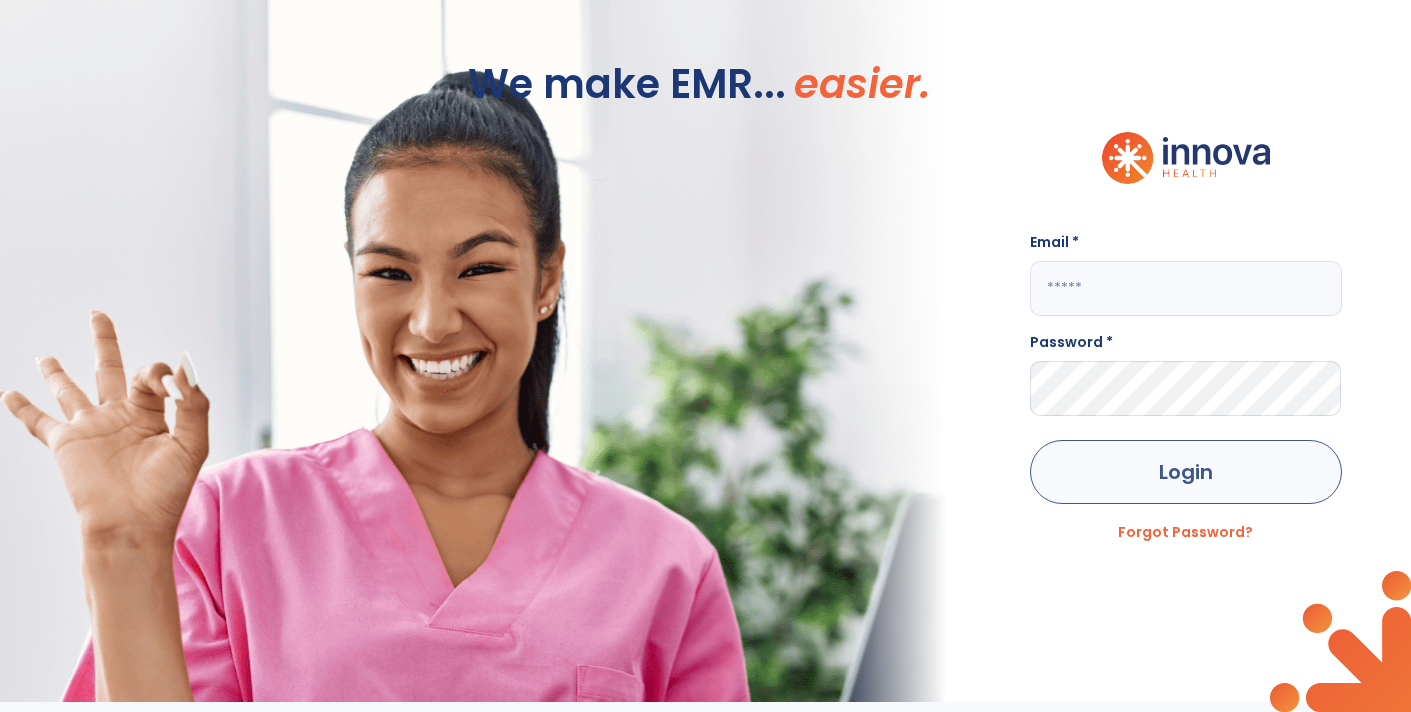 type on "**********" 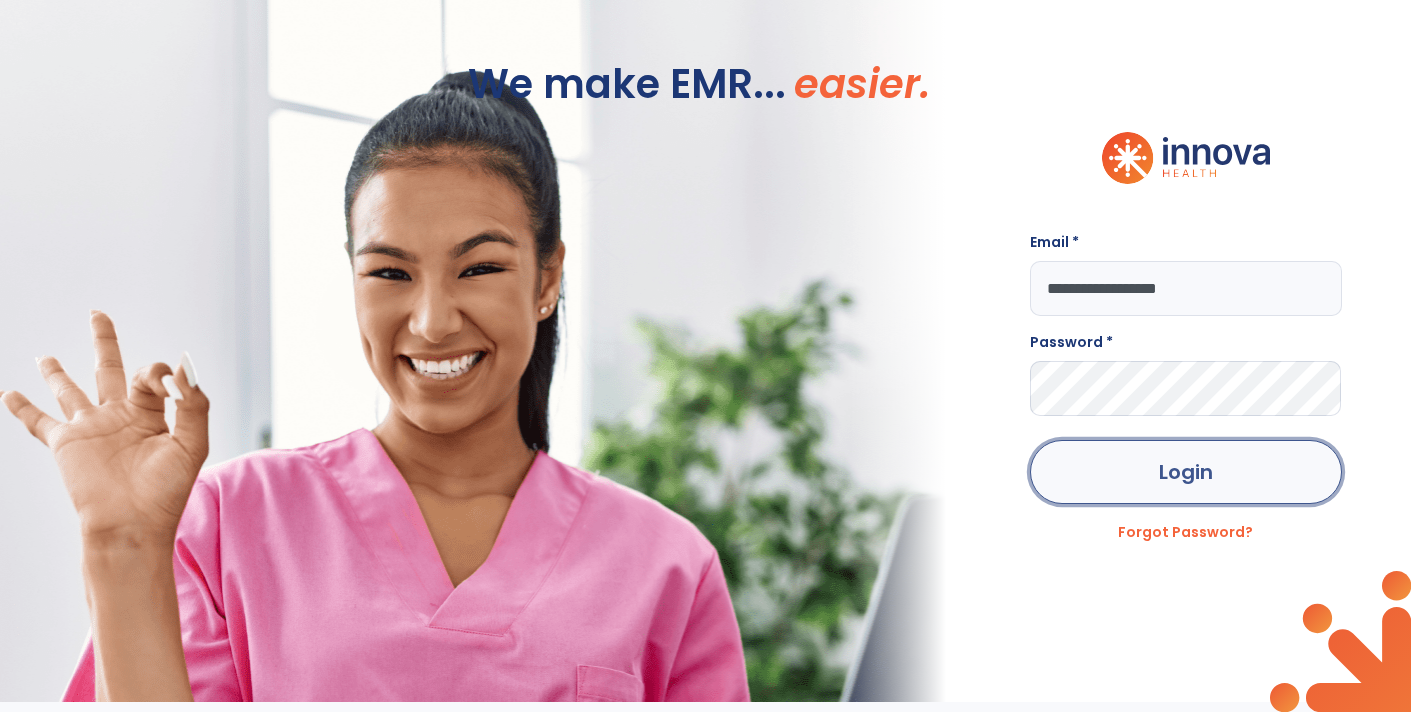 click on "Login" 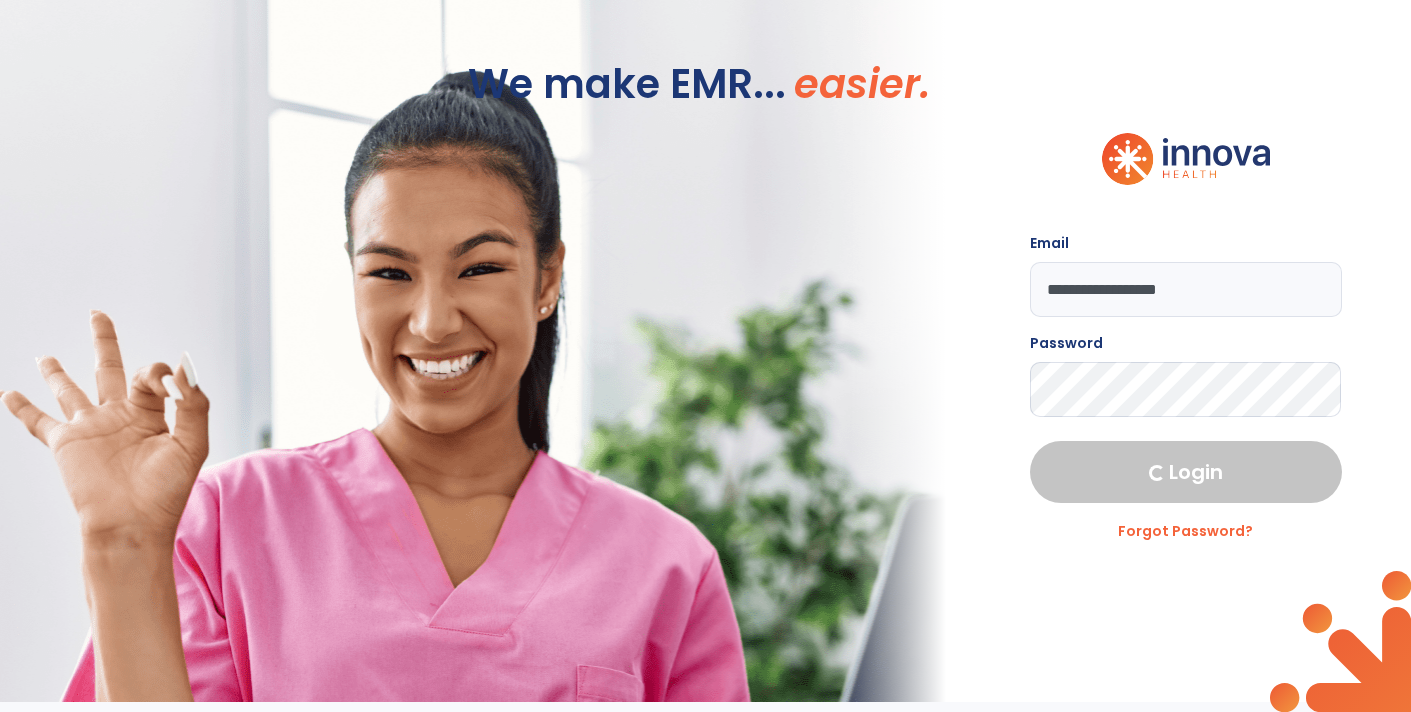 select on "****" 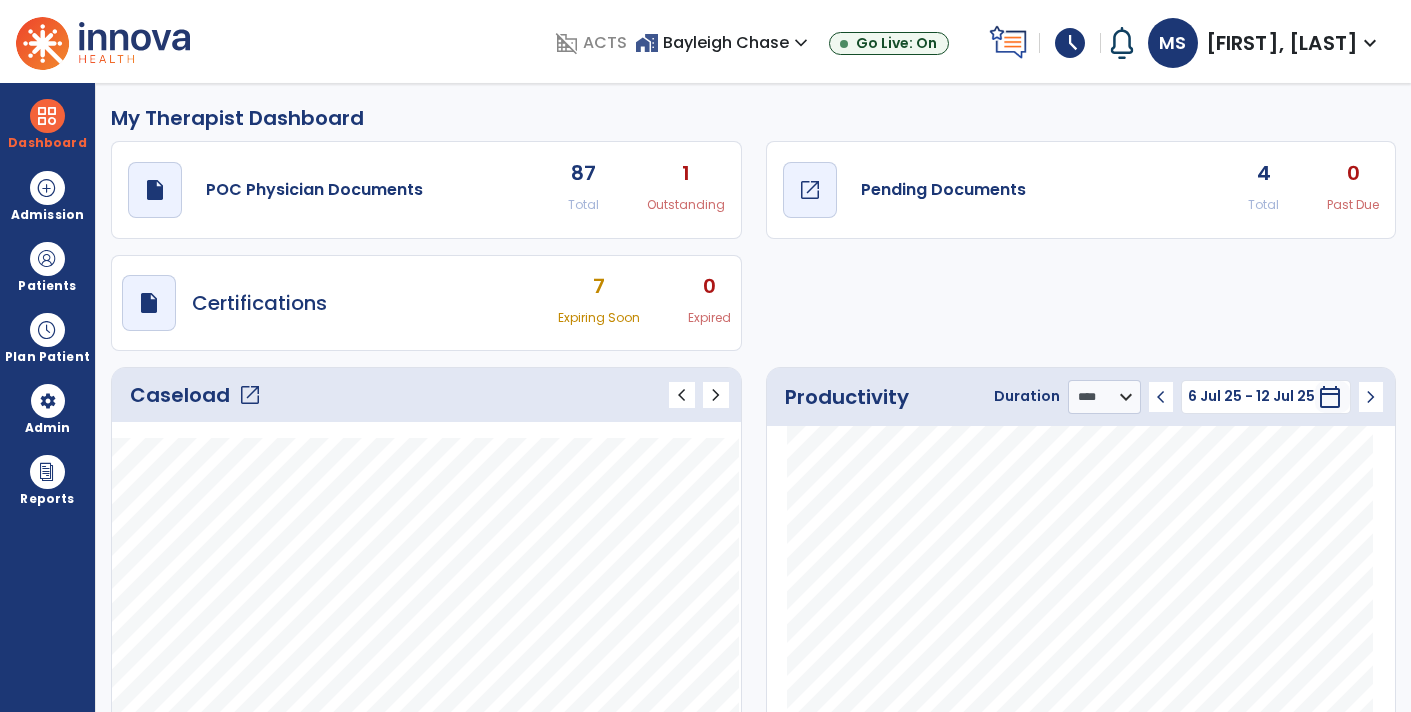 click on "Pending Documents" 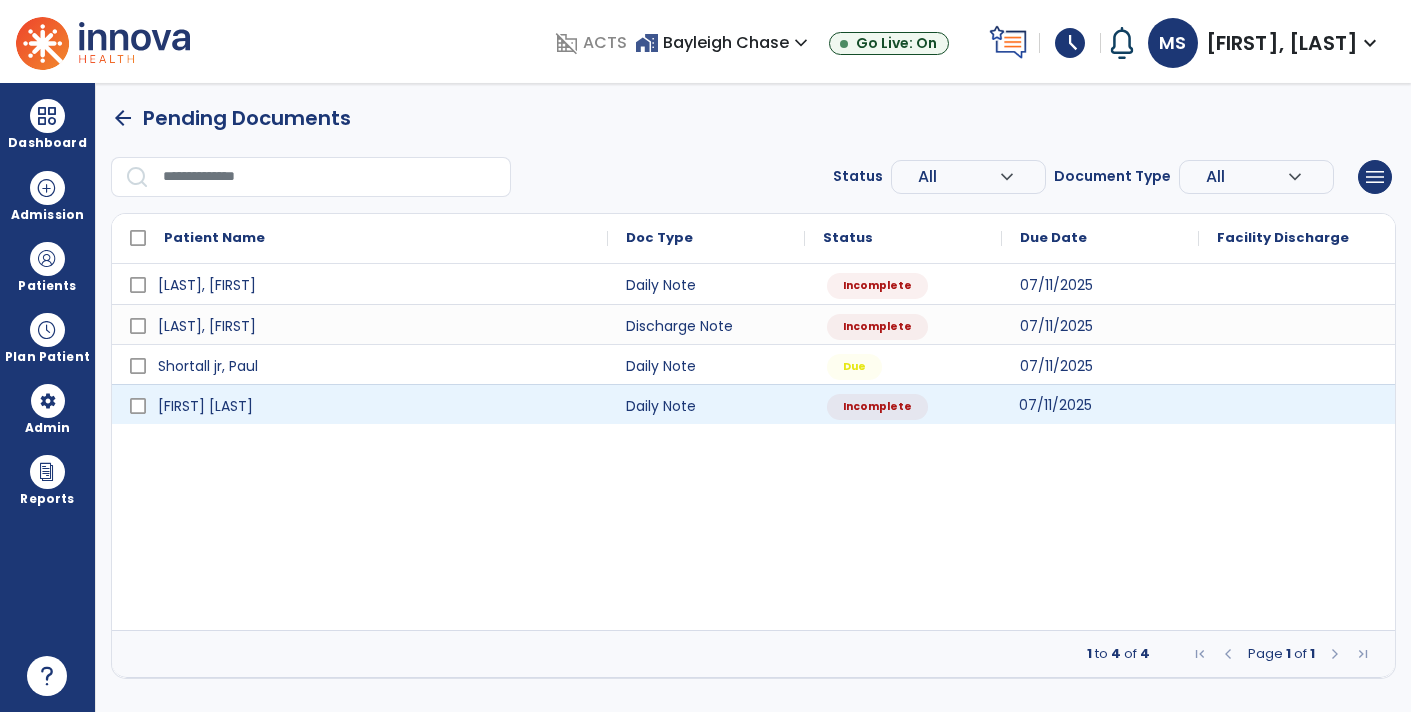 click on "07/11/2025" at bounding box center [1055, 405] 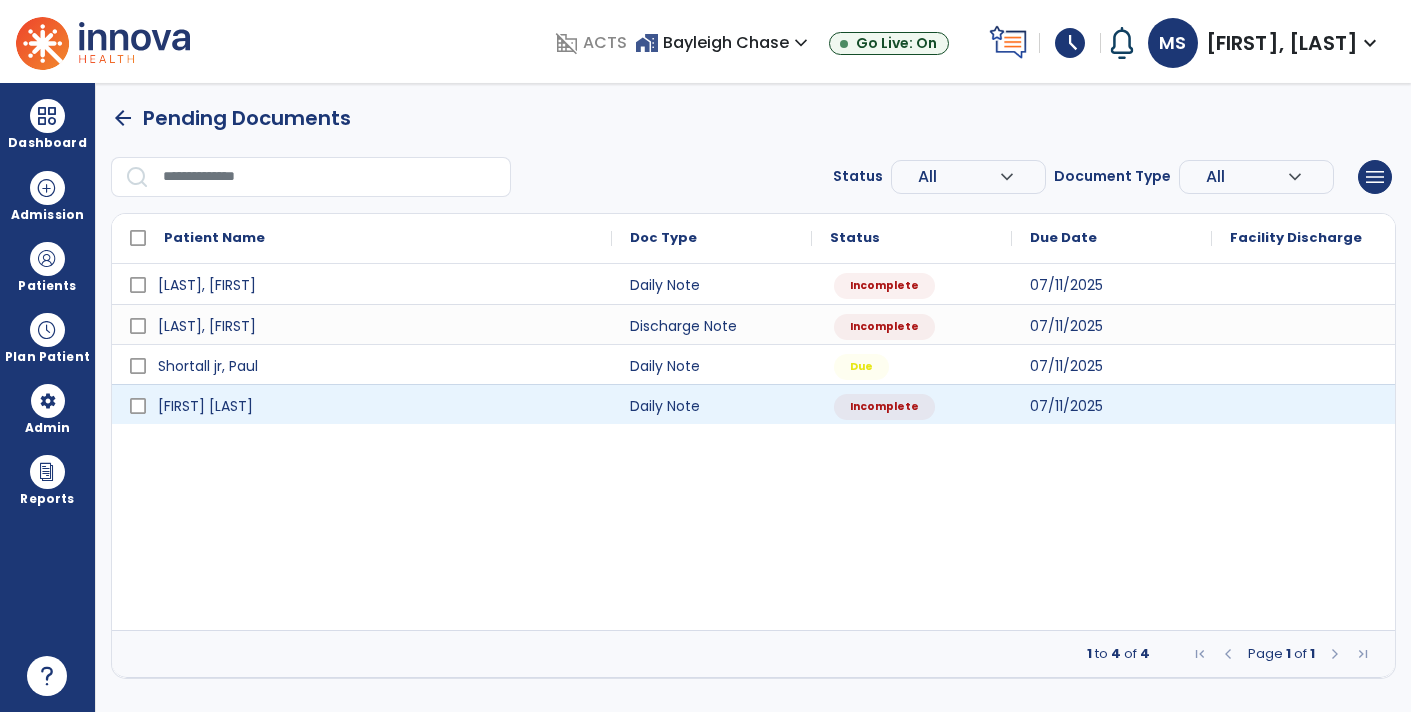 select on "*" 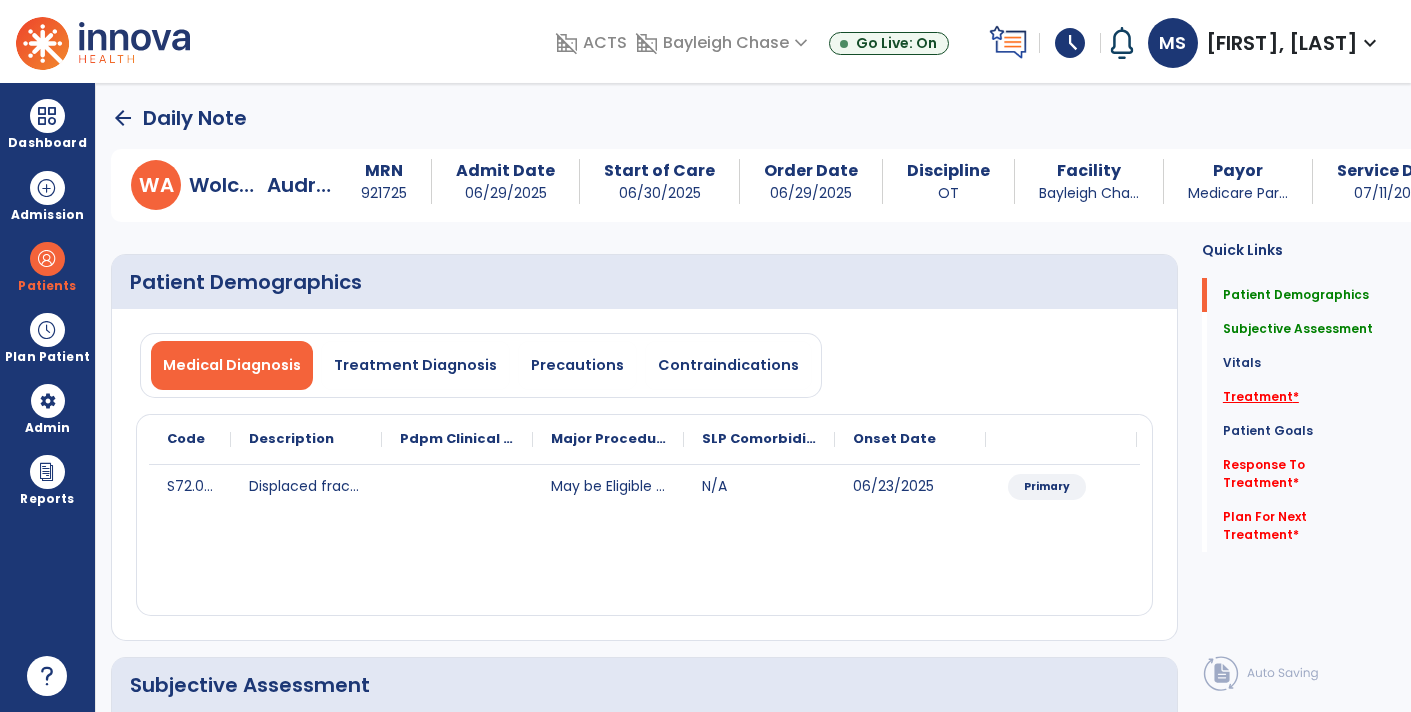 click on "Treatment   *" 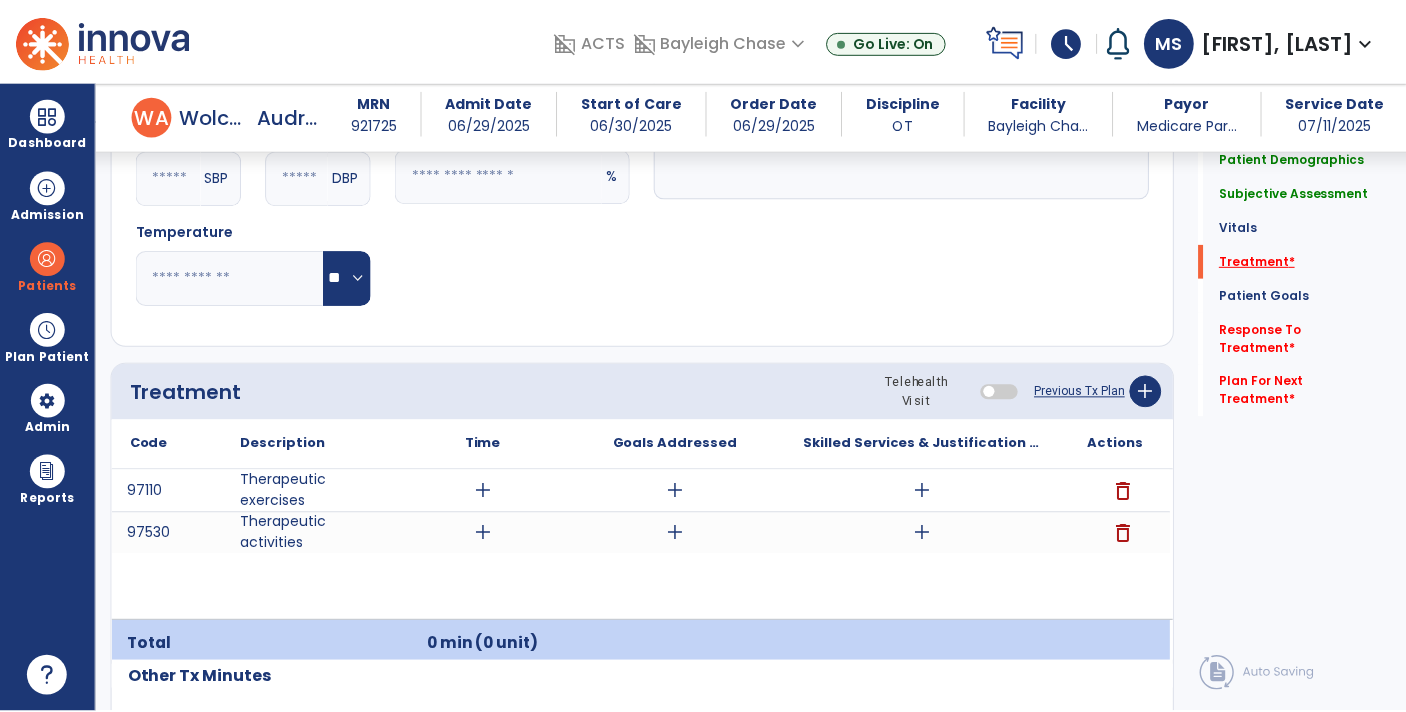 scroll, scrollTop: 1187, scrollLeft: 0, axis: vertical 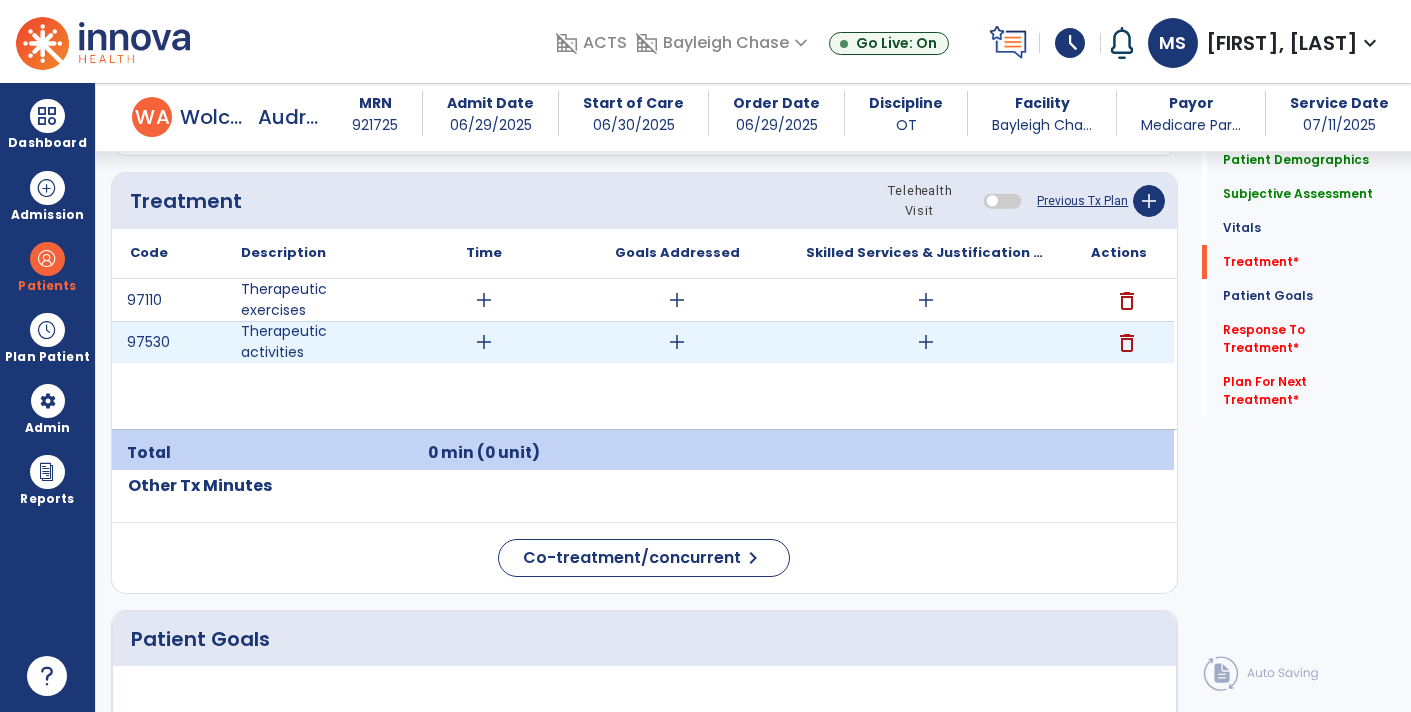 click on "add" at bounding box center [926, 342] 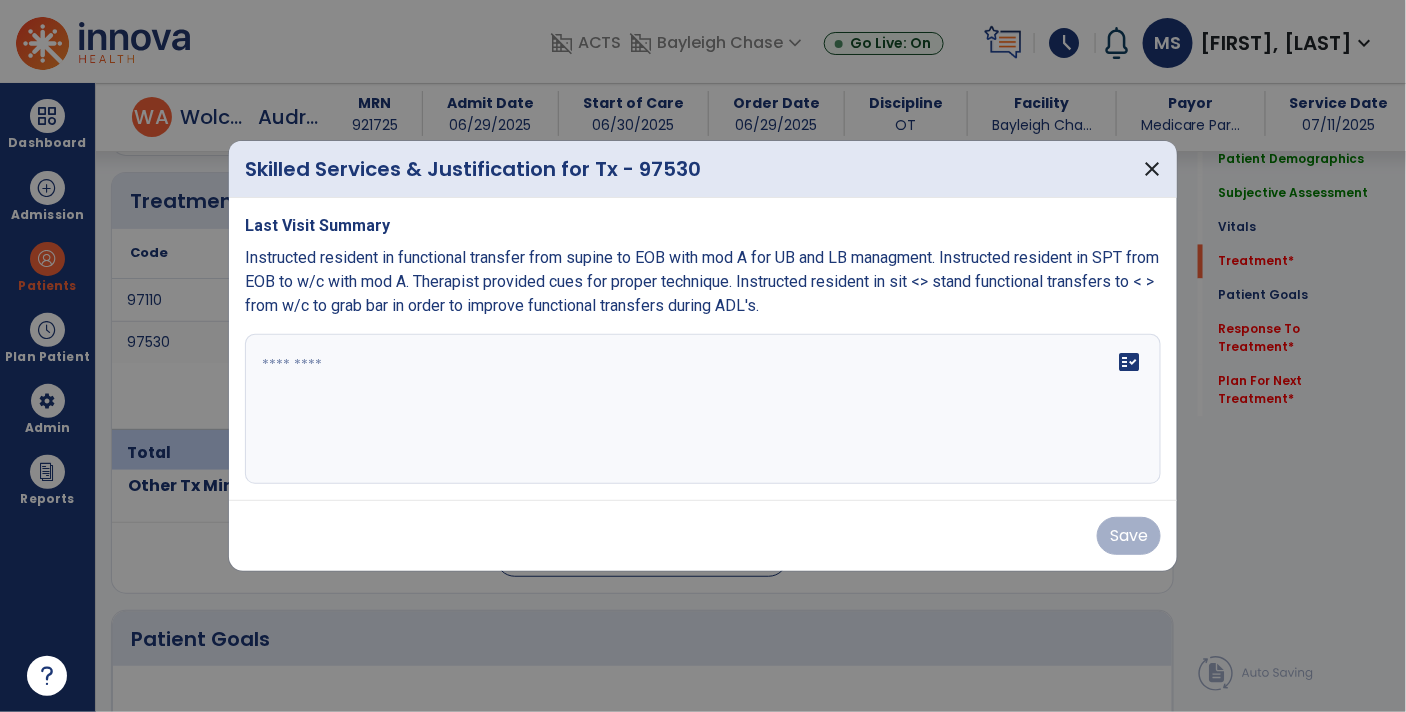 scroll, scrollTop: 1187, scrollLeft: 0, axis: vertical 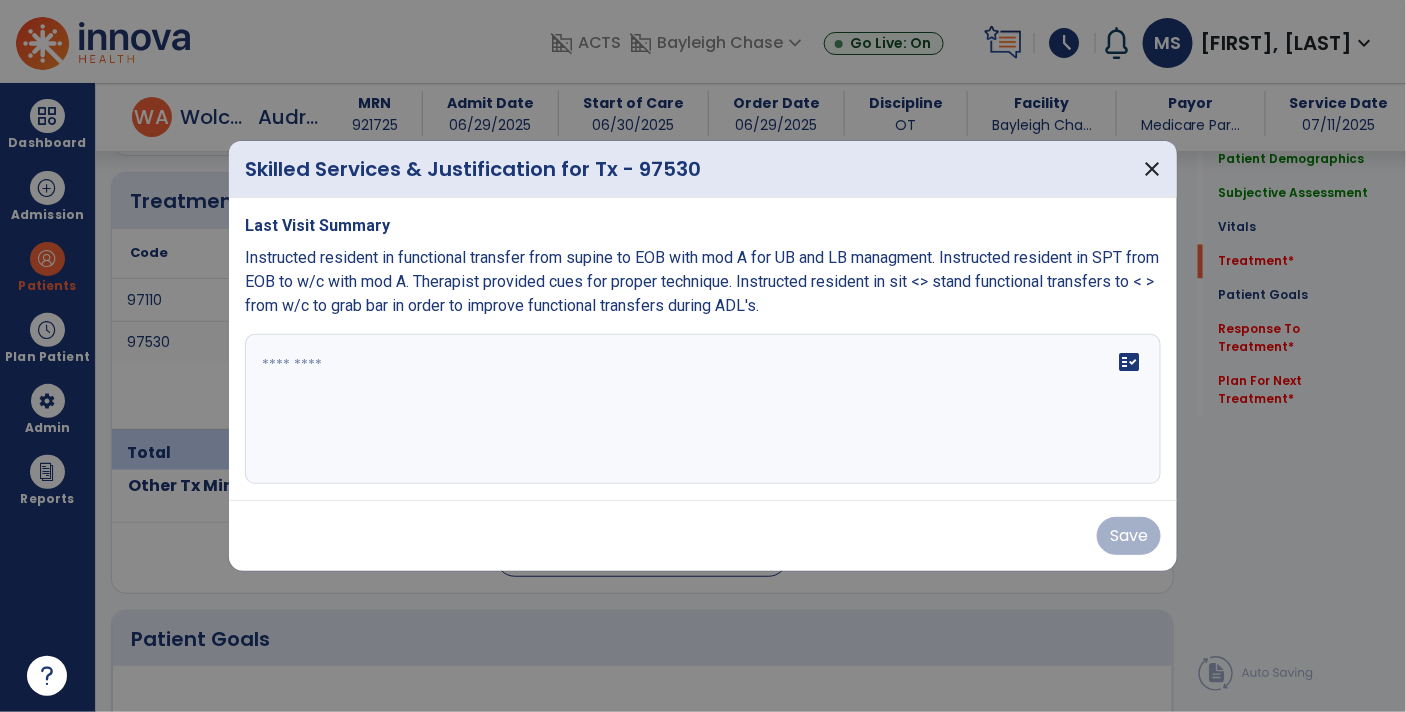 click on "fact_check" at bounding box center (703, 409) 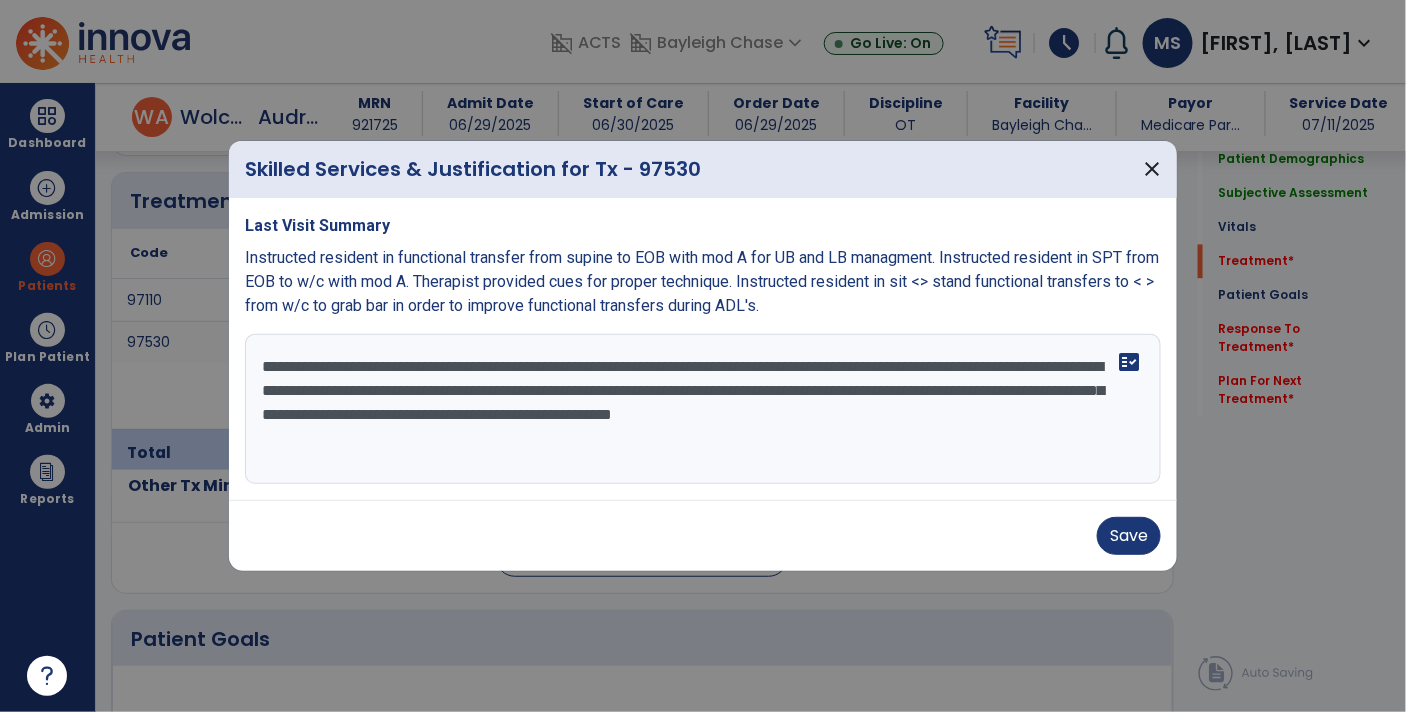 click on "**********" at bounding box center [703, 409] 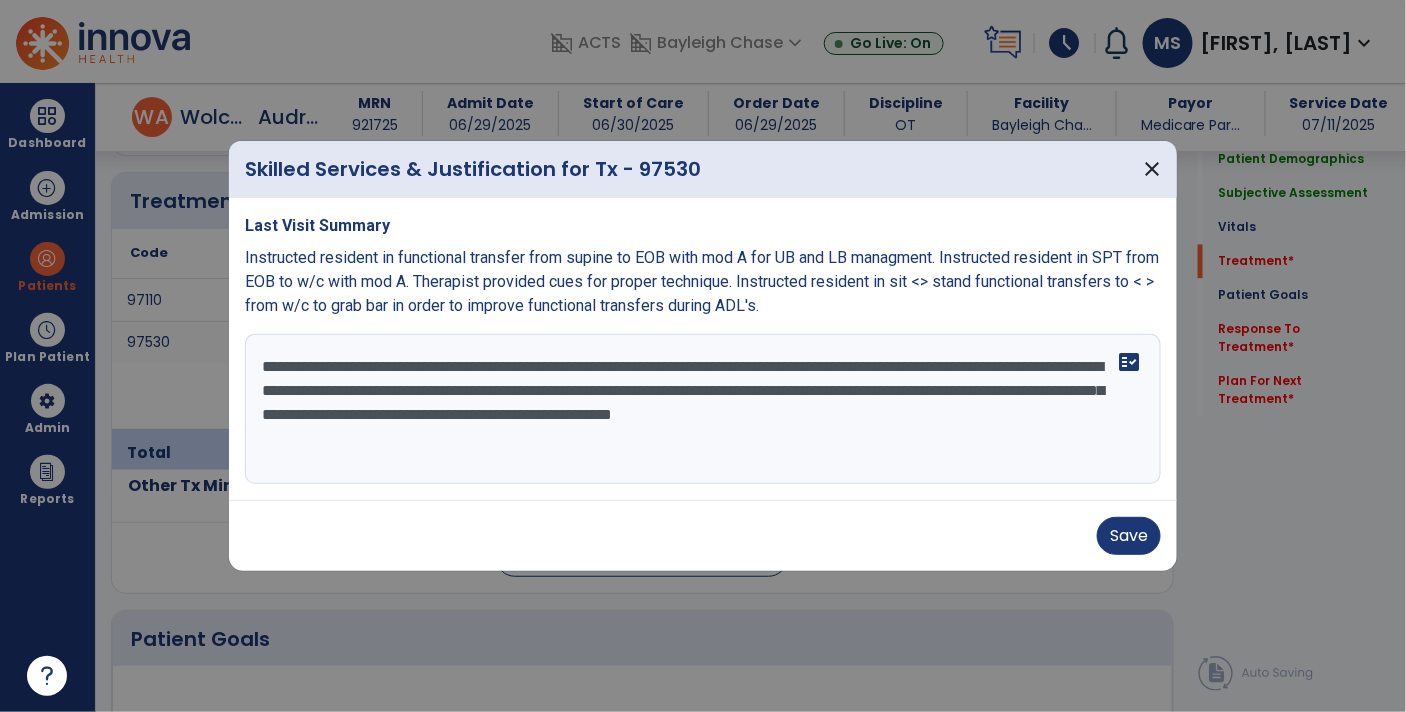 click on "**********" at bounding box center (703, 409) 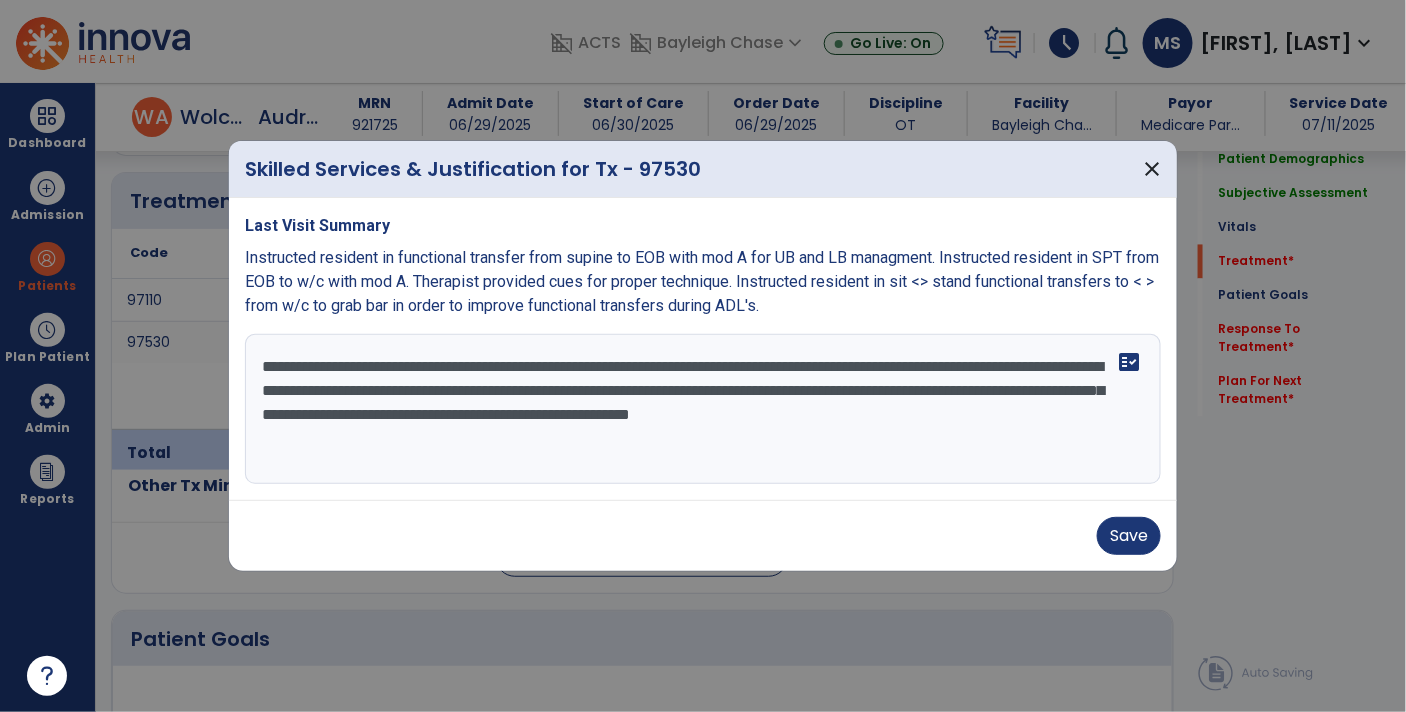 click on "**********" at bounding box center (703, 409) 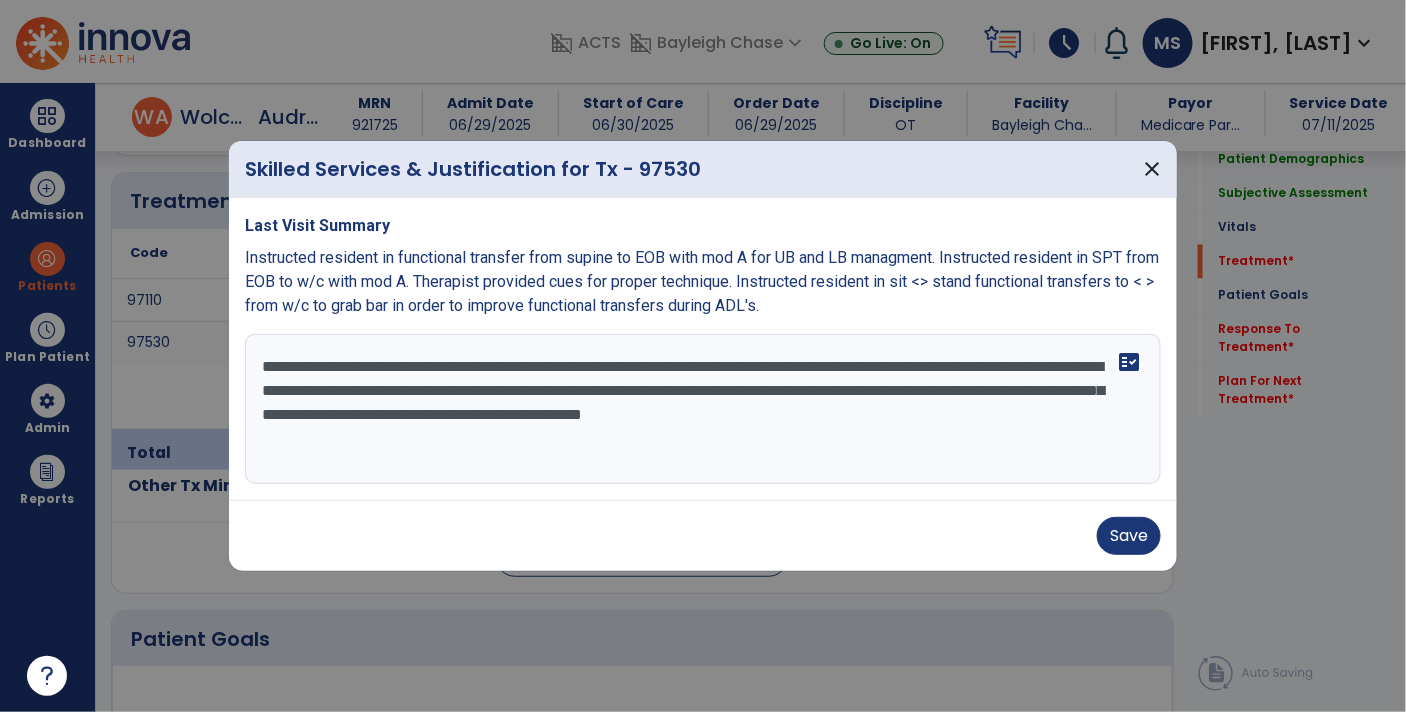click on "**********" at bounding box center (703, 409) 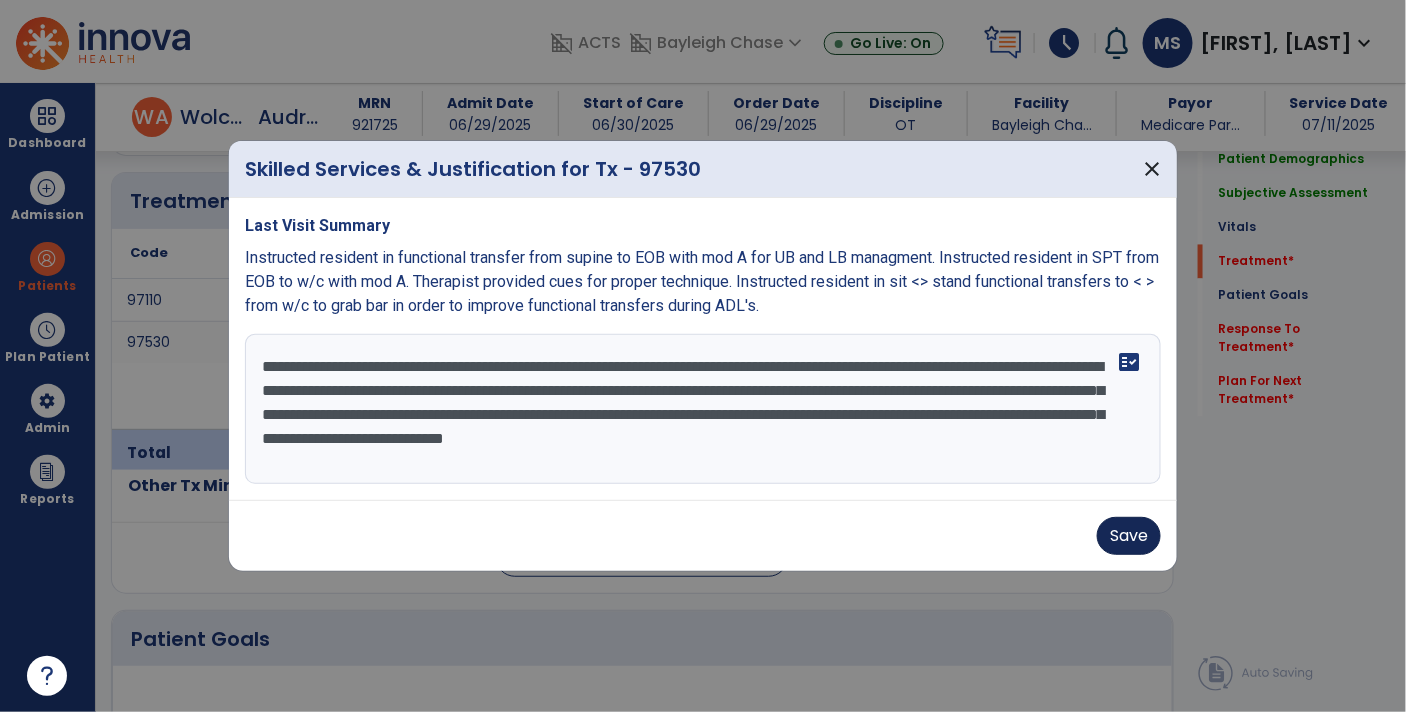type on "**********" 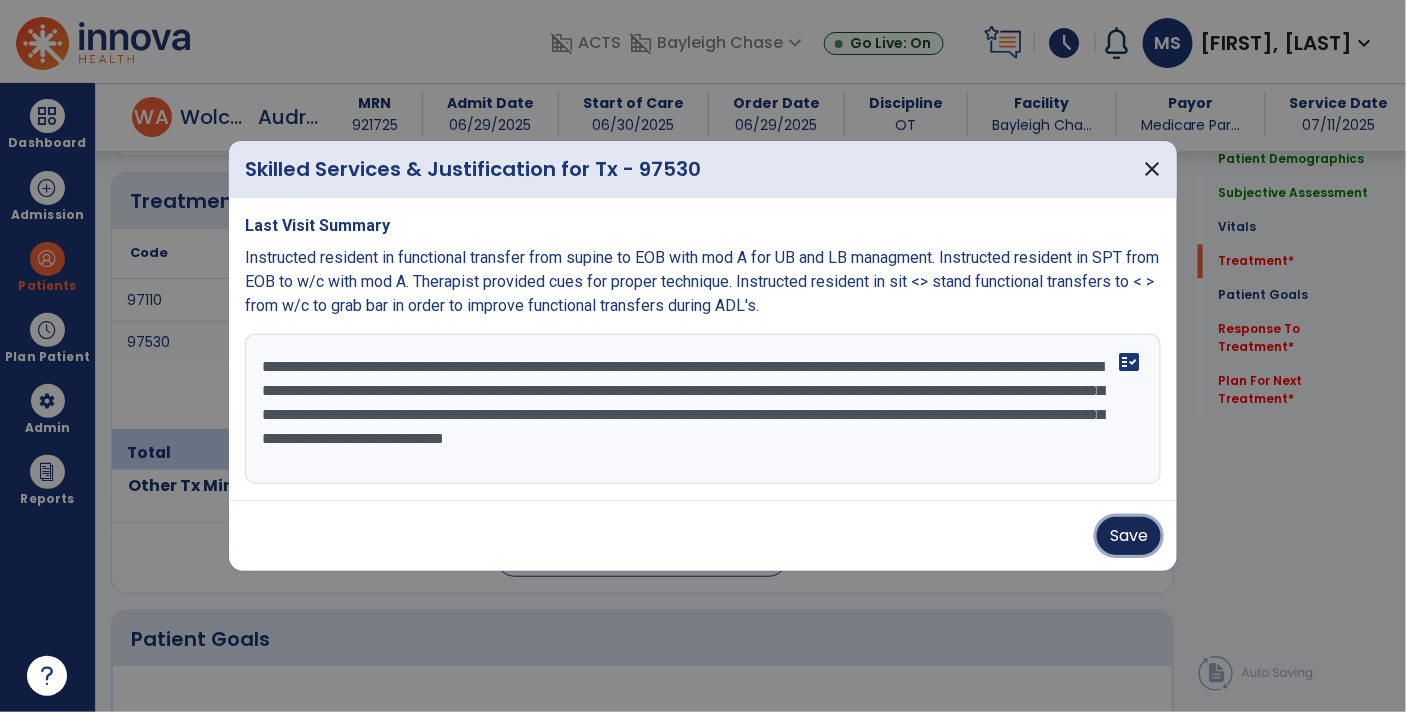 click on "Save" at bounding box center (1129, 536) 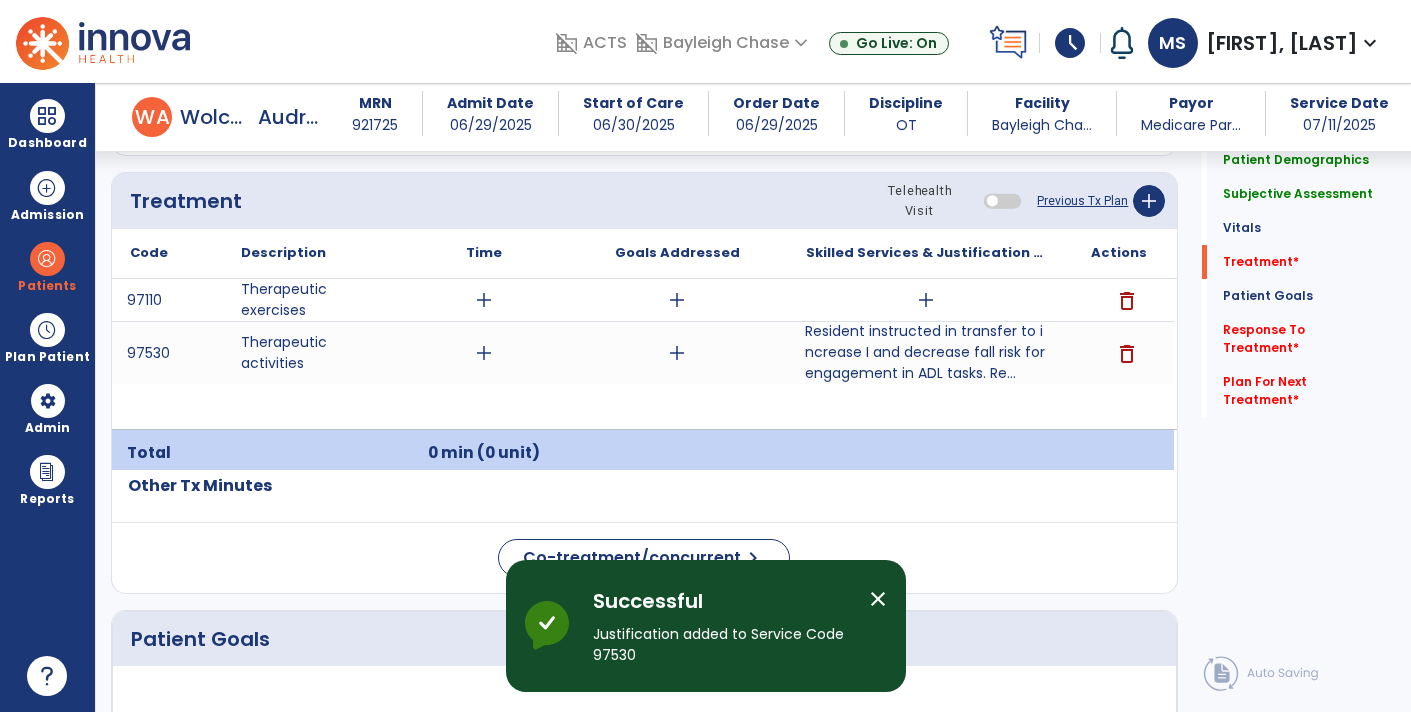 click on "add" at bounding box center (926, 300) 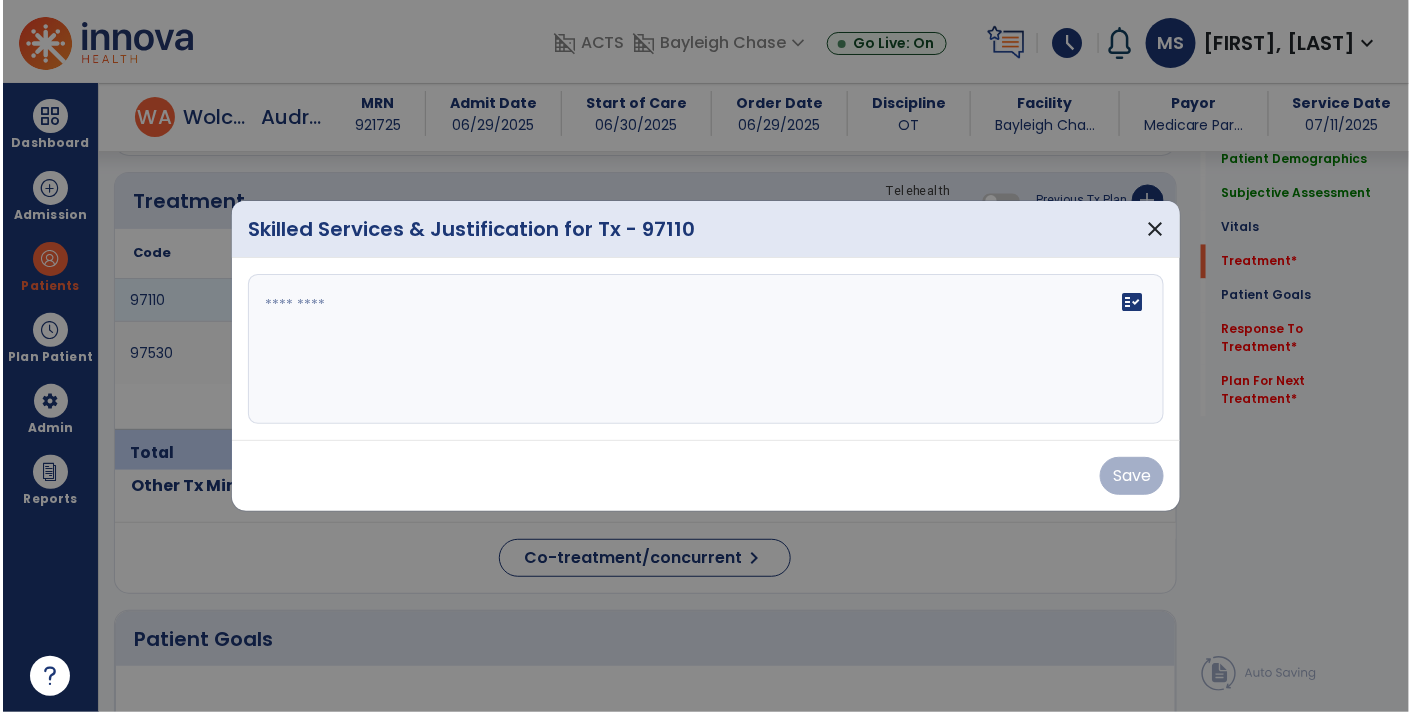 scroll, scrollTop: 1187, scrollLeft: 0, axis: vertical 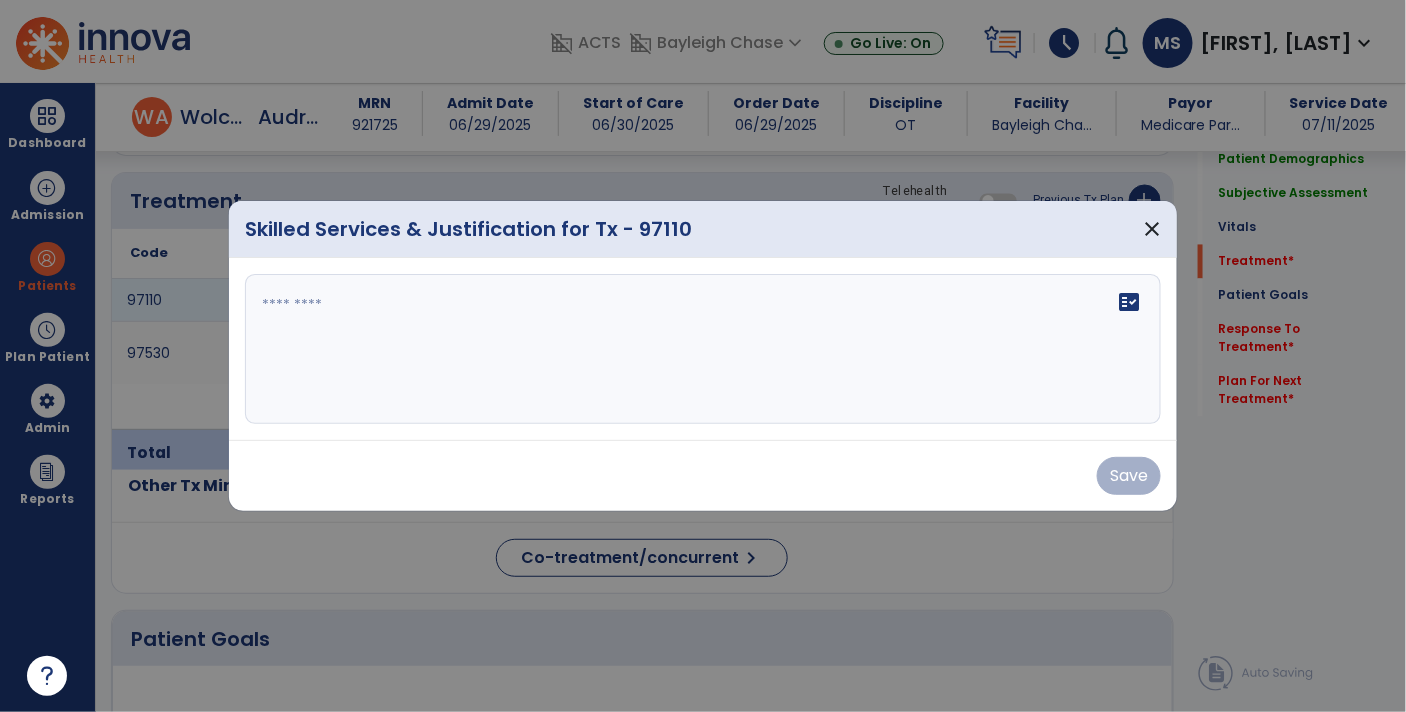 click on "fact_check" at bounding box center (703, 349) 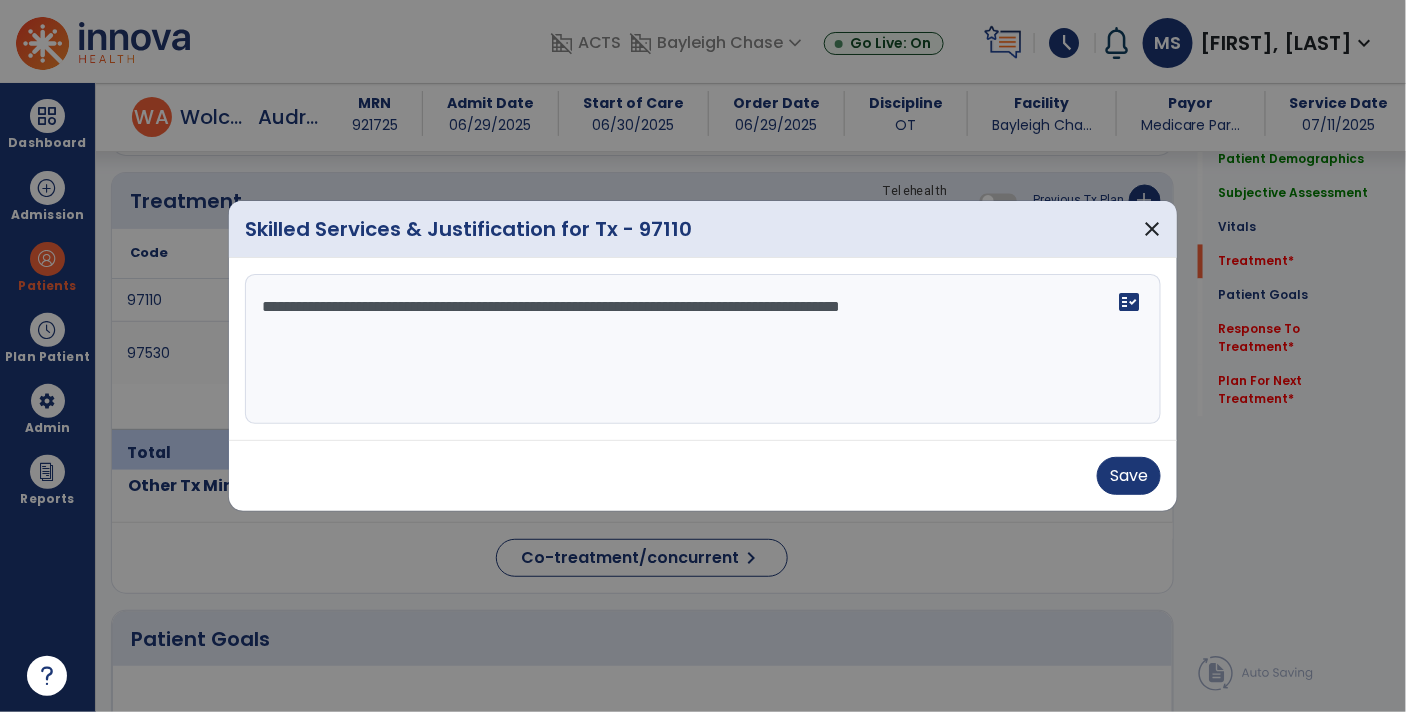 click on "**********" at bounding box center [703, 349] 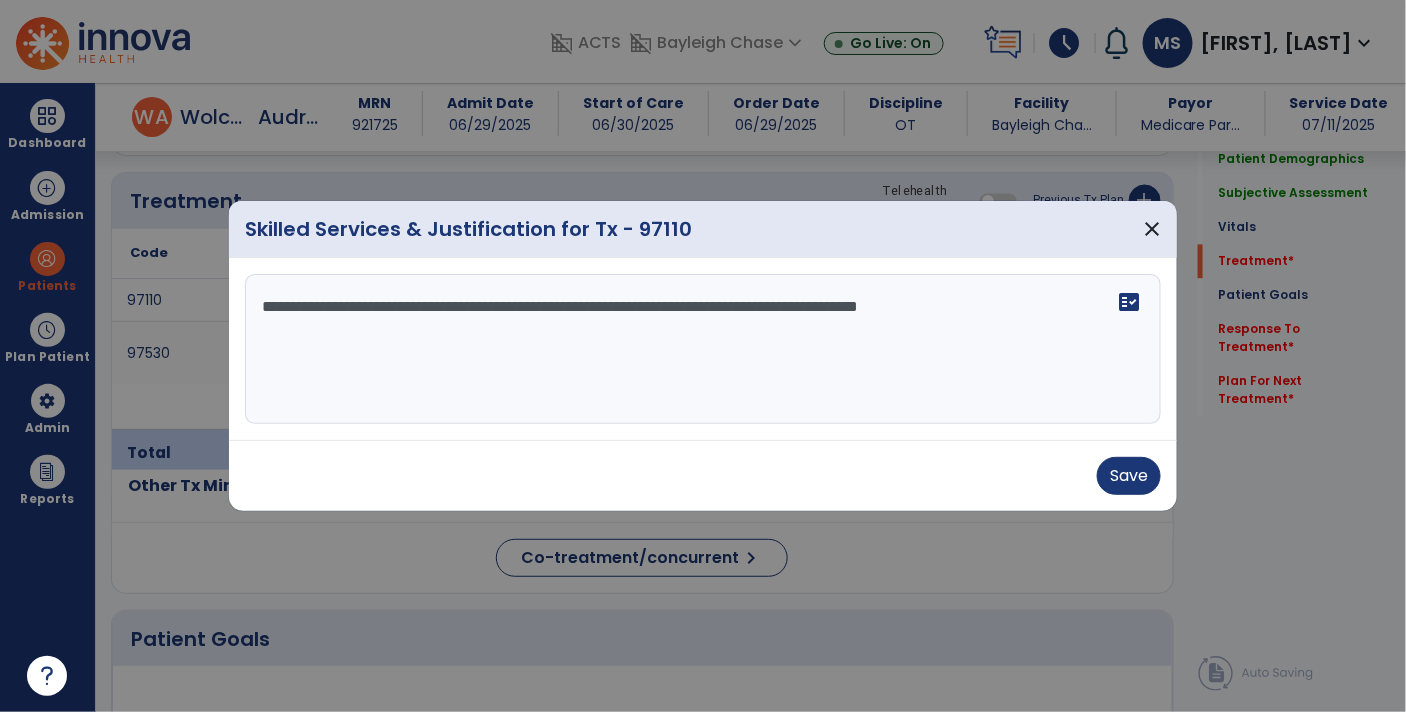 click on "**********" at bounding box center (703, 349) 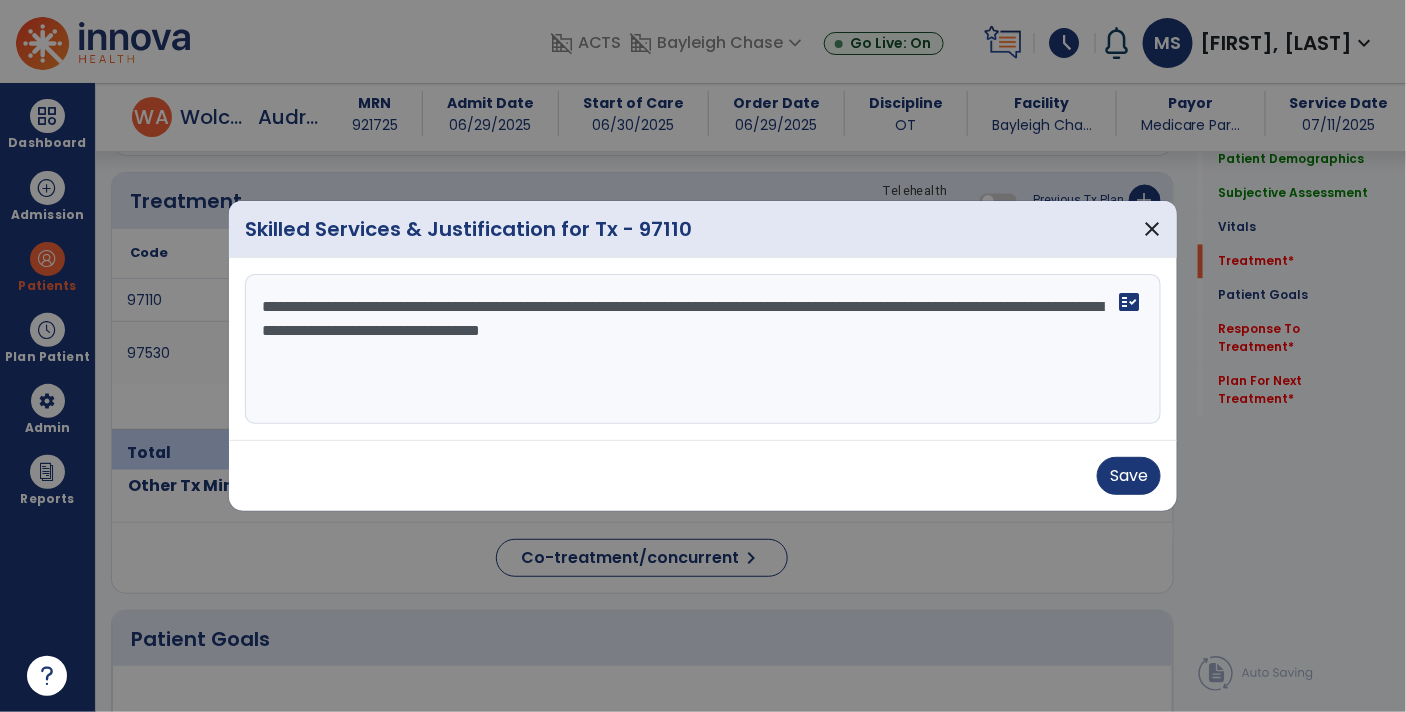 type on "**********" 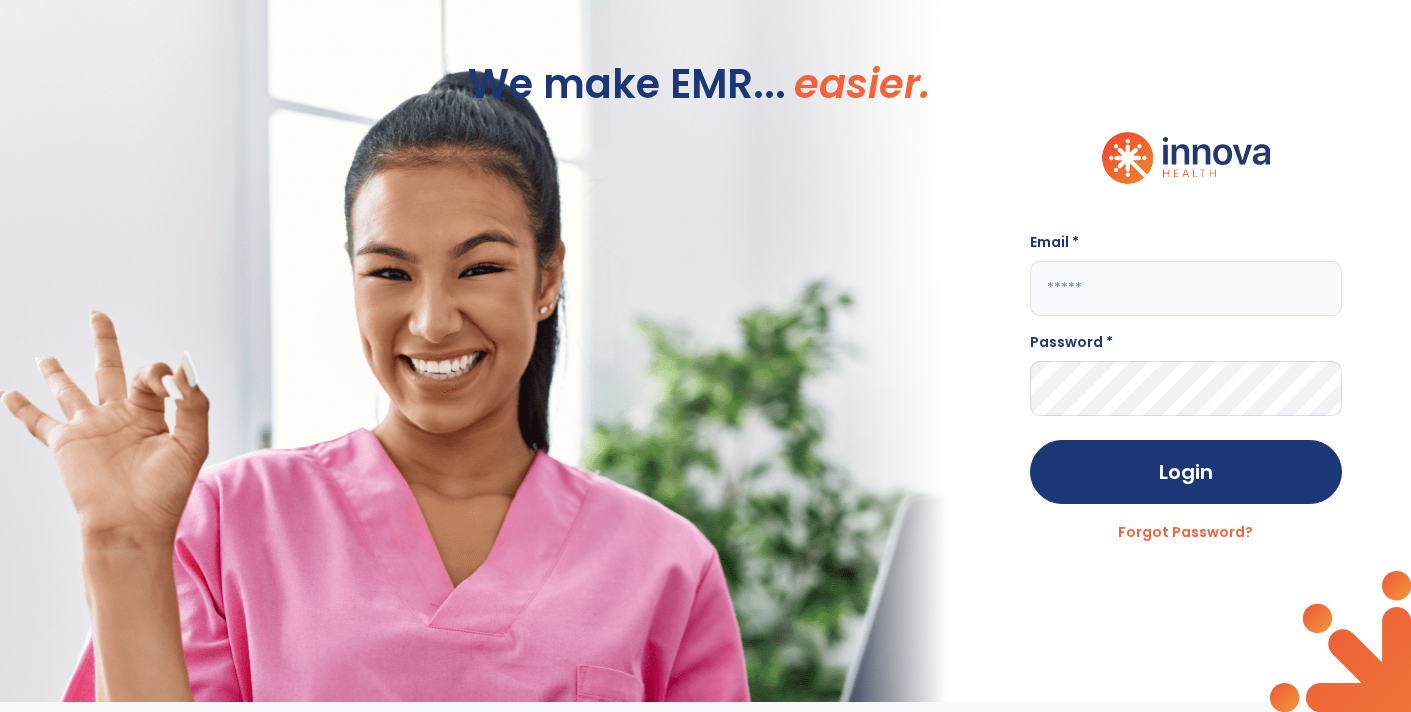 type on "**********" 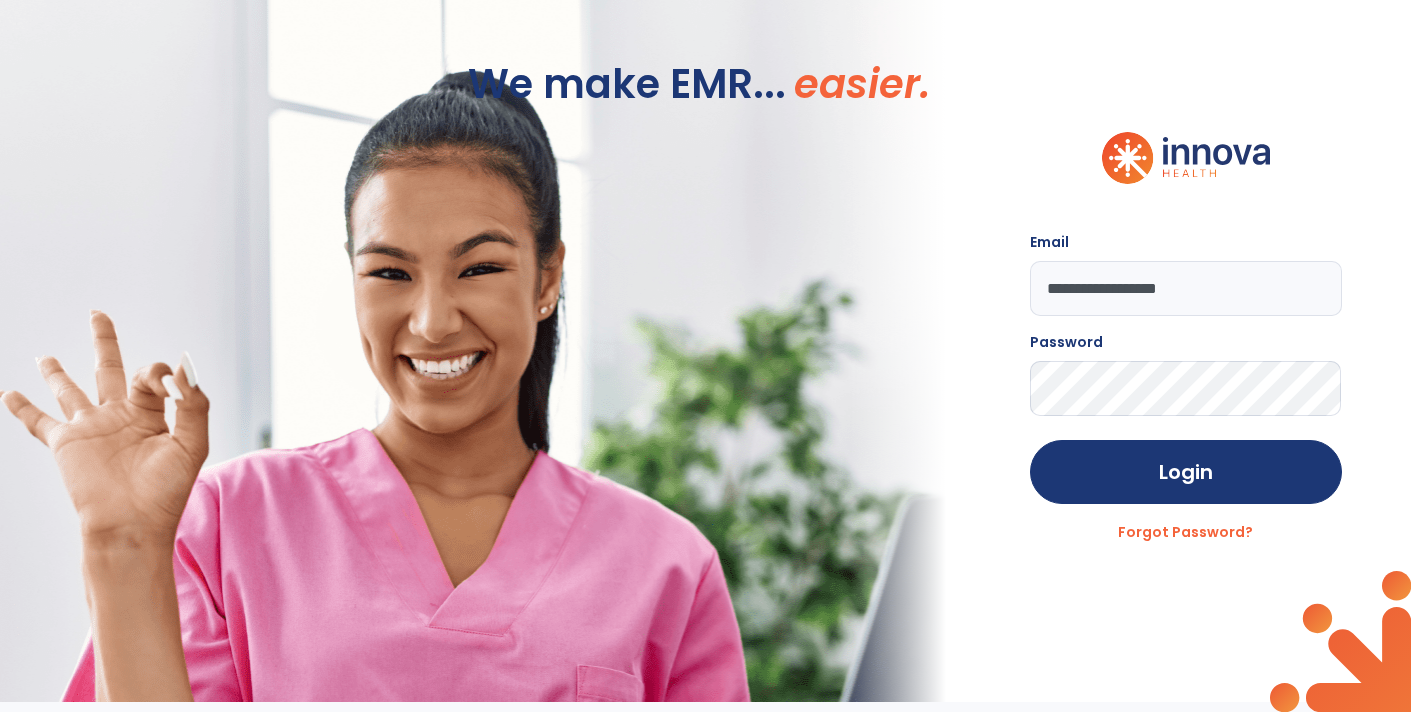 scroll, scrollTop: 0, scrollLeft: 0, axis: both 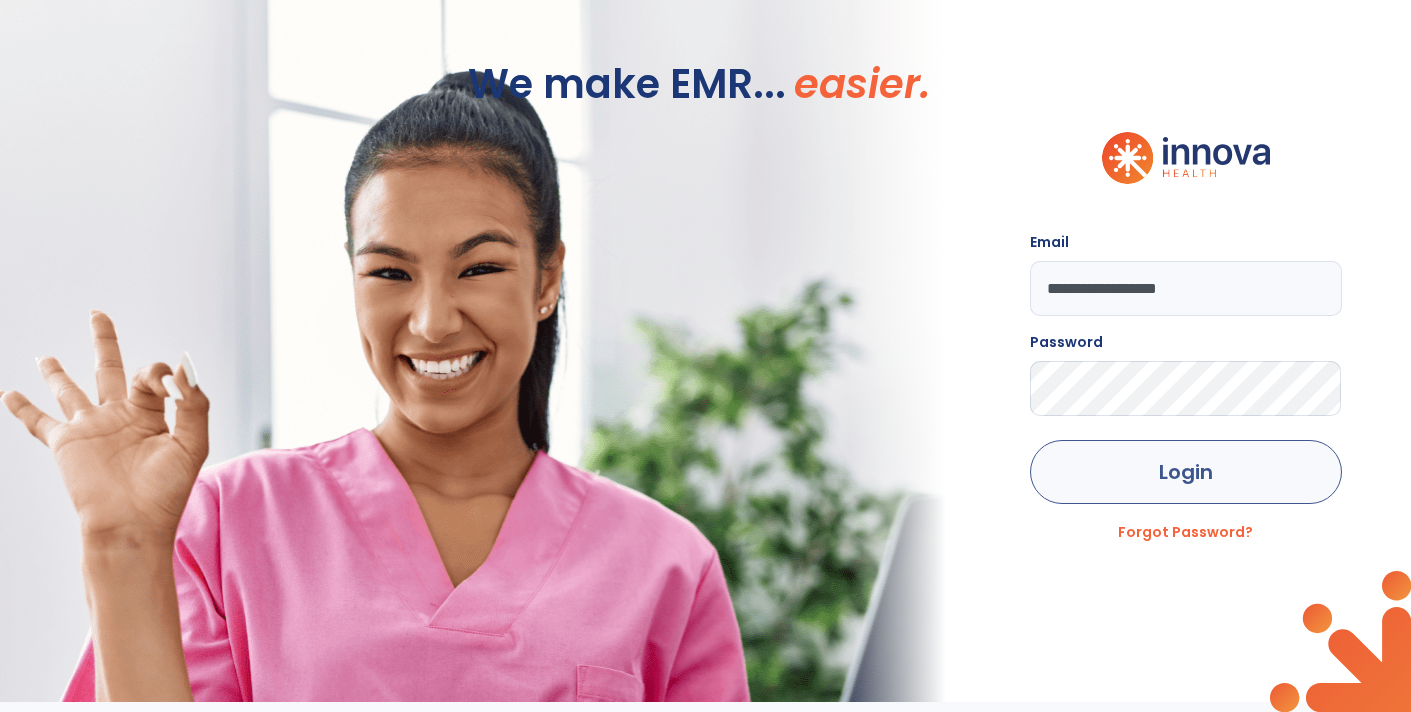 click on "Login" 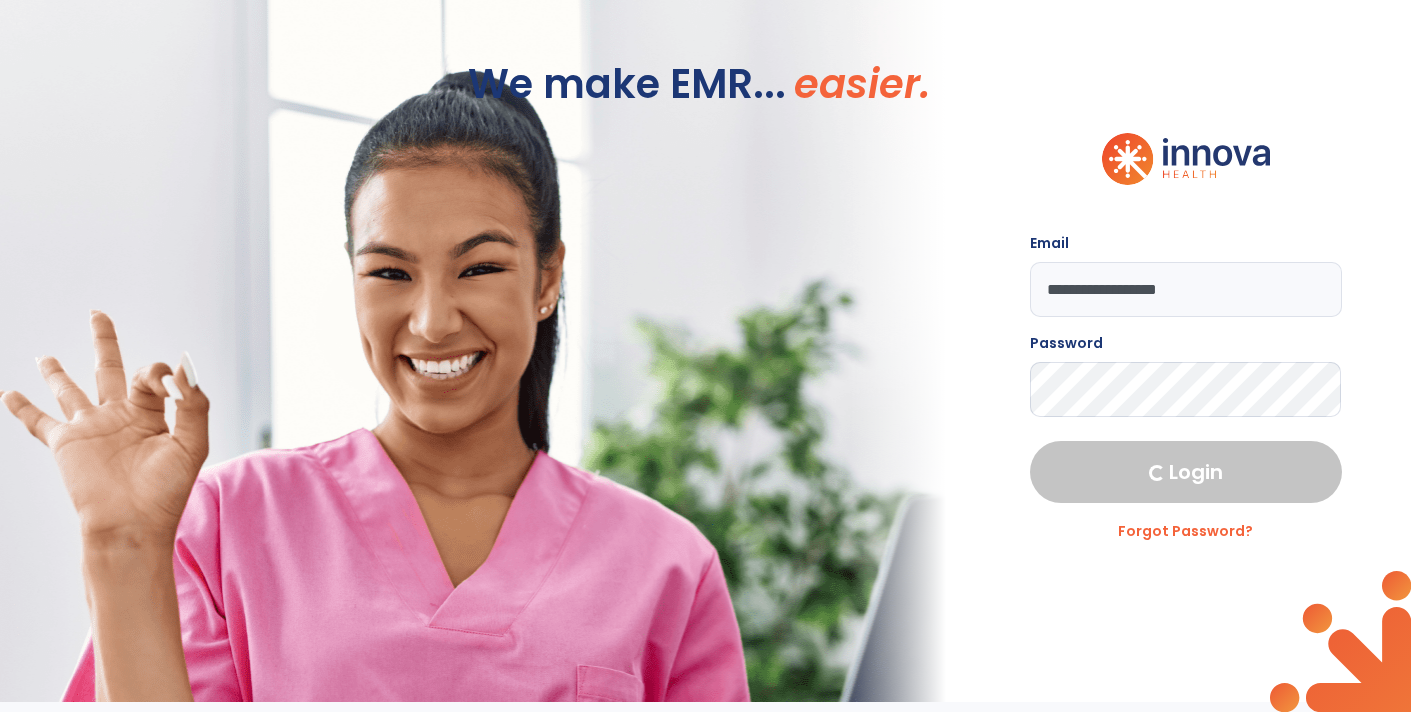 select on "****" 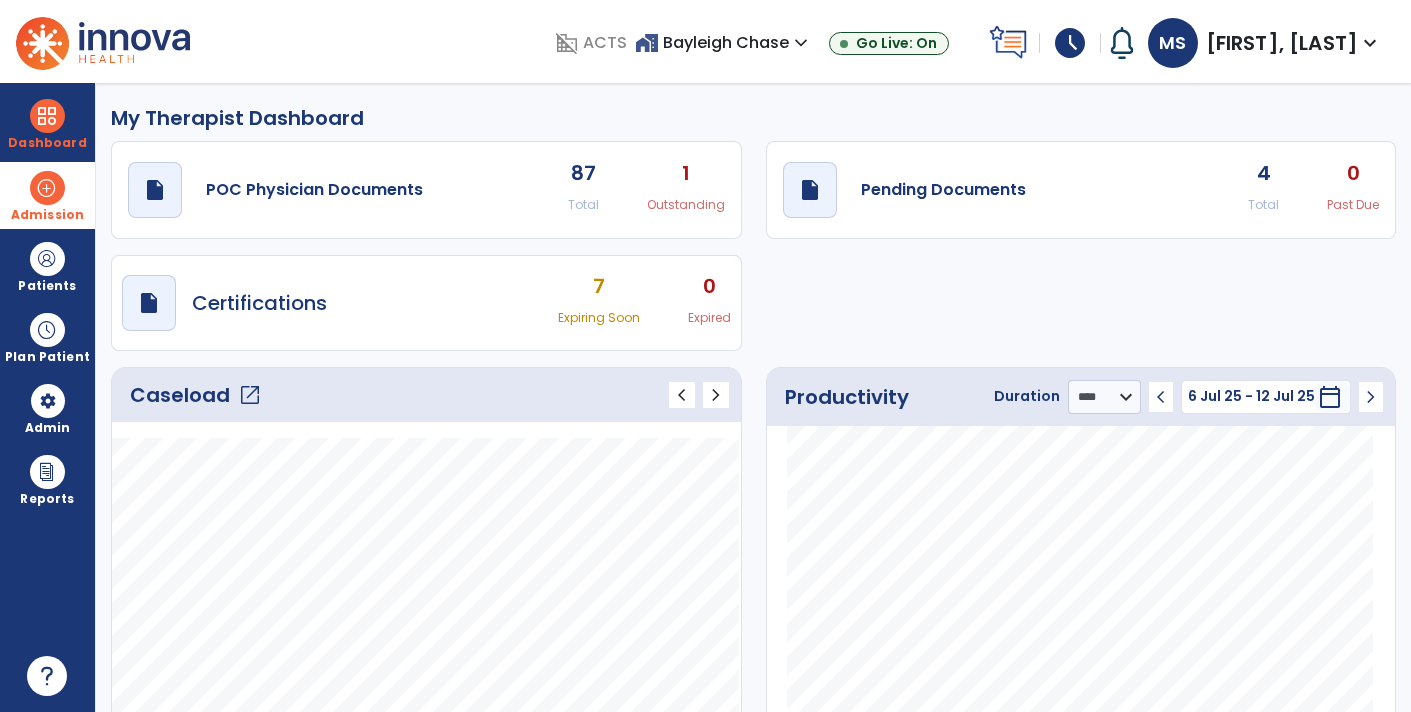 click at bounding box center [47, 188] 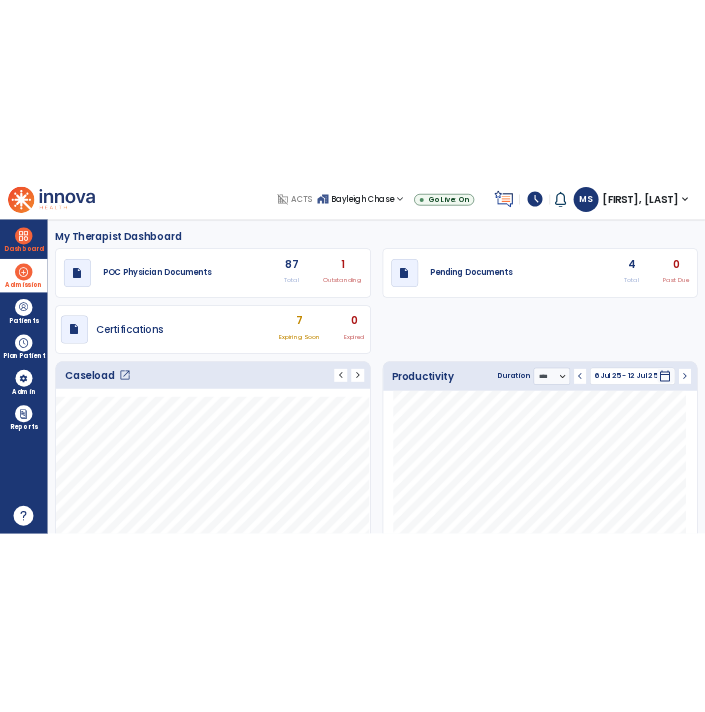 scroll, scrollTop: 0, scrollLeft: 0, axis: both 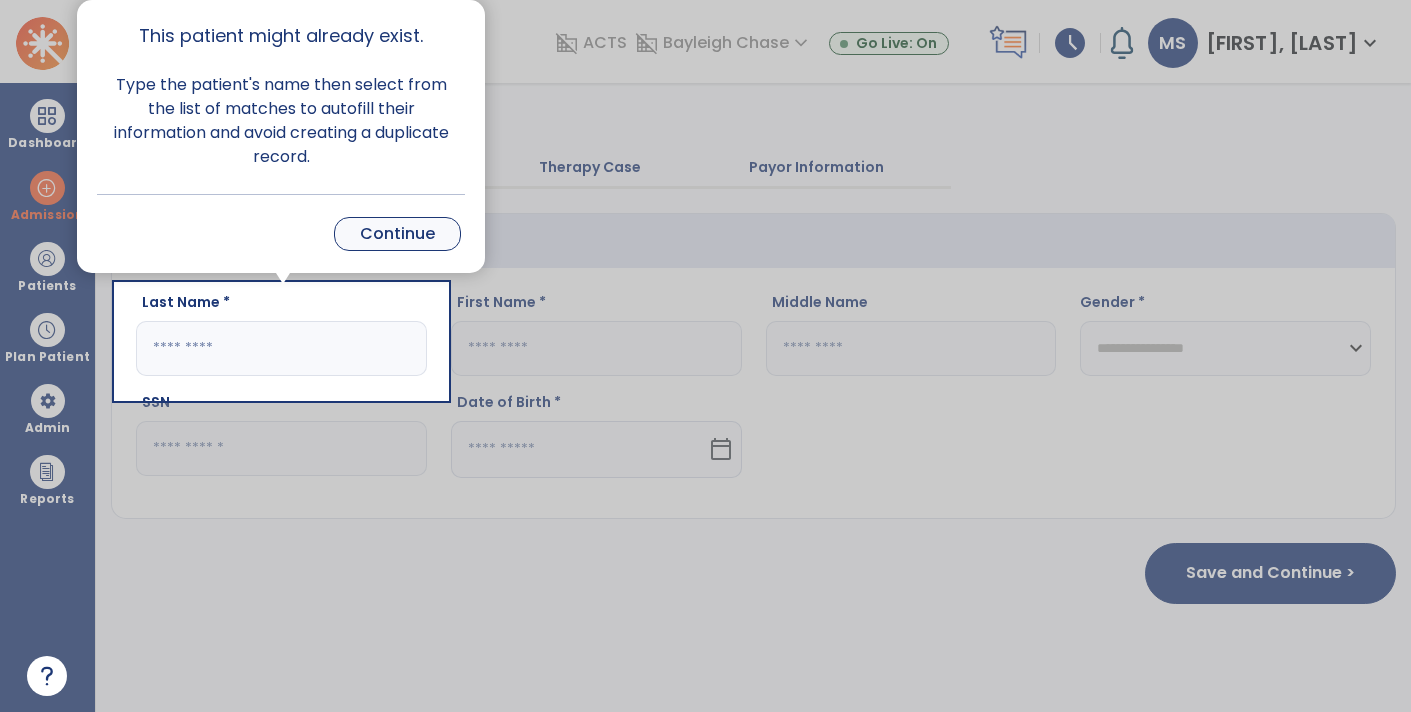 click on "Continue" at bounding box center (397, 234) 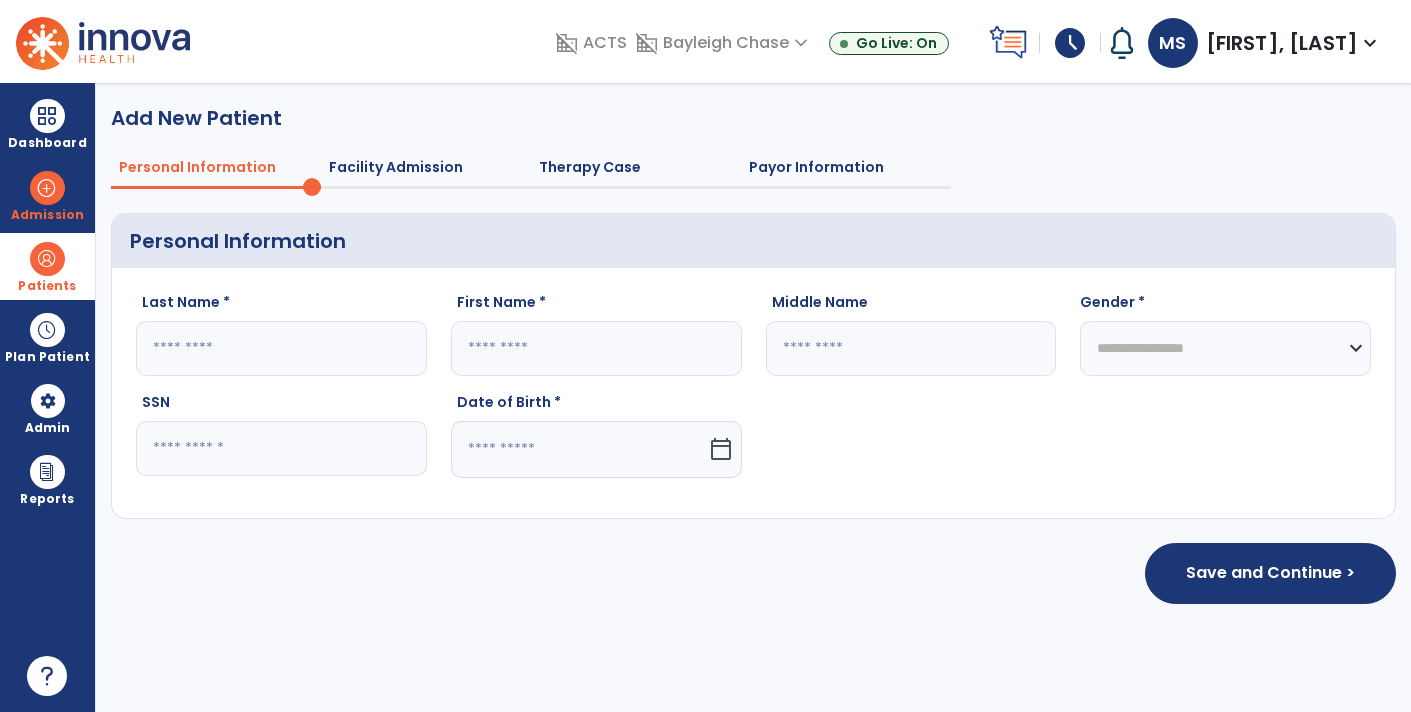 click on "Patients" at bounding box center (47, 266) 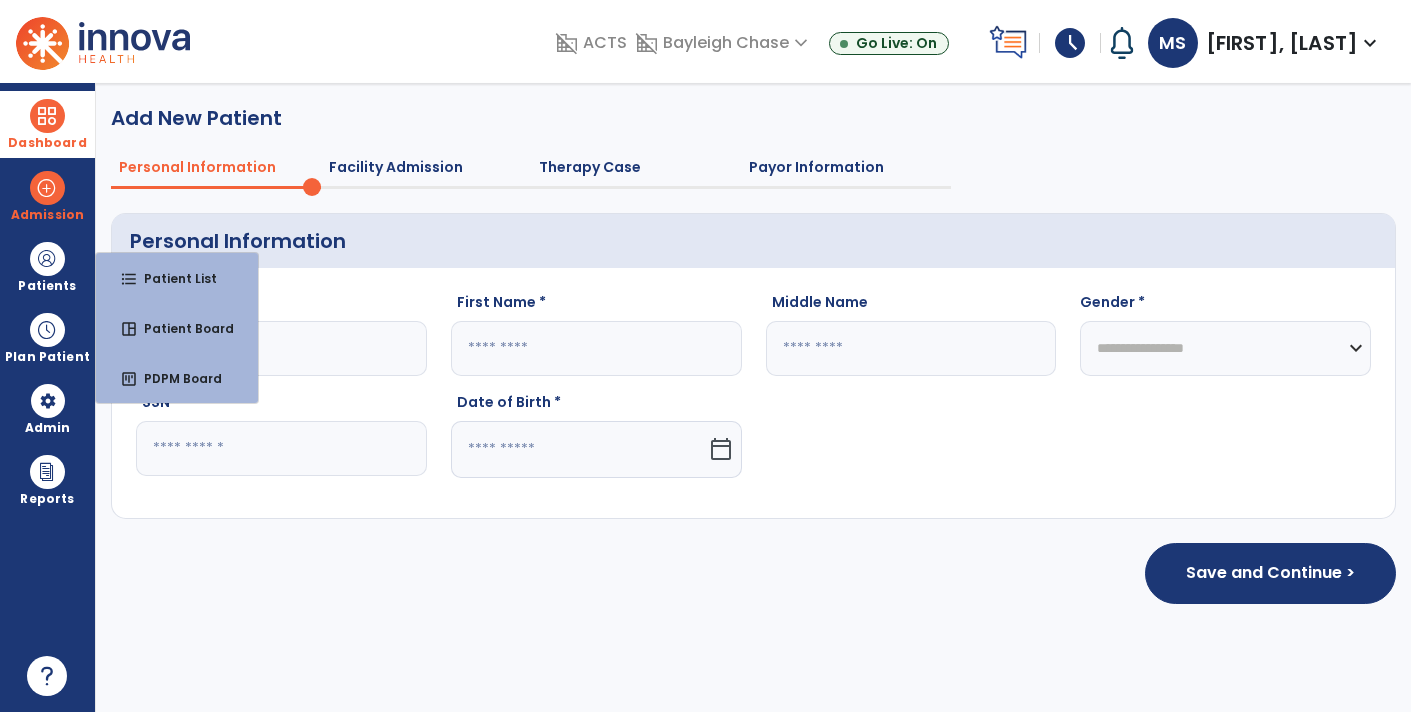 click at bounding box center [47, 116] 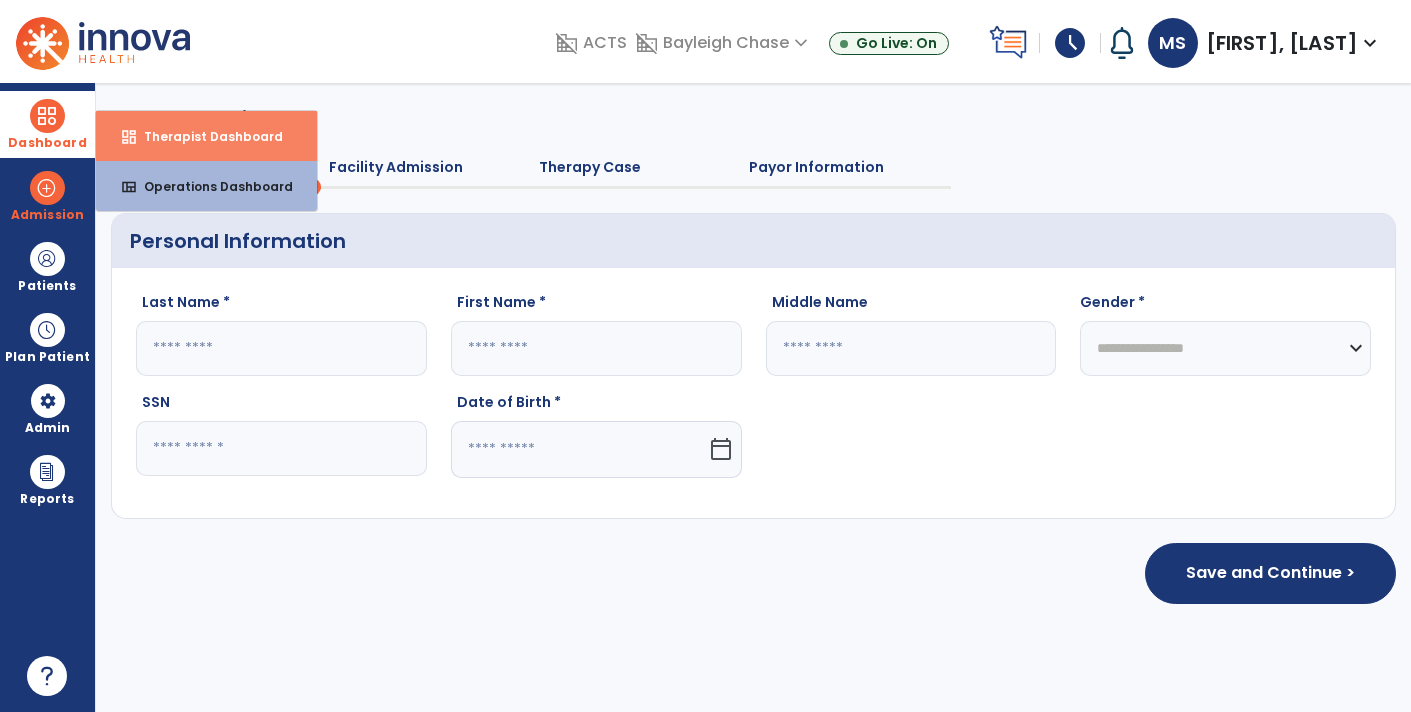 click on "dashboard  Therapist Dashboard" at bounding box center [206, 136] 